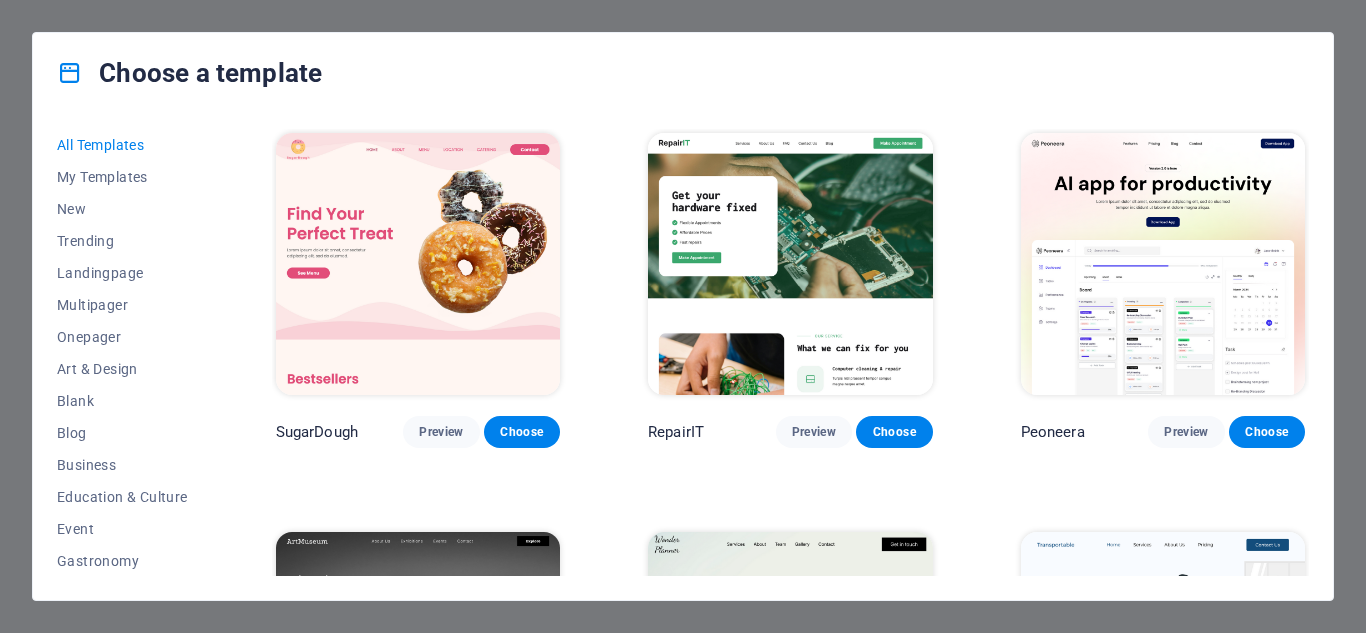 scroll, scrollTop: 0, scrollLeft: 0, axis: both 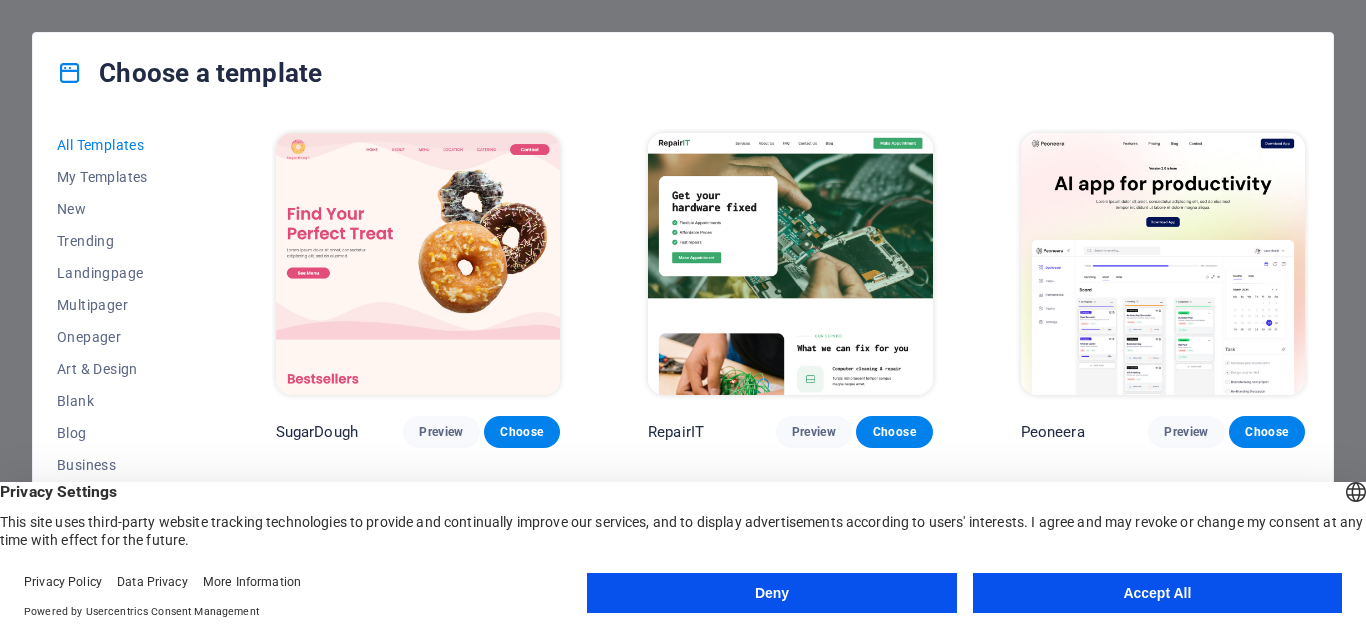 click on "Choose a template" at bounding box center [683, 73] 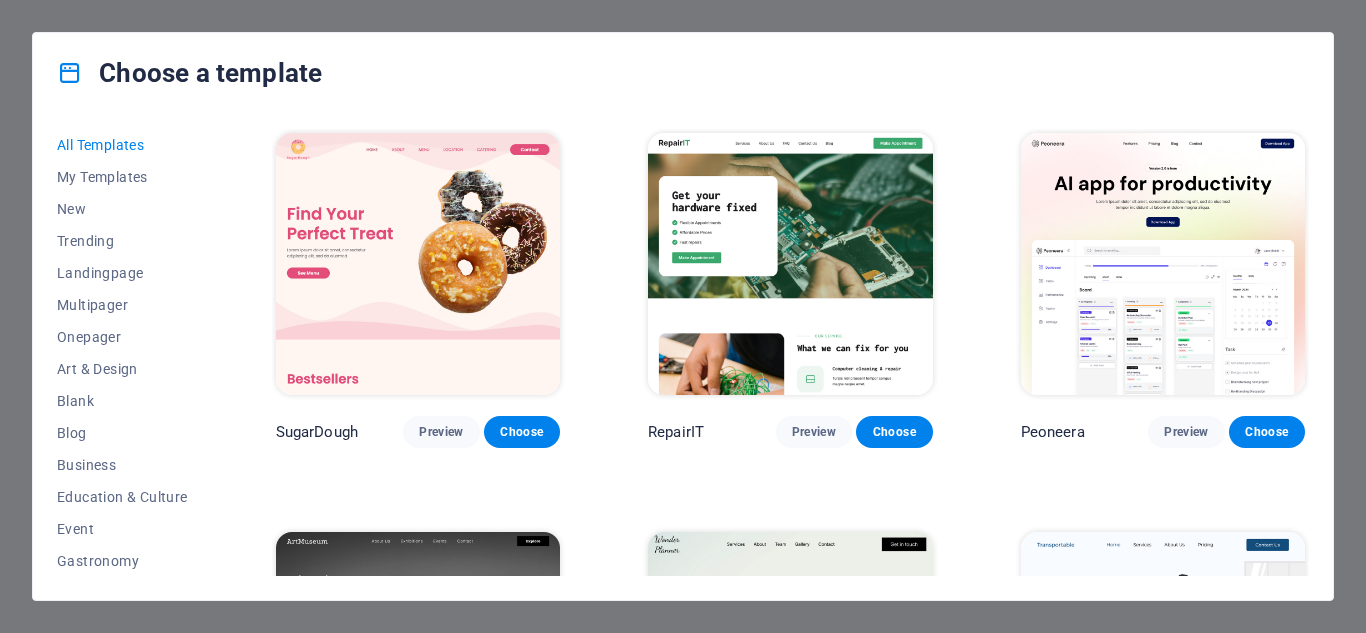 click on "SugarDough Preview Choose RepairIT Preview Choose Peoneera Preview Choose Art Museum Preview Choose Wonder Planner Preview Choose Transportable Preview Choose S&L Preview Choose WePaint Preview Choose Eco-Con Preview Choose MeetUp Preview Choose Help & Care Preview Choose Podcaster Preview Choose Academix Preview Choose BIG Barber Shop Preview Choose Health & Food Preview Choose UrbanNest Interiors Preview Choose Green Change Preview Choose The Beauty Temple Preview Choose WeTrain Preview Choose Cleaner Preview Choose Johanna James Preview Choose Delicioso Preview Choose Dream Garden Preview Choose LumeDeAqua Preview Choose Pets Care Preview Choose SafeSpace Preview Choose Midnight Rain Bar Preview Choose Drive Preview Choose Estator Preview Choose Health Group Preview Choose MakeIt Agency Preview Choose Wanderlust Preview Choose WeSpa Preview Choose BERLIN Preview Choose Gadgets Preview Choose CoffeeScience Preview Choose CoachLife Preview Choose Cafe de Oceana Preview Choose Max Hatzy Preview Choose Preview" at bounding box center [790, 11071] 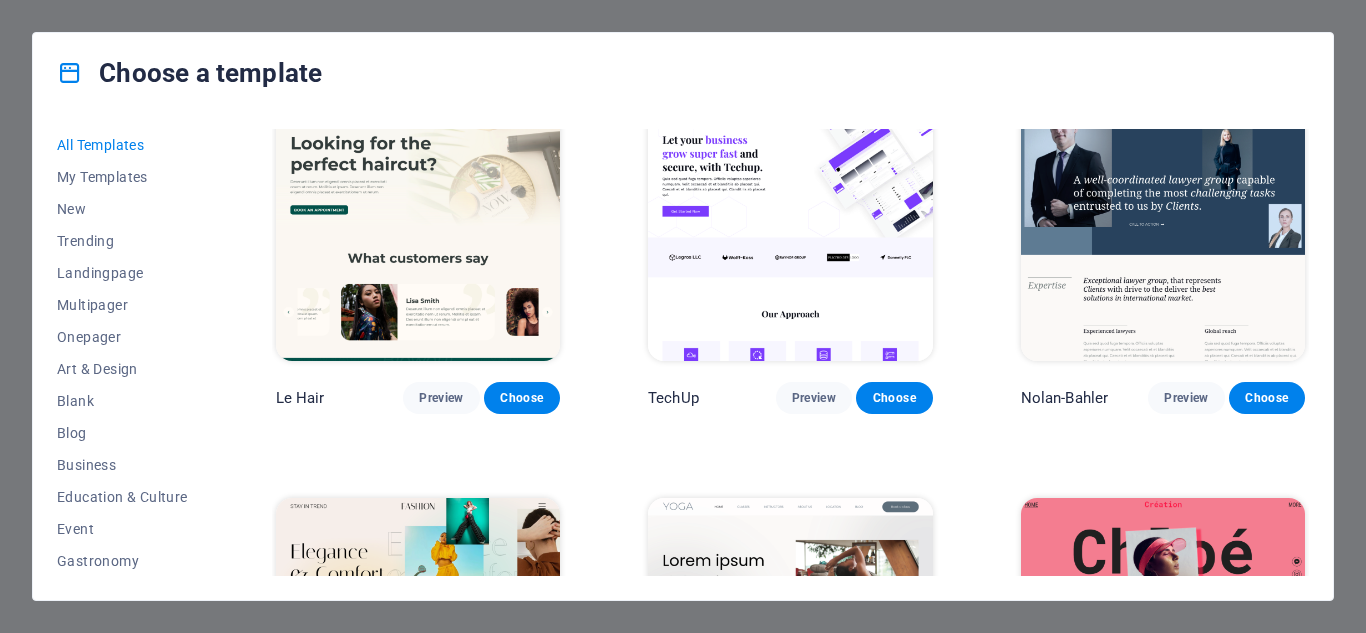 scroll, scrollTop: 6118, scrollLeft: 0, axis: vertical 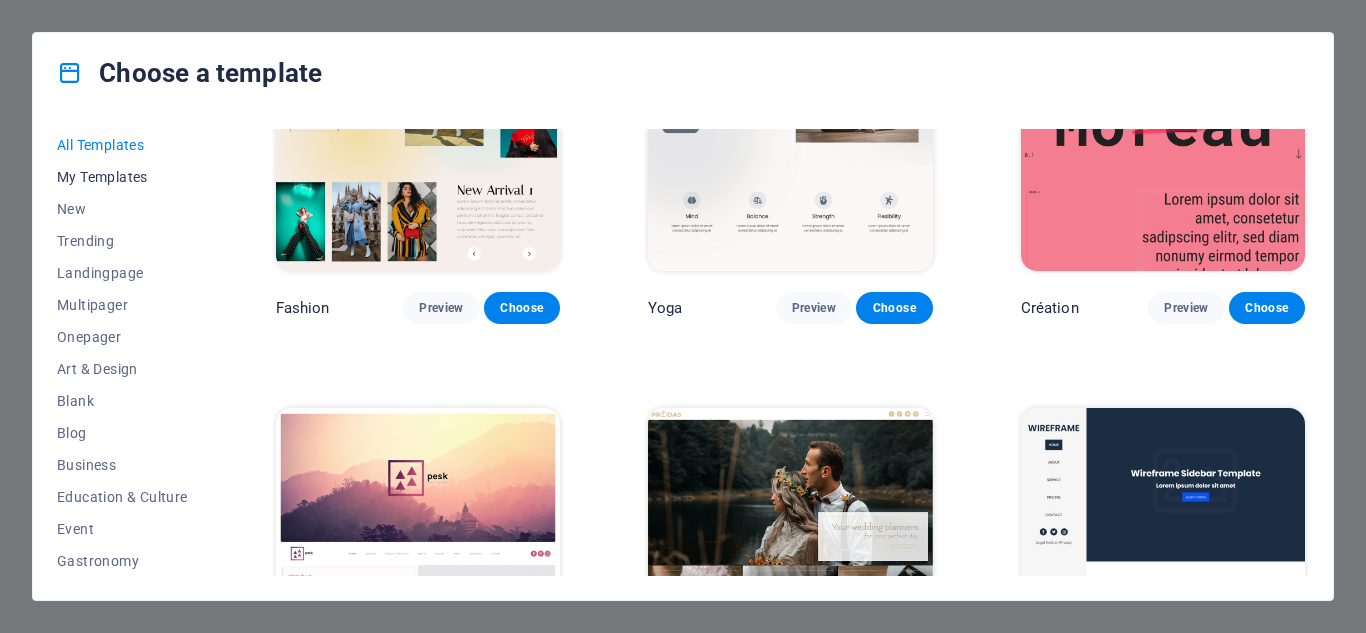click on "My Templates" at bounding box center [122, 177] 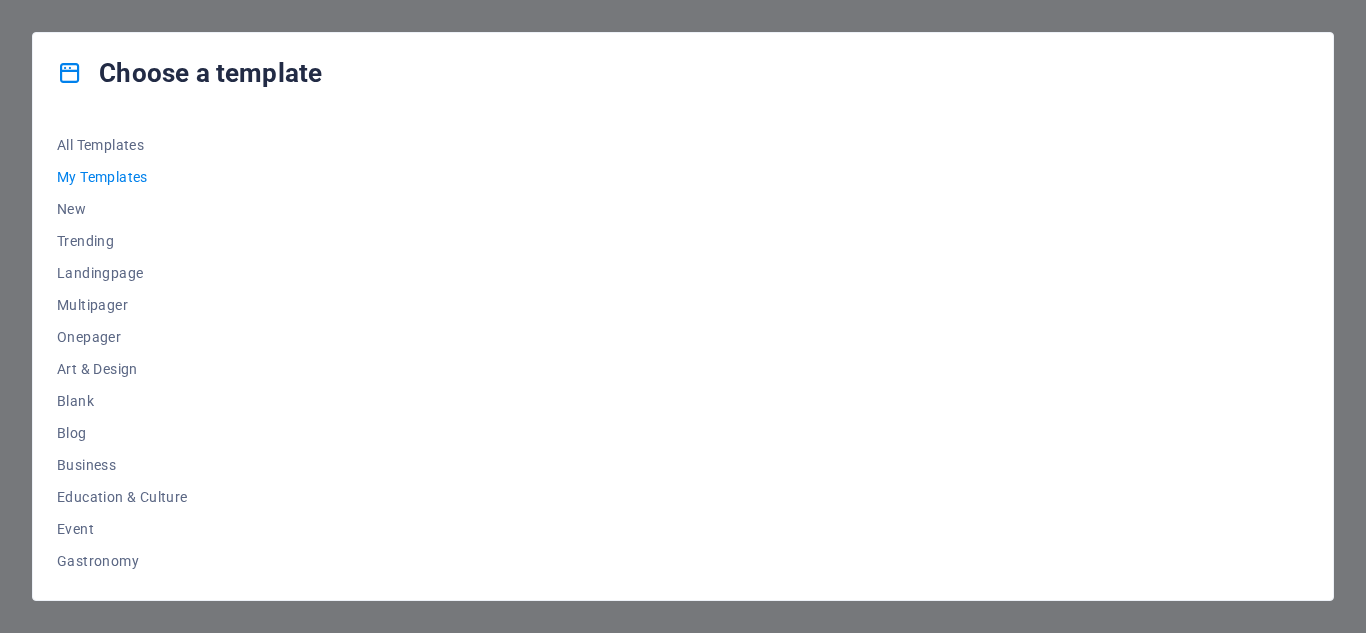 scroll, scrollTop: 0, scrollLeft: 0, axis: both 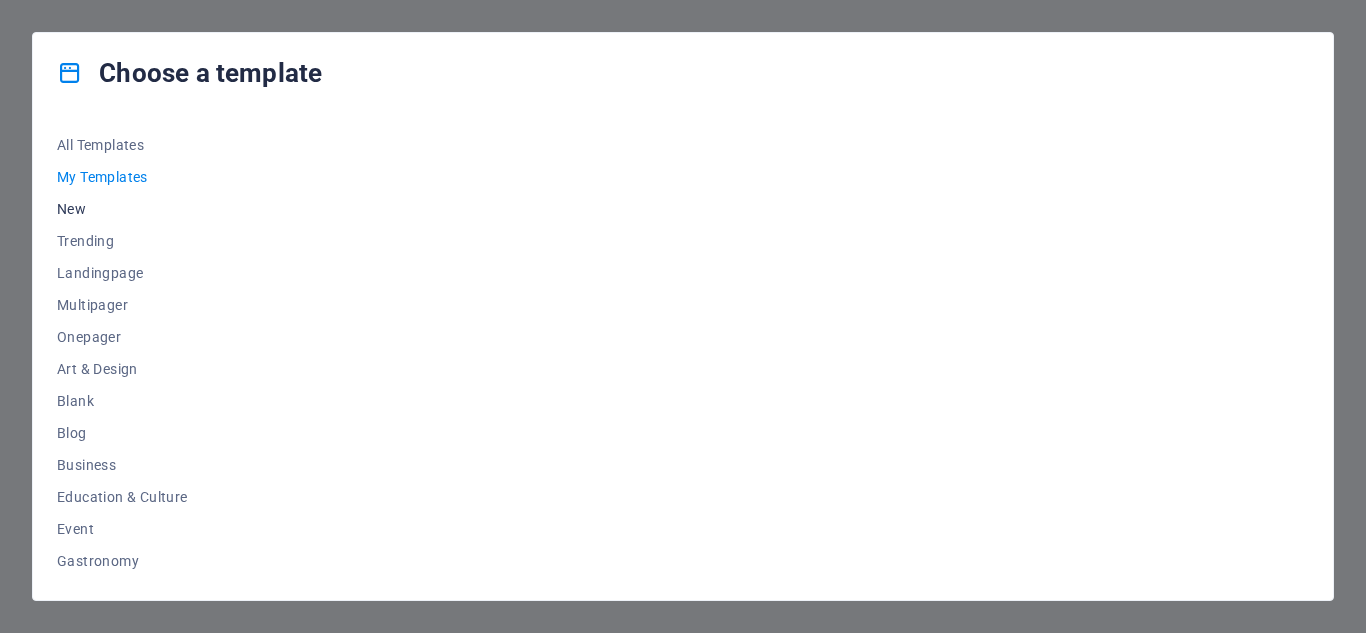 click on "New" at bounding box center (122, 209) 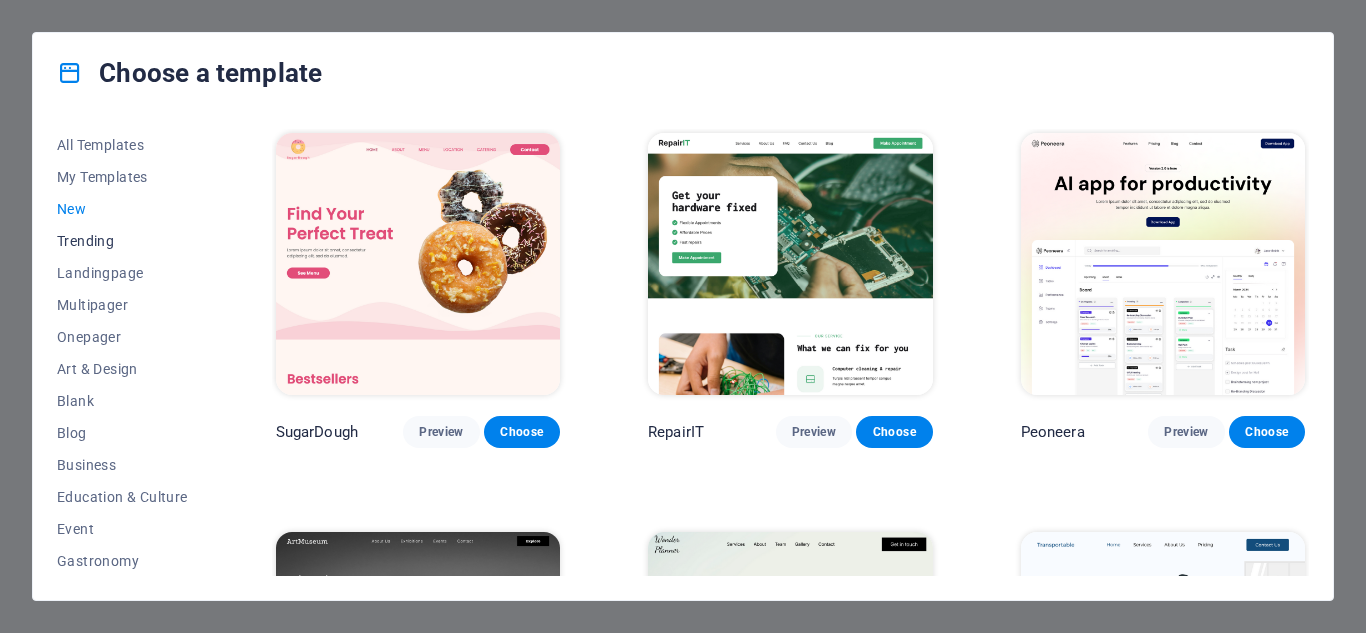 click on "Trending" at bounding box center [122, 241] 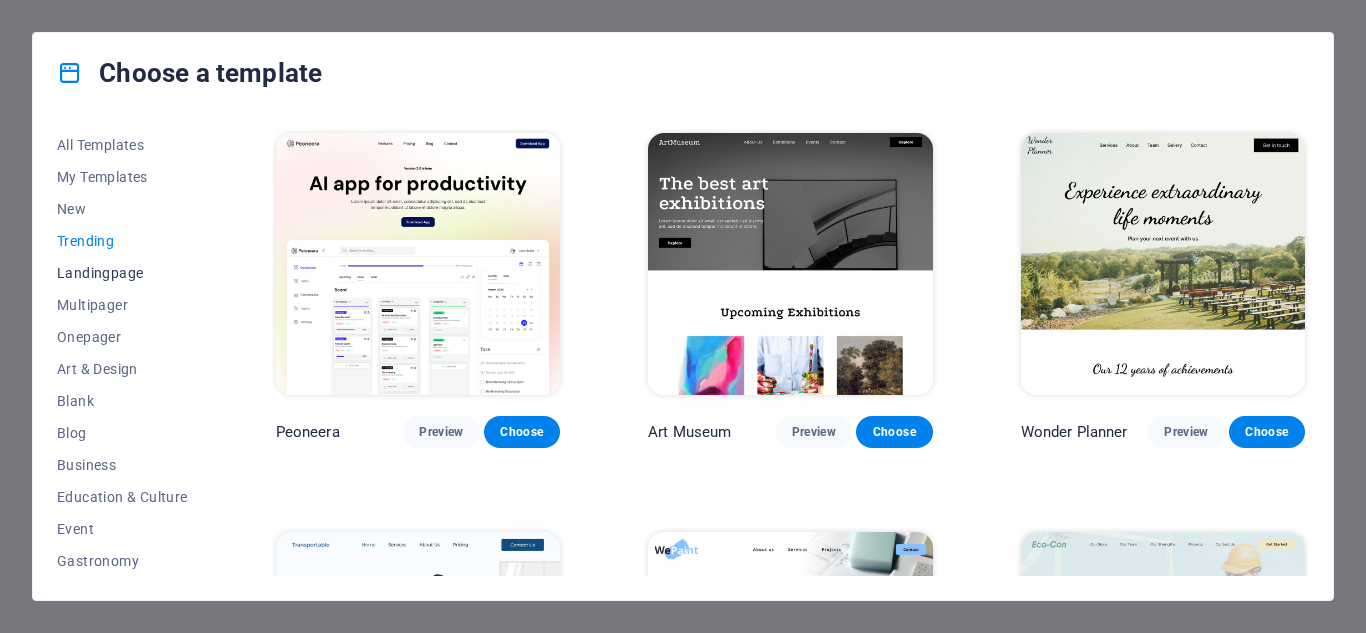 click on "Landingpage" at bounding box center (122, 273) 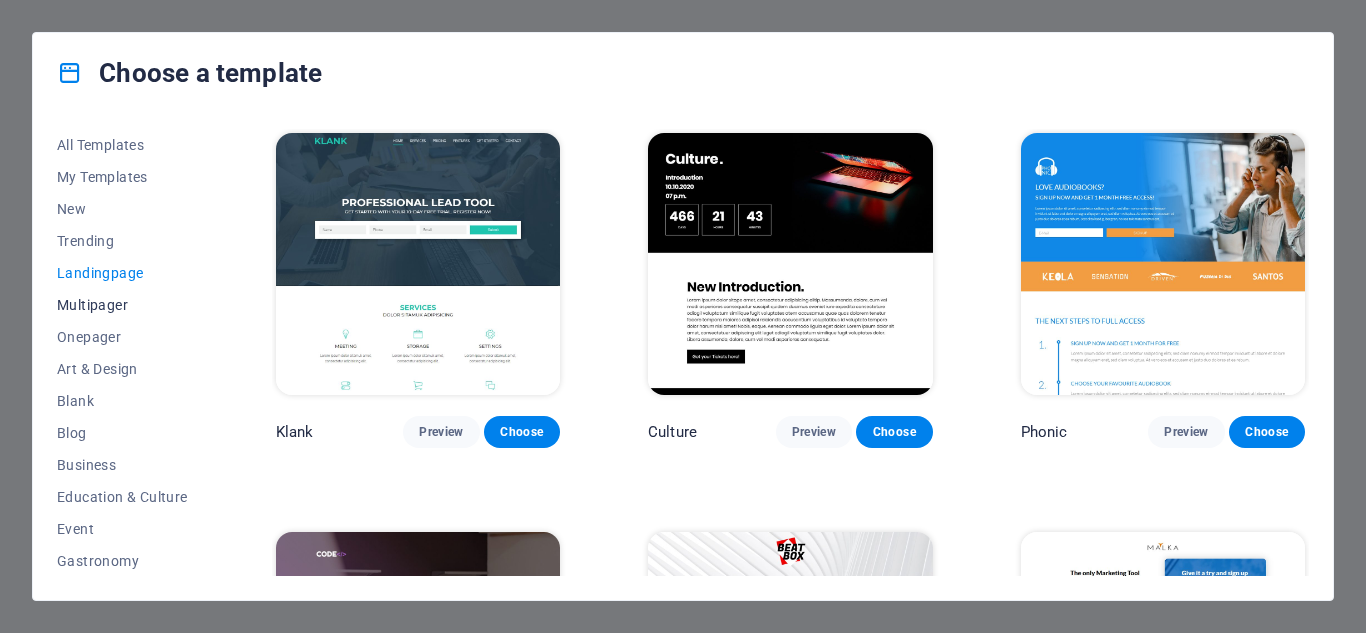 click on "Multipager" at bounding box center [122, 305] 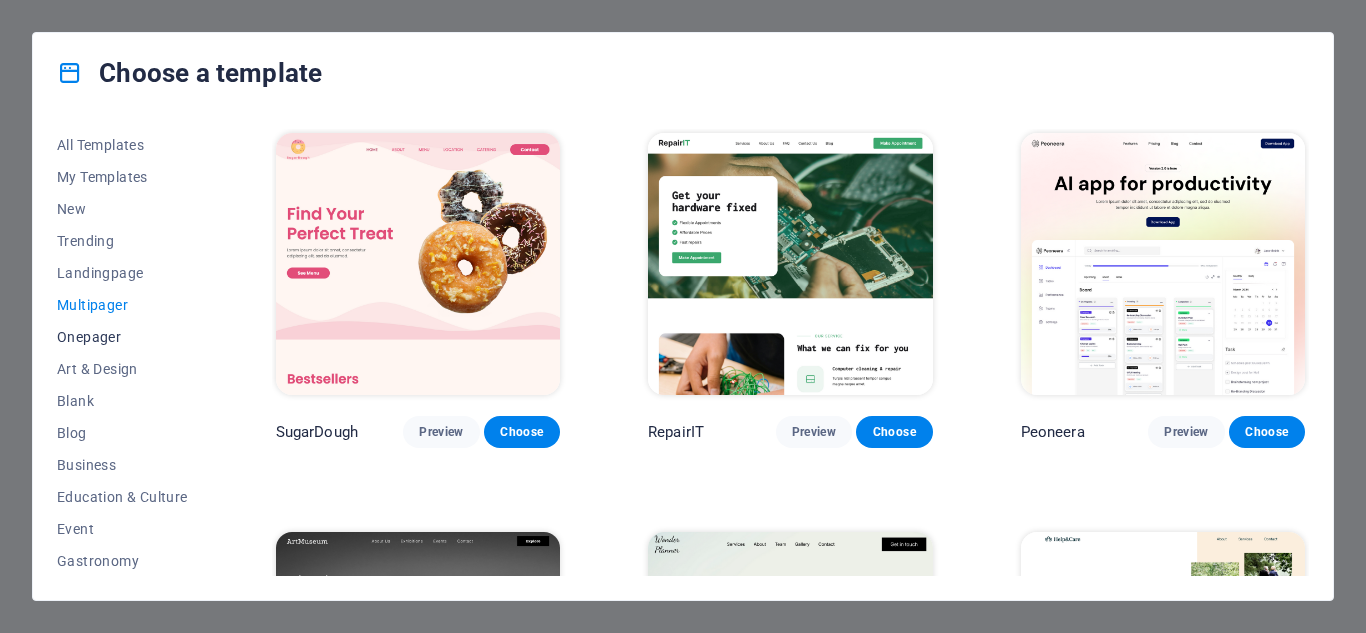 click on "Onepager" at bounding box center (122, 337) 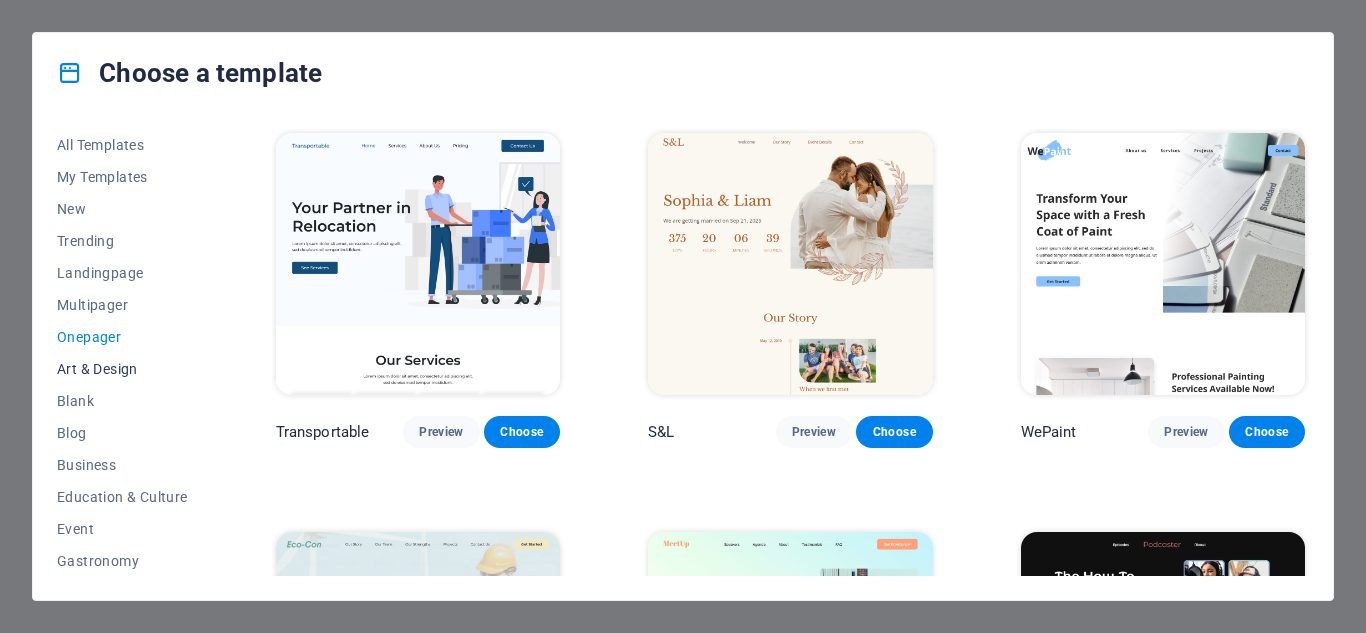 click on "Art & Design" at bounding box center [122, 369] 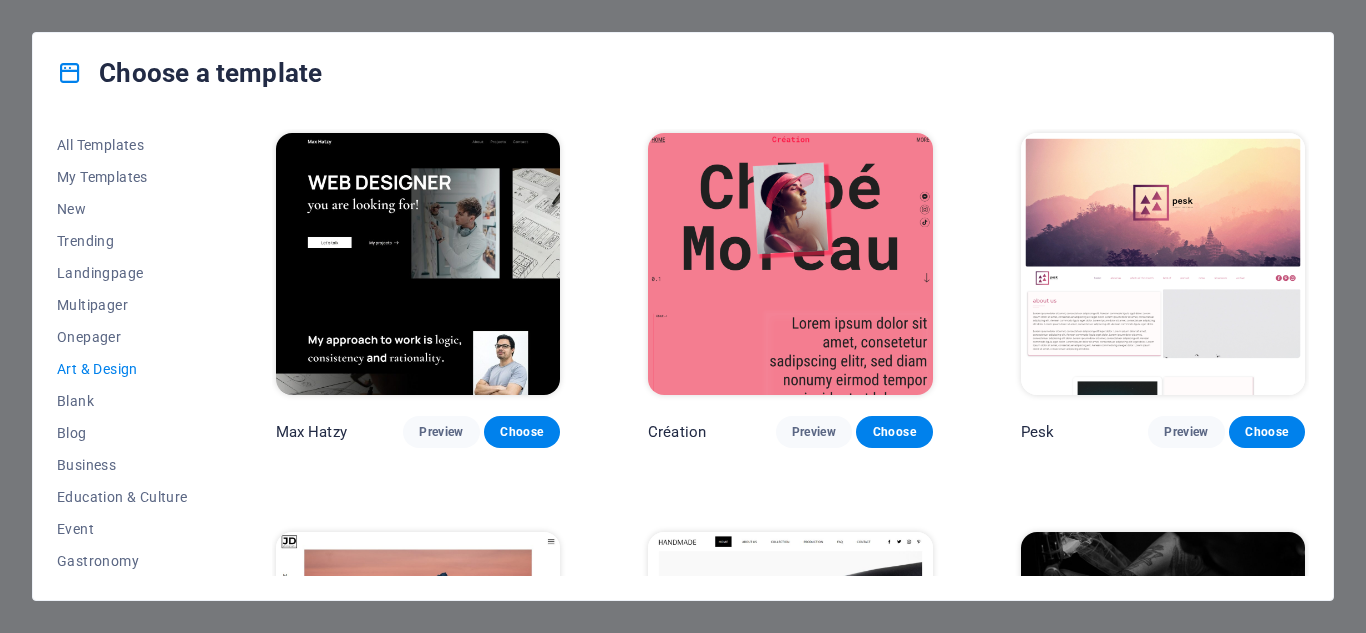 click on "All Templates My Templates New Trending Landingpage Multipager Onepager Art & Design Blank Blog Business Education & Culture Event Gastronomy Health IT & Media Legal & Finance Non-Profit Performance Portfolio Services Sports & Beauty Trades Travel Wireframe Max Hatzy Preview Choose Création Preview Choose Pesk Preview Choose JD Photography Preview Choose Handmade Preview Choose Black Tattoo Preview Choose The Gallery Preview Choose Mousiq Preview Choose GC Agency Preview Choose Portfolio Preview Choose Nova Preview Choose Design Agency Preview Choose Cubicle Preview Choose Jane Preview Choose" at bounding box center [683, 356] 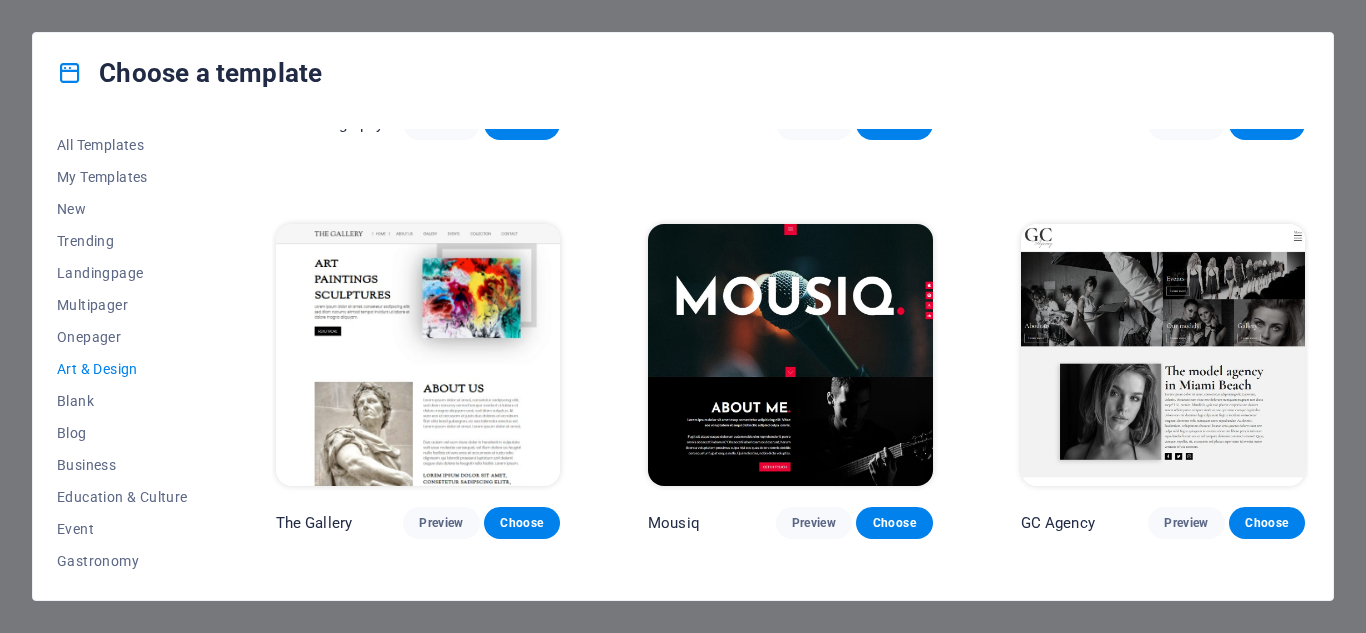 scroll, scrollTop: 720, scrollLeft: 0, axis: vertical 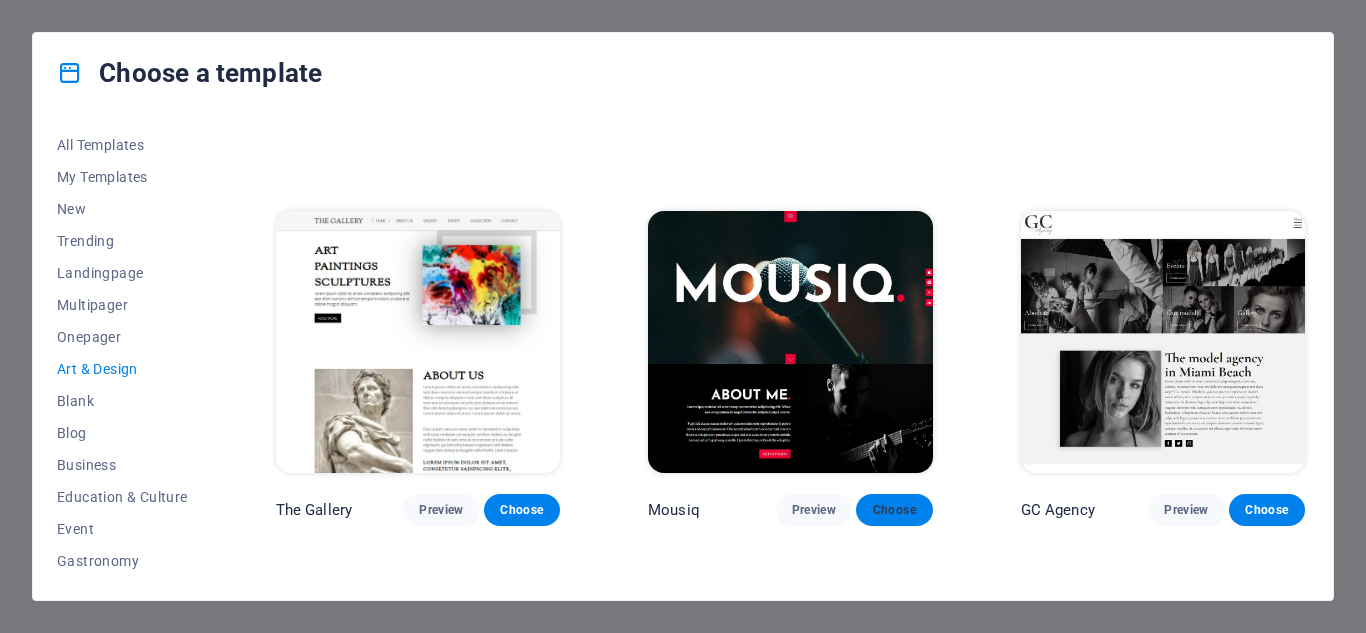 click on "Choose" at bounding box center [894, 510] 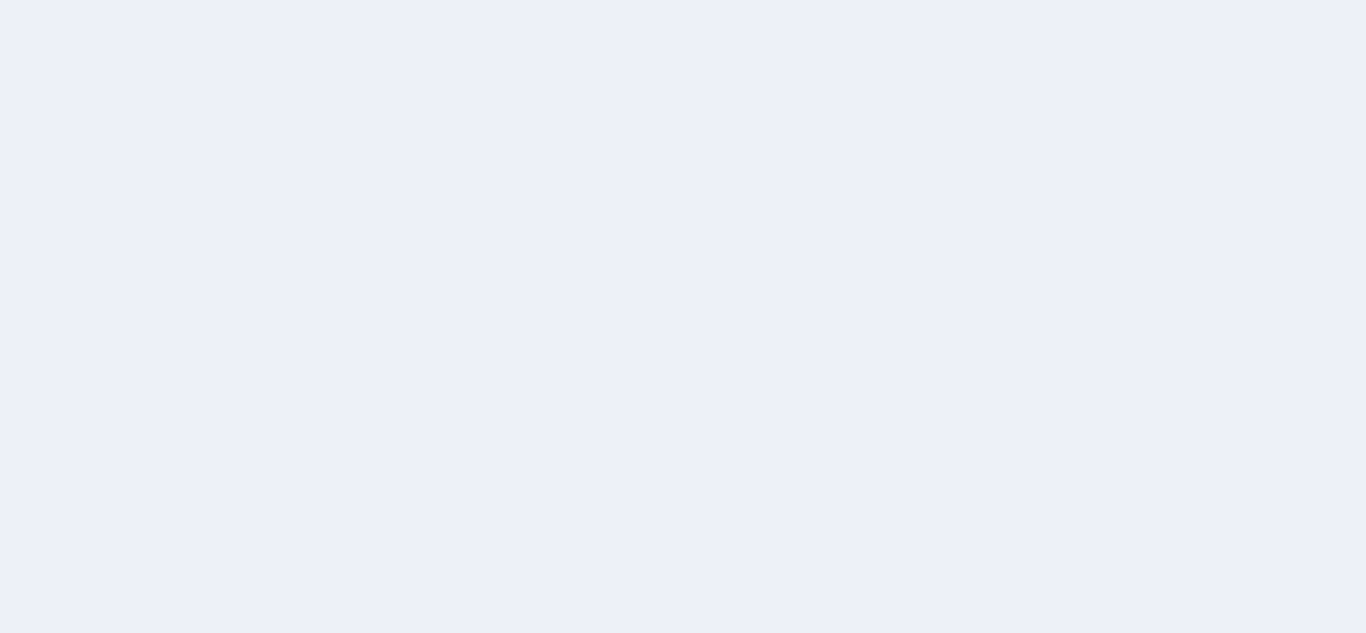 scroll, scrollTop: 0, scrollLeft: 0, axis: both 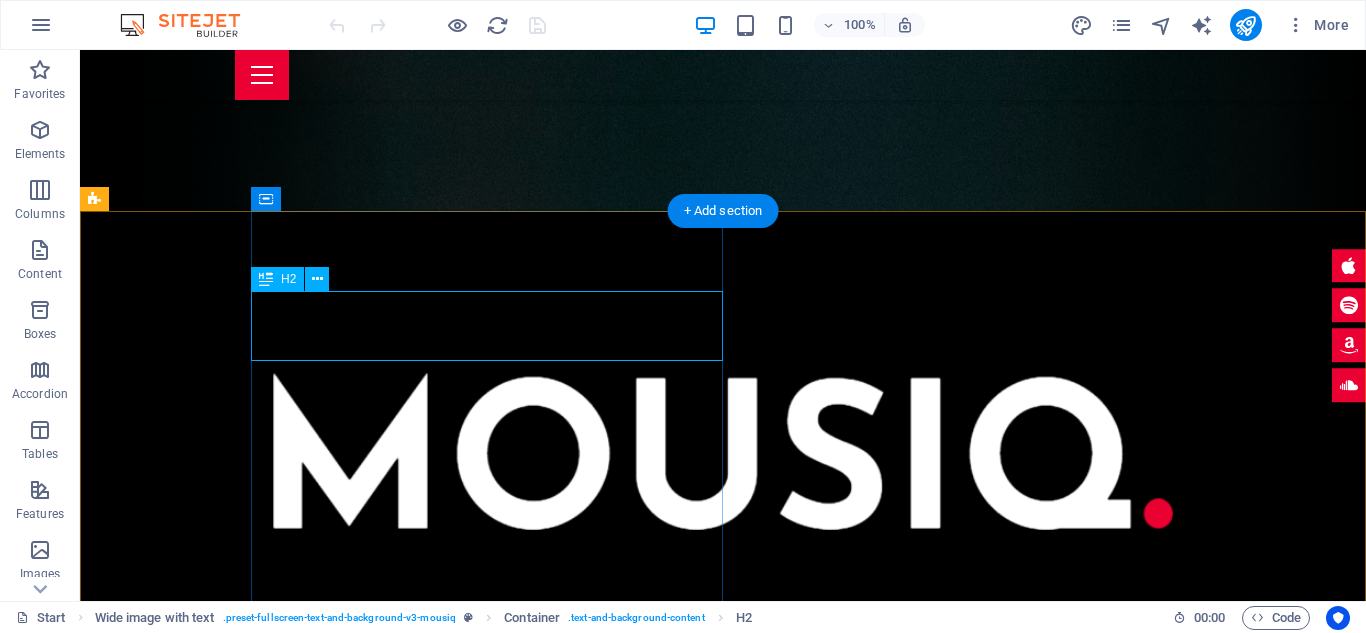 click on "About me ." at bounding box center (809, 804) 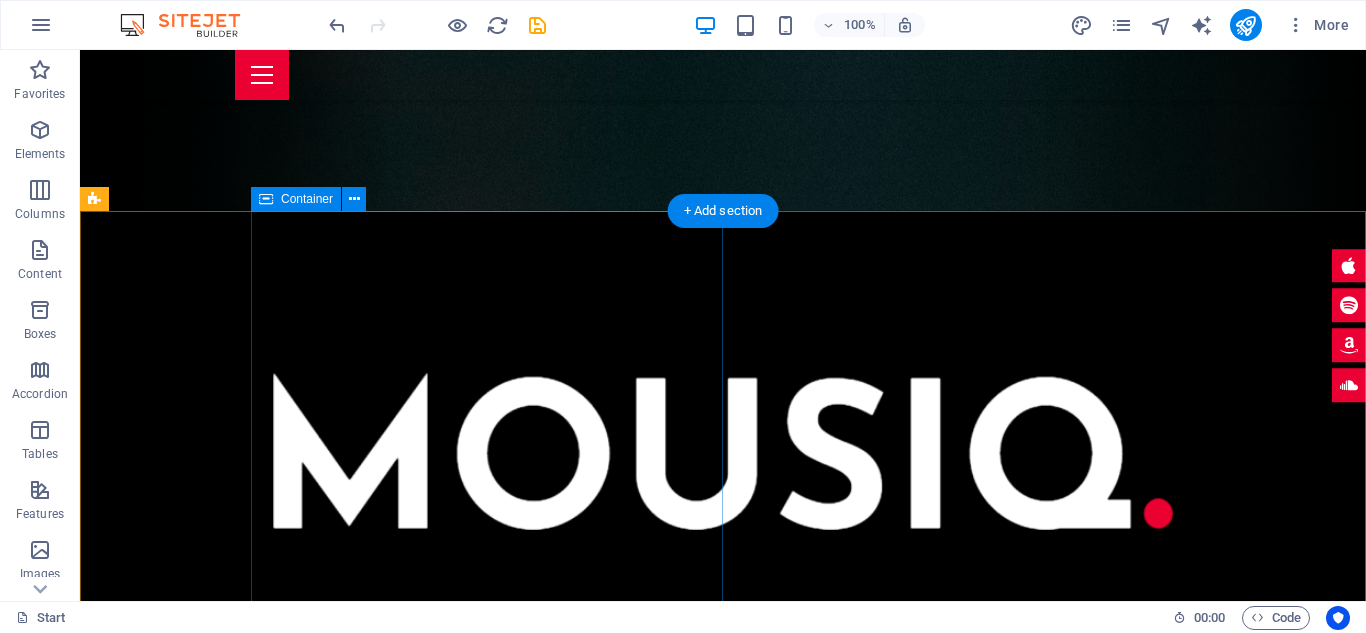 click on "Lorem ipsum dolor sit amet exop consectetur adipisicing elit. Vitae eos voluptatem et sequi distinctio adipisci culpa  omnis. Fugit sit atque eaque dolorum autem nobis elm reprehenderit porro omnis obcaecati laborum? Obcaecati laboriosam ex deserunt, harum libero a voluptatem possimus culpa nisi eos quas dolore omnis debitis consequatur fugiat eaque nulla. Qui molestias, nobis dicta voluptas. Lorem ipsum dolor sit amet exop consectetur adipisicing elit. Vitae eos voluptatem et sequi distinctio adipisci culpa  omnis. Fugit sit atque eaque dolorum autem nobis elm reprehenderit porro omnis obcaecati laborum? Obcaecati laboriosam ex deserunt, harum libero a voluptatem possimus culpa nisi eos quas dolore omnis debitis consequatur fugiat eaque nulla. Qui molestias, nobis dicta voluptas. Get in touch" at bounding box center [808, 907] 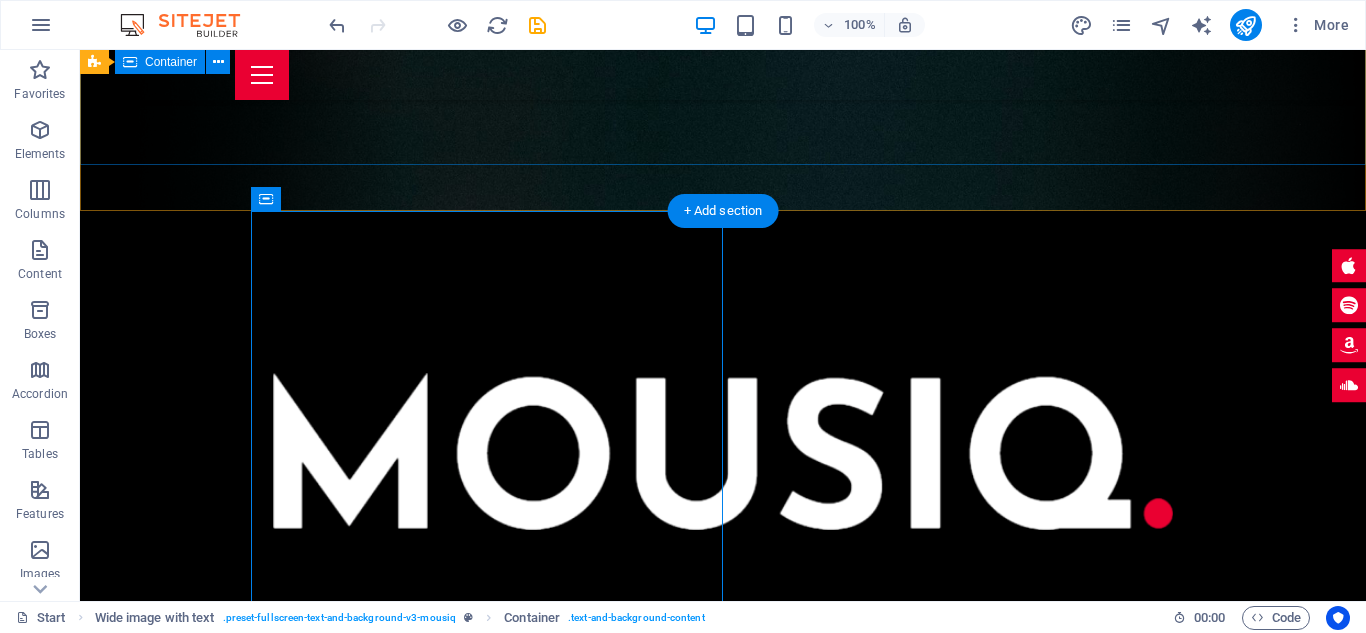 click at bounding box center (723, 426) 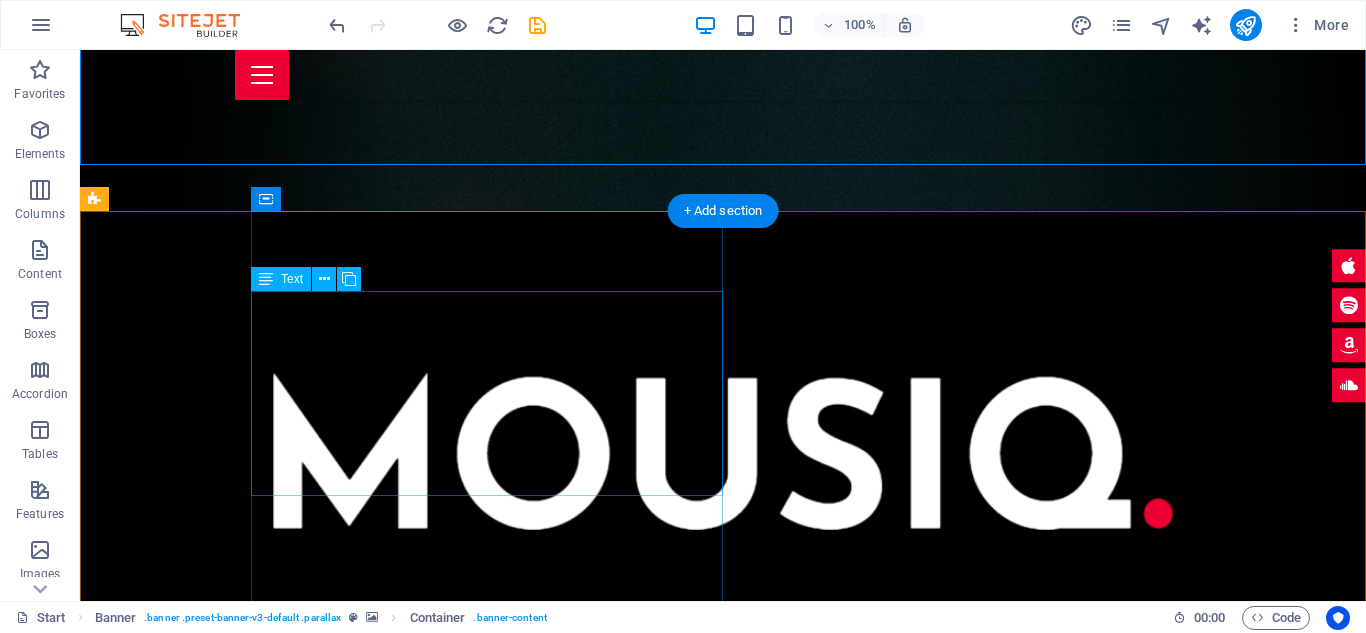 click on "Lorem ipsum dolor sit amet exop consectetur adipisicing elit. Vitae eos voluptatem et sequi distinctio adipisci culpa  omnis. Fugit sit atque eaque dolorum autem nobis elm reprehenderit porro omnis obcaecati laborum? Obcaecati laboriosam ex deserunt, harum libero a voluptatem possimus culpa nisi eos quas dolore omnis debitis consequatur fugiat eaque nulla. Qui molestias, nobis dicta voluptas." at bounding box center [809, 820] 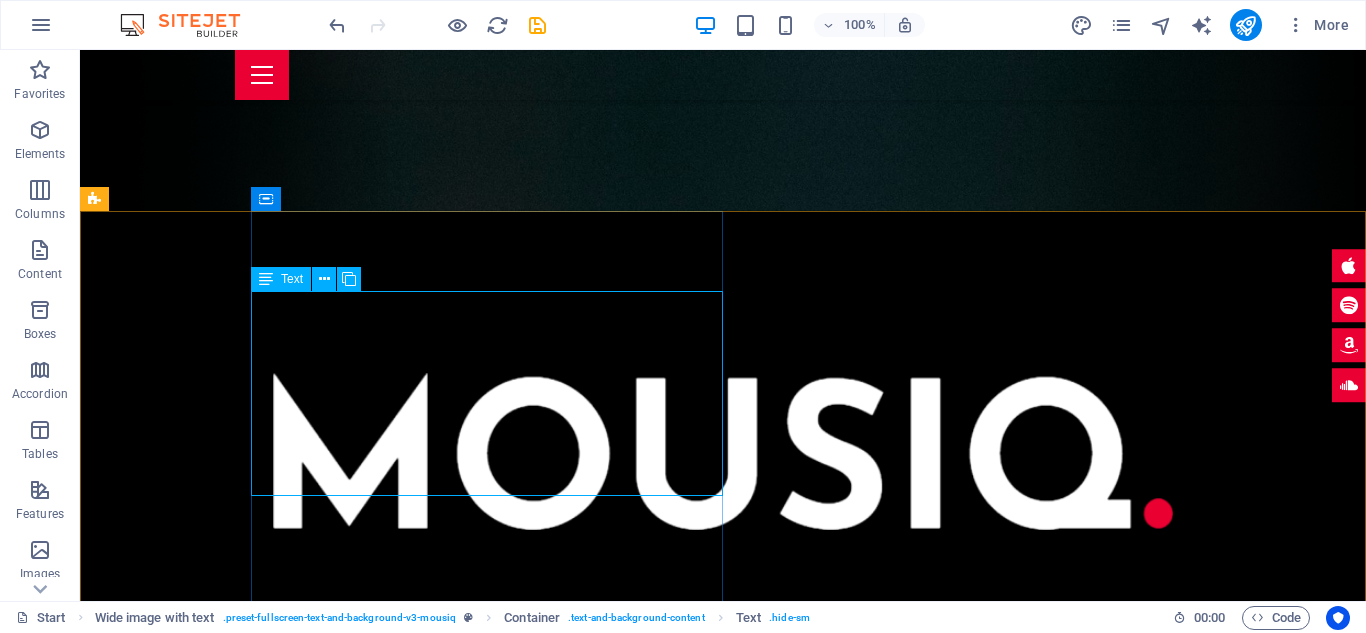 click on "Text" at bounding box center (292, 279) 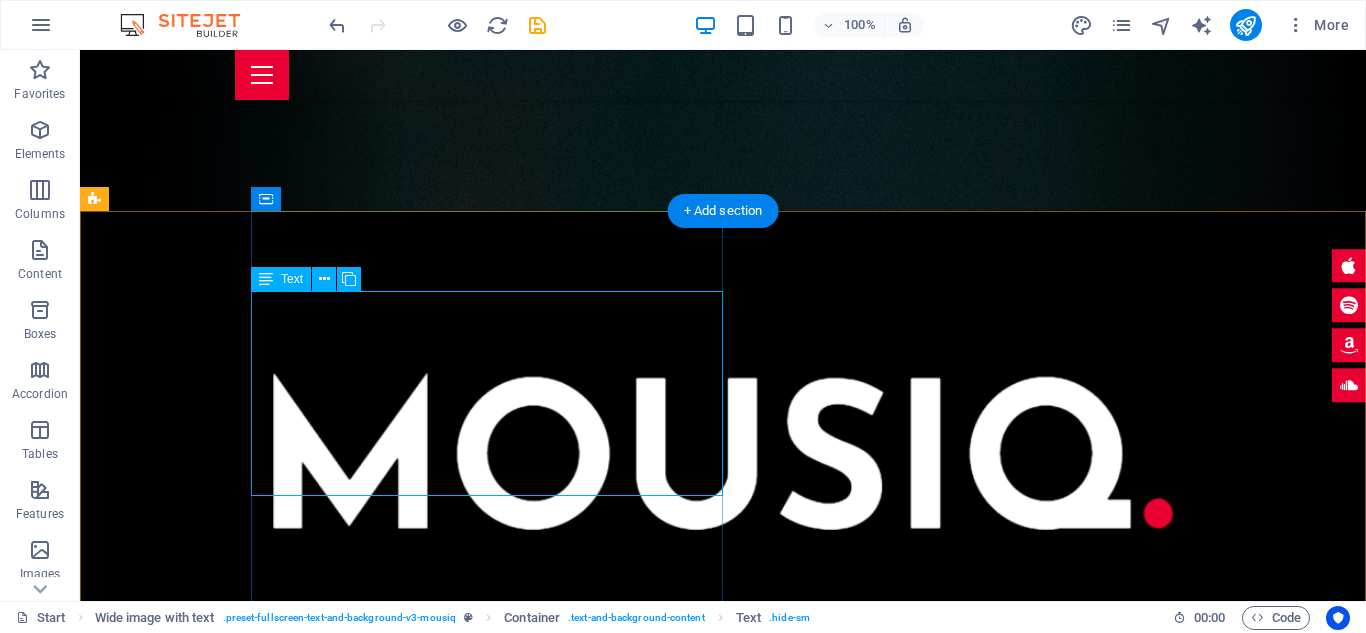 click on "Lorem ipsum dolor sit amet exop consectetur adipisicing elit. Vitae eos voluptatem et sequi distinctio adipisci culpa  omnis. Fugit sit atque eaque dolorum autem nobis elm reprehenderit porro omnis obcaecati laborum? Obcaecati laboriosam ex deserunt, harum libero a voluptatem possimus culpa nisi eos quas dolore omnis debitis consequatur fugiat eaque nulla. Qui molestias, nobis dicta voluptas." at bounding box center (809, 820) 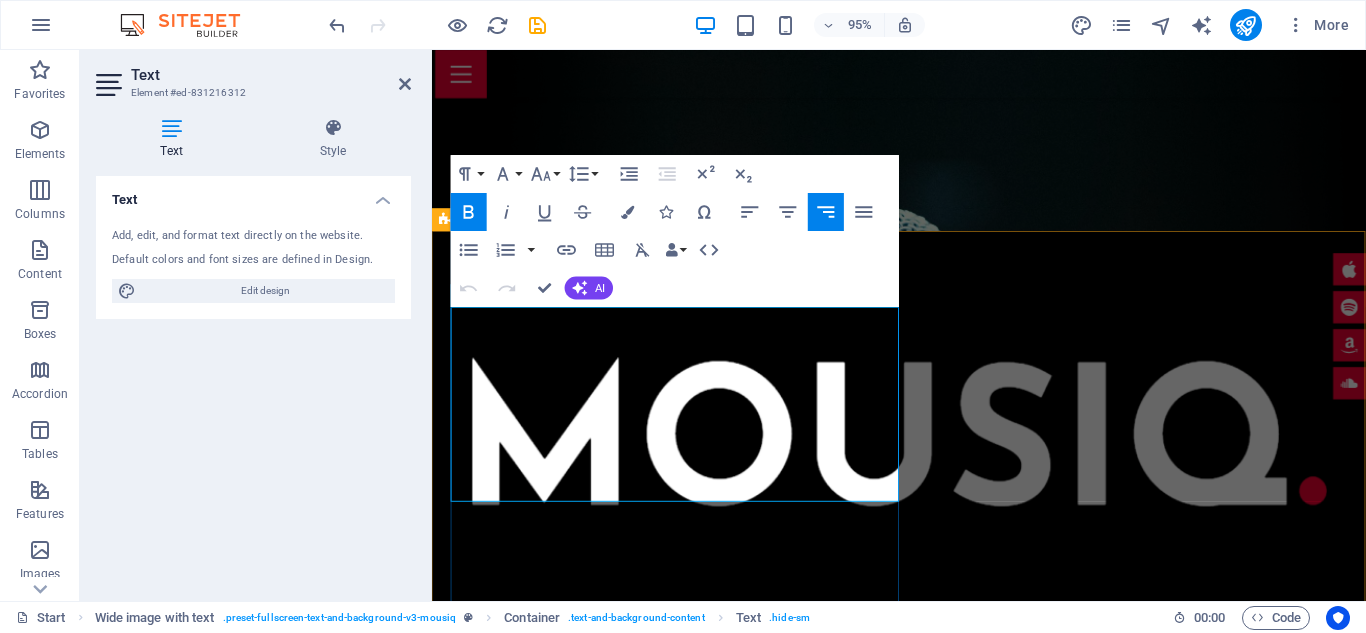 click on "Fugit sit atque eaque dolorum autem nobis elm reprehenderit porro omnis obcaecati laborum? Obcaecati laboriosam ex deserunt, harum libero a voluptatem possimus culpa nisi eos quas dolore omnis debitis consequatur fugiat eaque nulla. Qui molestias, nobis dicta voluptas." at bounding box center [934, 845] 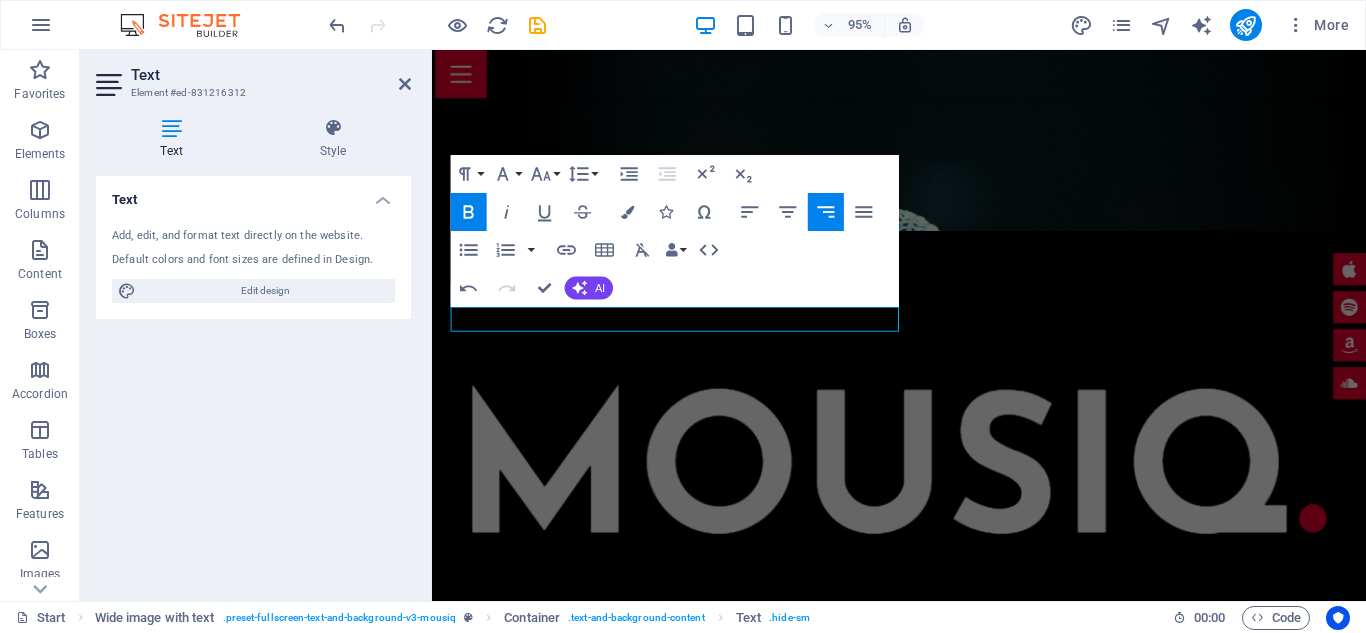 type 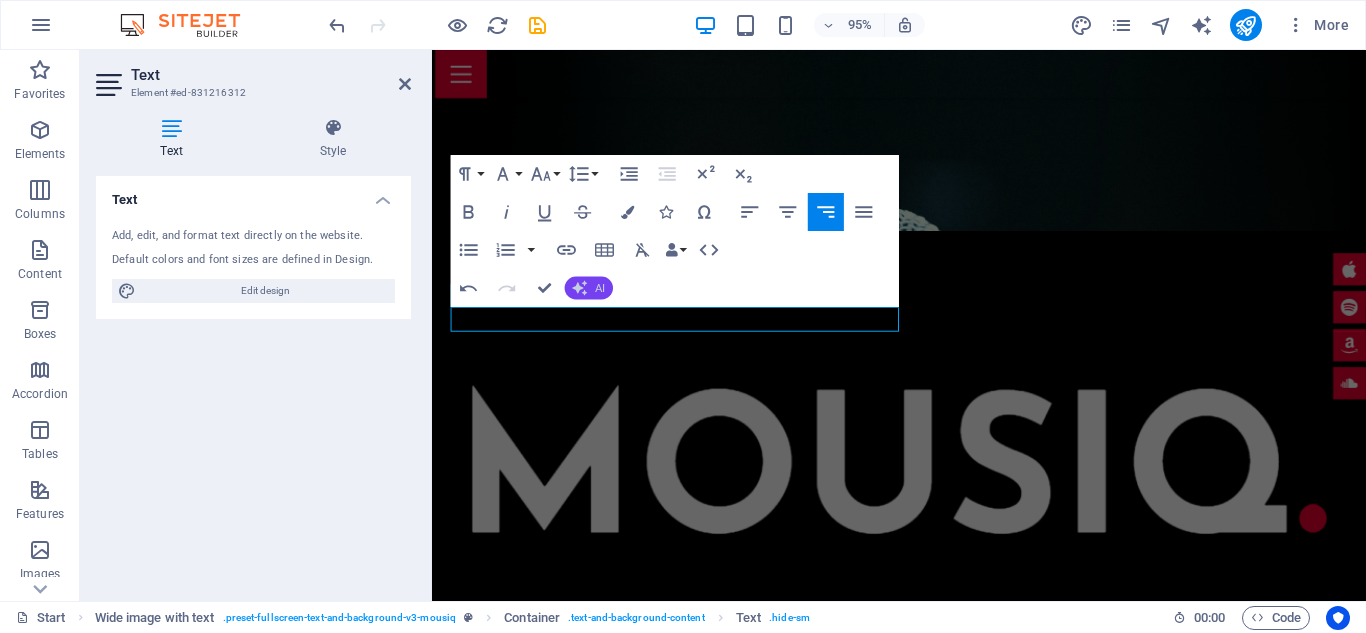 click 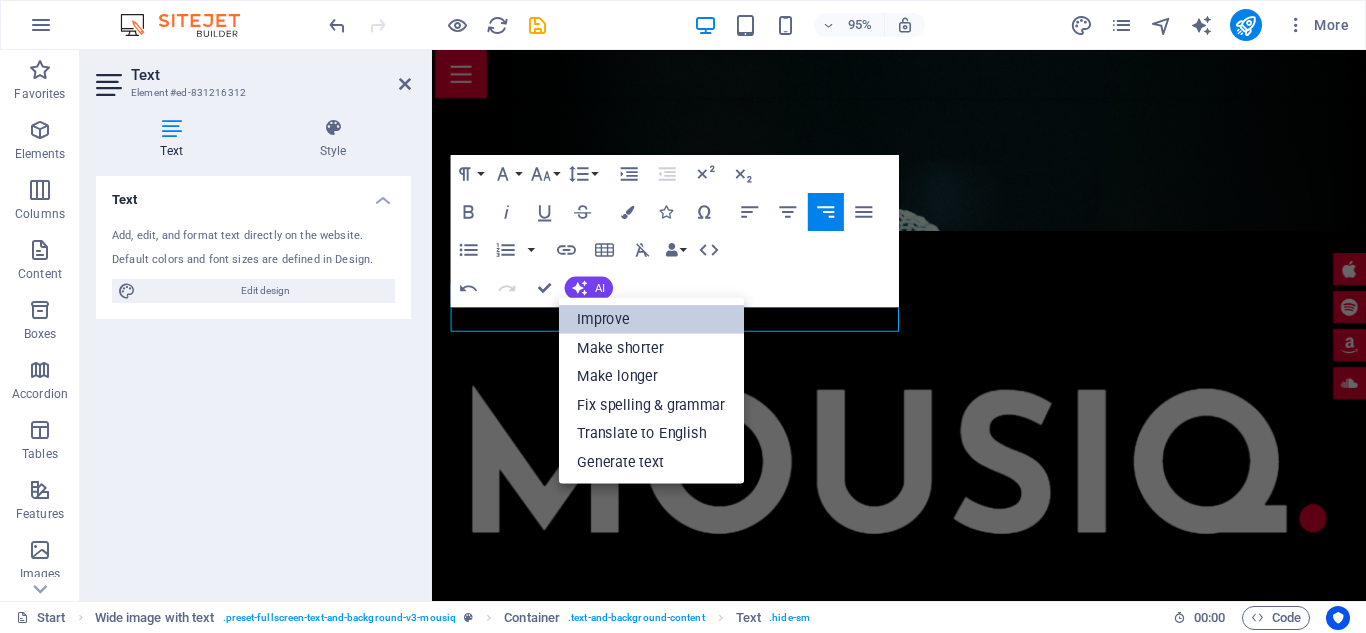 click on "Improve" at bounding box center [651, 318] 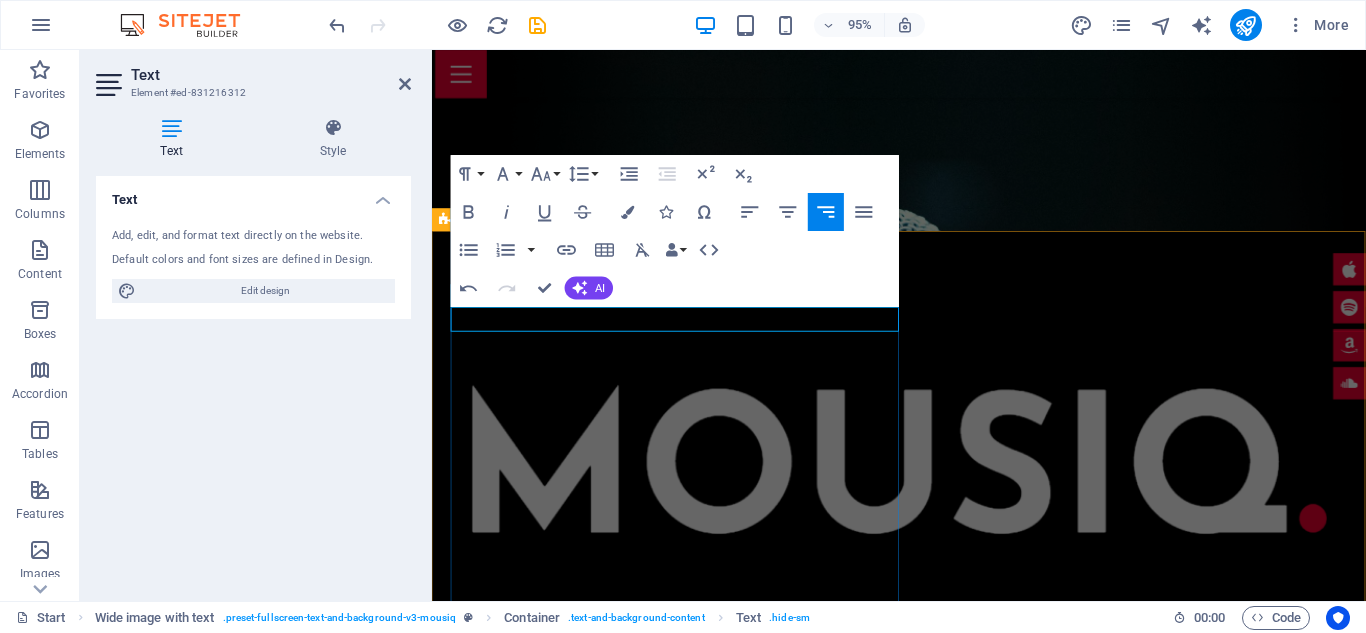 click on "Sure! Please provide the text you'd like me to improve." at bounding box center (934, 811) 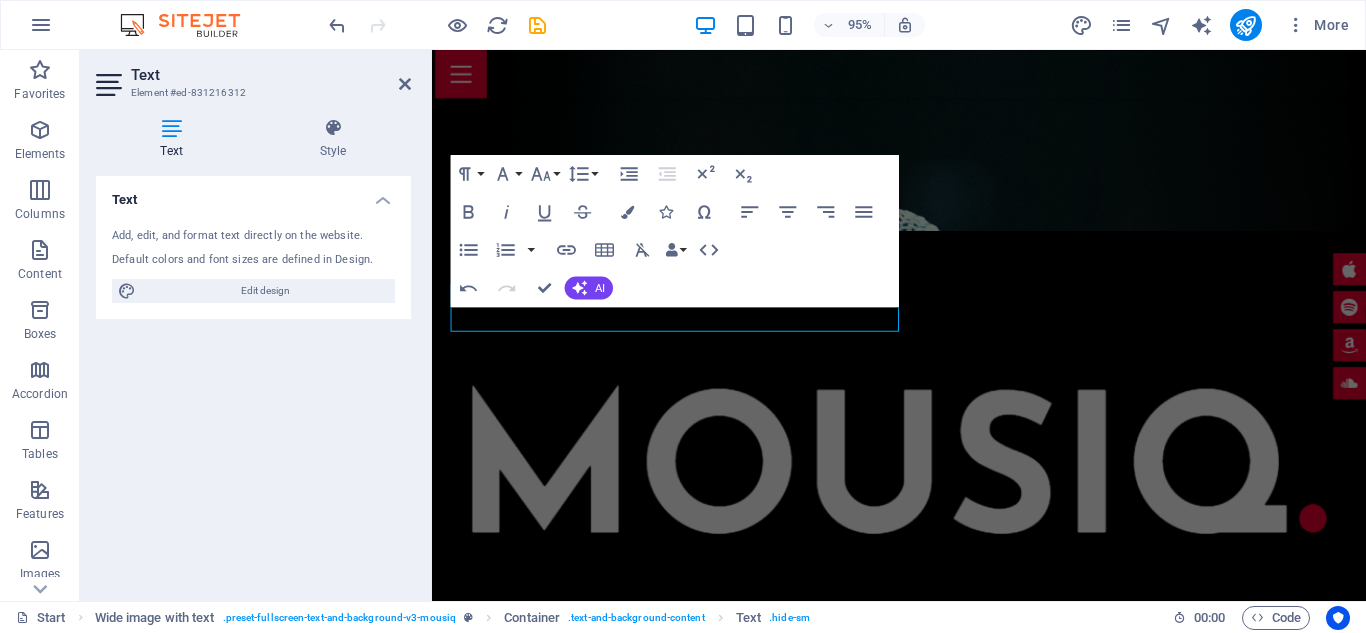 click on "95% More" at bounding box center [683, 25] 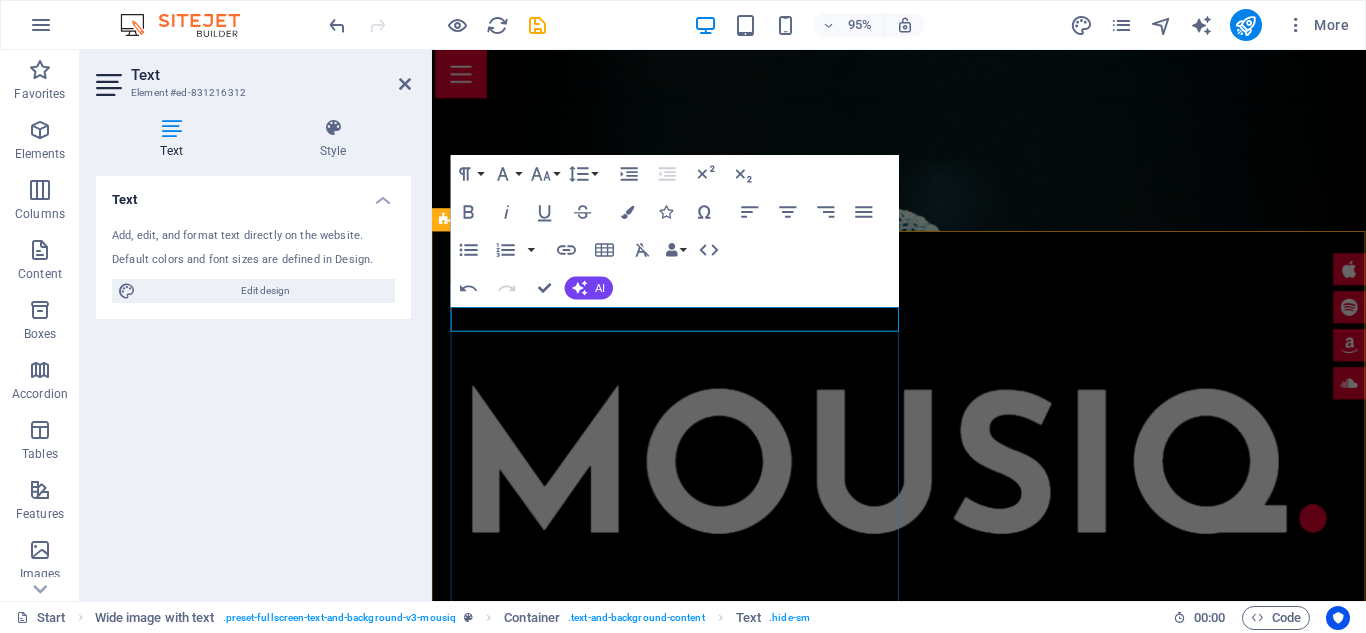click on "." at bounding box center (934, 811) 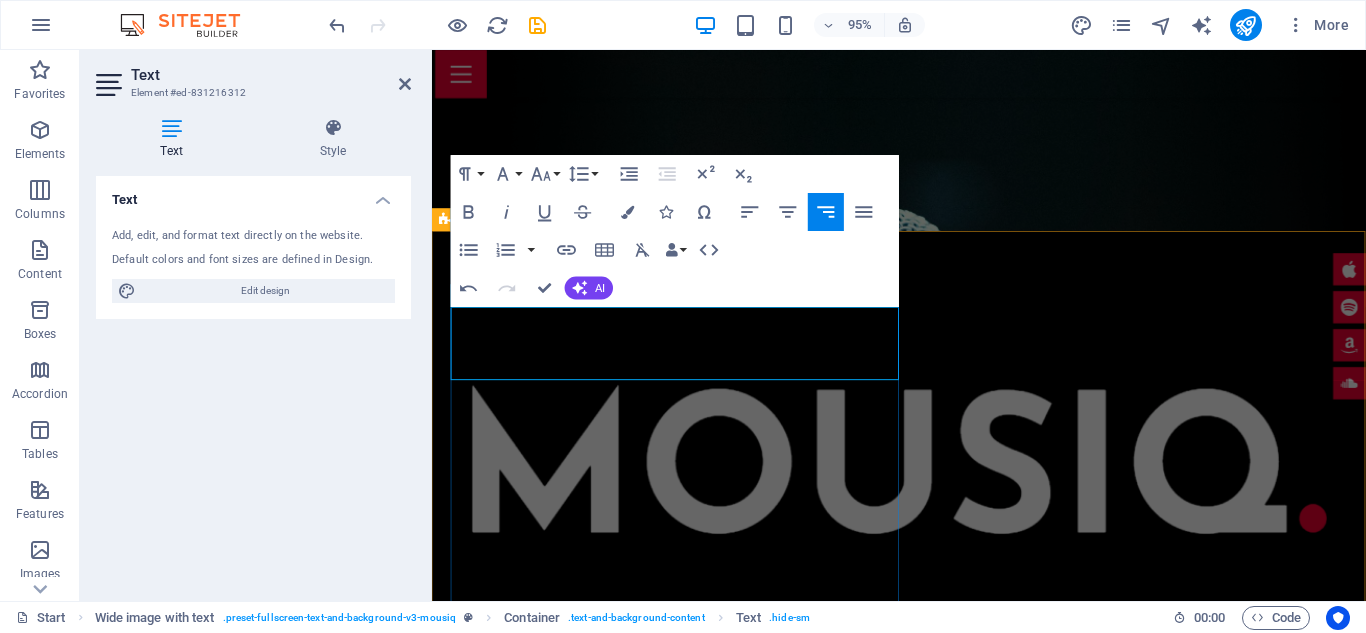 click on "blackrose is going to be a community for people to express ways to make this world a better place. Ideas are always welcome. In this domain we are all about having knowledge & applying. So please ." at bounding box center (934, 823) 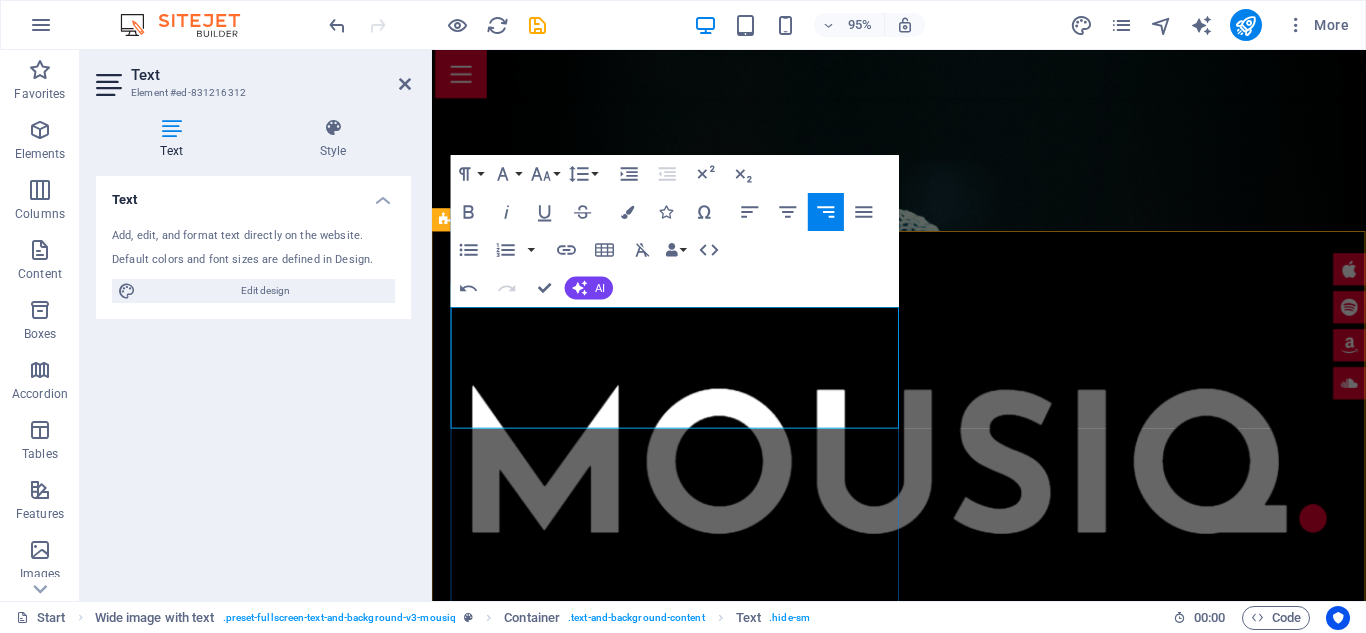 click on "Blackrose is going to be a community for people to express ways to make this world a better place. Ideas are always welcome. In this domain we are all about having knowledge & applying. Having strength in life is all about doing your best job and never quiting even if somebody tells you to stop.  ." at bounding box center [934, 836] 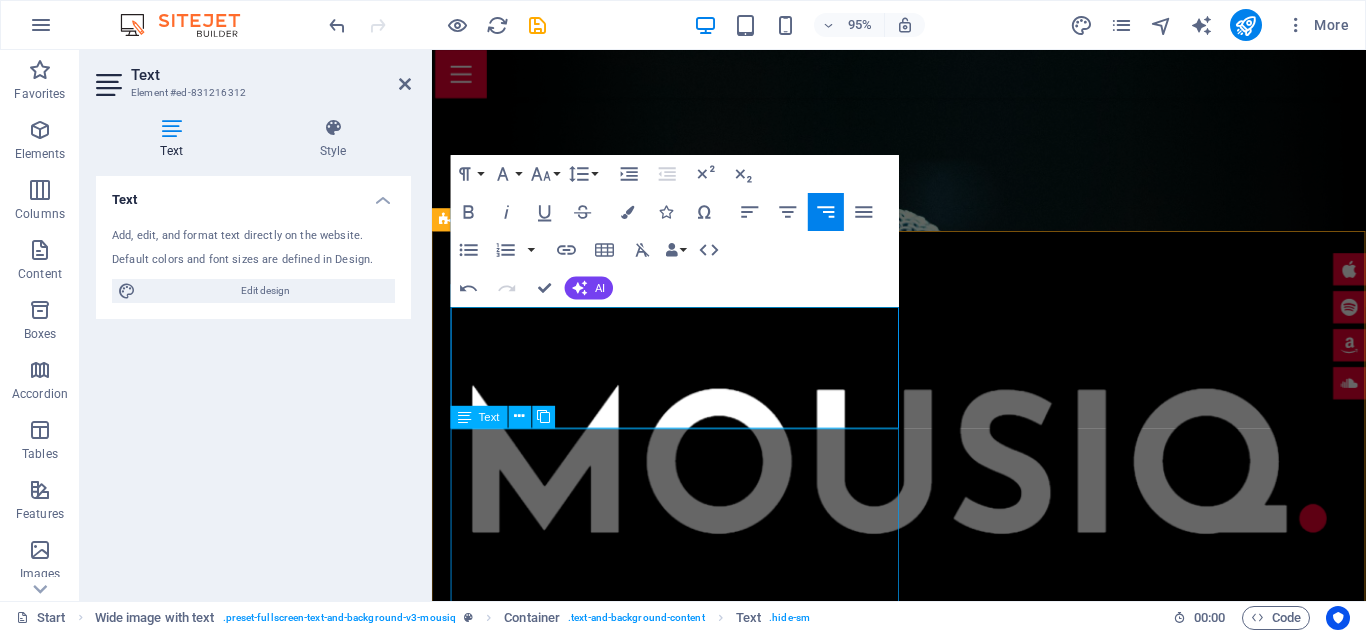 click on "Lorem ipsum dolor sit amet exop consectetur adipisicing elit. Vitae eos voluptatem et sequi distinctio adipisci culpa  omnis. Fugit sit atque eaque dolorum autem nobis elm reprehenderit porro omnis obcaecati laborum? Obcaecati laboriosam ex deserunt, harum libero a voluptatem possimus culpa nisi eos quas dolore omnis debitis consequatur fugiat eaque nulla. Qui molestias, nobis dicta voluptas." at bounding box center (934, 925) 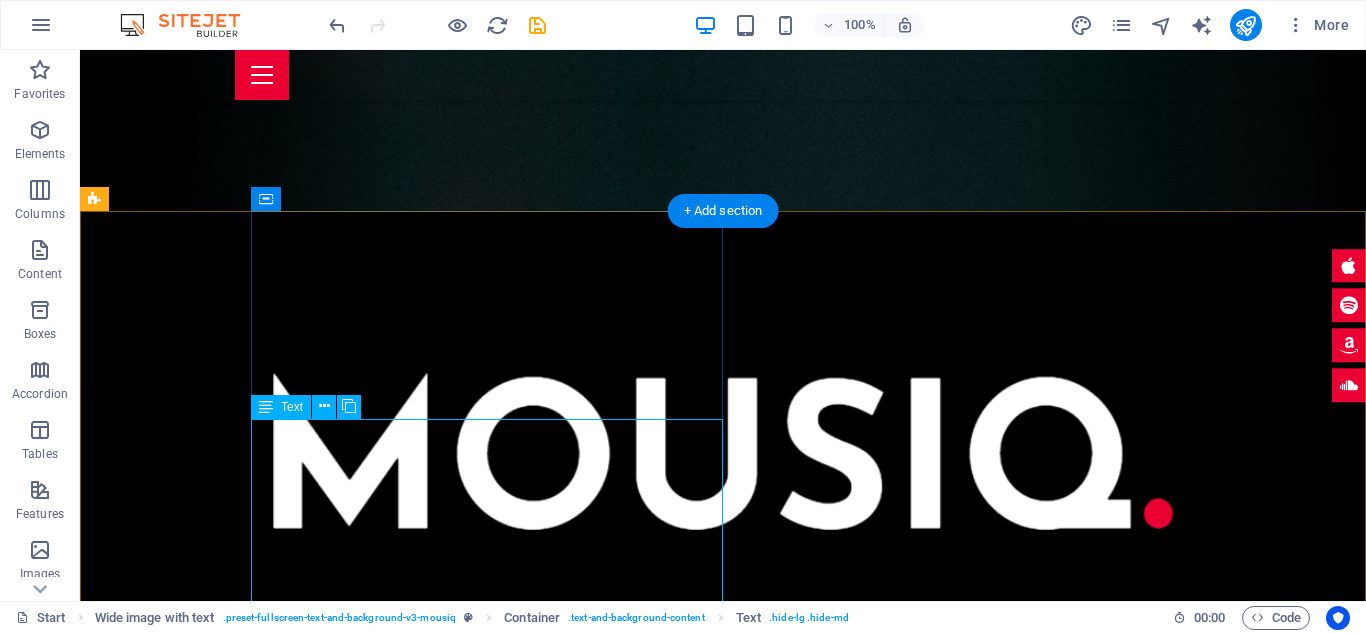 click on "Lorem ipsum dolor sit amet exop consectetur adipisicing elit. Vitae eos voluptatem et sequi distinctio adipisci culpa  omnis. Fugit sit atque eaque dolorum autem nobis elm reprehenderit porro omnis obcaecati laborum? Obcaecati laboriosam ex deserunt, harum libero a voluptatem possimus culpa nisi eos quas dolore omnis debitis consequatur fugiat eaque nulla. Qui molestias, nobis dicta voluptas." at bounding box center (809, 896) 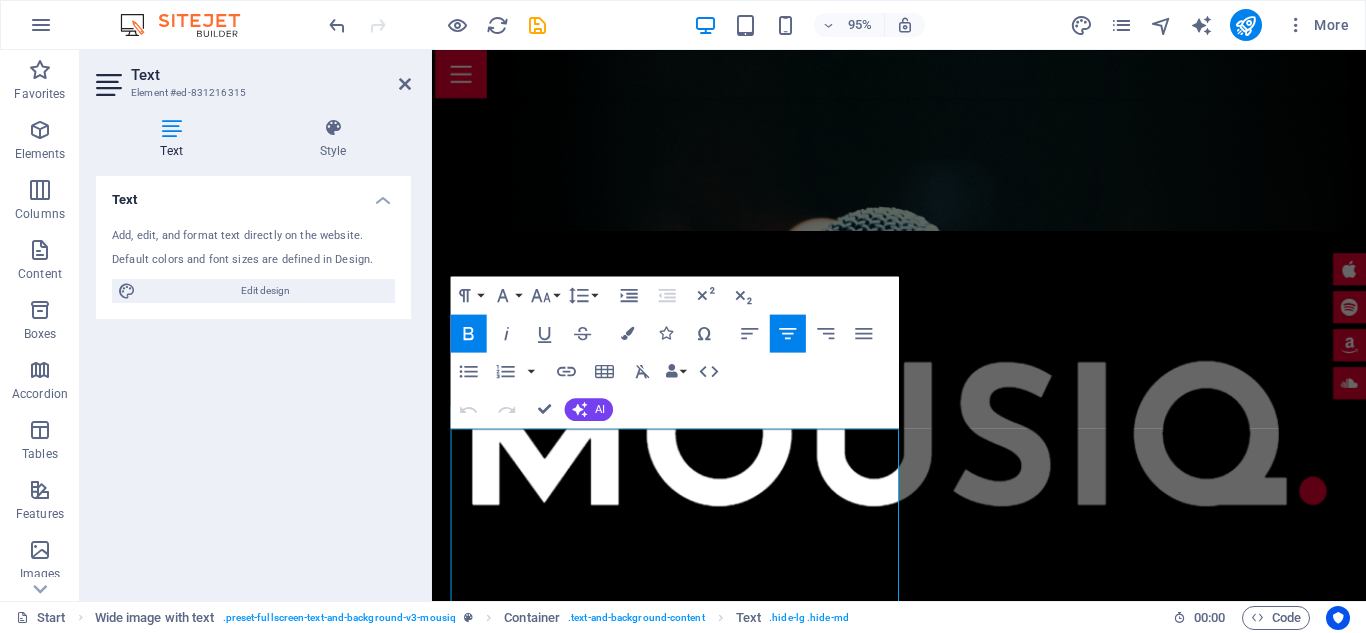 click on "Text Add, edit, and format text directly on the website. Default colors and font sizes are defined in Design. Edit design Alignment Left aligned Centered Right aligned" at bounding box center (253, 380) 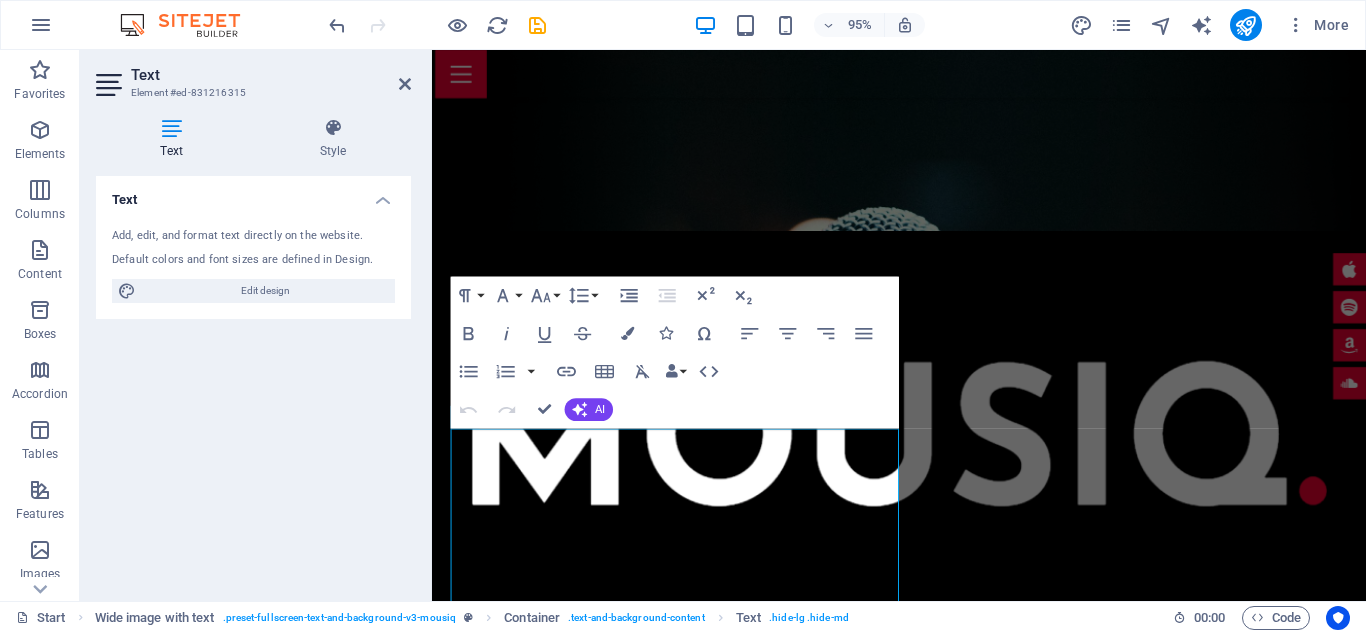 click on "Text Add, edit, and format text directly on the website. Default colors and font sizes are defined in Design. Edit design Alignment Left aligned Centered Right aligned" at bounding box center [253, 380] 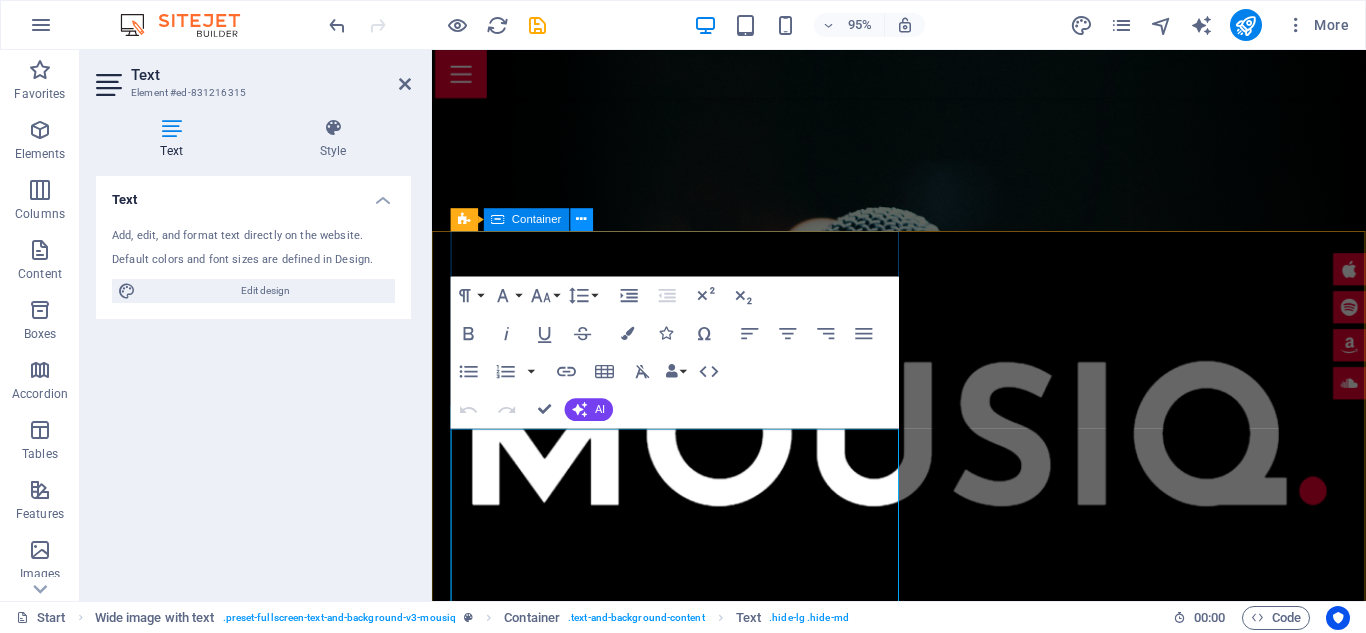 click at bounding box center [581, 219] 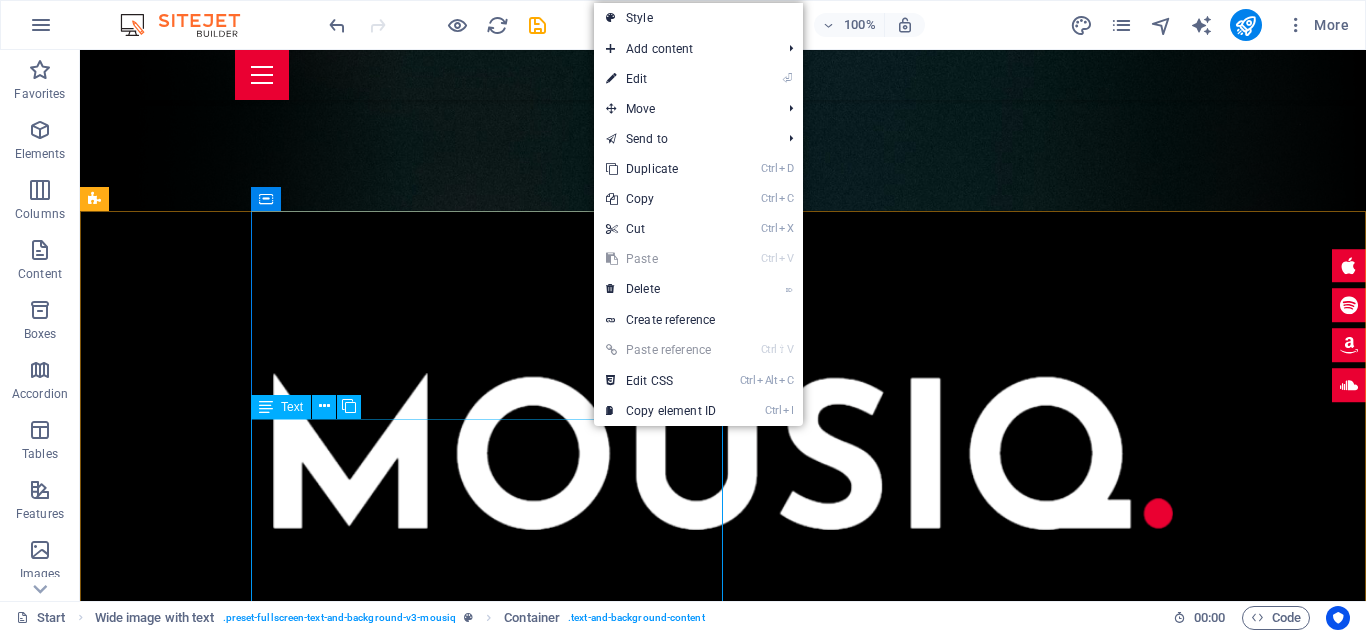 click on "Lorem ipsum dolor sit amet exop consectetur adipisicing elit. Vitae eos voluptatem et sequi distinctio adipisci culpa  omnis. Fugit sit atque eaque dolorum autem nobis elm reprehenderit porro omnis obcaecati laborum? Obcaecati laboriosam ex deserunt, harum libero a voluptatem possimus culpa nisi eos quas dolore omnis debitis consequatur fugiat eaque nulla. Qui molestias, nobis dicta voluptas." at bounding box center [809, 896] 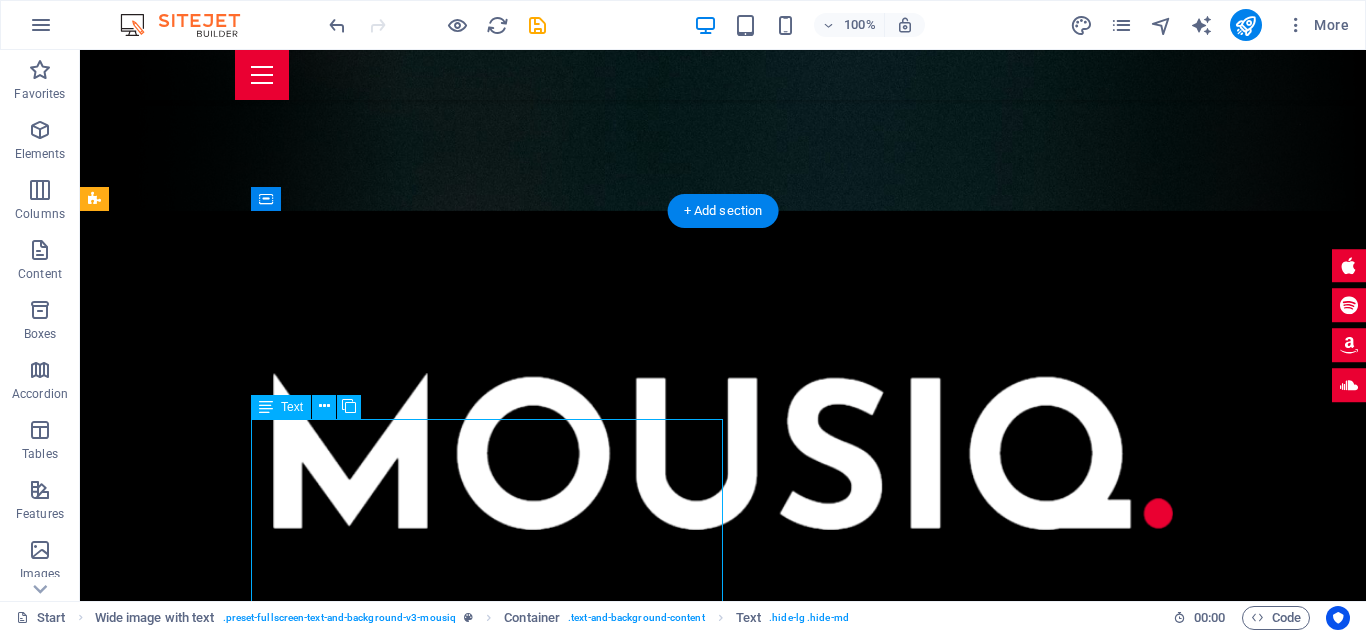 click on "Lorem ipsum dolor sit amet exop consectetur adipisicing elit. Vitae eos voluptatem et sequi distinctio adipisci culpa  omnis. Fugit sit atque eaque dolorum autem nobis elm reprehenderit porro omnis obcaecati laborum? Obcaecati laboriosam ex deserunt, harum libero a voluptatem possimus culpa nisi eos quas dolore omnis debitis consequatur fugiat eaque nulla. Qui molestias, nobis dicta voluptas." at bounding box center (809, 896) 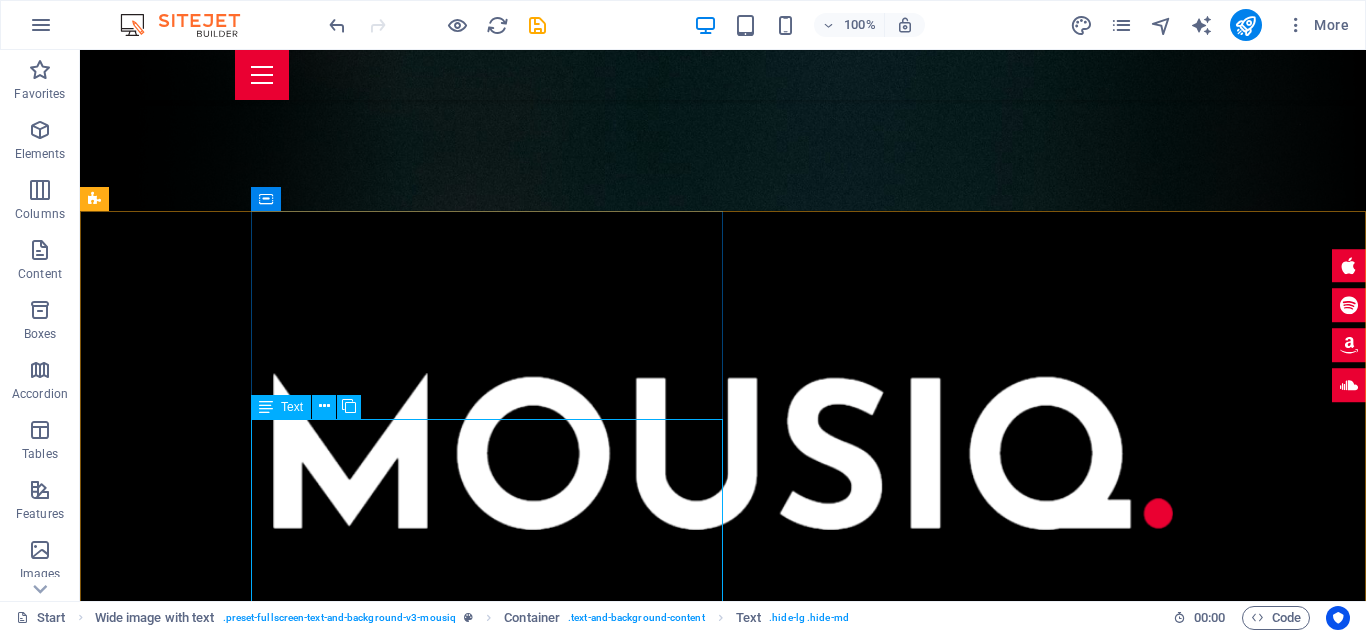 click on "Text" at bounding box center [292, 407] 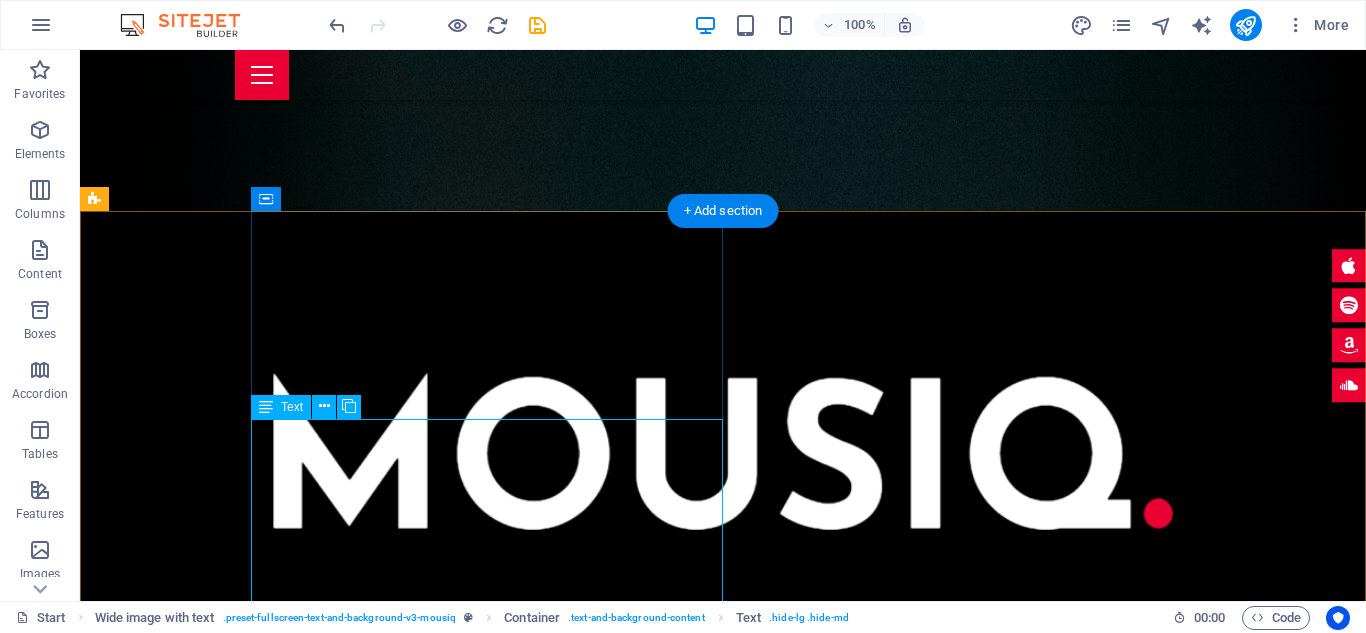 click on "Lorem ipsum dolor sit amet exop consectetur adipisicing elit. Vitae eos voluptatem et sequi distinctio adipisci culpa  omnis. Fugit sit atque eaque dolorum autem nobis elm reprehenderit porro omnis obcaecati laborum? Obcaecati laboriosam ex deserunt, harum libero a voluptatem possimus culpa nisi eos quas dolore omnis debitis consequatur fugiat eaque nulla. Qui molestias, nobis dicta voluptas." at bounding box center [809, 896] 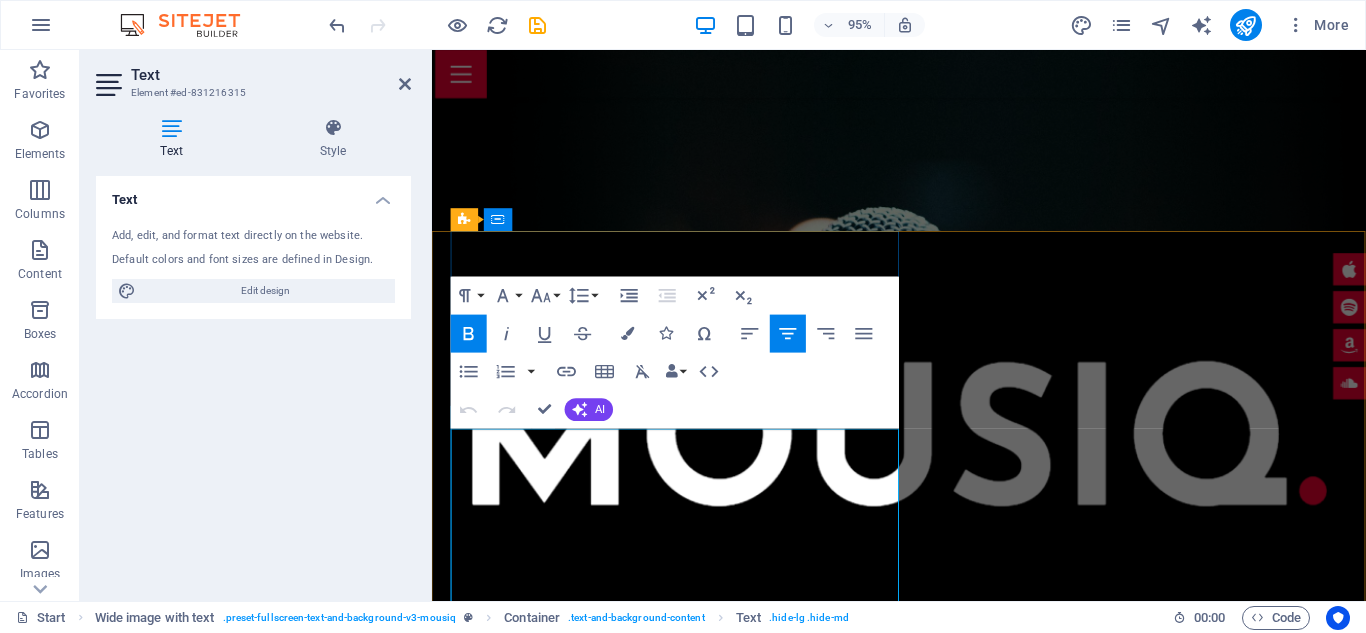 click on "Lorem ipsum dolor sit amet exop consectetur adipisicing elit. Vitae eos voluptatem et sequi distinctio adipisci culpa  omnis." at bounding box center (933, 857) 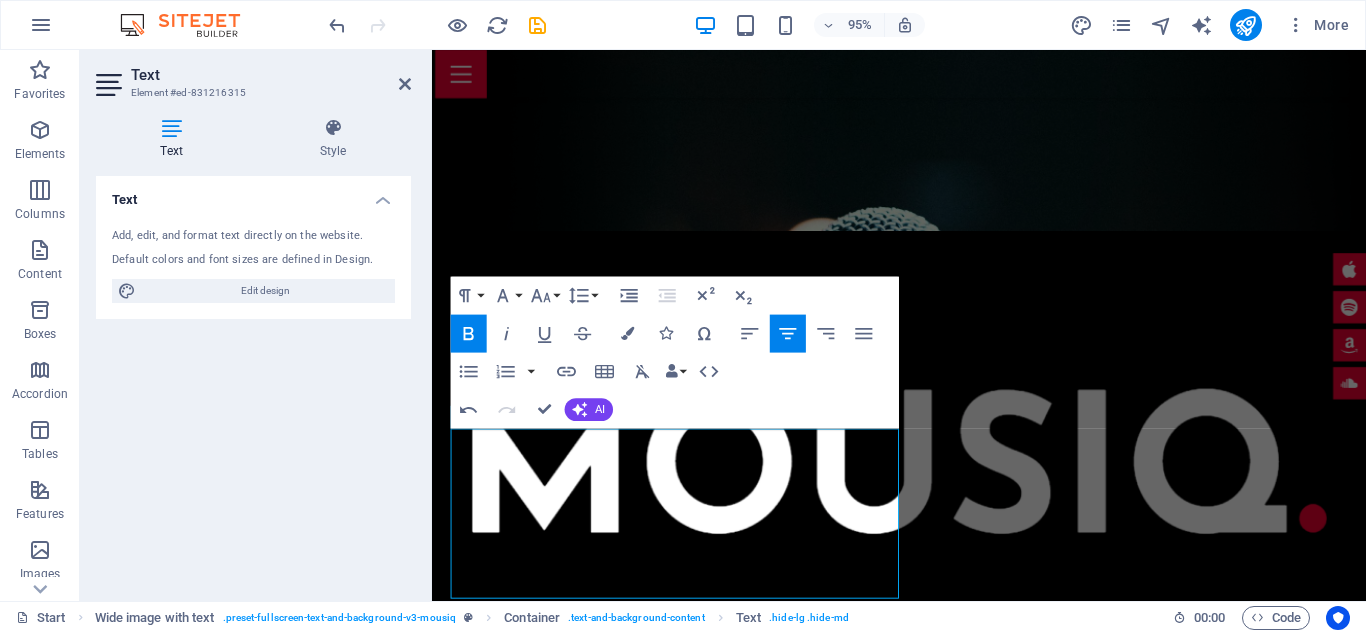 type 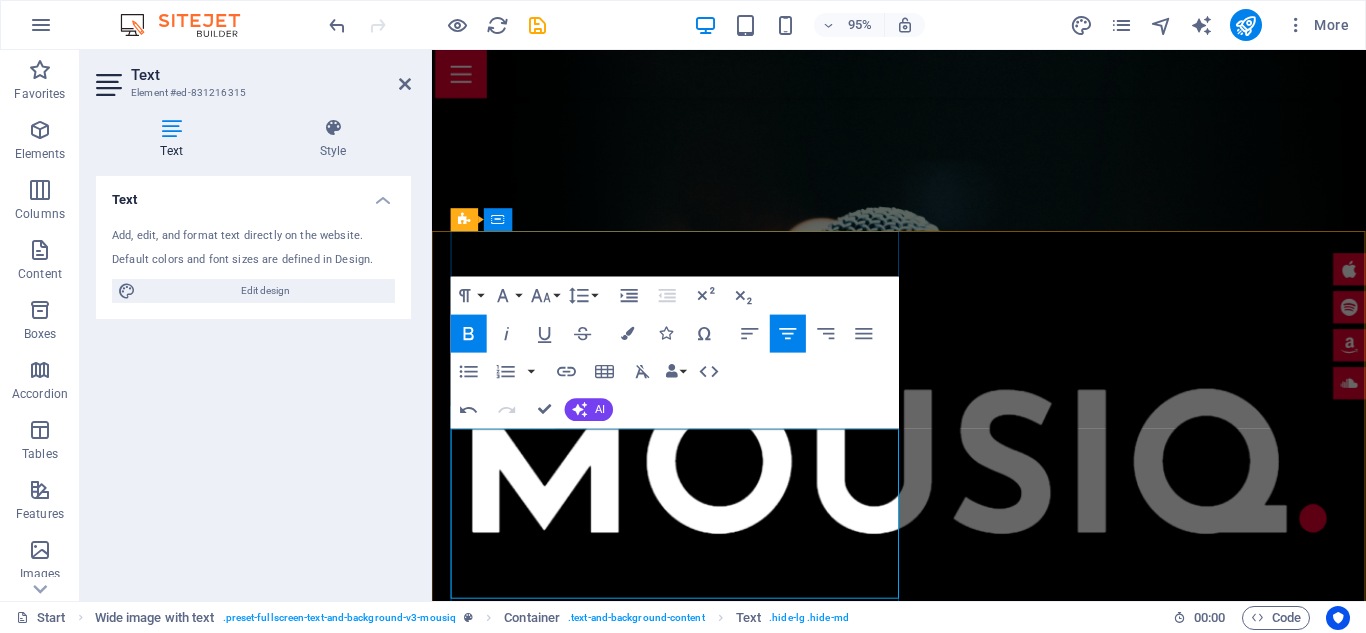 click on "Fugit sit atque eaque dolorum autem nobis elm reprehenderit porro omnis obcaecati laborum? Obcaecati laboriosam ex deserunt, harum libero a voluptatem possimus culpa nisi eos quas dolore omnis debitis consequatur fugiat eaque nulla. Qui molestias, nobis dicta voluptas." at bounding box center (934, 951) 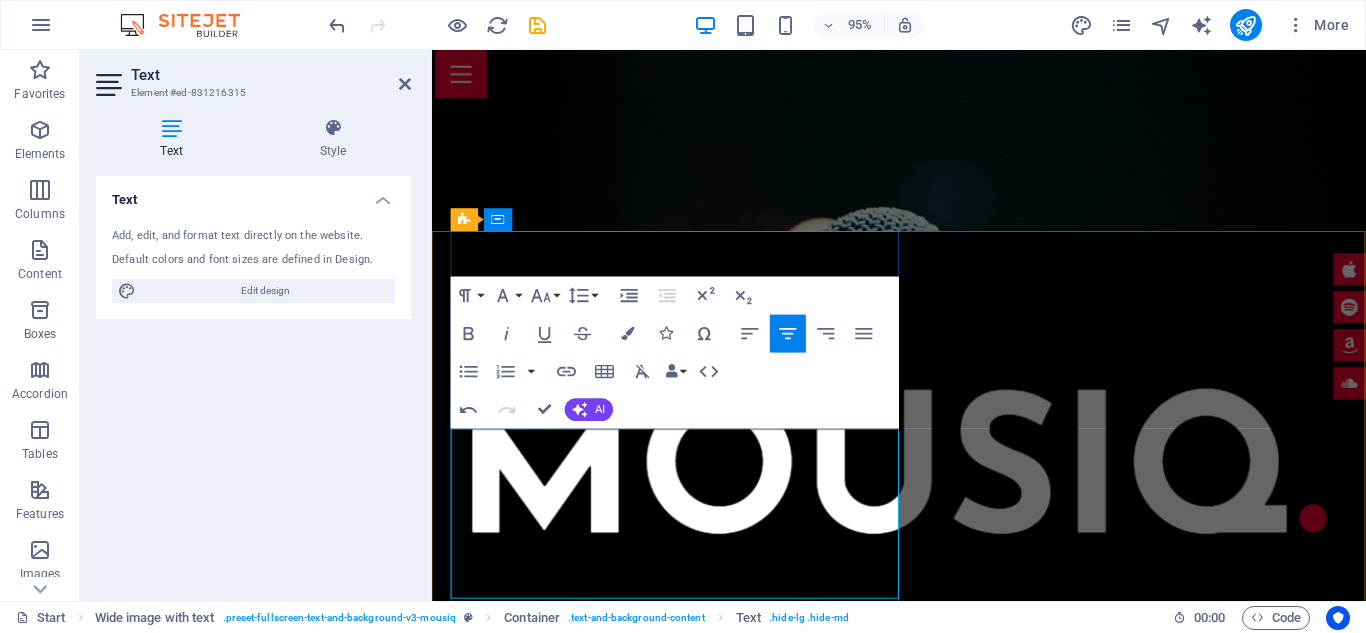 click on "Fugit sit atque eaque dolorum autem nobis elm reprehenderit porro omnis obcaecati laborum? Obcaecati laboriosam ex deserunt, harum libero a voluptatem possimus culpa nisi eos quas dolore omnis debitis consequatur fugiat eaque nulla. Qui molestias, nobis dicta voluptas." at bounding box center [934, 951] 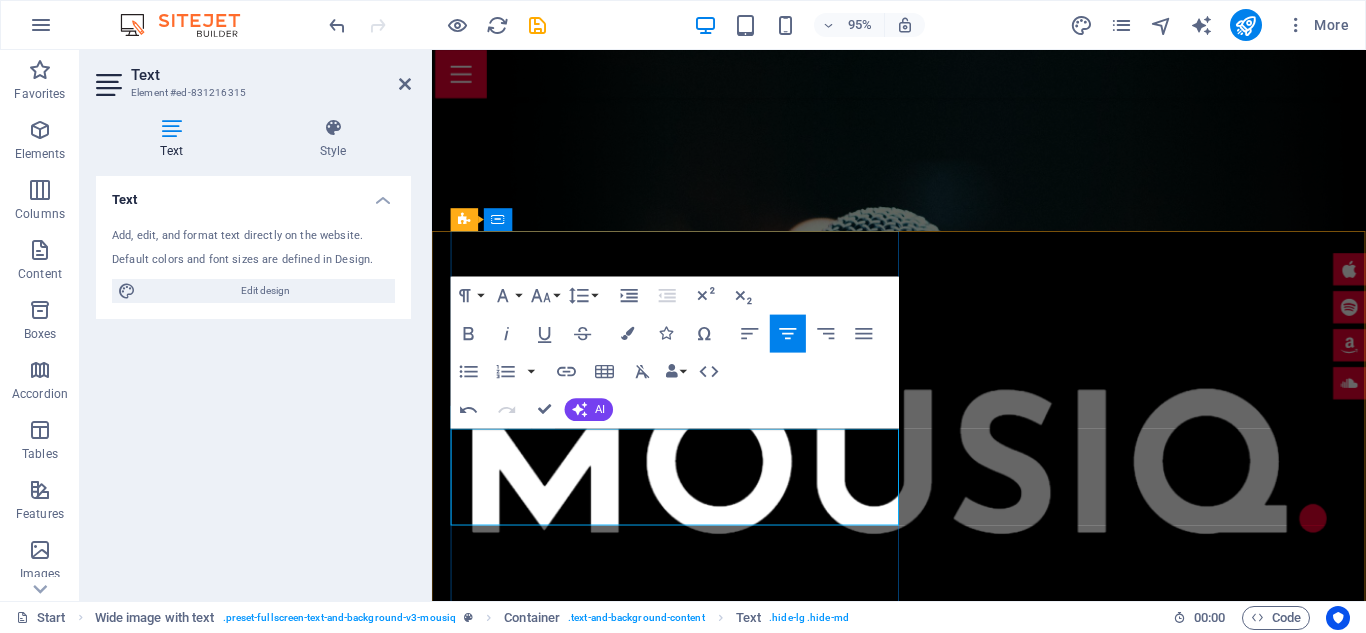 click on "Accepting where humanity went wrong and trying new ways to fix history ." at bounding box center [934, 939] 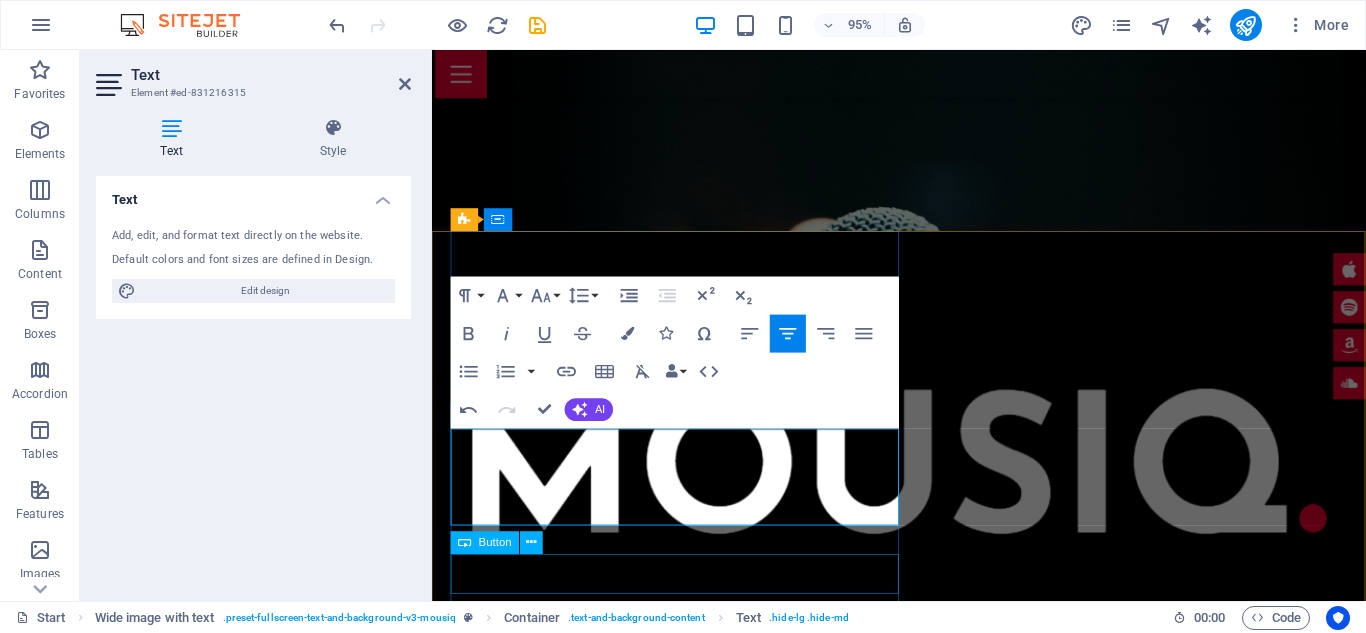 click on "Get in touch" at bounding box center [934, 1002] 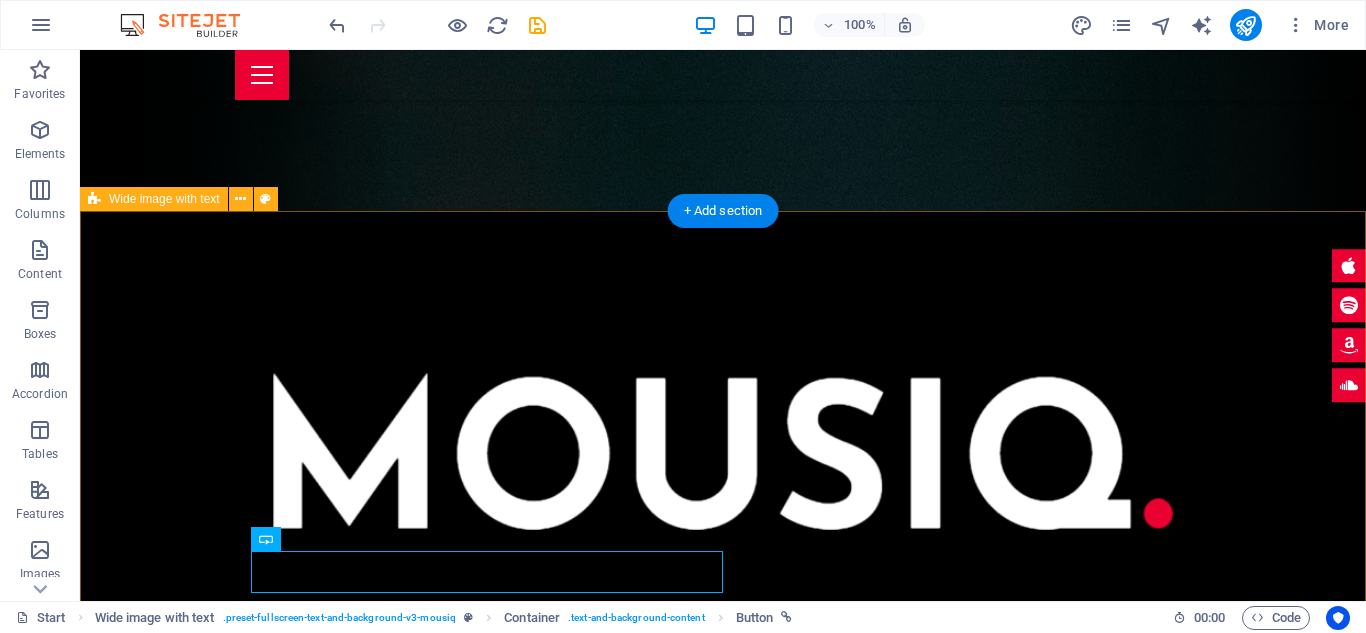 click on "Blackrose is going to be a community for people to express ways to make this world a better place. Ideas are always welcome. In this domain we are all about having knowledge & applying. Having strength in life is all about doing your best job and never quiting even if somebody tells you to stop. The new step of this world. Accepting where humanity went wrong and trying new ways to fix history. Because the past can't be rewritten but the future can. Get in touch Drop content here or  Add elements  Paste clipboard" at bounding box center (723, 1184) 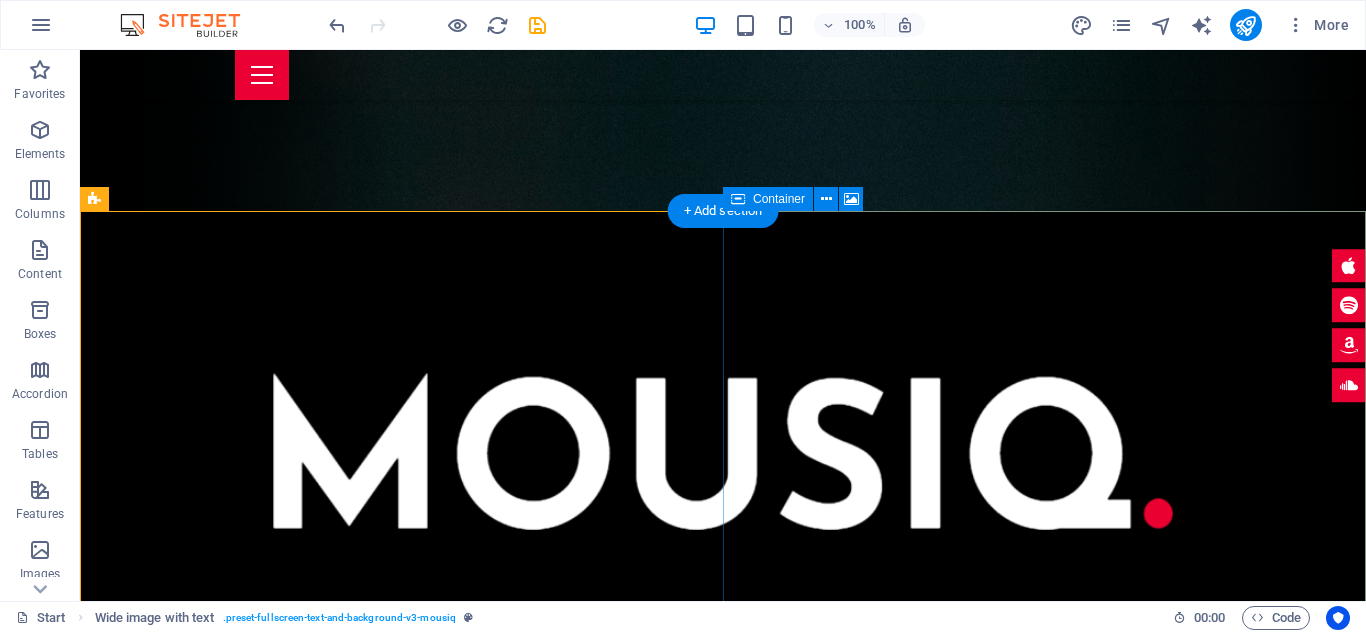click on "Drop content here or  Add elements  Paste clipboard" at bounding box center (723, 1607) 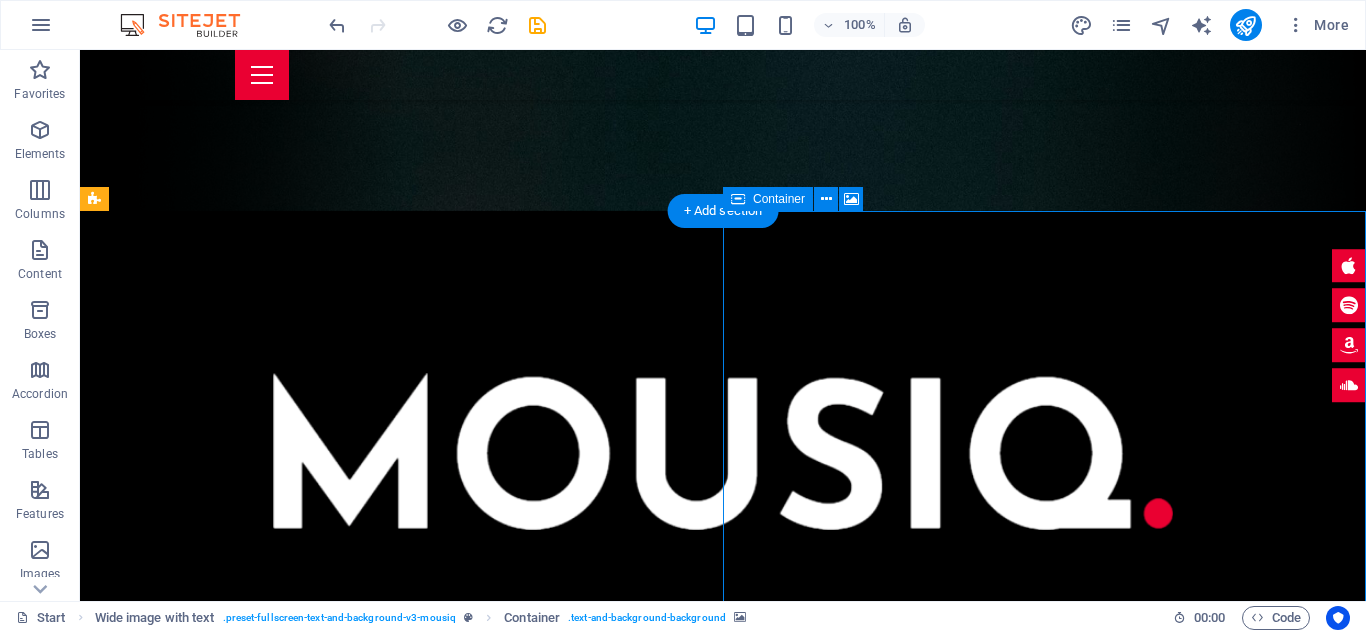 click on "Drop content here or  Add elements  Paste clipboard" at bounding box center (723, 1607) 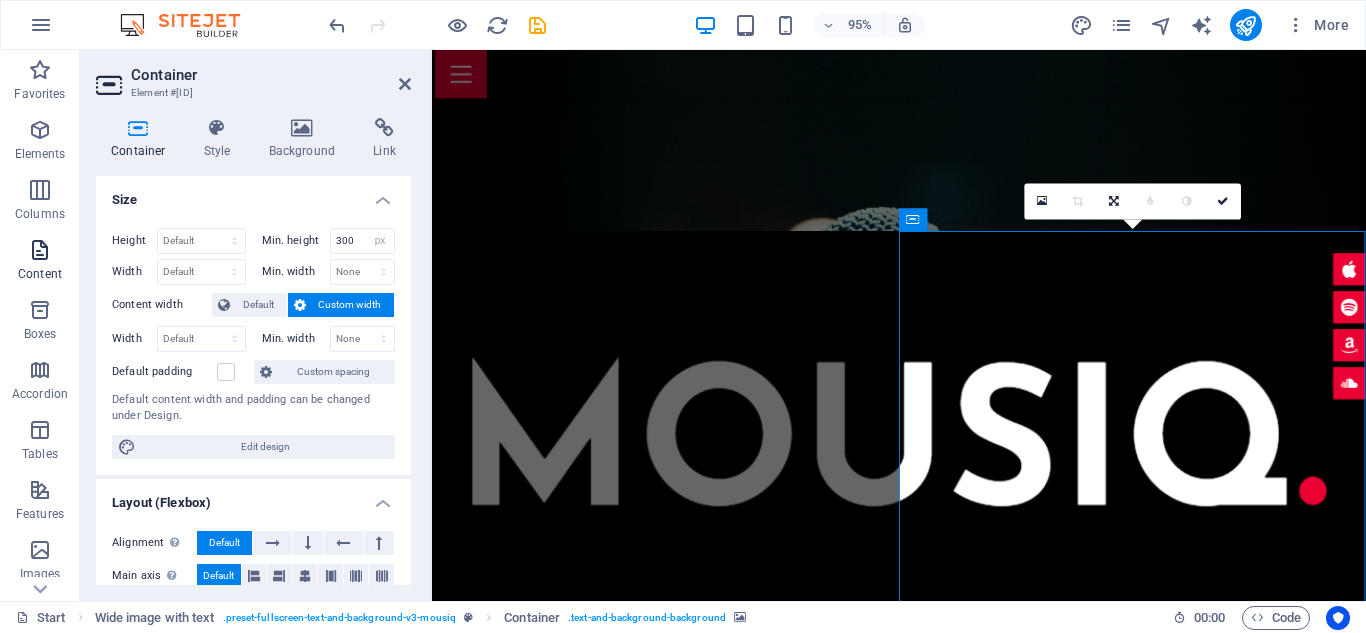 click at bounding box center (40, 250) 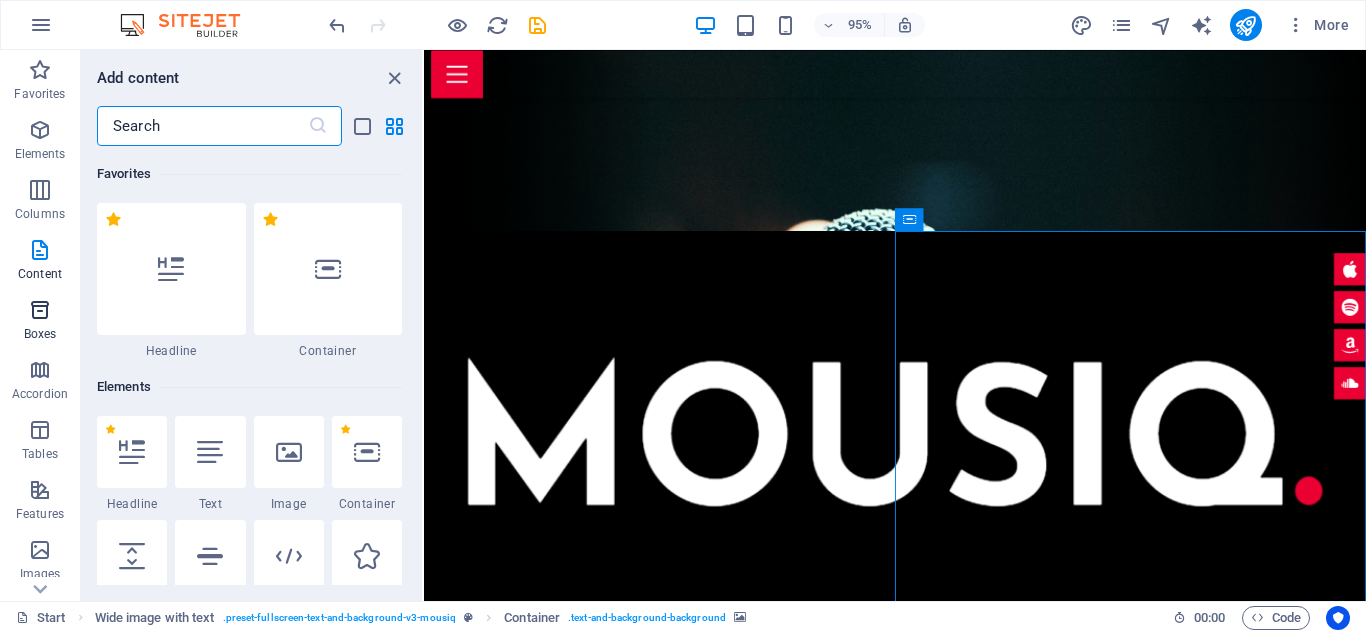 scroll, scrollTop: 3499, scrollLeft: 0, axis: vertical 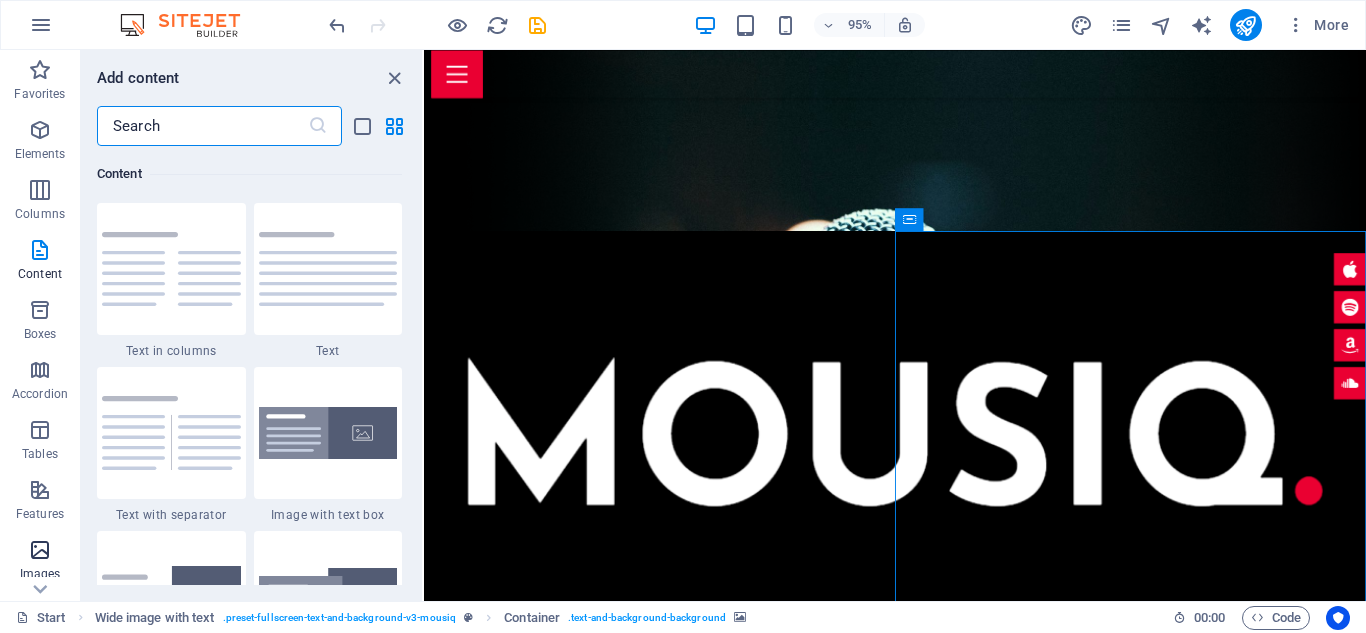 click on "Images" at bounding box center (40, 562) 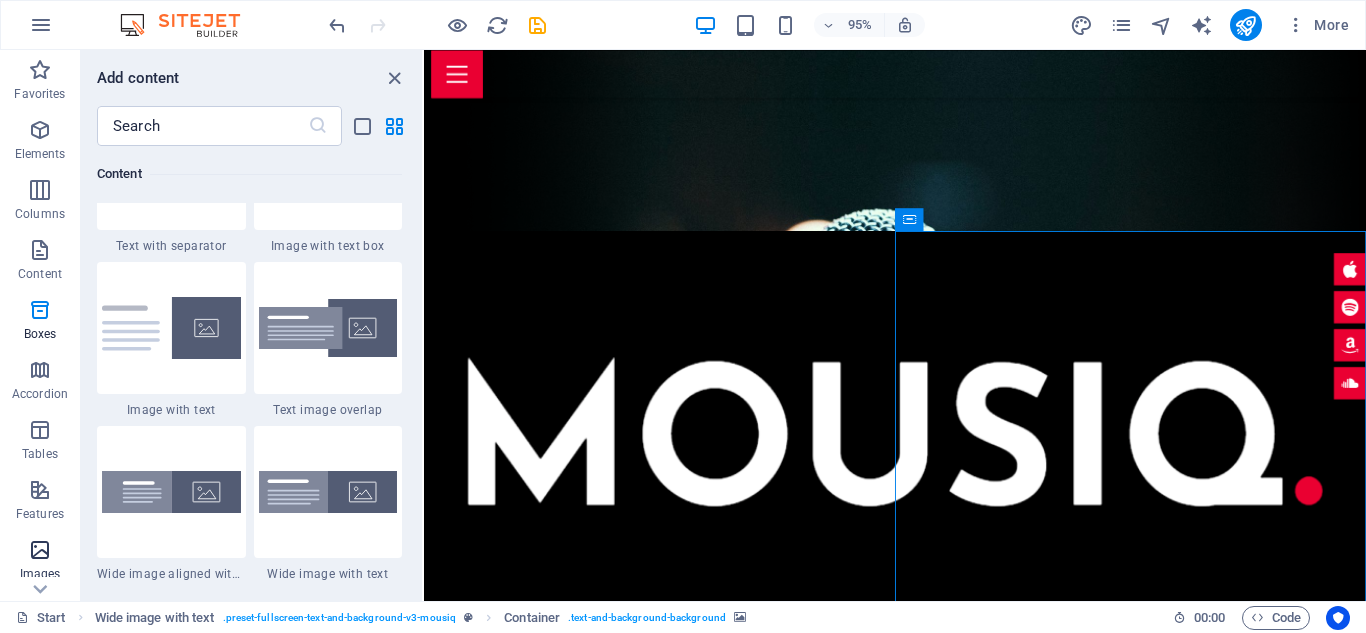 scroll, scrollTop: 10140, scrollLeft: 0, axis: vertical 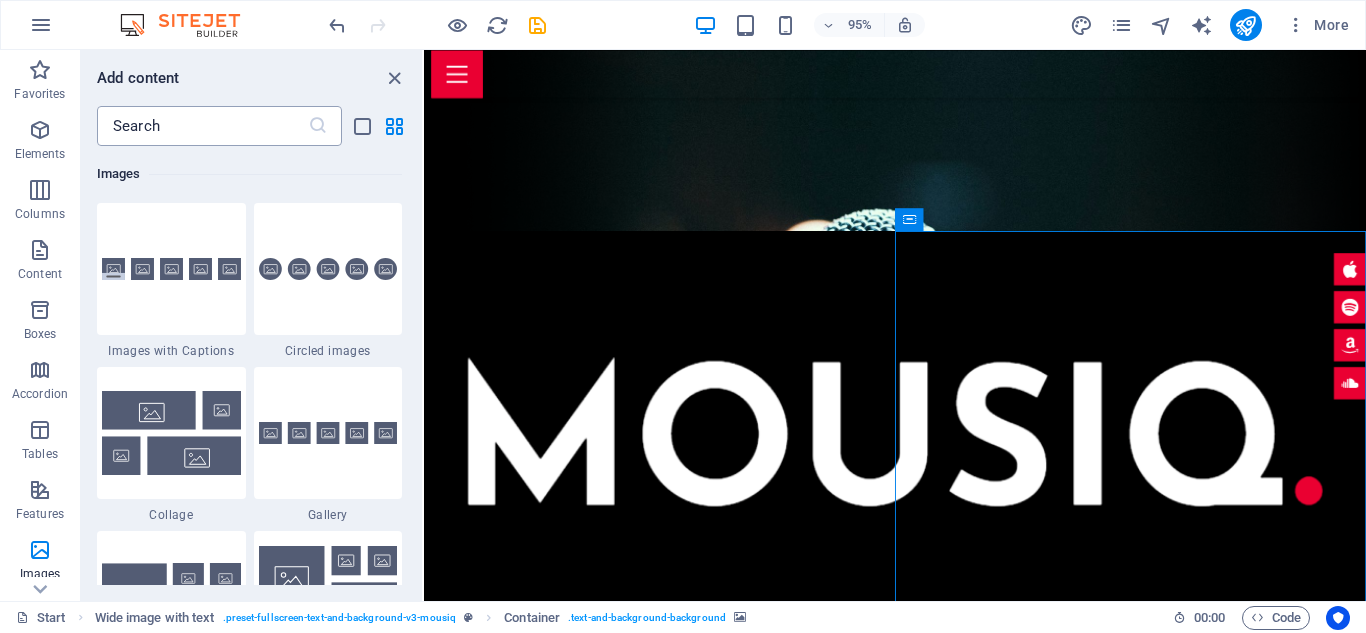 click at bounding box center [202, 126] 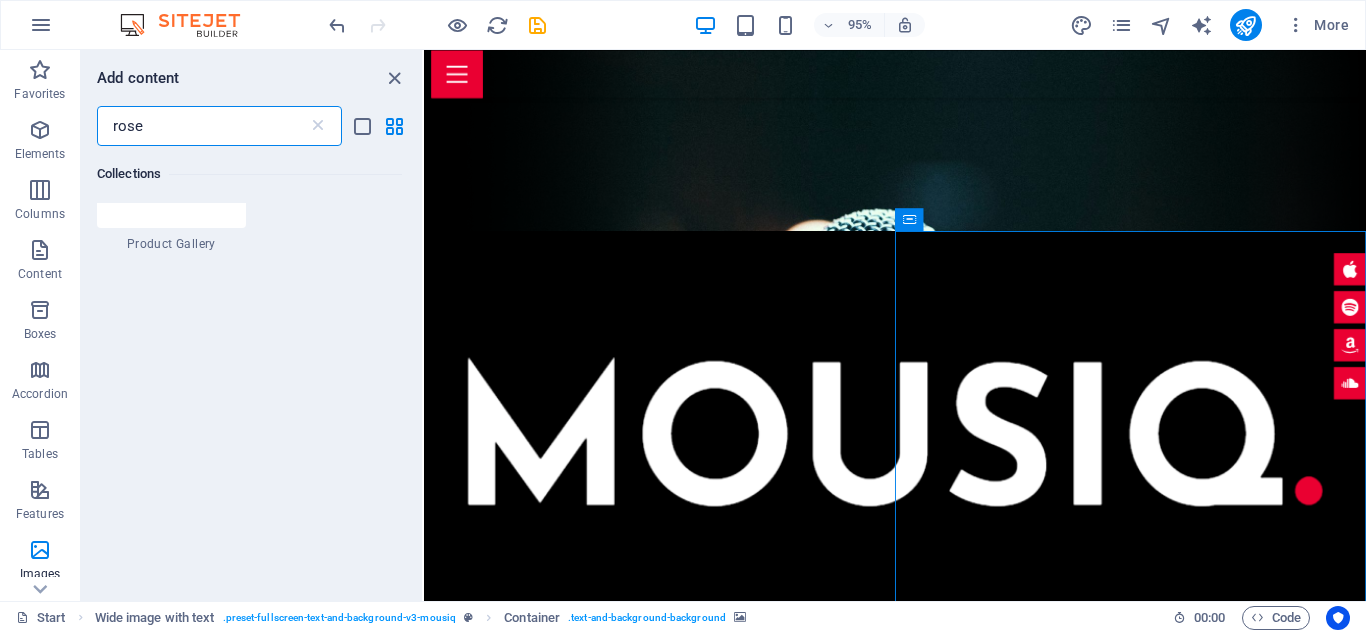 scroll, scrollTop: 0, scrollLeft: 0, axis: both 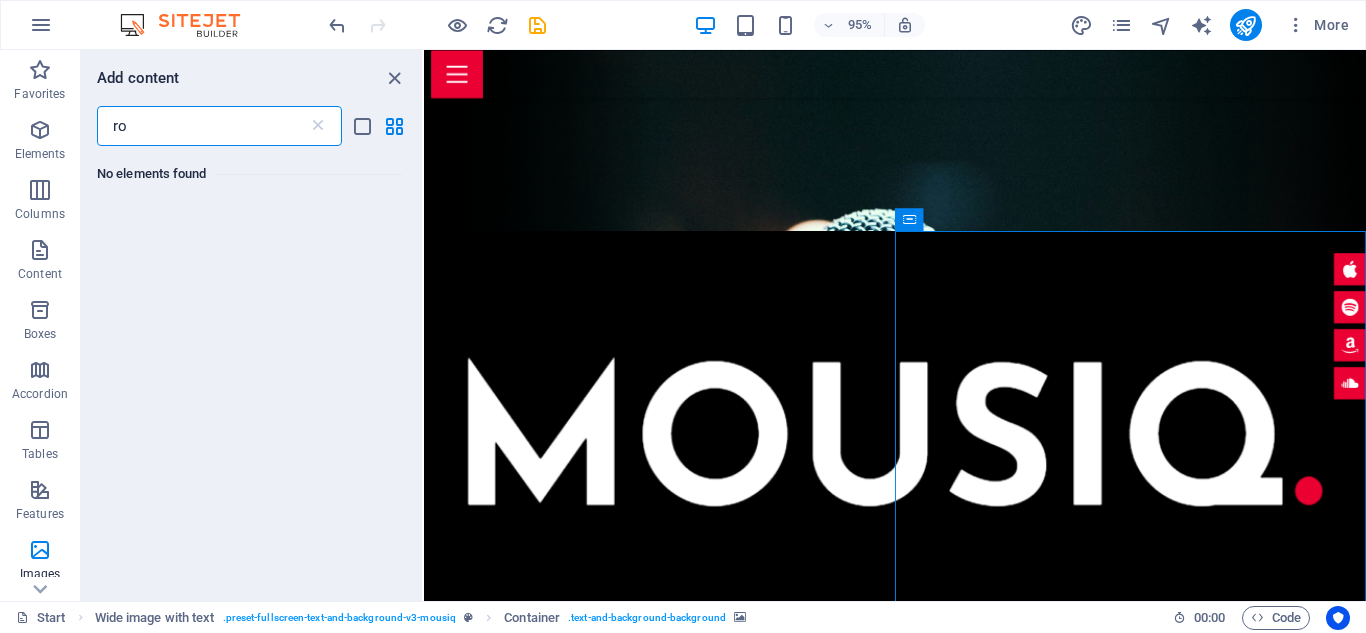 type on "r" 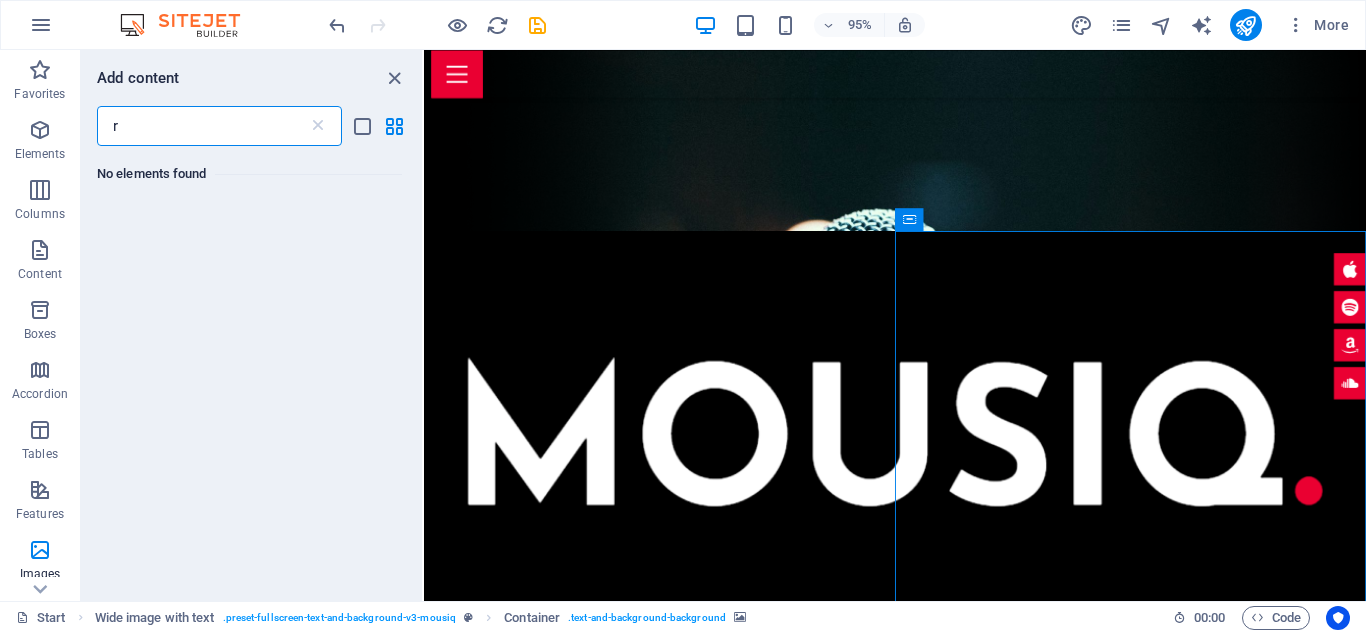 type 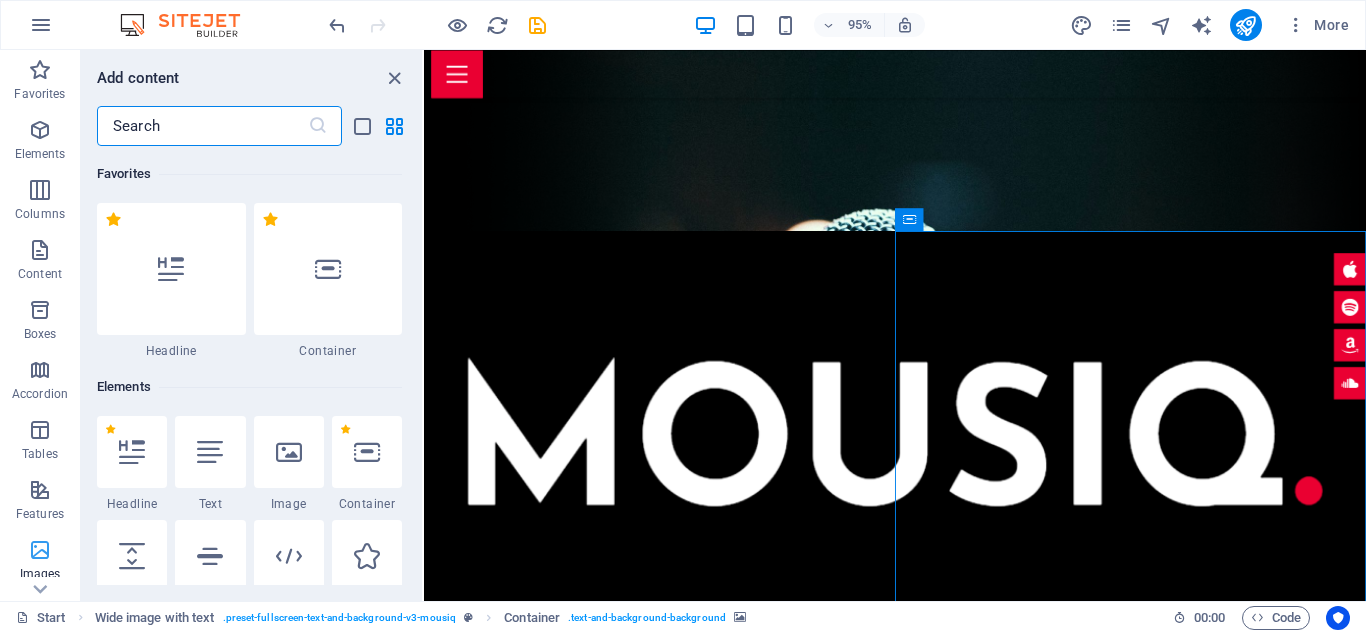 click at bounding box center [40, 550] 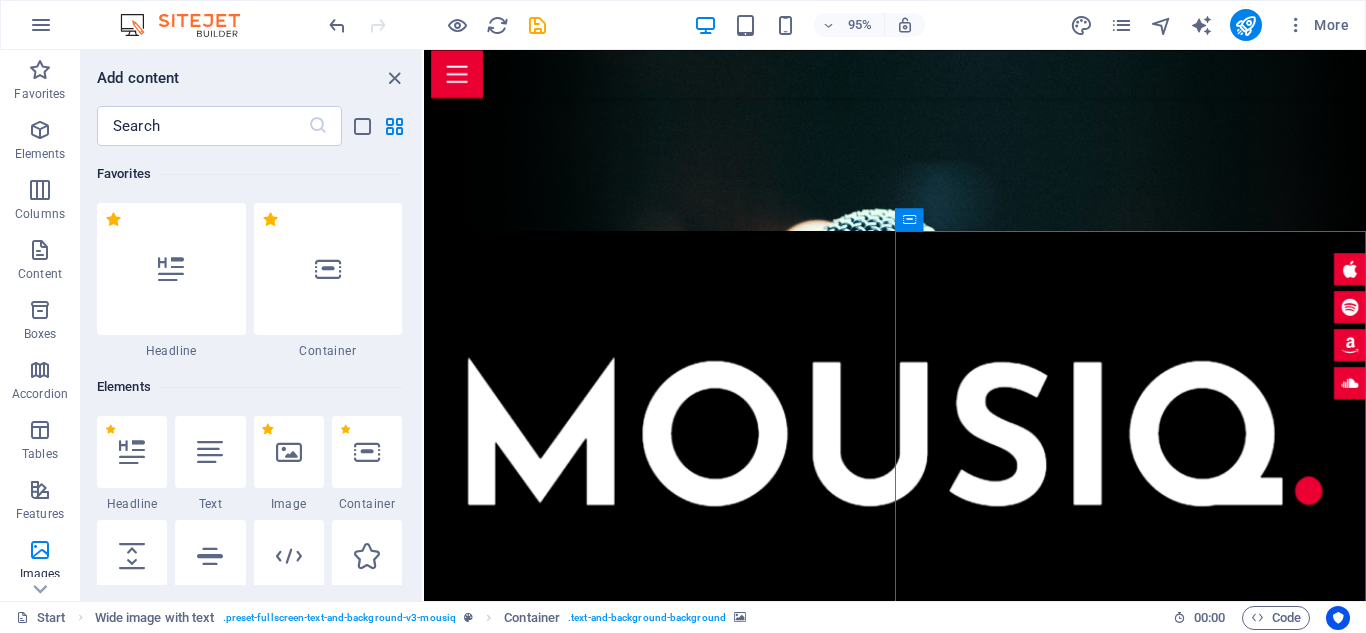 click on "1 Star" at bounding box center (267, 429) 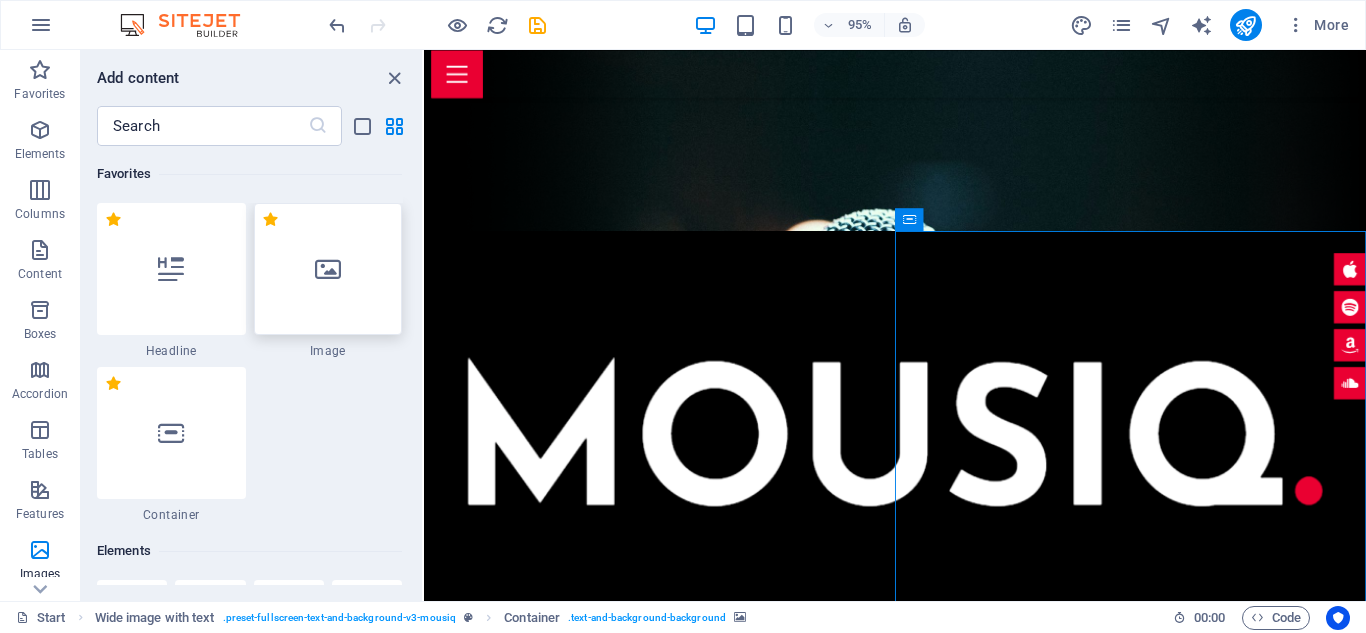 click at bounding box center [328, 269] 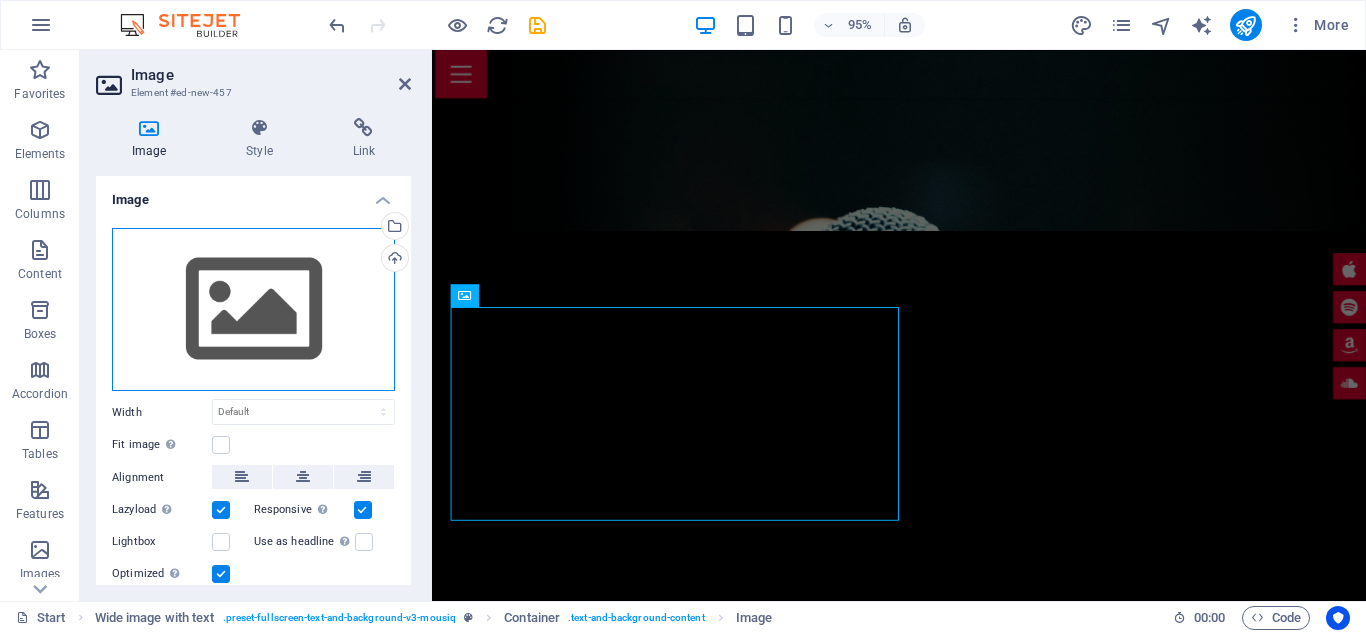 click on "Drag files here, click to choose files or select files from Files or our free stock photos & videos" at bounding box center [253, 310] 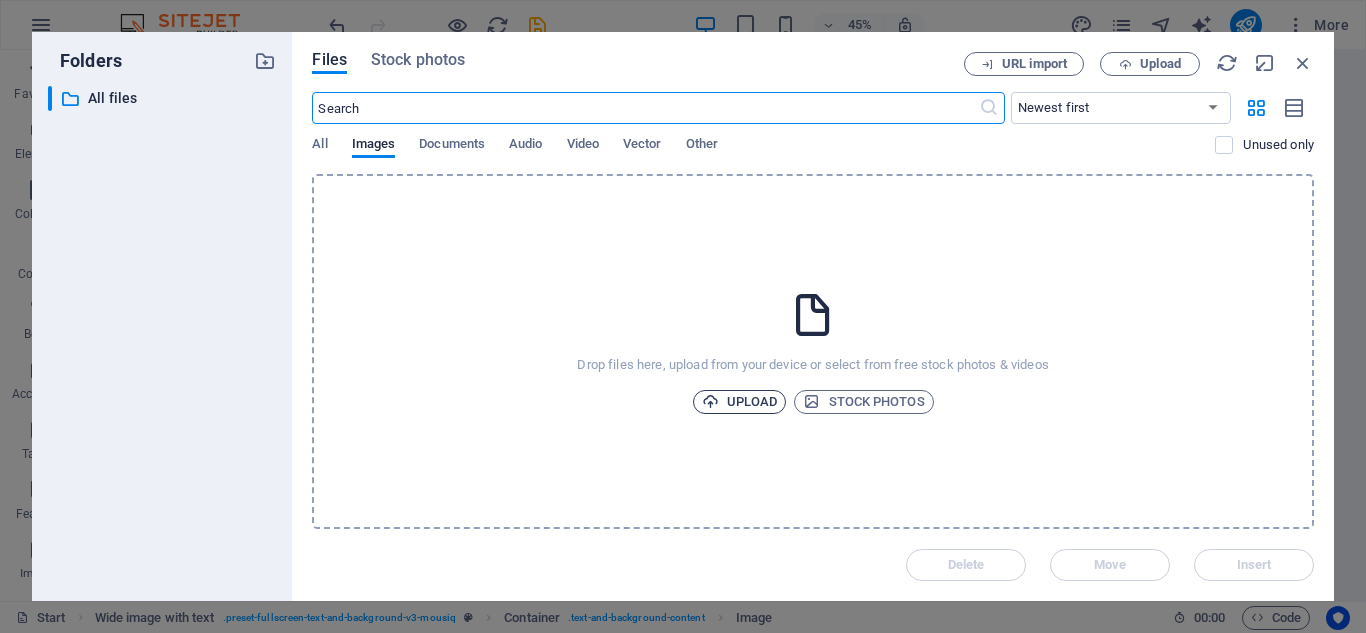 click on "Upload" at bounding box center (740, 402) 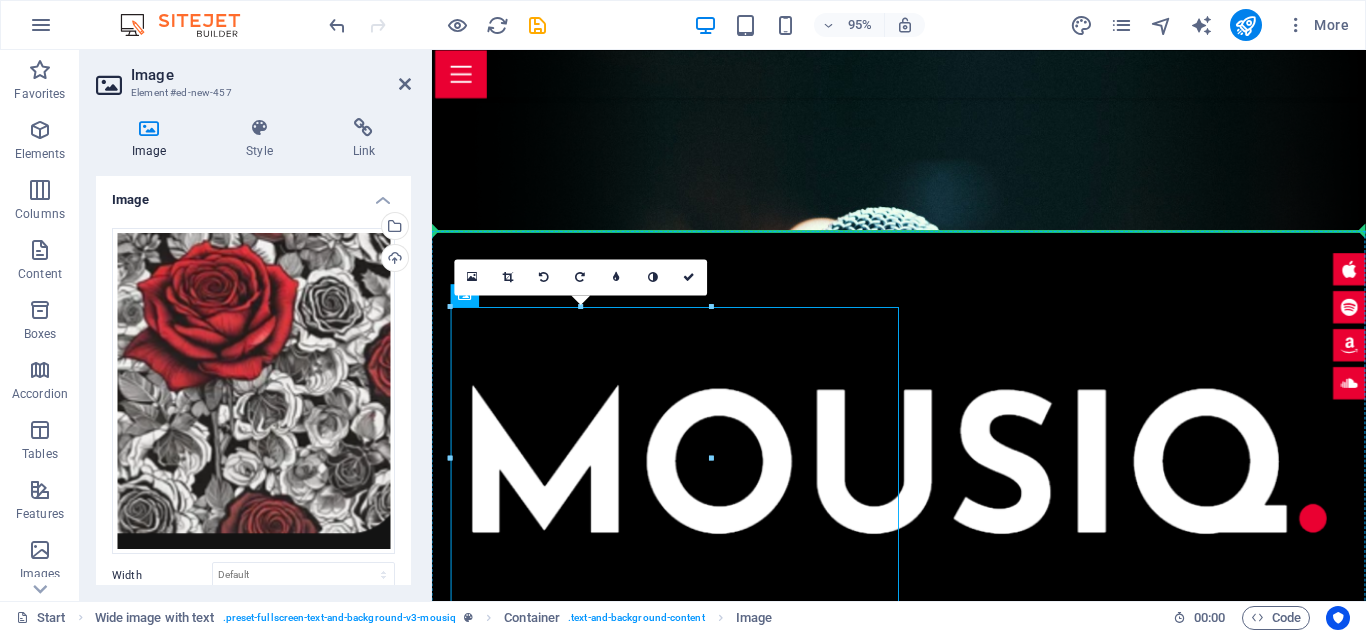 drag, startPoint x: 646, startPoint y: 446, endPoint x: 970, endPoint y: 483, distance: 326.1058 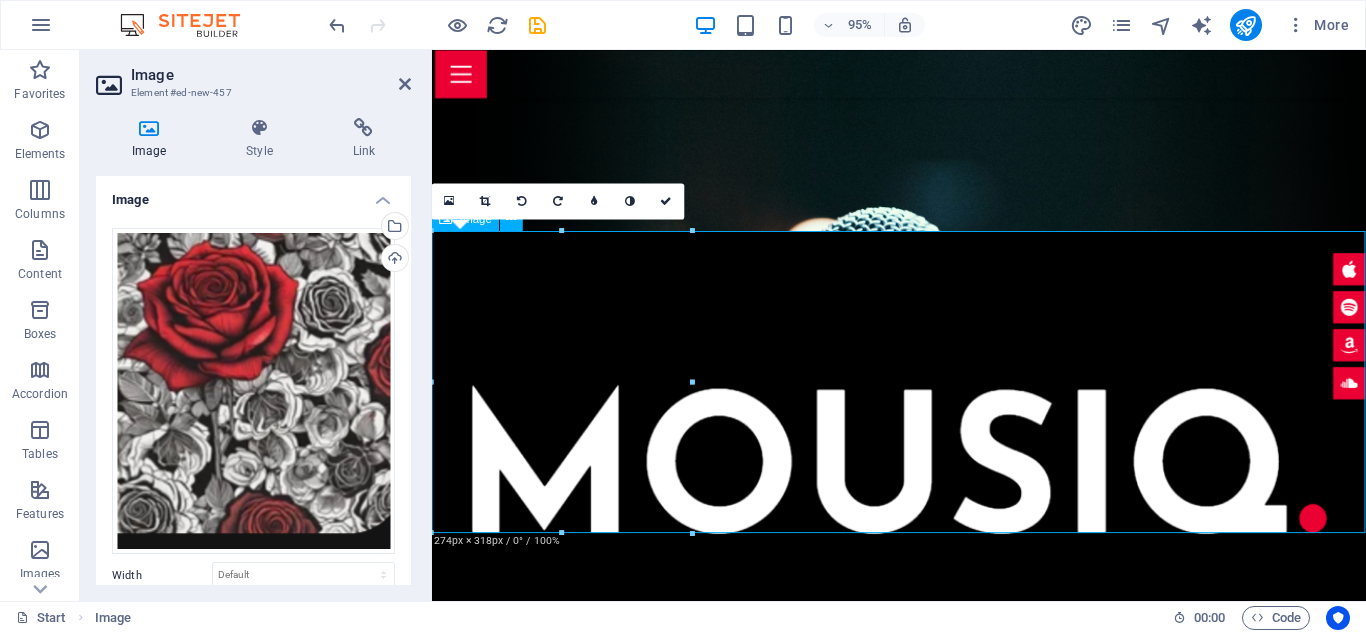 drag, startPoint x: 629, startPoint y: 400, endPoint x: 679, endPoint y: 422, distance: 54.626 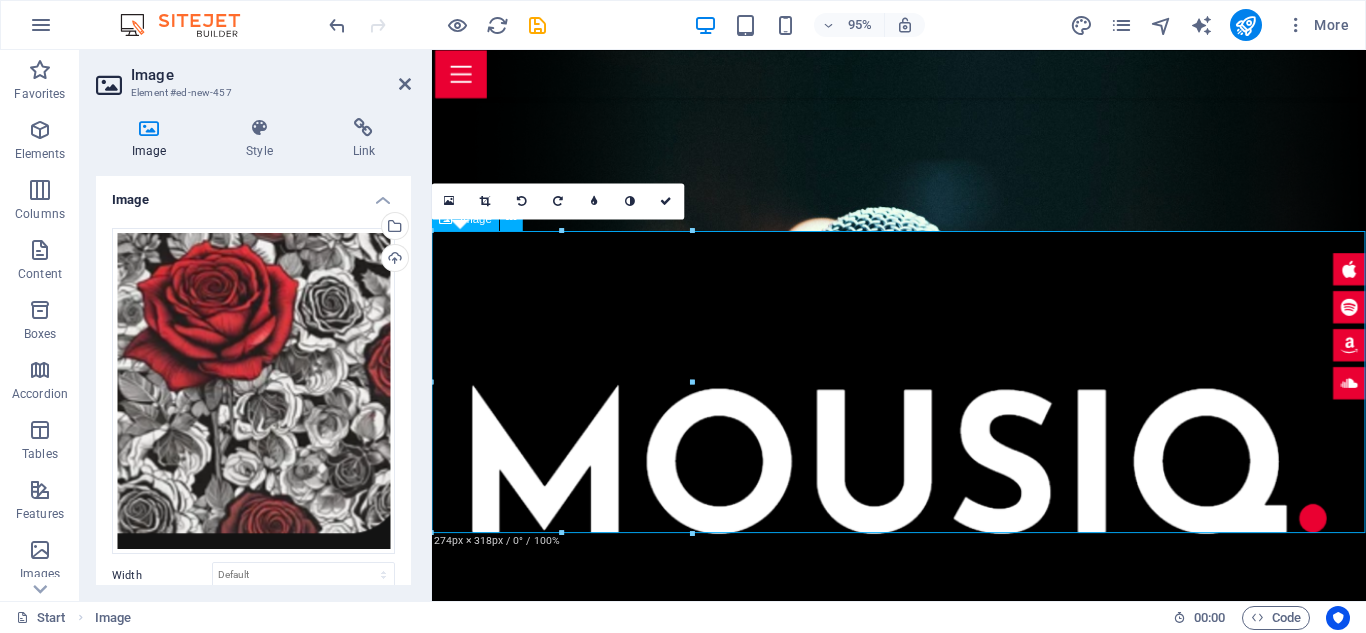 click at bounding box center [923, 877] 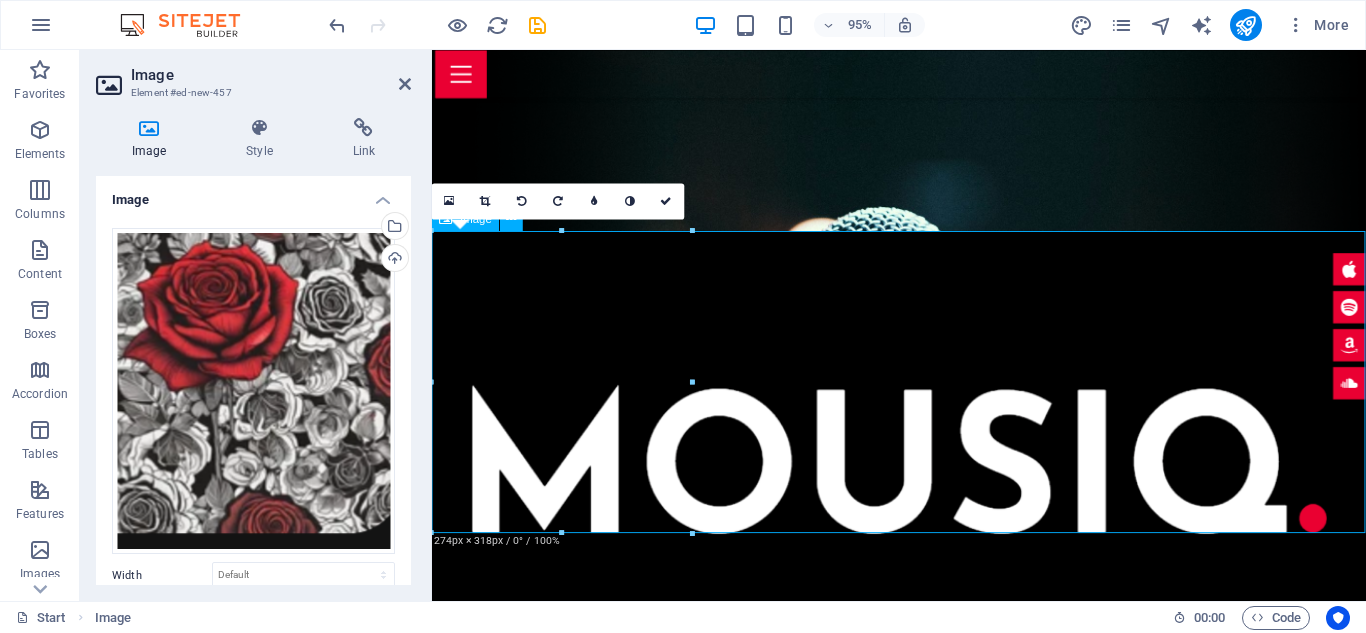 click at bounding box center (923, 877) 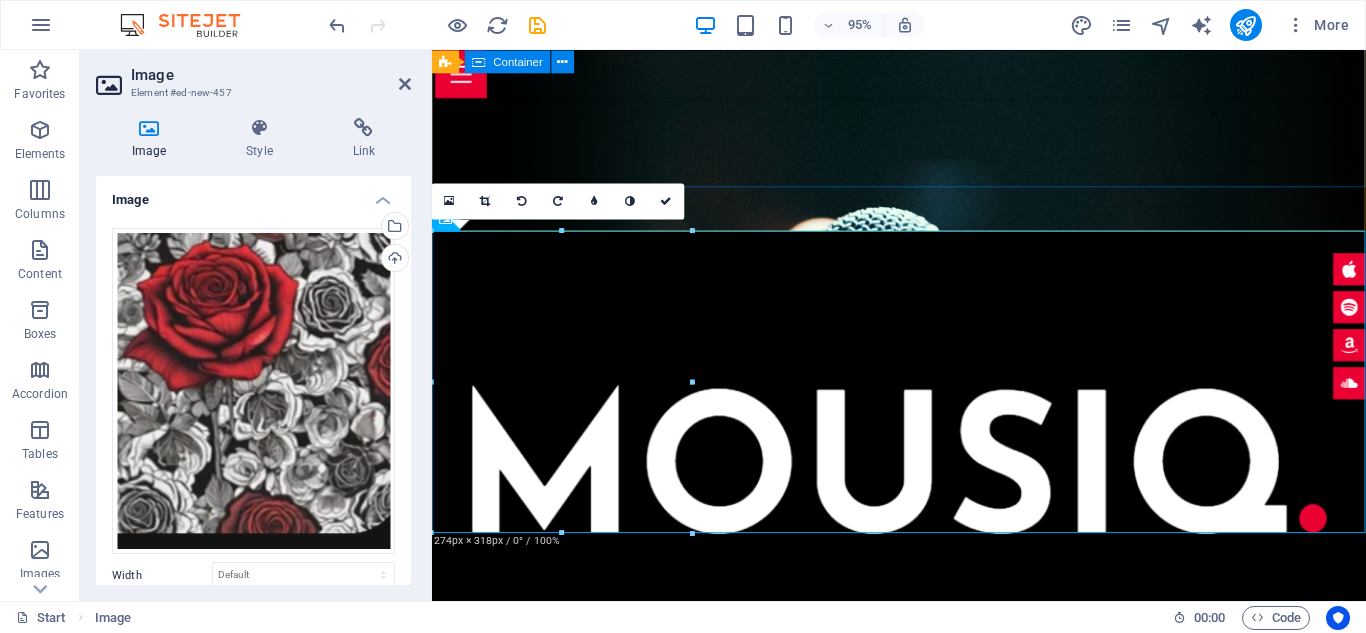click at bounding box center (923, 455) 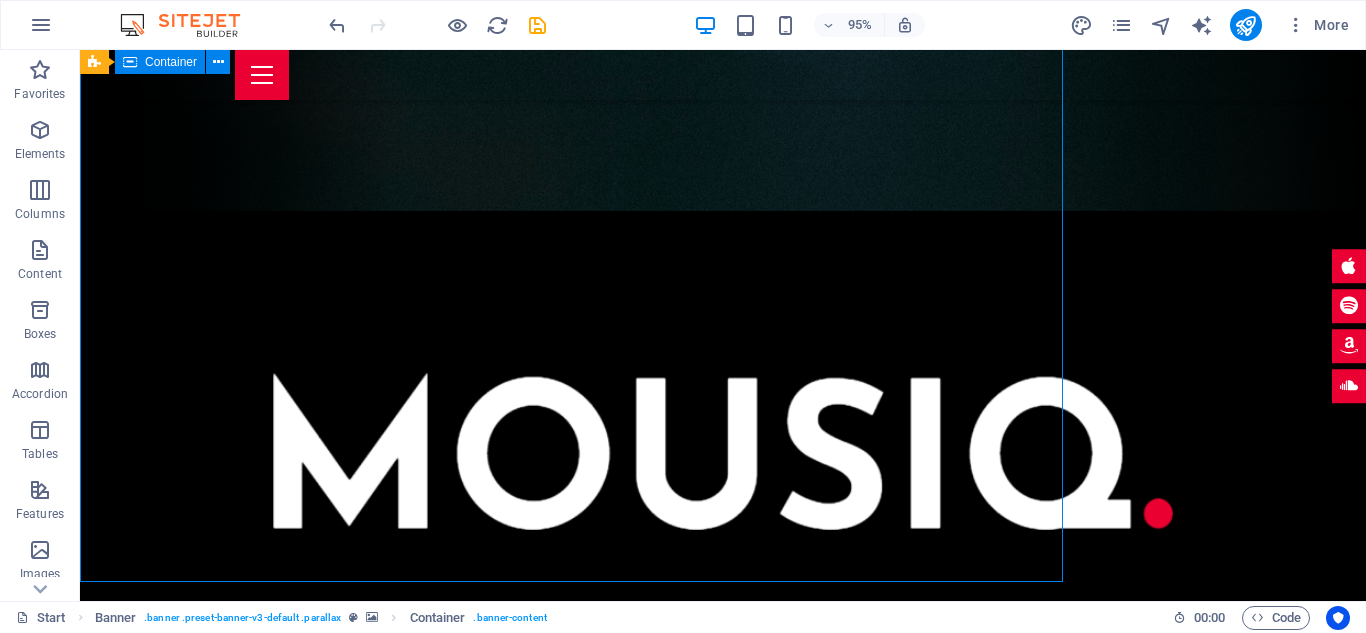 scroll, scrollTop: 2, scrollLeft: 0, axis: vertical 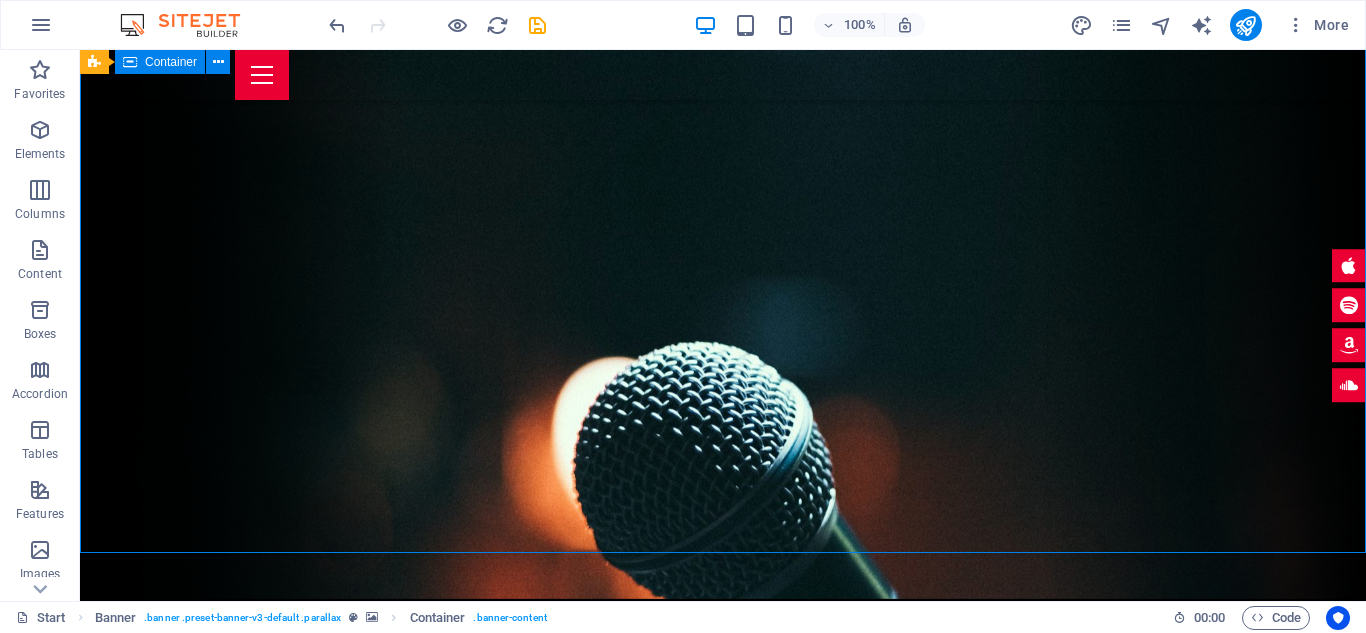 click at bounding box center (723, 814) 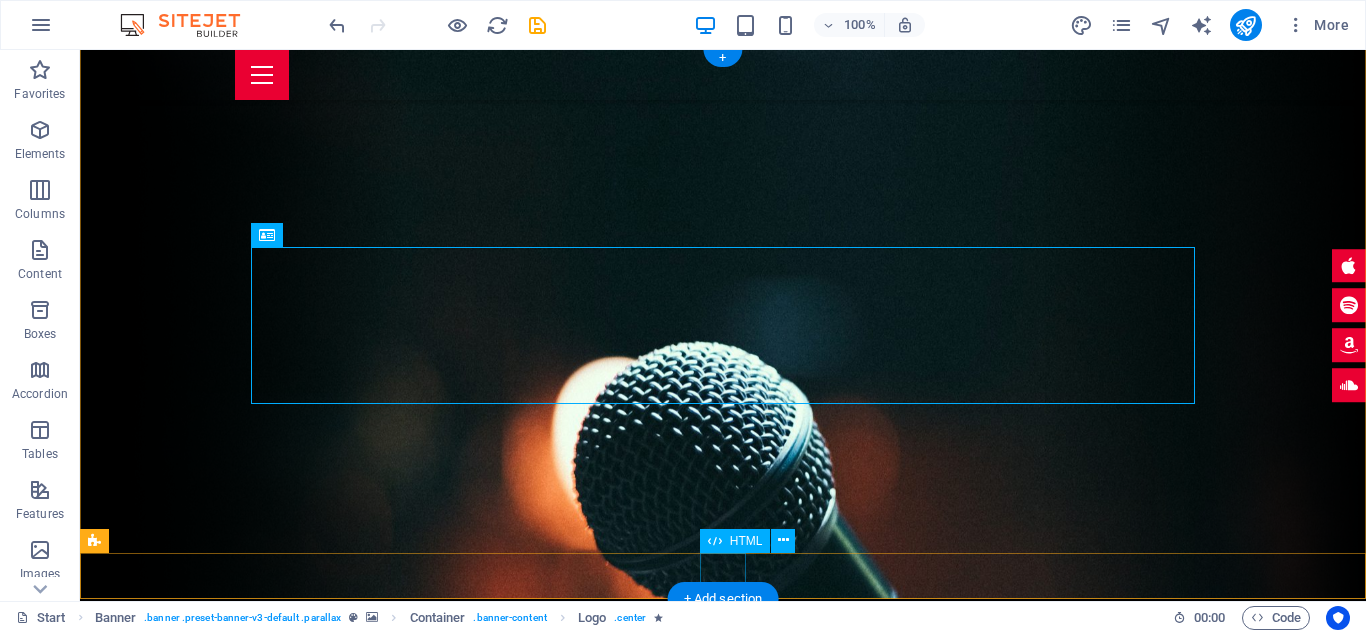 click at bounding box center (103, 1053) 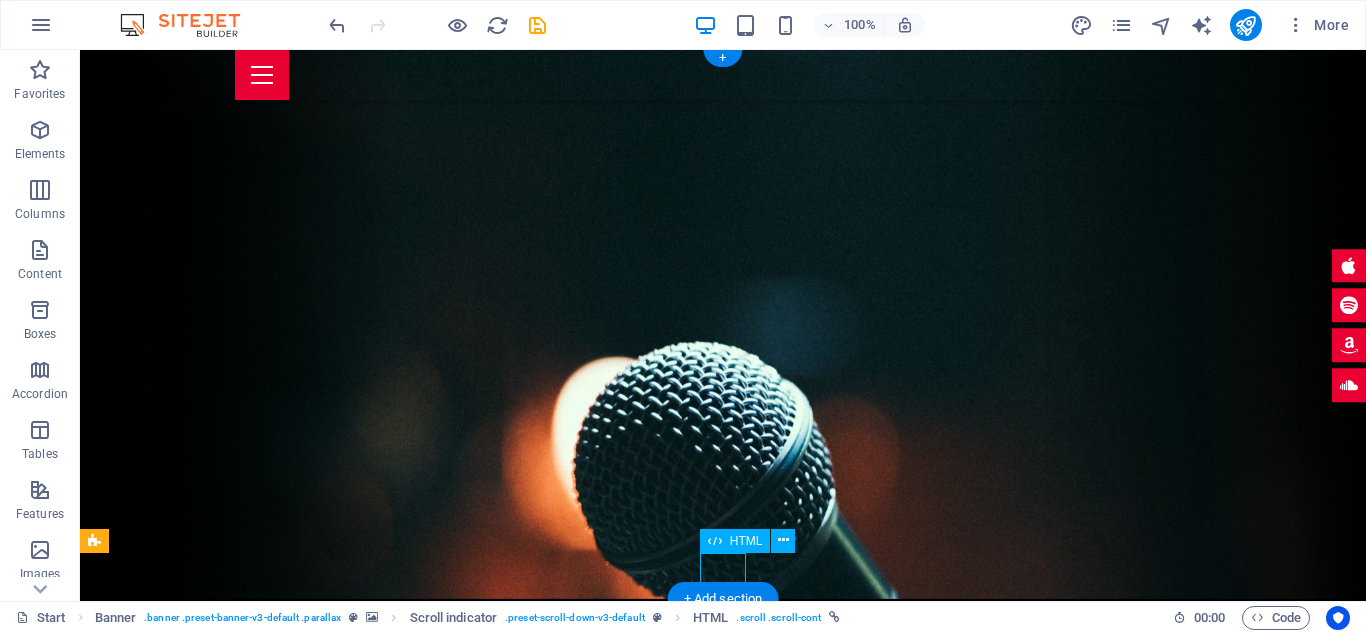click at bounding box center [103, 1053] 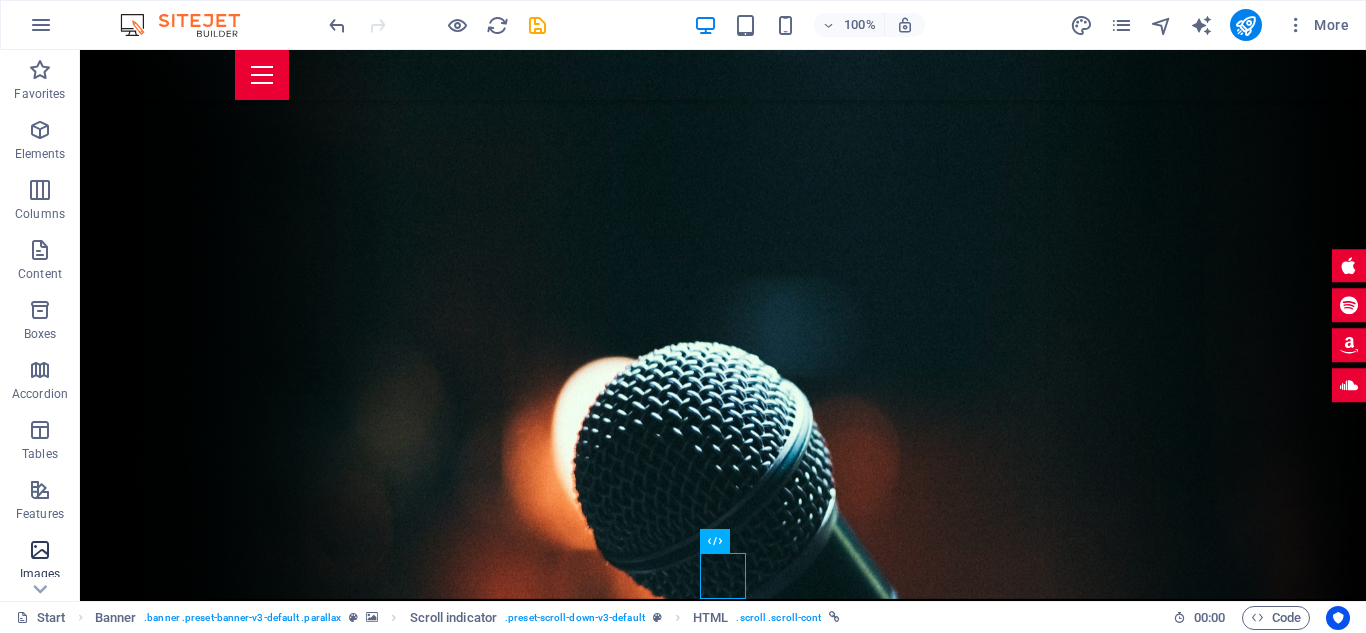 click on "Images" at bounding box center [40, 574] 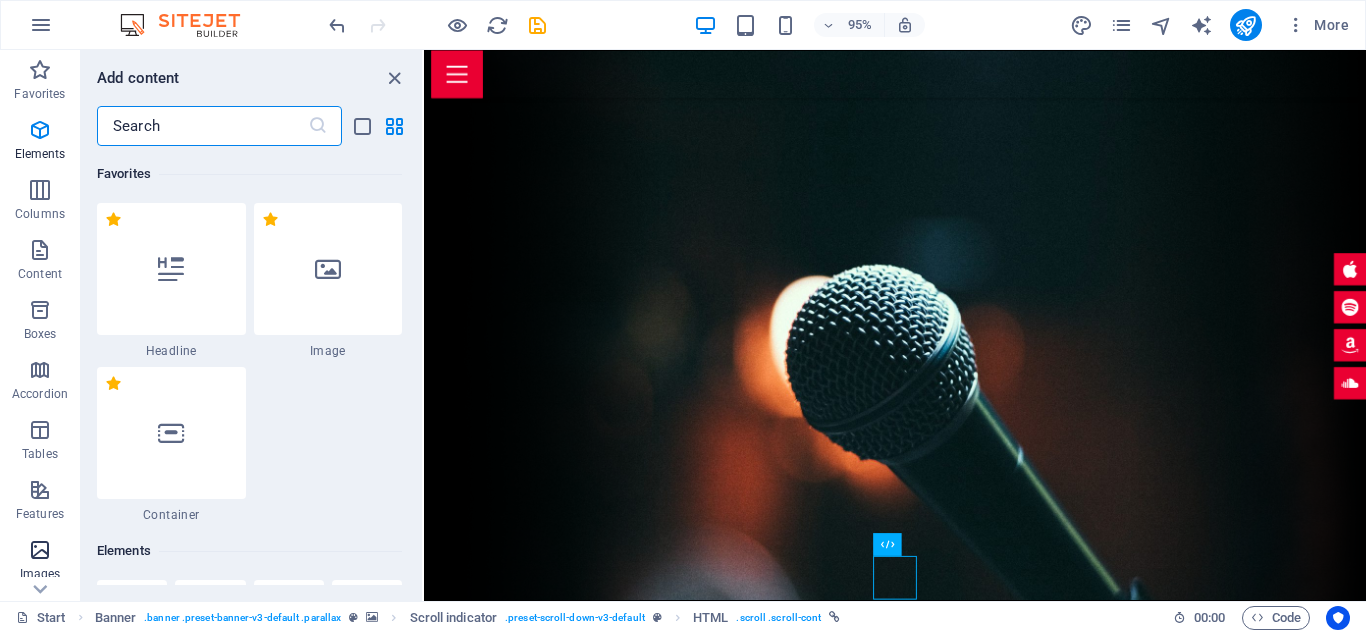 scroll, scrollTop: 10304, scrollLeft: 0, axis: vertical 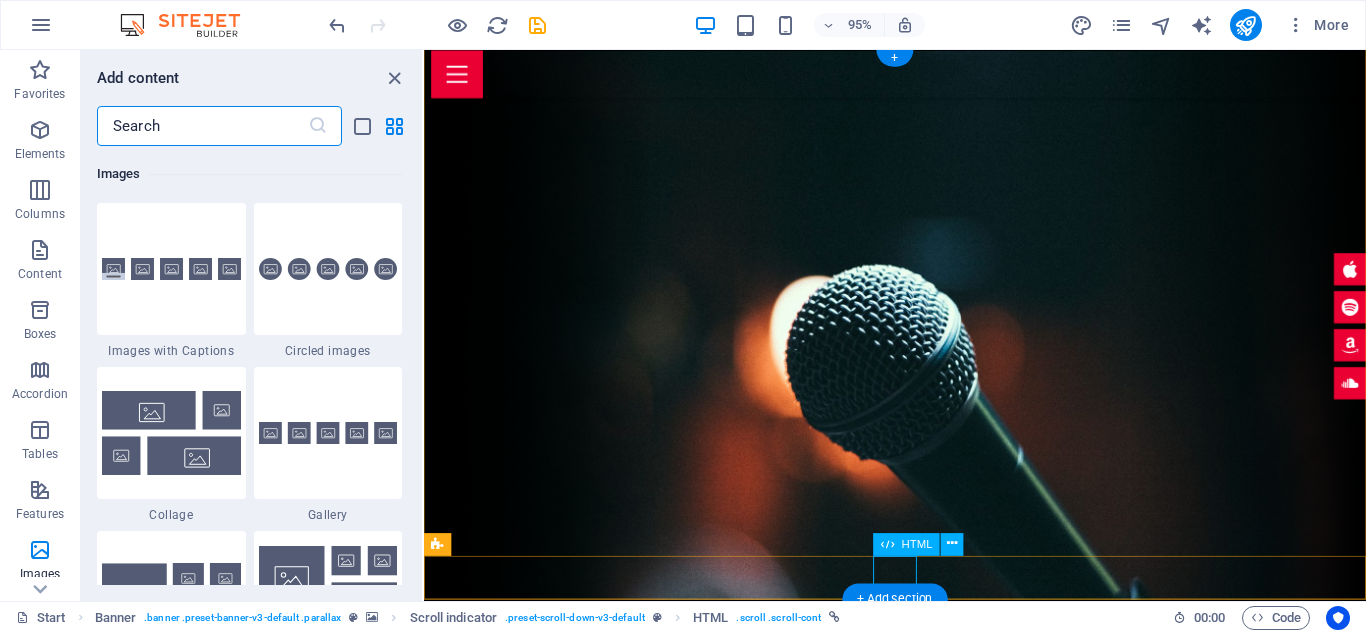 click at bounding box center (447, 1053) 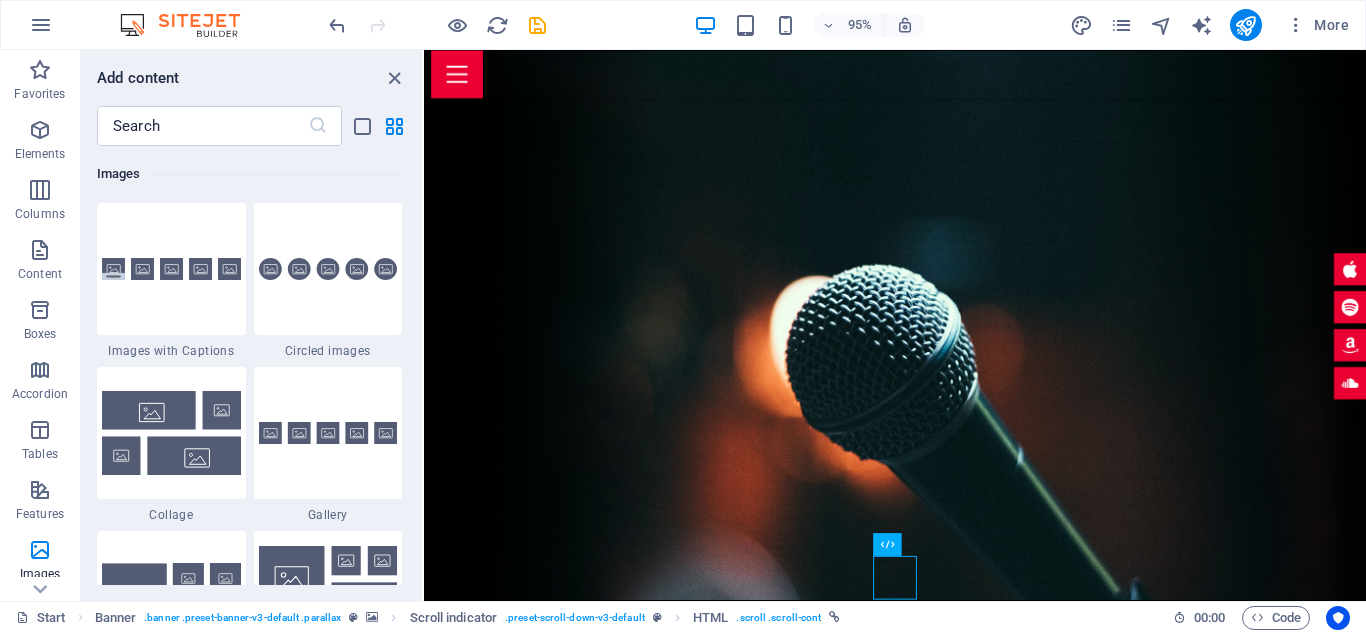 click on "95% More" at bounding box center [841, 25] 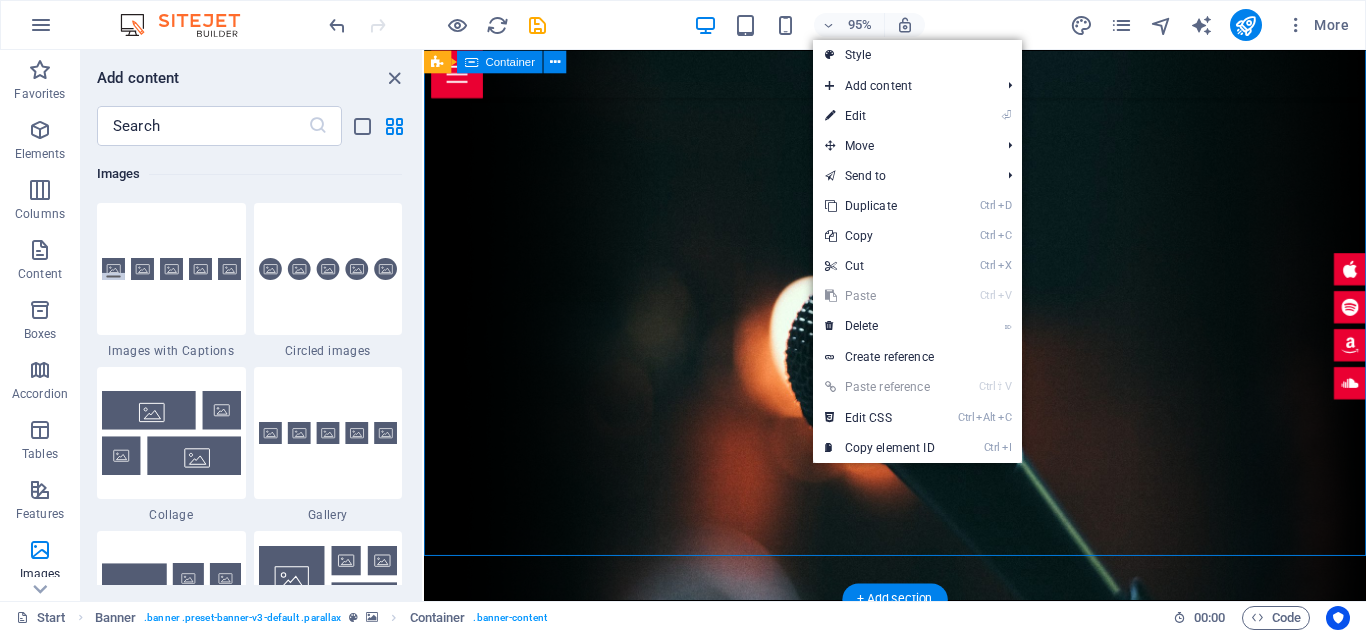 click at bounding box center (920, 814) 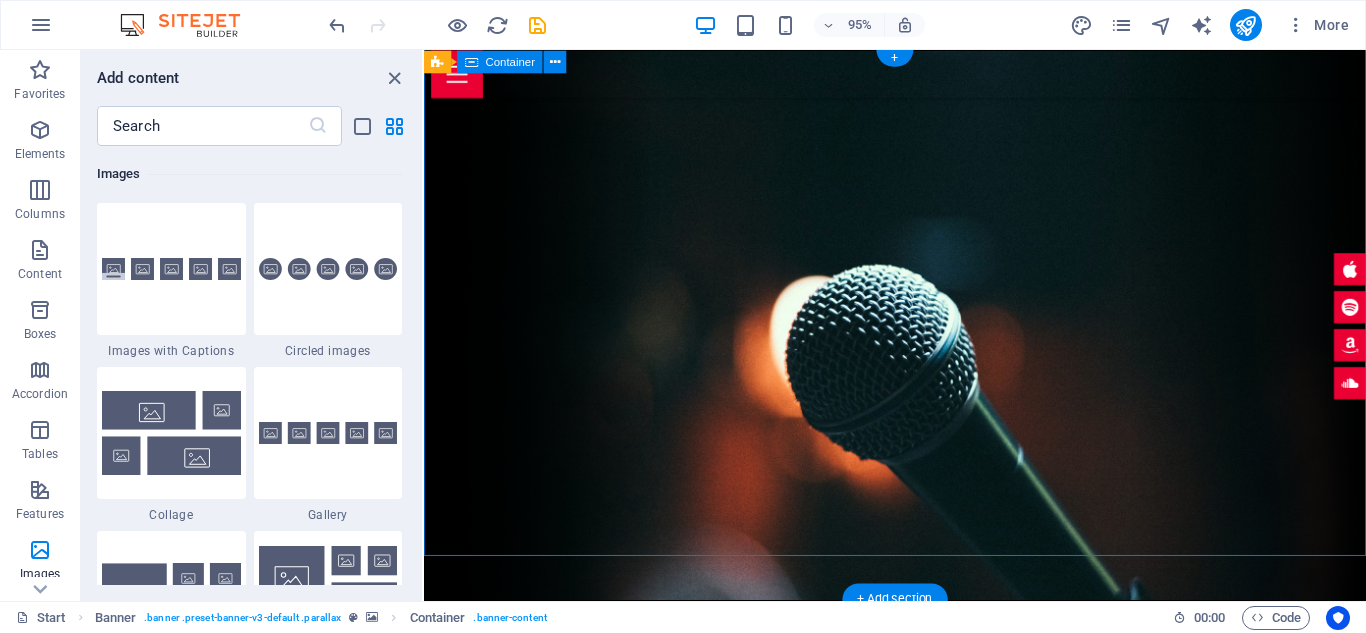 click at bounding box center (920, 814) 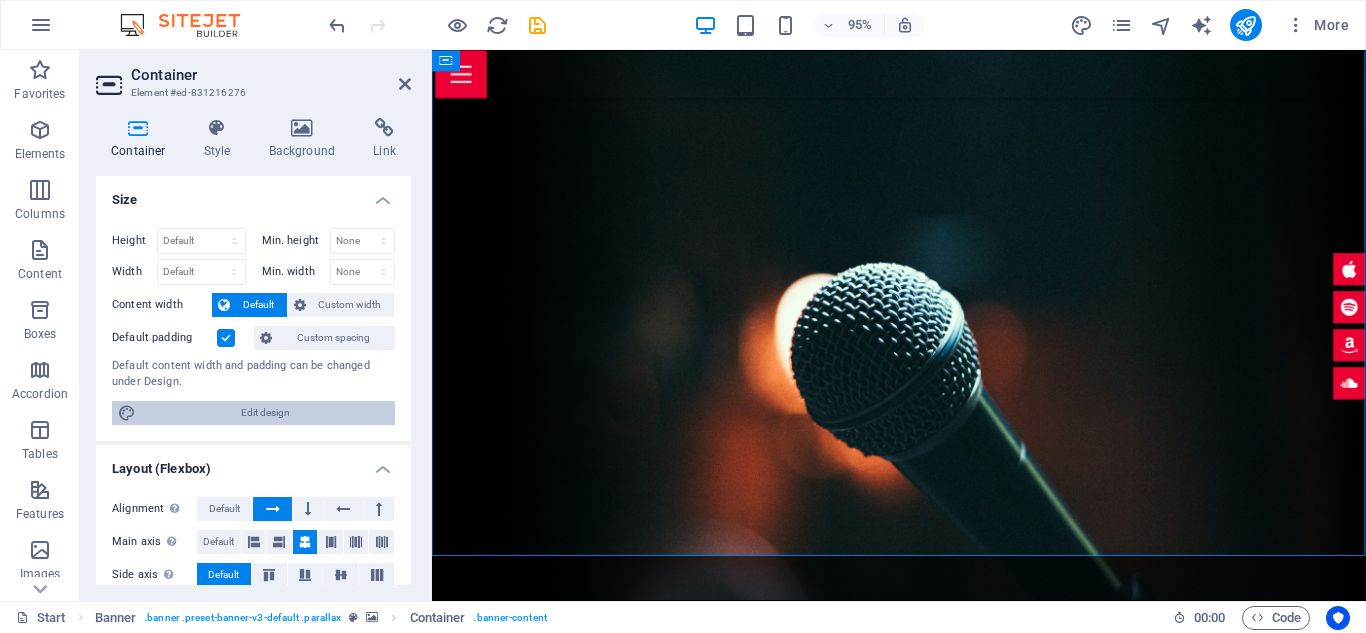click on "Edit design" at bounding box center (265, 413) 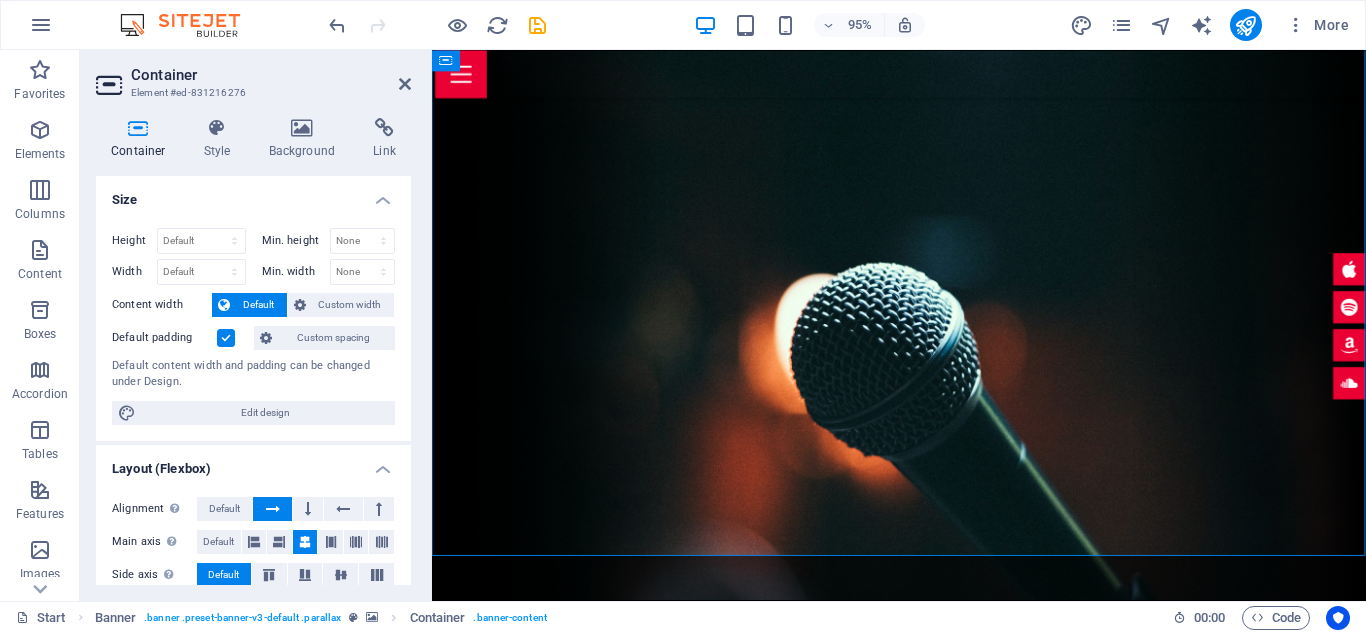 select on "px" 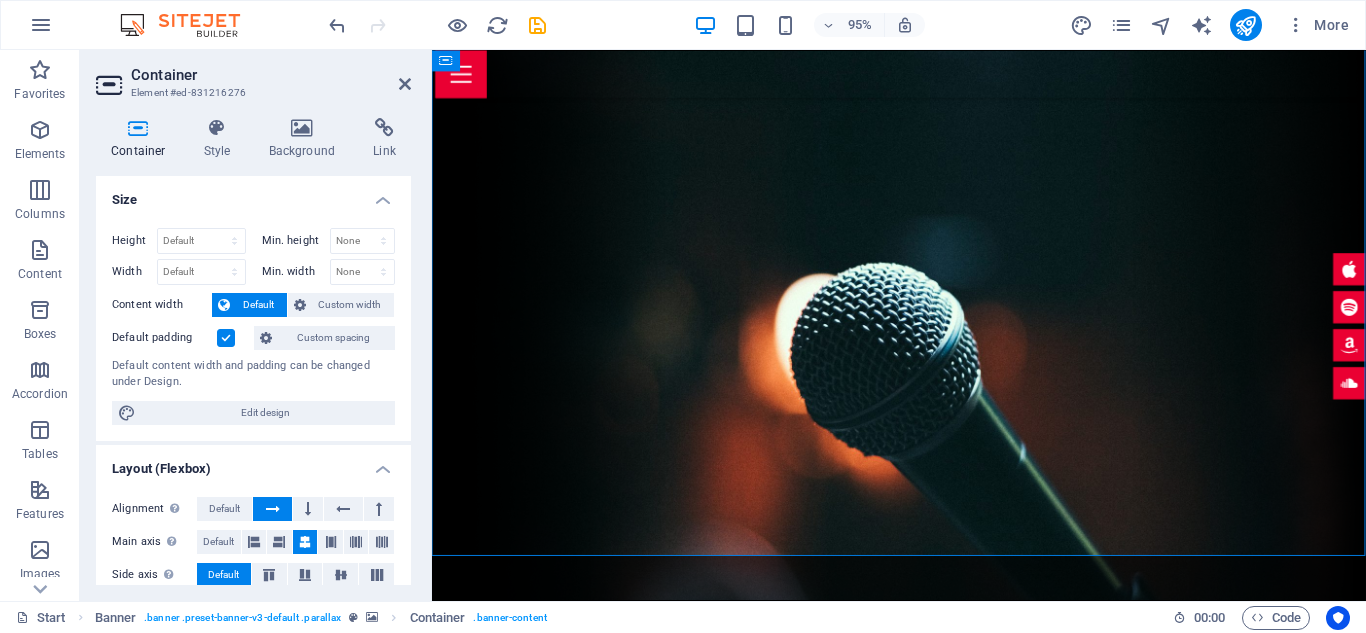 select on "400" 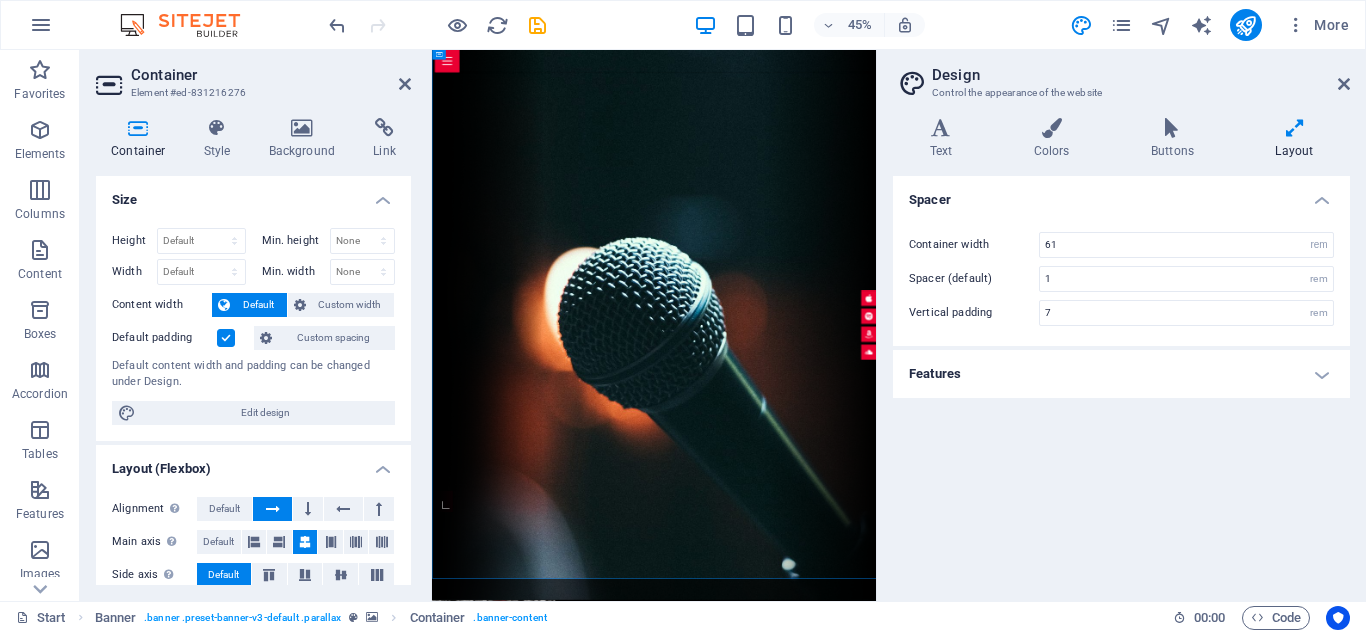 click on "Features" at bounding box center [1121, 374] 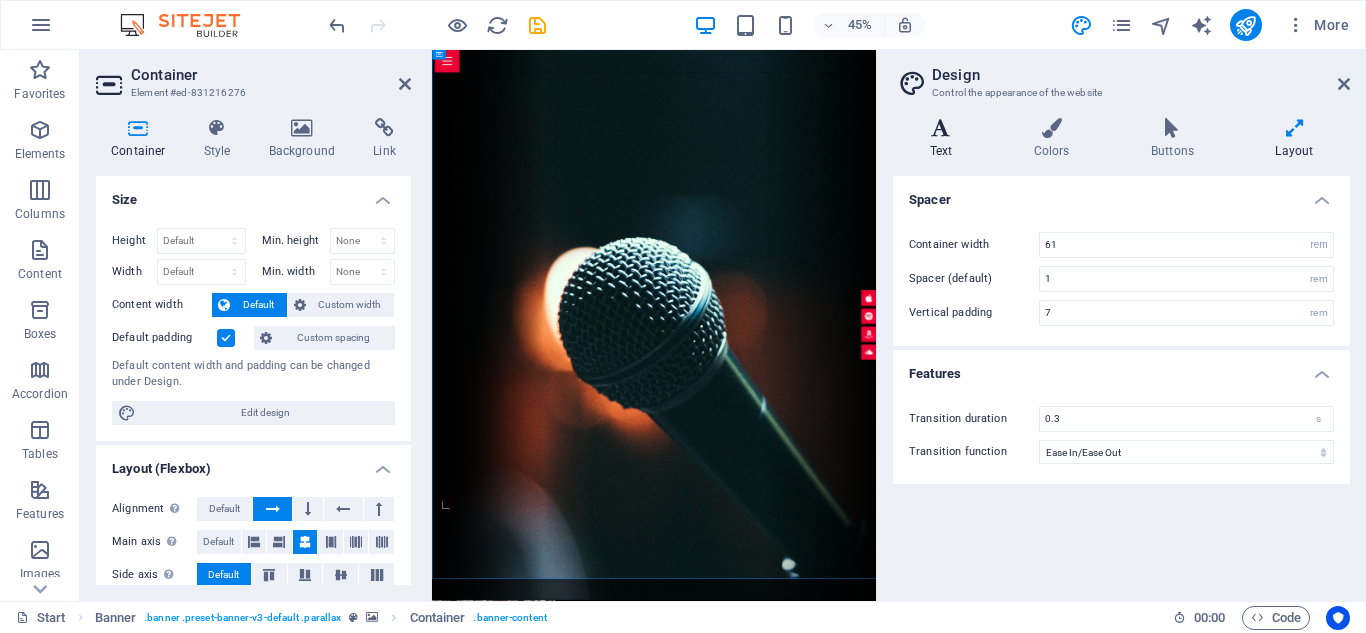 click at bounding box center (941, 128) 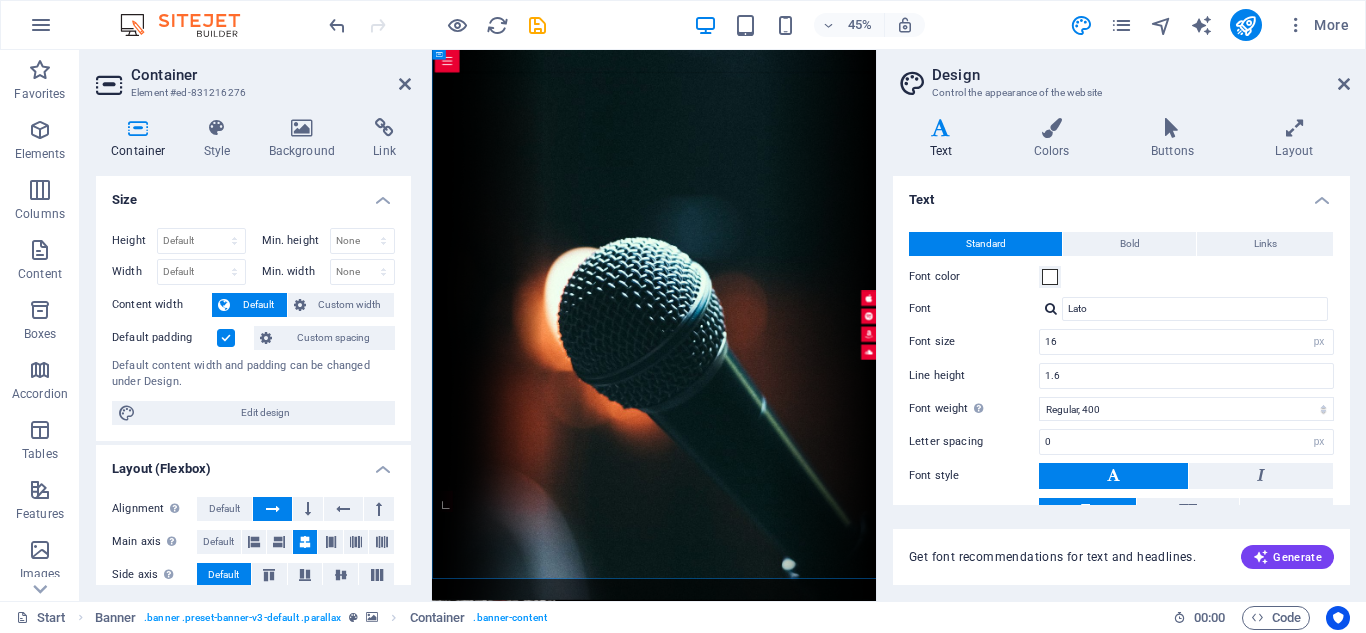 click on "Variants  Text  Colors  Buttons  Layout Text Standard Bold Links Font color Font Lato Font size 16 rem px Line height 1.6 Font weight To display the font weight correctly, it may need to be enabled.  Manage Fonts Thin, 100 Extra-light, 200 Light, 300 Regular, 400 Medium, 500 Semi-bold, 600 Bold, 700 Extra-bold, 800 Black, 900 Letter spacing 0 rem px Font style Text transform Tt TT tt Text align Font weight To display the font weight correctly, it may need to be enabled.  Manage Fonts Thin, 100 Extra-light, 200 Light, 300 Regular, 400 Medium, 500 Semi-bold, 600 Bold, 700 Extra-bold, 800 Black, 900 Default Hover / Active Font color Font color Decoration None Decoration None Transition duration 0.3 s Transition function Ease Ease In Ease Out Ease In/Ease Out Linear Headlines All H1 / Textlogo H2 H3 H4 H5 H6 Font color Font Josefin Sans Line height 1.1 Font weight To display the font weight correctly, it may need to be enabled.  Manage Fonts Thin, 100 Extra-light, 200 Light, 300 Regular, 400 Medium, 500 Bold, 700" at bounding box center (1121, 351) 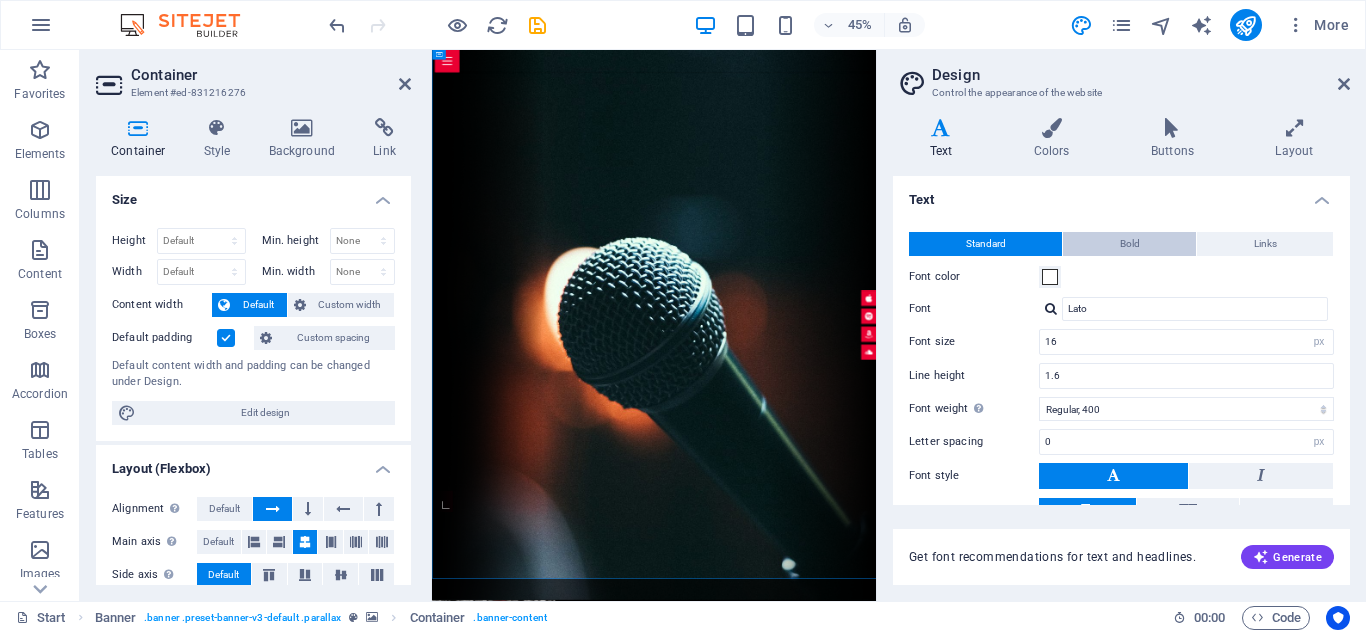 click on "Bold" at bounding box center [1129, 244] 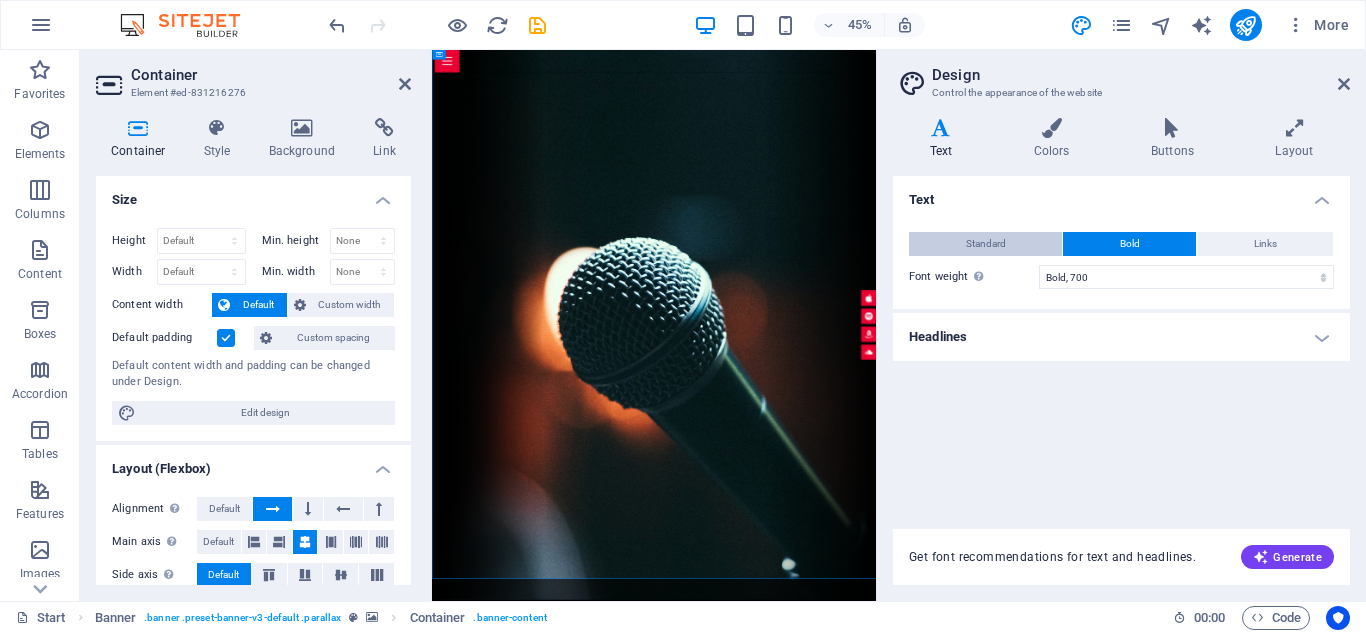click on "Standard" at bounding box center [985, 244] 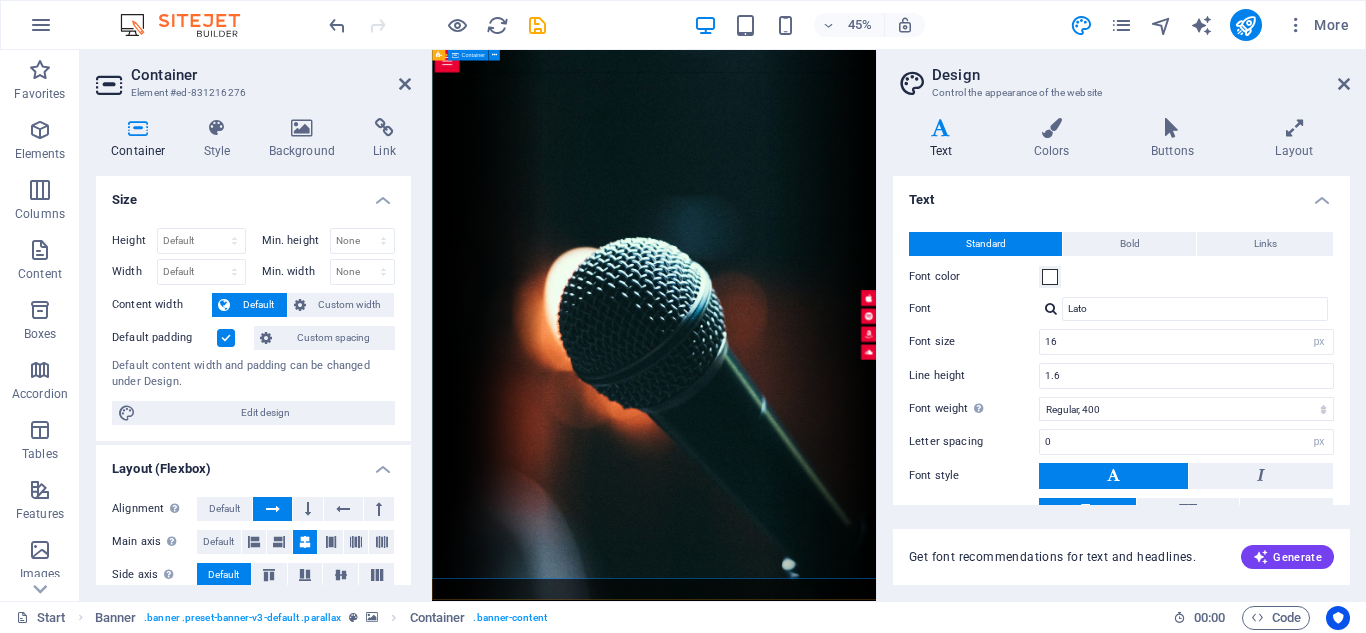 click at bounding box center (925, 1487) 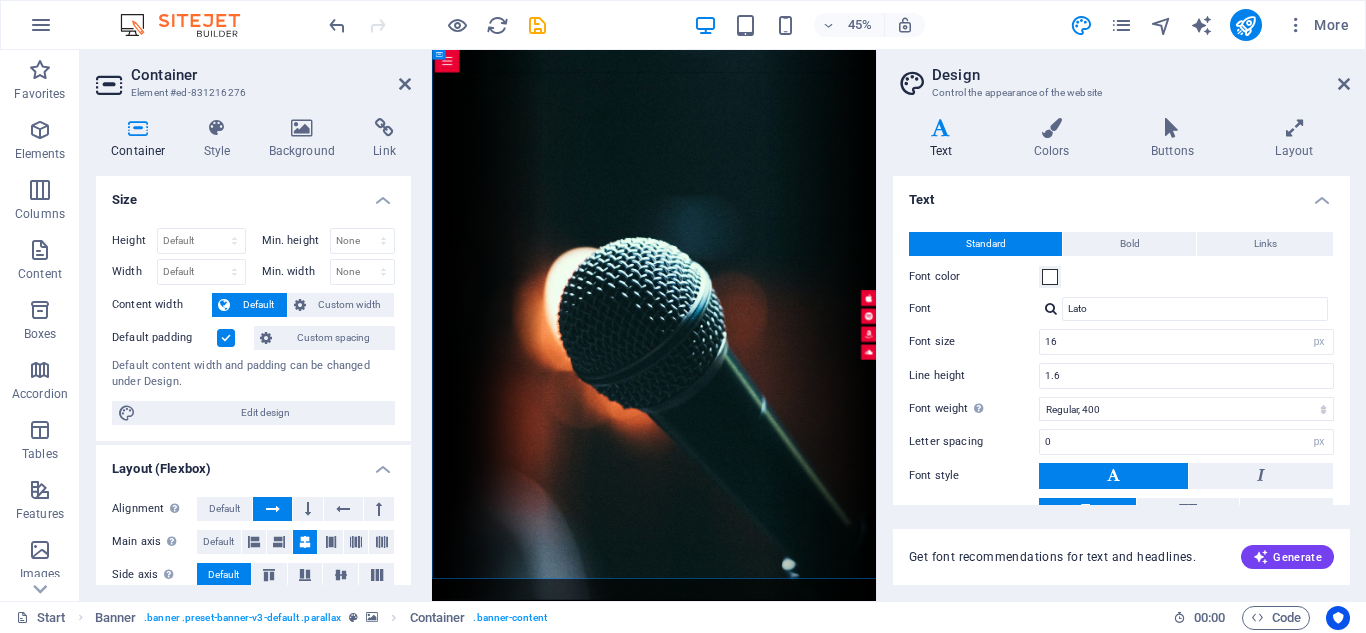 drag, startPoint x: 406, startPoint y: 245, endPoint x: 400, endPoint y: 320, distance: 75.23962 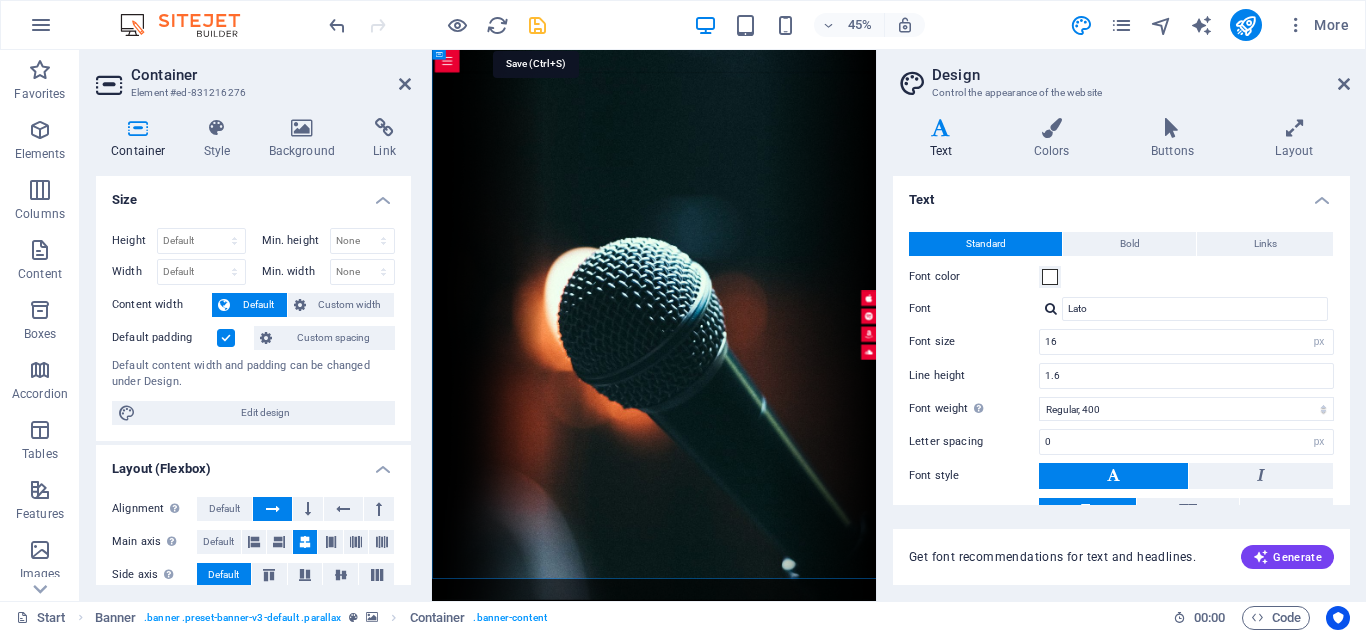 click at bounding box center [537, 25] 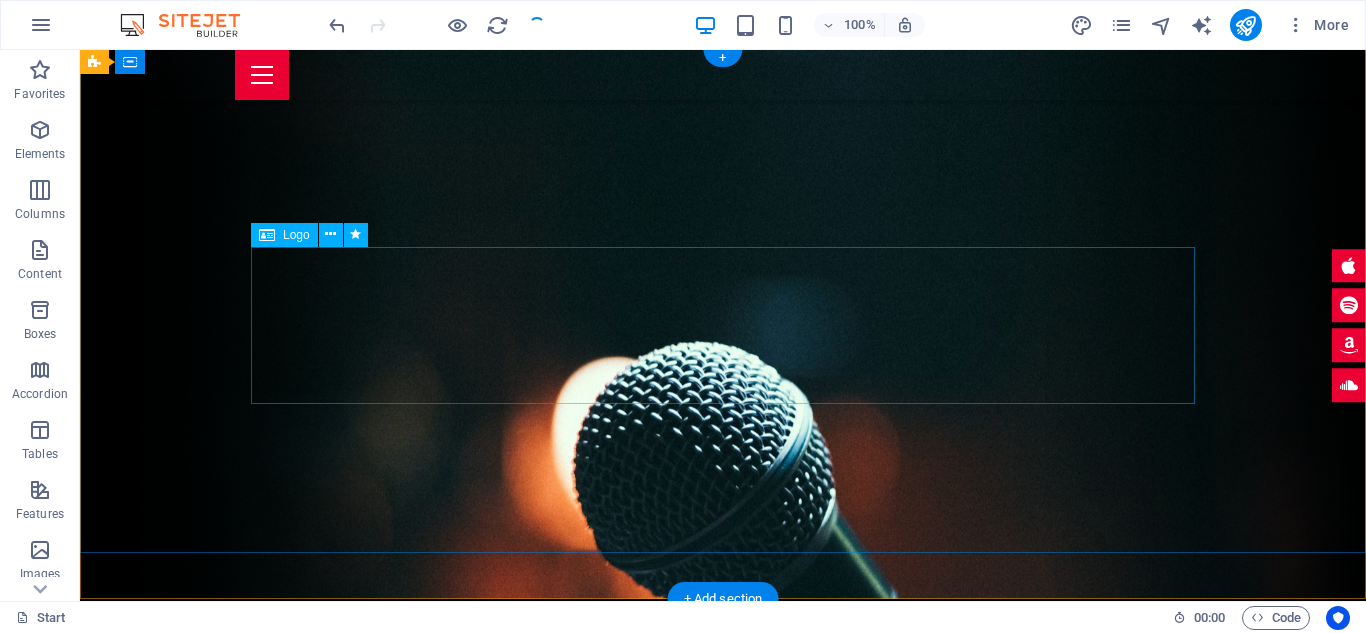 click at bounding box center [723, 839] 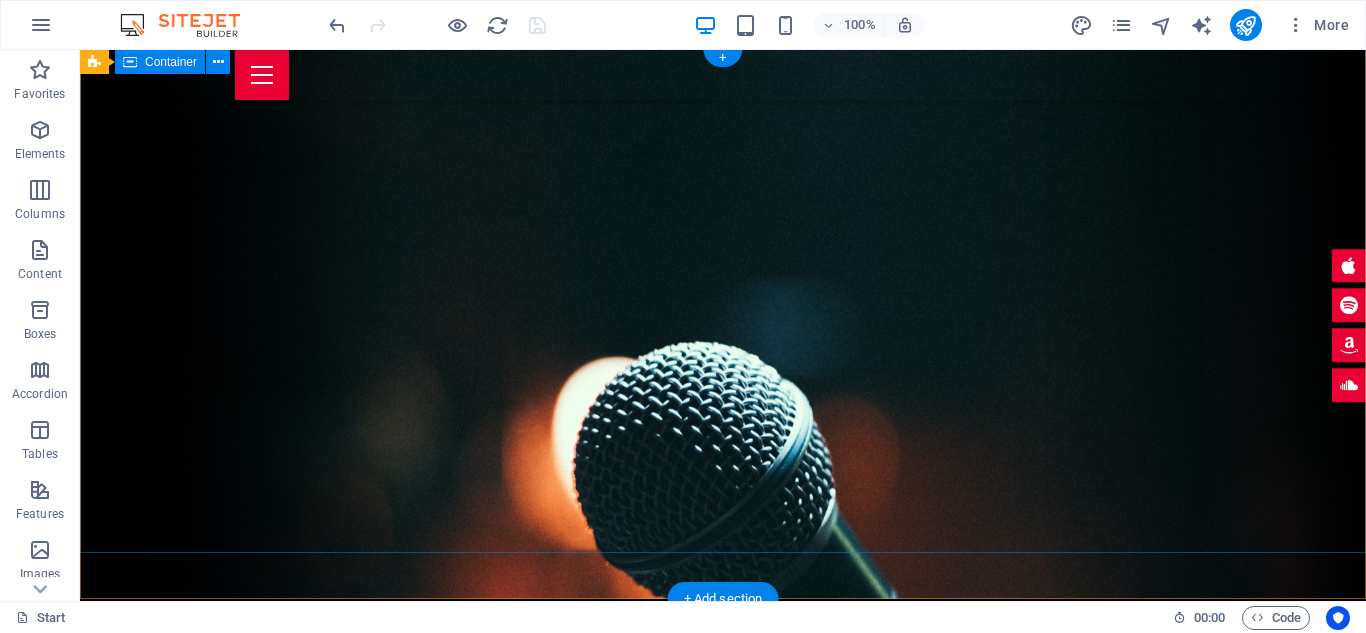 click at bounding box center [723, 736] 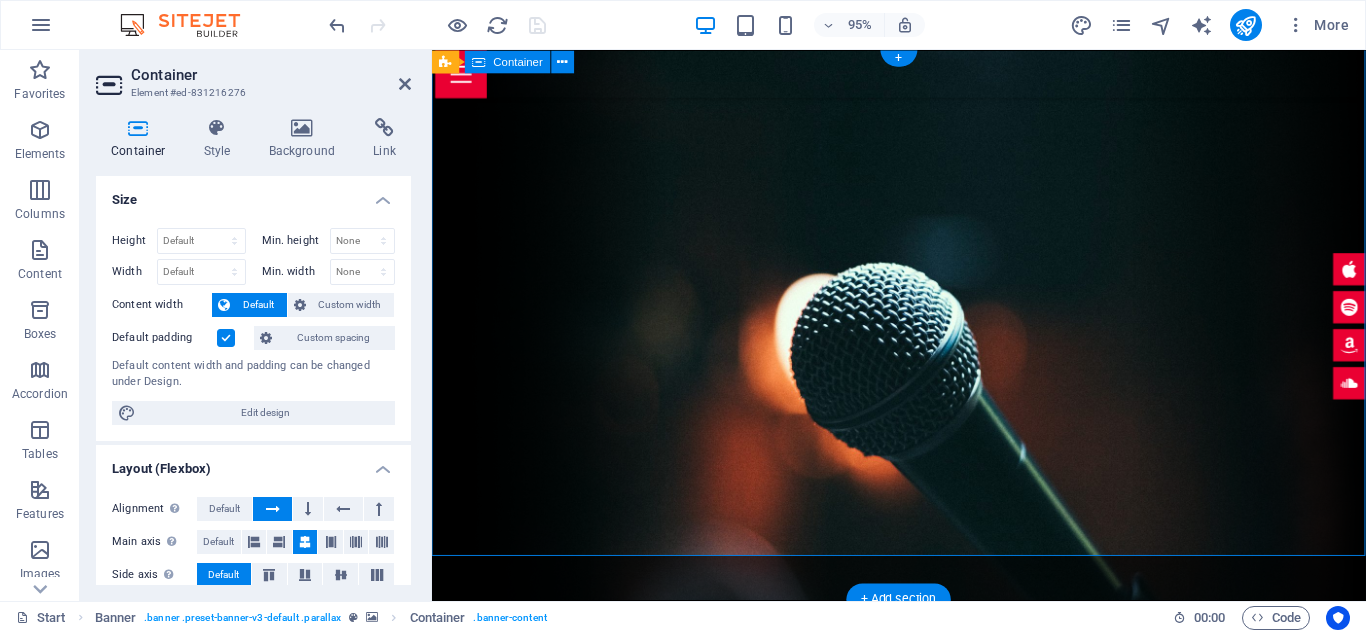 click at bounding box center [923, 736] 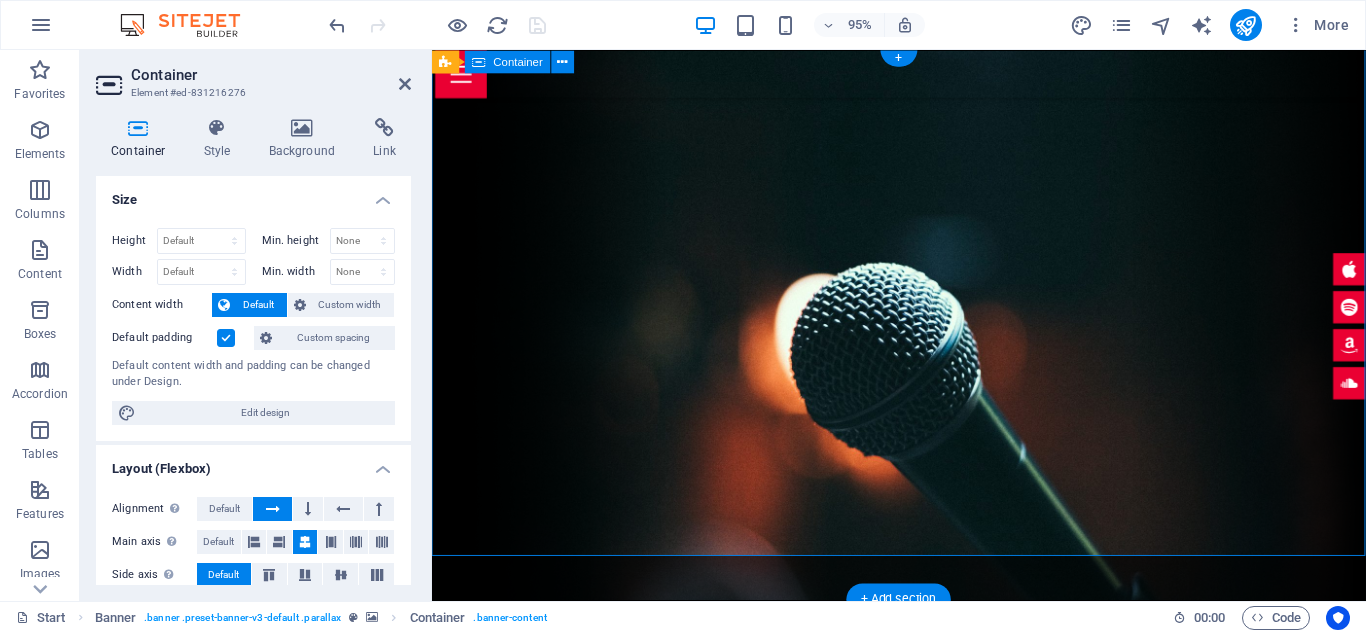 click at bounding box center [923, 736] 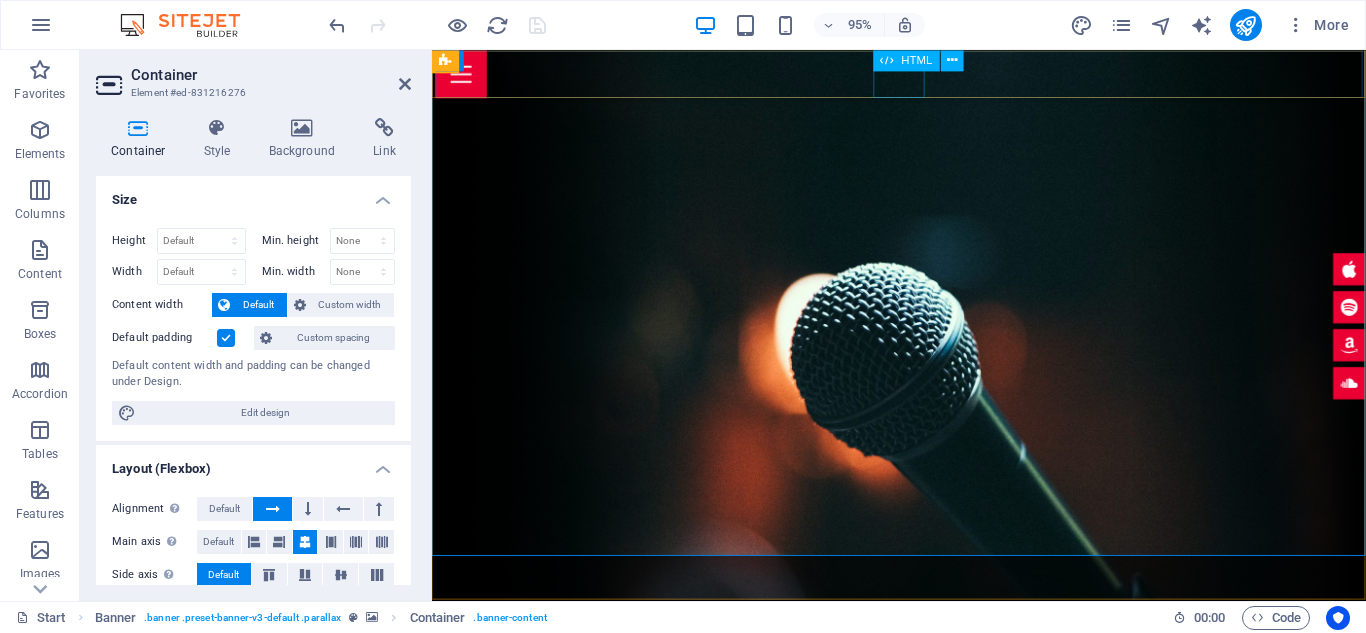 click at bounding box center (924, 75) 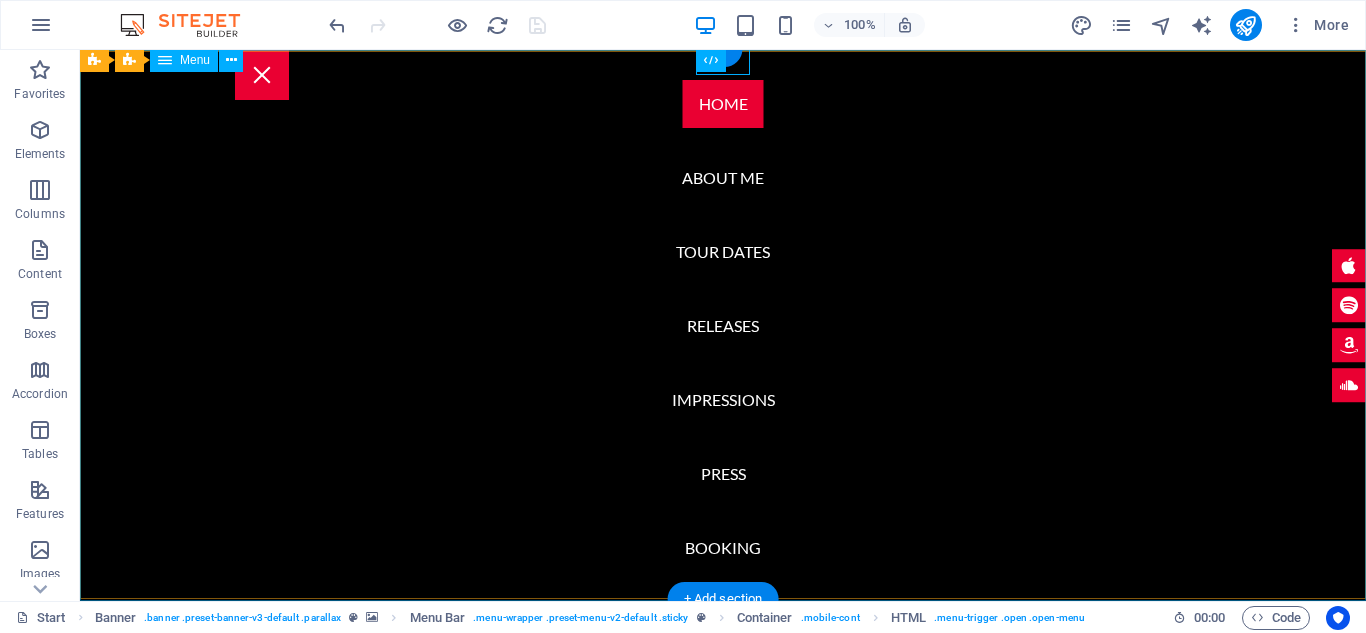 click on "Home About me Tour Dates Releases Impressions Press Booking" at bounding box center [723, 325] 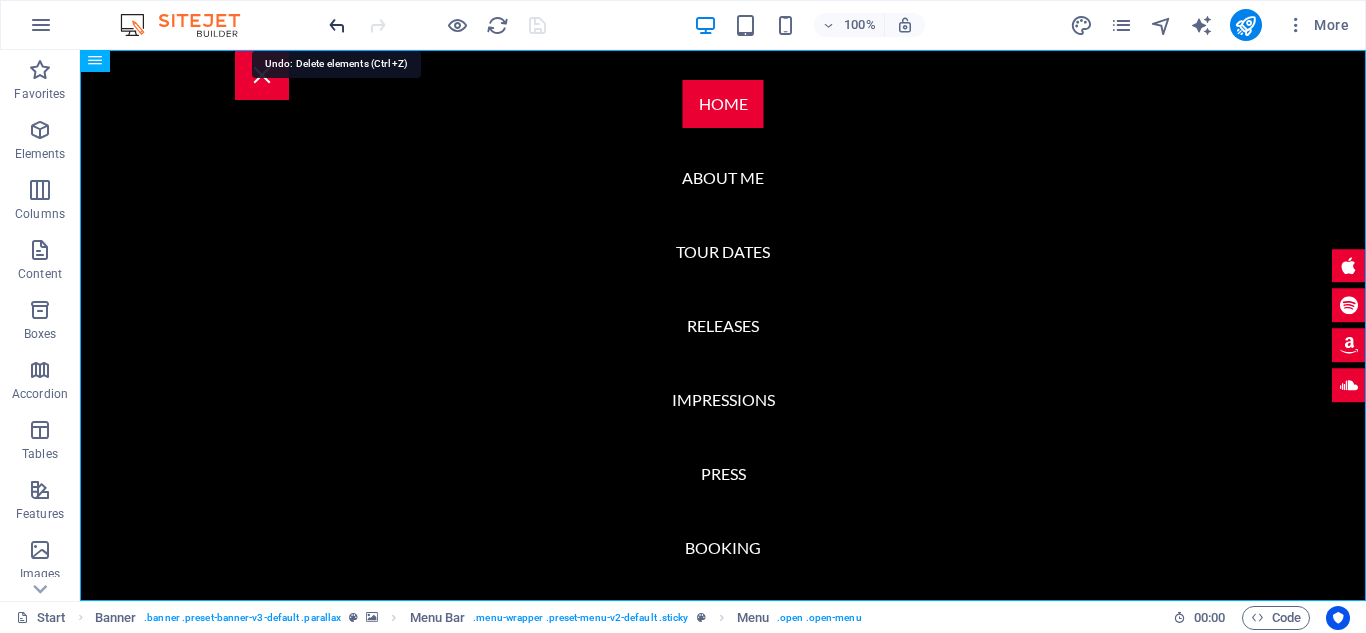 click at bounding box center (337, 25) 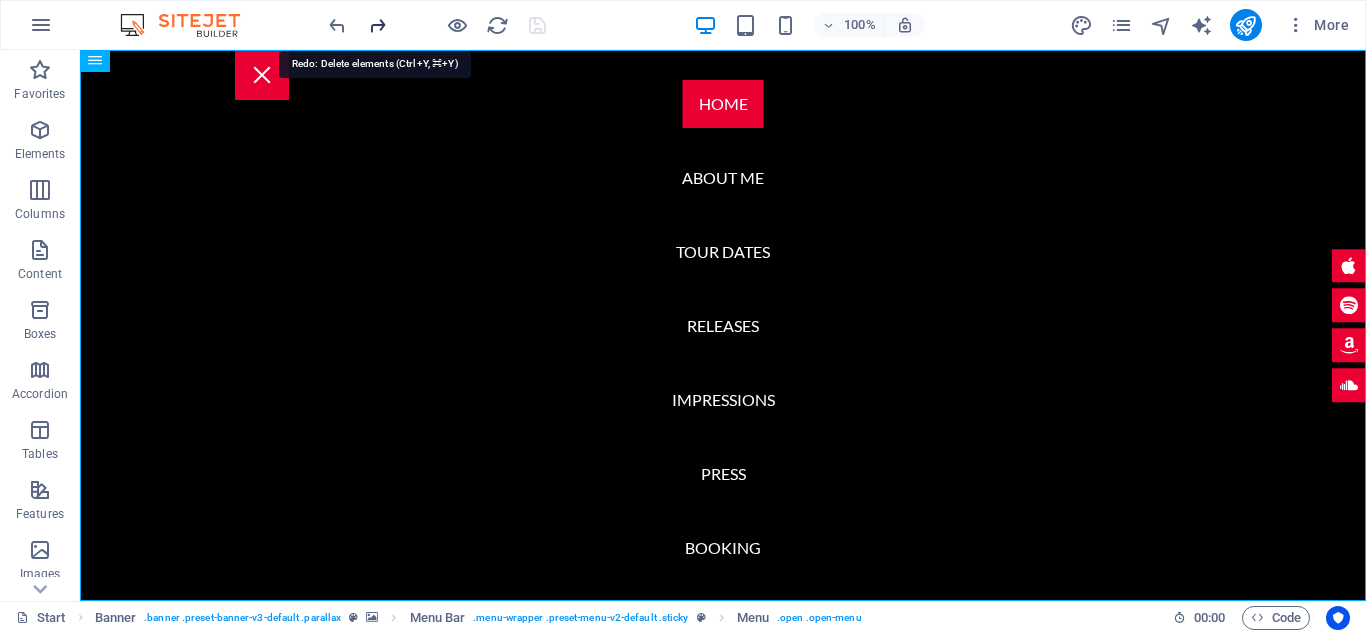 click at bounding box center (377, 25) 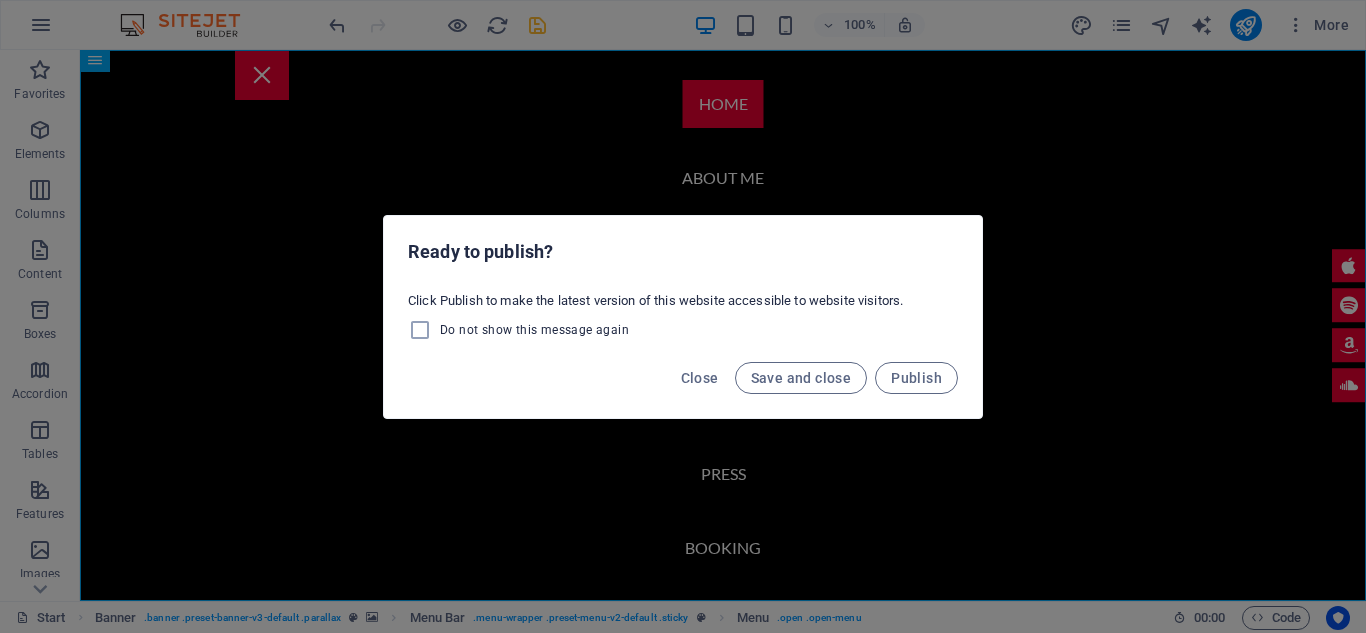 click on "Ready to publish? Click Publish to make the latest version of this website accessible to website visitors. Do not show this message again Close Save and close Publish" at bounding box center (683, 316) 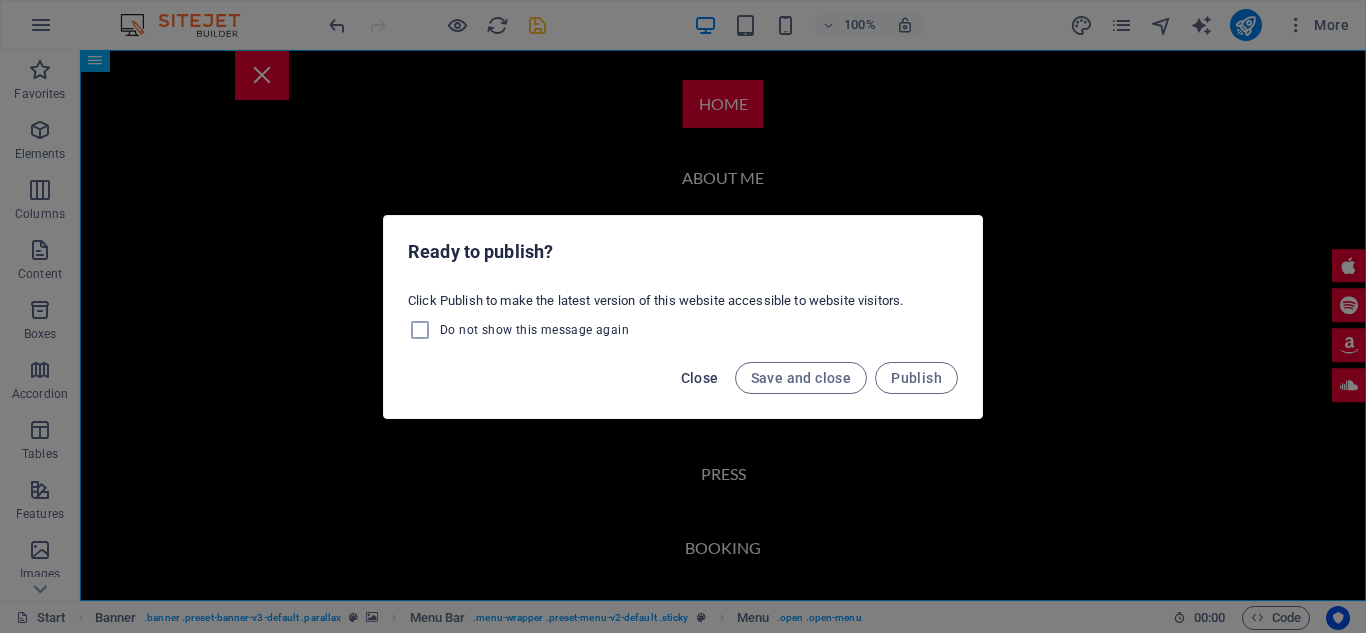 click on "Close" at bounding box center [700, 378] 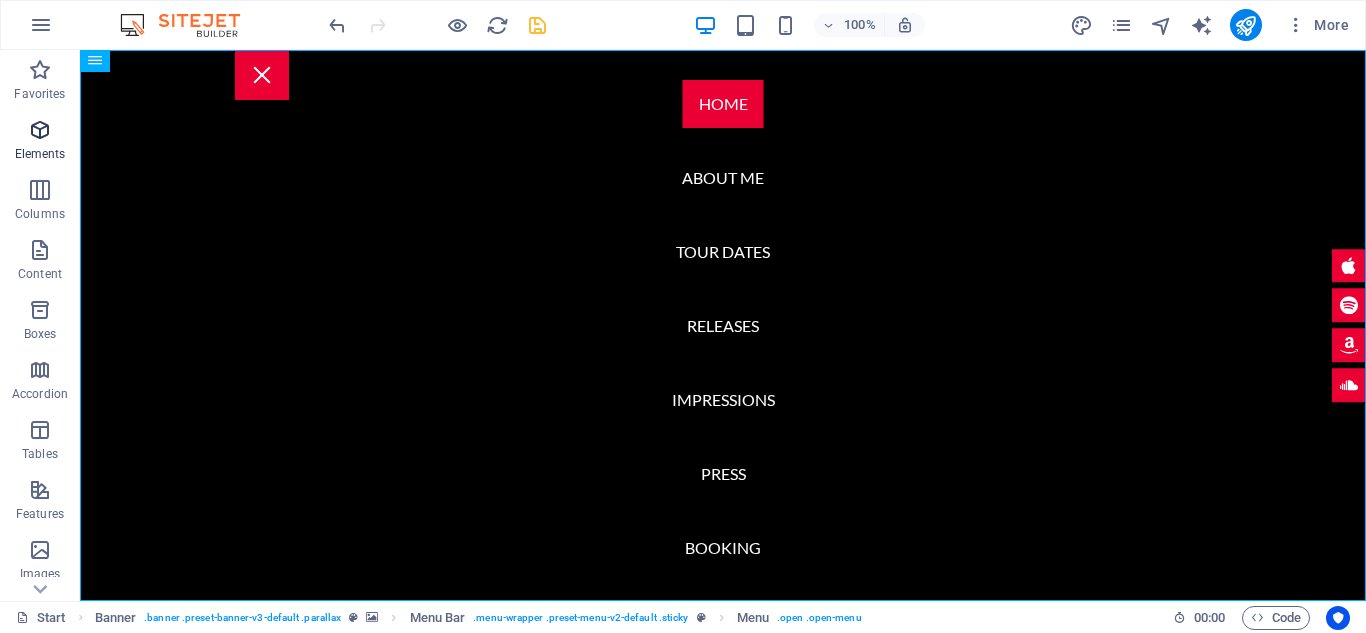 click on "Elements" at bounding box center (40, 154) 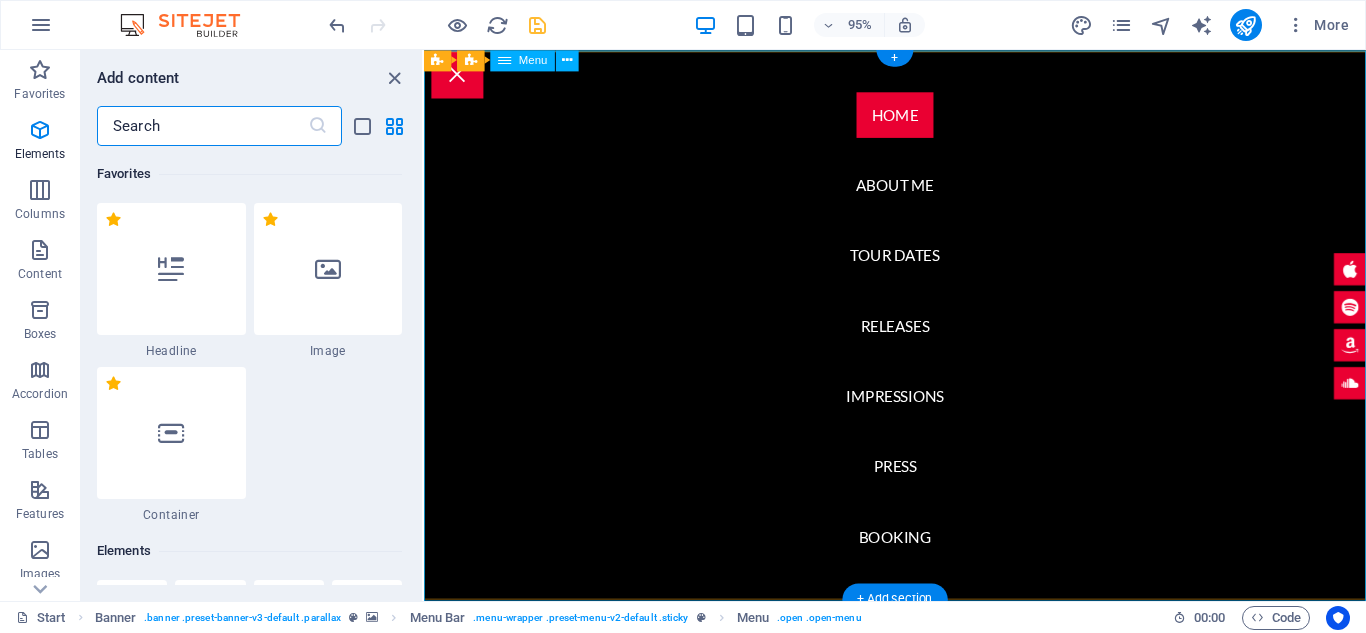 scroll, scrollTop: 377, scrollLeft: 0, axis: vertical 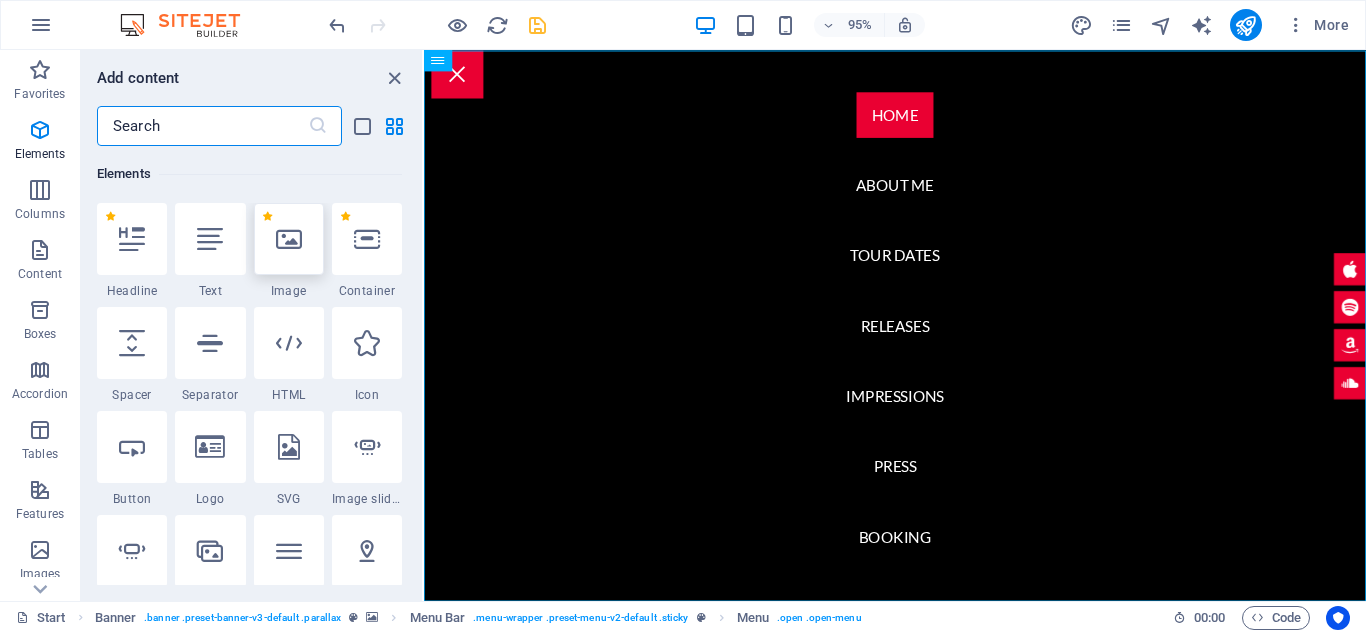 click at bounding box center [289, 239] 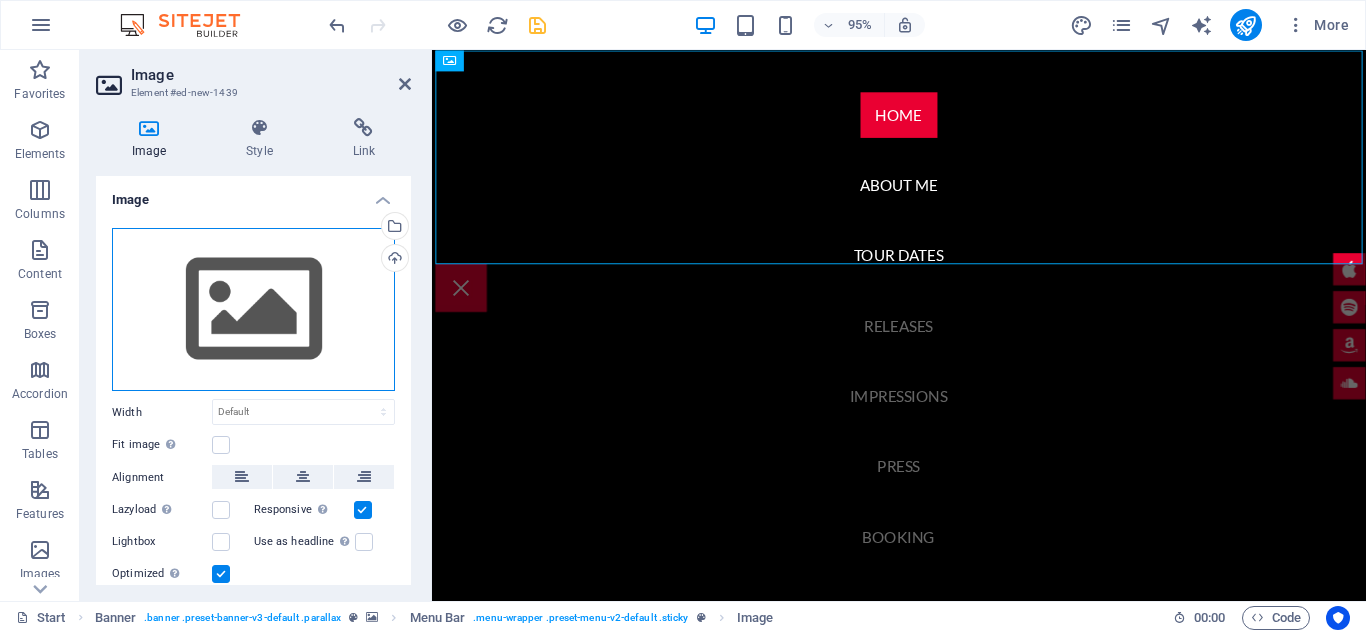 click on "Drag files here, click to choose files or select files from Files or our free stock photos & videos" at bounding box center [253, 310] 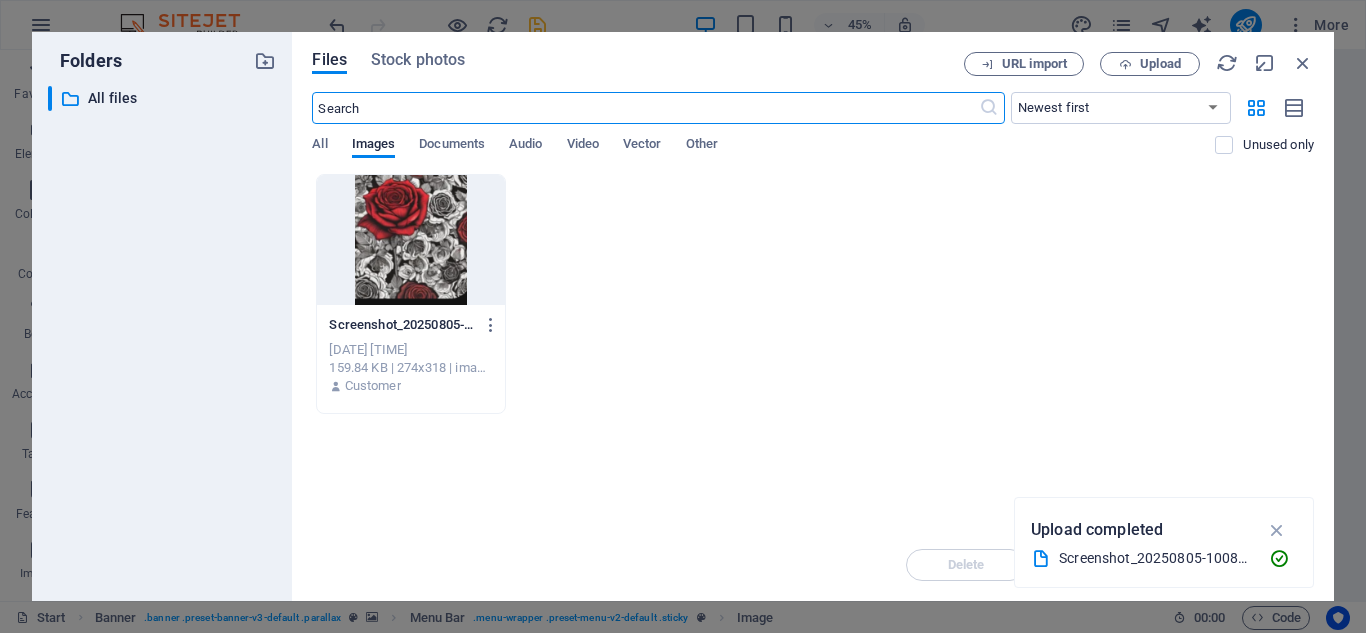 click at bounding box center [410, 240] 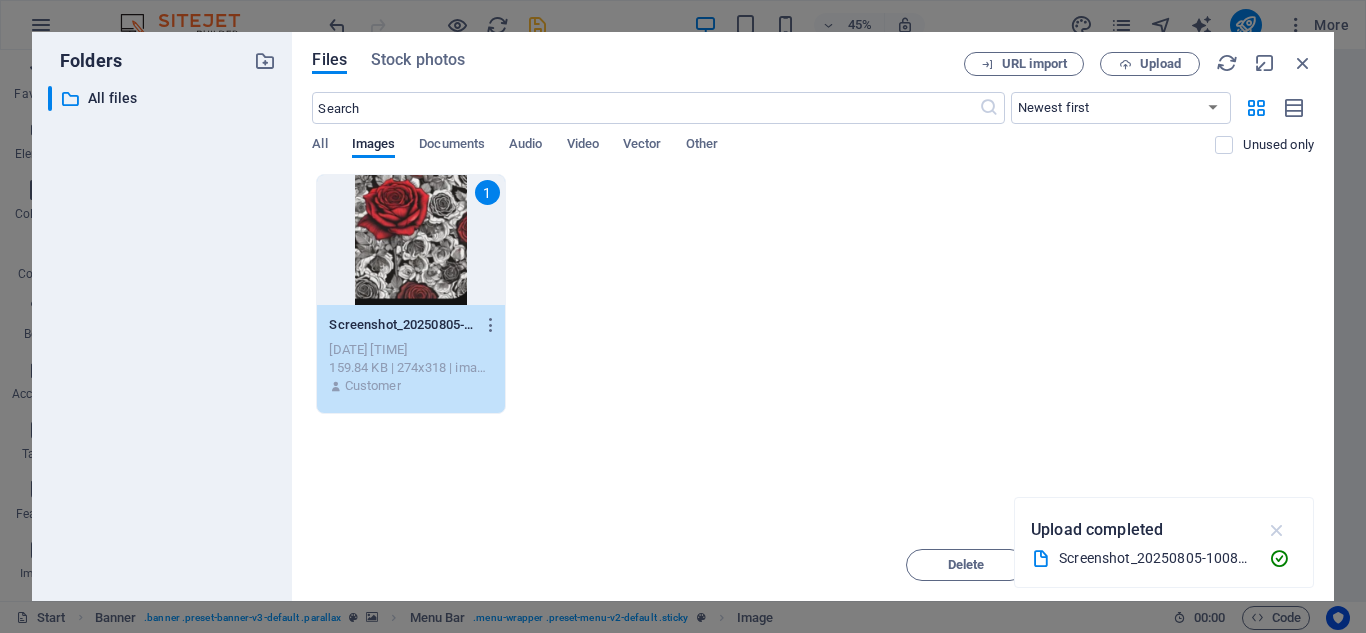 click at bounding box center [1277, 530] 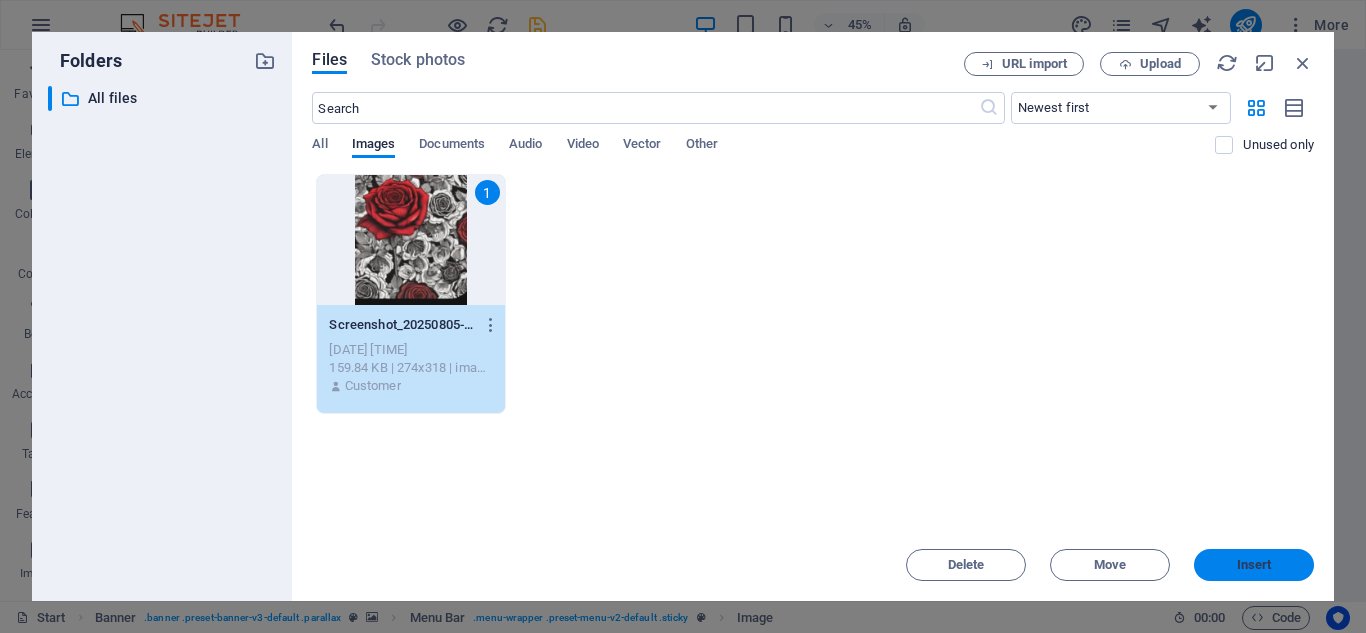 click on "Insert" at bounding box center [1254, 565] 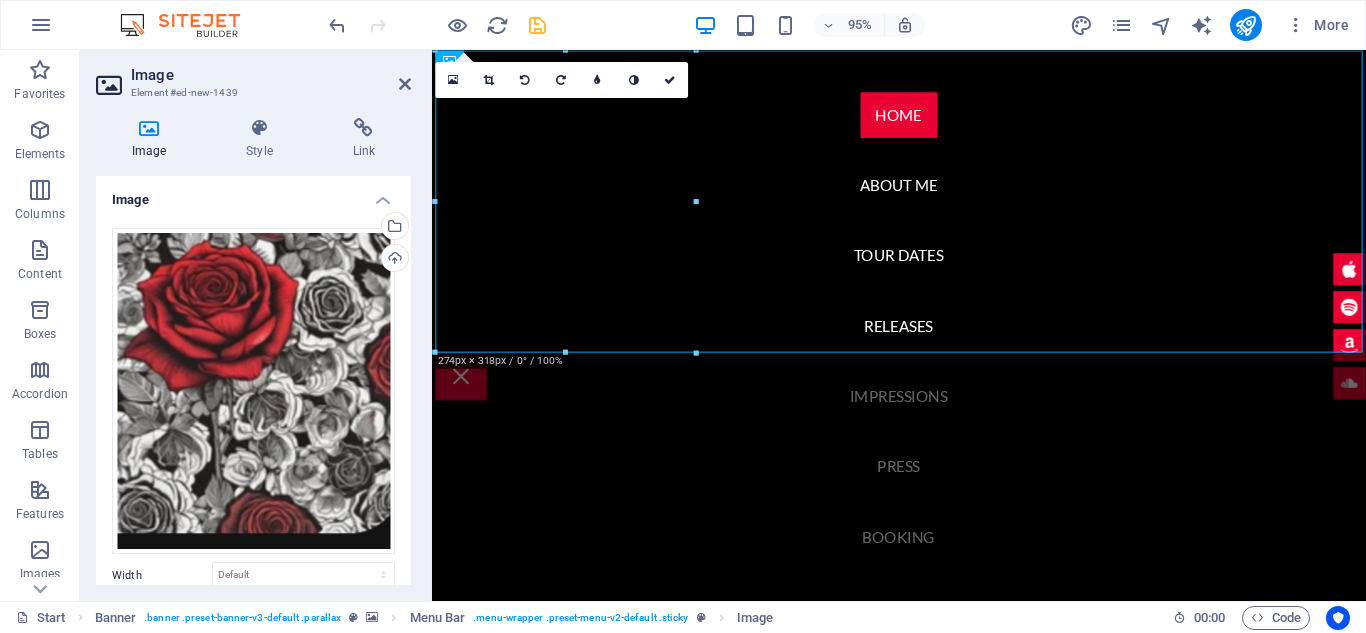 click on "Image Style Link Image Drag files here, click to choose files or select files from Files or our free stock photos & videos Select files from the file manager, stock photos, or upload file(s) Upload Width Default auto px rem % em vh vw Fit image Automatically fit image to a fixed width and height Height Default auto px Alignment Lazyload Loading images after the page loads improves page speed. Responsive Automatically load retina image and smartphone optimized sizes. Lightbox Use as headline The image will be wrapped in an H1 headline tag. Useful for giving alternative text the weight of an H1 headline, e.g. for the logo. Leave unchecked if uncertain. Optimized Images are compressed to improve page speed. Position Direction Custom X offset 50 px rem % vh vw Y offset 50 px rem % vh vw Text Float No float Image left Image right Determine how text should behave around the image. Text Alternative text Image caption Paragraph Format Normal Heading 1 Heading 2 Heading 3 Heading 4 Heading 5 Heading 6 Code Font Family" at bounding box center (253, 351) 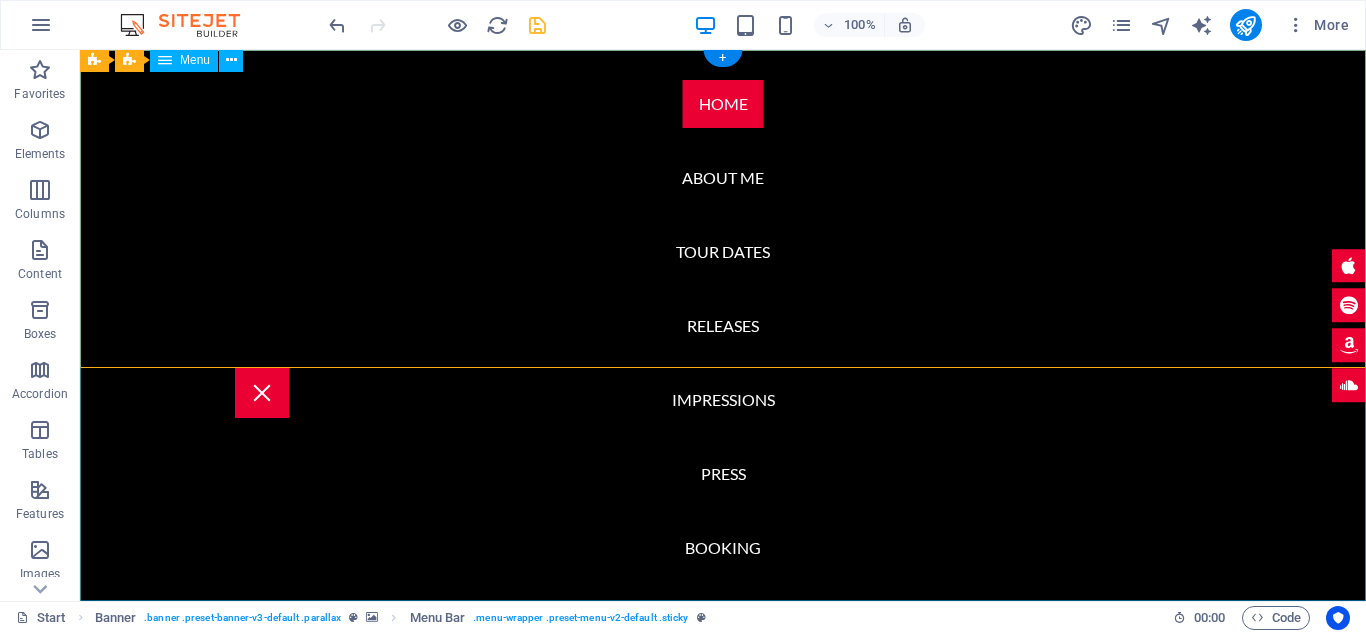 click on "Home About me Tour Dates Releases Impressions Press Booking" at bounding box center [723, 325] 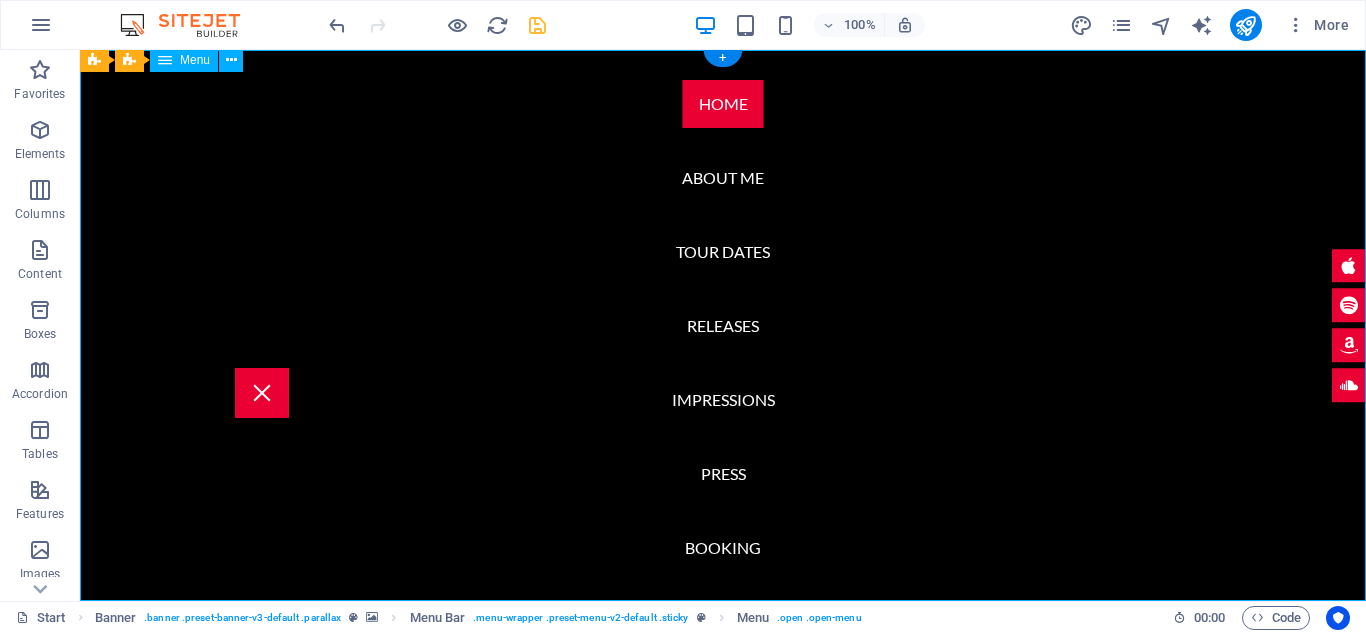 click on "Home About me Tour Dates Releases Impressions Press Booking" at bounding box center [723, 325] 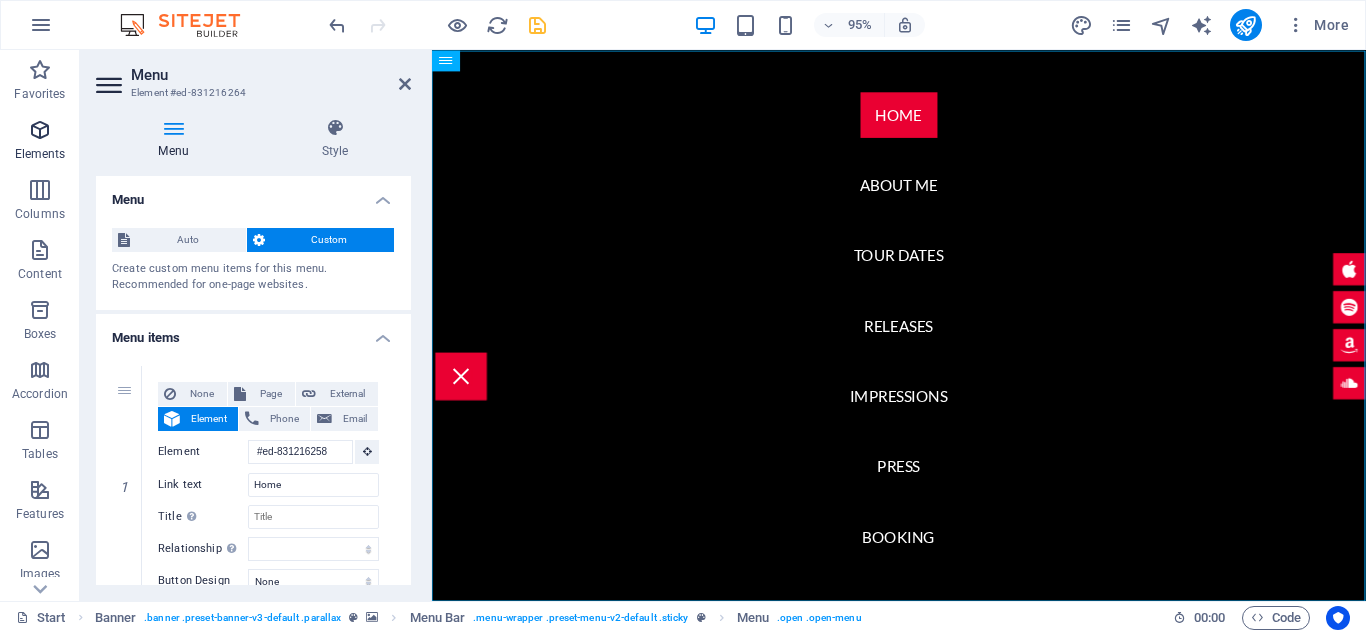 click on "Elements" at bounding box center (40, 154) 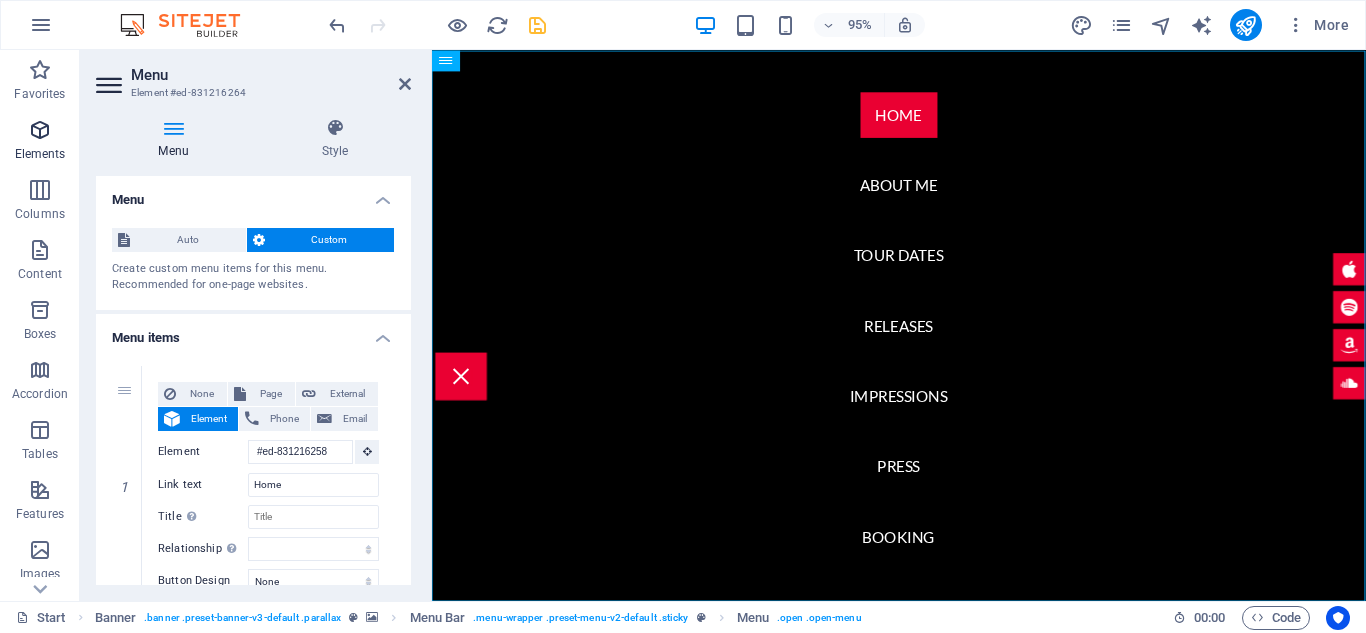 click on "Elements" at bounding box center [40, 154] 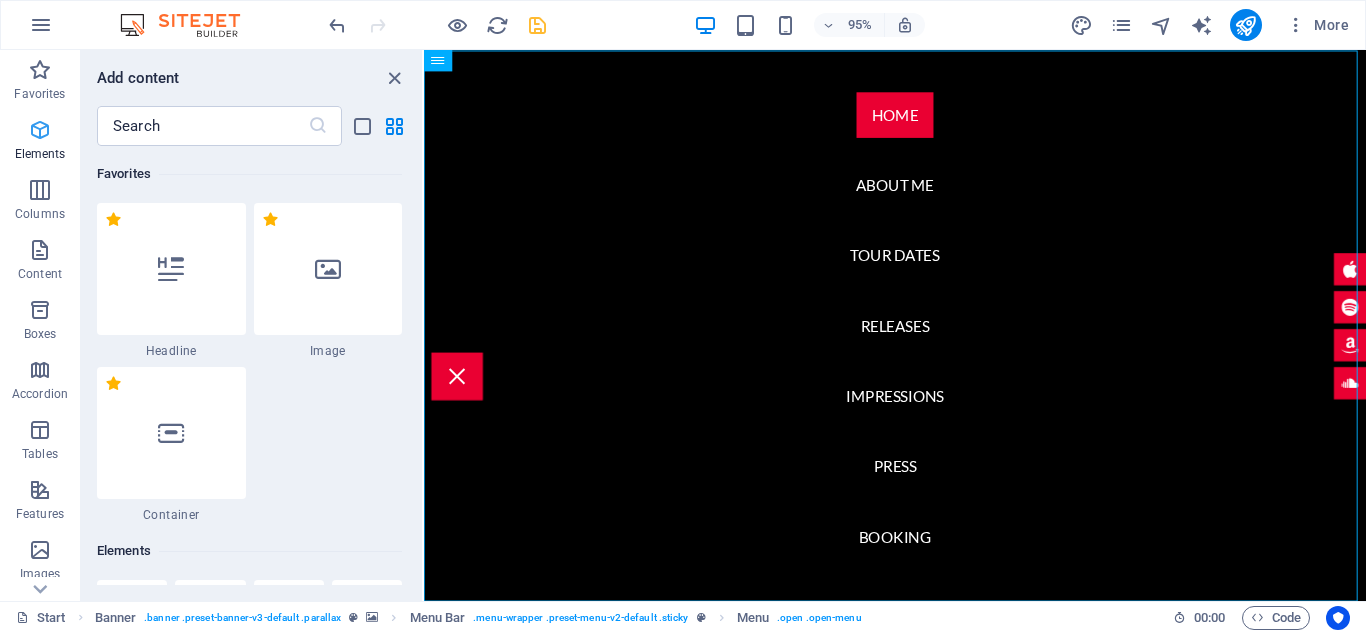click on "Elements" at bounding box center [40, 142] 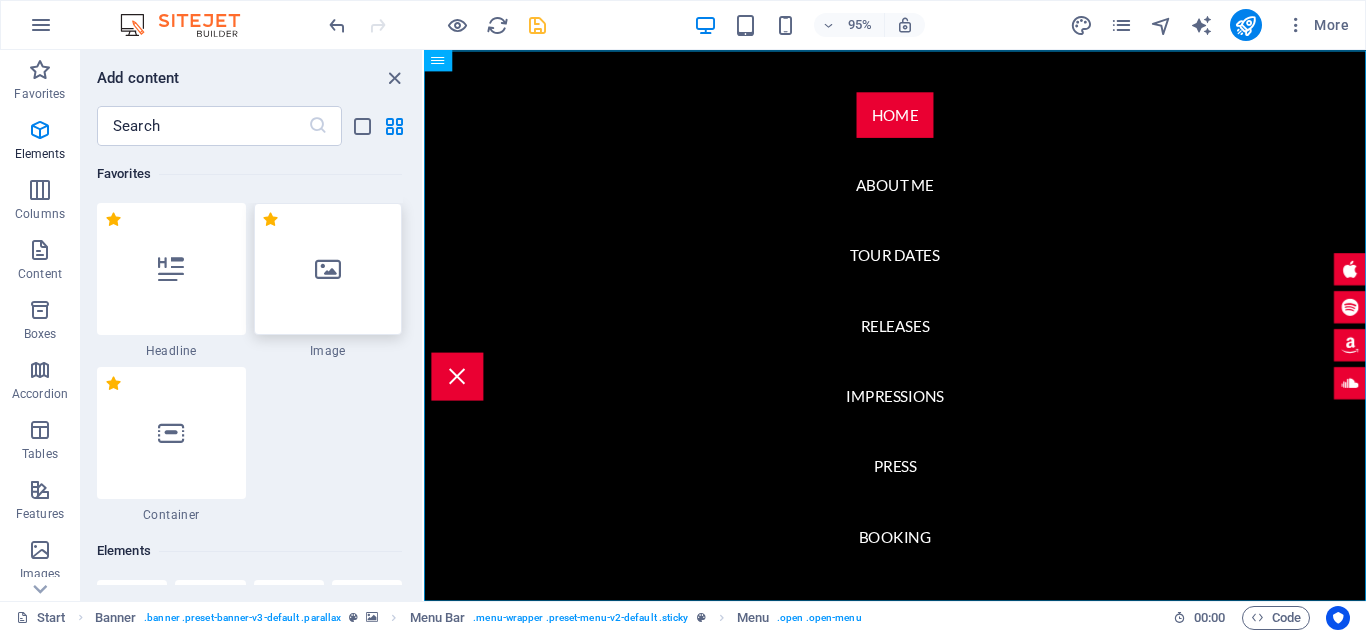 click at bounding box center (328, 269) 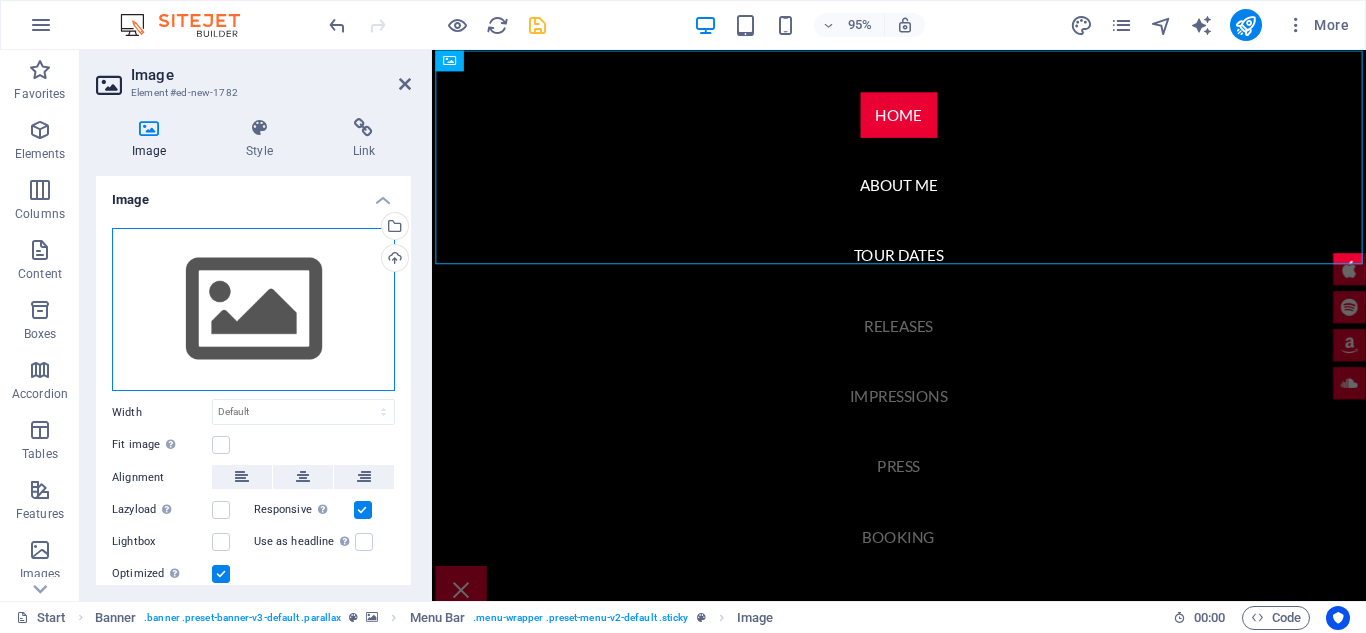 click on "Drag files here, click to choose files or select files from Files or our free stock photos & videos" at bounding box center [253, 310] 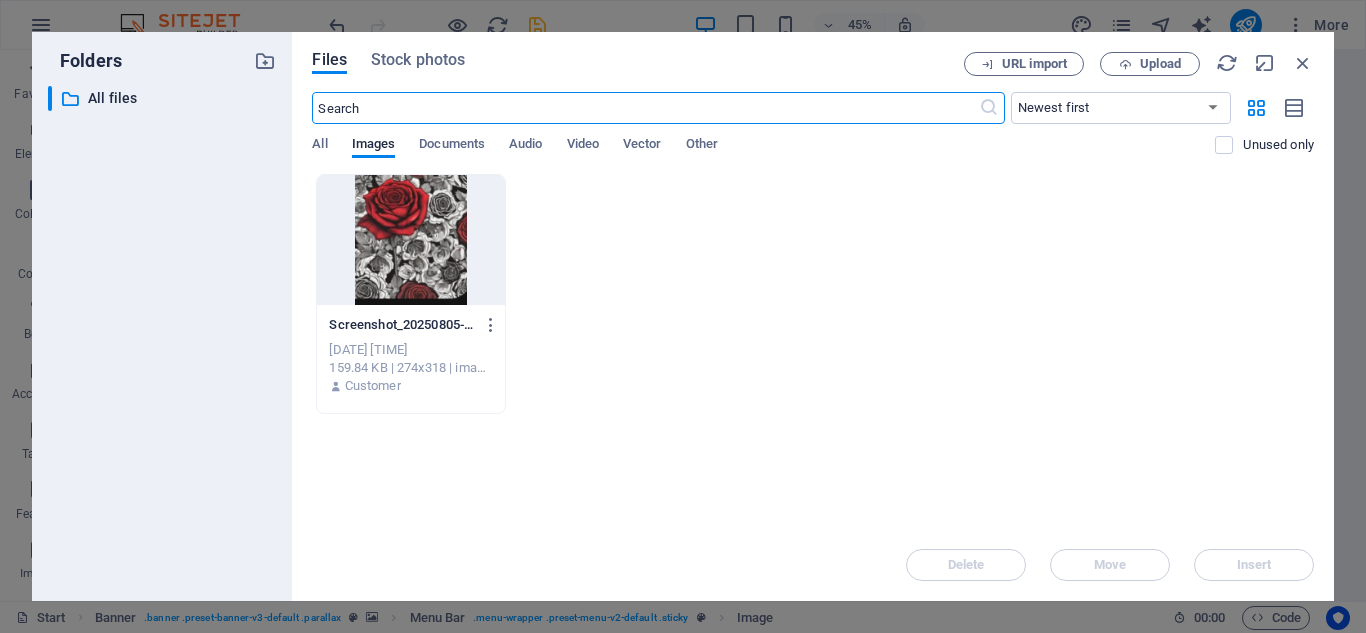 click at bounding box center (410, 240) 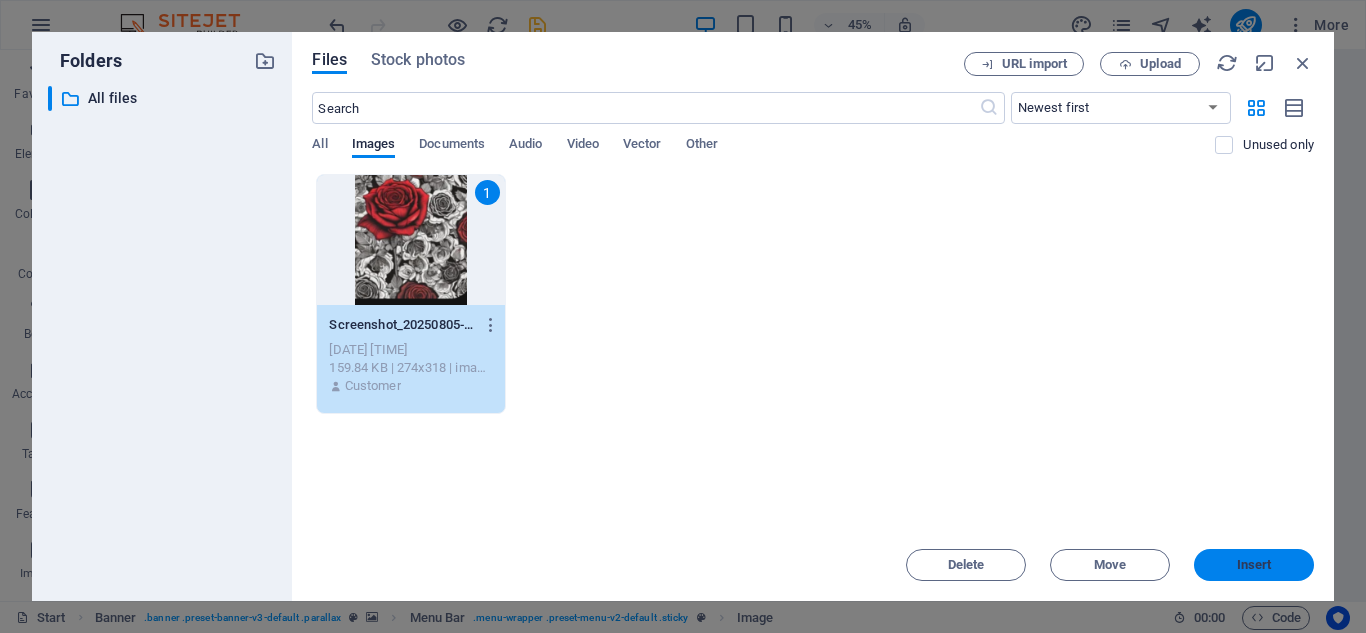 click on "Insert" at bounding box center [1254, 565] 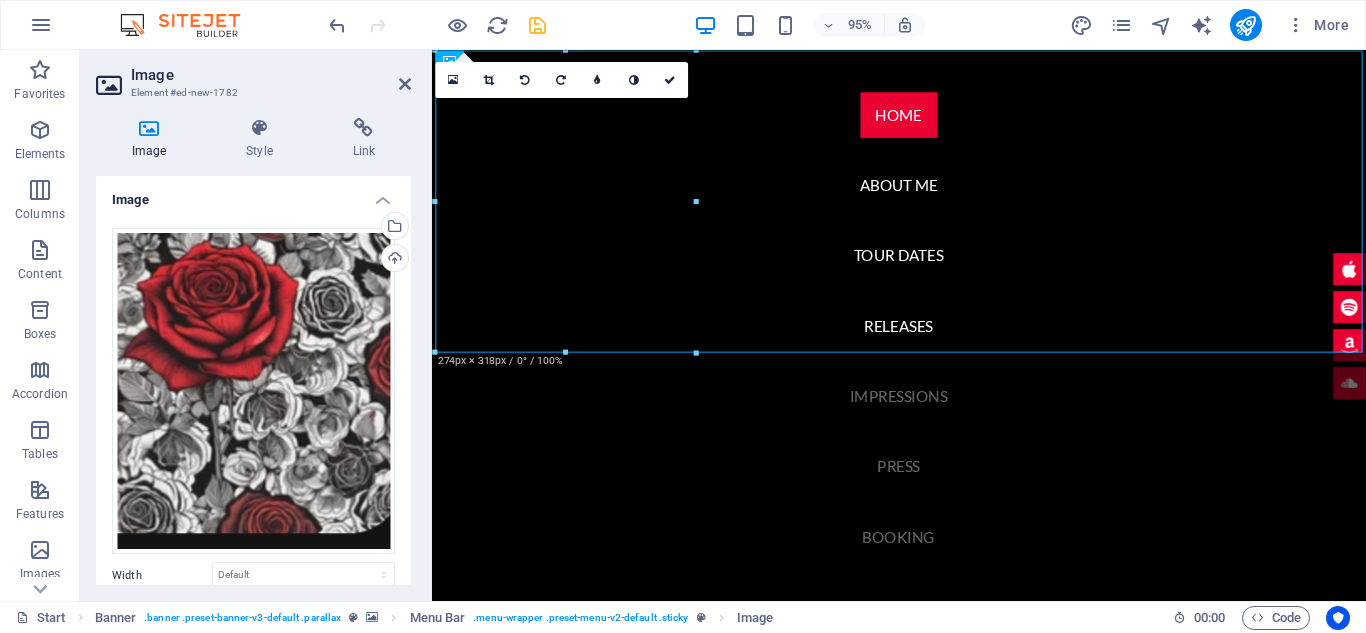 drag, startPoint x: 406, startPoint y: 388, endPoint x: 408, endPoint y: 432, distance: 44.04543 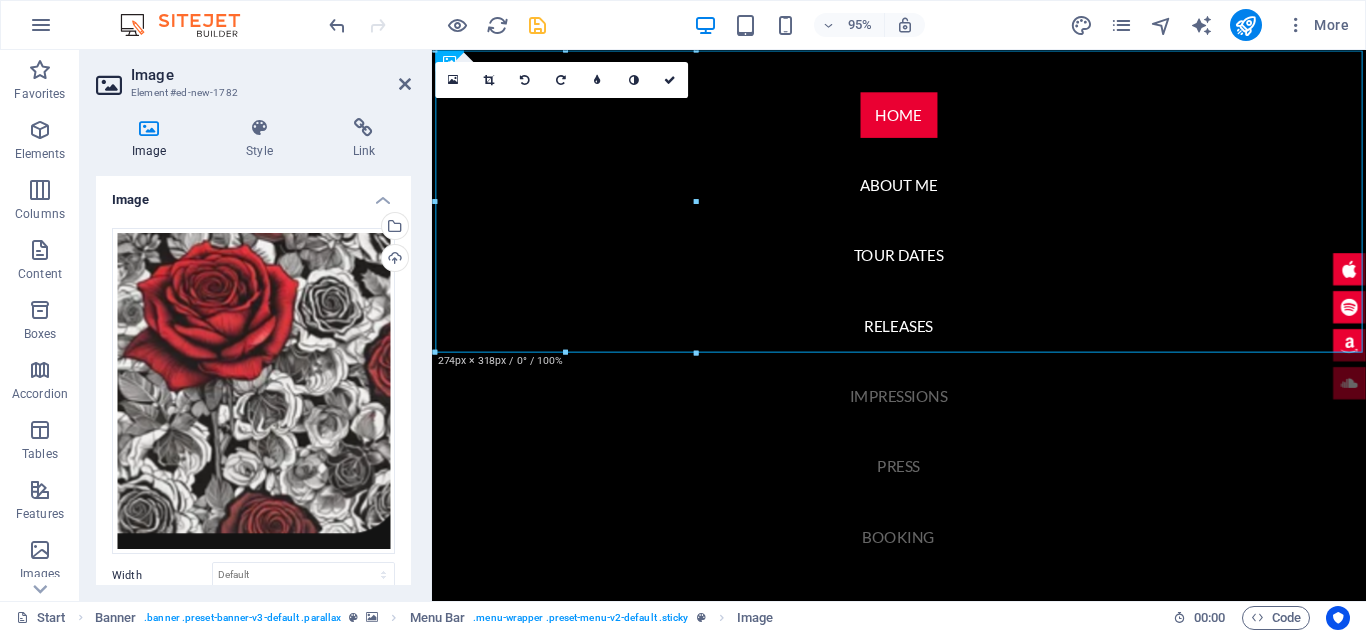 click on "Image Drag files here, click to choose files or select files from Files or our free stock photos & videos Select files from the file manager, stock photos, or upload file(s) Upload Width Default auto px rem % em vh vw Fit image Automatically fit image to a fixed width and height Height Default auto px Alignment Lazyload Loading images after the page loads improves page speed. Responsive Automatically load retina image and smartphone optimized sizes. Lightbox Use as headline The image will be wrapped in an H1 headline tag. Useful for giving alternative text the weight of an H1 headline, e.g. for the logo. Leave unchecked if uncertain. Optimized Images are compressed to improve page speed. Position Direction Custom X offset 50 px rem % vh vw Y offset 50 px rem % vh vw Text Float No float Image left Image right Determine how text should behave around the image. Text Alternative text Image caption Paragraph Format Normal Heading 1 Heading 2 Heading 3 Heading 4 Heading 5 Heading 6 Code Font Family Arial Georgia 8" at bounding box center (253, 380) 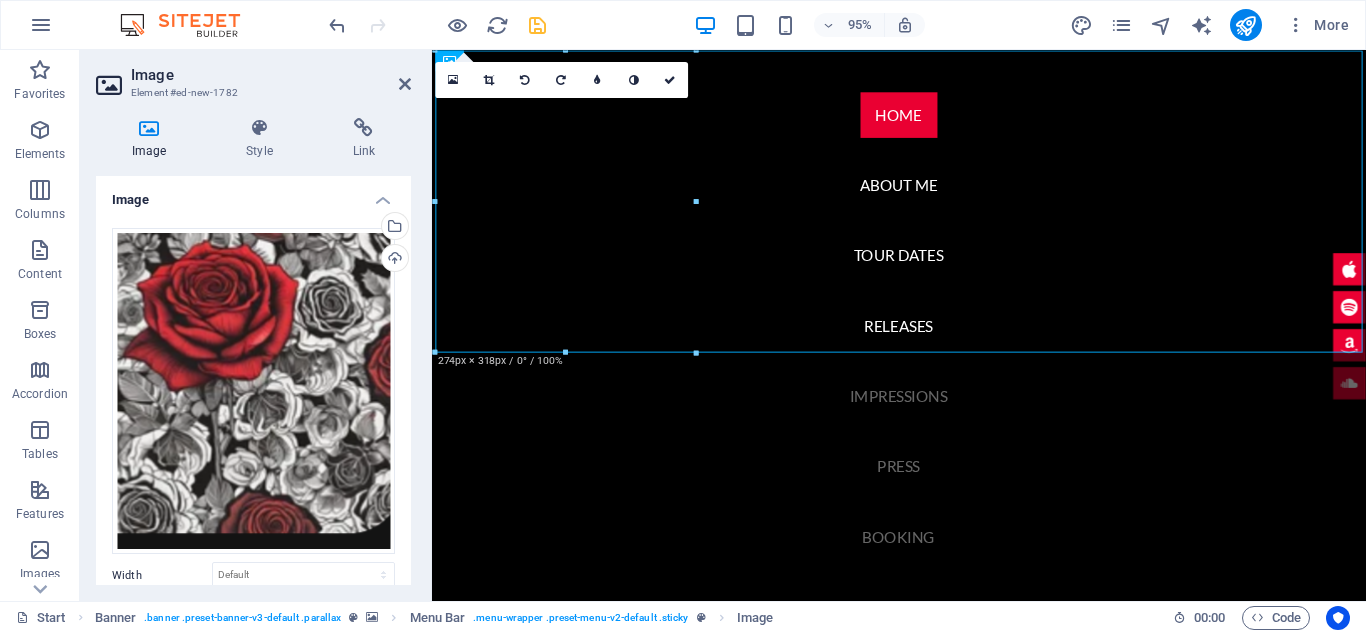 drag, startPoint x: 404, startPoint y: 413, endPoint x: 399, endPoint y: 460, distance: 47.26521 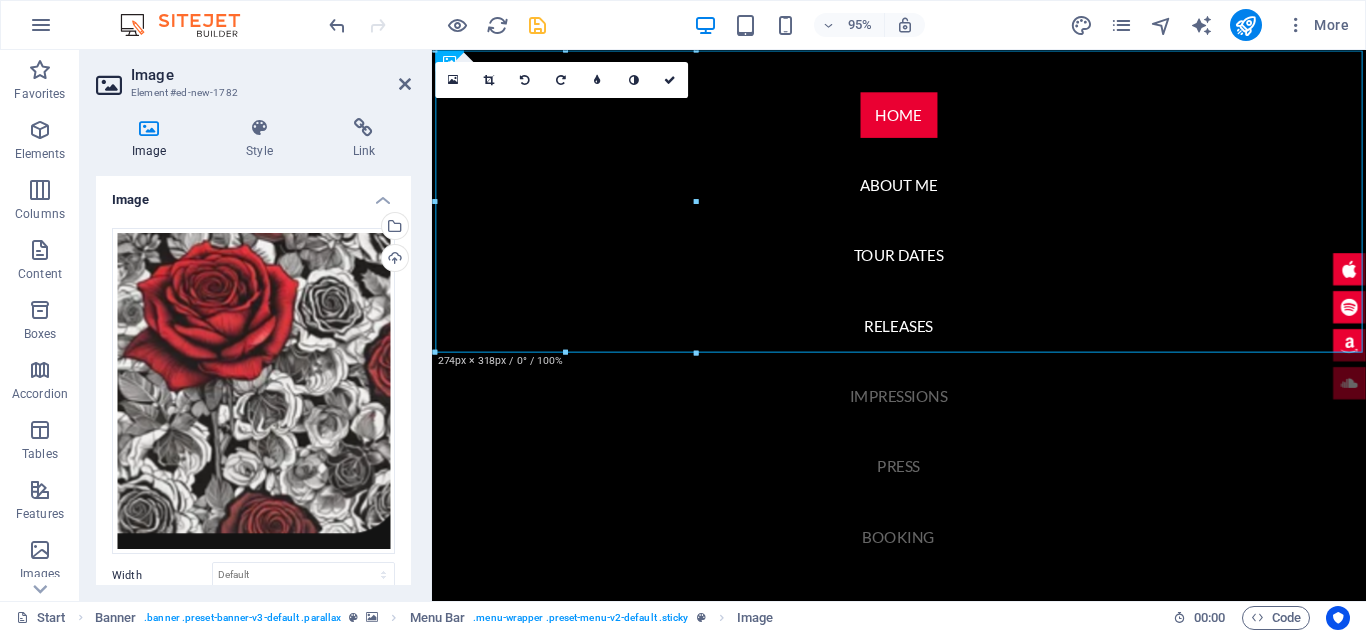 click on "Drag files here, click to choose files or select files from Files or our free stock photos & videos Select files from the file manager, stock photos, or upload file(s) Upload Width Default auto px rem % em vh vw Fit image Automatically fit image to a fixed width and height Height Default auto px Alignment Lazyload Loading images after the page loads improves page speed. Responsive Automatically load retina image and smartphone optimized sizes. Lightbox Use as headline The image will be wrapped in an H1 headline tag. Useful for giving alternative text the weight of an H1 headline, e.g. for the logo. Leave unchecked if uncertain. Optimized Images are compressed to improve page speed. Position Direction Custom X offset 50 px rem % vh vw Y offset 50 px rem % vh vw" at bounding box center (253, 489) 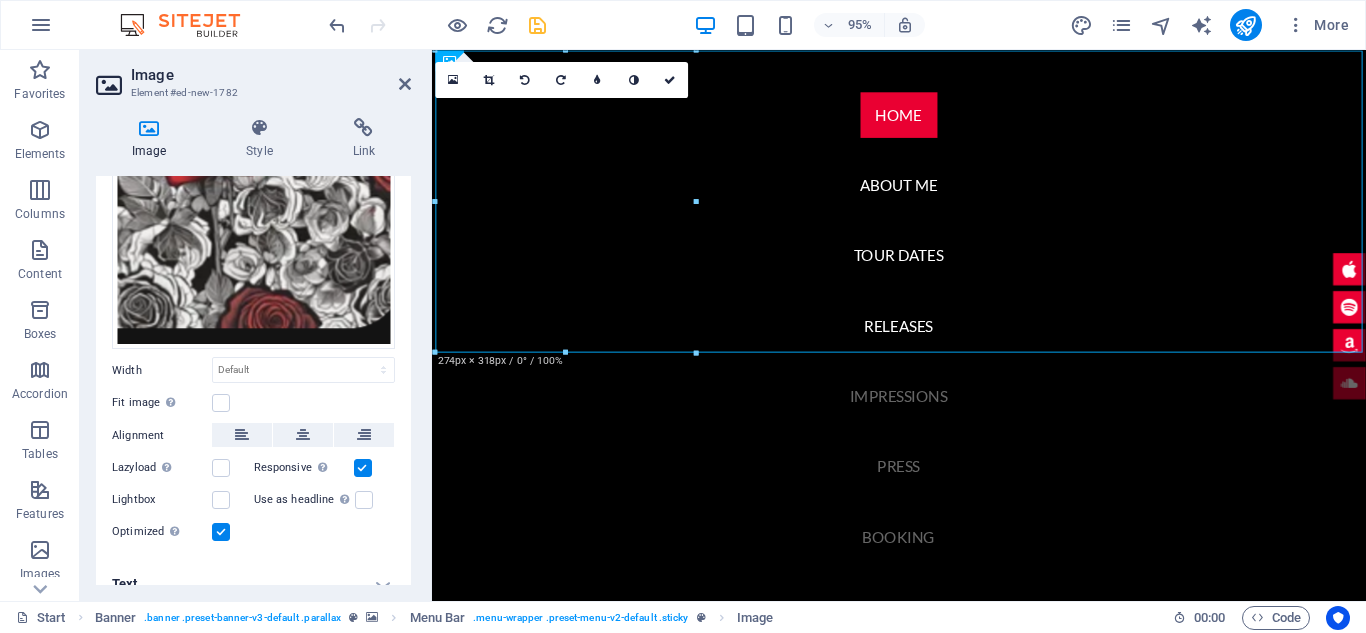 scroll, scrollTop: 224, scrollLeft: 0, axis: vertical 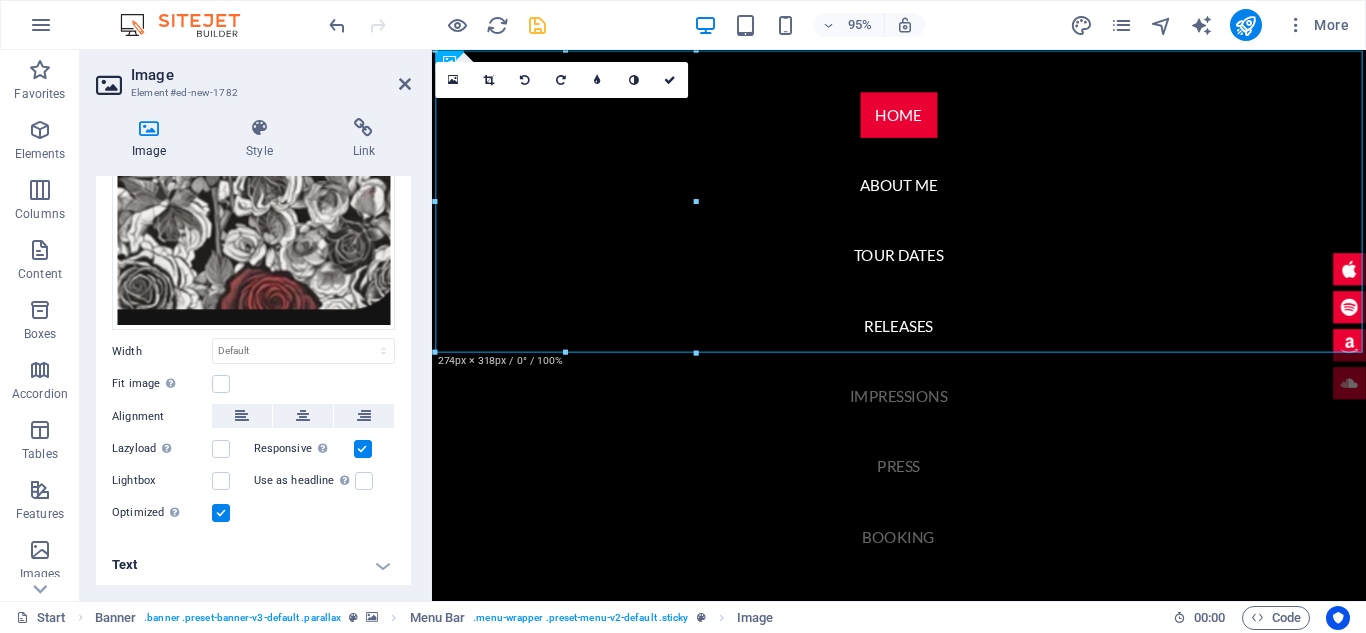 click on "Text" at bounding box center [253, 565] 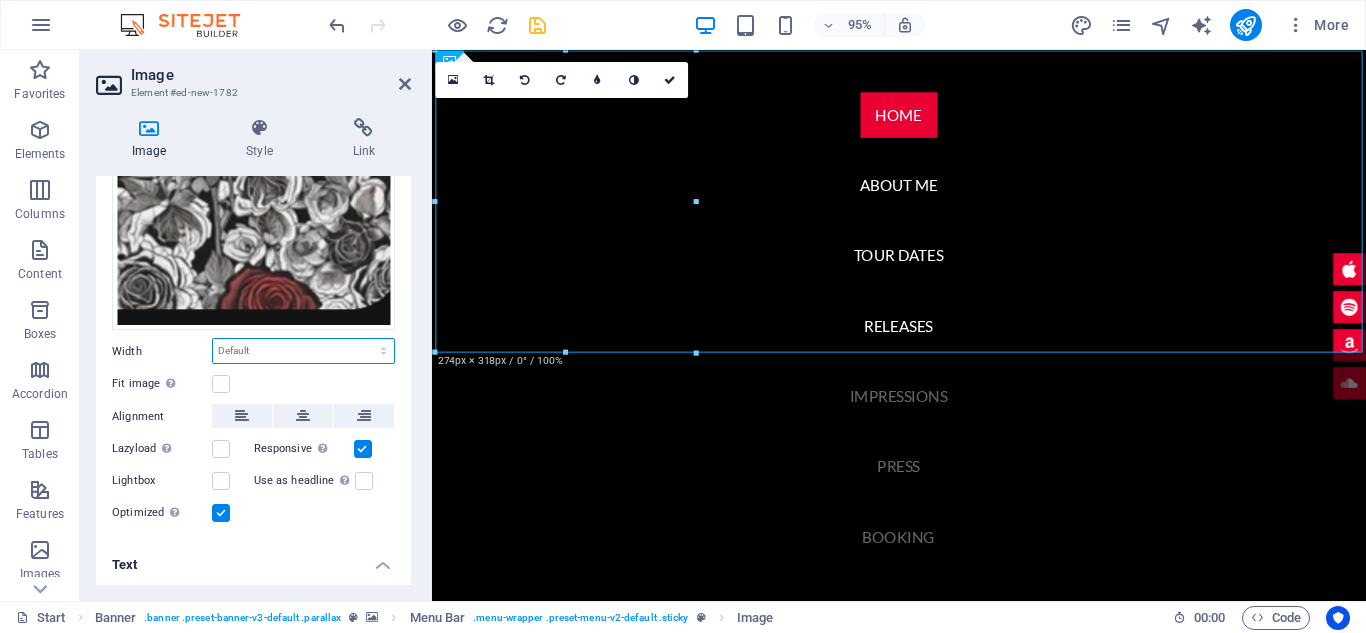 click on "Default auto px rem % em vh vw" at bounding box center (303, 351) 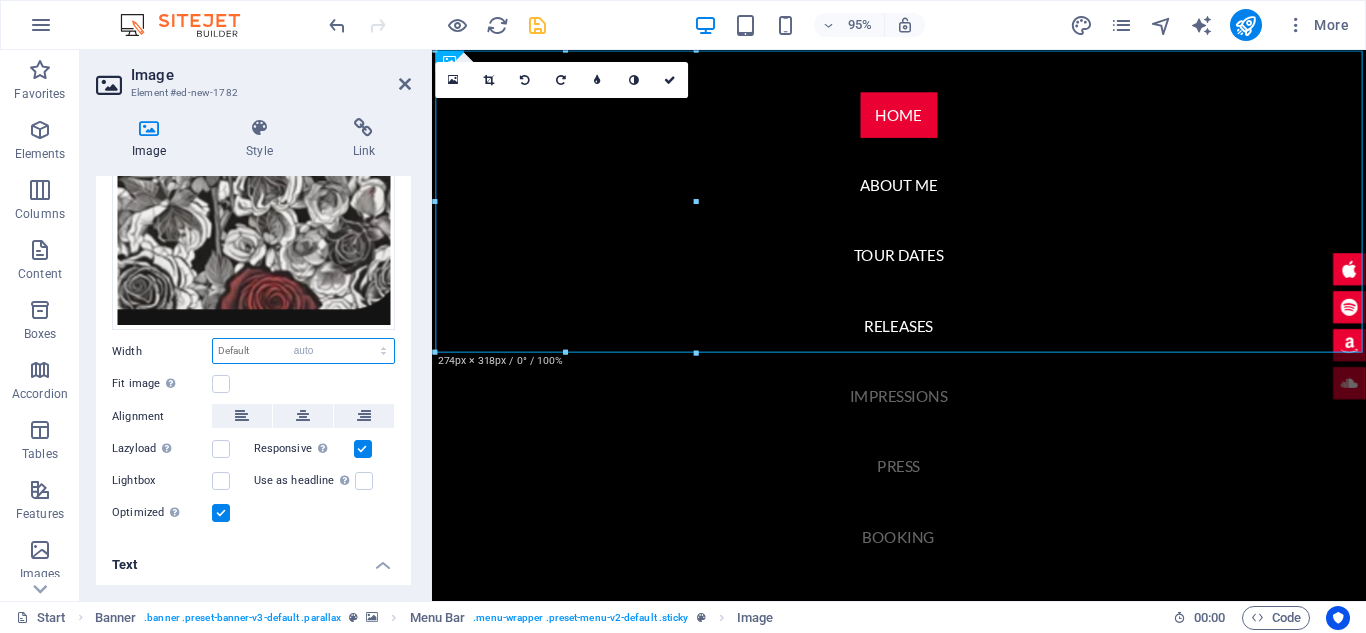 click on "Default auto px rem % em vh vw" at bounding box center [303, 351] 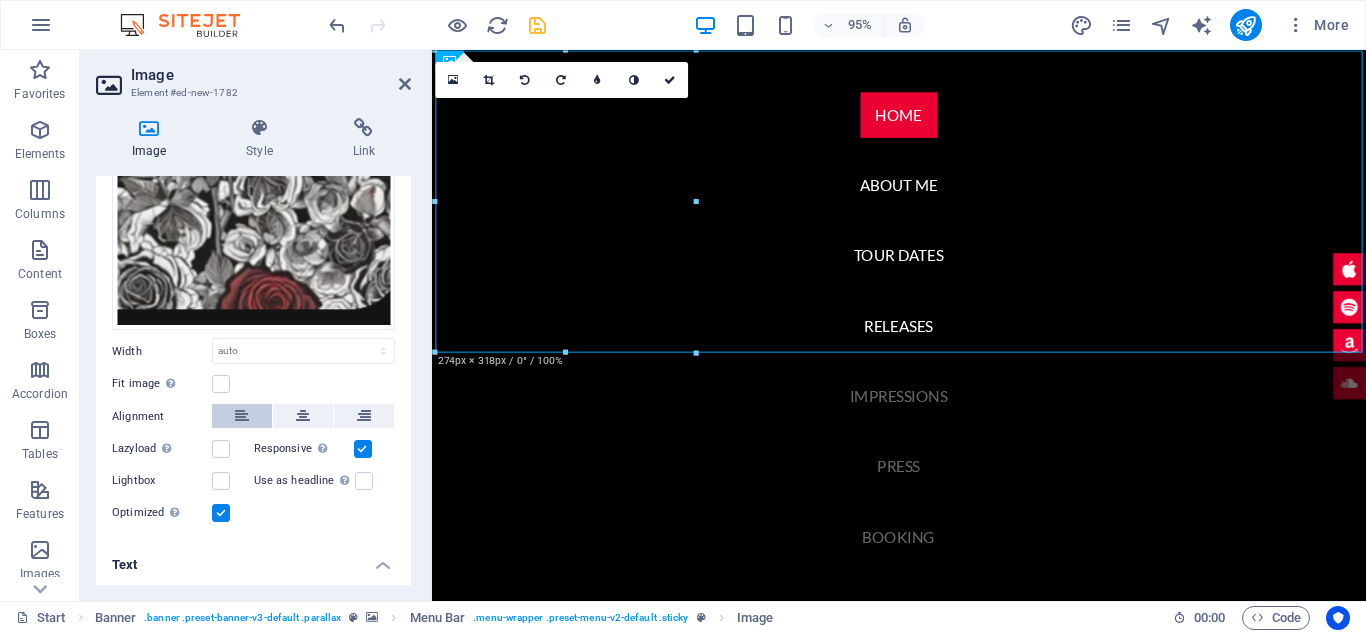 click at bounding box center (242, 416) 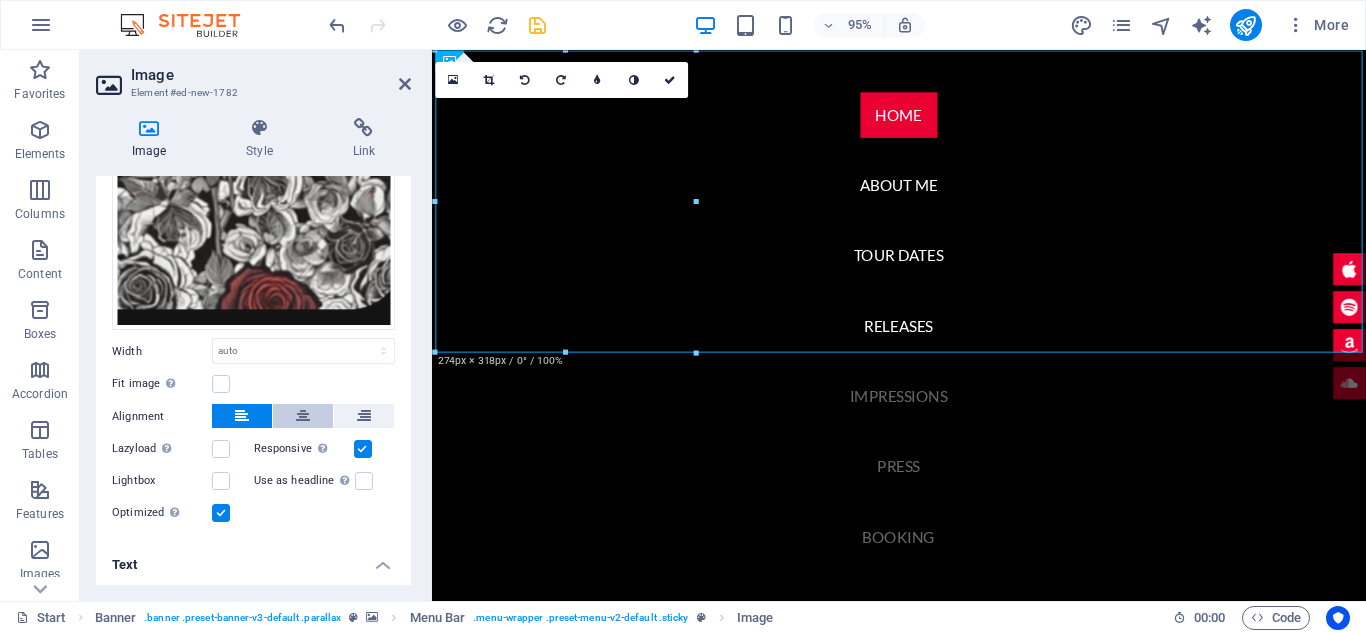 click at bounding box center (303, 416) 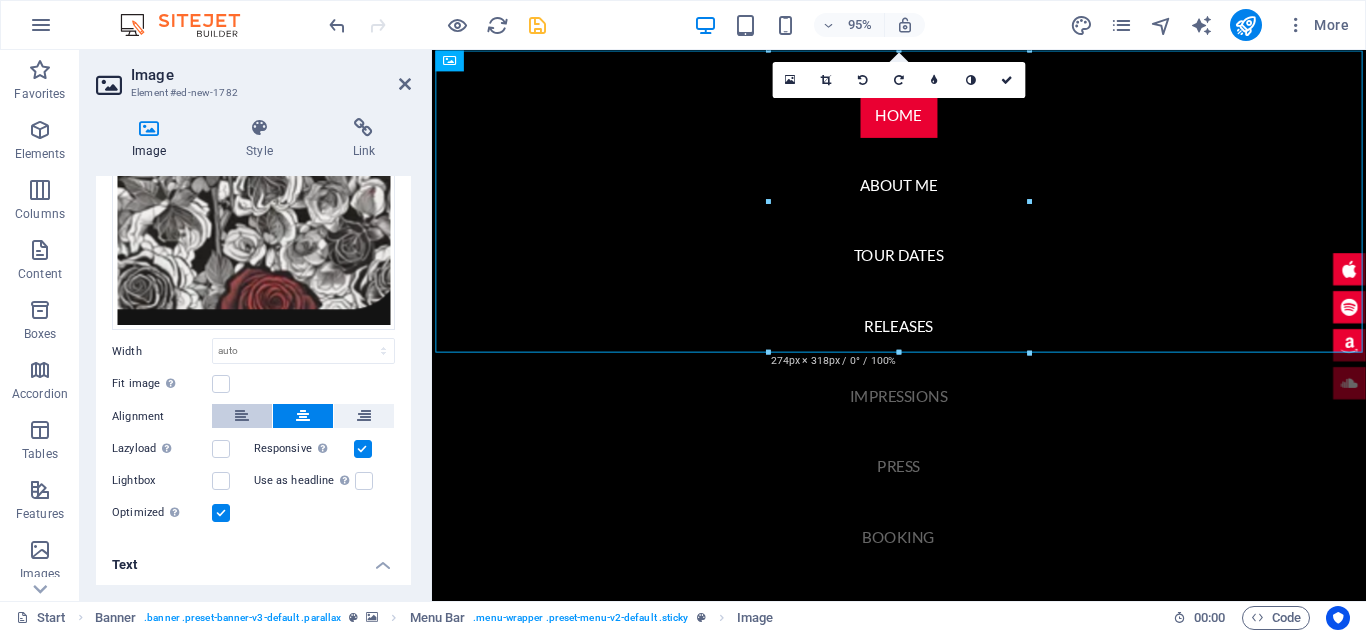 click at bounding box center [242, 416] 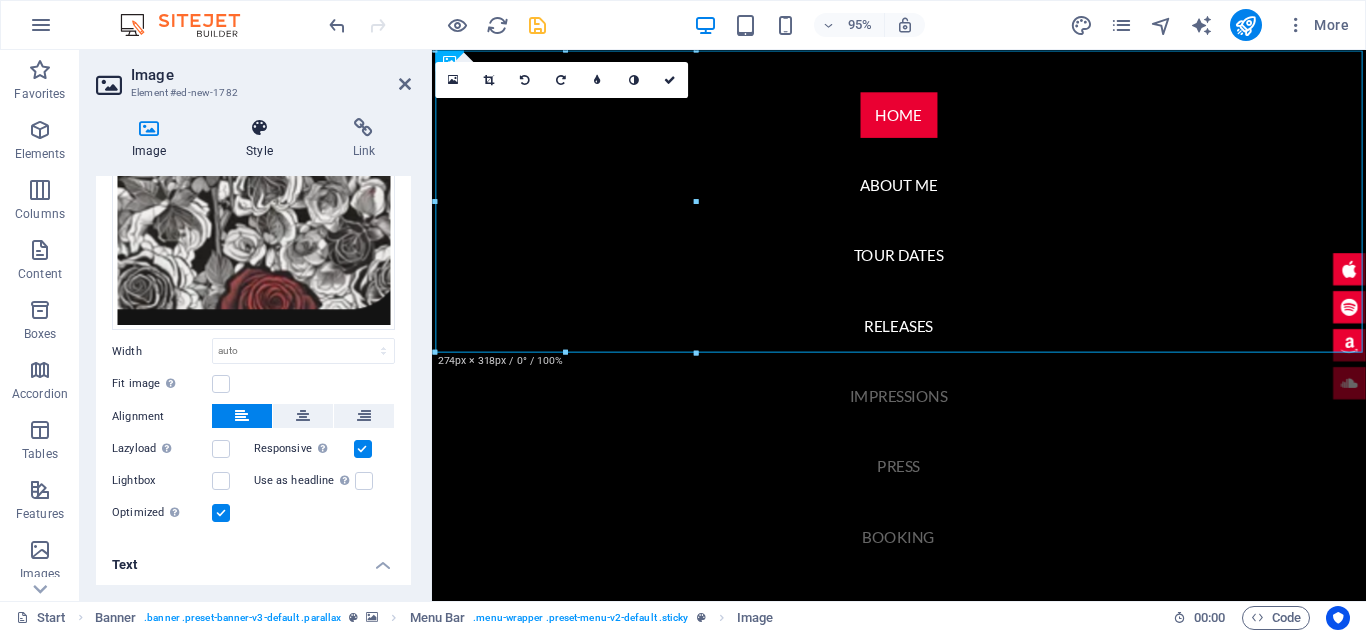 click on "Style" at bounding box center (263, 139) 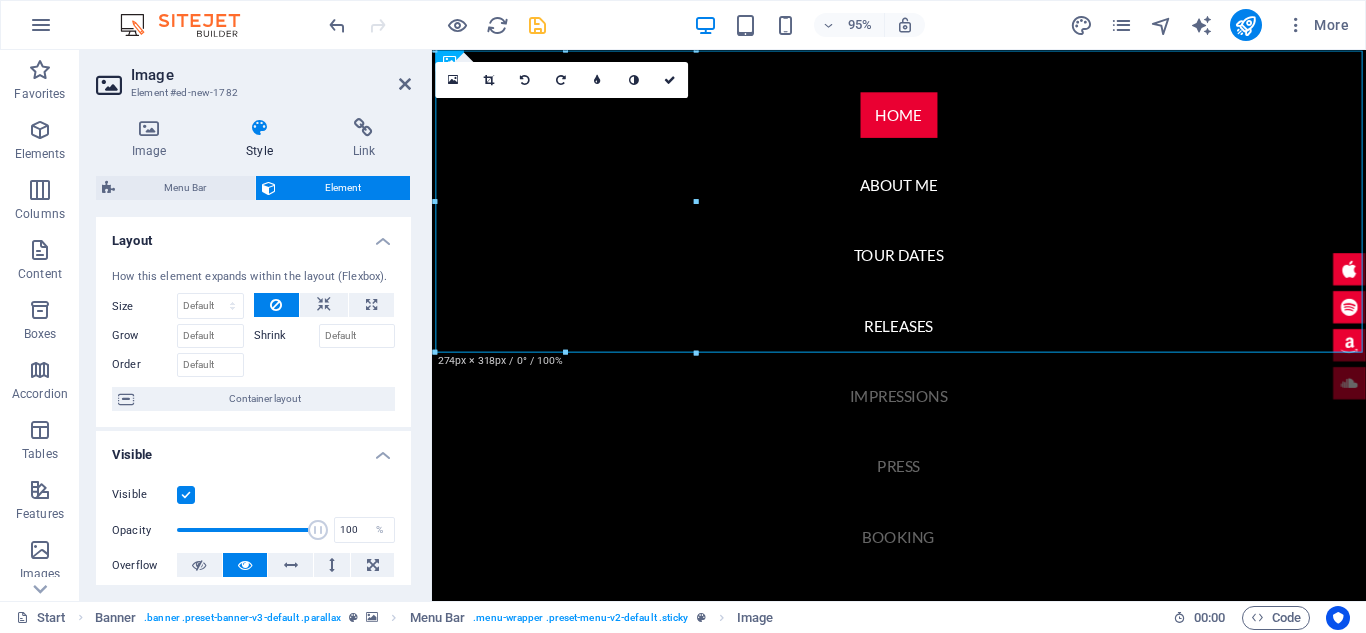 click on "Image Style Link Image Drag files here, click to choose files or select files from Files or our free stock photos & videos Select files from the file manager, stock photos, or upload file(s) Upload Width Default auto px rem % em vh vw Fit image Automatically fit image to a fixed width and height Height Default auto px Alignment Lazyload Loading images after the page loads improves page speed. Responsive Automatically load retina image and smartphone optimized sizes. Lightbox Use as headline The image will be wrapped in an H1 headline tag. Useful for giving alternative text the weight of an H1 headline, e.g. for the logo. Leave unchecked if uncertain. Optimized Images are compressed to improve page speed. Position Direction Custom X offset 50 px rem % vh vw Y offset 50 px rem % vh vw Text Float No float Image left Image right Determine how text should behave around the image. Text Alternative text Image caption Paragraph Format Normal Heading 1 Heading 2 Heading 3 Heading 4 Heading 5 Heading 6 Code Font Family" at bounding box center [253, 351] 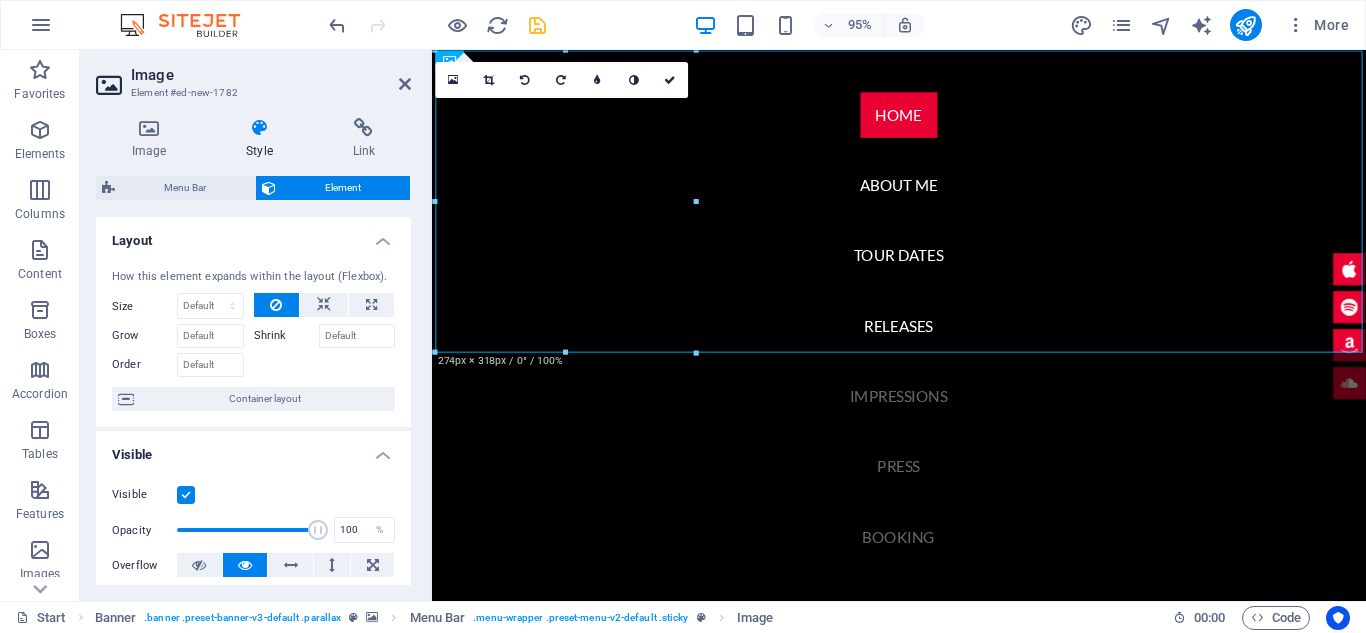 drag, startPoint x: 411, startPoint y: 294, endPoint x: 417, endPoint y: 388, distance: 94.19129 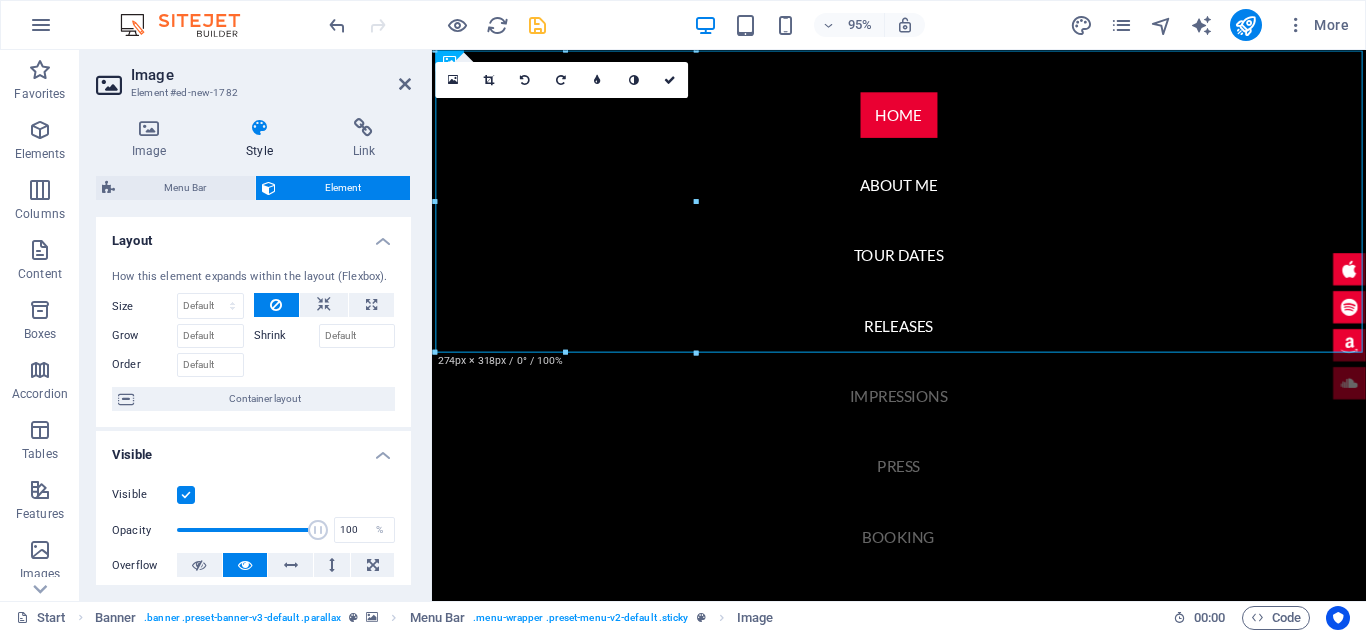 drag, startPoint x: 404, startPoint y: 354, endPoint x: 403, endPoint y: 414, distance: 60.00833 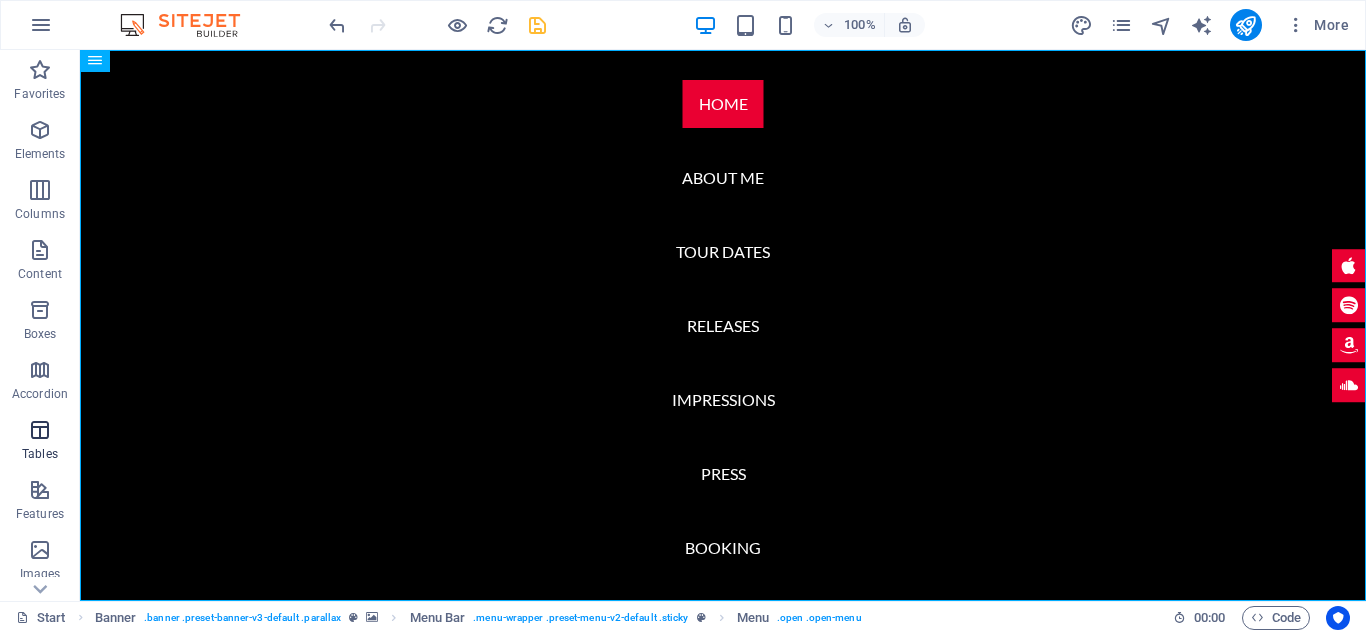 click on "Tables" at bounding box center [40, 442] 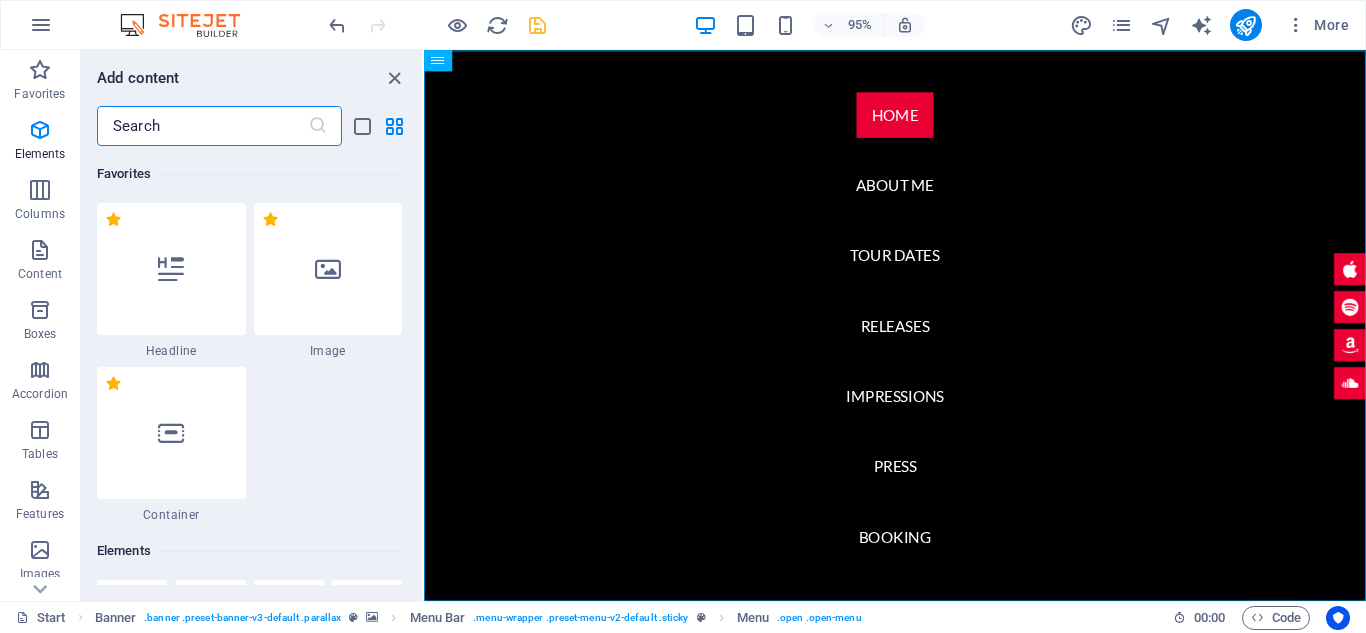 scroll, scrollTop: 7090, scrollLeft: 0, axis: vertical 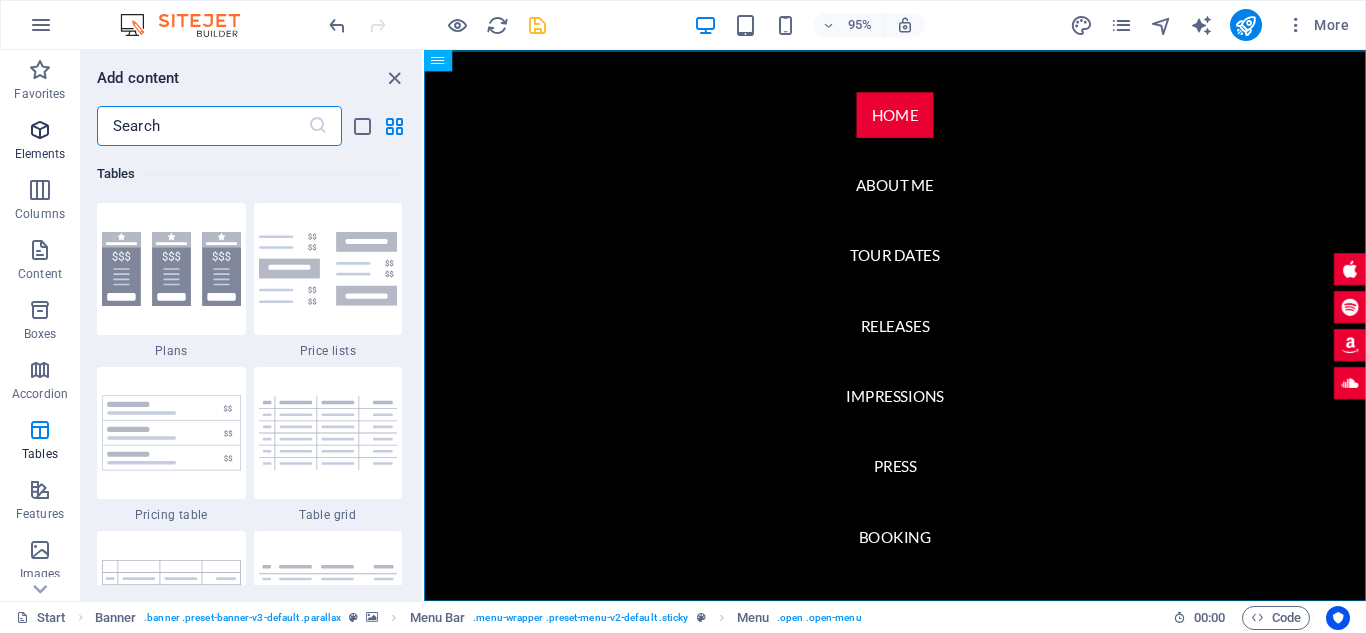 click at bounding box center (40, 130) 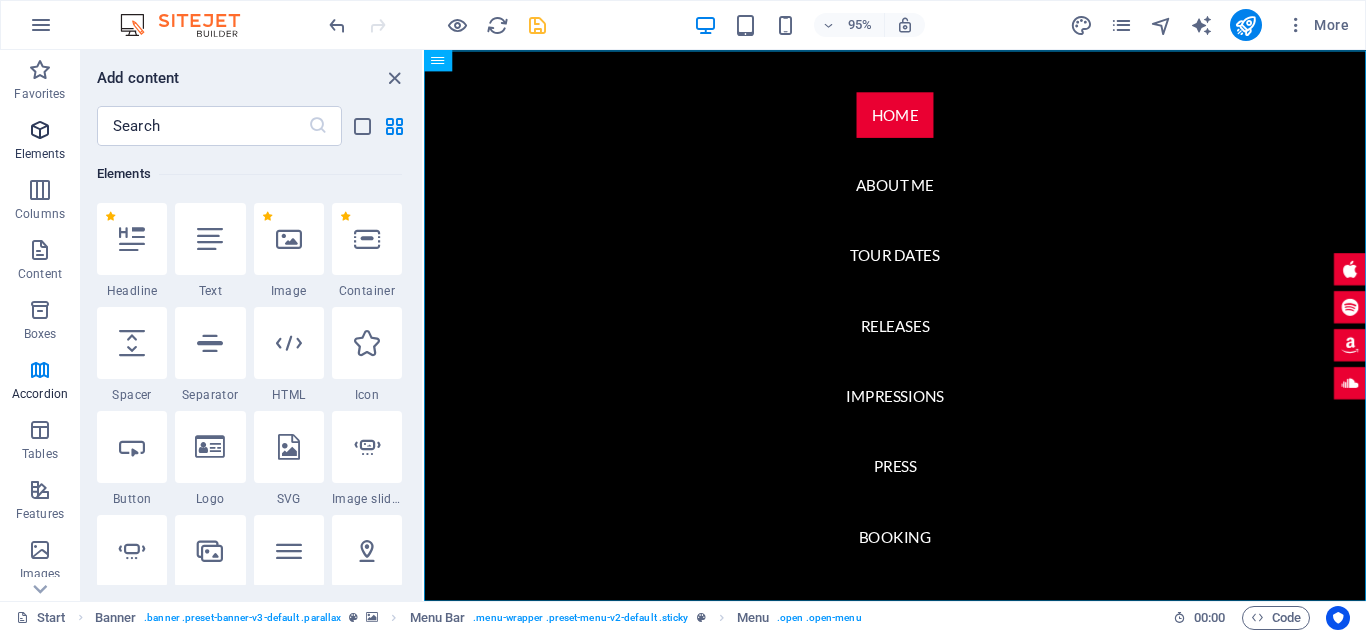 scroll, scrollTop: 377, scrollLeft: 0, axis: vertical 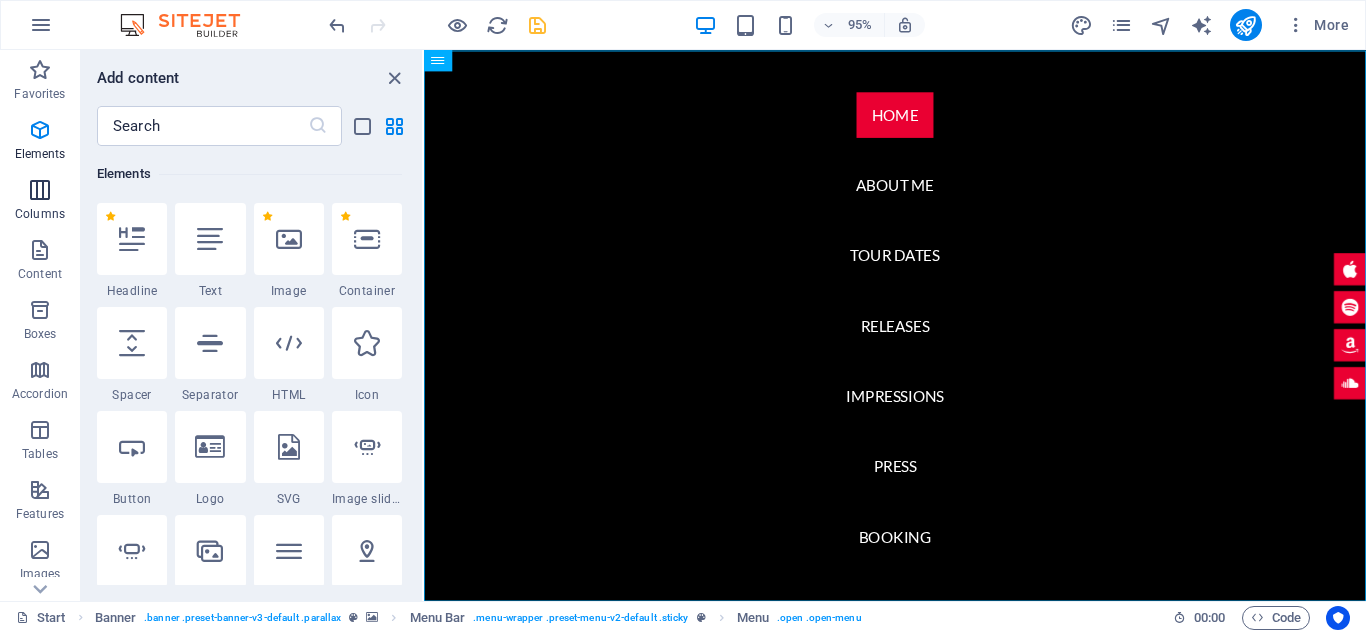click at bounding box center [40, 190] 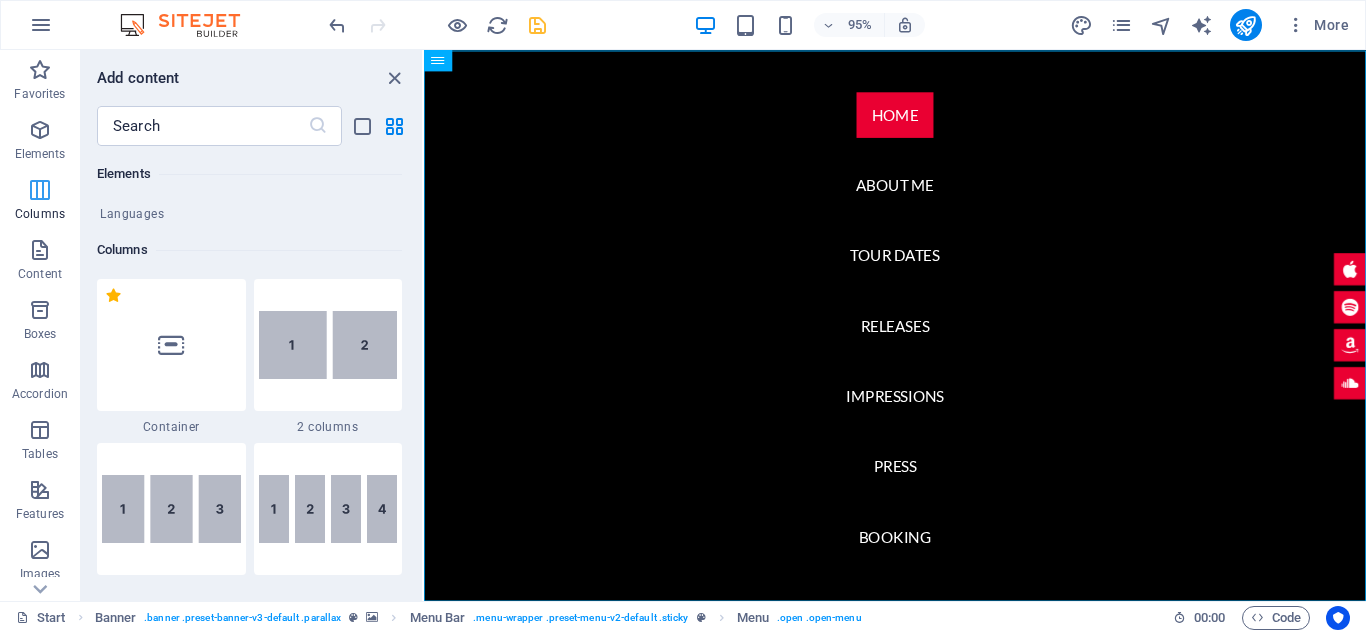 scroll, scrollTop: 1154, scrollLeft: 0, axis: vertical 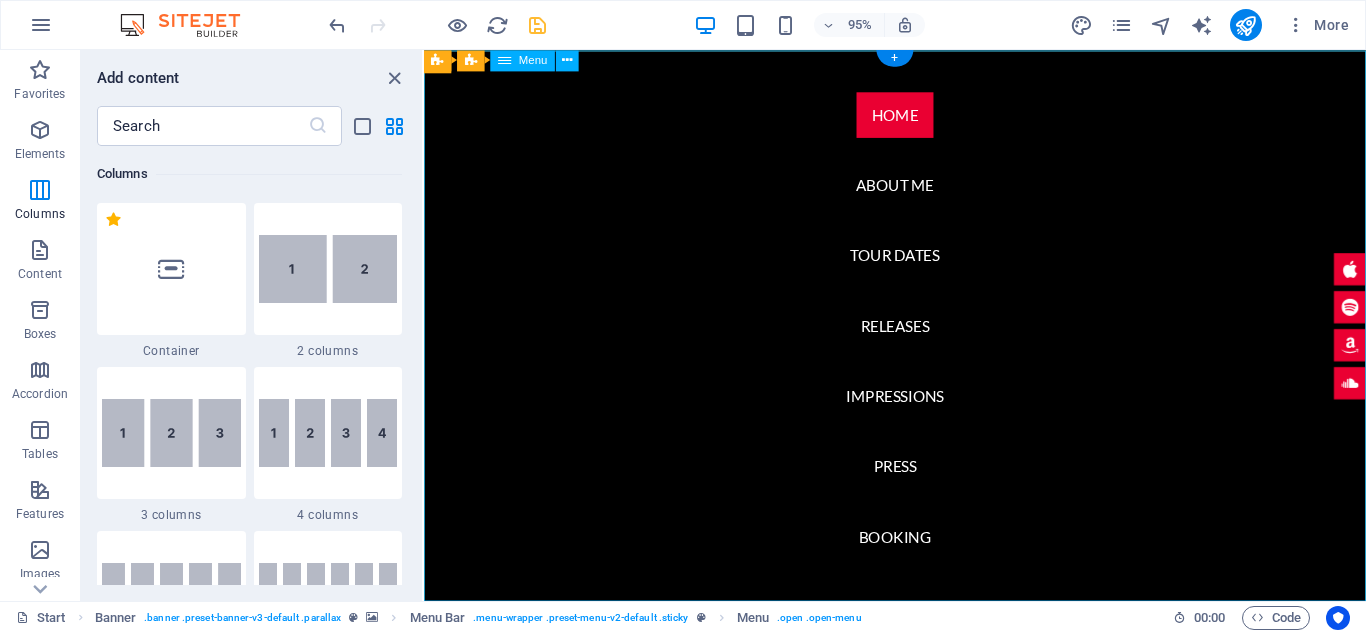 click on "Home About me Tour Dates Releases Impressions Press Booking" at bounding box center [920, 340] 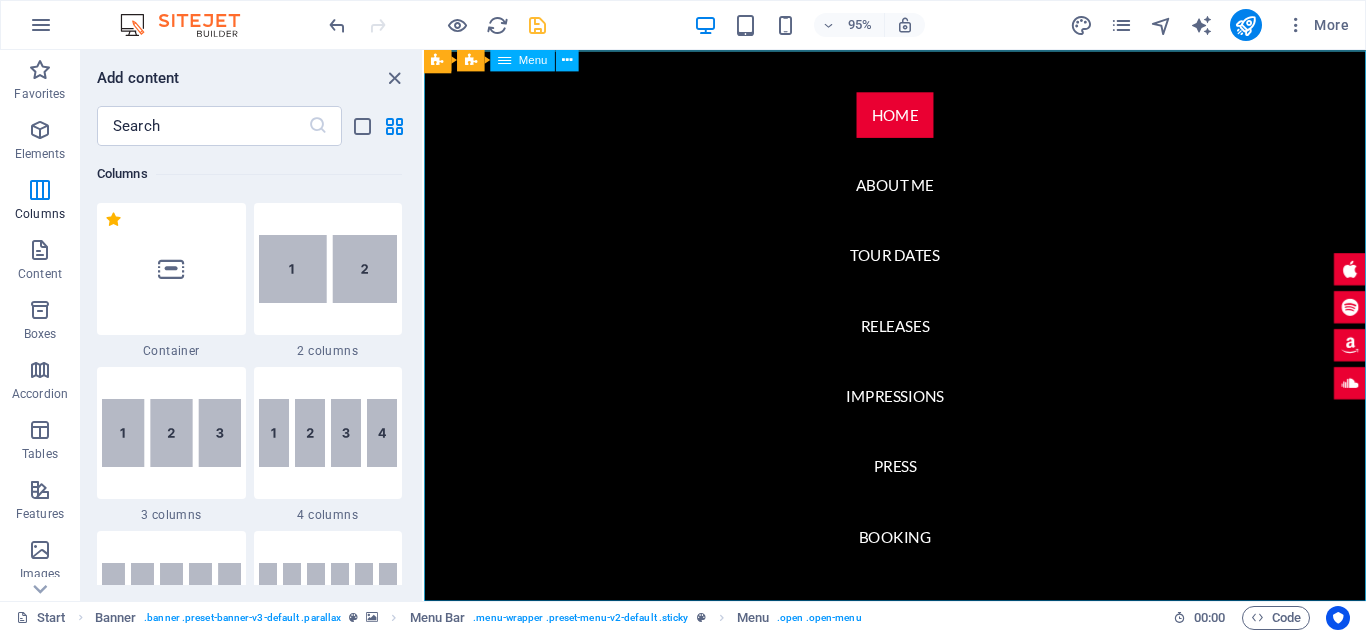 click on "Menu" at bounding box center [523, 59] 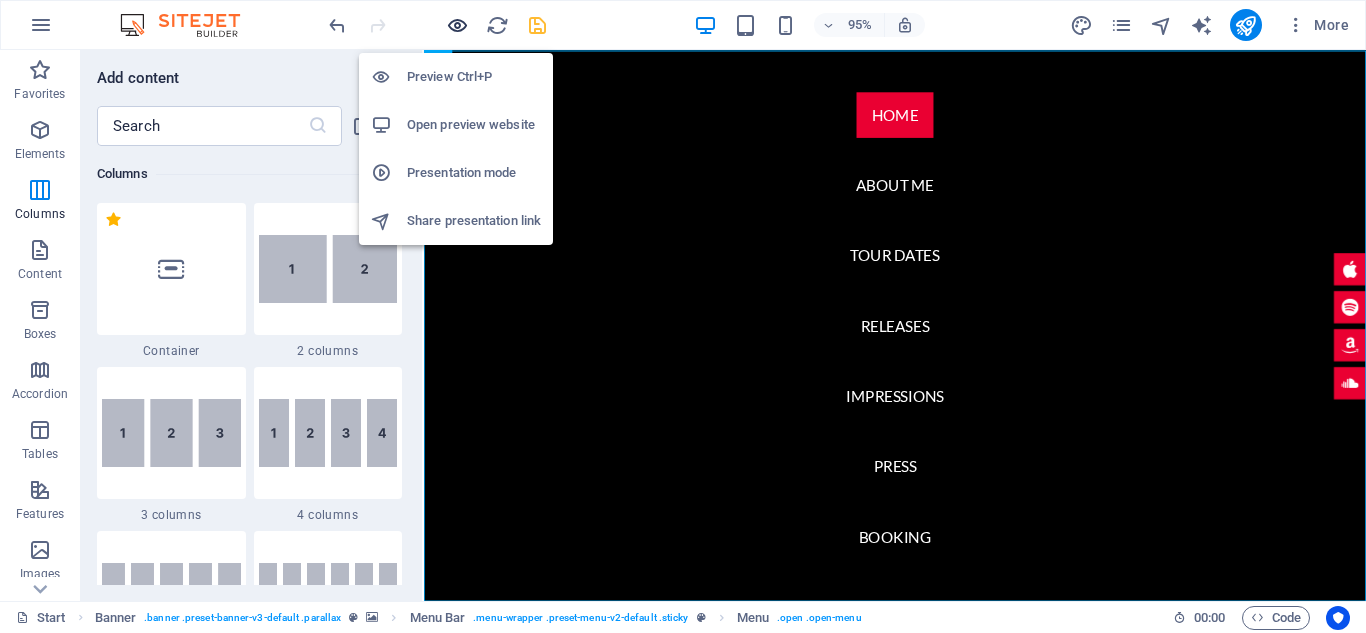 click at bounding box center (457, 25) 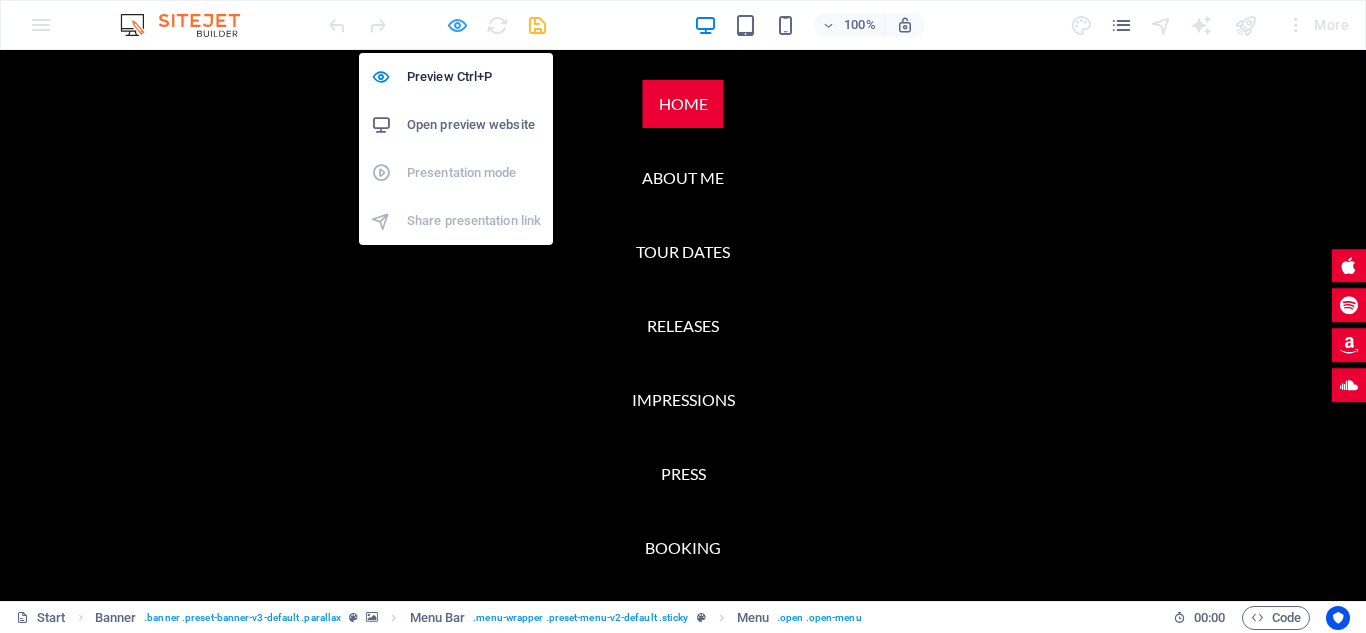 click at bounding box center [457, 25] 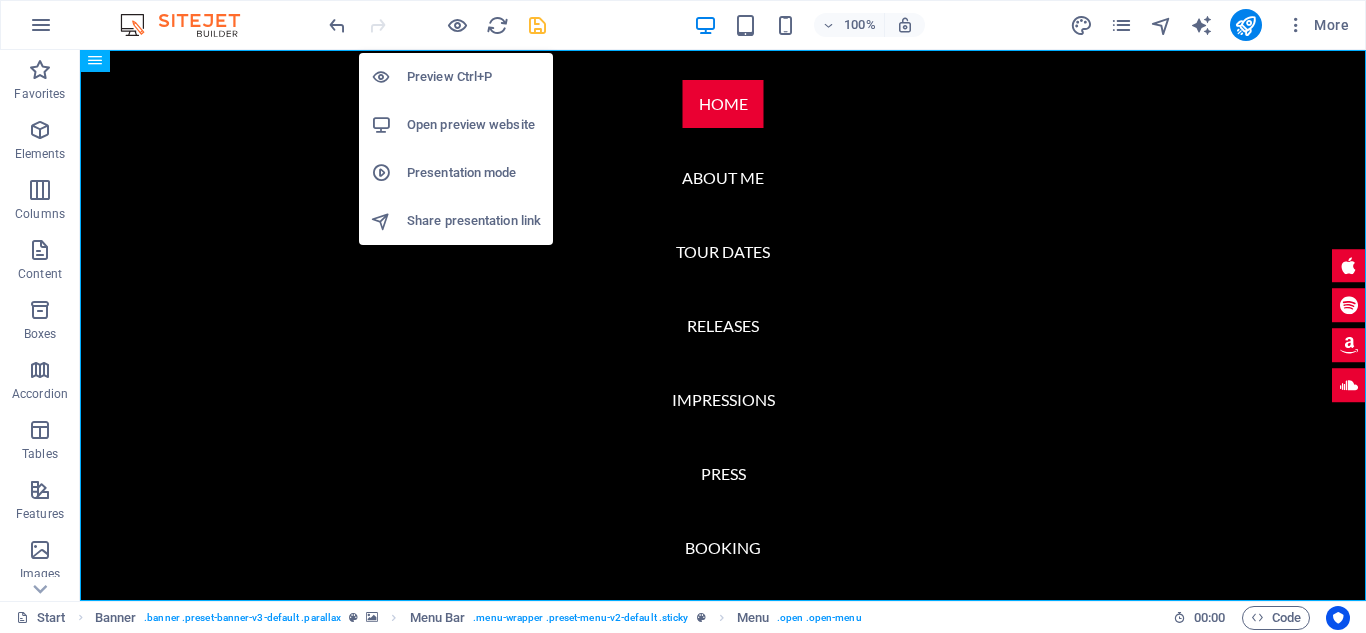 click on "Presentation mode" at bounding box center [474, 173] 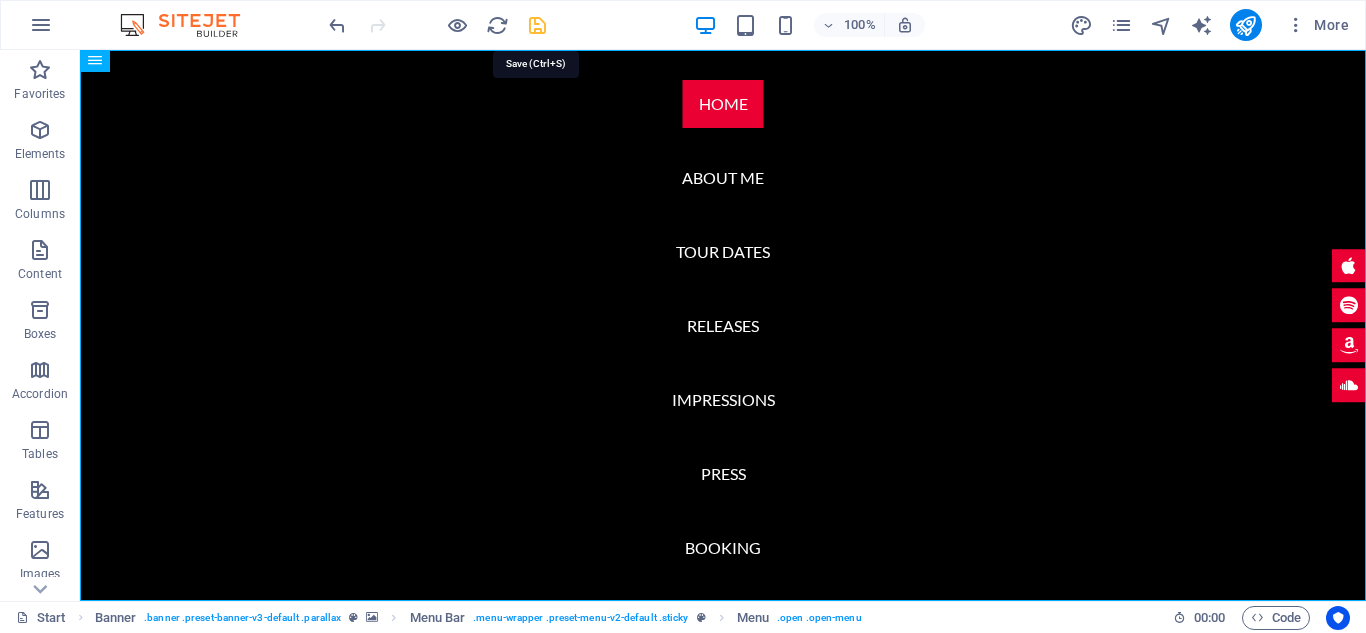 click at bounding box center (537, 25) 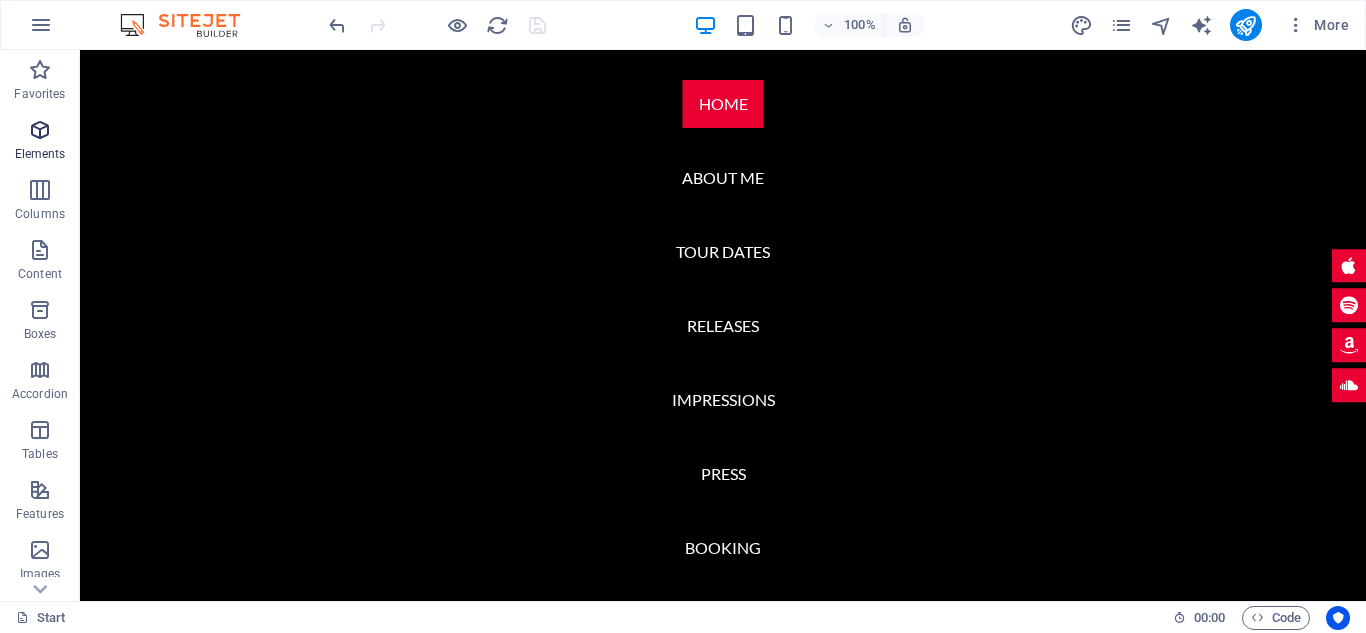 click at bounding box center (40, 130) 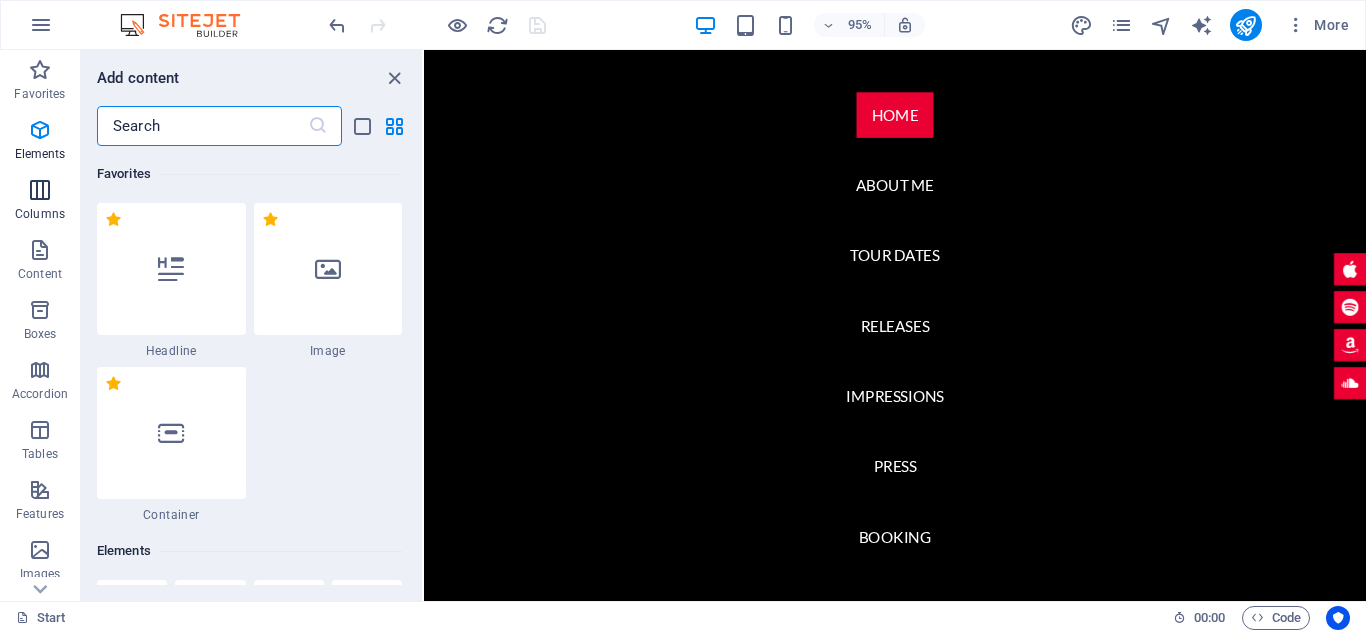 scroll, scrollTop: 377, scrollLeft: 0, axis: vertical 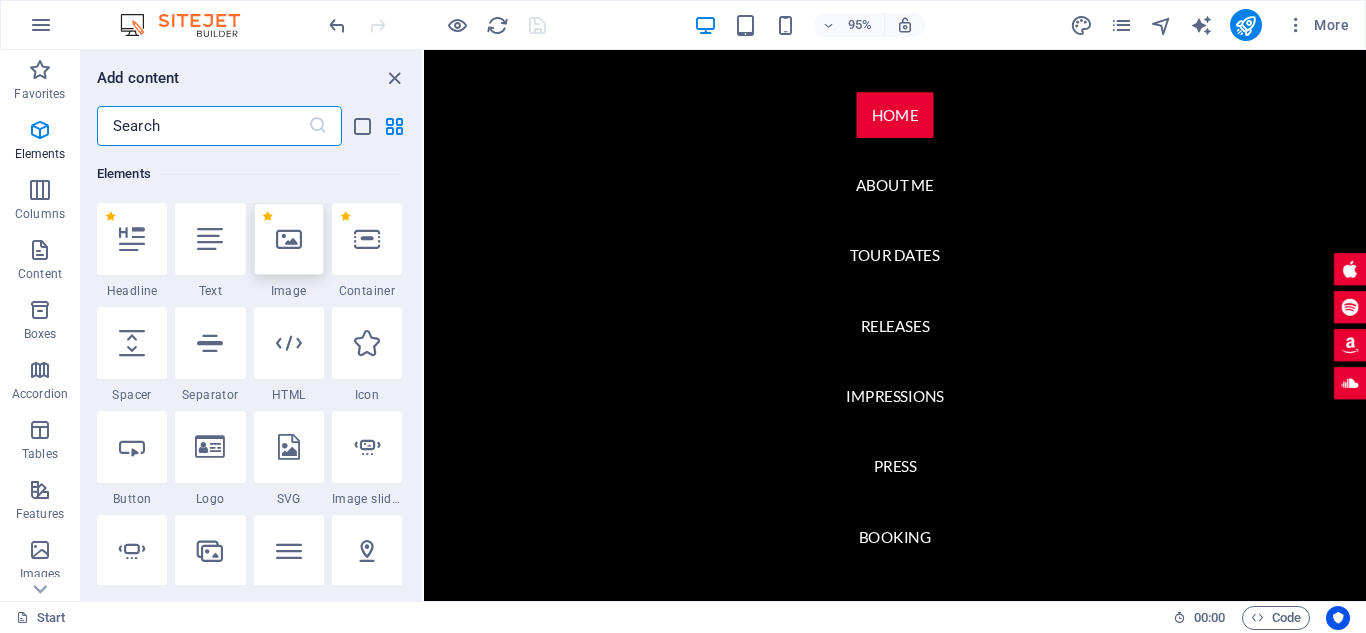 click at bounding box center [289, 239] 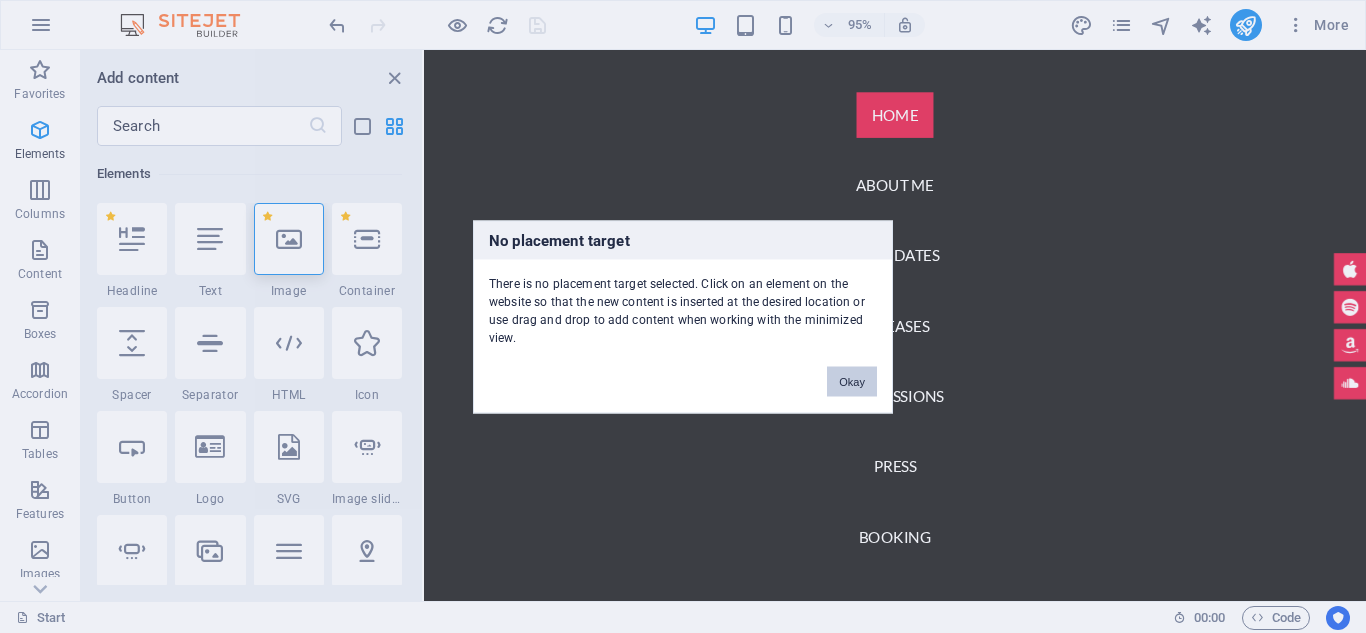 click on "Okay" at bounding box center [852, 381] 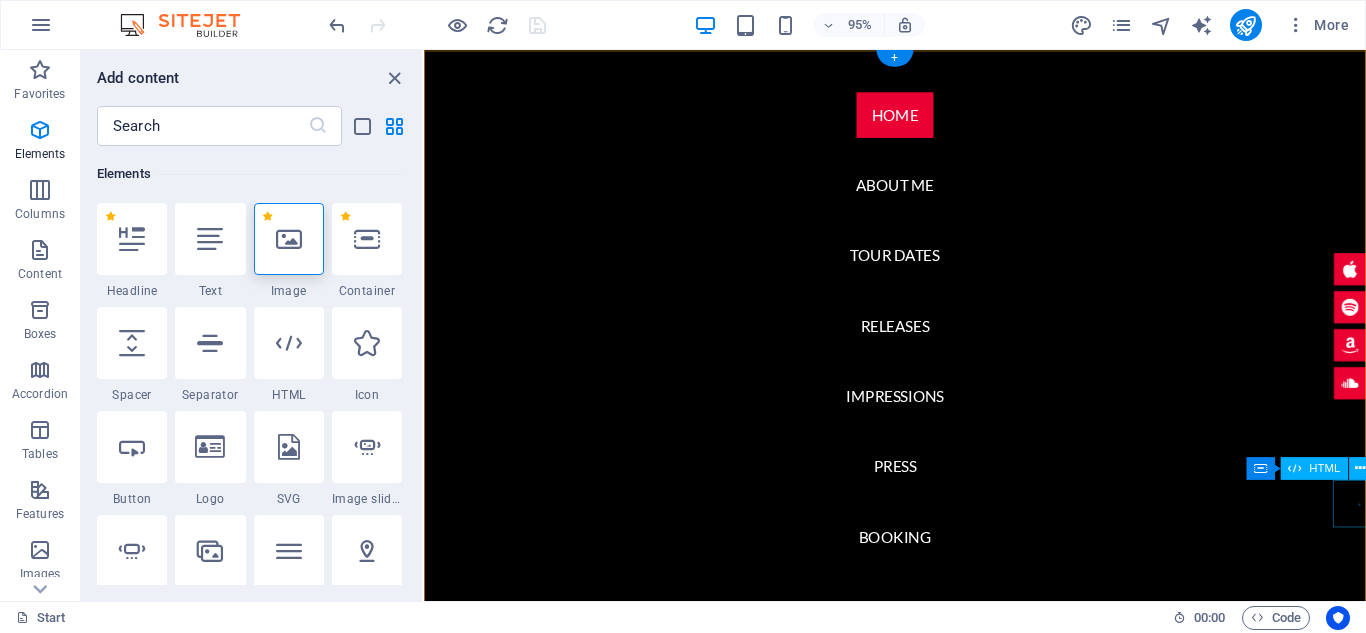 click at bounding box center (459, 711) 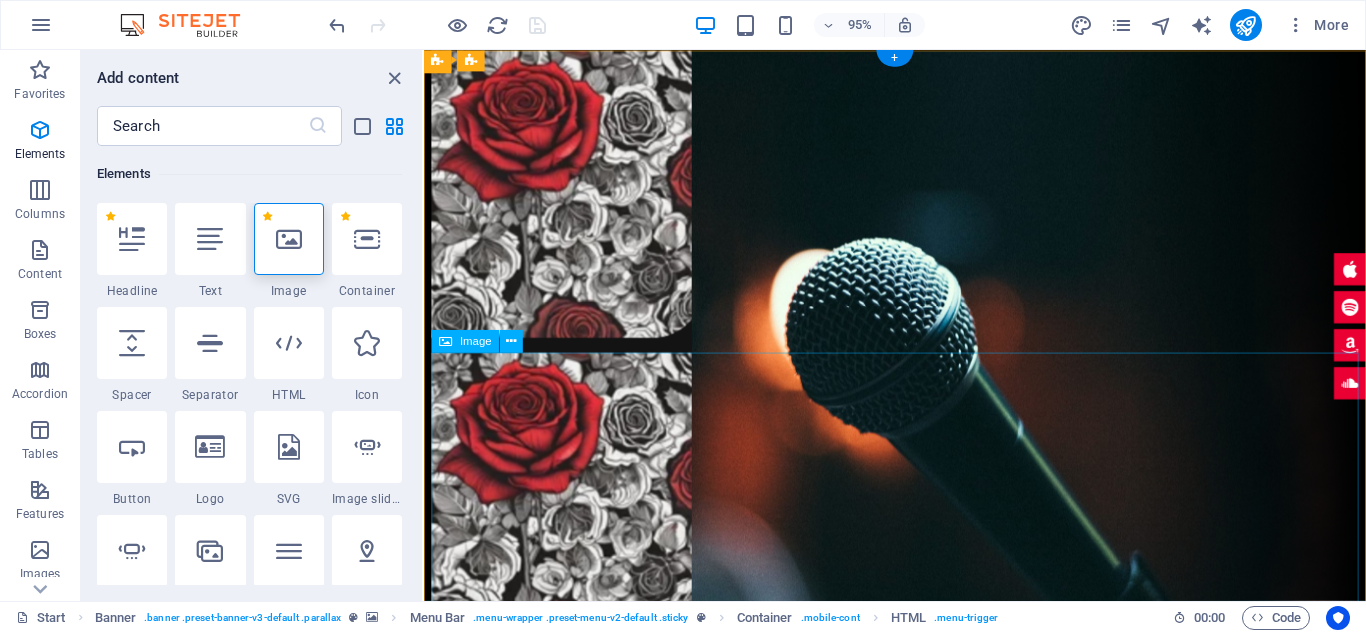 click at bounding box center (920, 527) 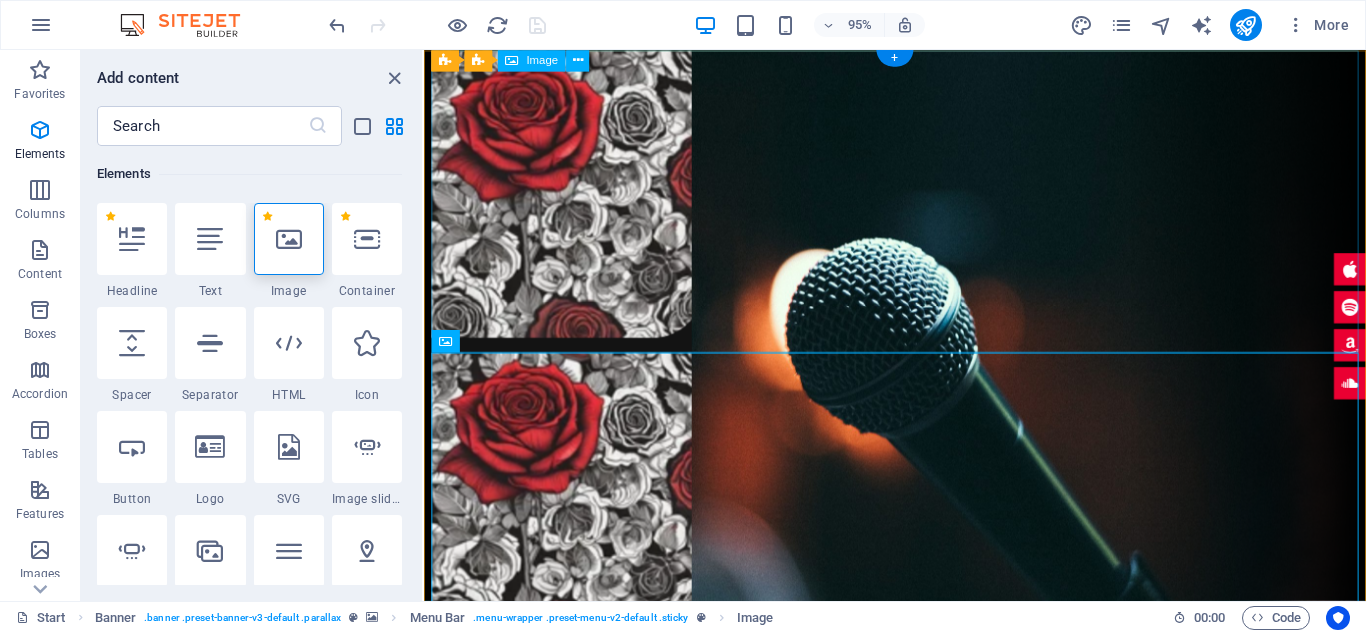 click at bounding box center (920, 209) 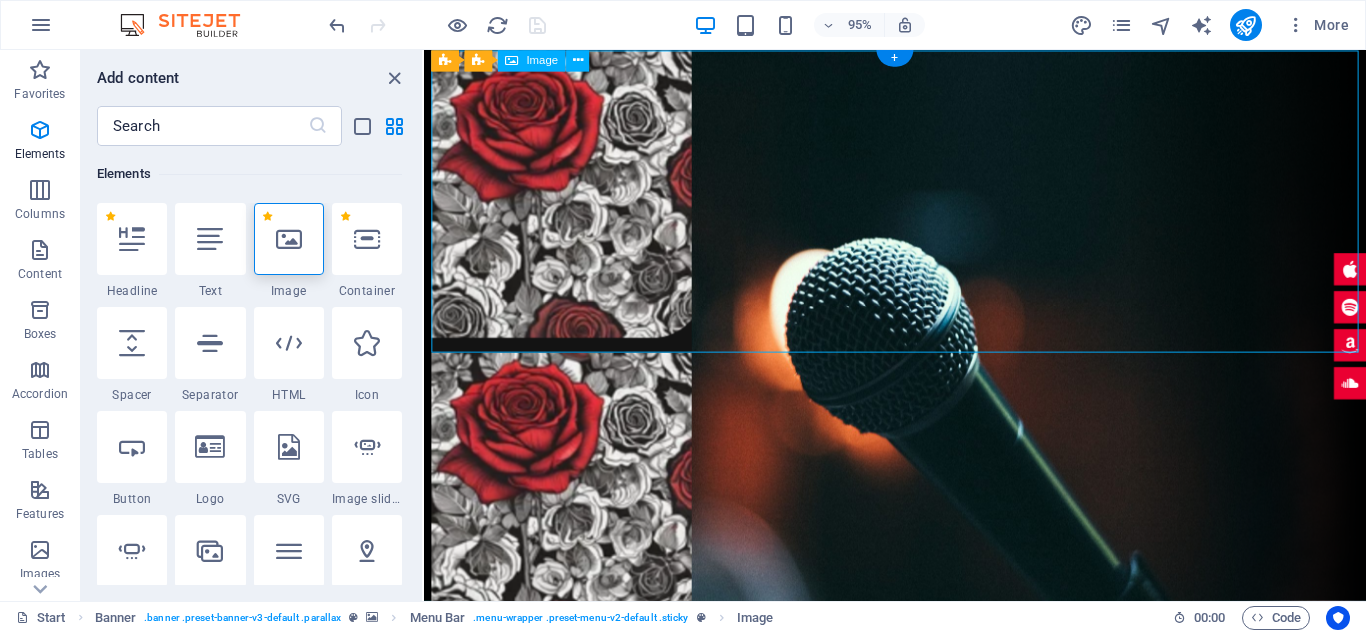 click at bounding box center [920, 209] 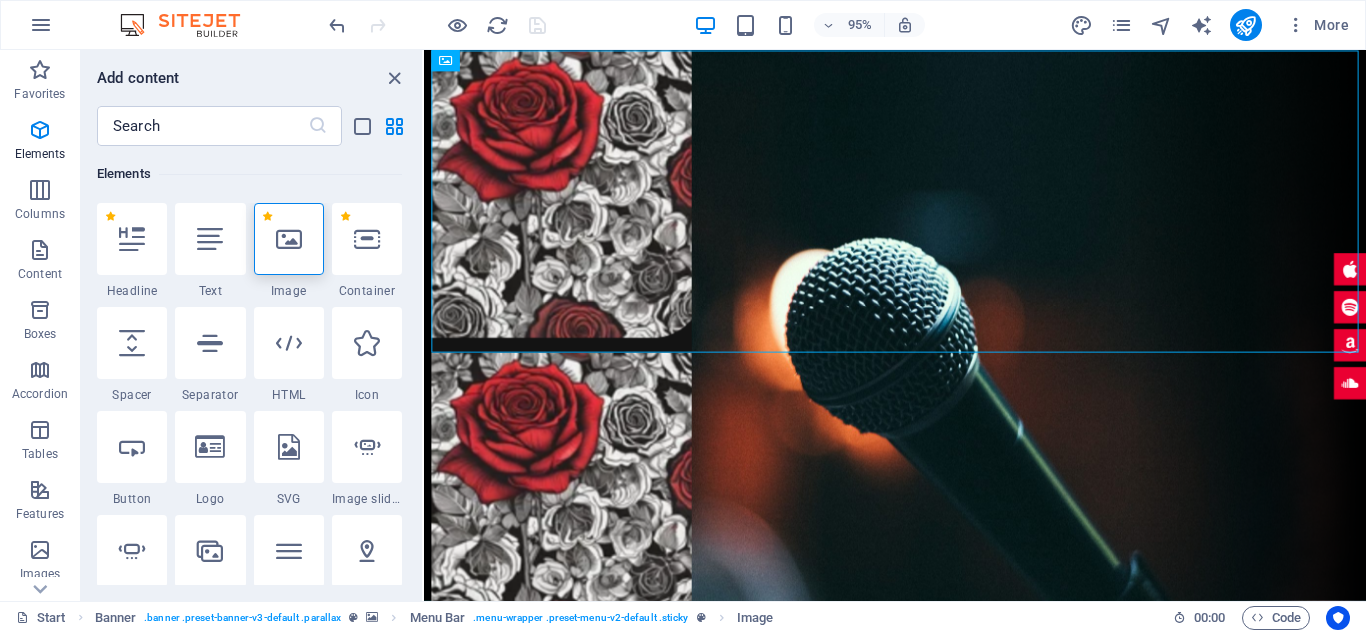click on "Elements" at bounding box center [249, 174] 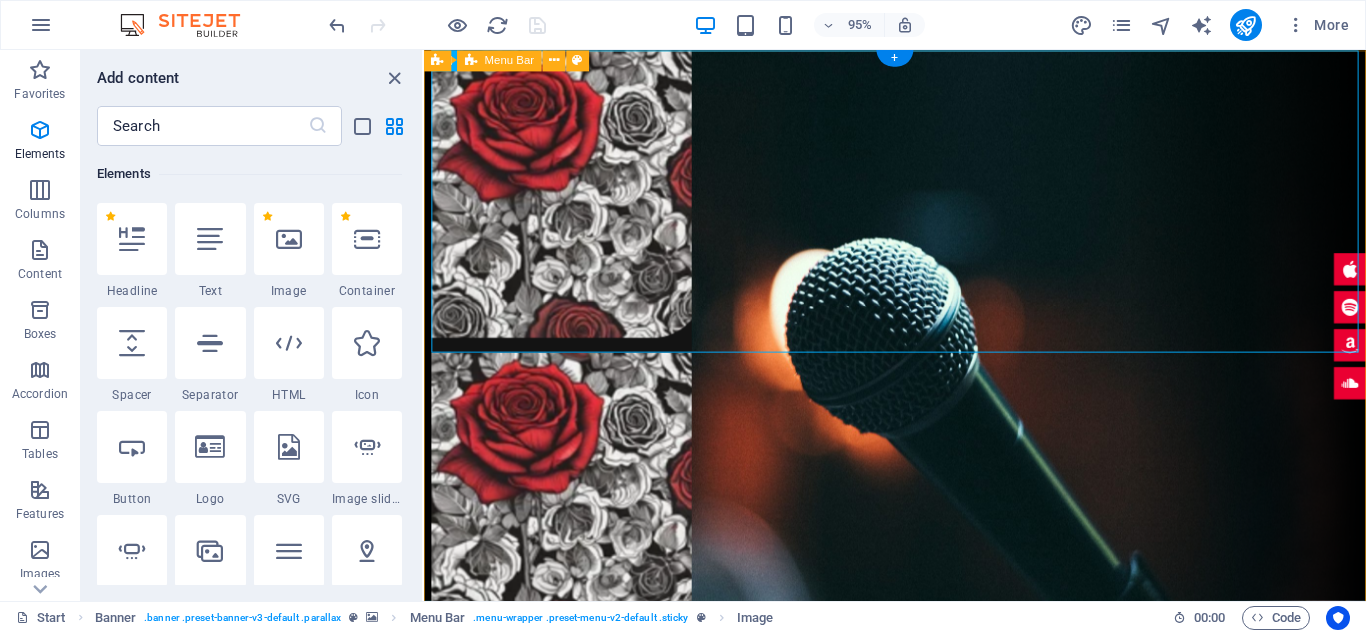 drag, startPoint x: 1413, startPoint y: 184, endPoint x: 1407, endPoint y: 128, distance: 56.32051 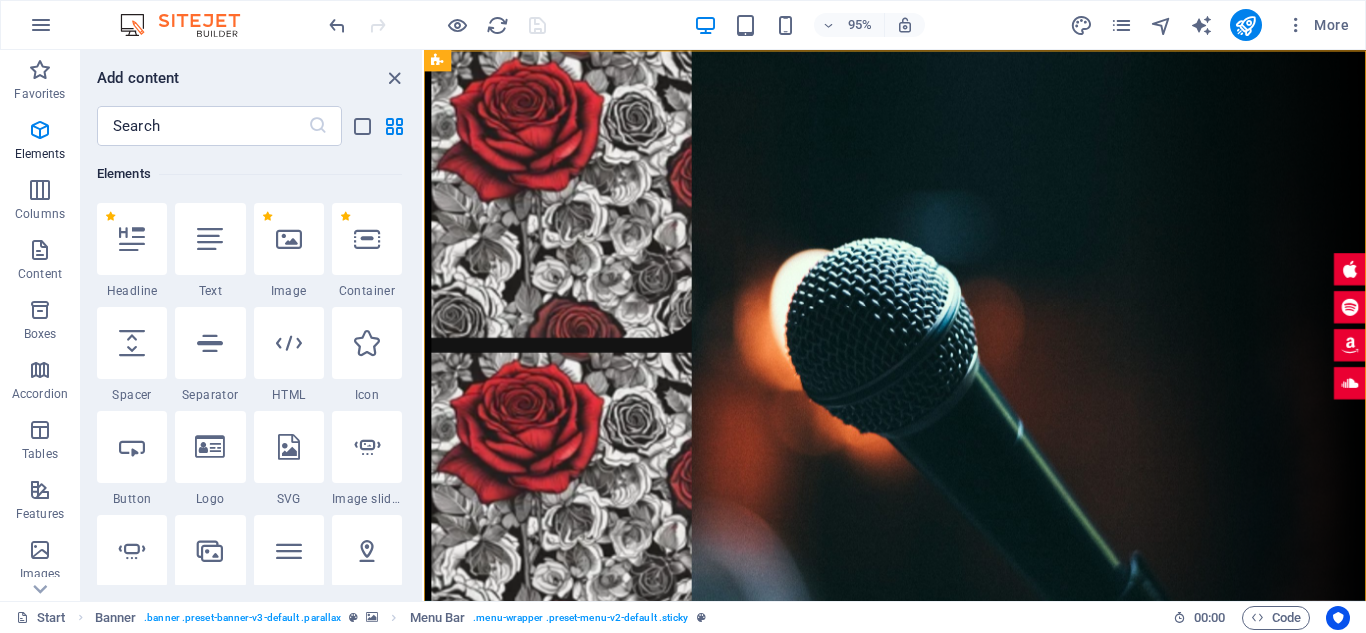 click on "95% More" at bounding box center [841, 25] 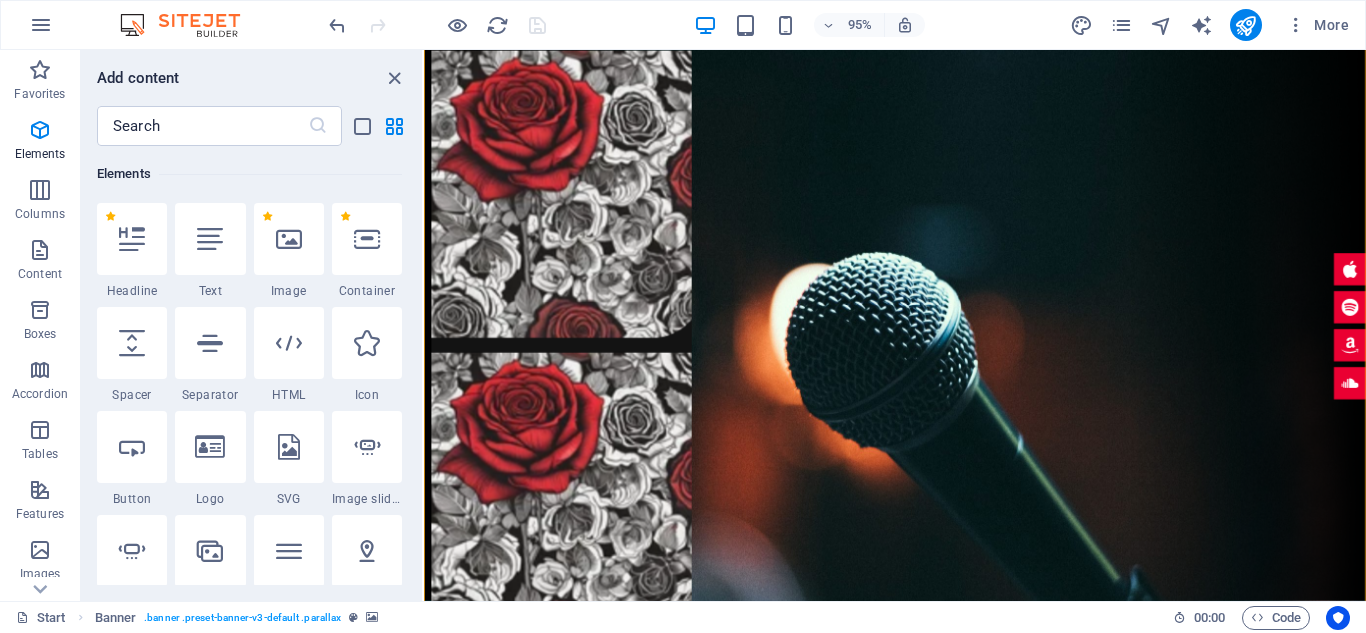 scroll, scrollTop: 0, scrollLeft: 0, axis: both 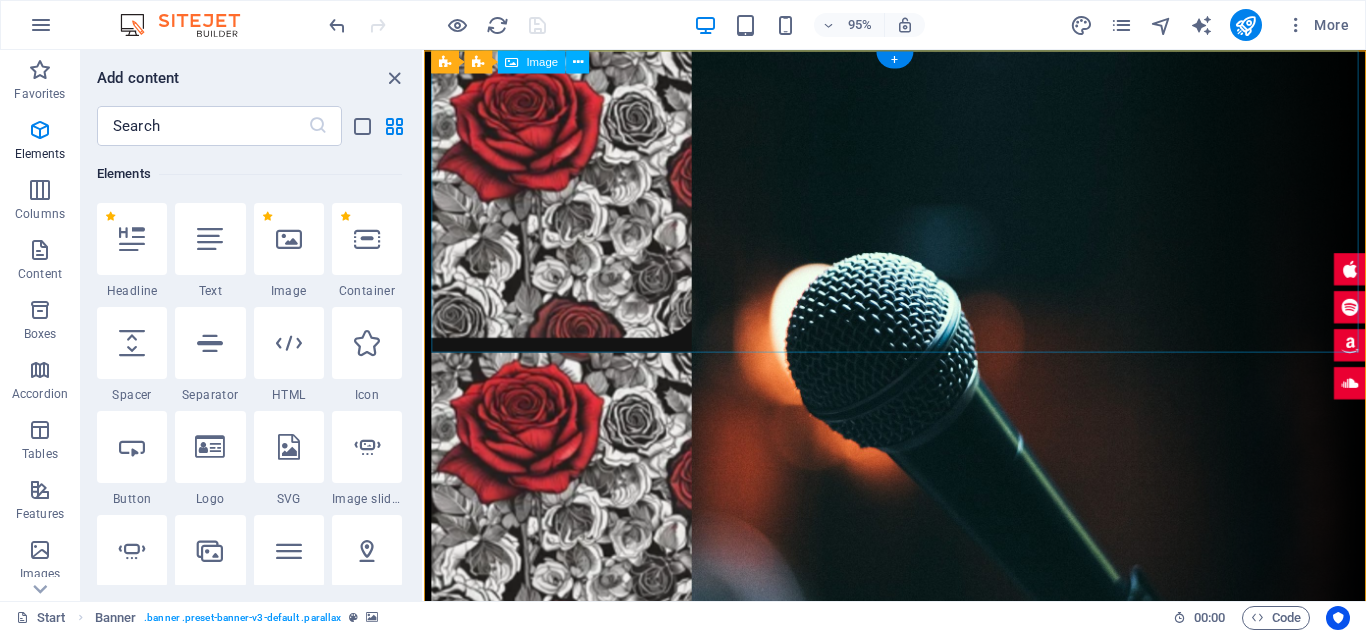click at bounding box center (920, 209) 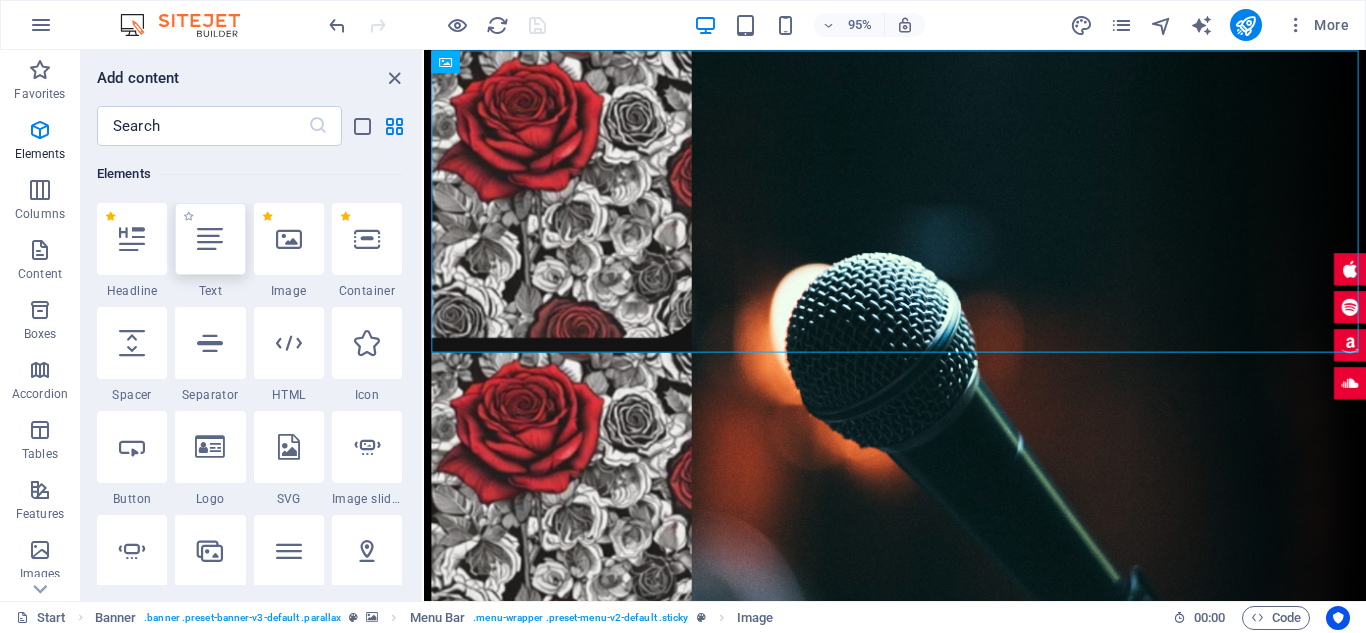 click at bounding box center [210, 239] 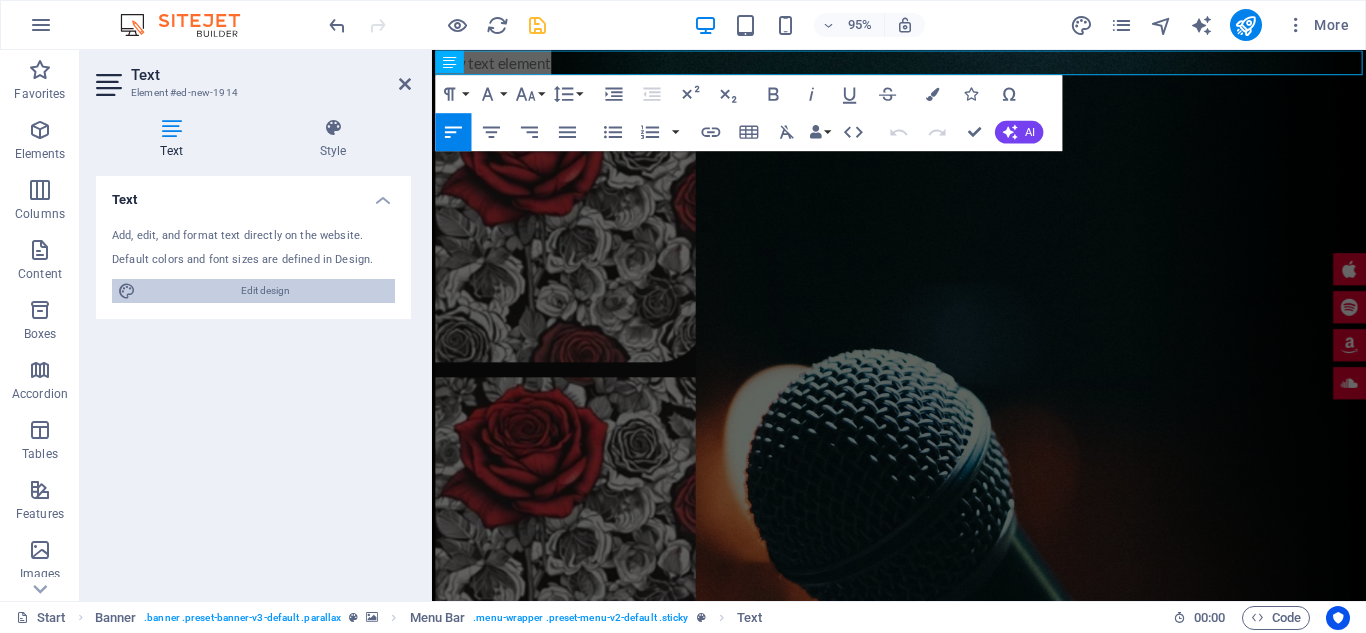 click on "Edit design" at bounding box center [265, 291] 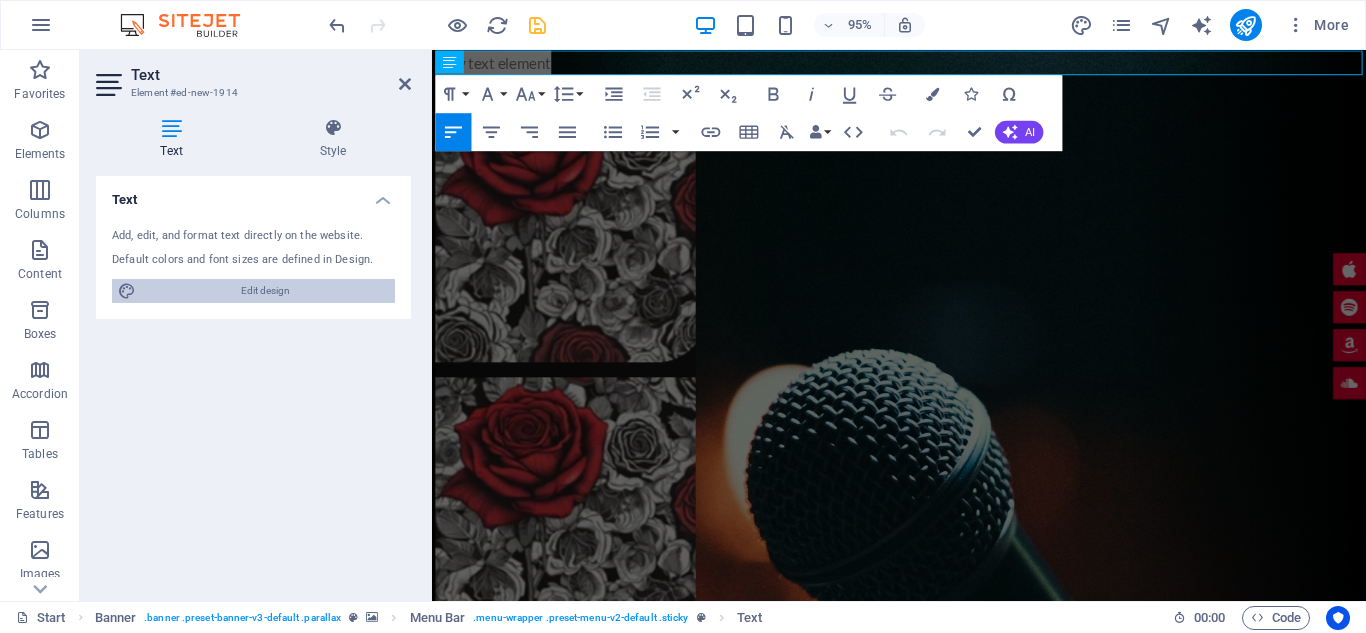 select on "px" 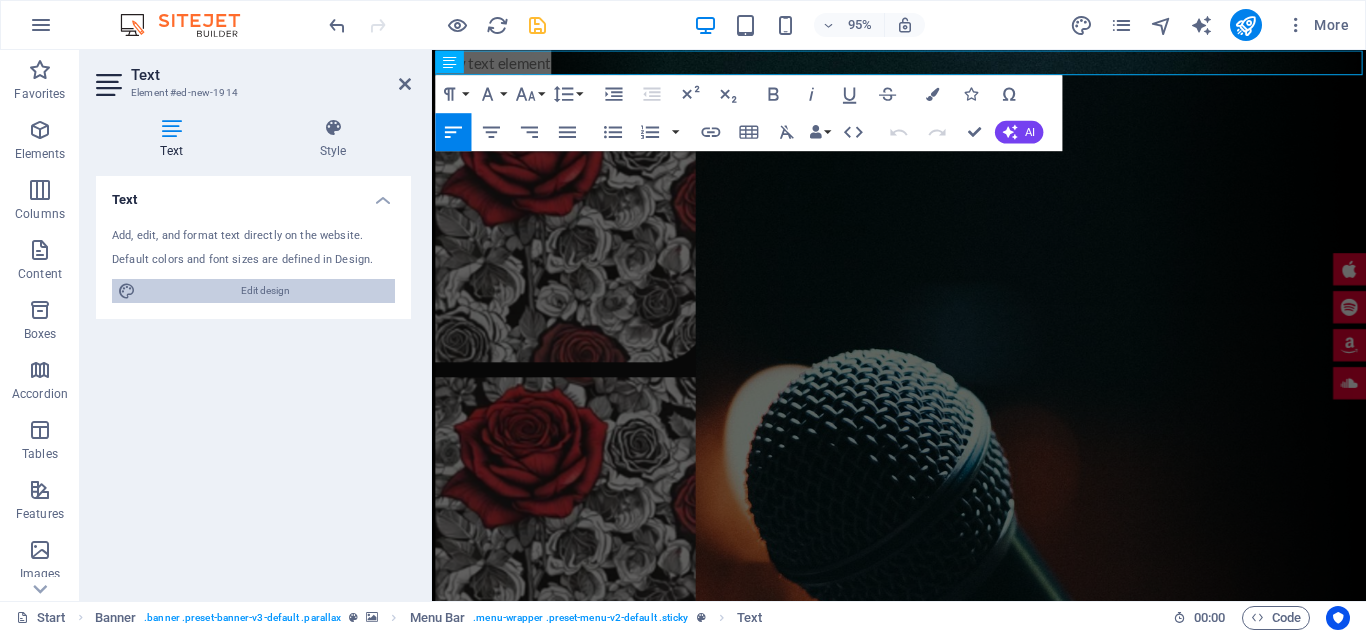 select on "px" 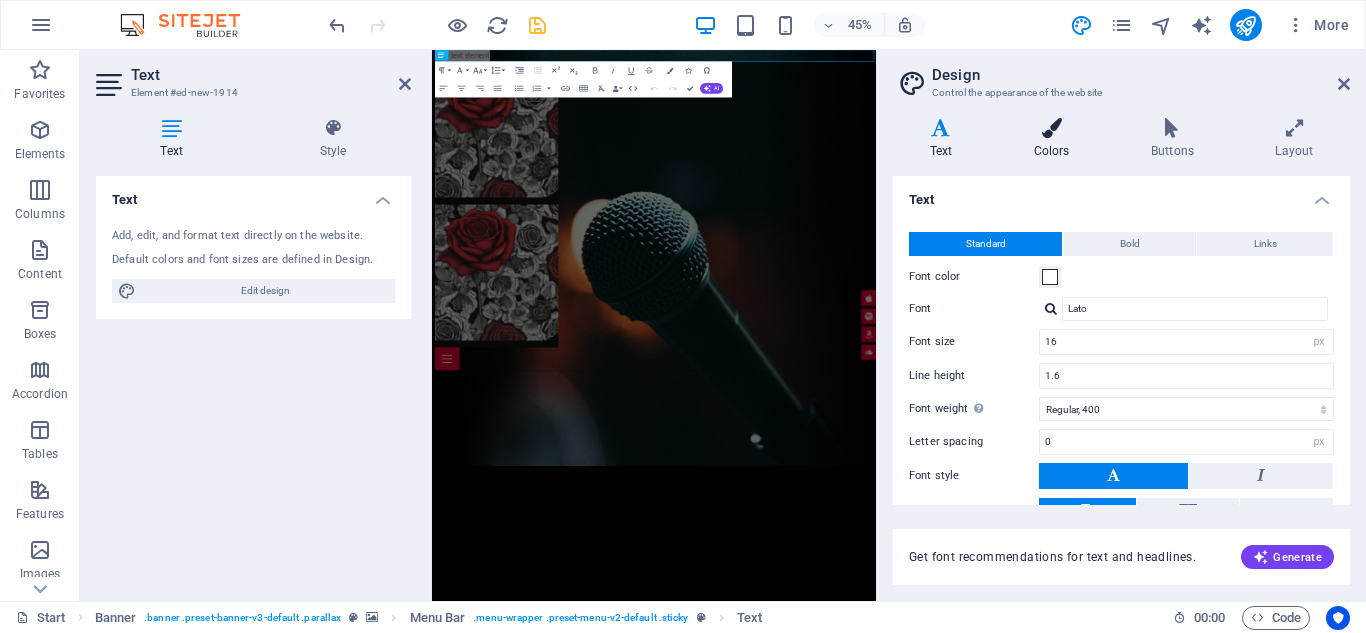 click at bounding box center (1051, 128) 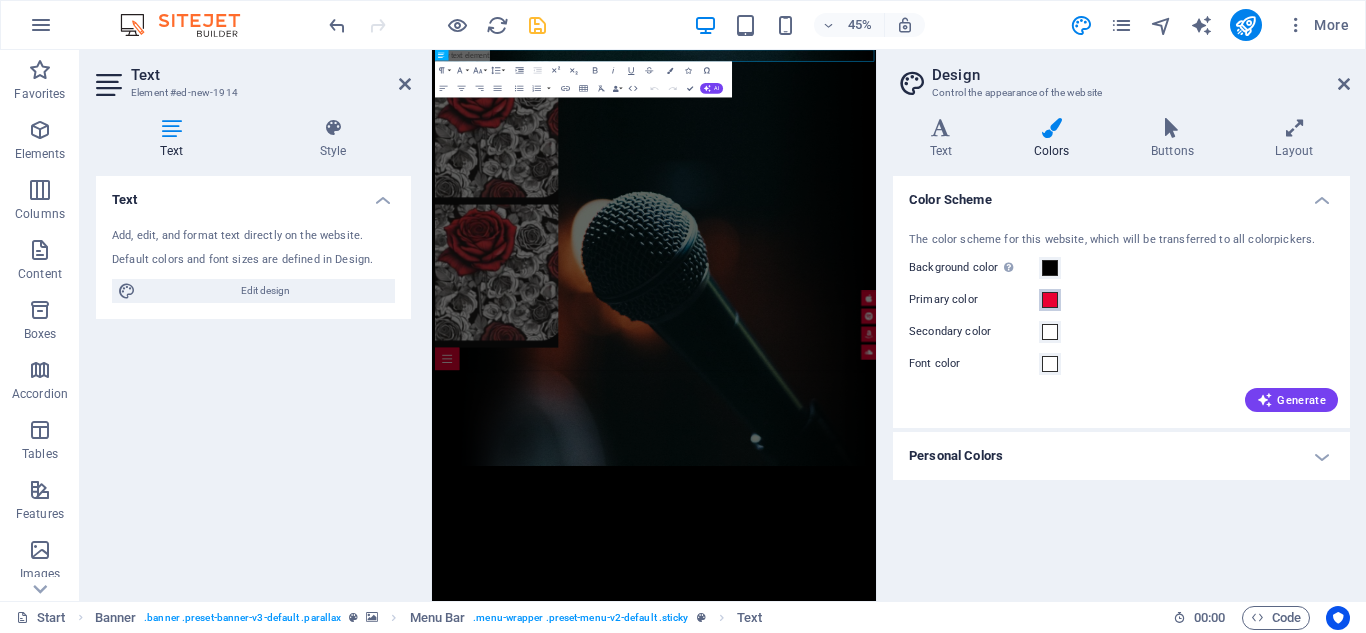 click at bounding box center (1050, 300) 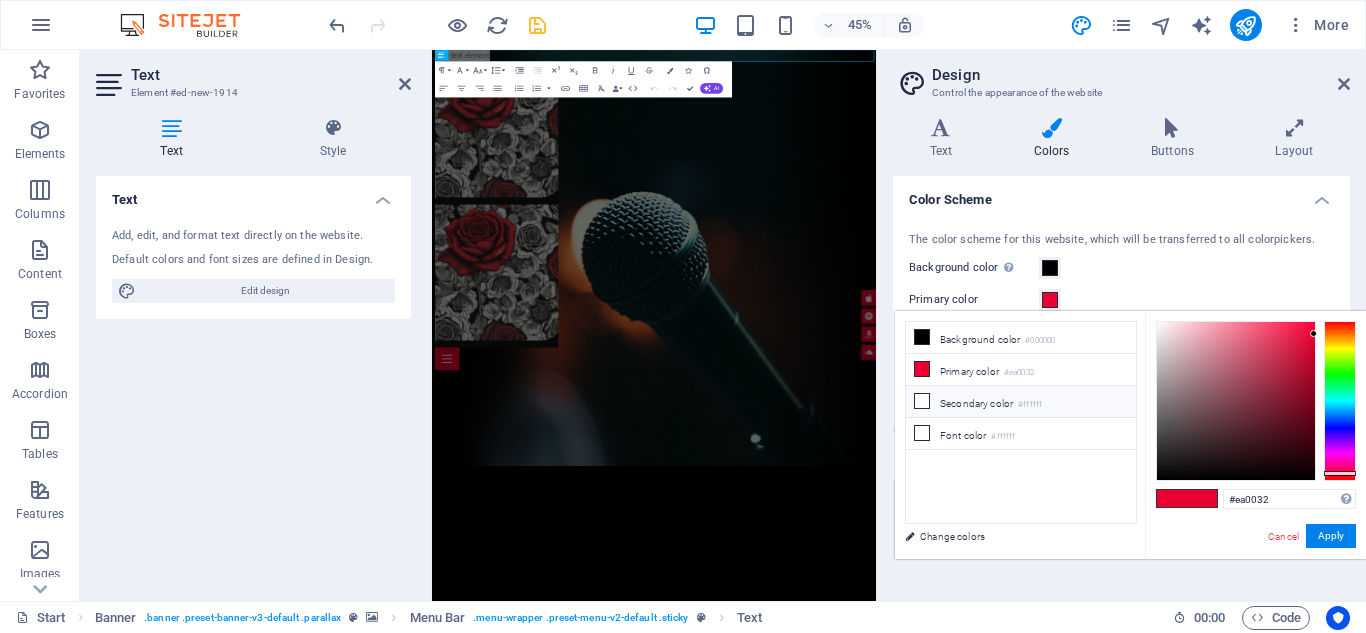 click on "Secondary color
#ffffff" at bounding box center (1021, 402) 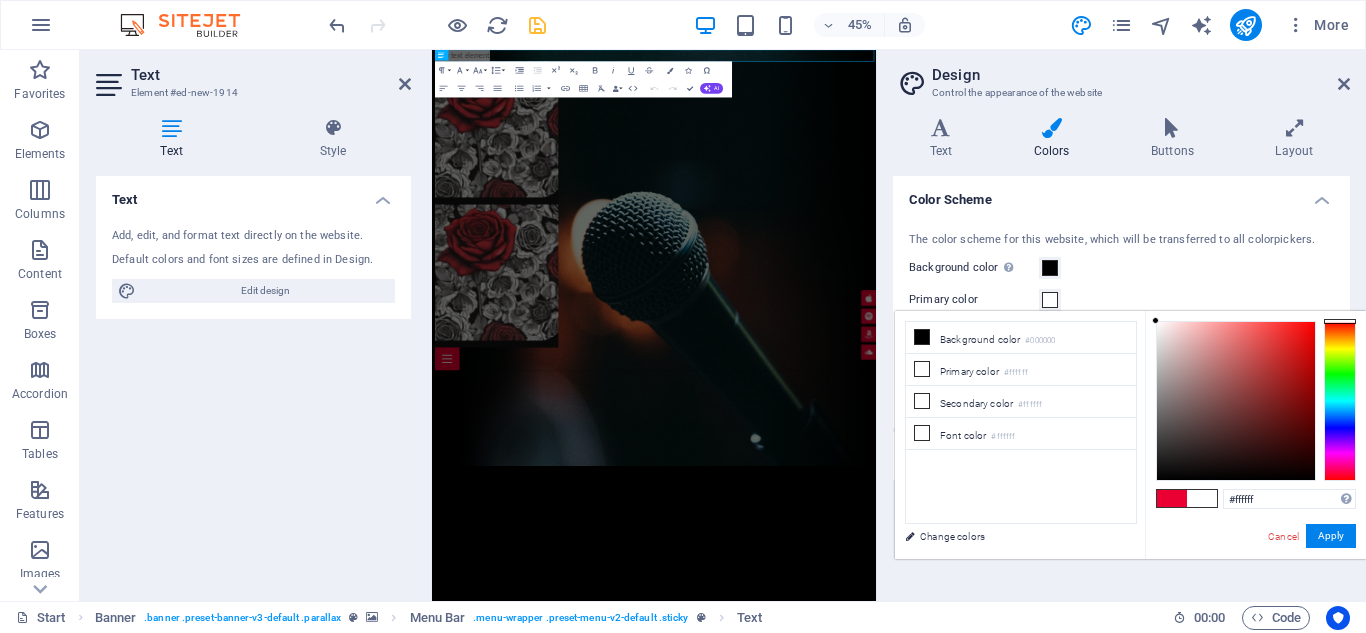 click at bounding box center [1340, 401] 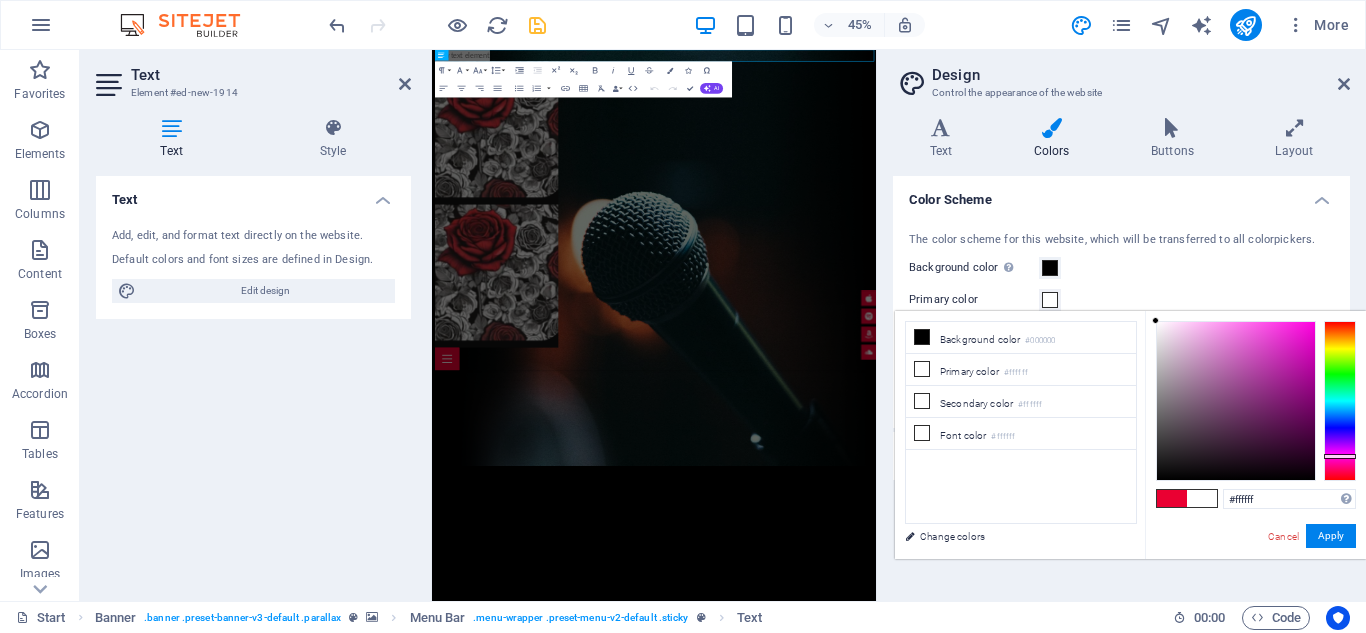 click at bounding box center (1236, 401) 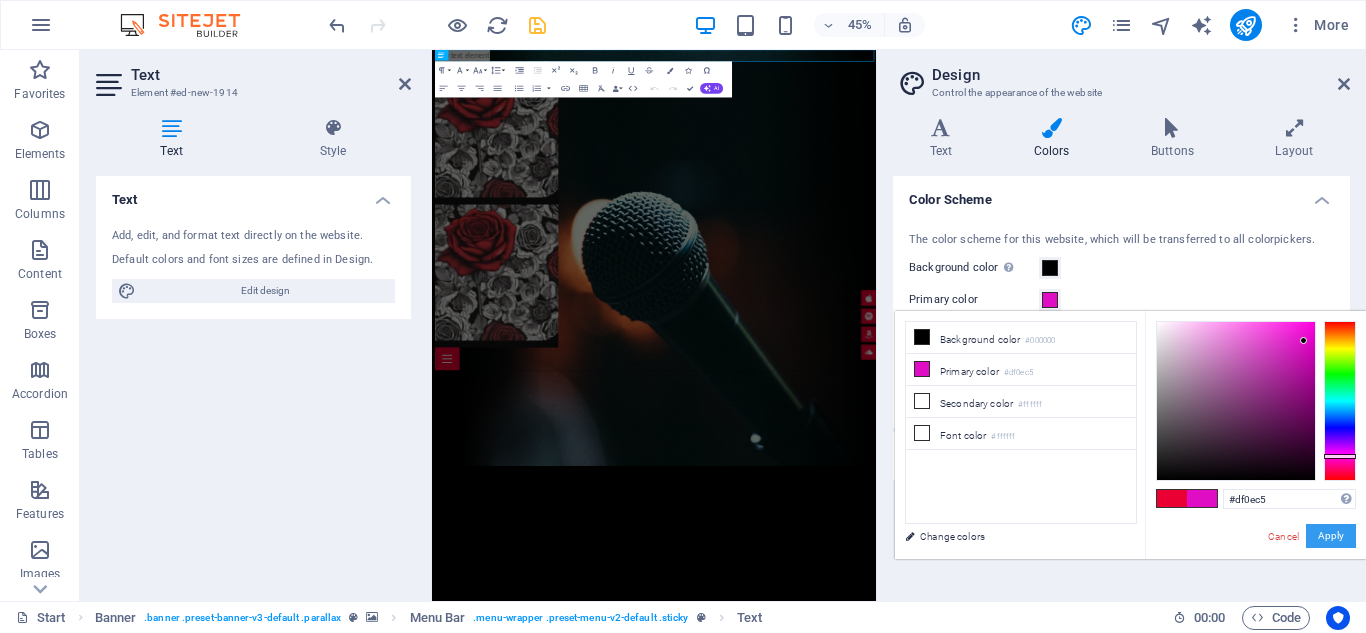 click on "Apply" at bounding box center [1331, 536] 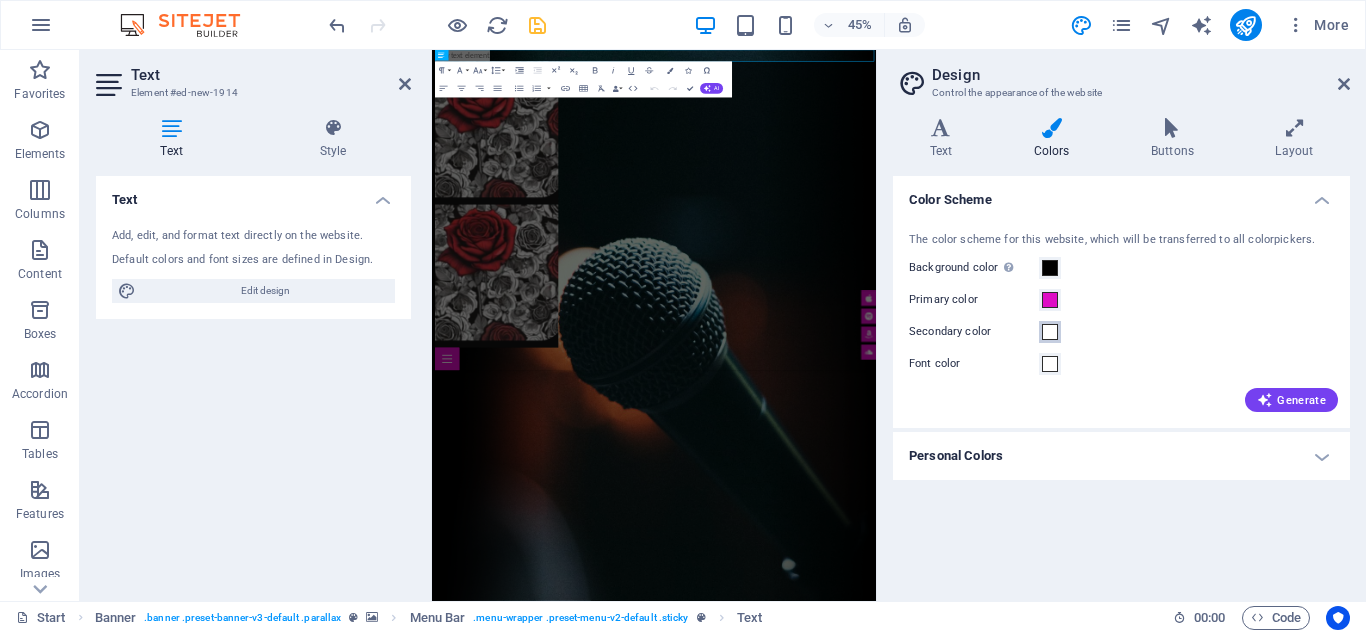 click at bounding box center (1050, 332) 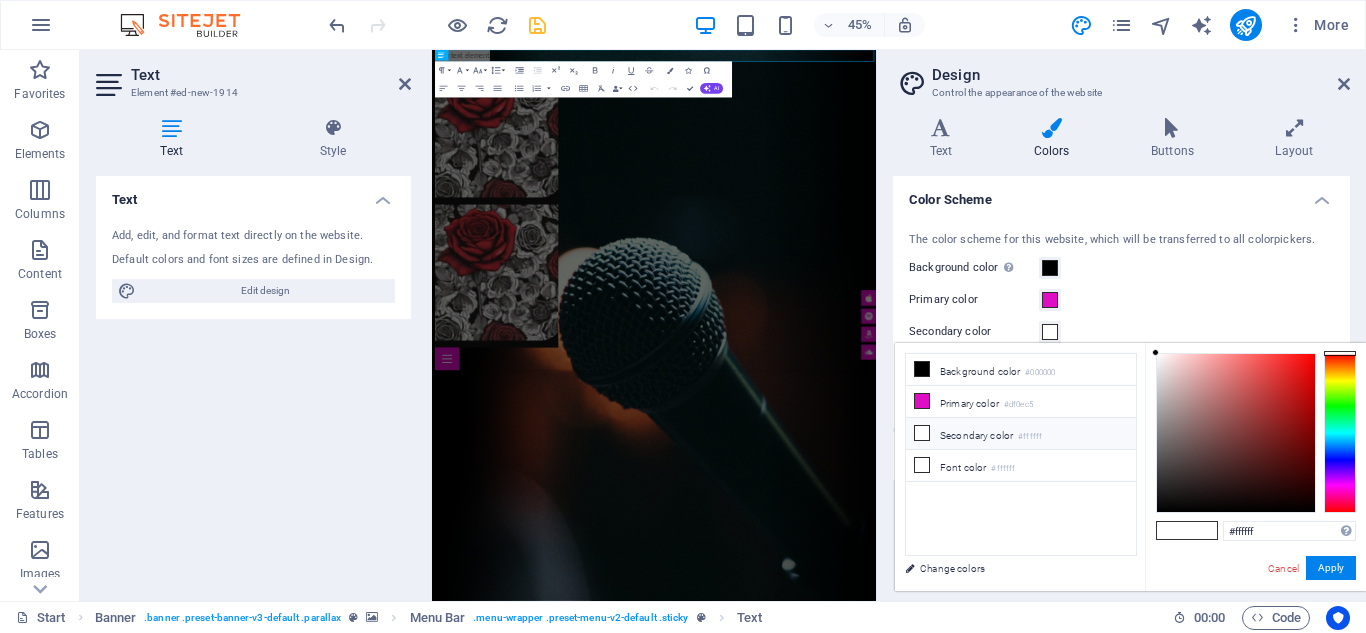 click on "Secondary color
#ffffff" at bounding box center (1021, 434) 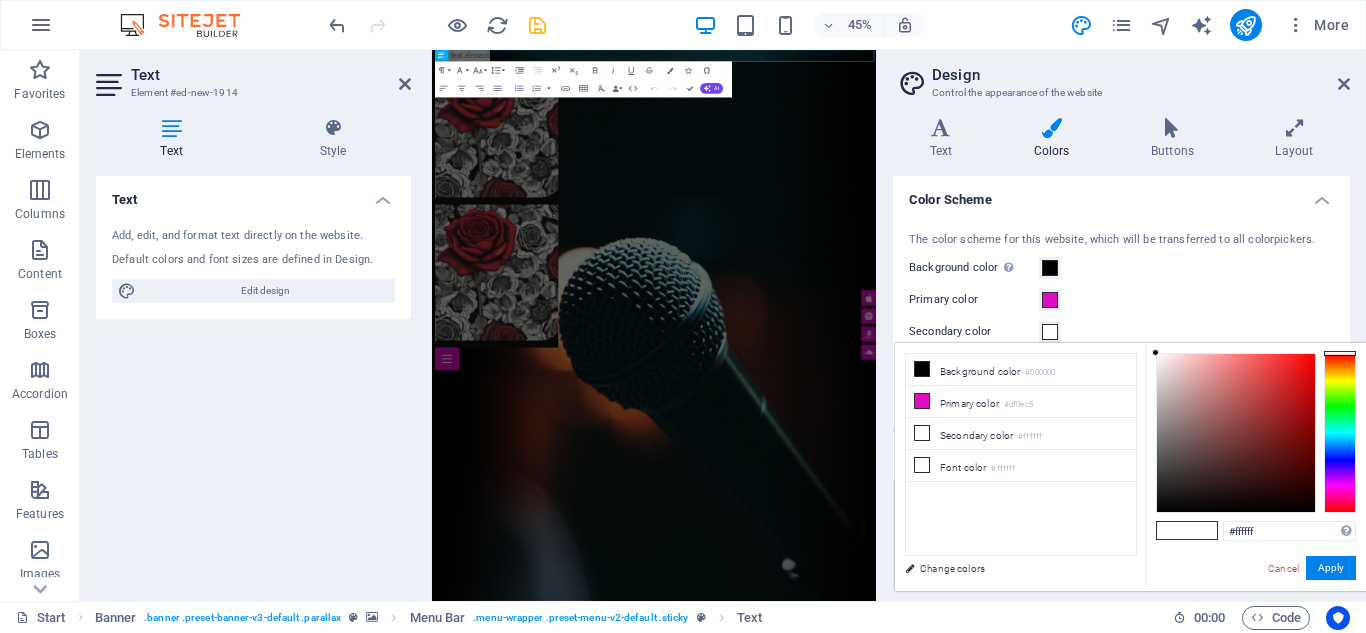 click at bounding box center (1236, 433) 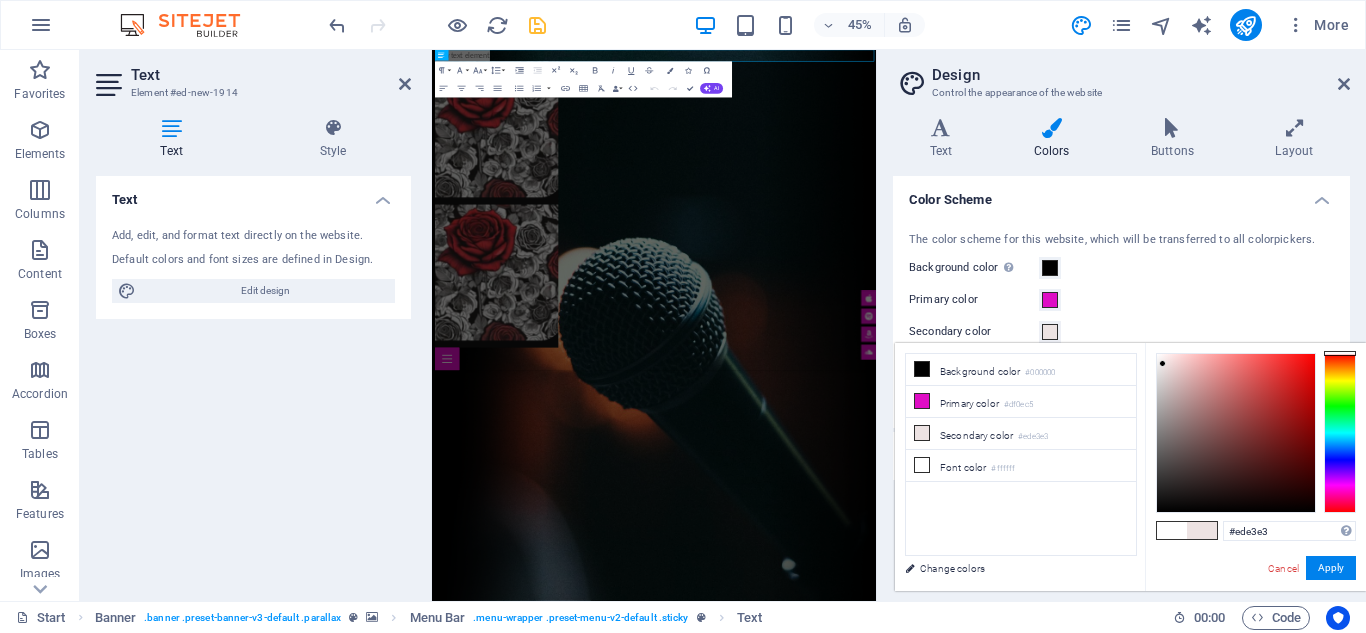 click on "Primary color" at bounding box center (1121, 300) 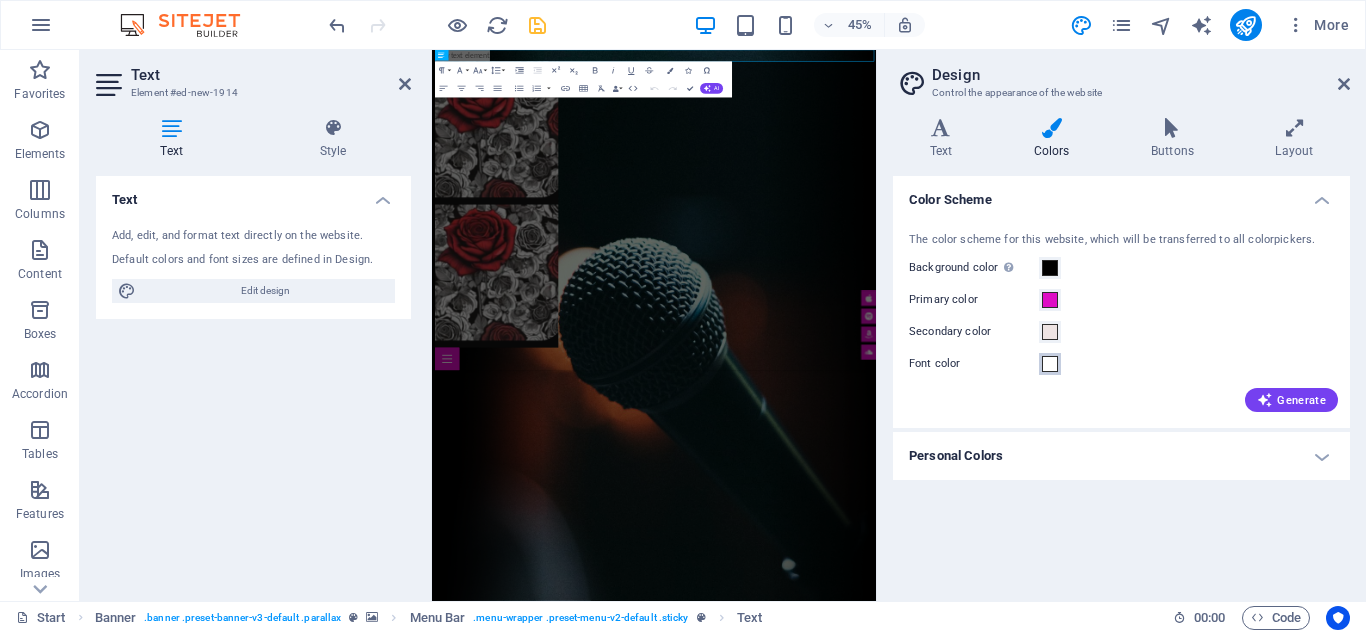 click at bounding box center (1050, 364) 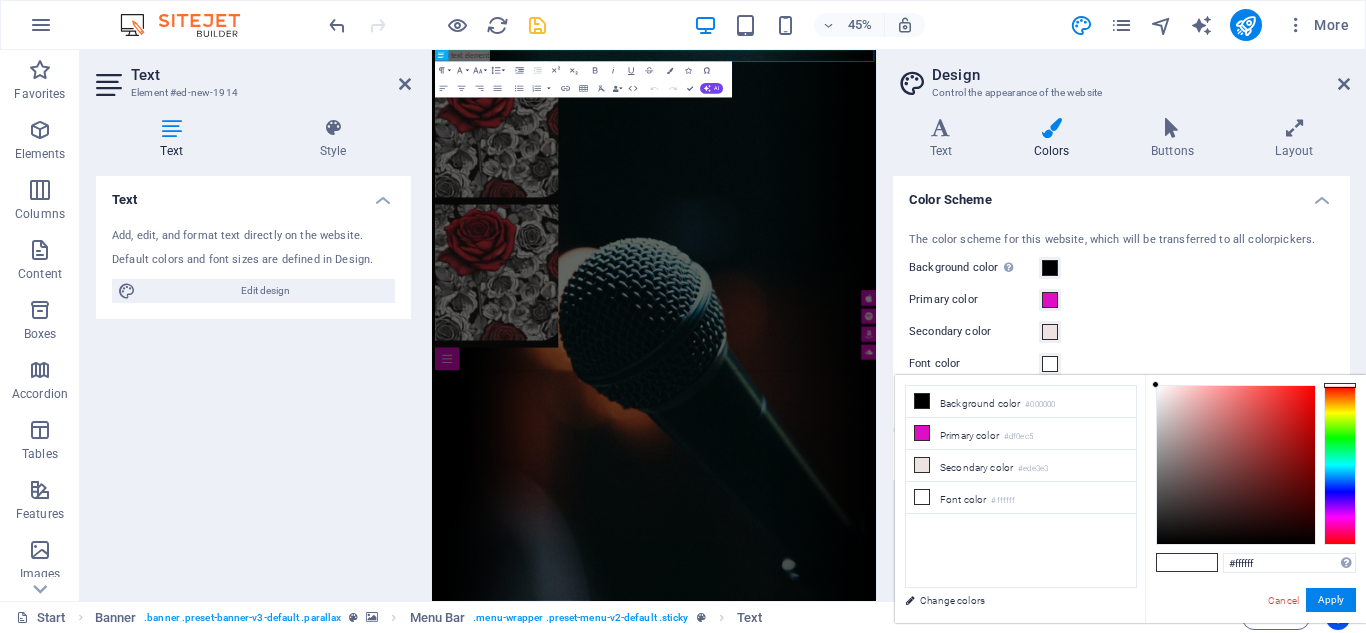 click at bounding box center [1236, 465] 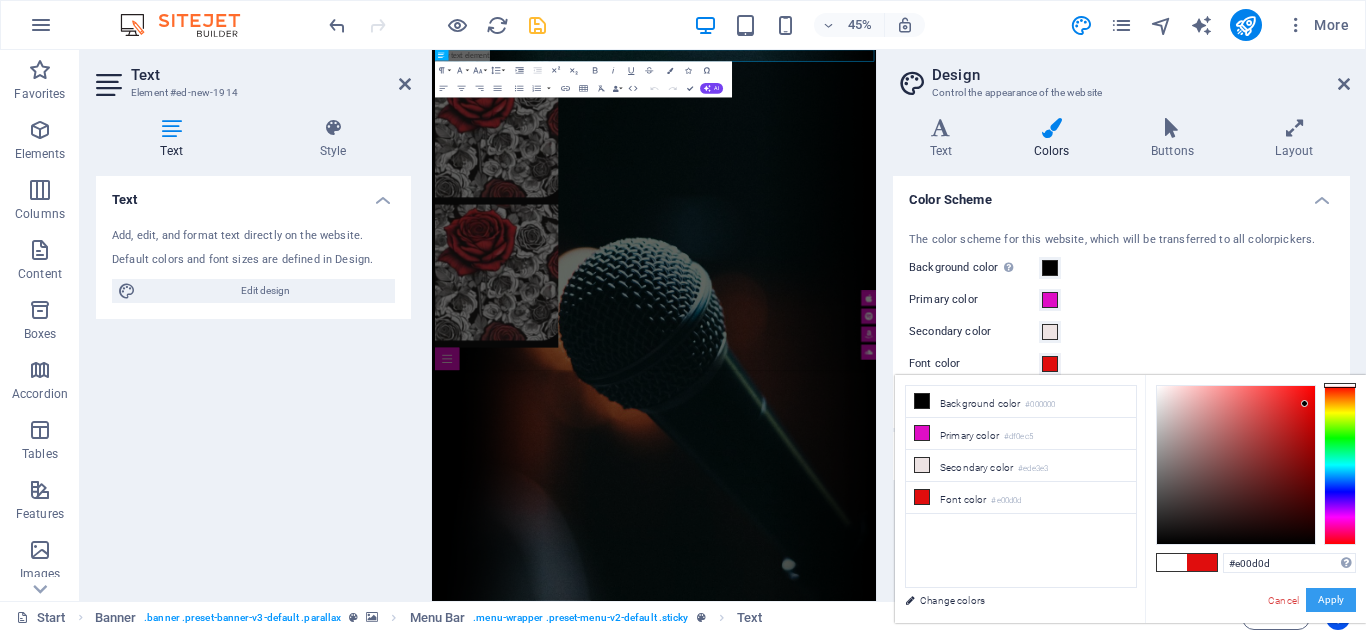 click on "Apply" at bounding box center (1331, 600) 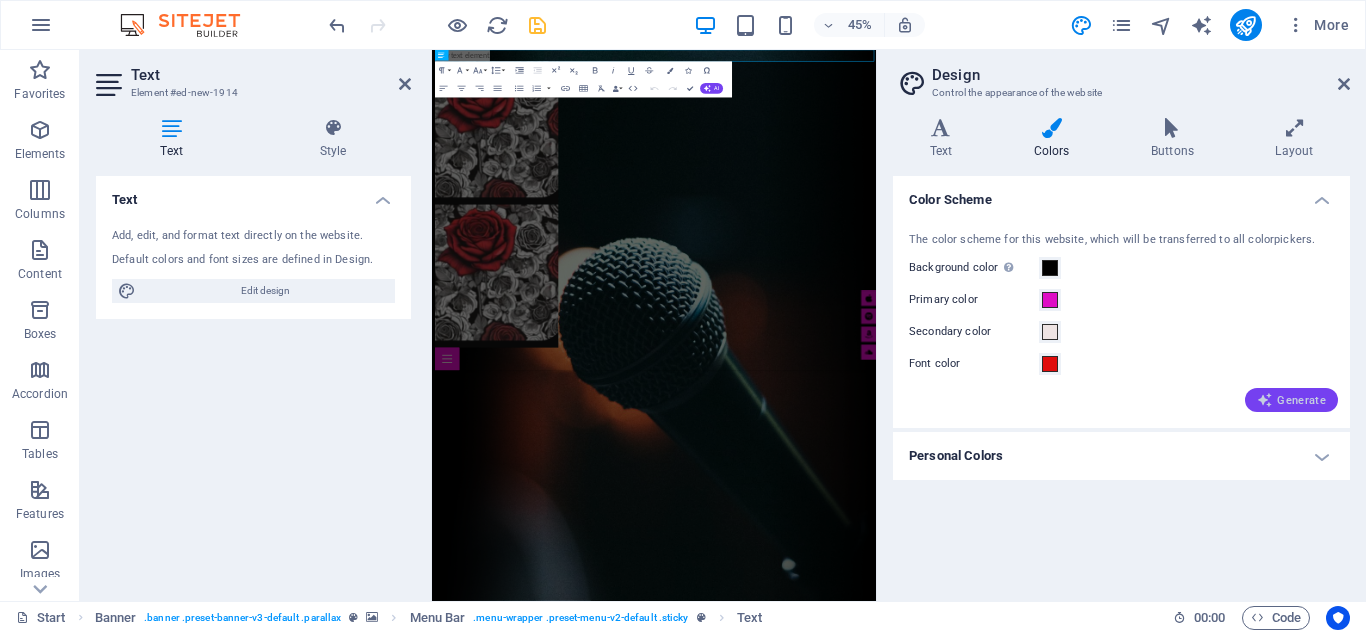 click at bounding box center [1265, 400] 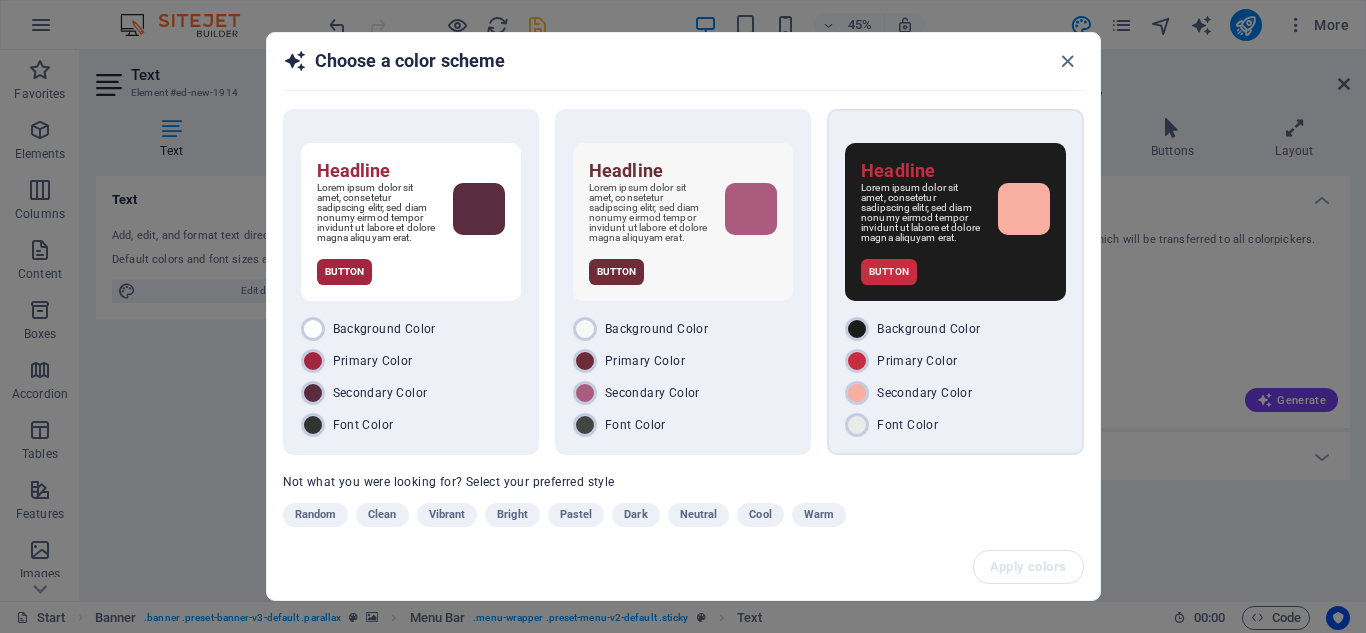 click on "Lorem ipsum dolor sit amet, consetetur sadipscing elitr, sed diam nonumy eirmod tempor invidunt ut labore et dolore magna aliquyam erat." at bounding box center [921, 213] 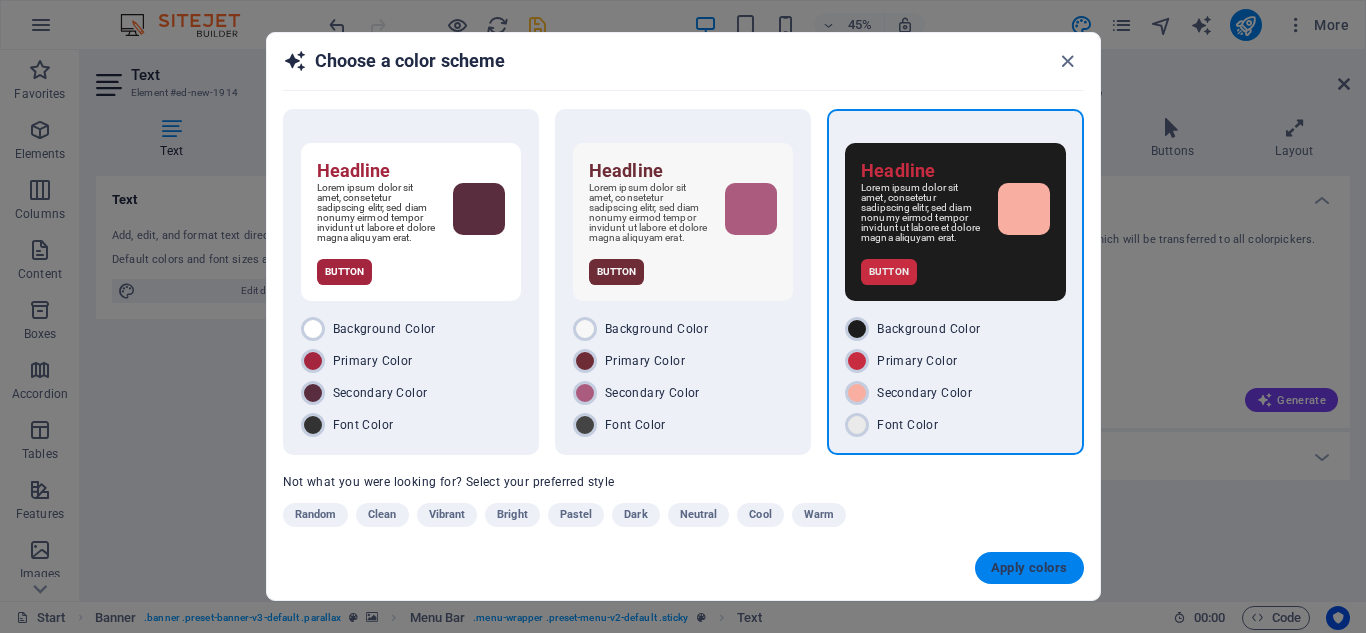click on "Apply colors" at bounding box center [1029, 568] 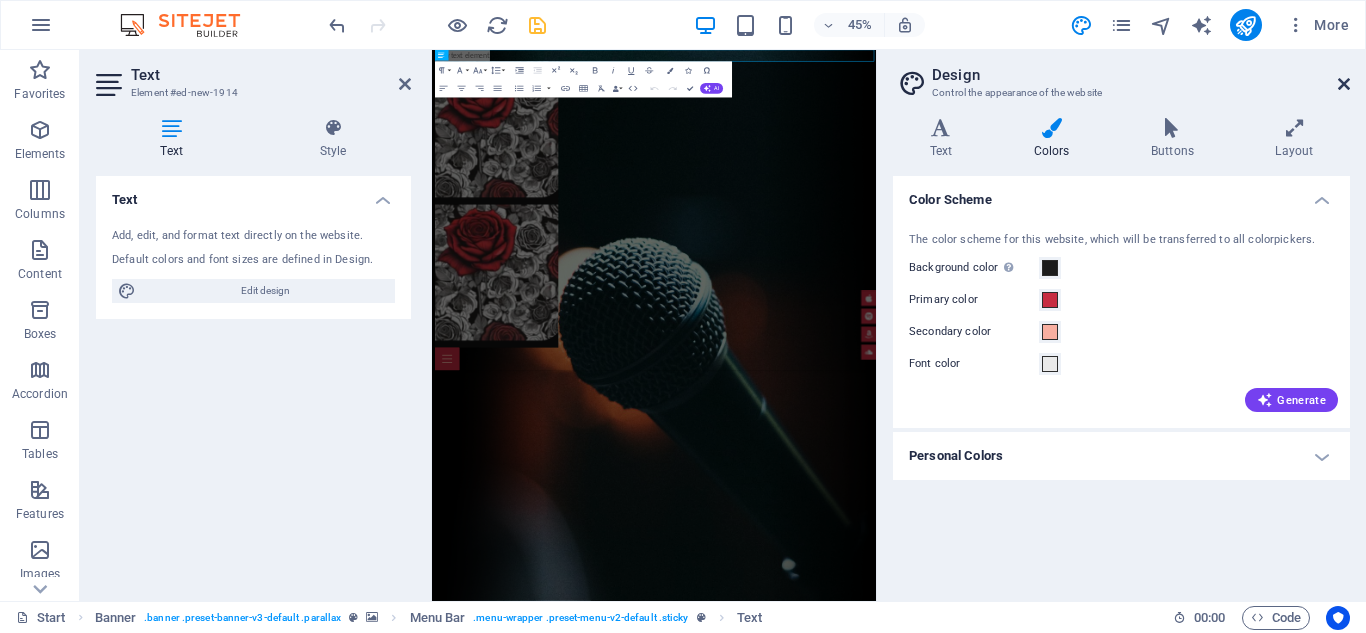 click at bounding box center [1344, 84] 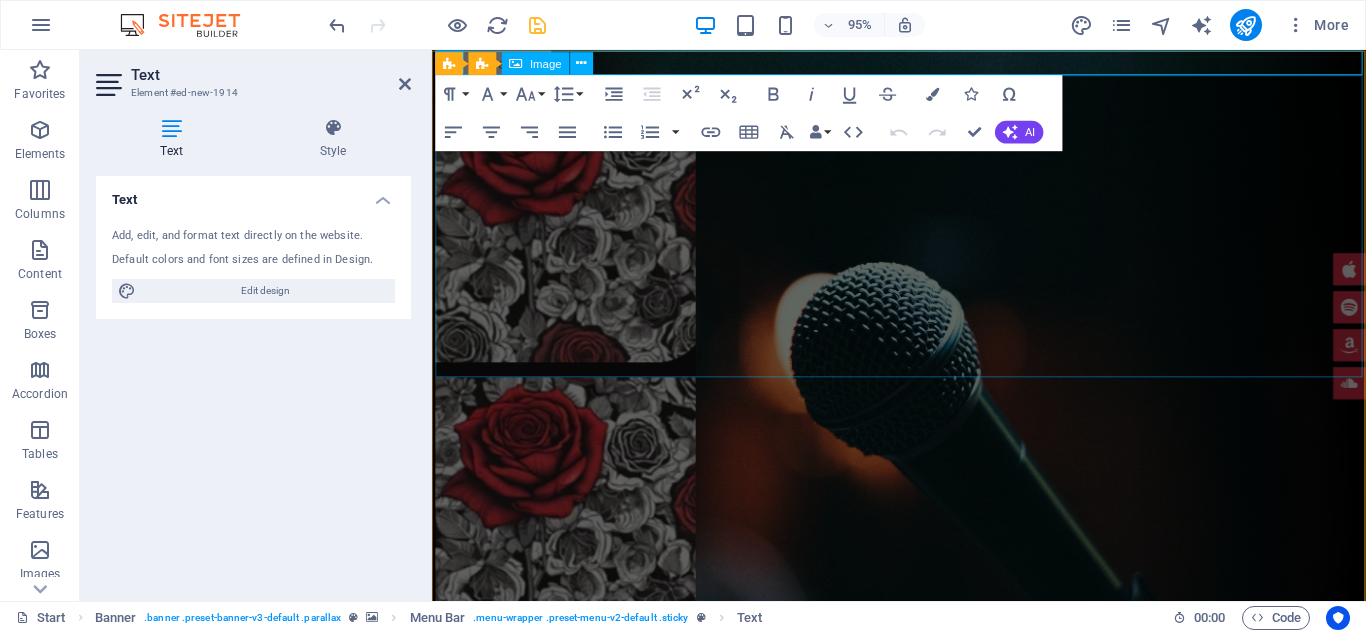click at bounding box center (924, 235) 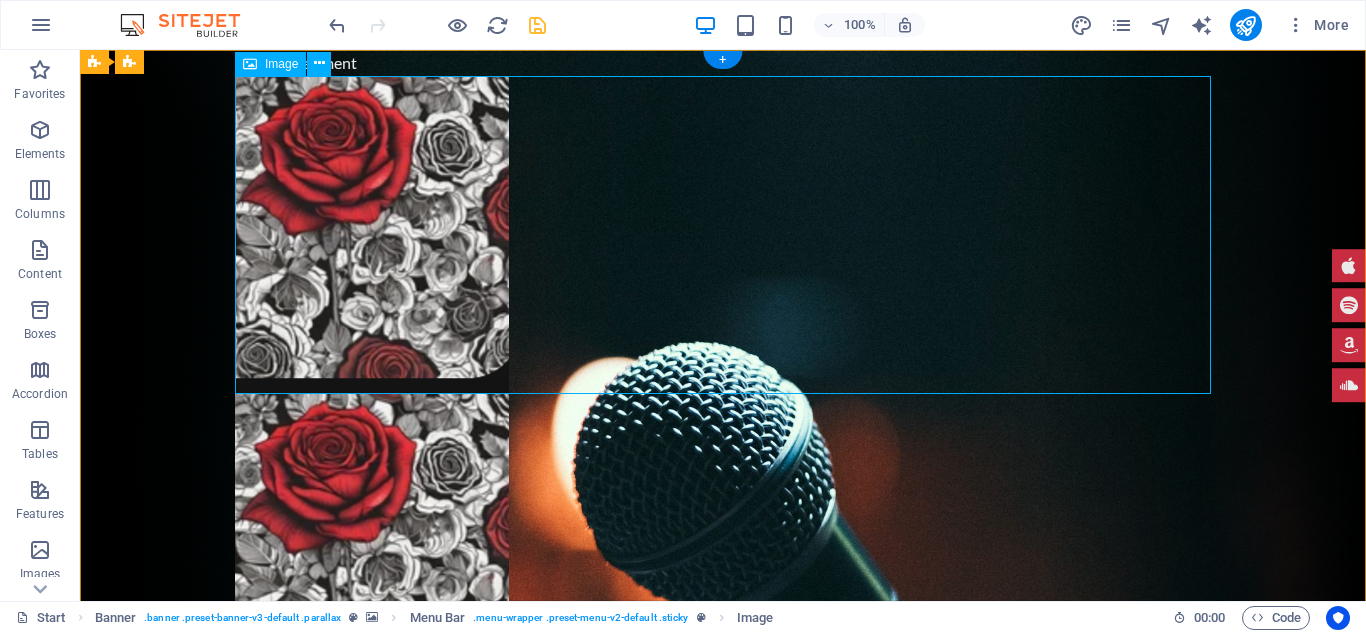 click at bounding box center (723, 235) 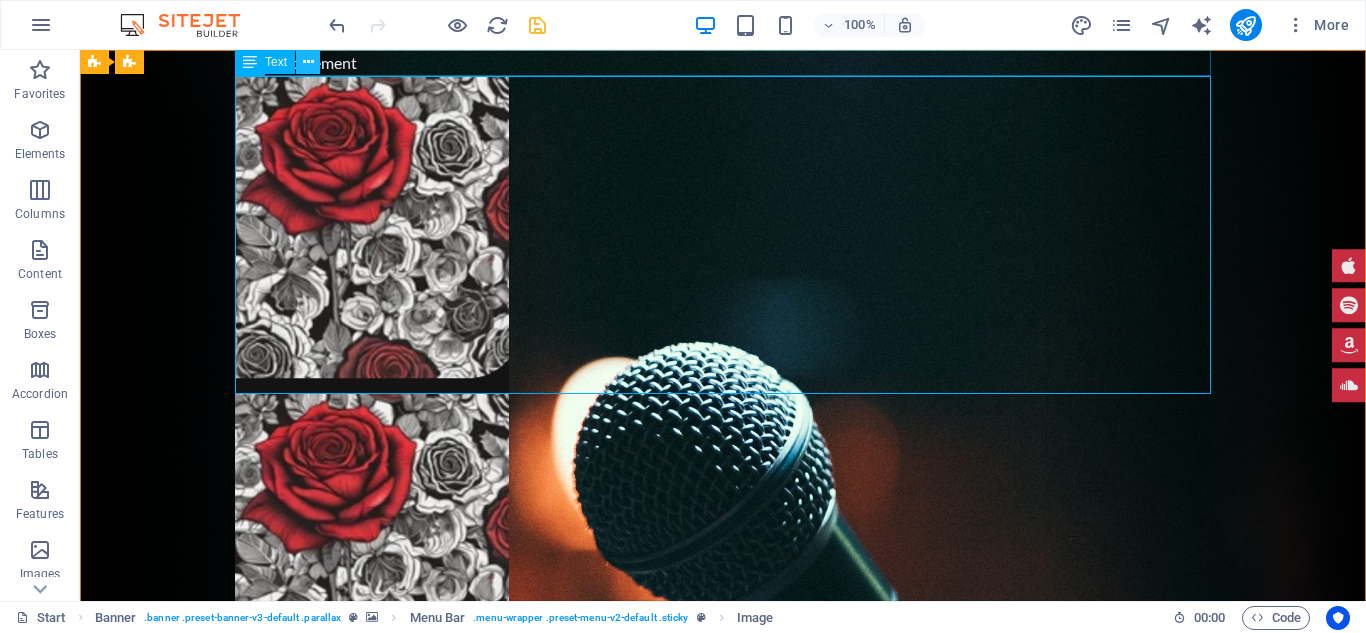 click at bounding box center (308, 62) 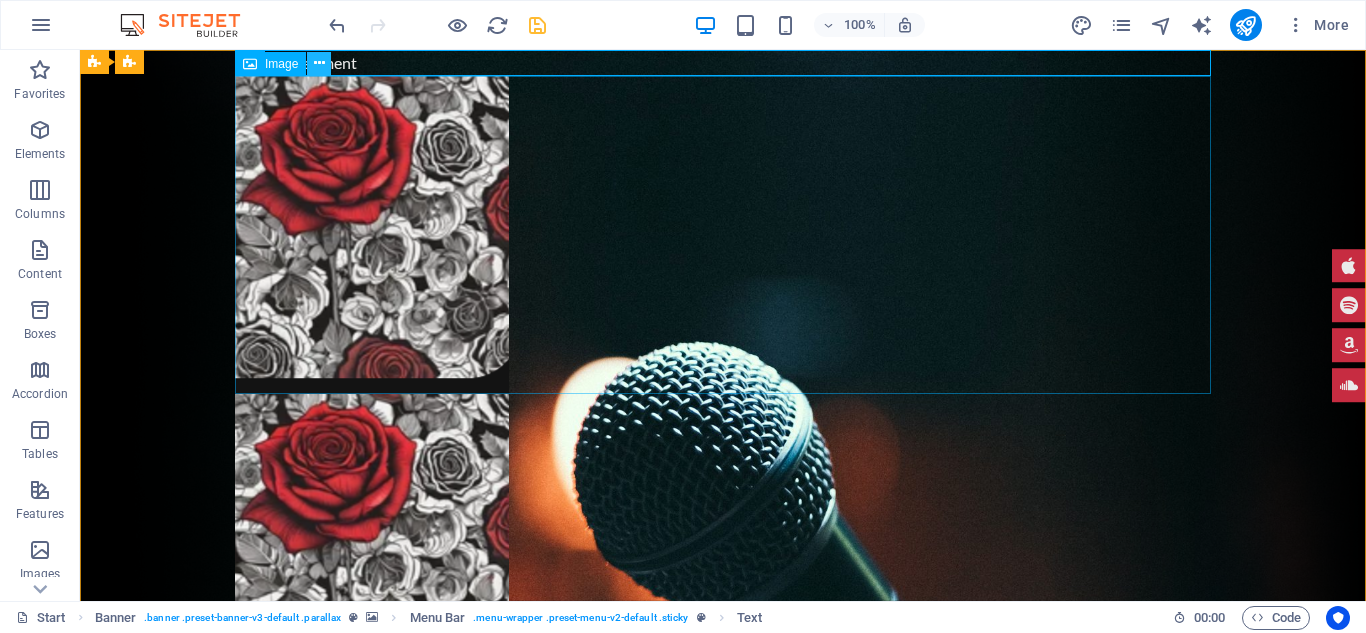 click at bounding box center [319, 63] 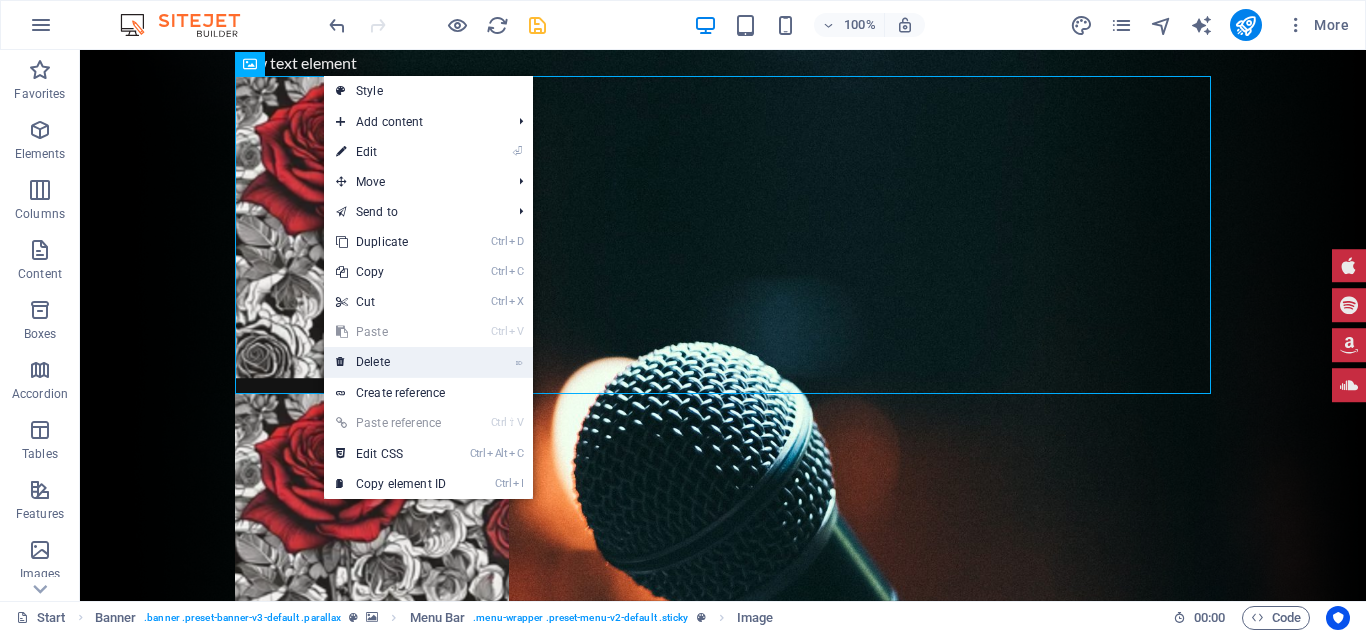 click on "⌦  Delete" at bounding box center [391, 362] 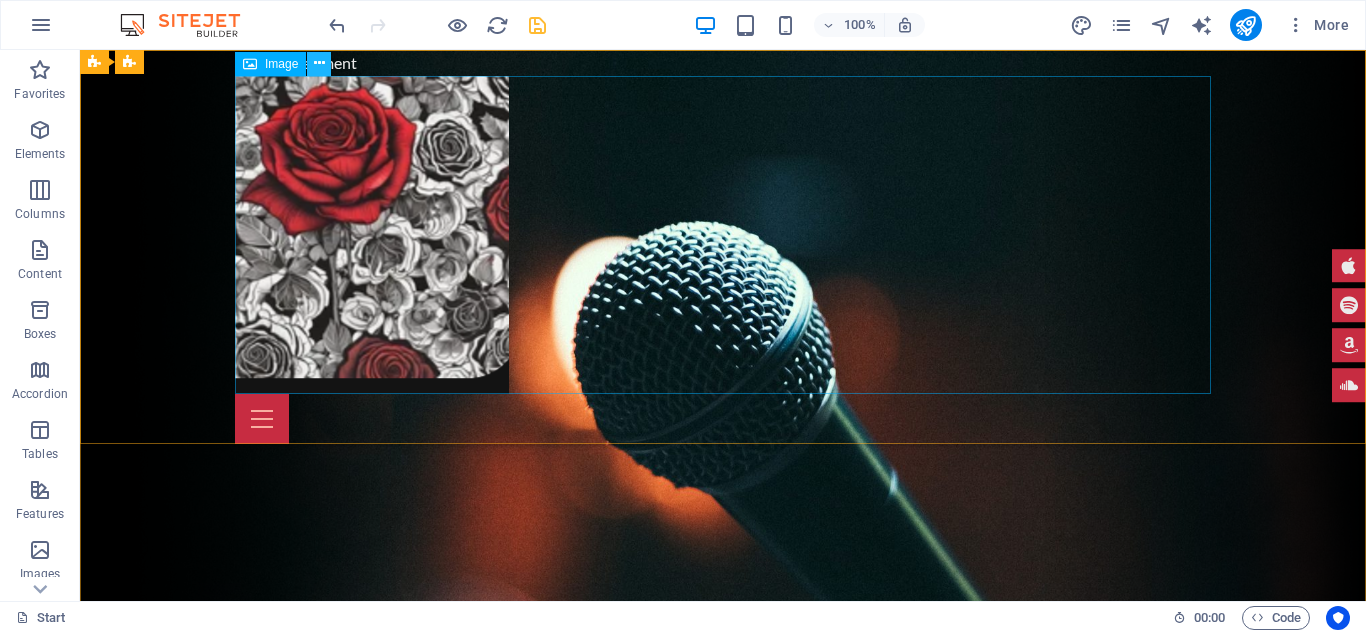 click at bounding box center [319, 63] 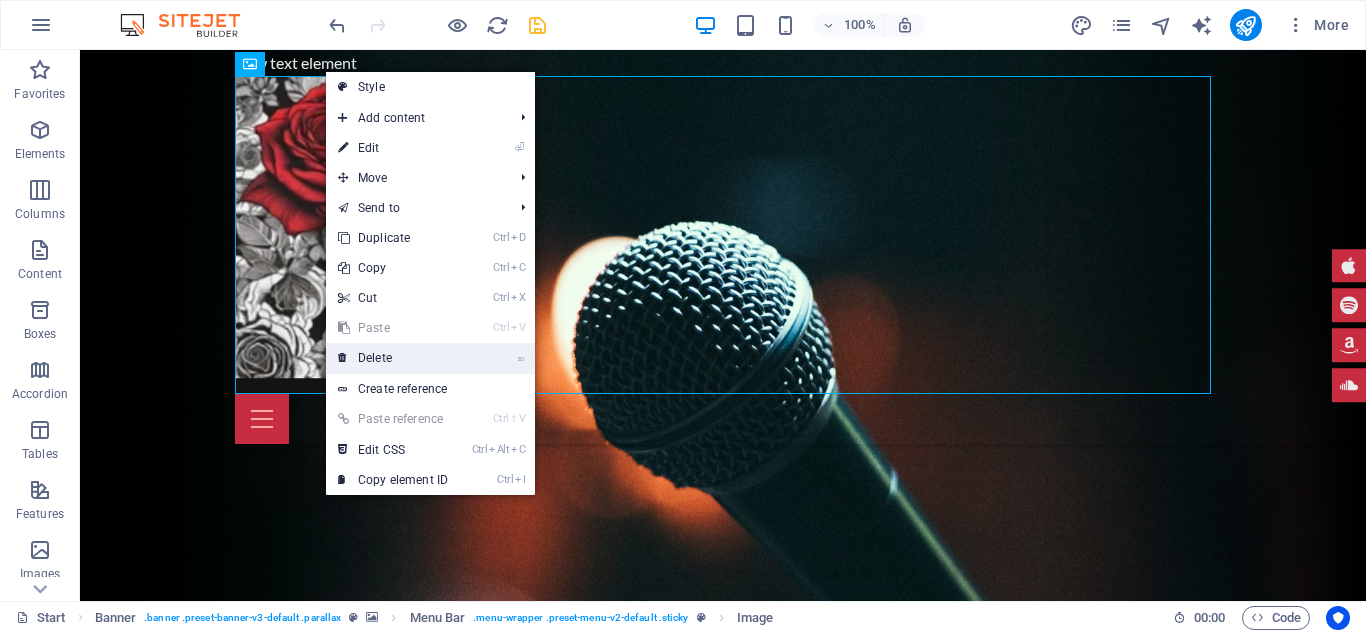 click on "⌦  Delete" at bounding box center (393, 358) 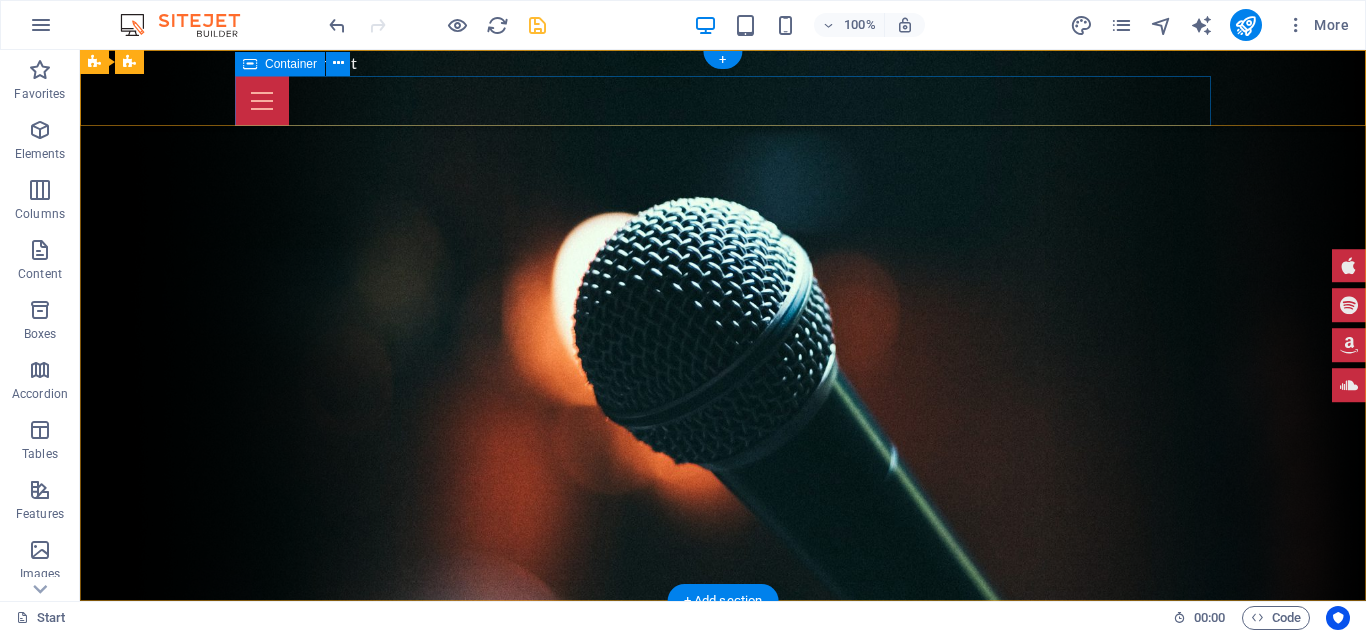 click at bounding box center [723, 101] 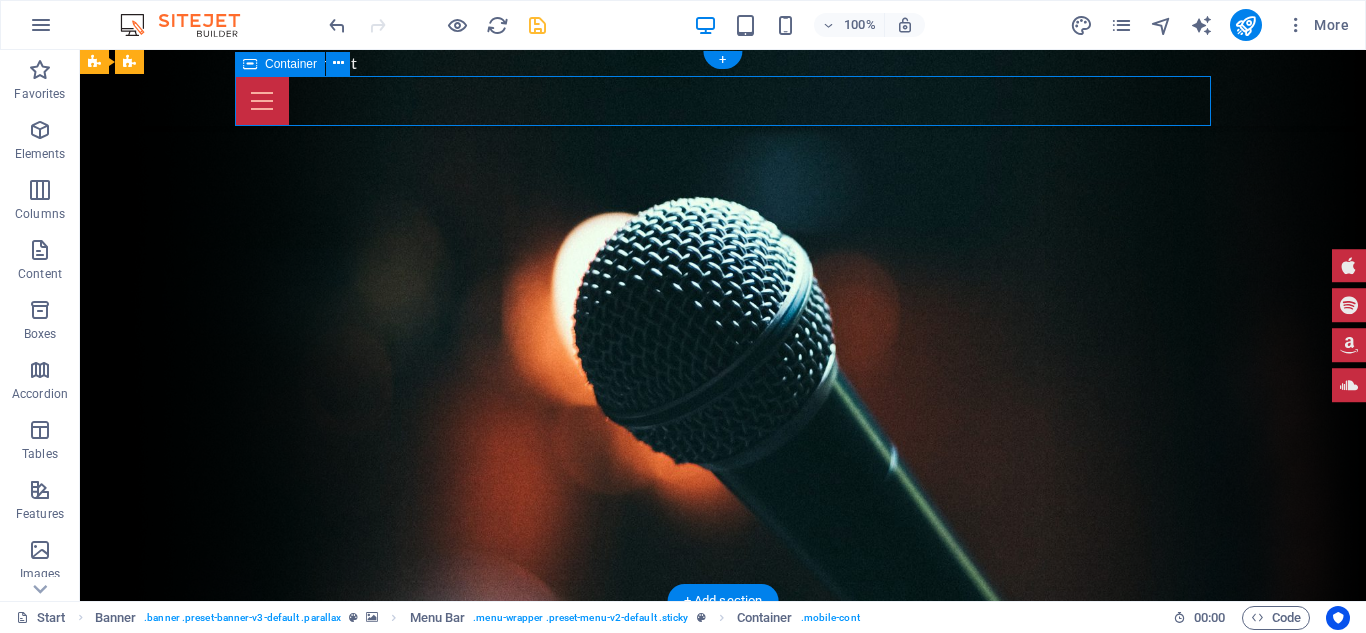 click at bounding box center [723, 101] 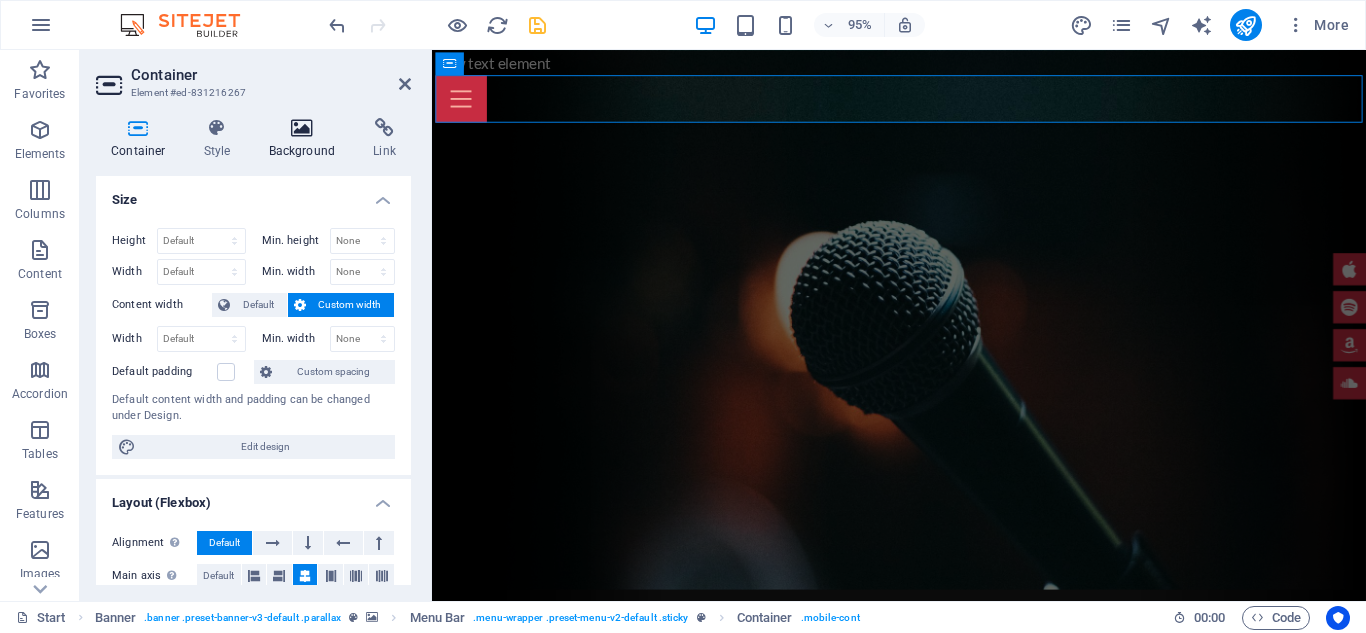 click on "Background" at bounding box center (306, 139) 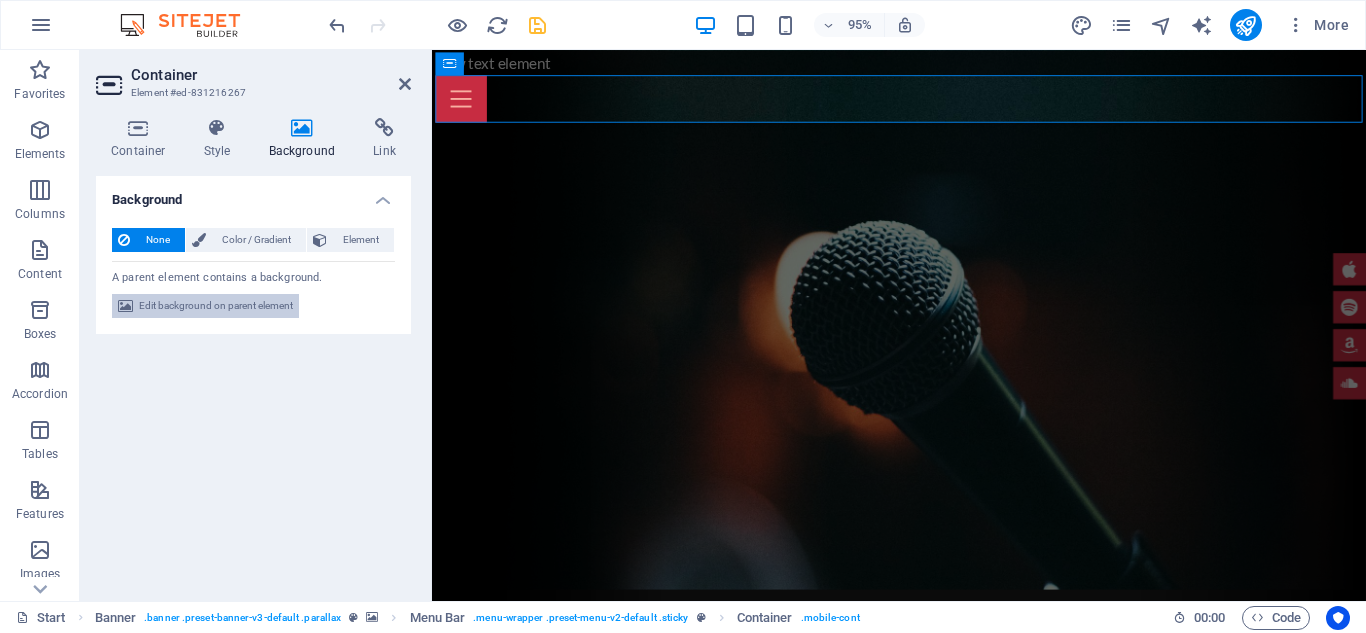 click on "Edit background on parent element" at bounding box center [216, 306] 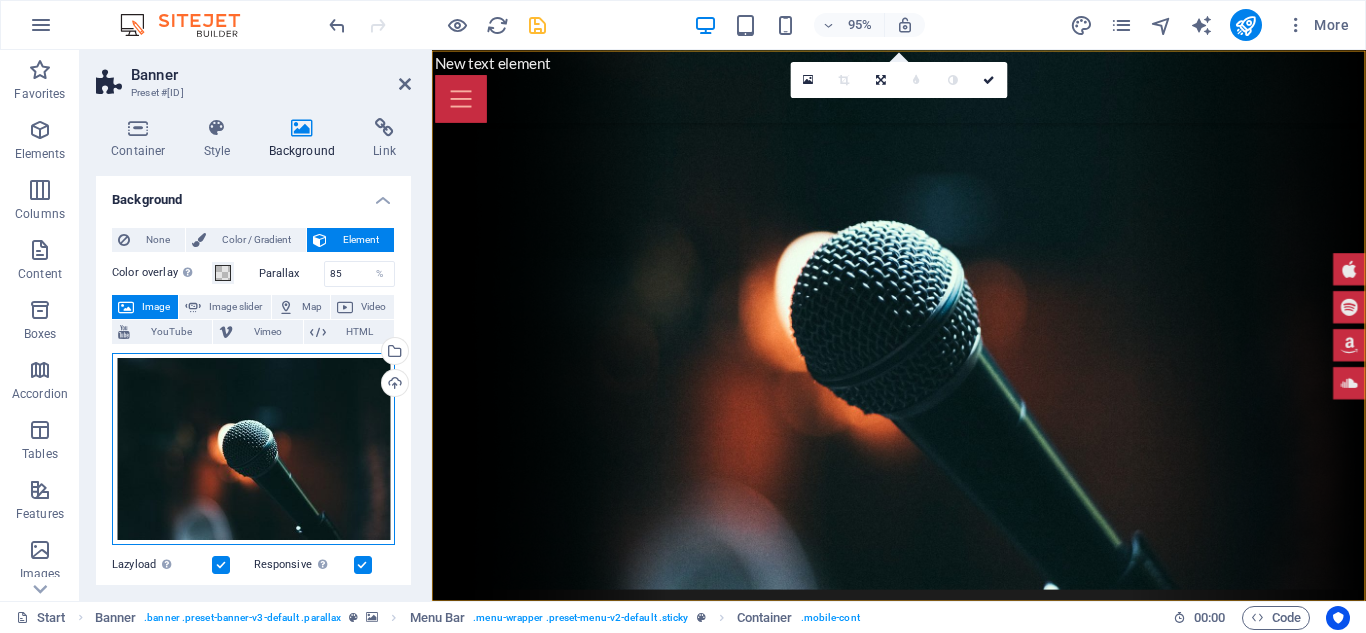 click on "Drag files here, click to choose files or select files from Files or our free stock photos & videos" at bounding box center (253, 449) 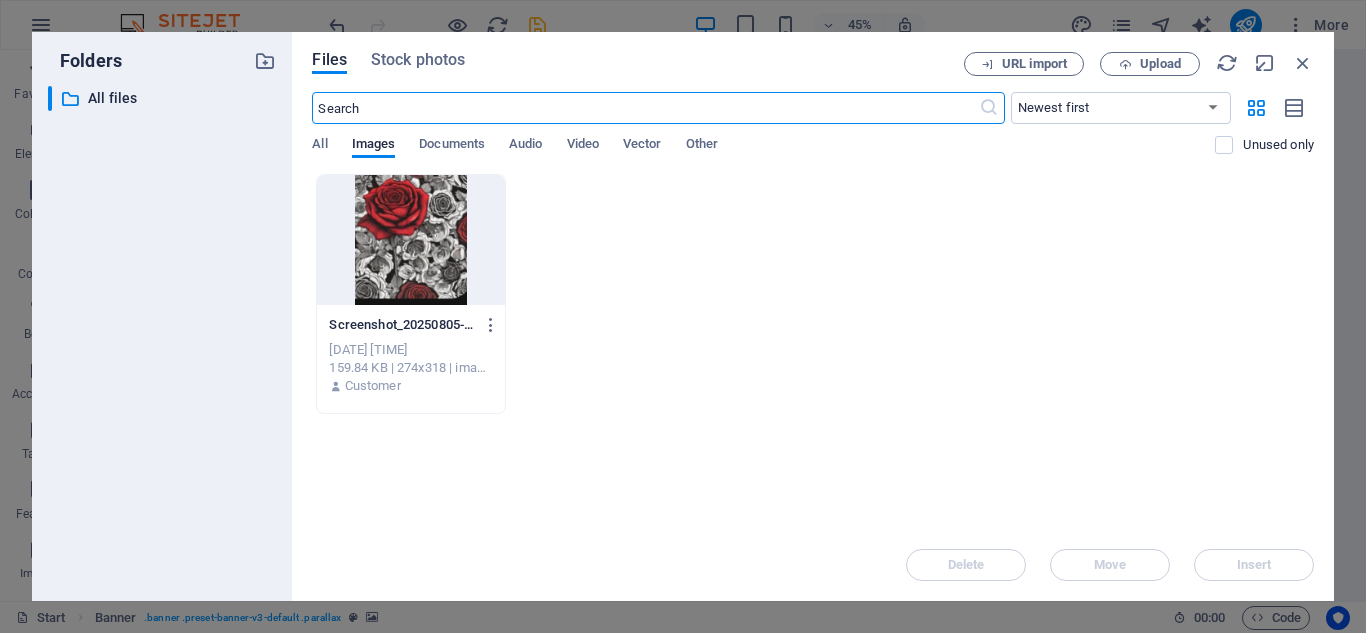click on "Screenshot_20250805-100839-ypur1uaezzyz8fD4u2HhMg.png Screenshot_20250805-100839-ypur1uaezzyz8fD4u2HhMg.png" at bounding box center (410, 325) 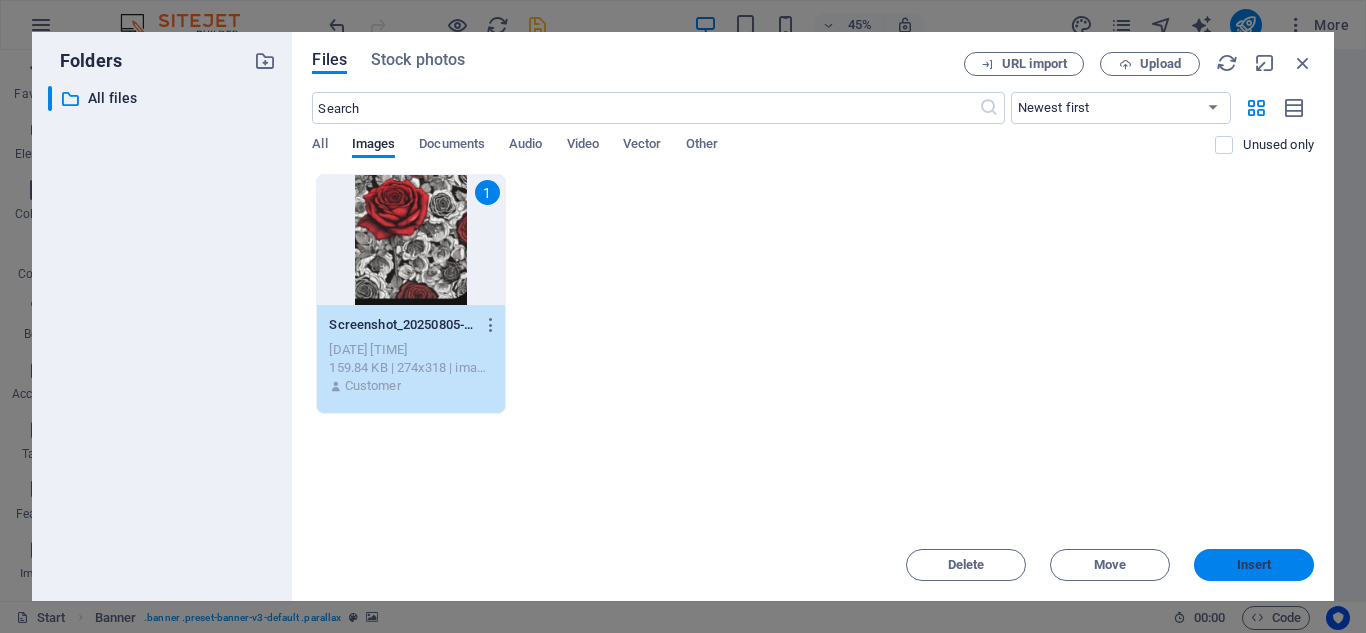 click on "Insert" at bounding box center (1254, 565) 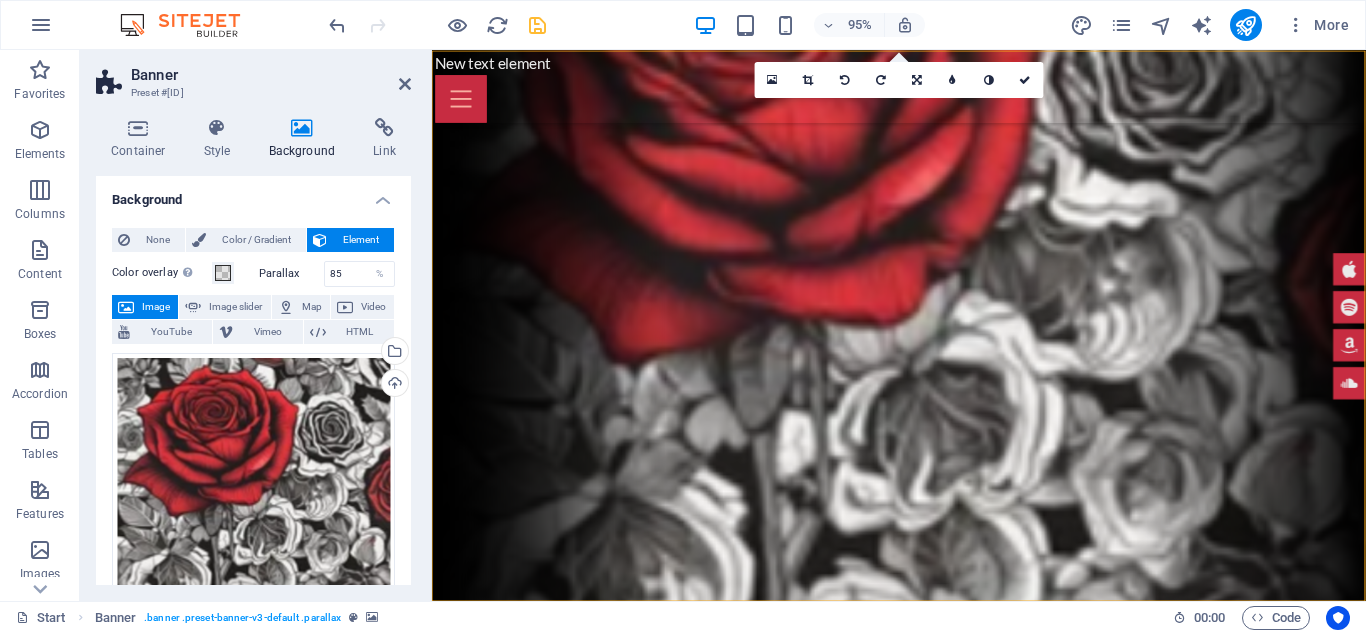 click on "95% More" at bounding box center [841, 25] 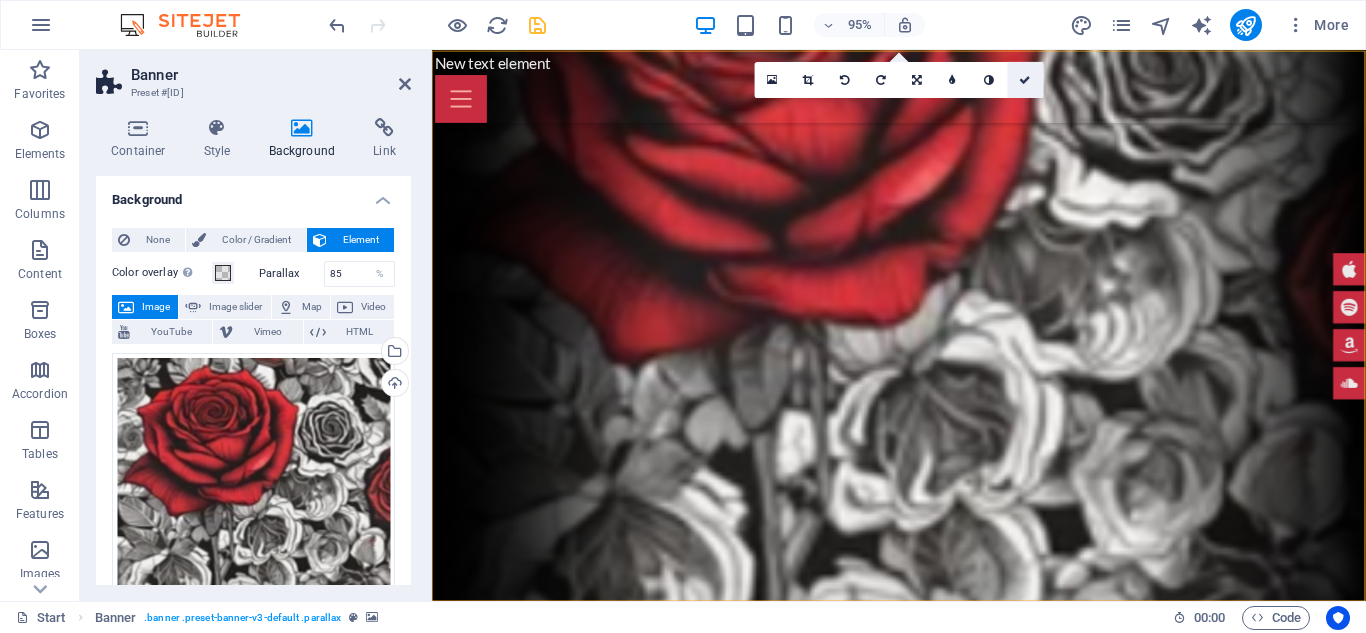 click at bounding box center (1025, 79) 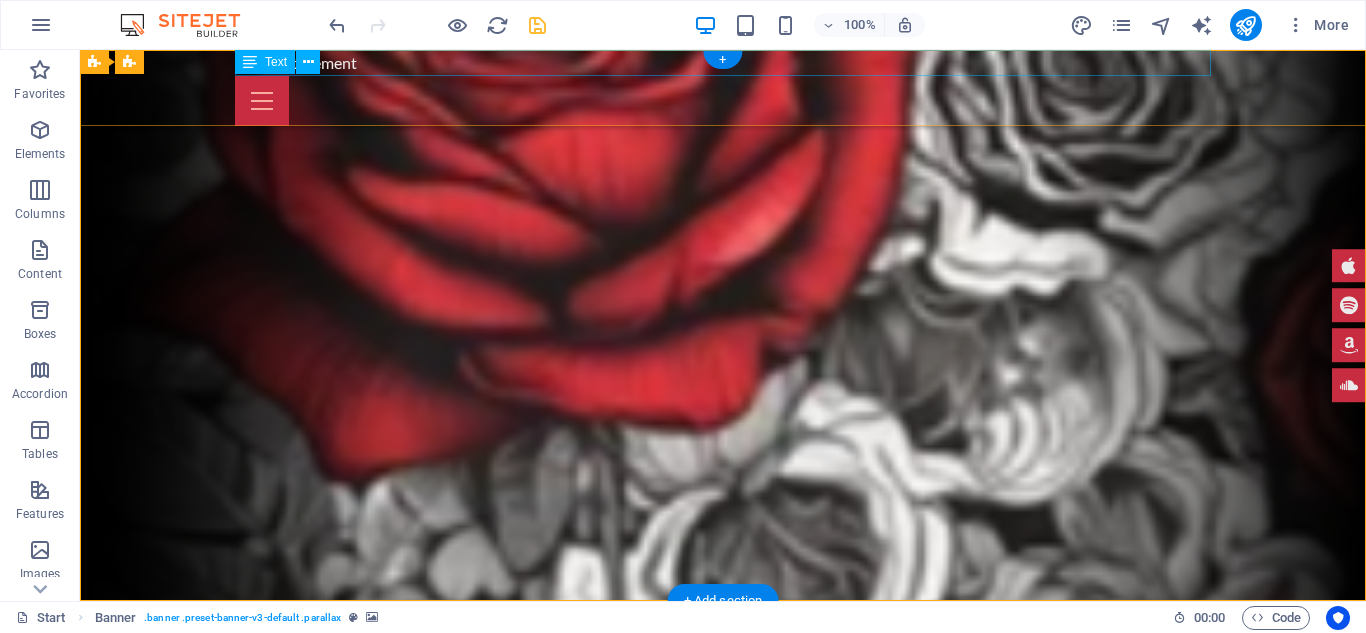 click on "New text element" at bounding box center (723, 63) 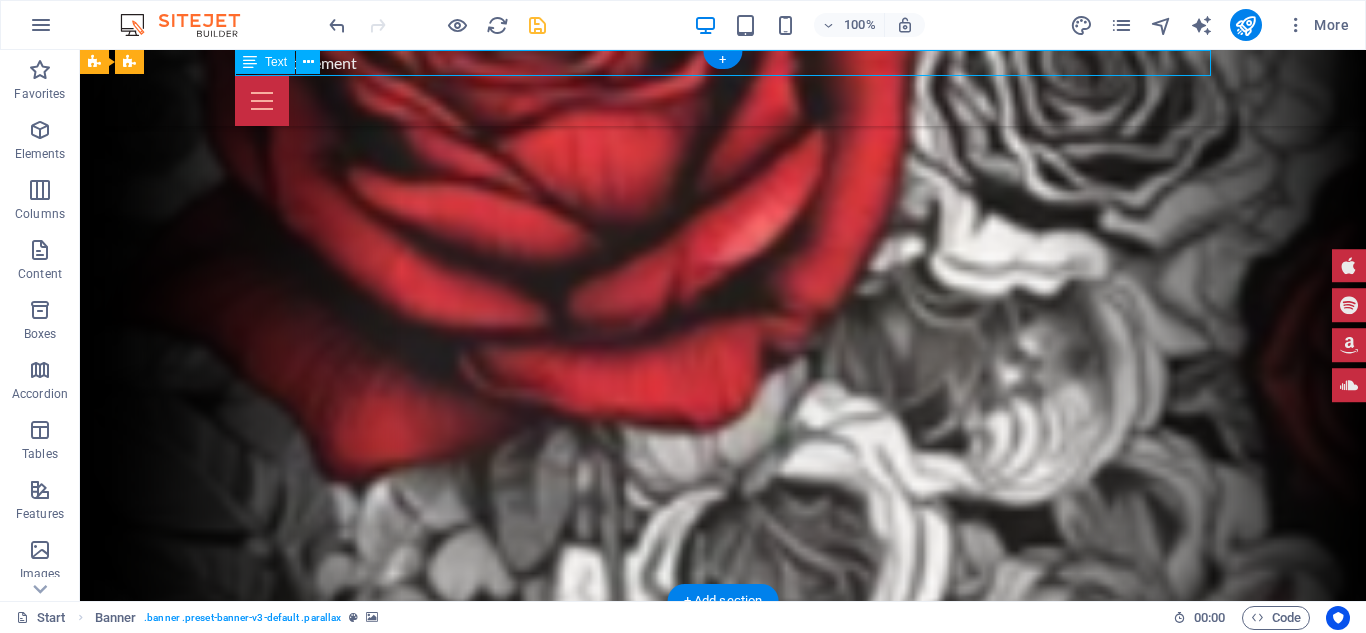 click on "New text element" at bounding box center (723, 63) 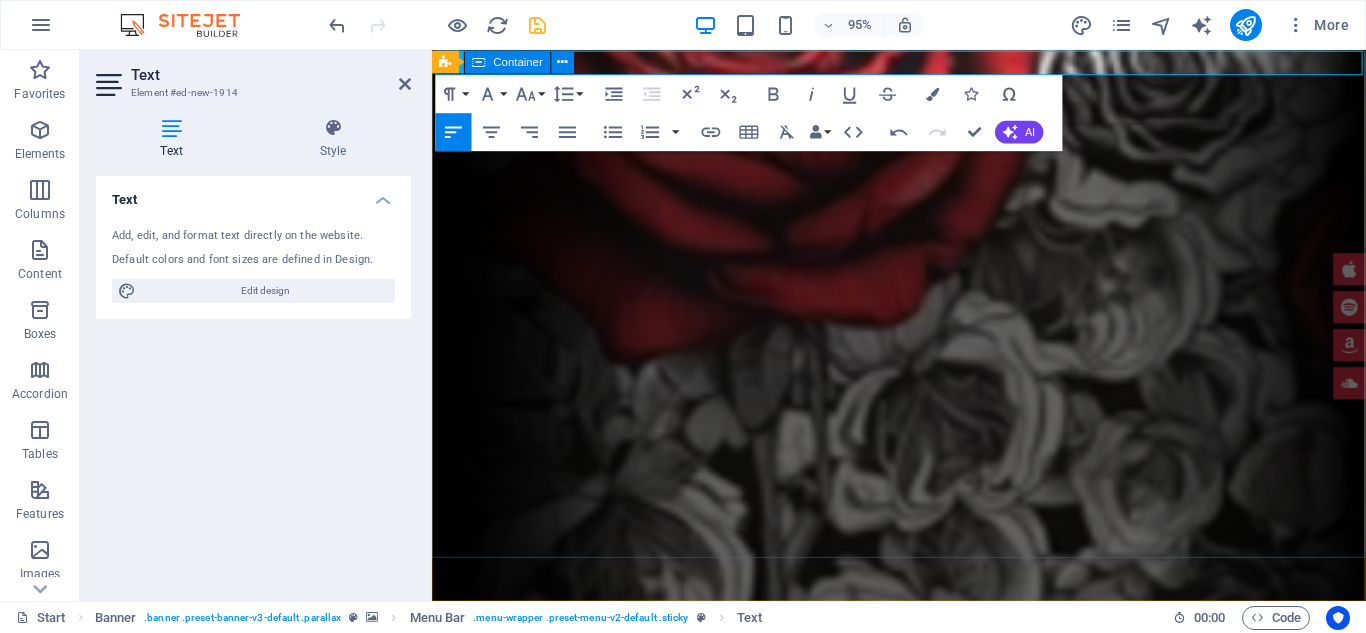 type 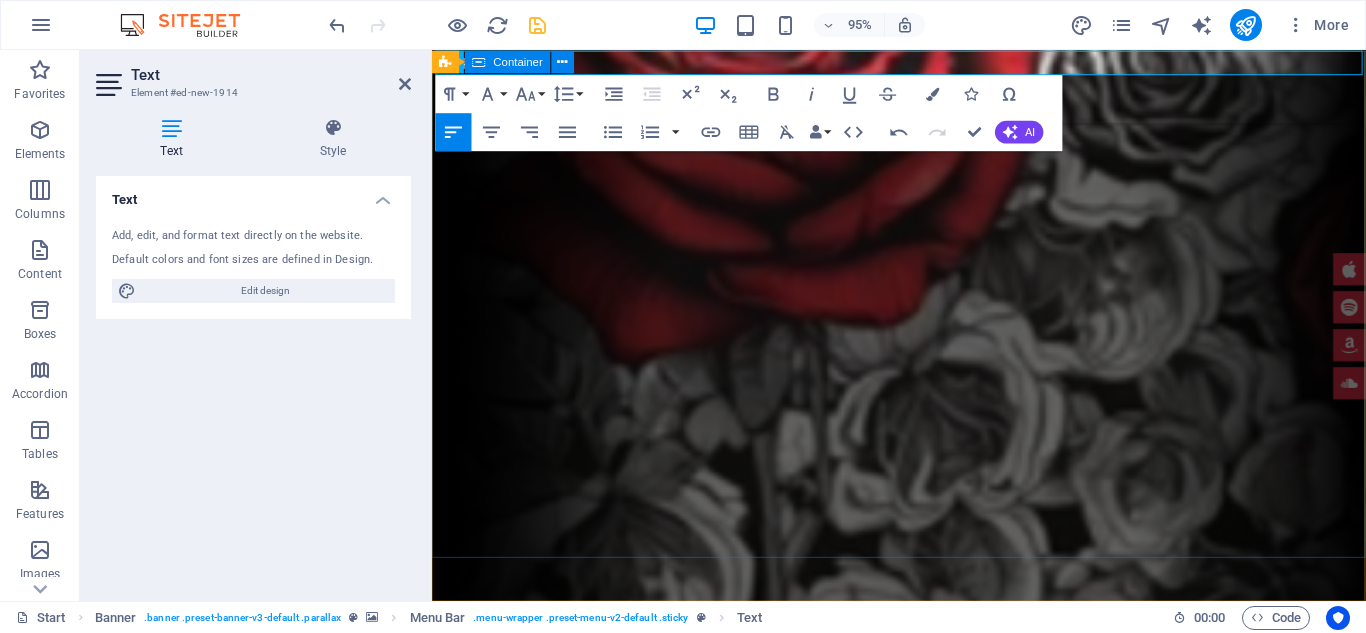 click at bounding box center (923, 780) 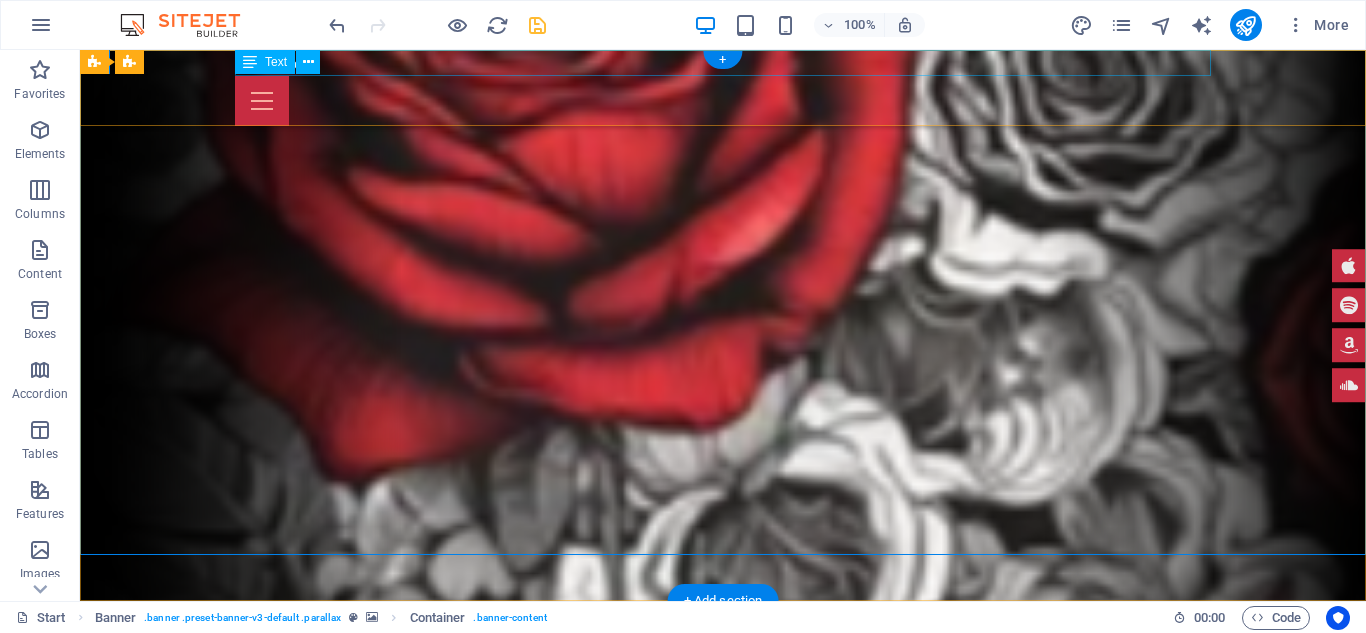 click on "Blackrose" at bounding box center [723, 63] 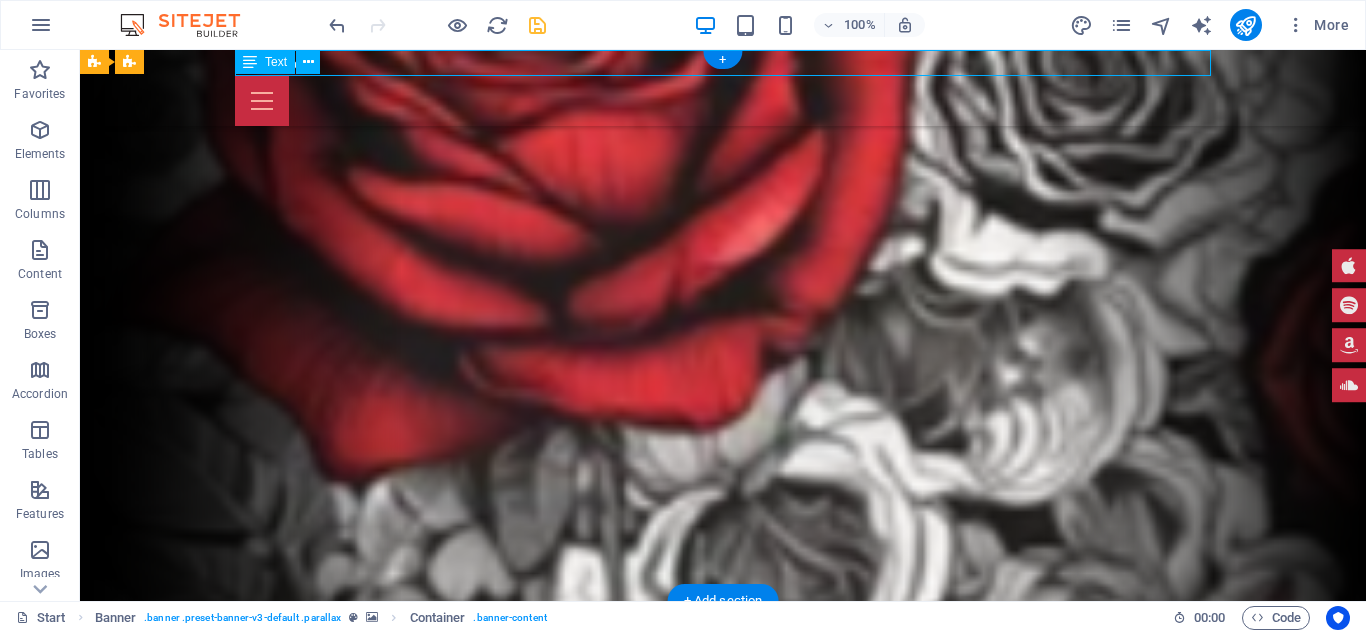 click on "Blackrose" at bounding box center [723, 63] 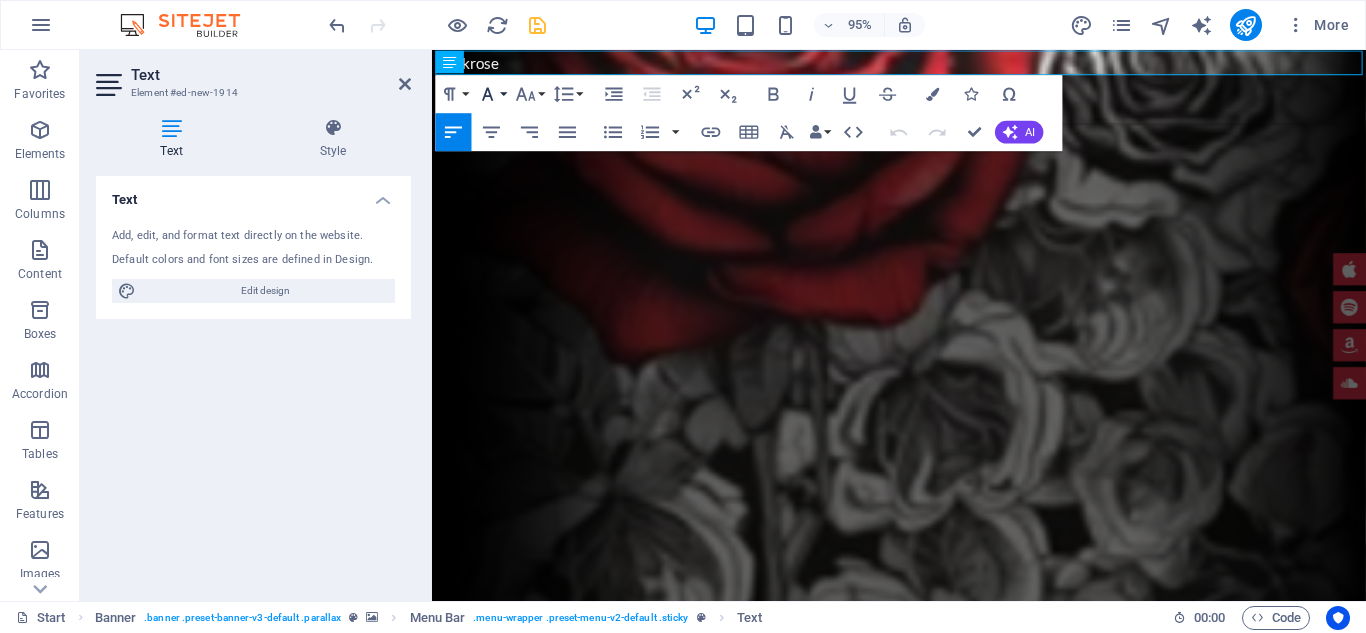 click 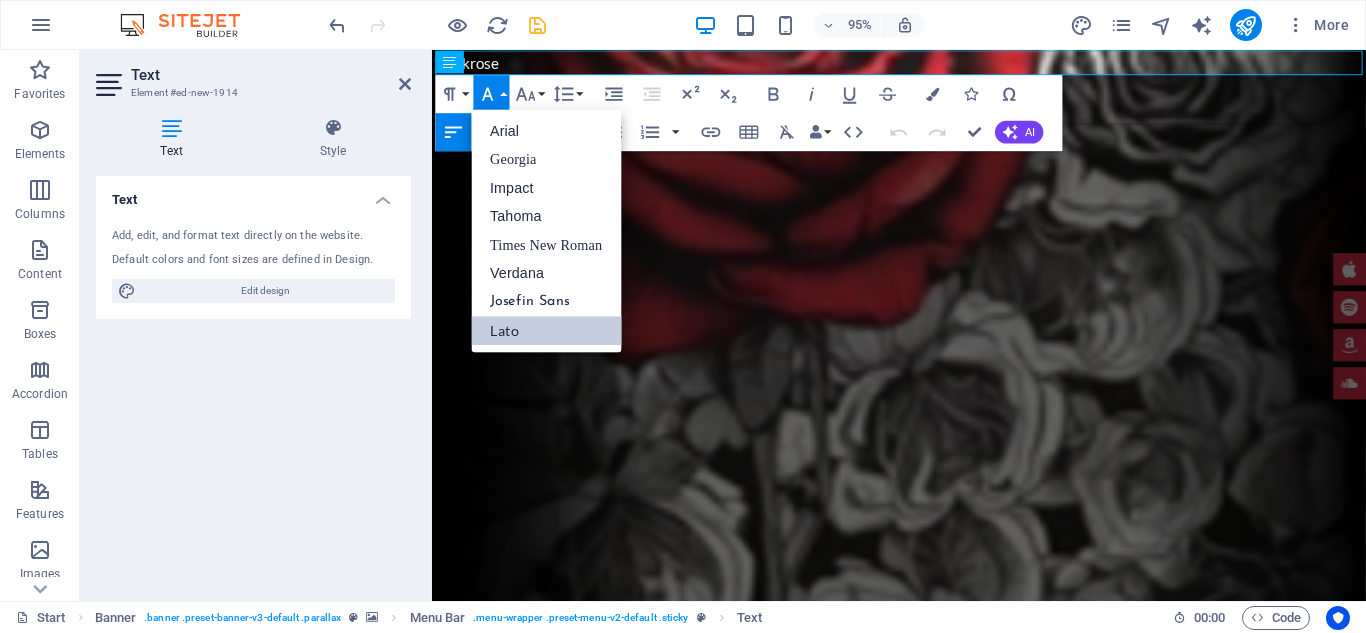 scroll, scrollTop: 0, scrollLeft: 0, axis: both 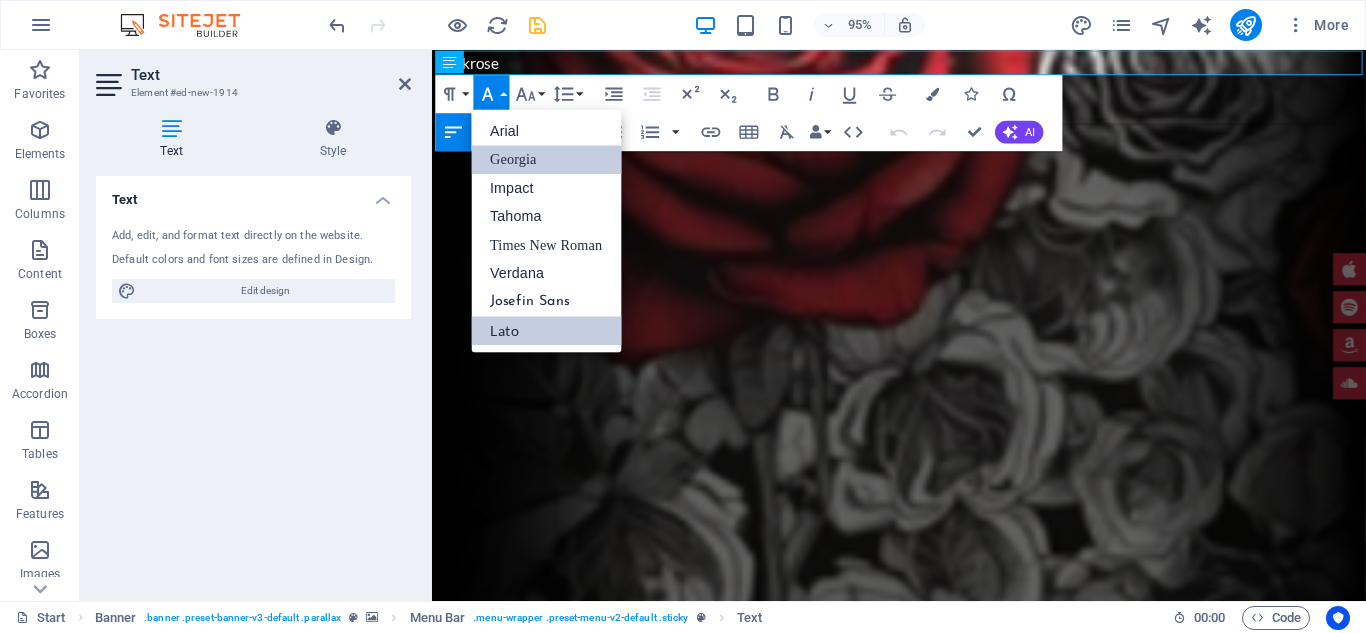 click on "Georgia" at bounding box center [546, 159] 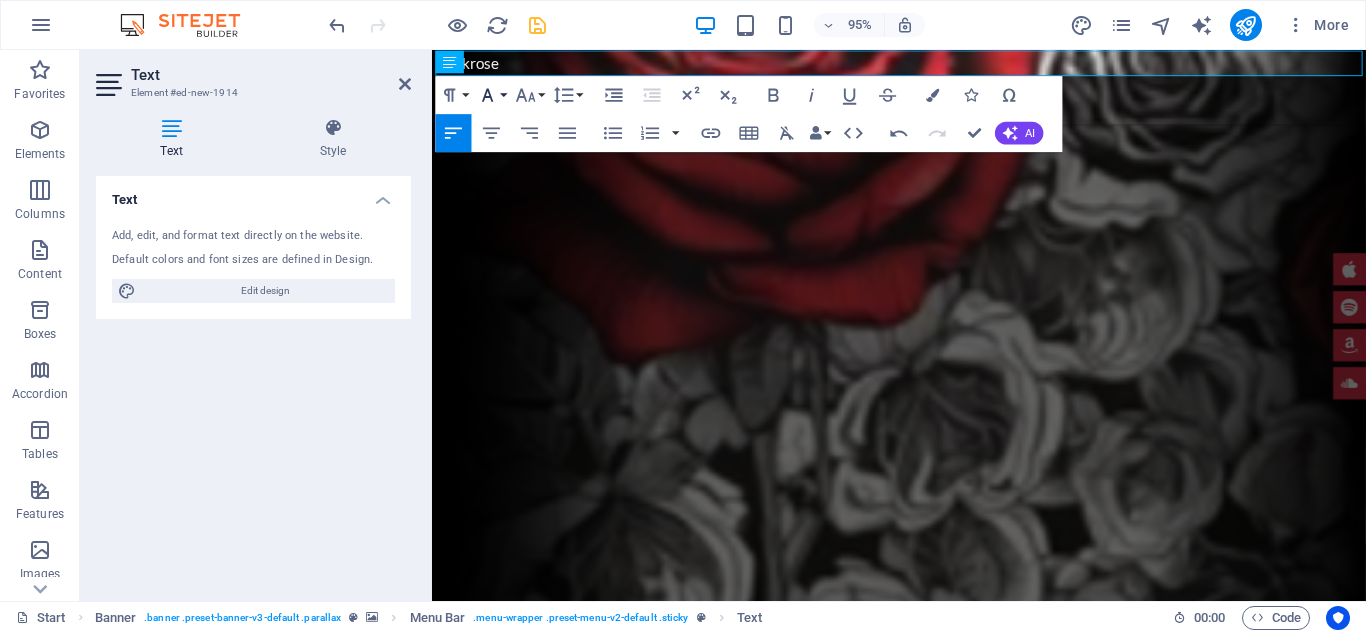 click on "Font Family" at bounding box center (491, 95) 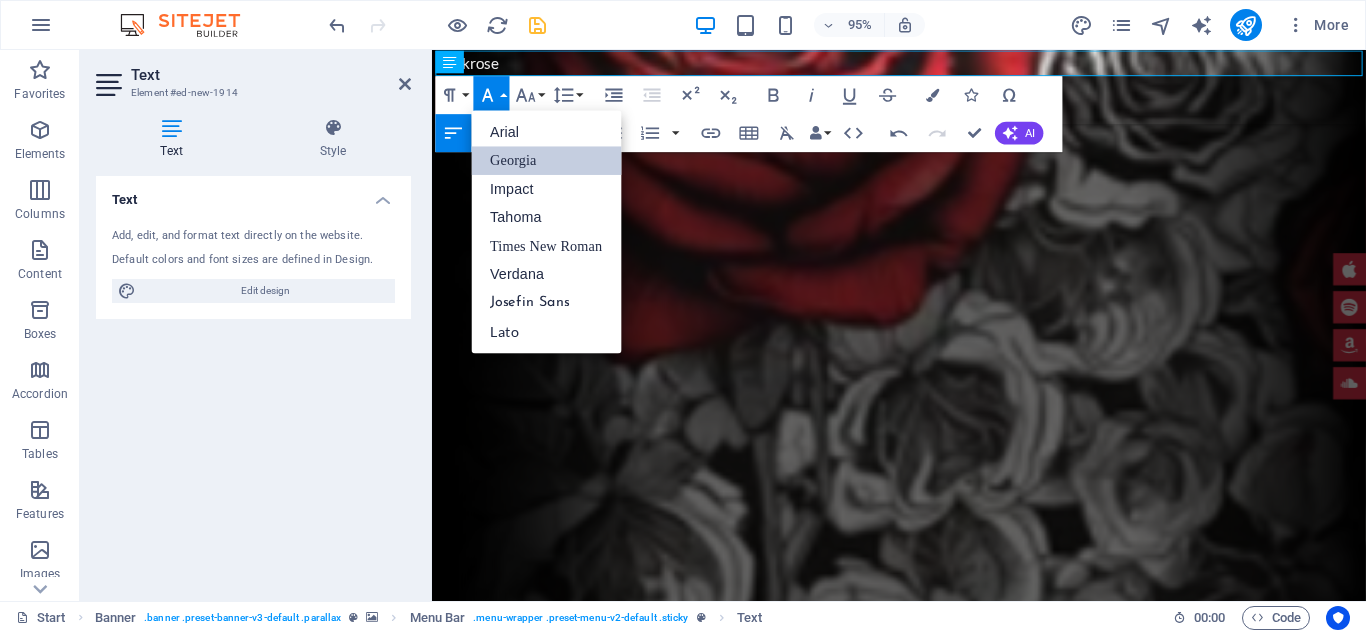 scroll, scrollTop: 0, scrollLeft: 0, axis: both 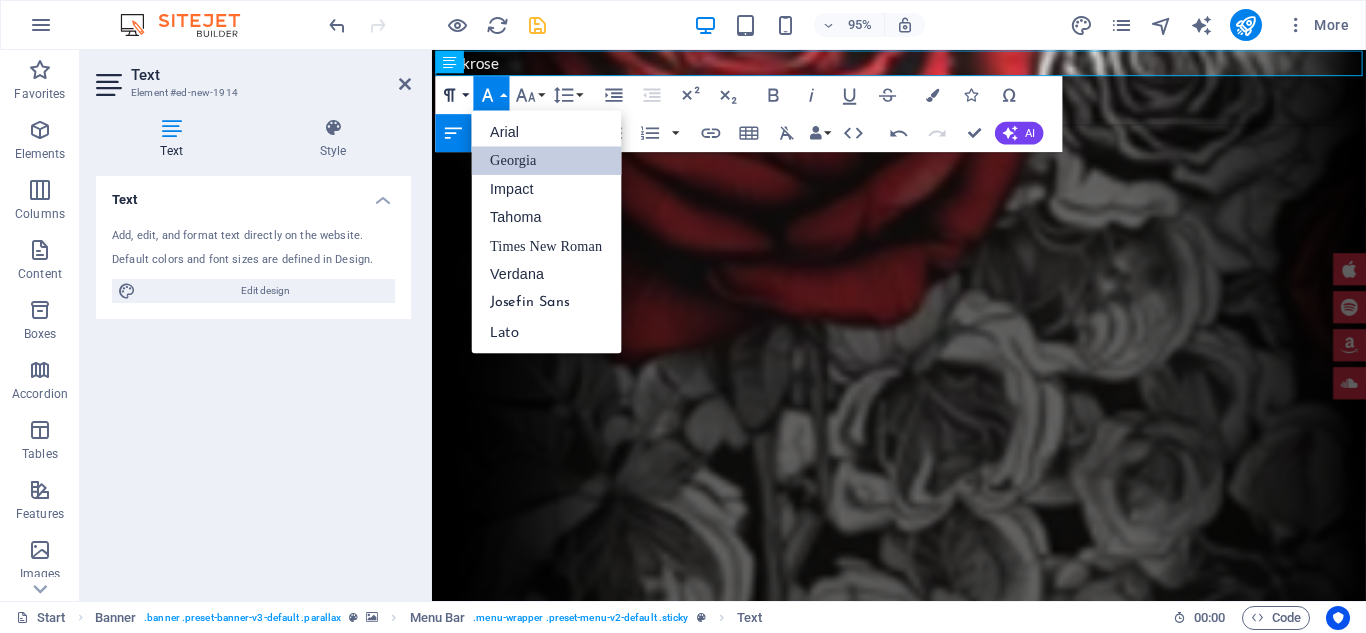 click on "Paragraph Format" at bounding box center (453, 95) 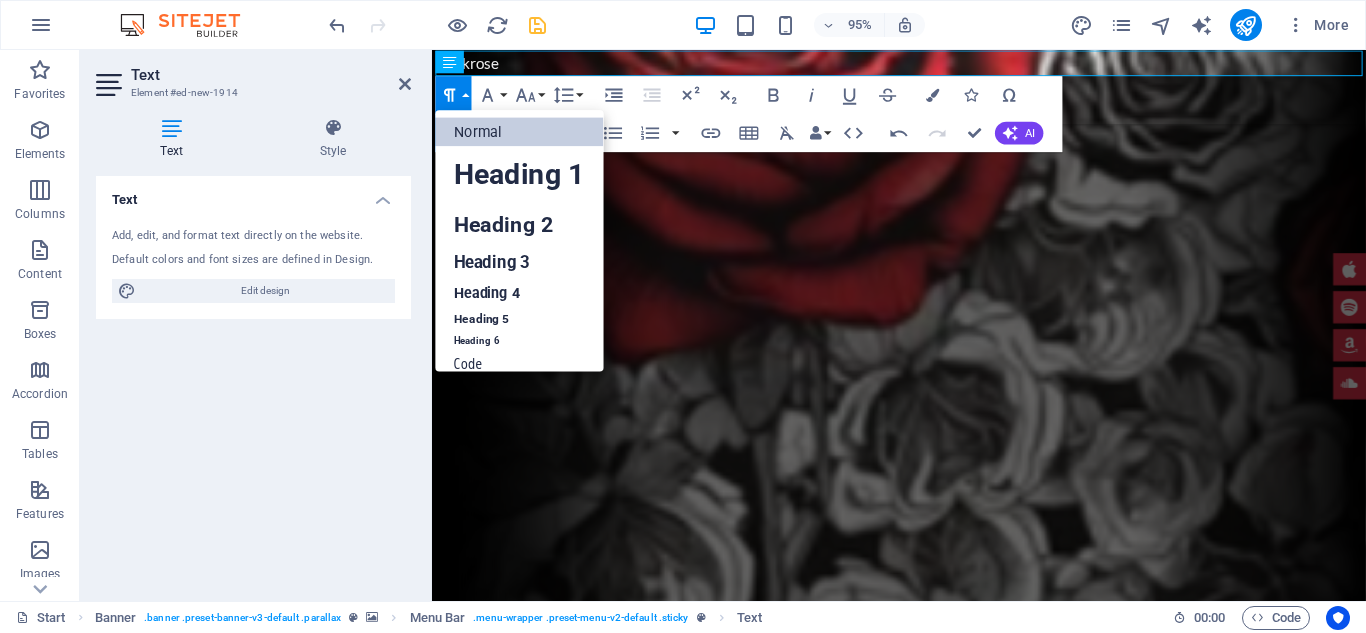 scroll, scrollTop: 16, scrollLeft: 0, axis: vertical 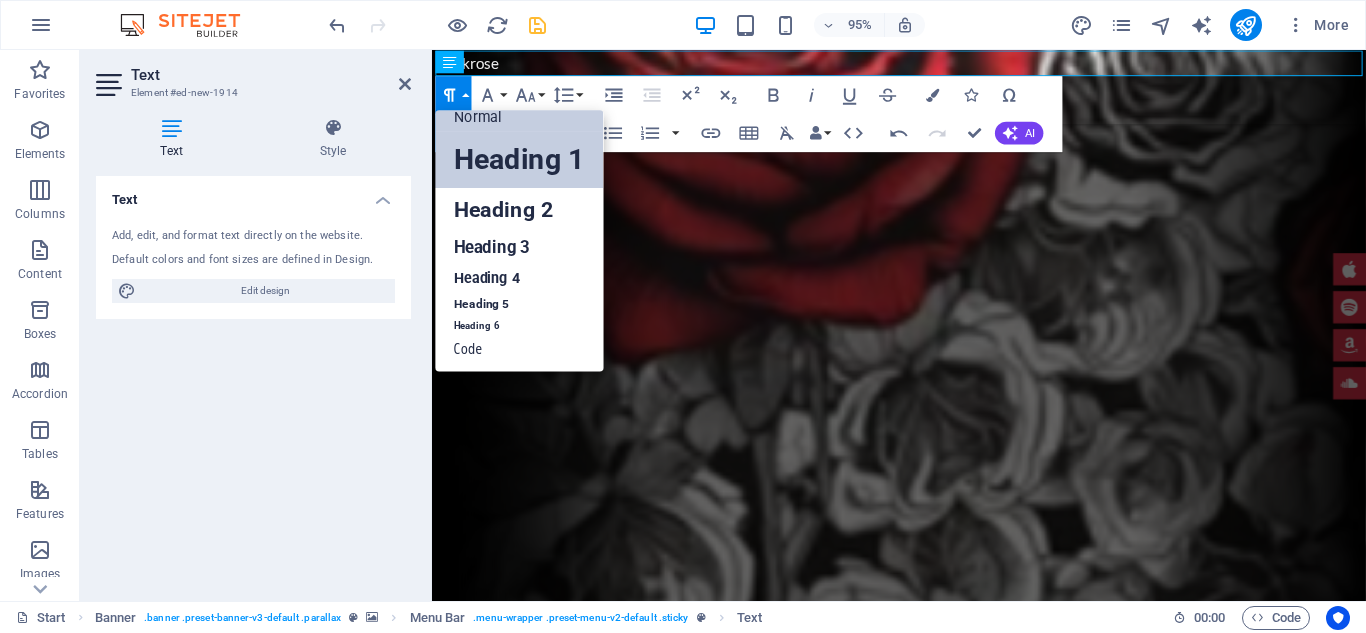 click on "Heading 1" at bounding box center (519, 159) 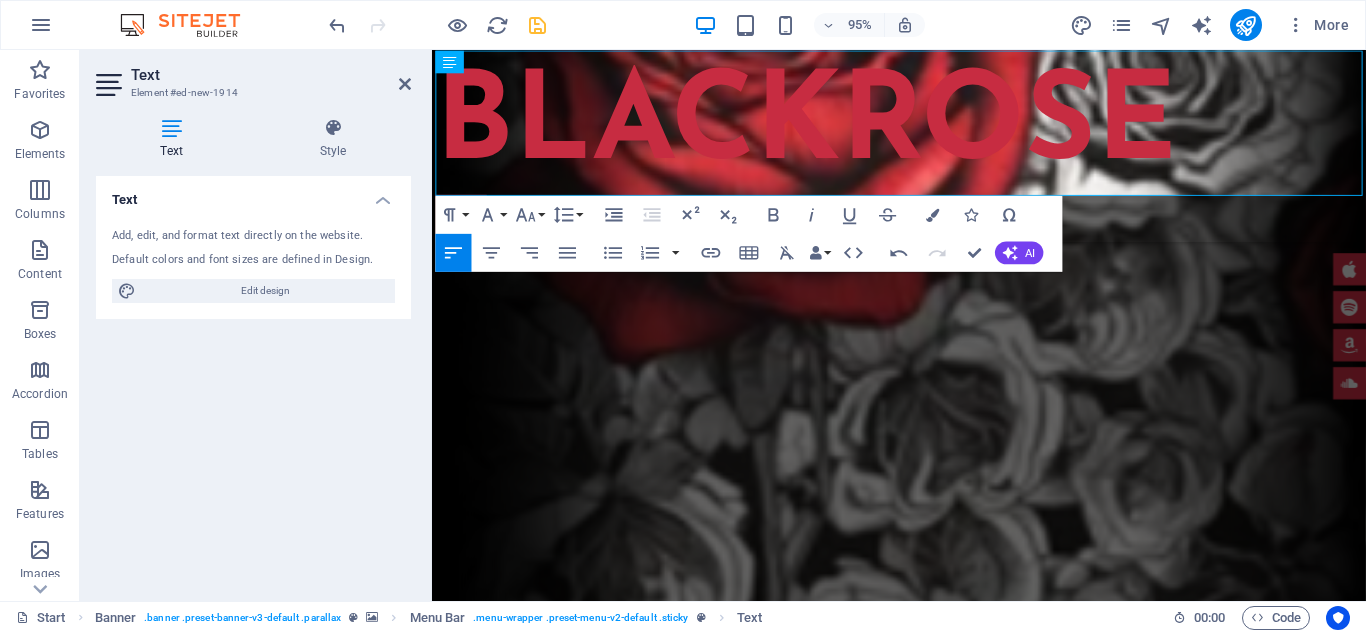 click on "Text Add, edit, and format text directly on the website. Default colors and font sizes are defined in Design. Edit design Alignment Left aligned Centered Right aligned" at bounding box center (253, 380) 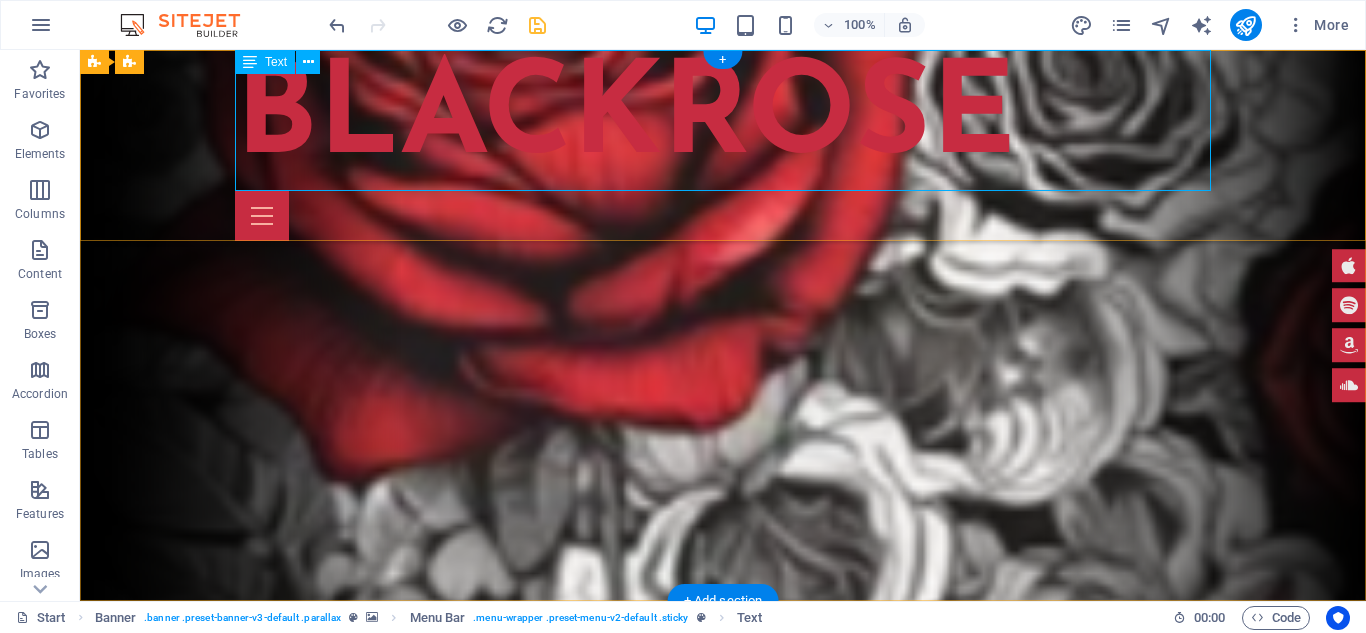 click on "Blackrose" at bounding box center [723, 120] 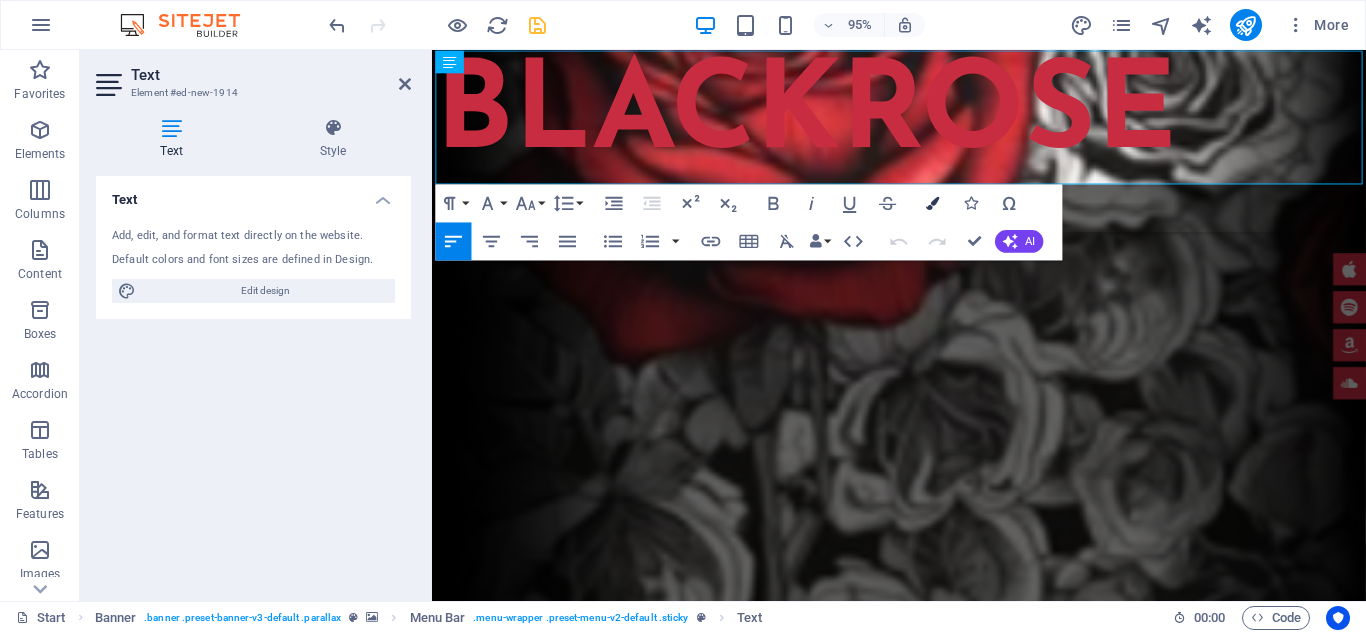 click at bounding box center [932, 202] 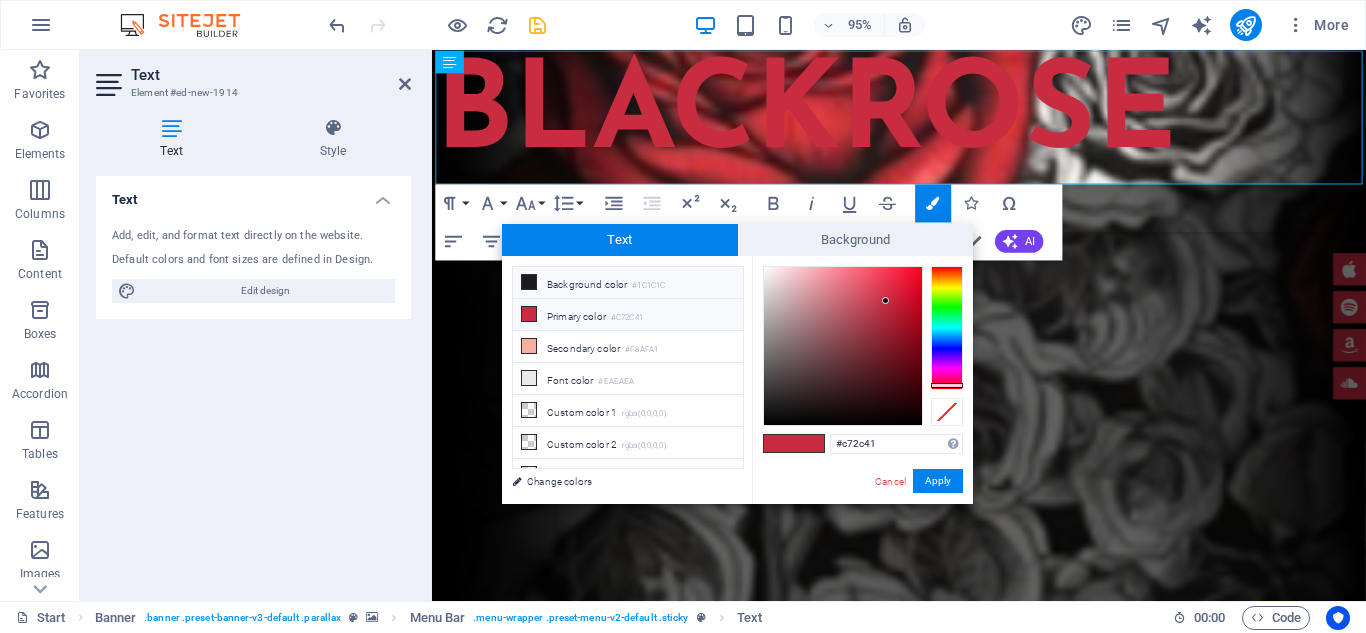 click at bounding box center (529, 282) 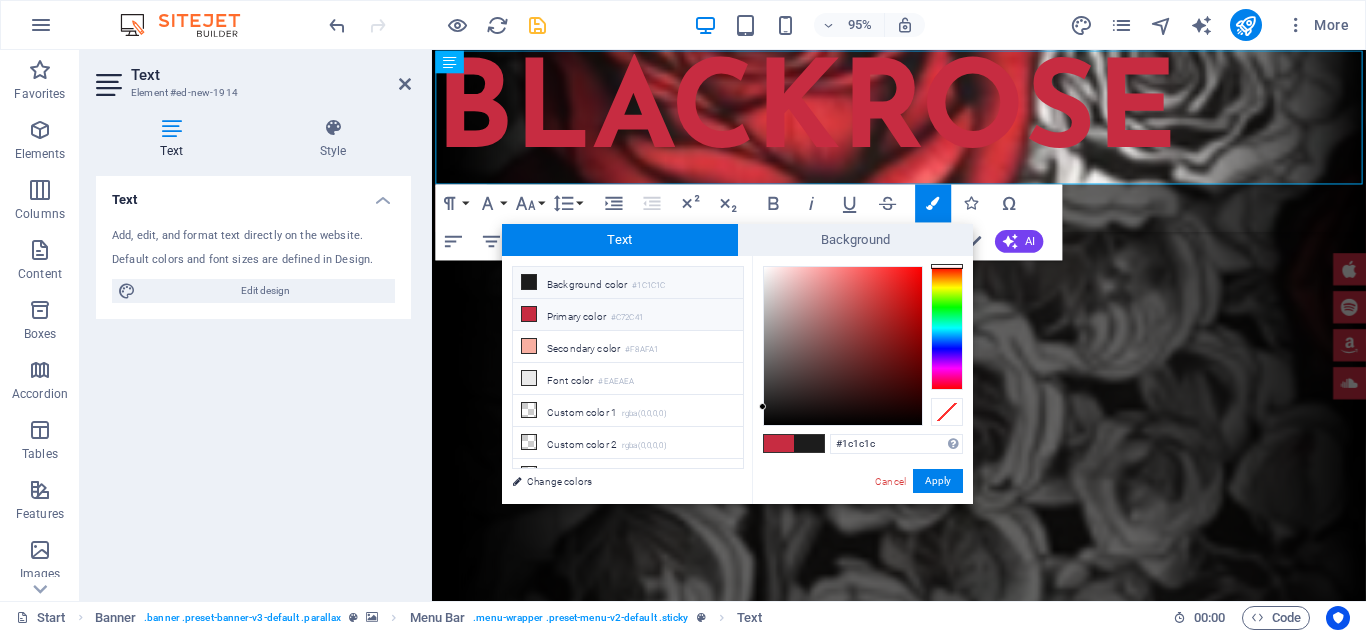 click at bounding box center (529, 314) 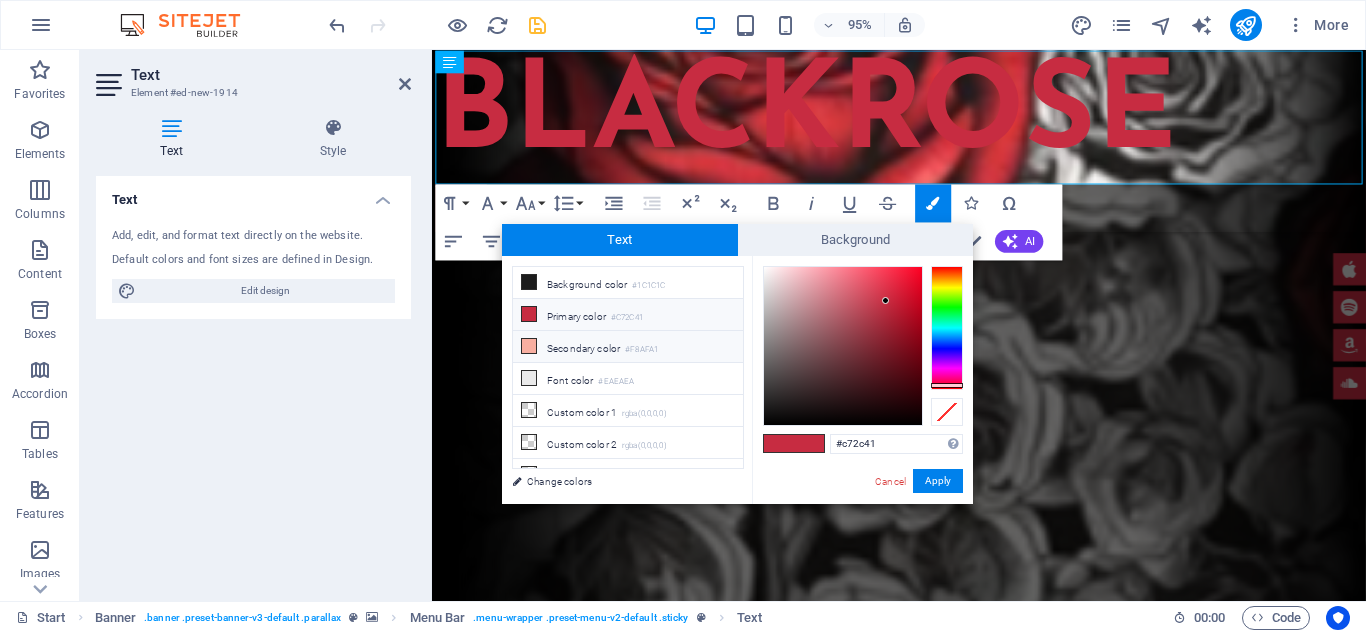 click at bounding box center [529, 346] 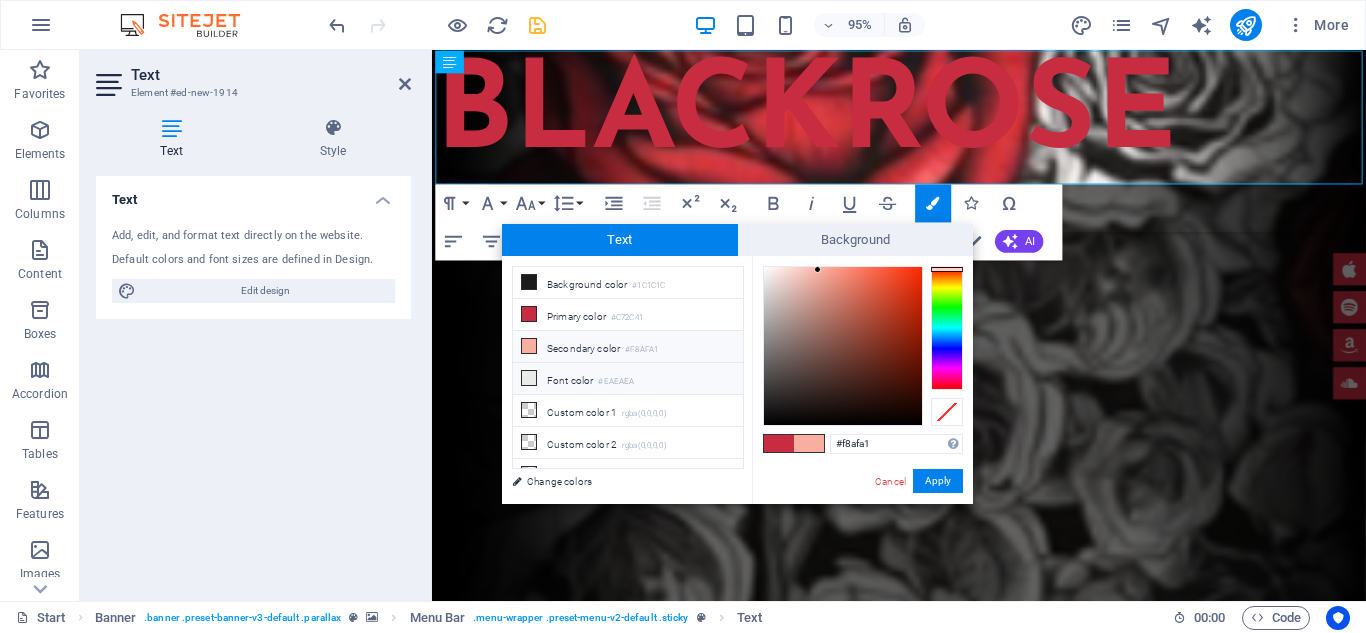 click at bounding box center (529, 378) 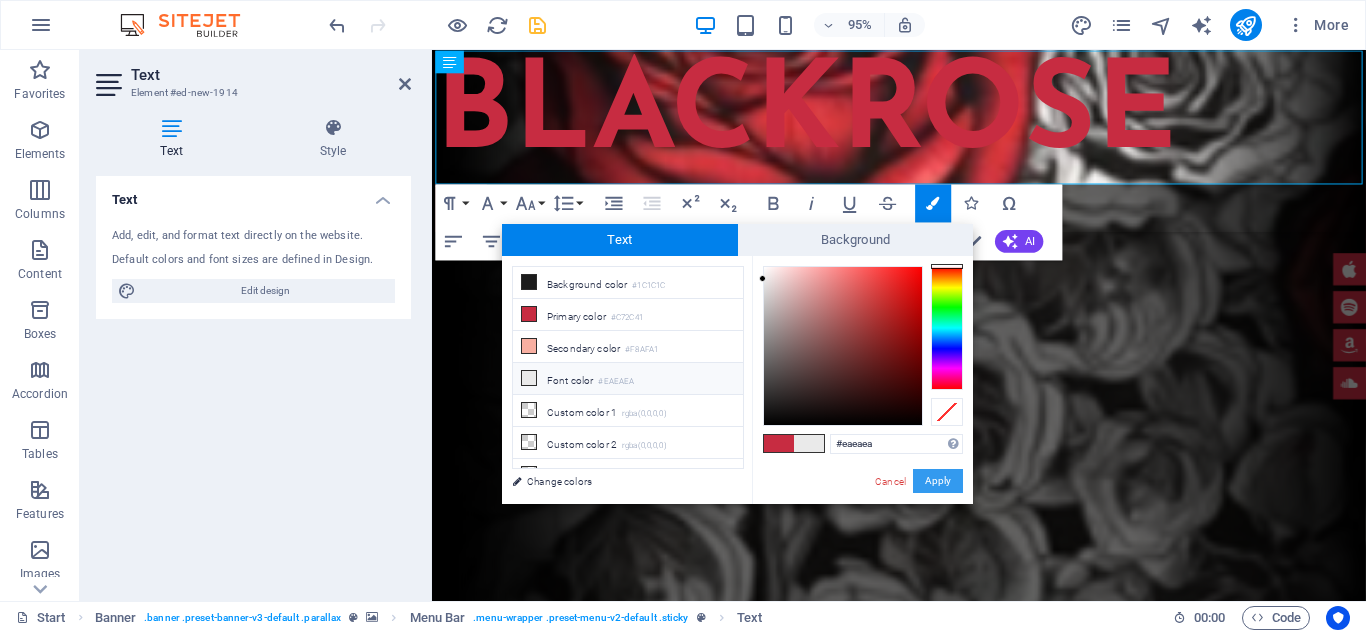 click on "Apply" at bounding box center (938, 481) 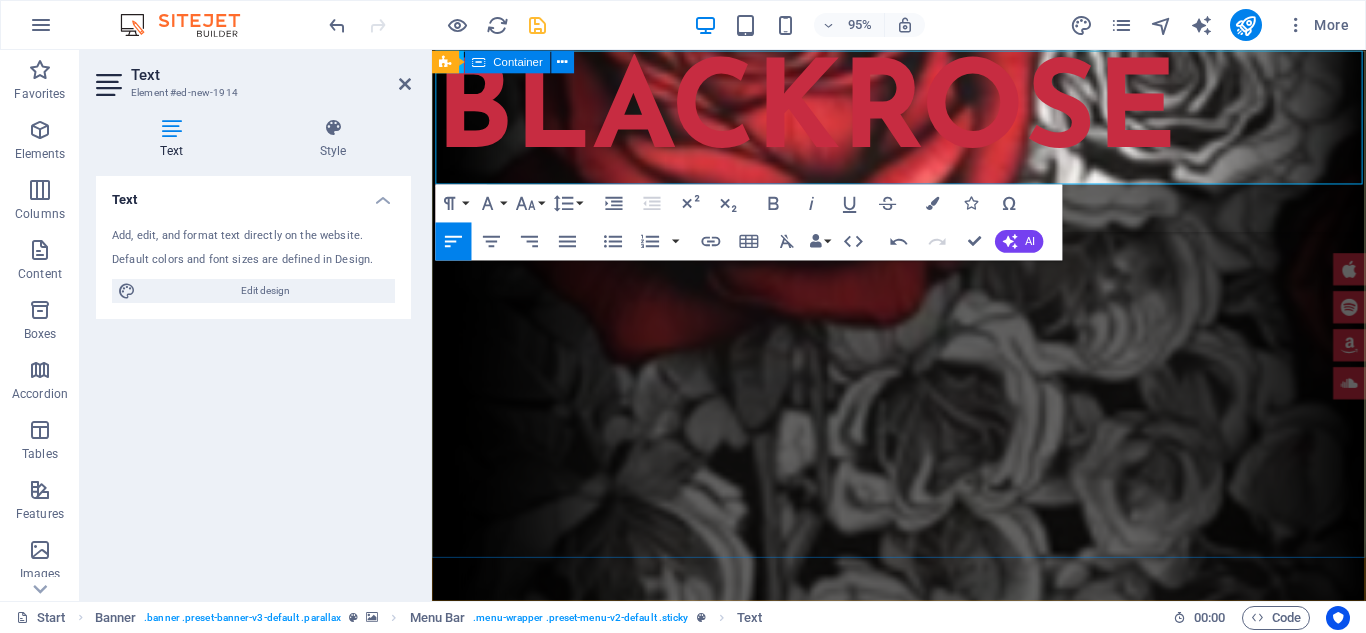 click at bounding box center [923, 837] 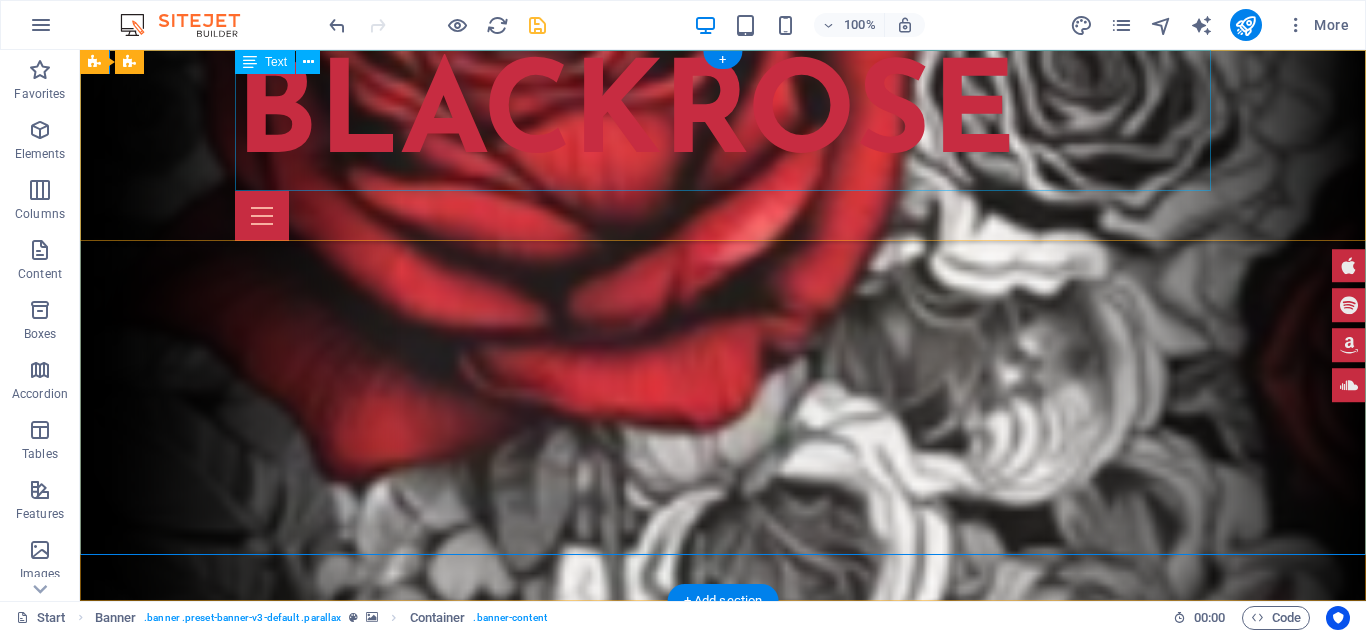 click on "Blackrose" at bounding box center (723, 120) 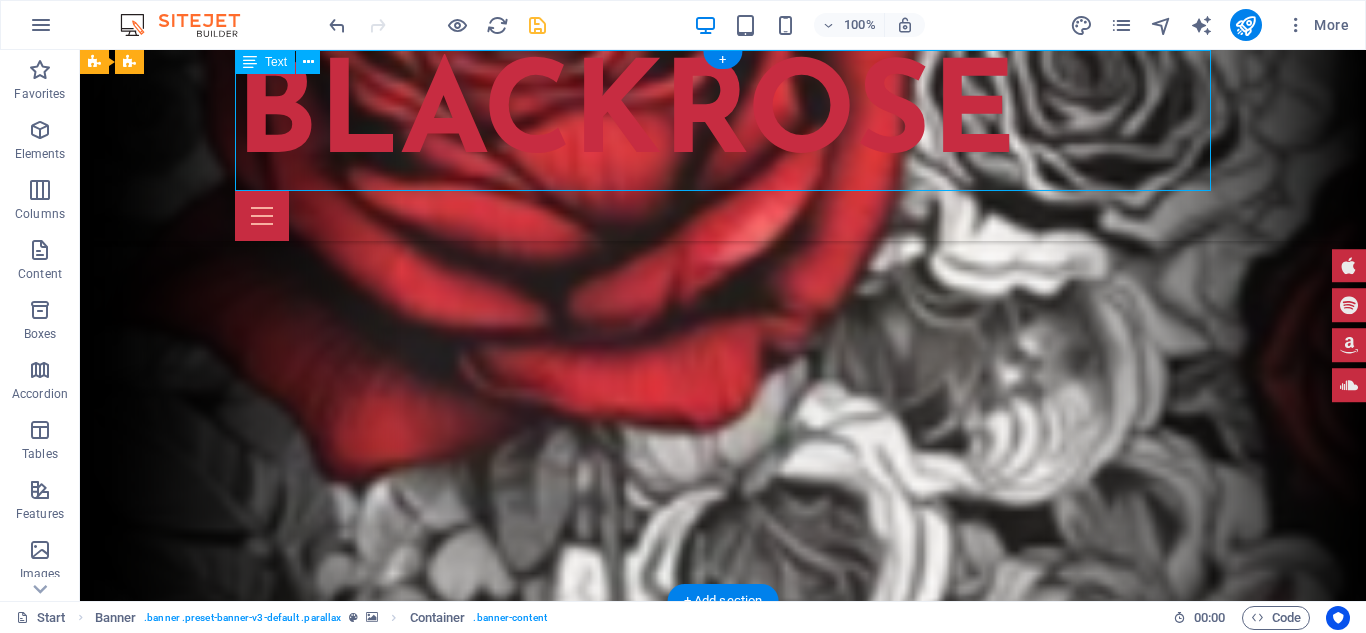 click on "Blackrose" at bounding box center [723, 120] 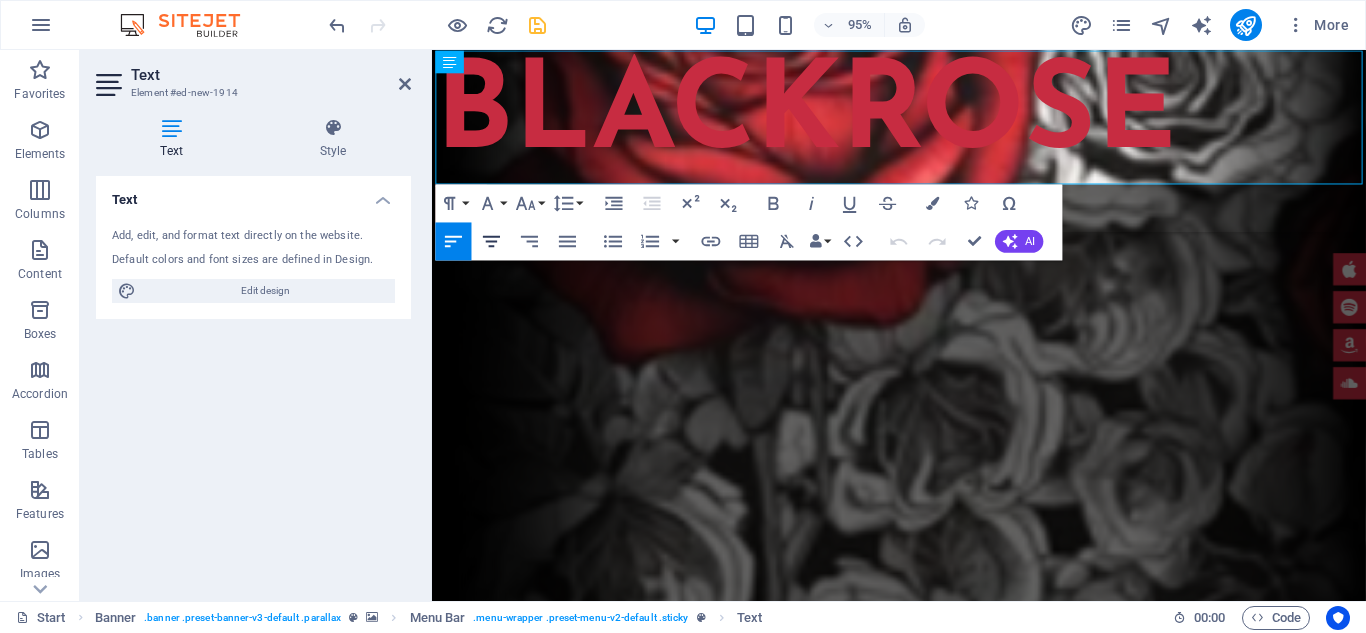 click on "Align Center" at bounding box center [491, 241] 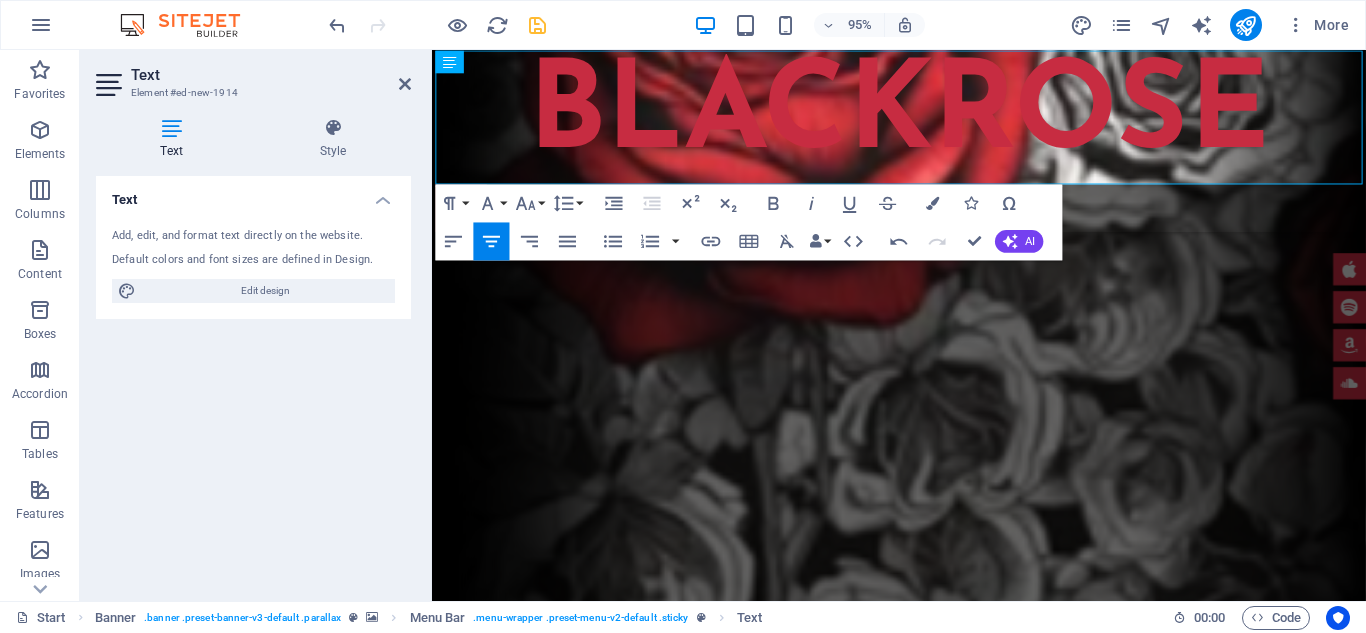 click on "Text Style Text Add, edit, and format text directly on the website. Default colors and font sizes are defined in Design. Edit design Alignment Left aligned Centered Right aligned Menu Bar Element Layout How this element expands within the layout (Flexbox). Size Default auto px % 1/1 1/2 1/3 1/4 1/5 1/6 1/7 1/8 1/9 1/10 Grow Shrink Order Container layout Visible Visible Opacity 100 % Overflow Spacing Margin Default auto px % rem vw vh Custom Custom auto px % rem vw vh auto px % rem vw vh auto px % rem vw vh auto px % rem vw vh Padding Default px rem % vh vw Custom Custom px rem % vh vw px rem % vh vw px rem % vh vw px rem % vh vw Border Style              - Width 1 auto px rem % vh vw Custom Custom 1 auto px rem % vh vw 1 auto px rem % vh vw 1 auto px rem % vh vw 1 auto px rem % vh vw  - Color Round corners Default px rem % vh vw Custom Custom px rem % vh vw px rem % vh vw px rem % vh vw px rem % vh vw Shadow Default None Outside Inside Color X offset 0 px rem vh vw Y offset 0 px rem vh vw Blur 0 px" at bounding box center (253, 351) 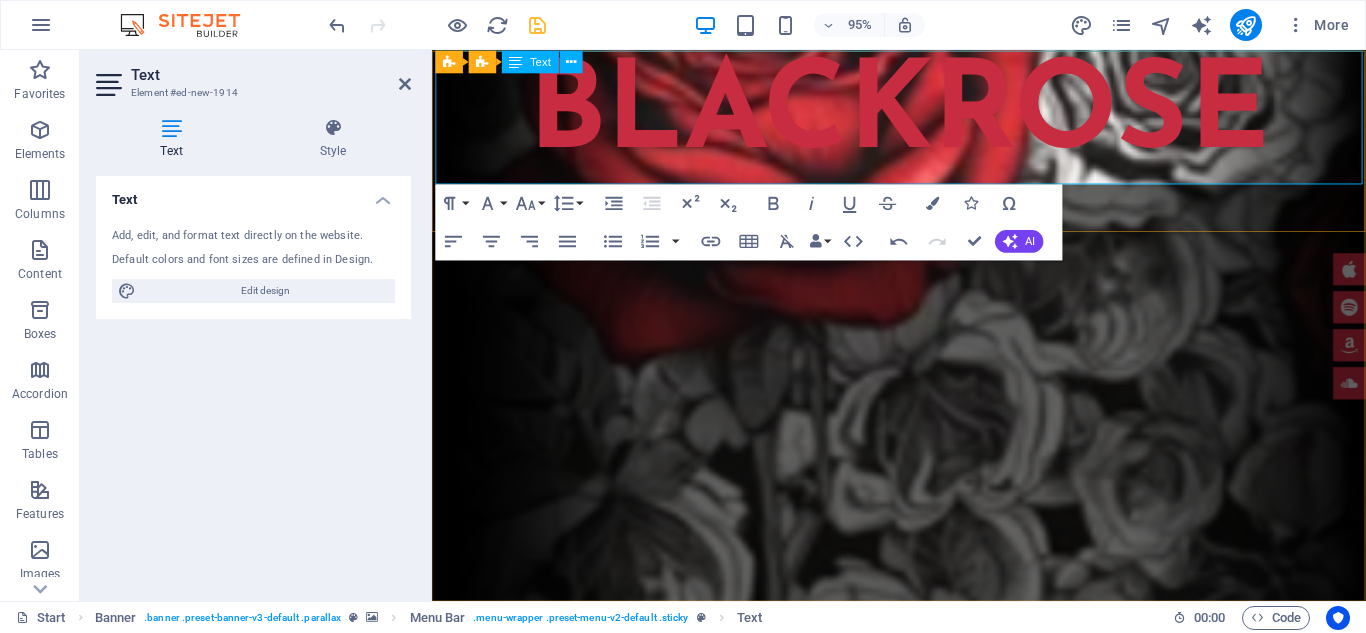 click on "Blackrose" at bounding box center [924, 120] 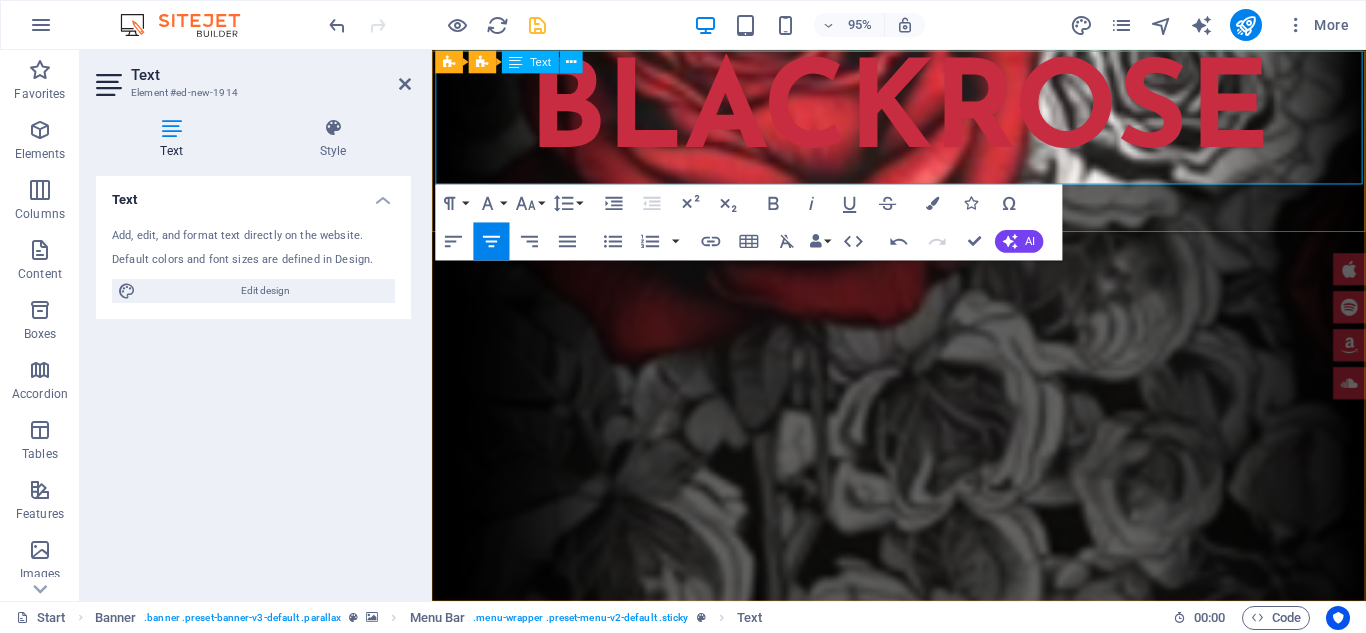 click on "Blackrose" at bounding box center (924, 120) 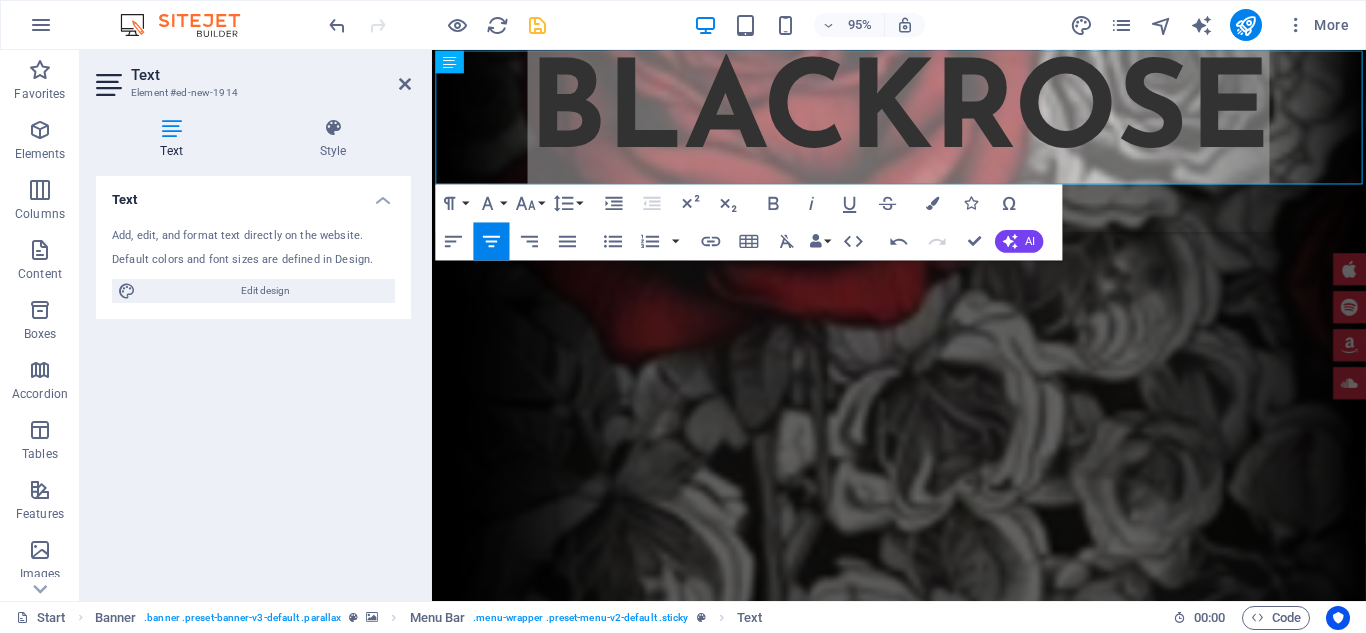 click on "Text Style Text Add, edit, and format text directly on the website. Default colors and font sizes are defined in Design. Edit design Alignment Left aligned Centered Right aligned Menu Bar Element Layout How this element expands within the layout (Flexbox). Size Default auto px % 1/1 1/2 1/3 1/4 1/5 1/6 1/7 1/8 1/9 1/10 Grow Shrink Order Container layout Visible Visible Opacity 100 % Overflow Spacing Margin Default auto px % rem vw vh Custom Custom auto px % rem vw vh auto px % rem vw vh auto px % rem vw vh auto px % rem vw vh Padding Default px rem % vh vw Custom Custom px rem % vh vw px rem % vh vw px rem % vh vw px rem % vh vw Border Style              - Width 1 auto px rem % vh vw Custom Custom 1 auto px rem % vh vw 1 auto px rem % vh vw 1 auto px rem % vh vw 1 auto px rem % vh vw  - Color Round corners Default px rem % vh vw Custom Custom px rem % vh vw px rem % vh vw px rem % vh vw px rem % vh vw Shadow Default None Outside Inside Color X offset 0 px rem vh vw Y offset 0 px rem vh vw Blur 0 px" at bounding box center (253, 351) 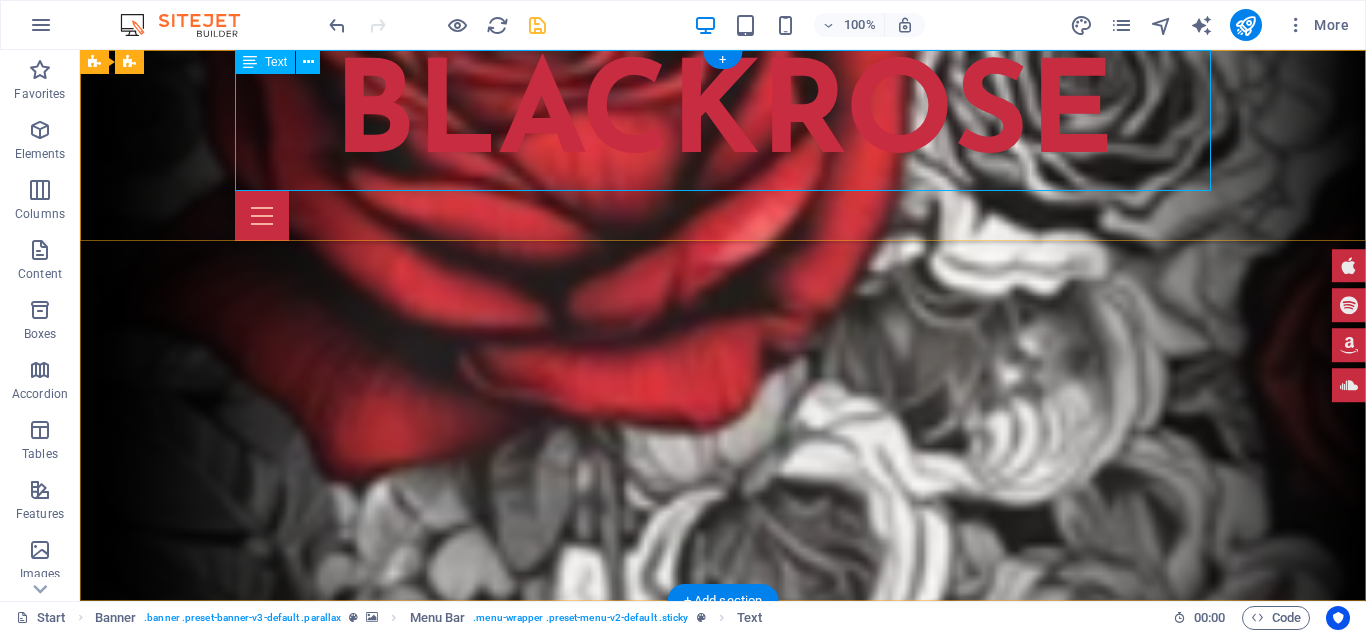 click on "Blackrose" at bounding box center (723, 120) 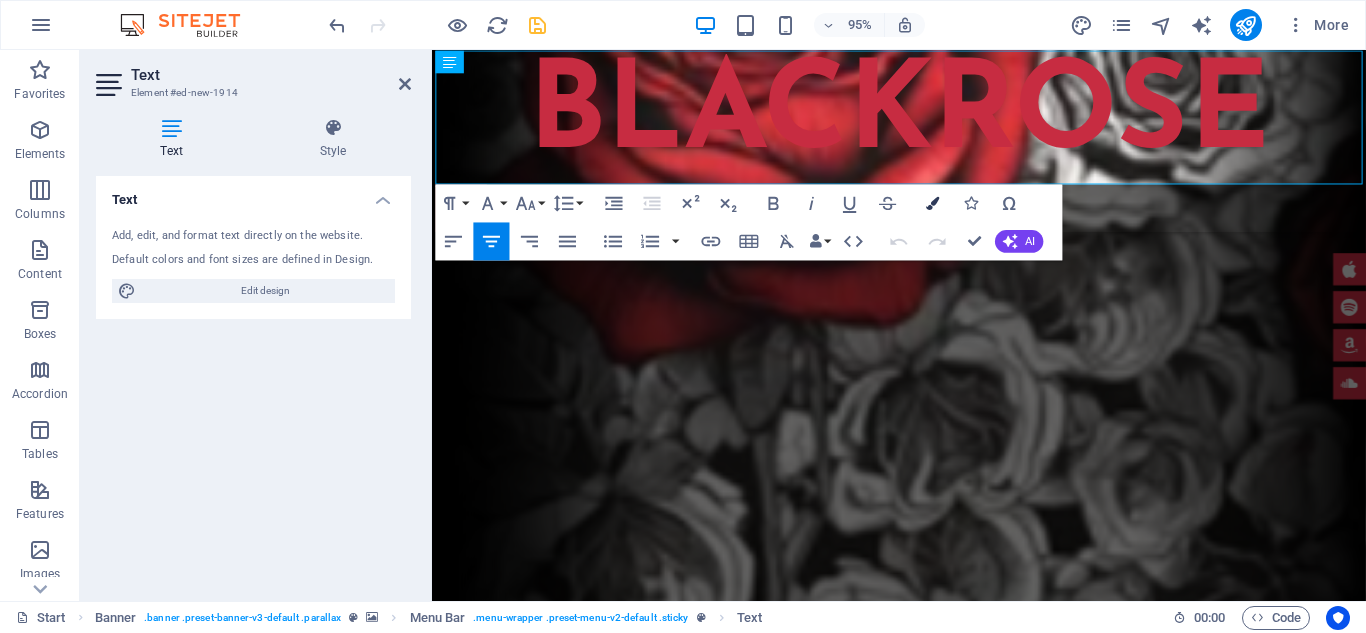 click on "Colors" at bounding box center (933, 203) 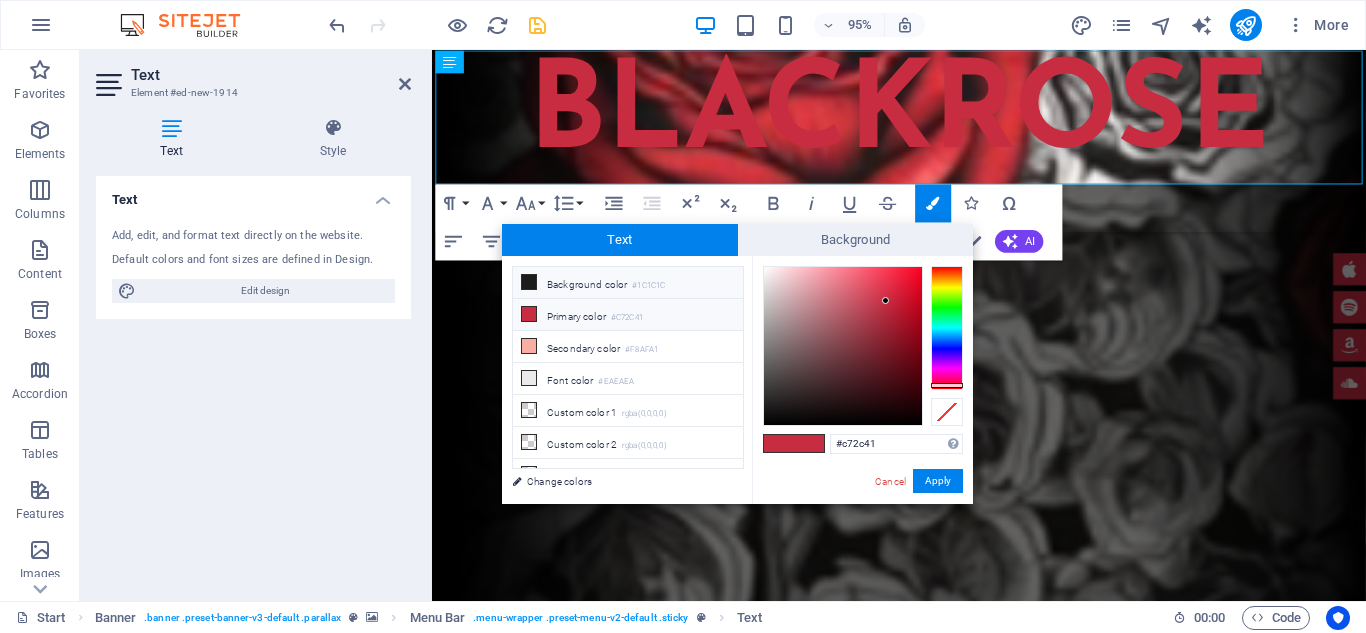 click at bounding box center (529, 282) 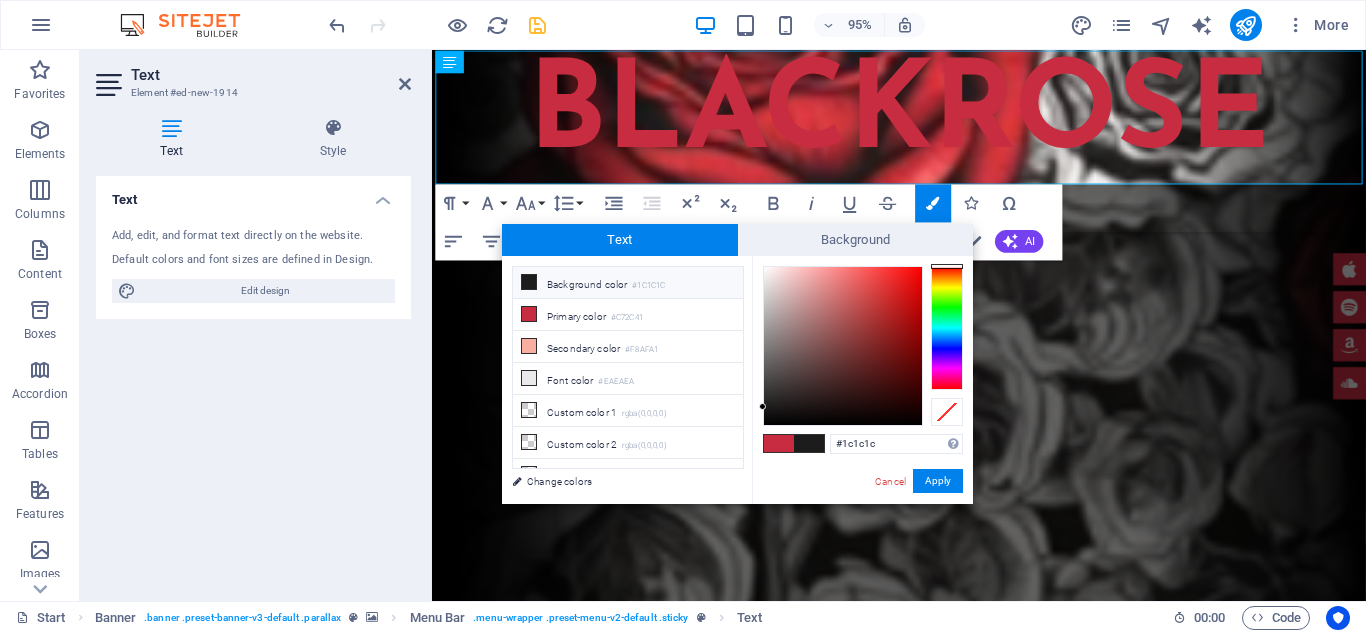 click at bounding box center (529, 282) 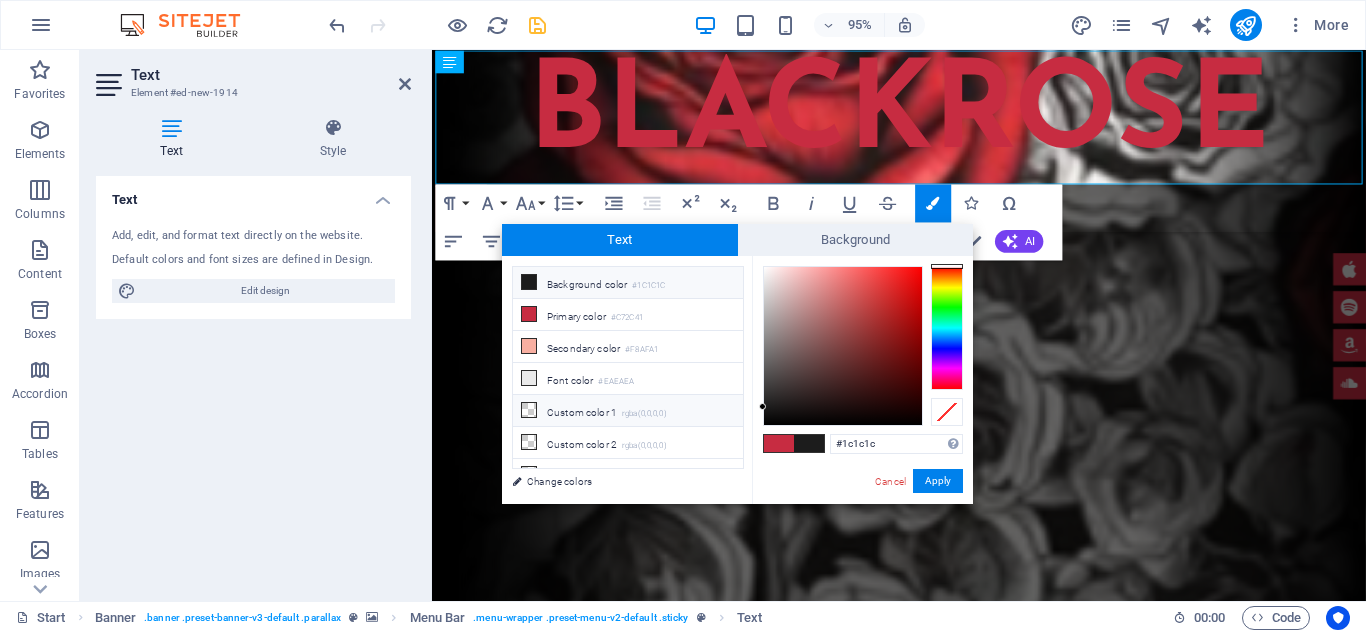 click on "rgba(0,0,0,0)" at bounding box center (644, 414) 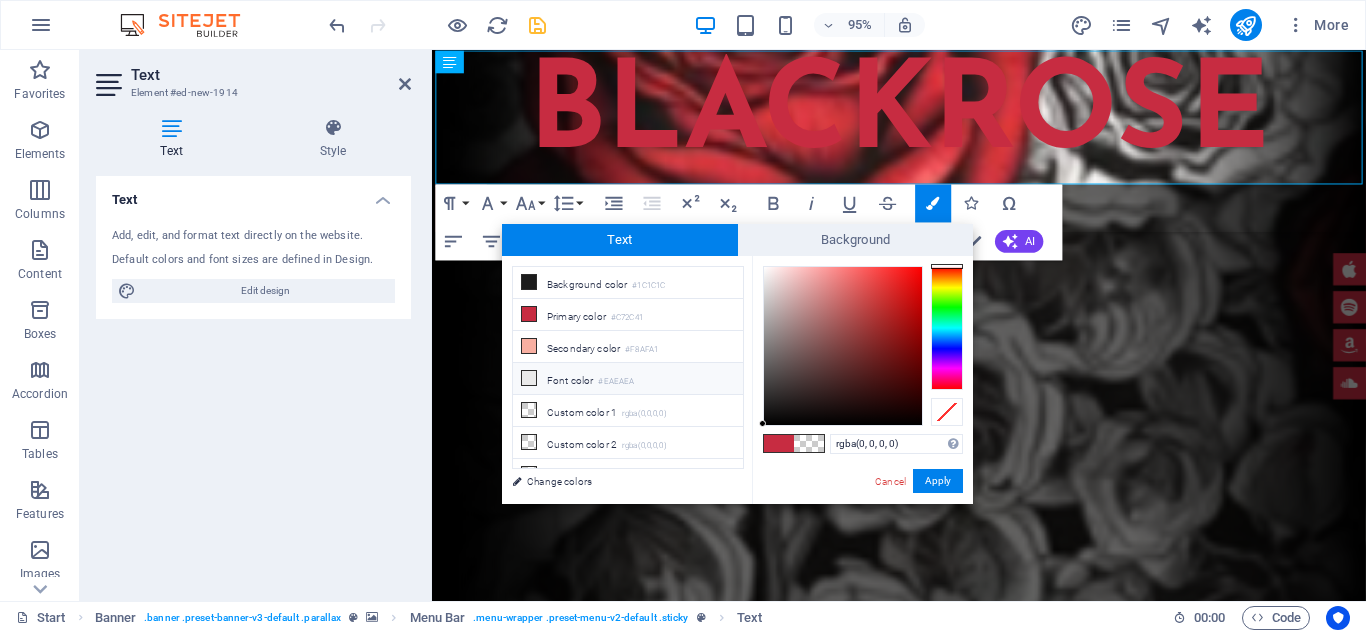 click on "Font color
#EAEAEA" at bounding box center [628, 379] 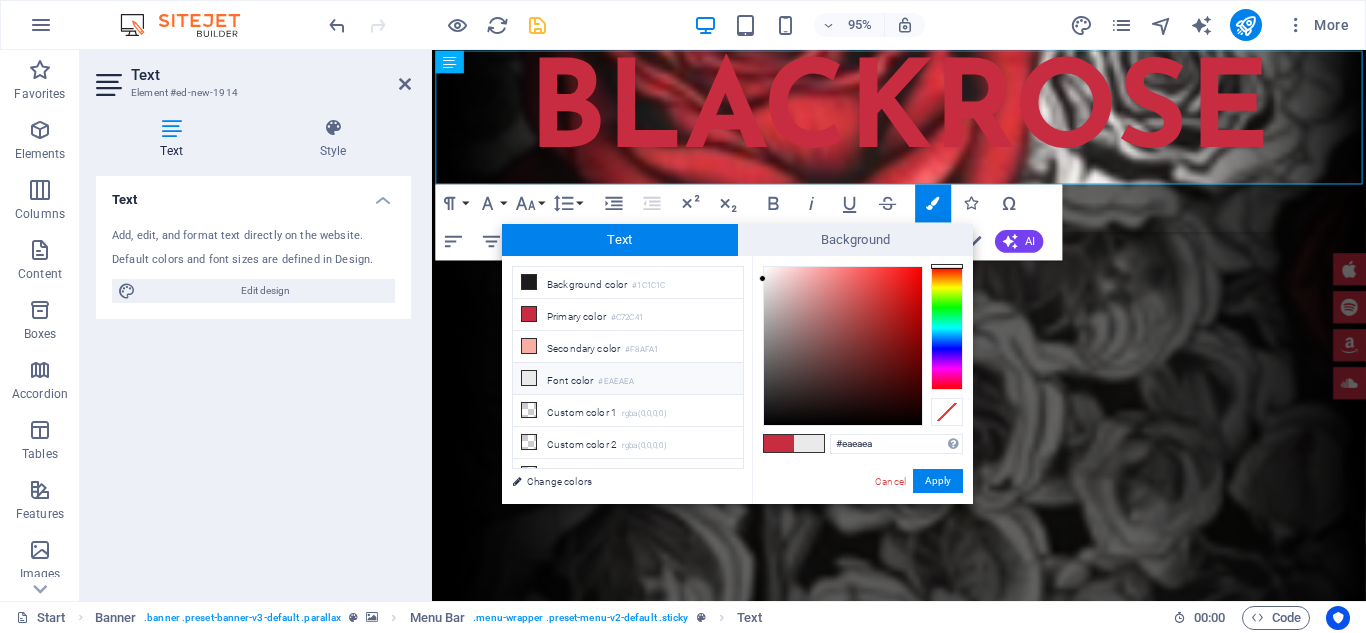 click at bounding box center [843, 346] 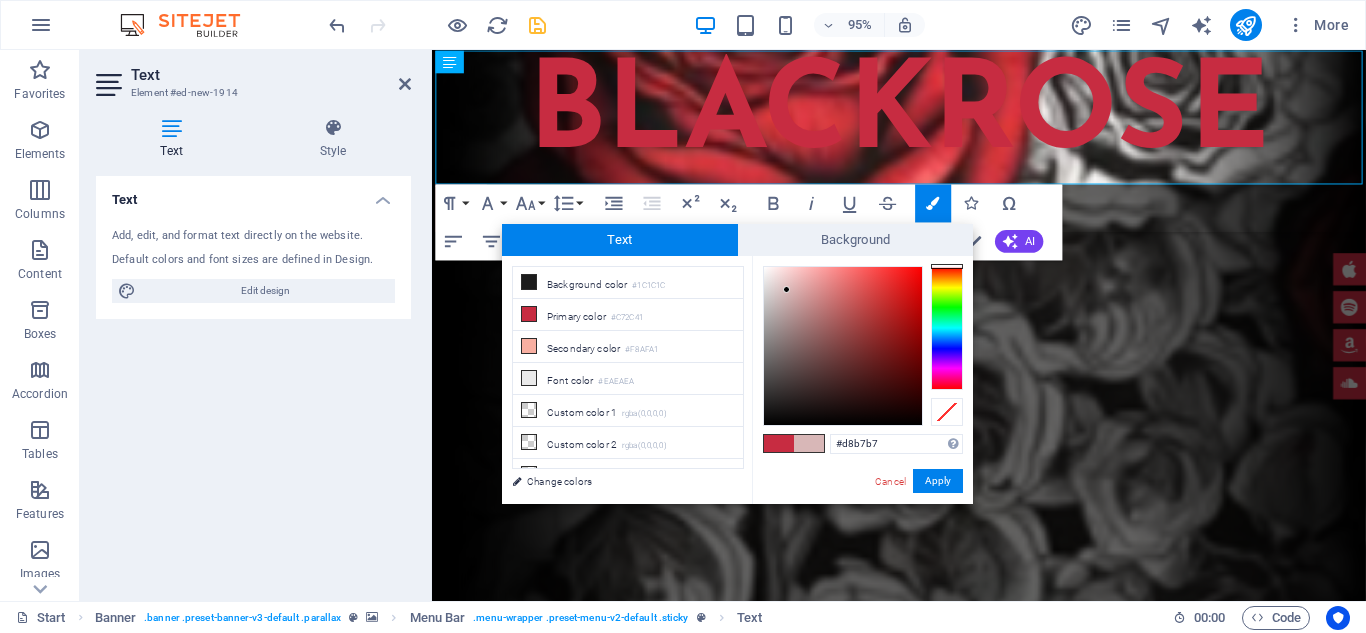 click at bounding box center [843, 346] 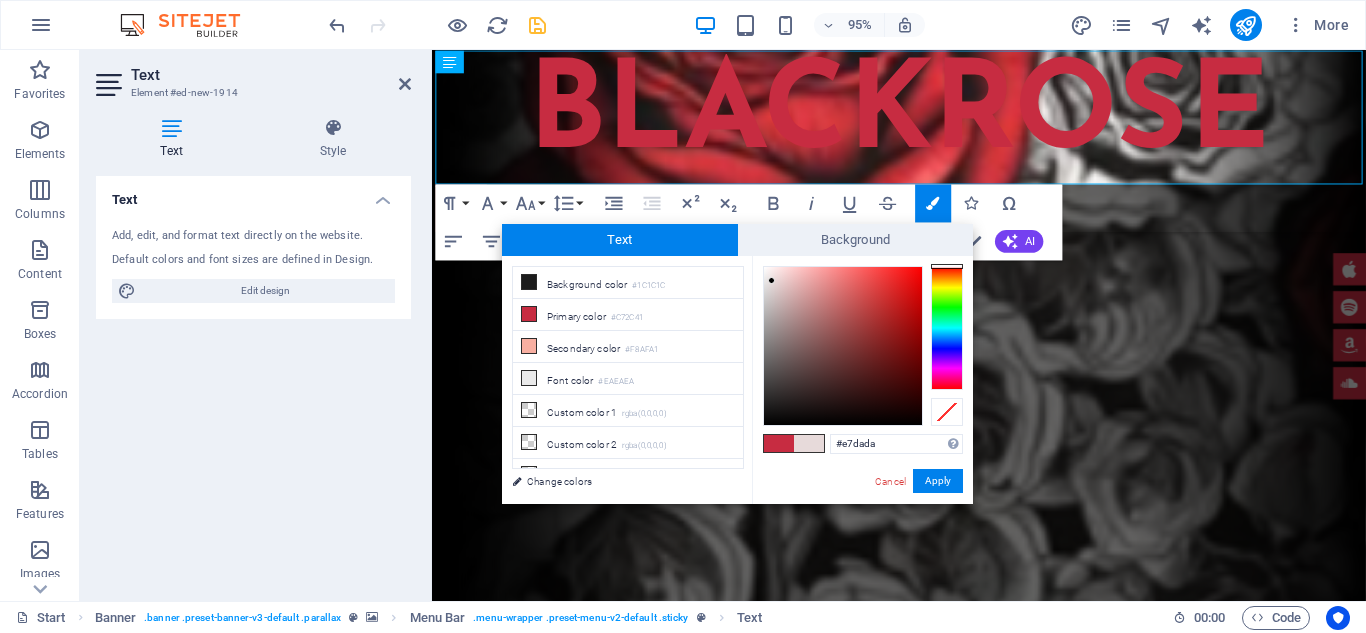 click on "Text Add, edit, and format text directly on the website. Default colors and font sizes are defined in Design. Edit design Alignment Left aligned Centered Right aligned" at bounding box center (253, 380) 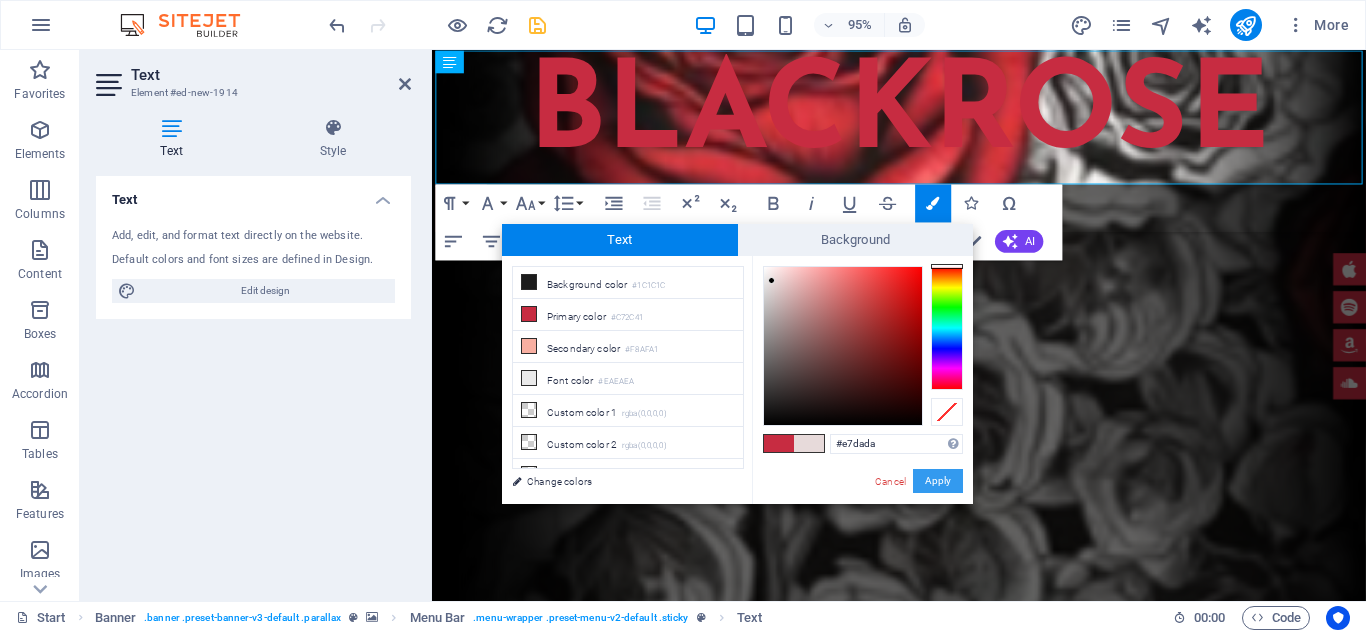 click on "Apply" at bounding box center [938, 481] 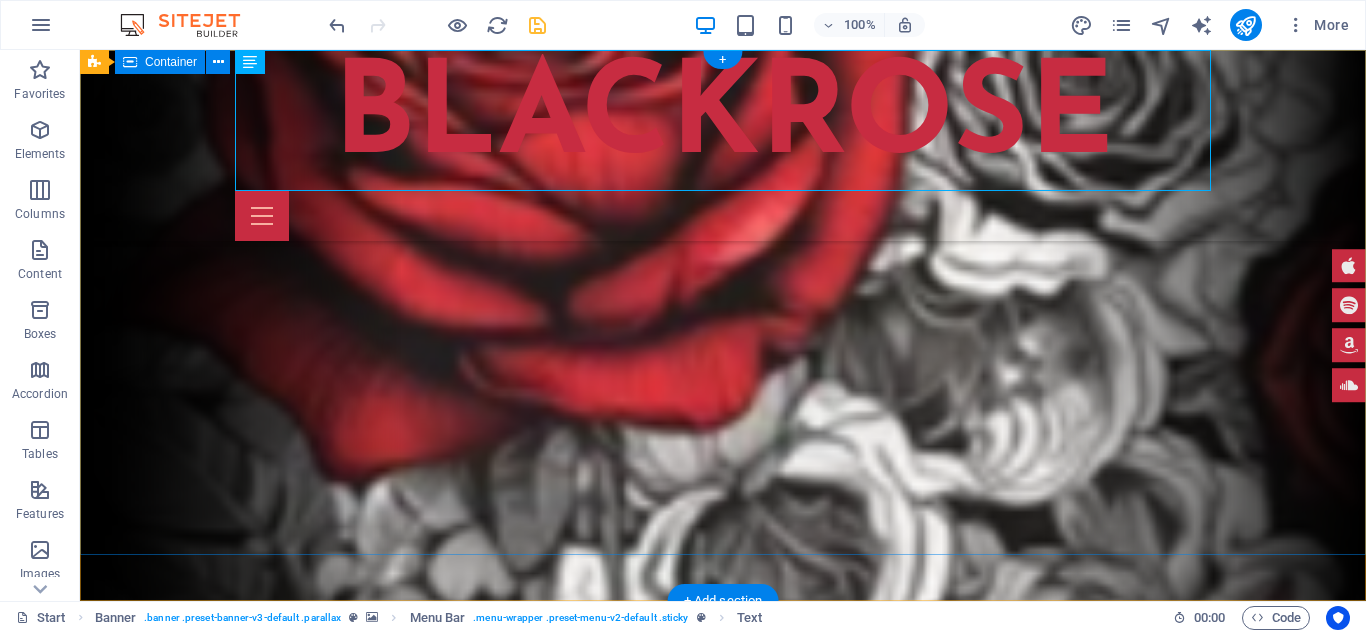 click at bounding box center [723, 837] 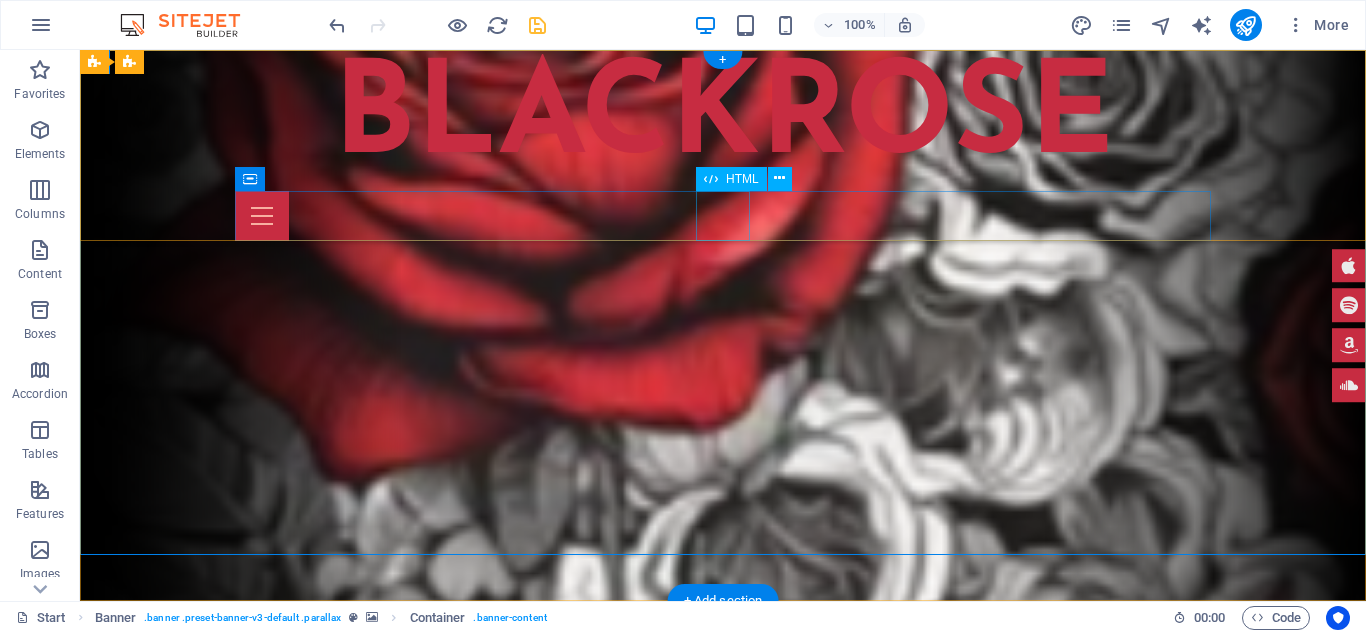 click at bounding box center (723, 216) 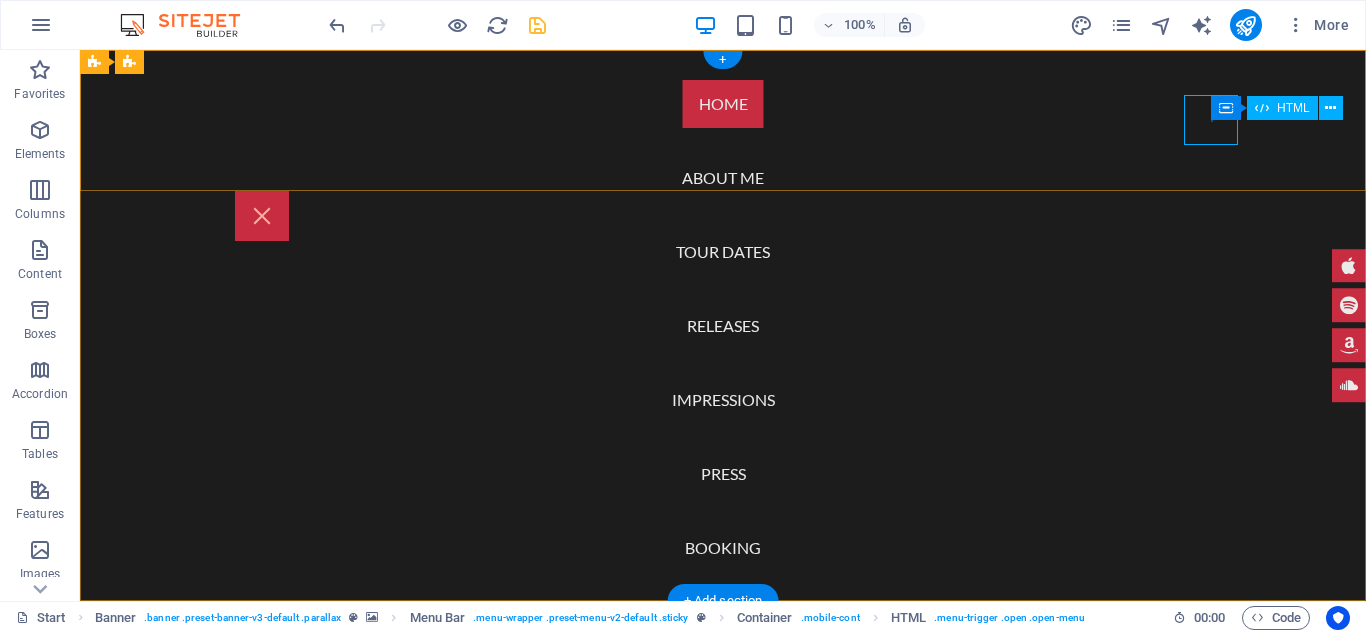 click at bounding box center (262, 216) 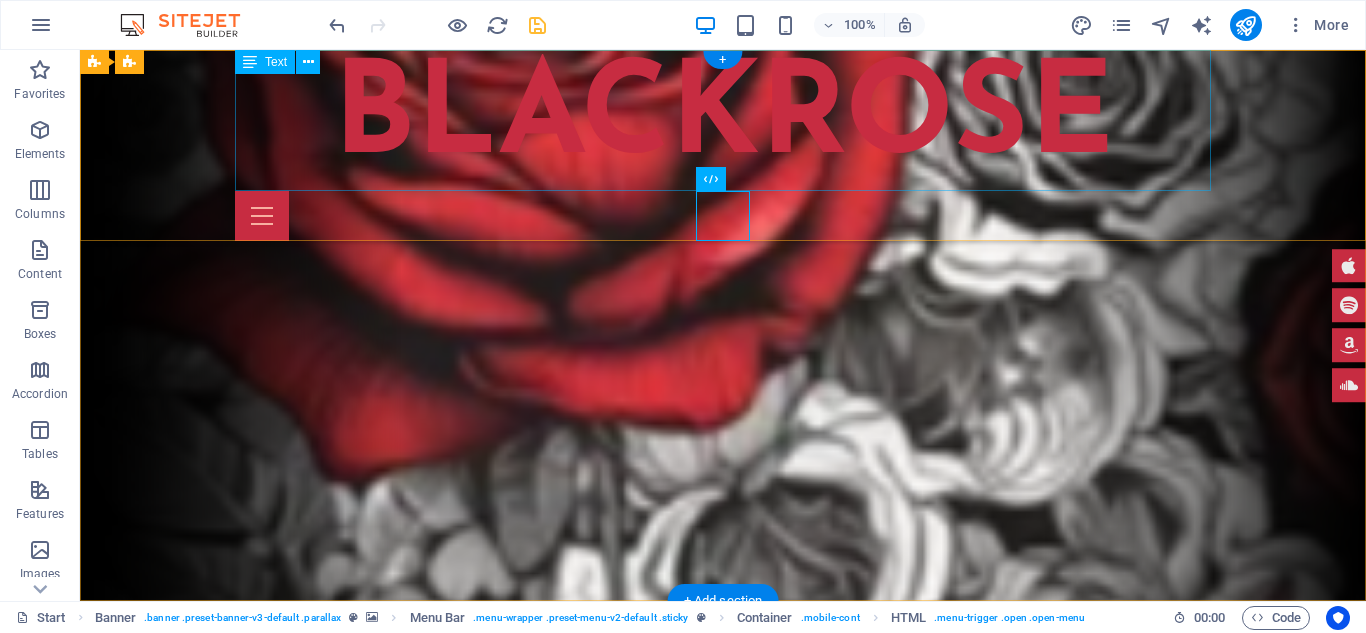 click on "Blackrose" at bounding box center [723, 120] 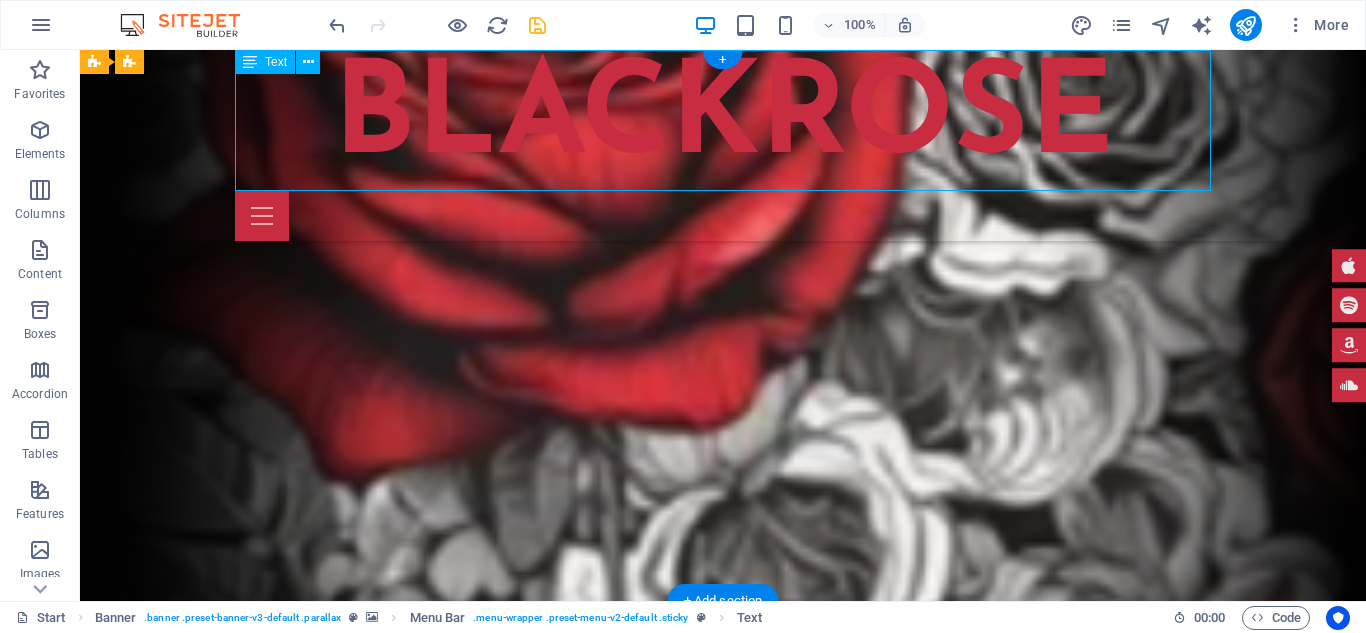 click on "Blackrose" at bounding box center (723, 120) 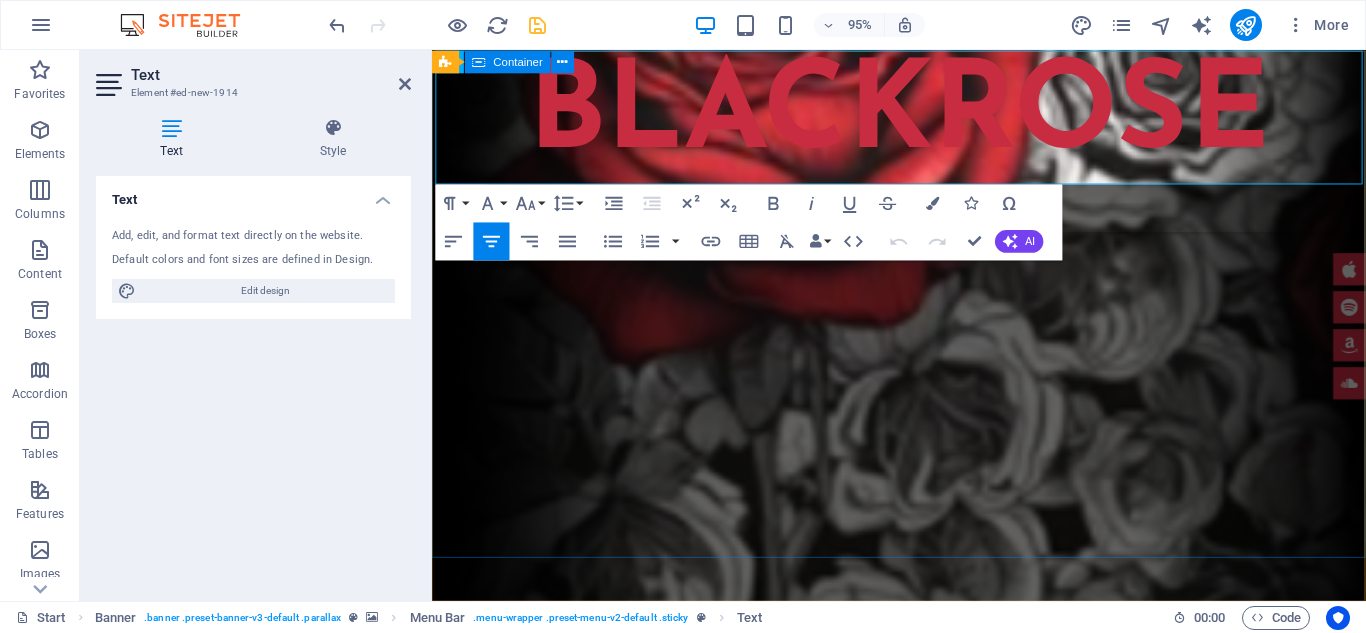 click at bounding box center (923, 837) 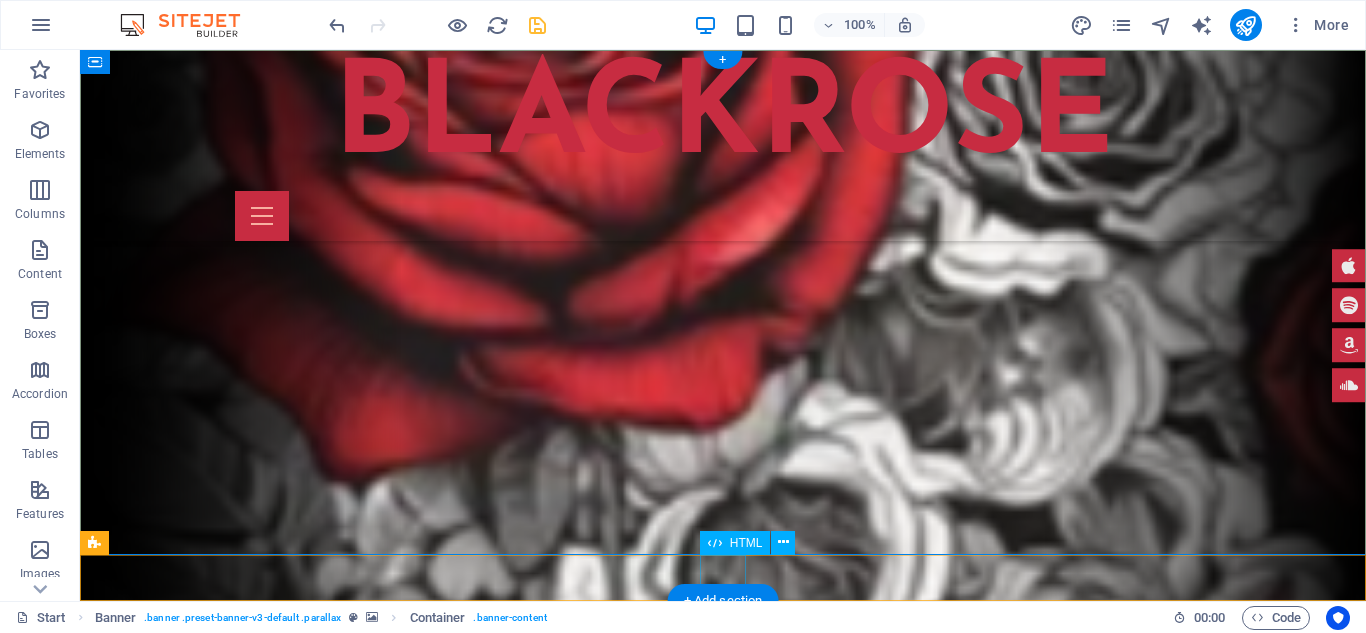 click at bounding box center [103, 1068] 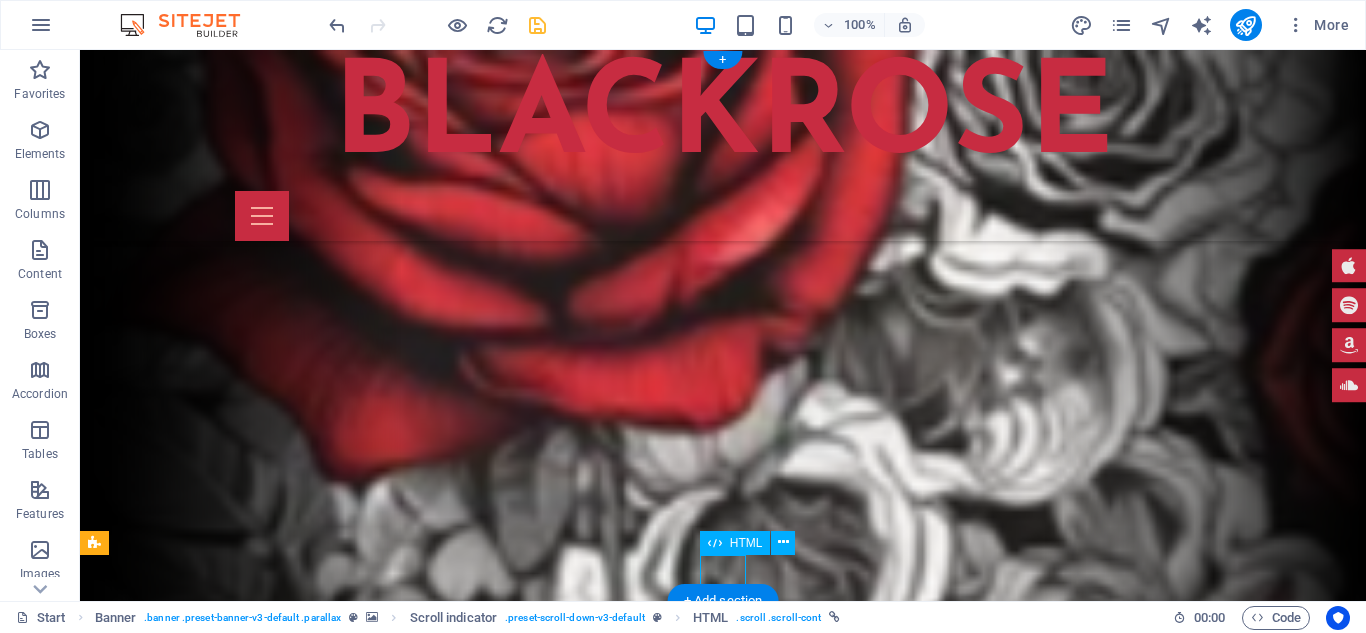 click at bounding box center [103, 1068] 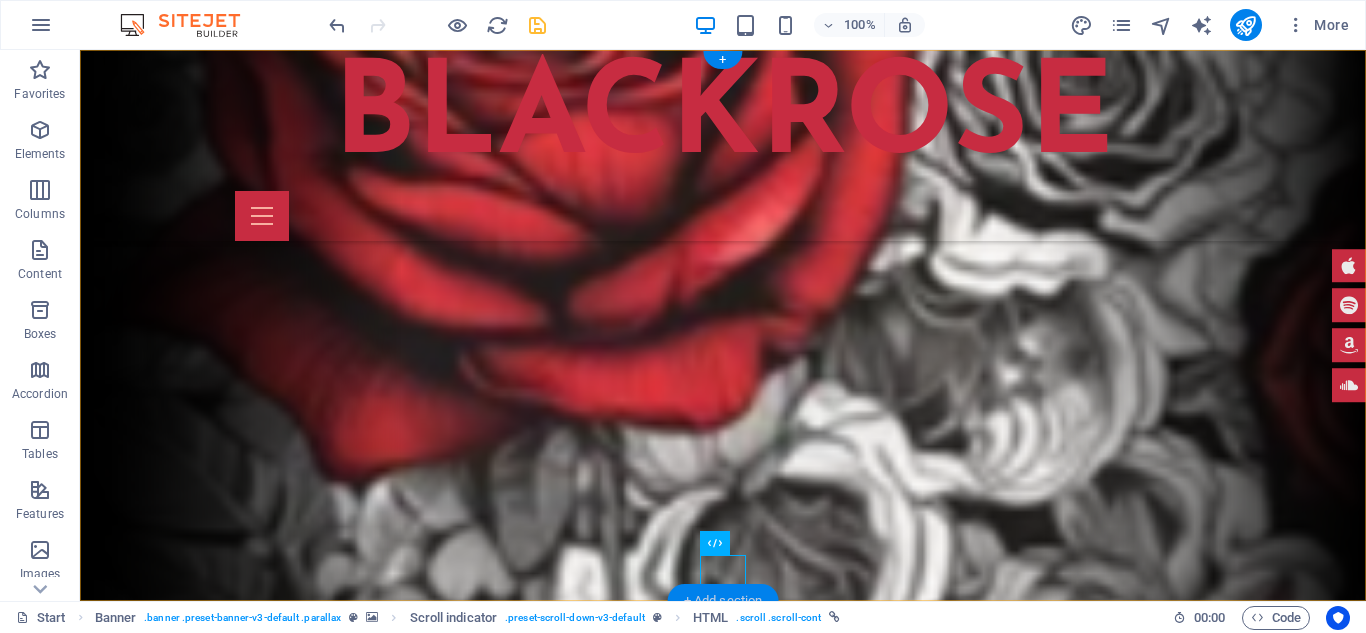 click on "+ Add section" at bounding box center (723, 601) 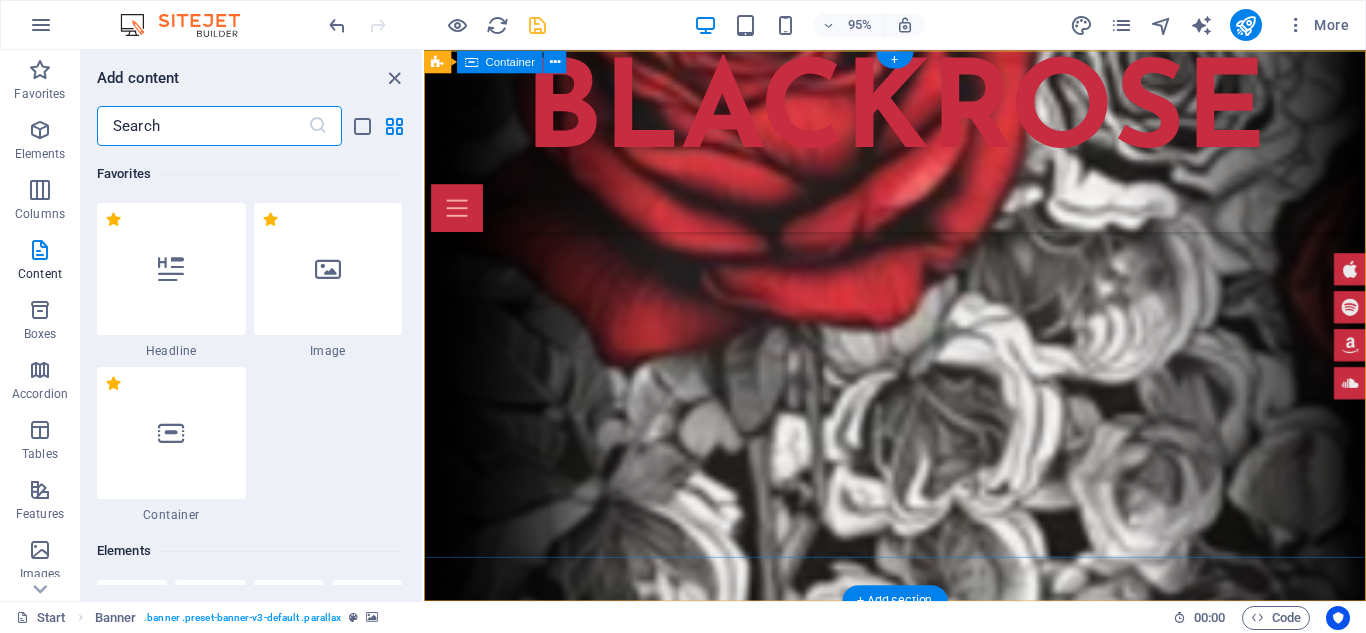 scroll, scrollTop: 3663, scrollLeft: 0, axis: vertical 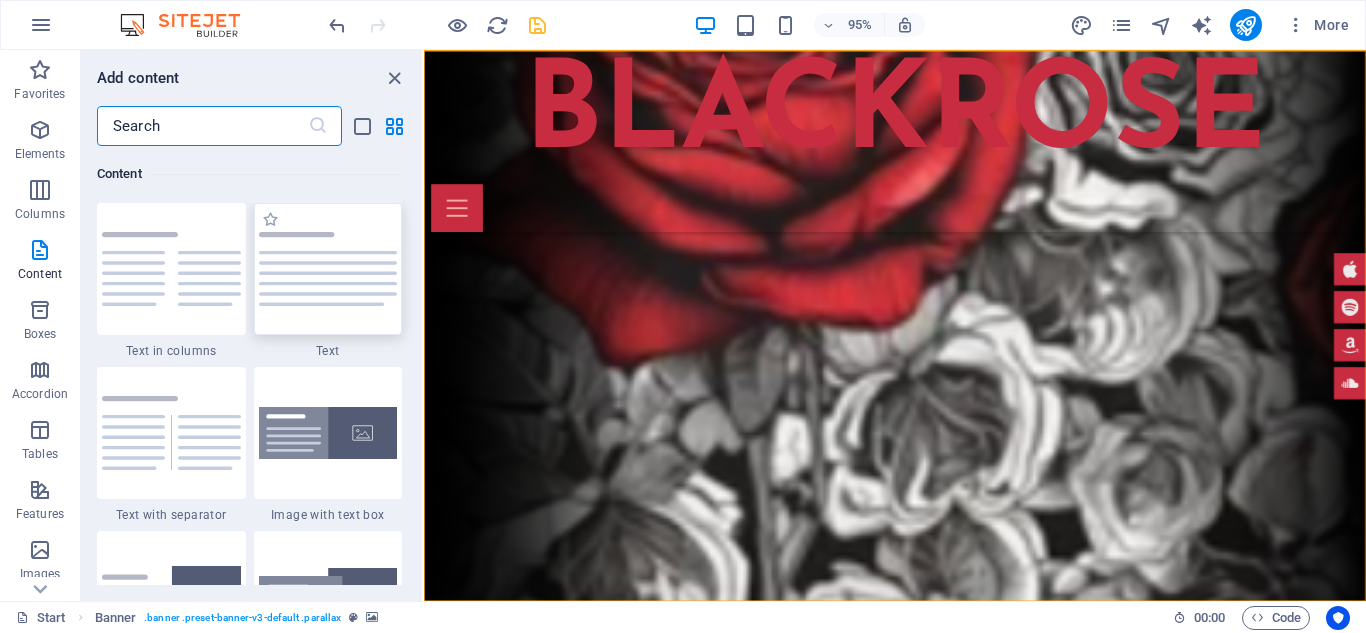 click at bounding box center [328, 269] 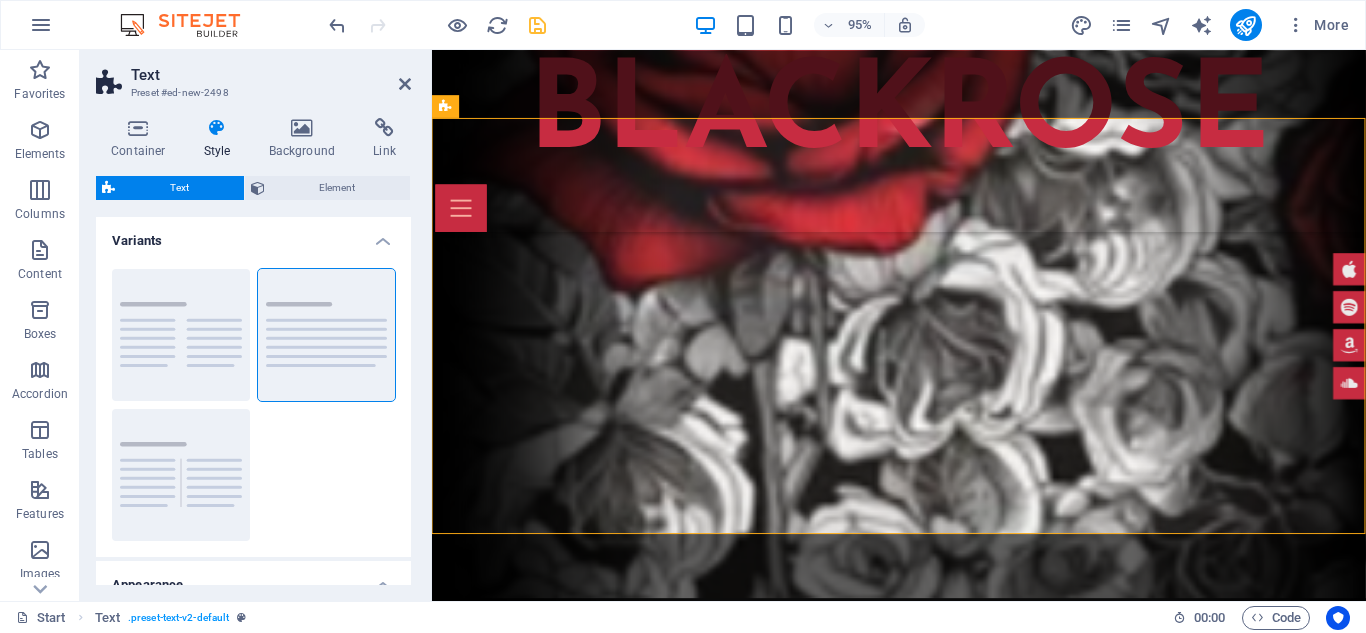 scroll, scrollTop: 509, scrollLeft: 0, axis: vertical 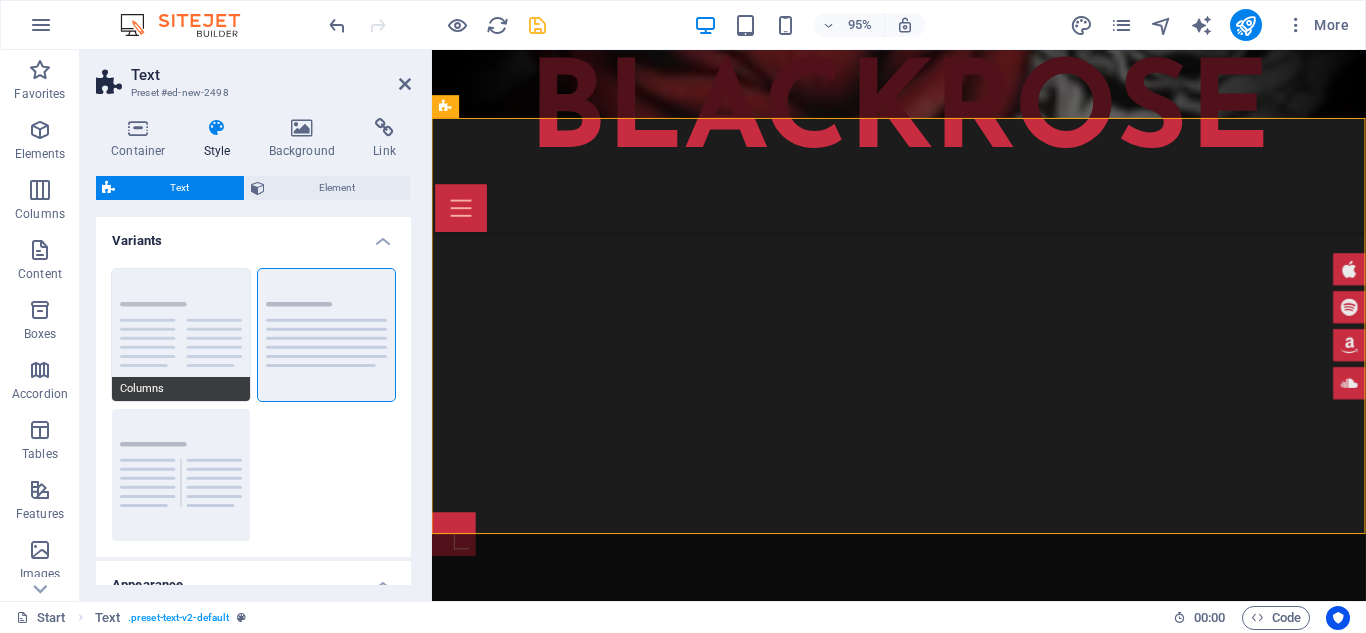 click on "Columns" at bounding box center [181, 335] 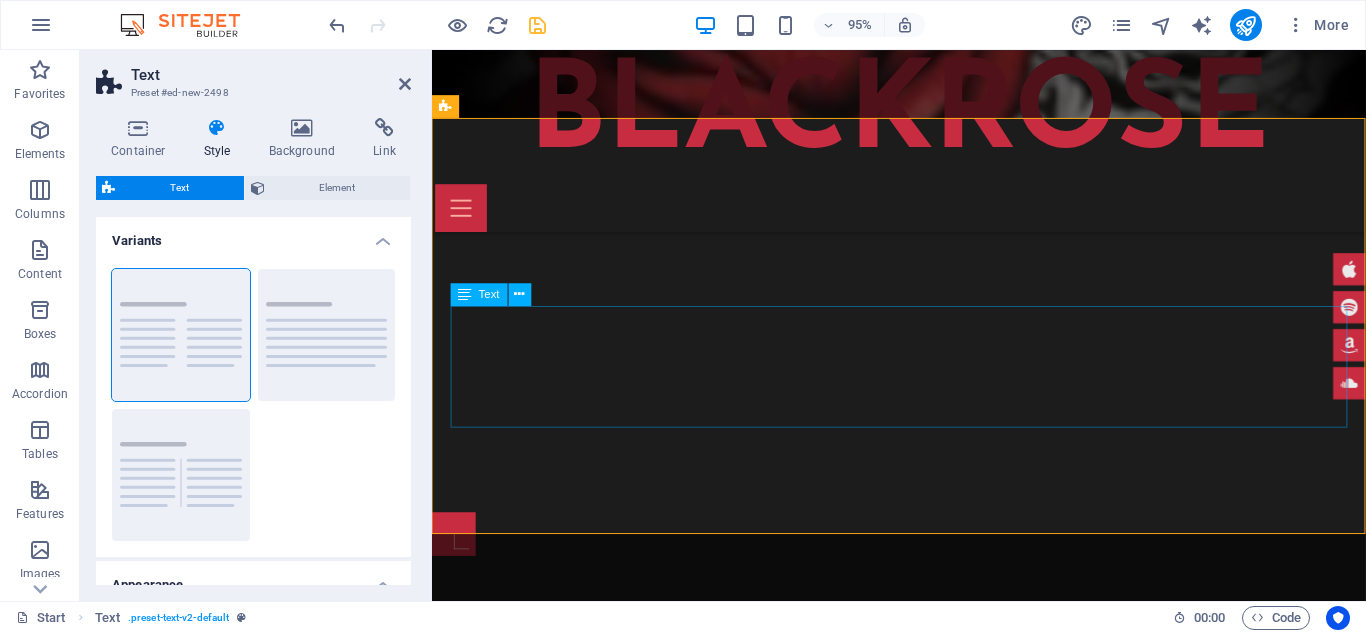 click on "Lorem ipsum dolor sitope amet, consectetur adipisicing elitip. Massumenda, dolore, cum vel modi asperiores consequatur suscipit quidem ducimus eveniet iure expedita consecteture odiogil voluptatum similique fugit voluptates atem accusamus quae quas dolorem tenetur facere tempora maiores adipisci reiciendis accusantium voluptatibus id voluptate tempore dolor harum nisi amet! Nobis, eaque. Aenean commodo ligula eget dolor. Lorem ipsum dolor sit amet, consectetuer adipiscing elit leget odiogil voluptatum similique fugit voluptates dolor. Libero assumenda, dolore, cum vel modi asperiores consequatur." at bounding box center [924, 845] 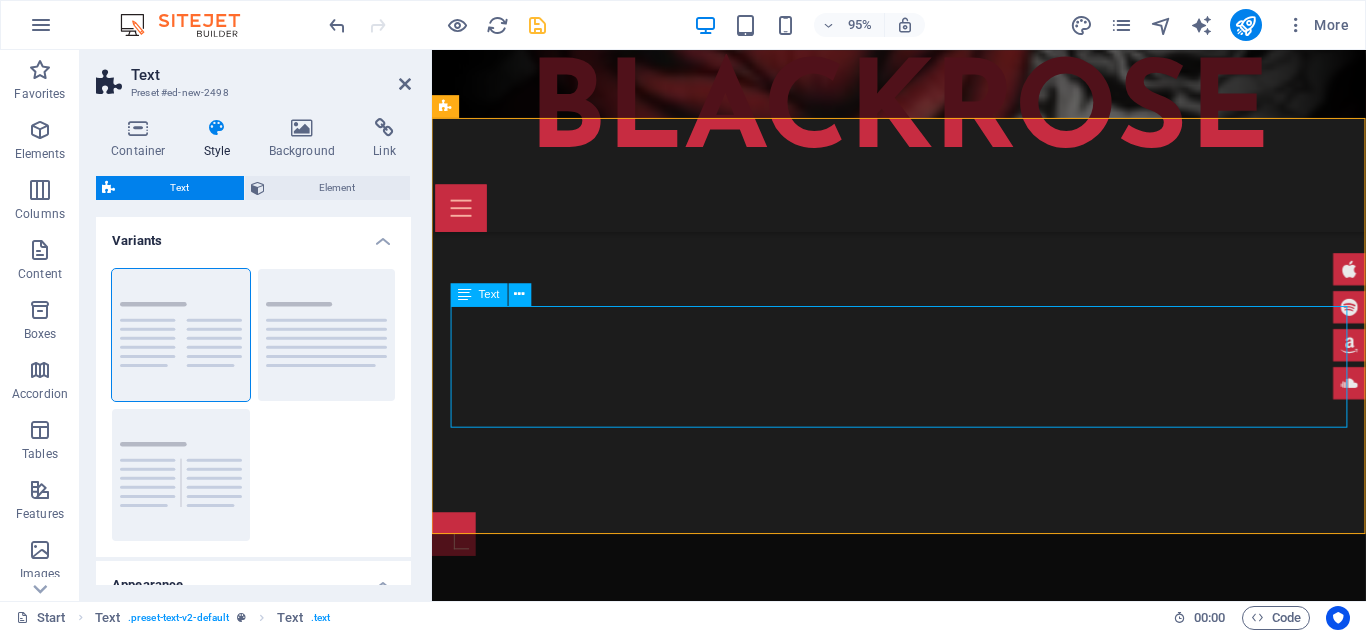 click on "Lorem ipsum dolor sitope amet, consectetur adipisicing elitip. Massumenda, dolore, cum vel modi asperiores consequatur suscipit quidem ducimus eveniet iure expedita consecteture odiogil voluptatum similique fugit voluptates atem accusamus quae quas dolorem tenetur facere tempora maiores adipisci reiciendis accusantium voluptatibus id voluptate tempore dolor harum nisi amet! Nobis, eaque. Aenean commodo ligula eget dolor. Lorem ipsum dolor sit amet, consectetuer adipiscing elit leget odiogil voluptatum similique fugit voluptates dolor. Libero assumenda, dolore, cum vel modi asperiores consequatur." at bounding box center [924, 845] 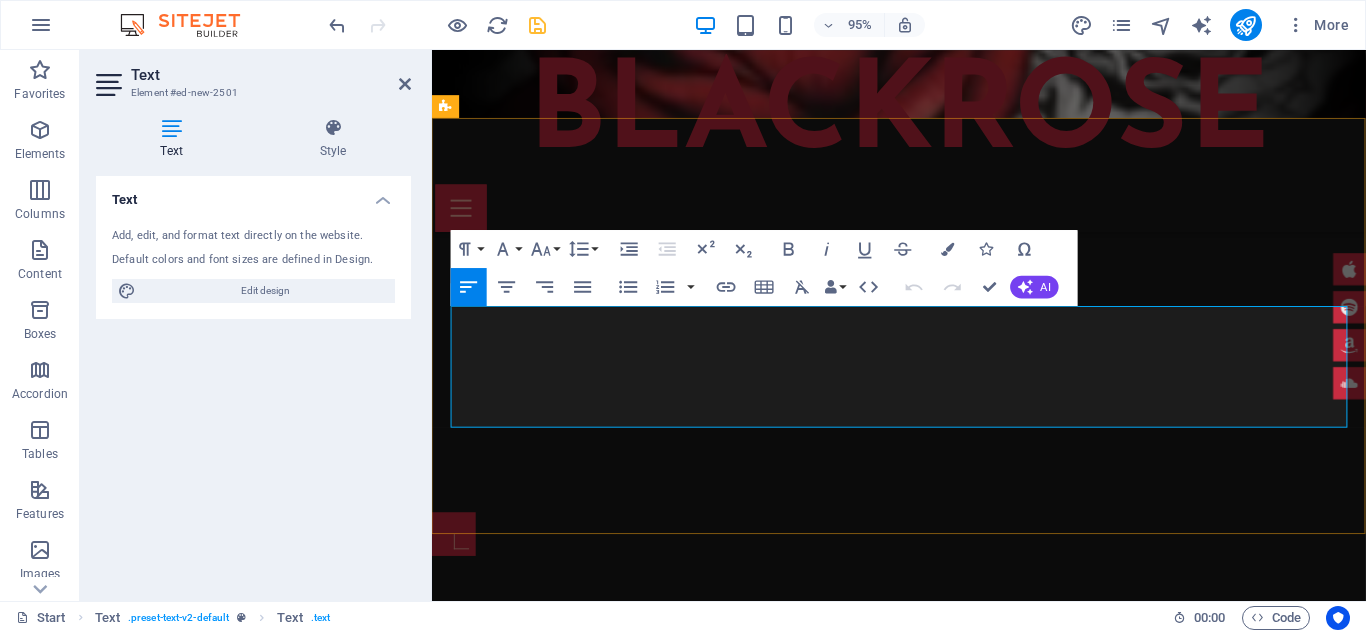 click on "Lorem ipsum dolor sitope amet, consectetur adipisicing elitip. Massumenda, dolore, cum vel modi asperiores consequatur suscipit quidem ducimus eveniet iure expedita consecteture odiogil voluptatum similique fugit voluptates atem accusamus quae quas dolorem tenetur facere tempora maiores adipisci reiciendis accusantium voluptatibus id voluptate tempore dolor harum nisi amet! Nobis, eaque. Aenean commodo ligula eget dolor. Lorem ipsum dolor sit amet, consectetuer adipiscing elit leget odiogil voluptatum similique fugit voluptates dolor. Libero assumenda, dolore, cum vel modi asperiores consequatur." at bounding box center [924, 845] 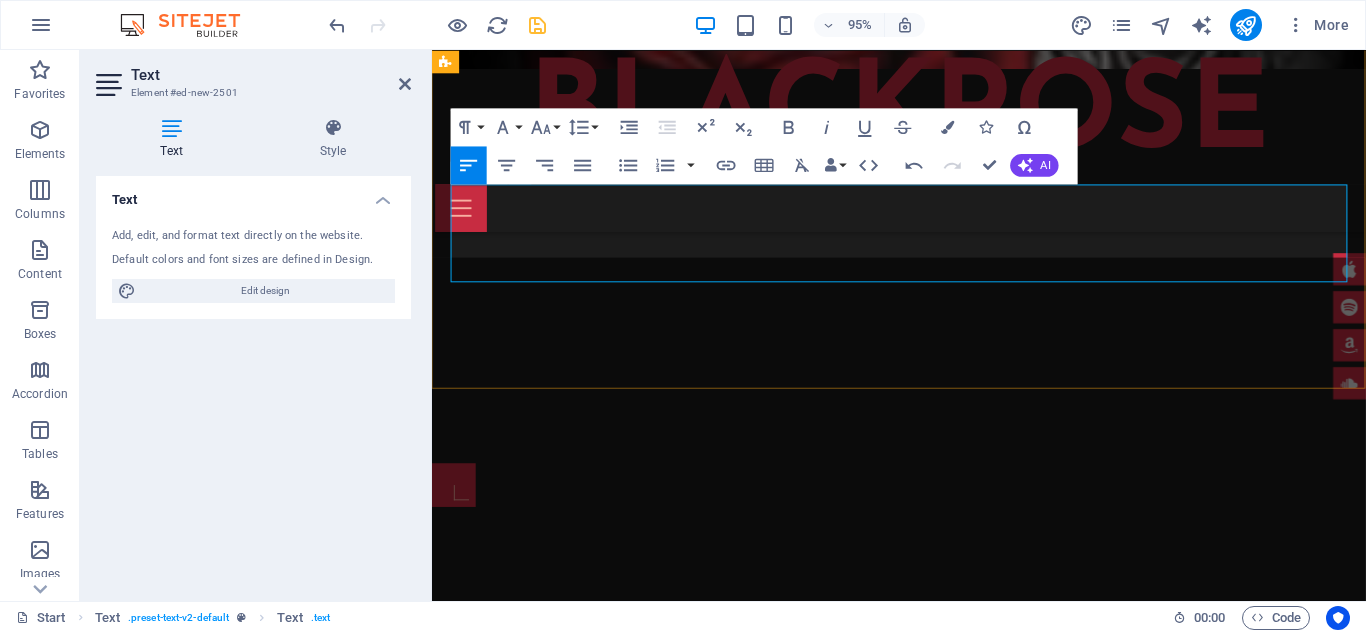 scroll, scrollTop: 637, scrollLeft: 0, axis: vertical 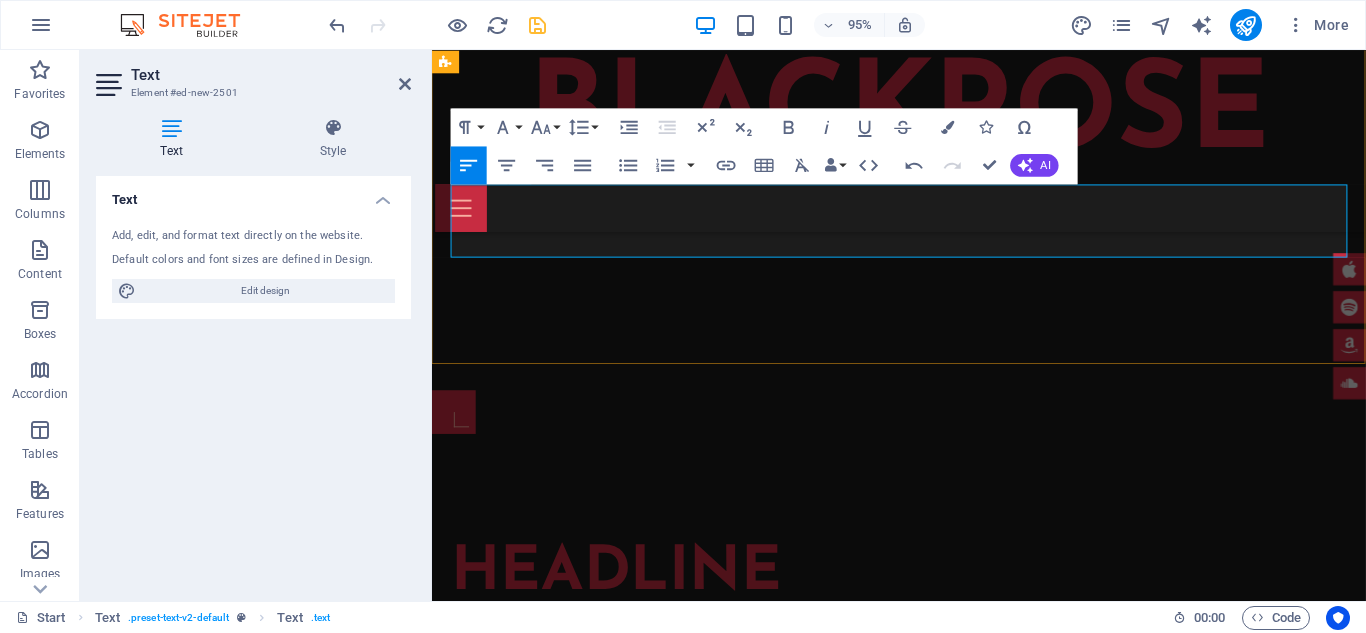 click on "reiciendis accusantium voluptatibus id voluptate tempore dolor harum nisi amet! Nobis, eaque. Aenean commodo ligula eget dolor. Lorem ipsum dolor sit amet, consectetuer adipiscing elit leget odiogil voluptatum similique fugit voluptates dolor. Libero assumenda, dolore, cum vel modi asperiores consequatur." at bounding box center [924, 691] 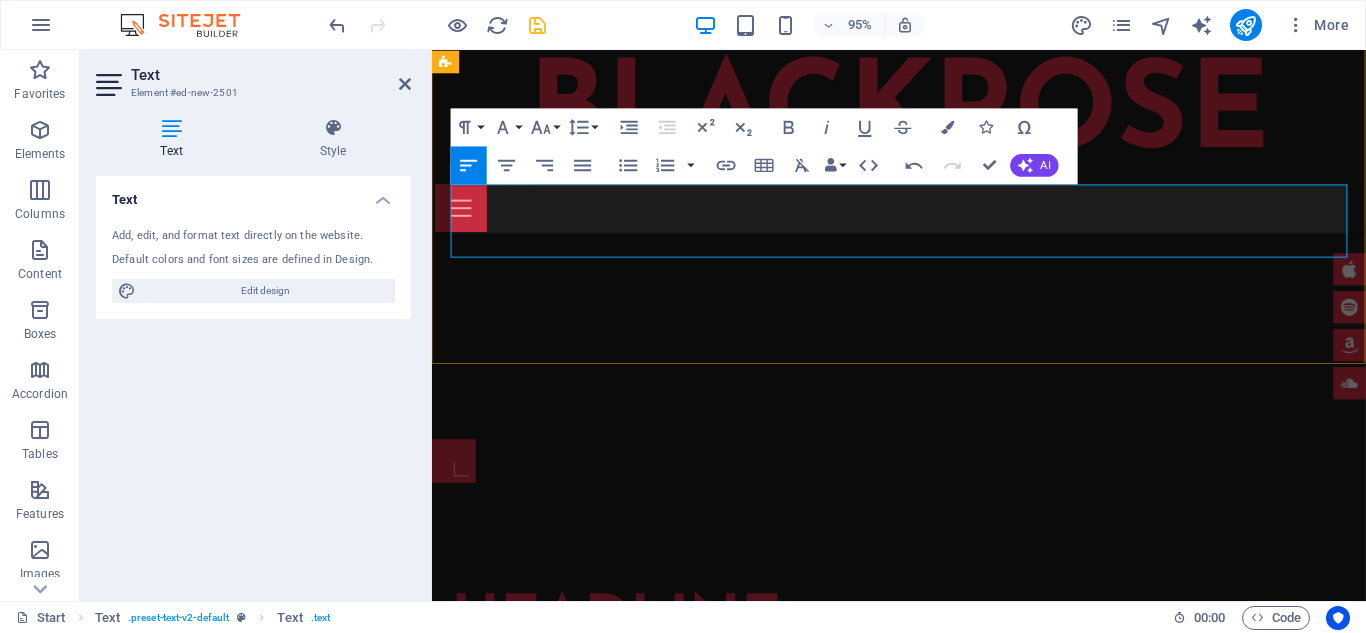 scroll, scrollTop: 637, scrollLeft: 0, axis: vertical 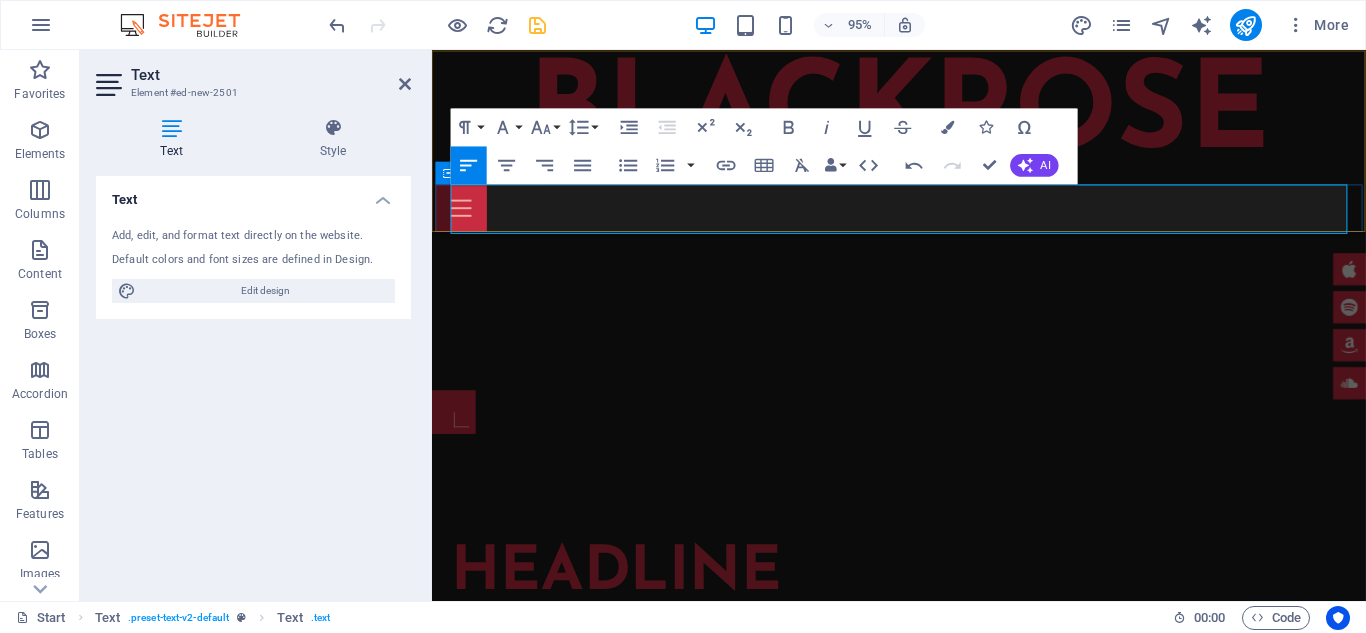 click at bounding box center (924, 216) 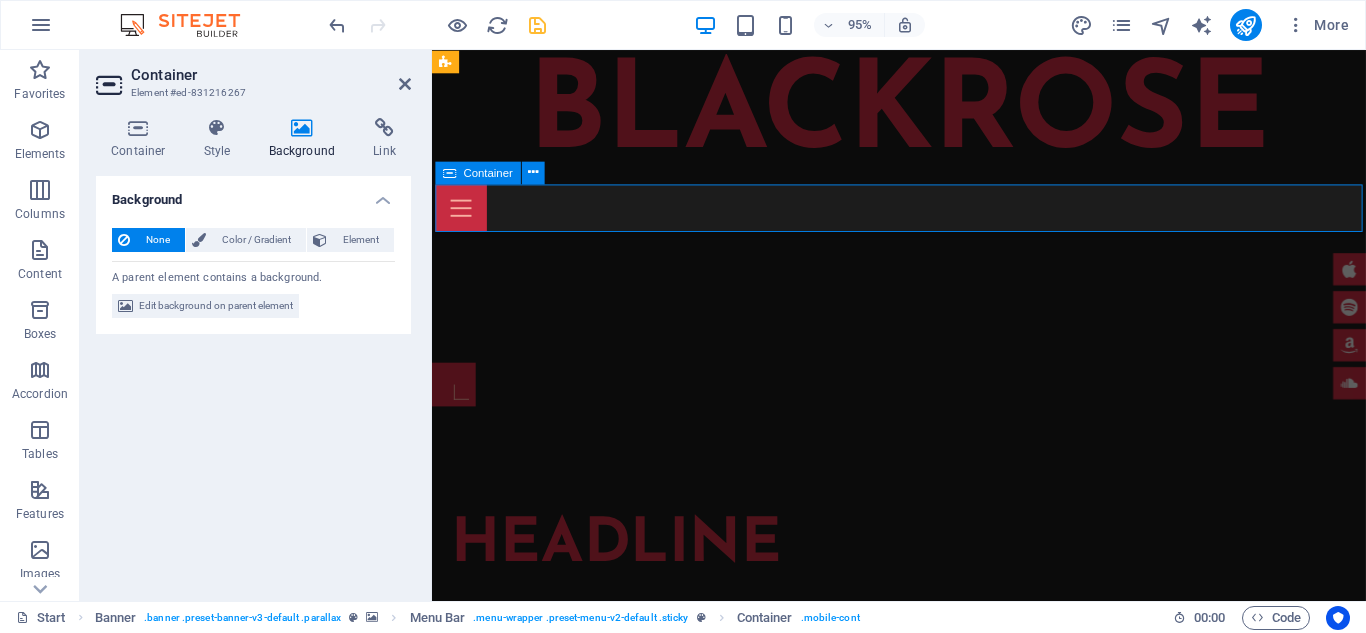 click at bounding box center (924, 216) 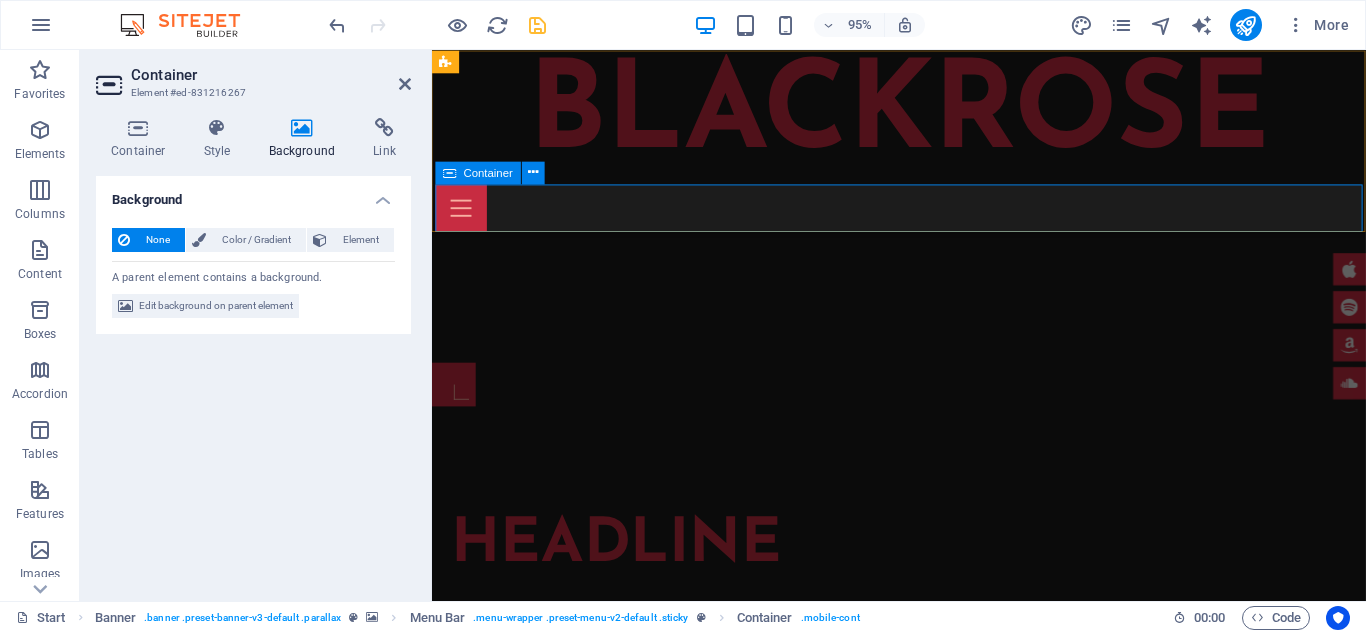 click at bounding box center (924, 216) 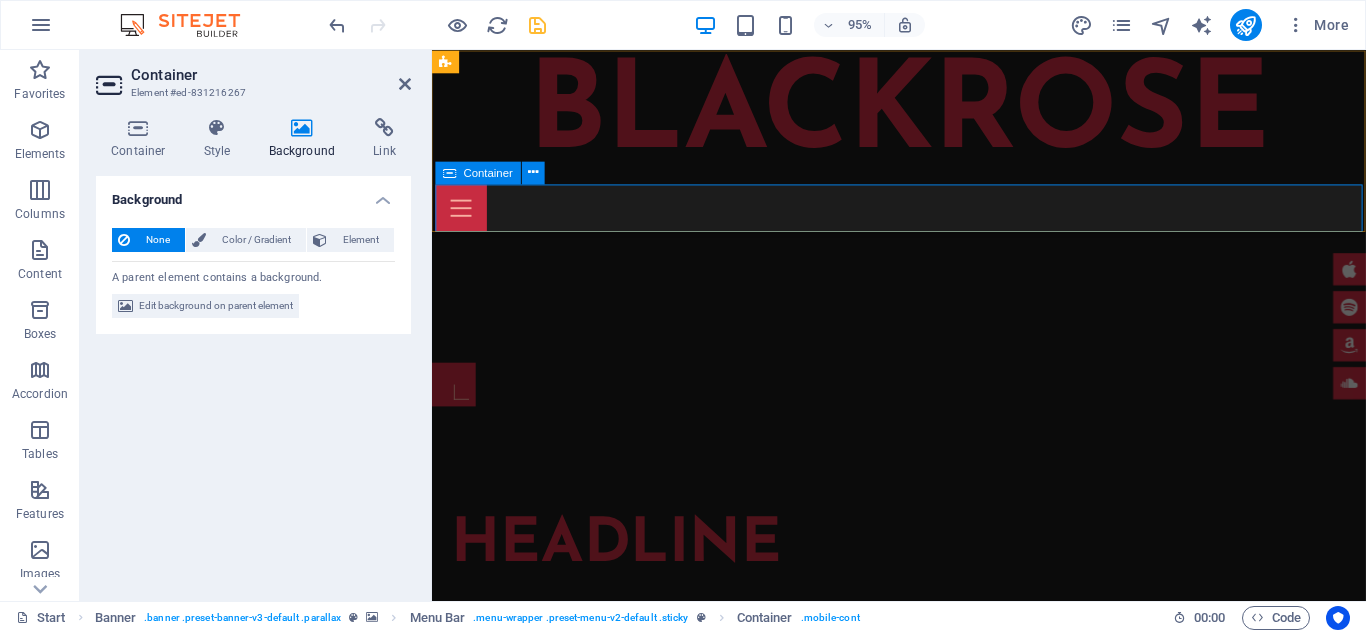 click at bounding box center (924, 216) 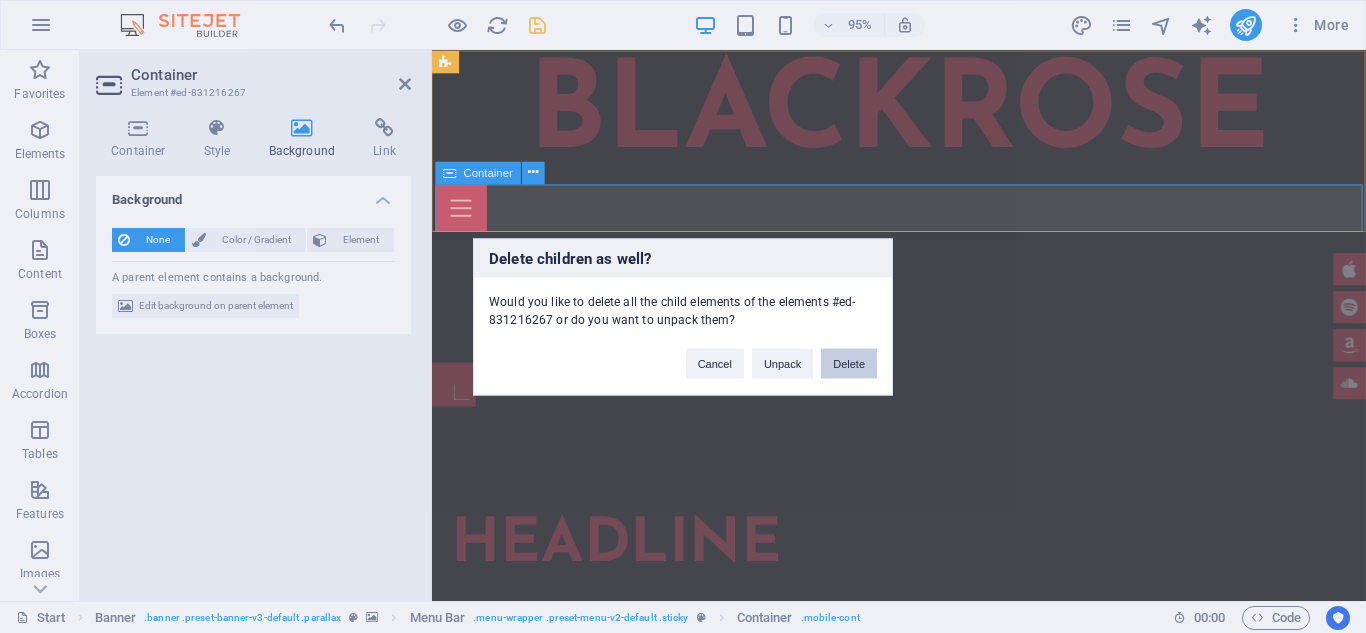 type 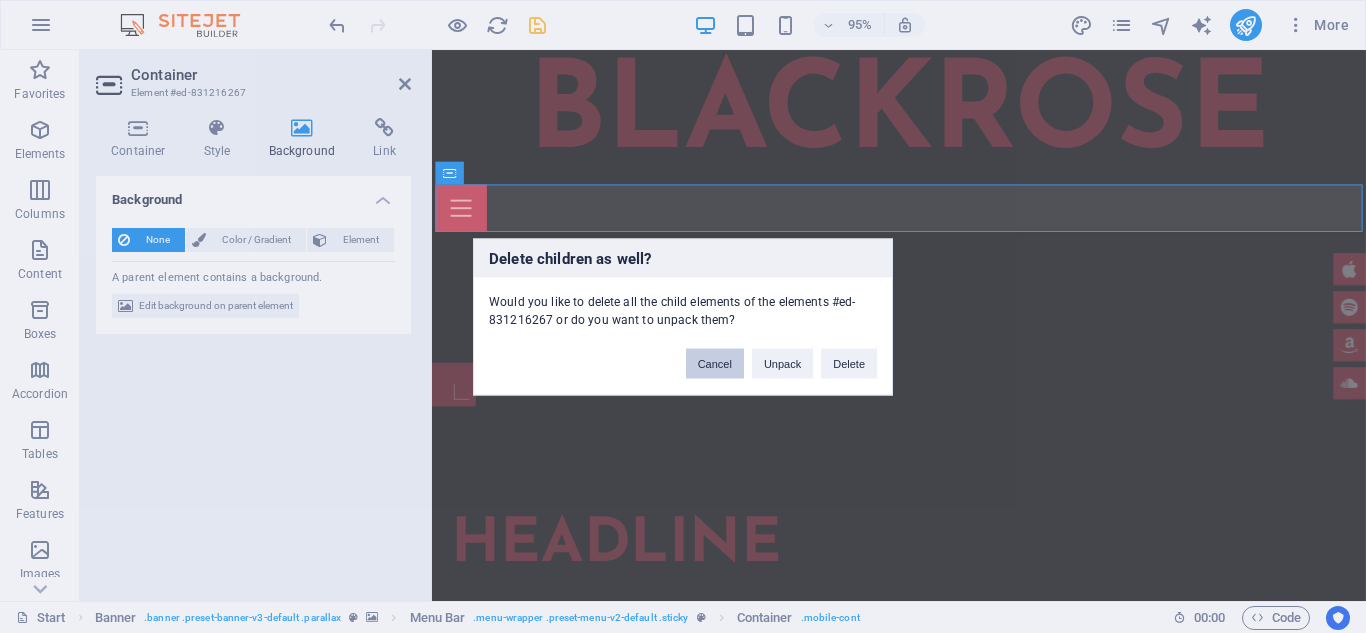 click on "Cancel" at bounding box center [715, 363] 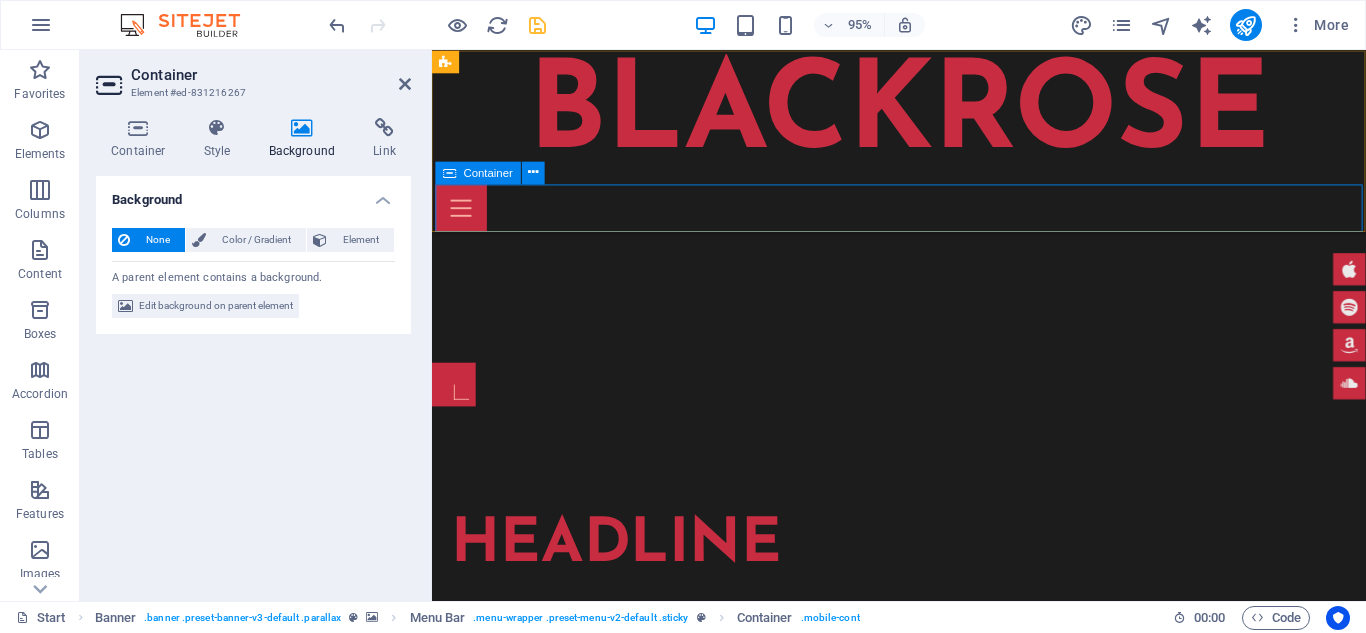click at bounding box center [924, 216] 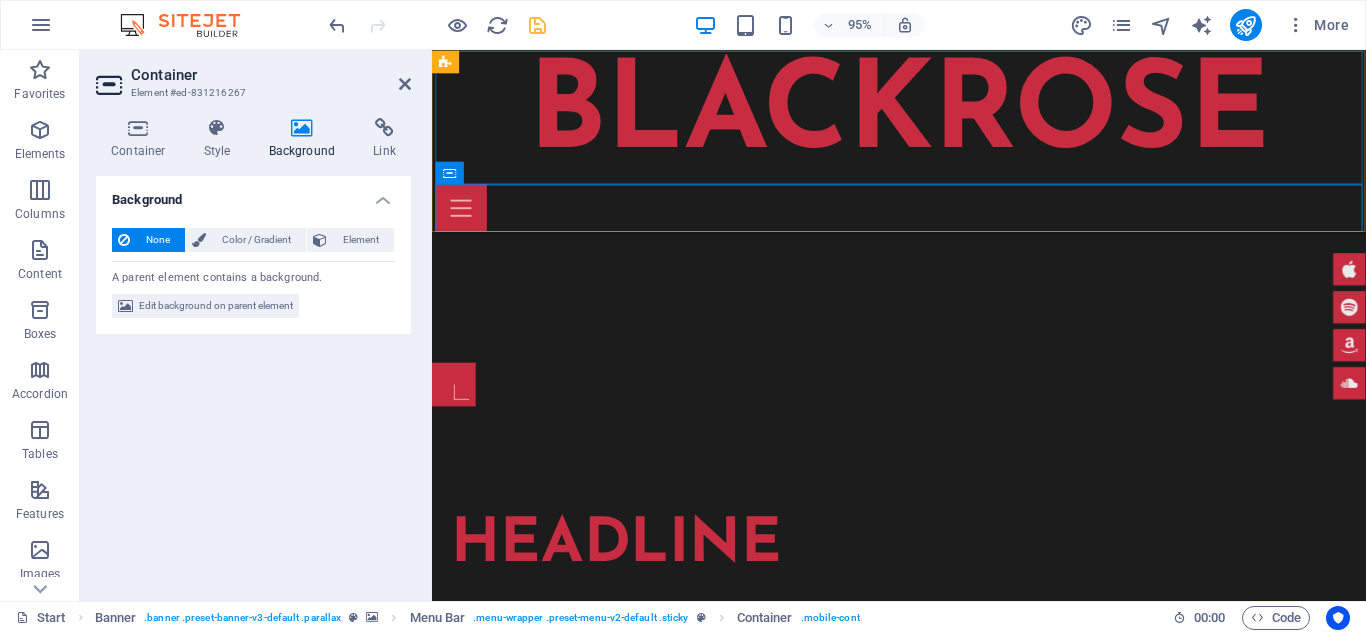 click on "Blackrose" at bounding box center (924, 120) 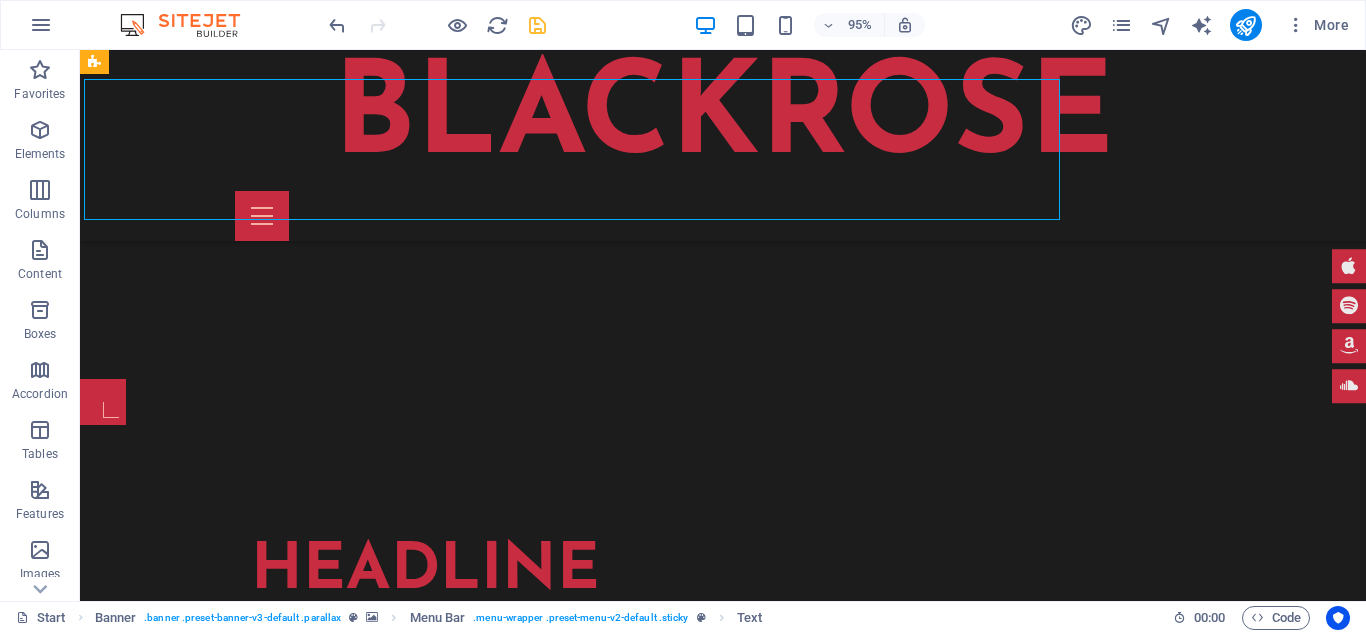 scroll, scrollTop: 608, scrollLeft: 0, axis: vertical 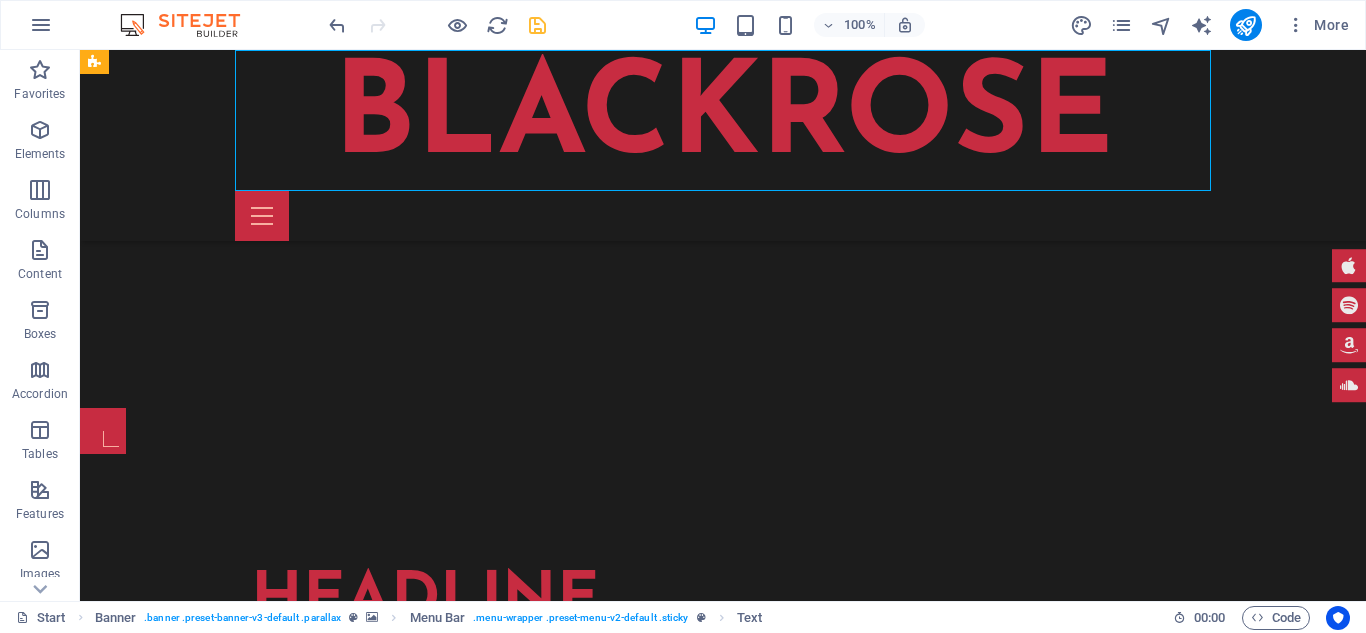 click on "Blackrose" at bounding box center [723, 120] 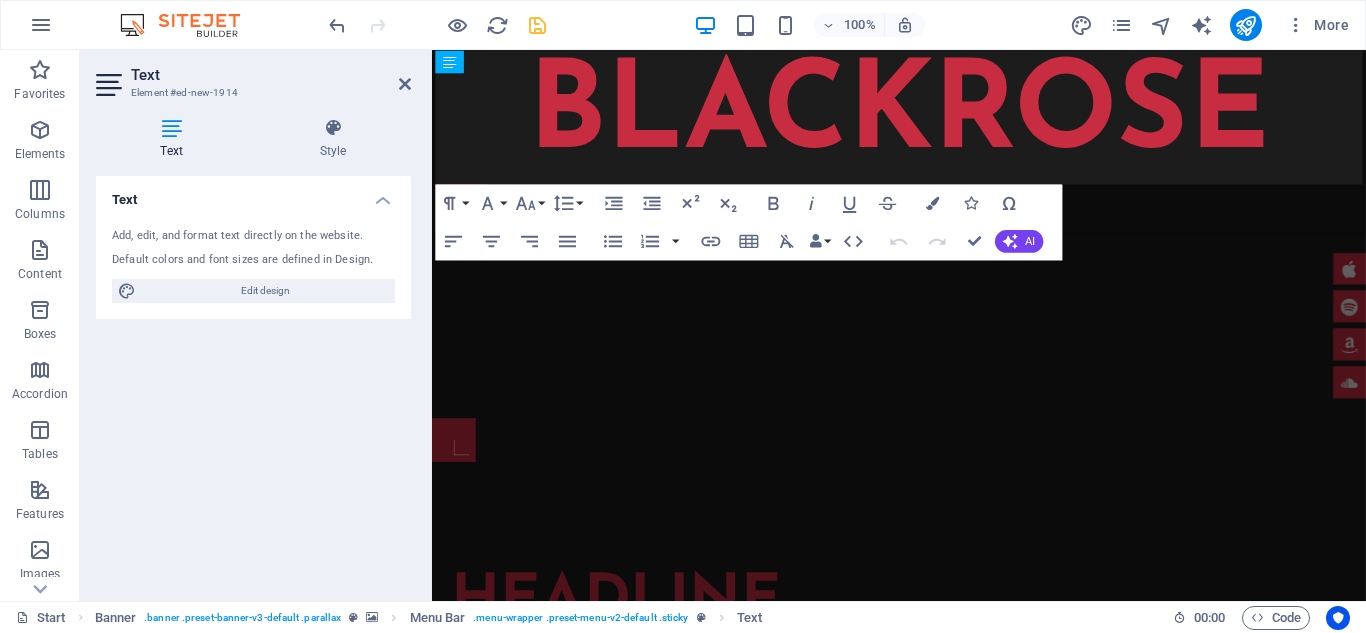 scroll, scrollTop: 0, scrollLeft: 0, axis: both 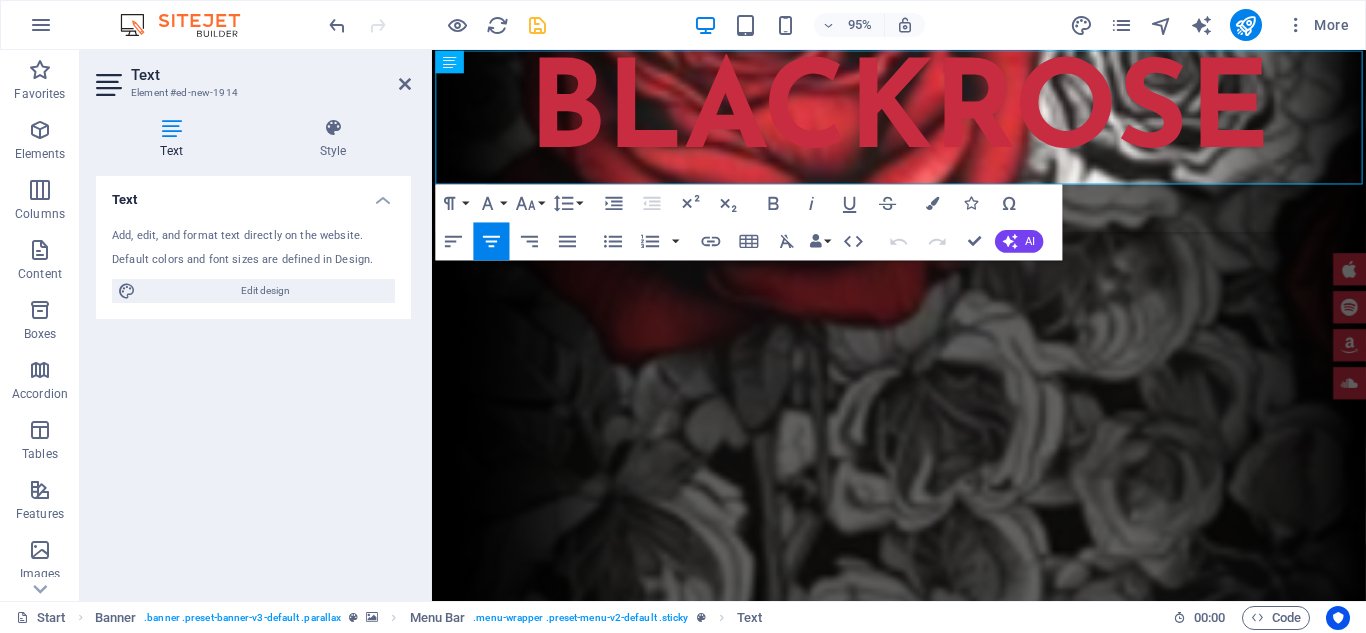 click on "Text Add, edit, and format text directly on the website. Default colors and font sizes are defined in Design. Edit design Alignment Left aligned Centered Right aligned" at bounding box center (253, 380) 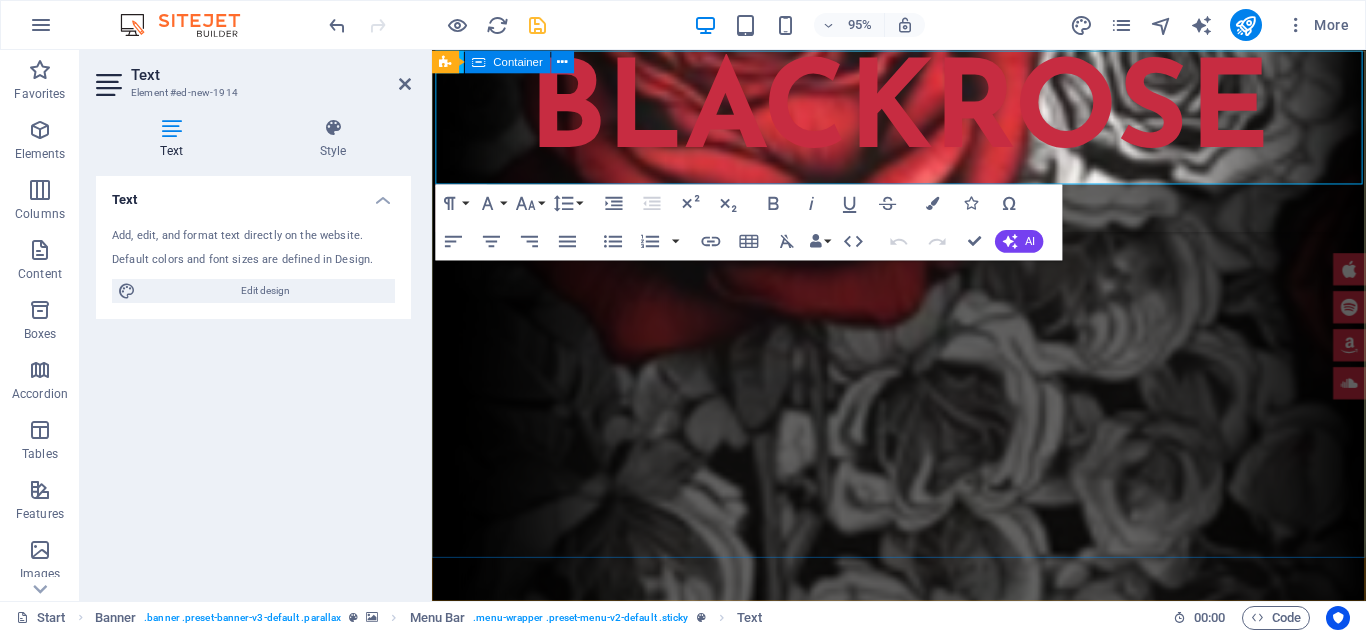 click at bounding box center (923, 837) 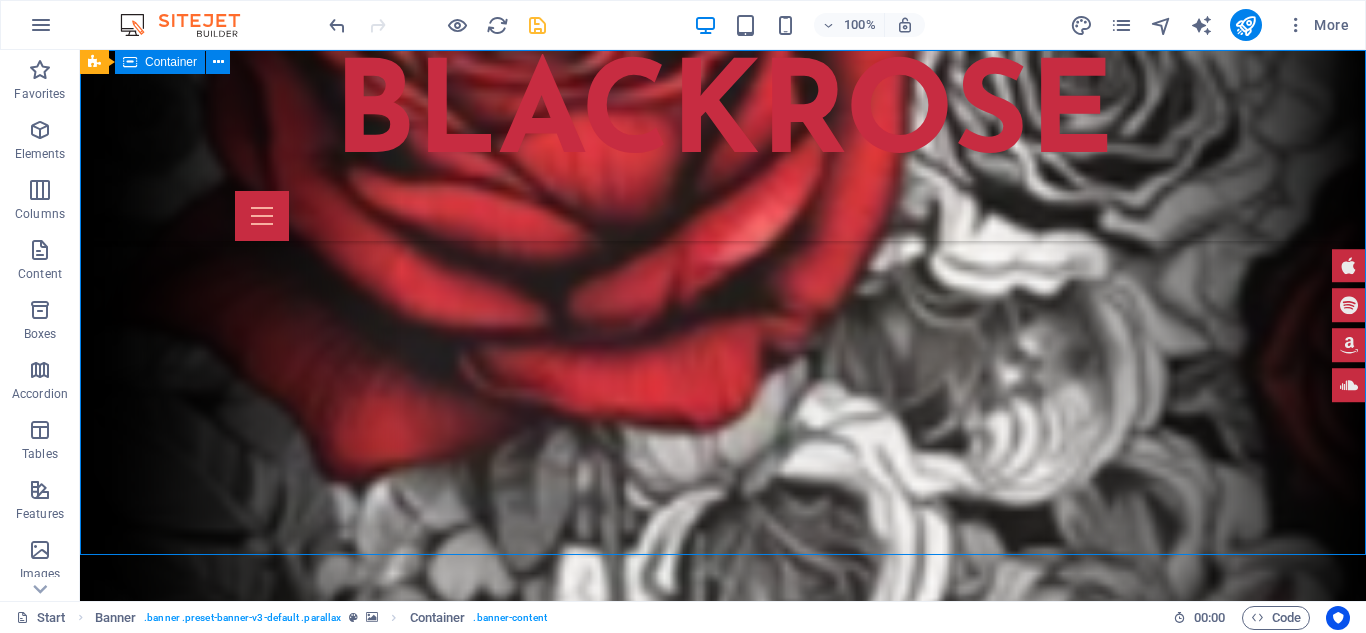 click at bounding box center (723, 837) 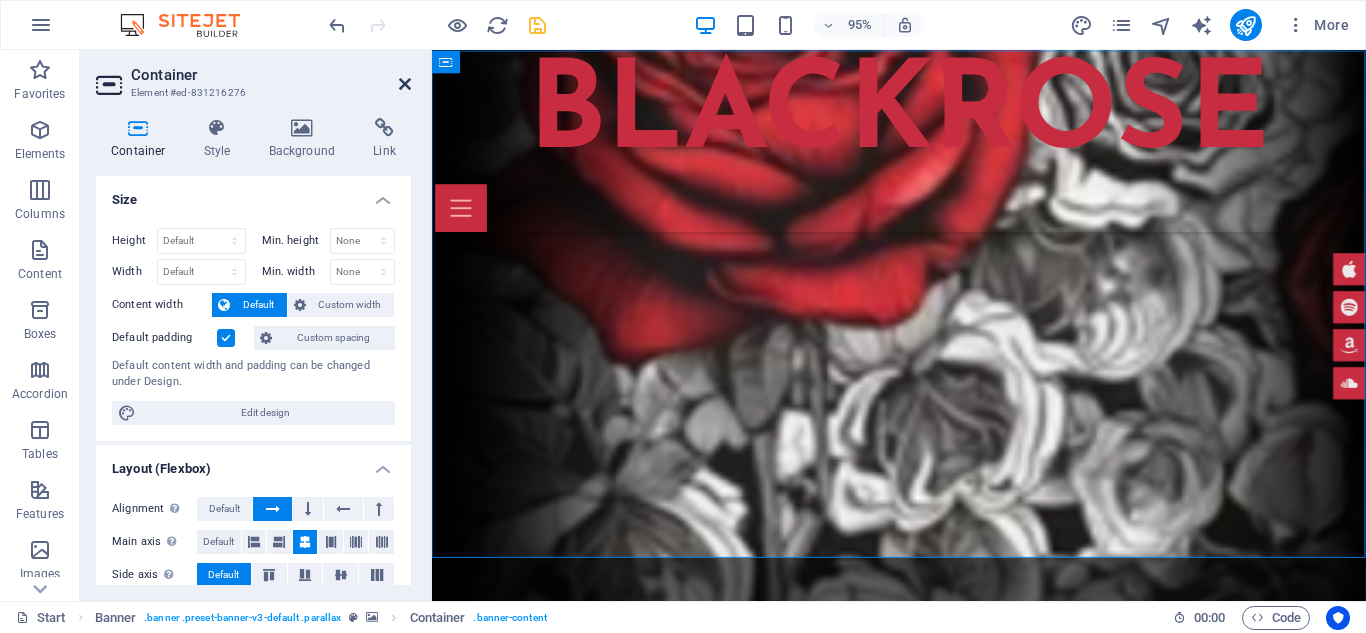 click at bounding box center [405, 84] 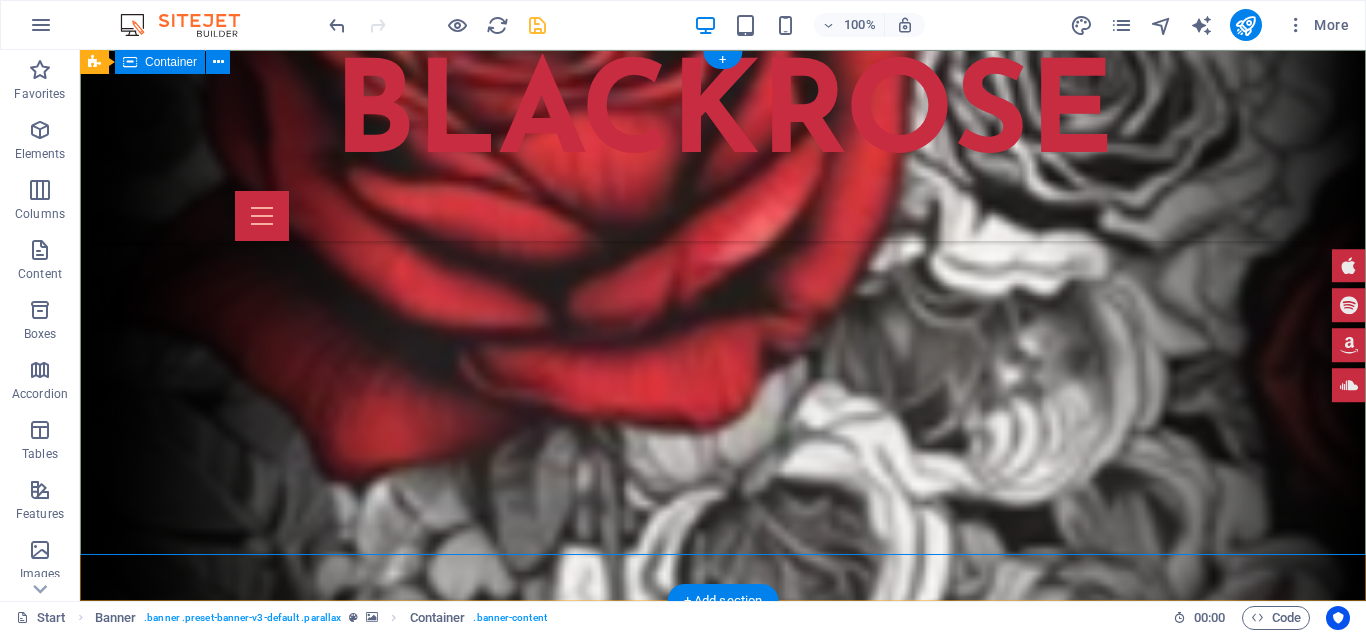 click at bounding box center (723, 837) 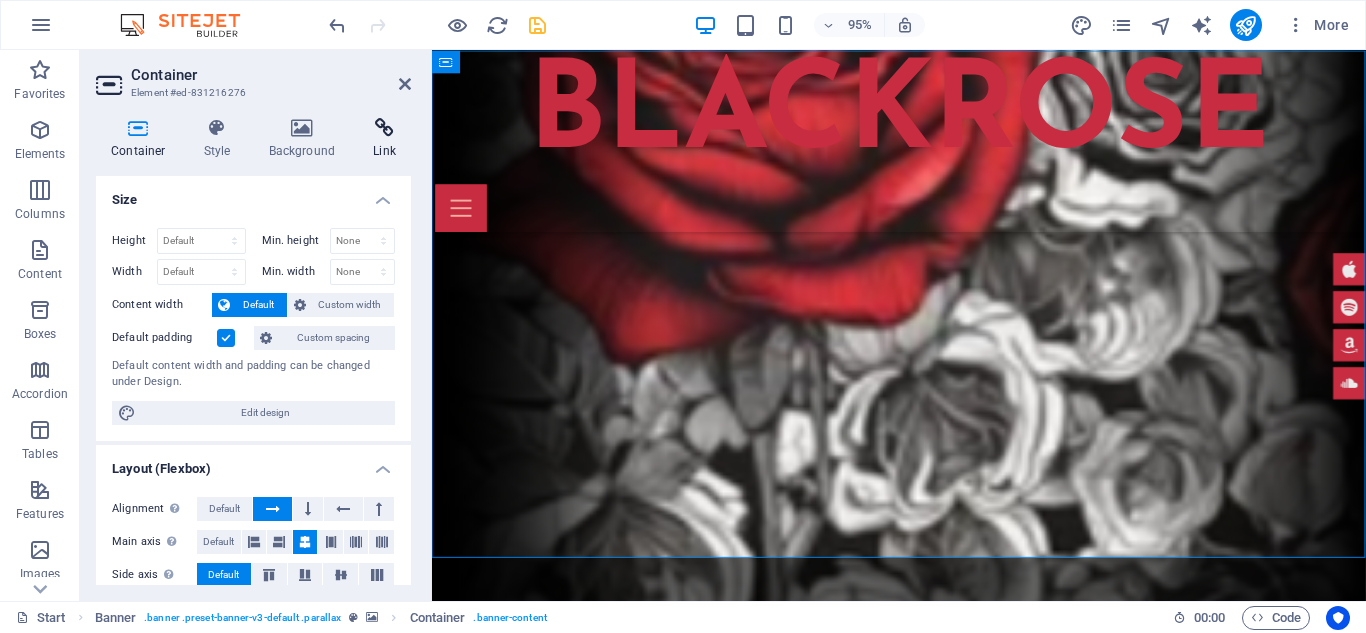 click on "Link" at bounding box center [384, 139] 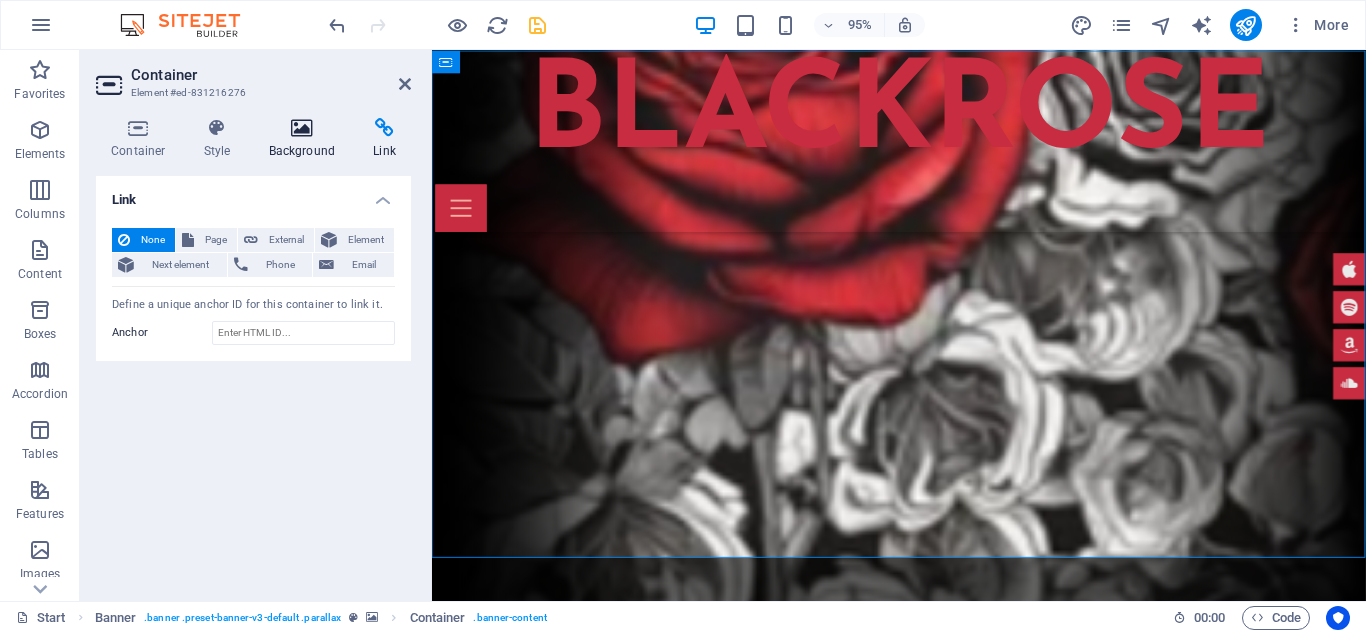 click at bounding box center [302, 128] 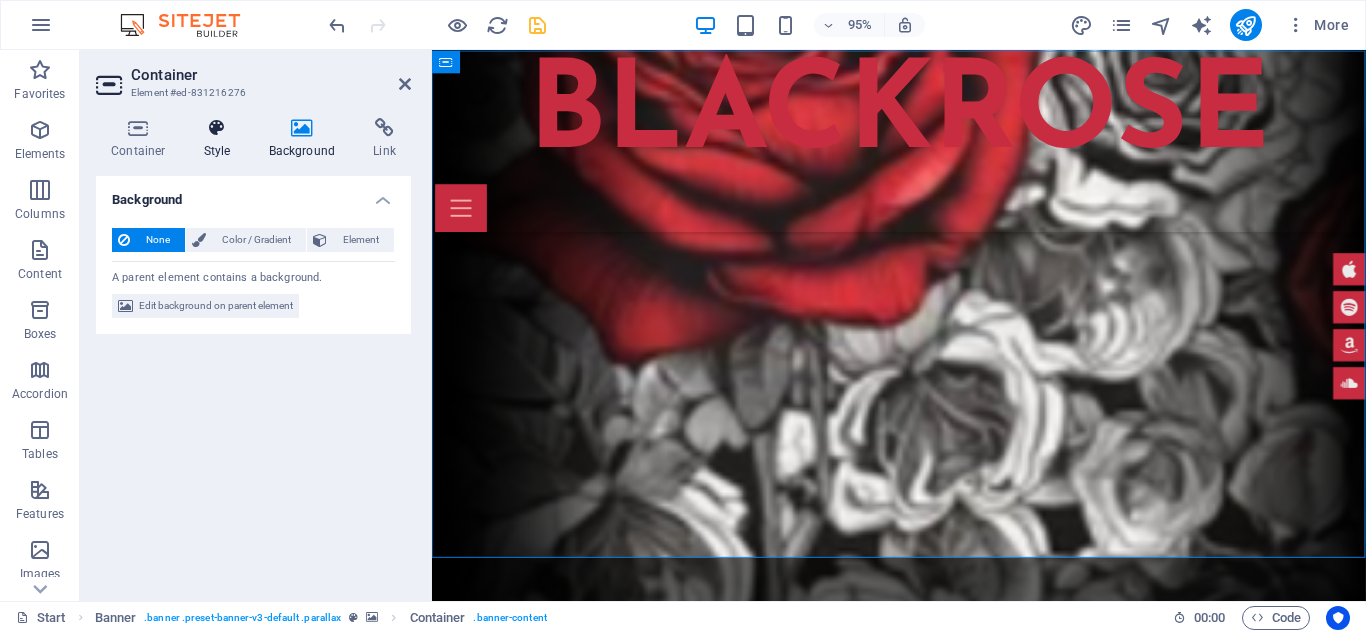 click on "Style" at bounding box center [221, 139] 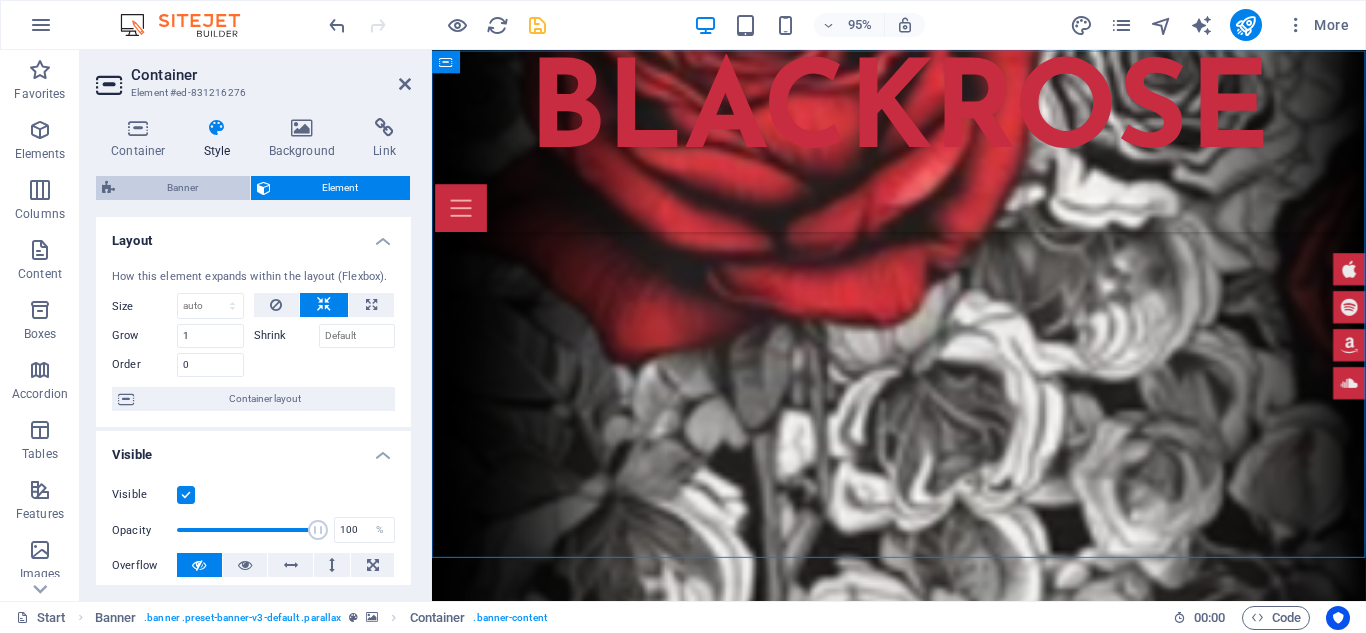 click on "Banner" at bounding box center (182, 188) 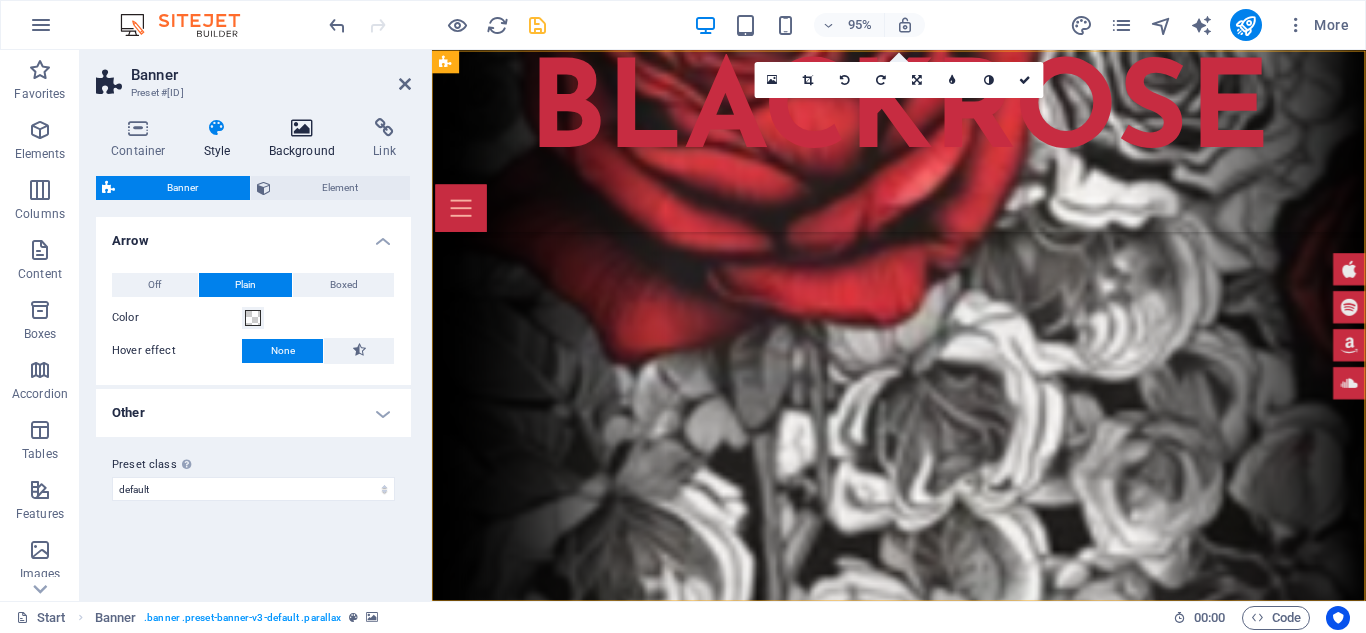 click at bounding box center (302, 128) 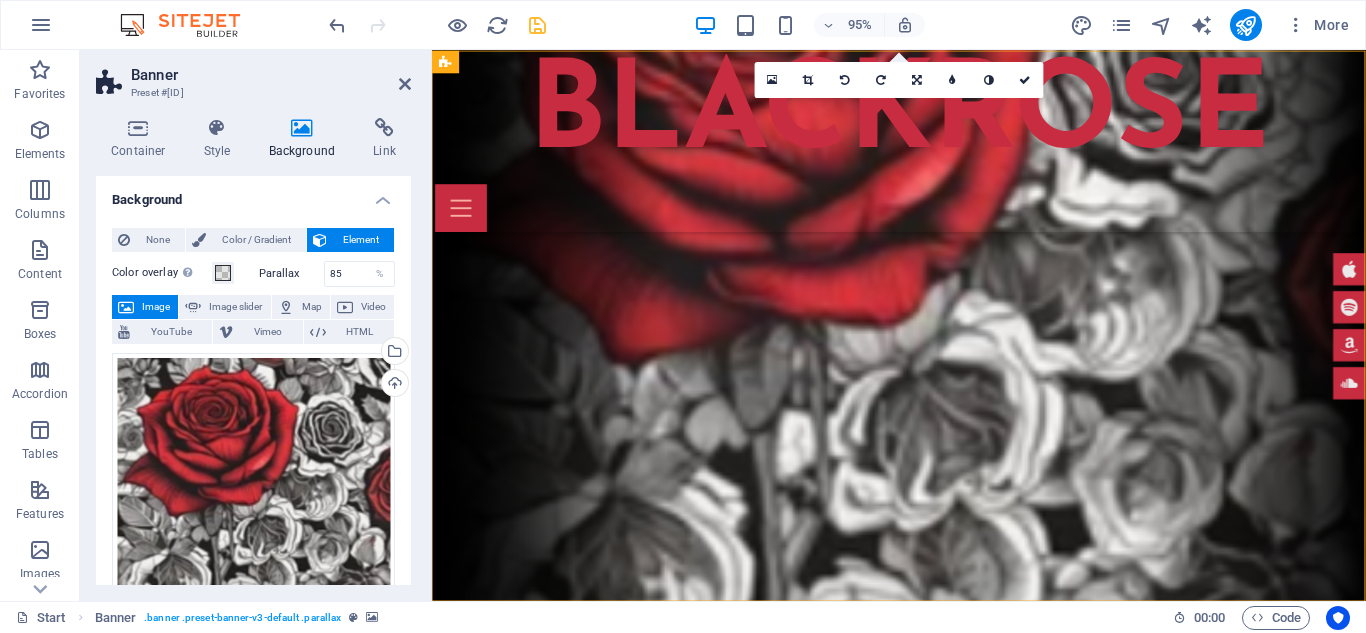 drag, startPoint x: 403, startPoint y: 234, endPoint x: 400, endPoint y: 295, distance: 61.073727 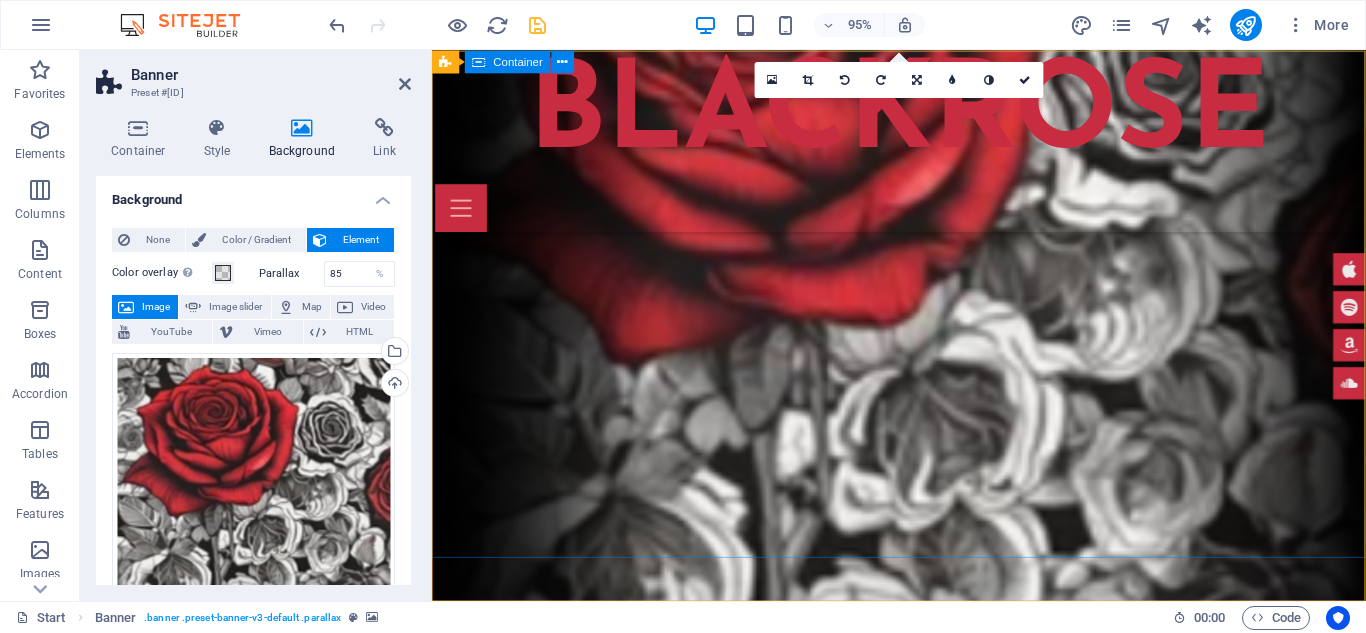 click at bounding box center [923, 837] 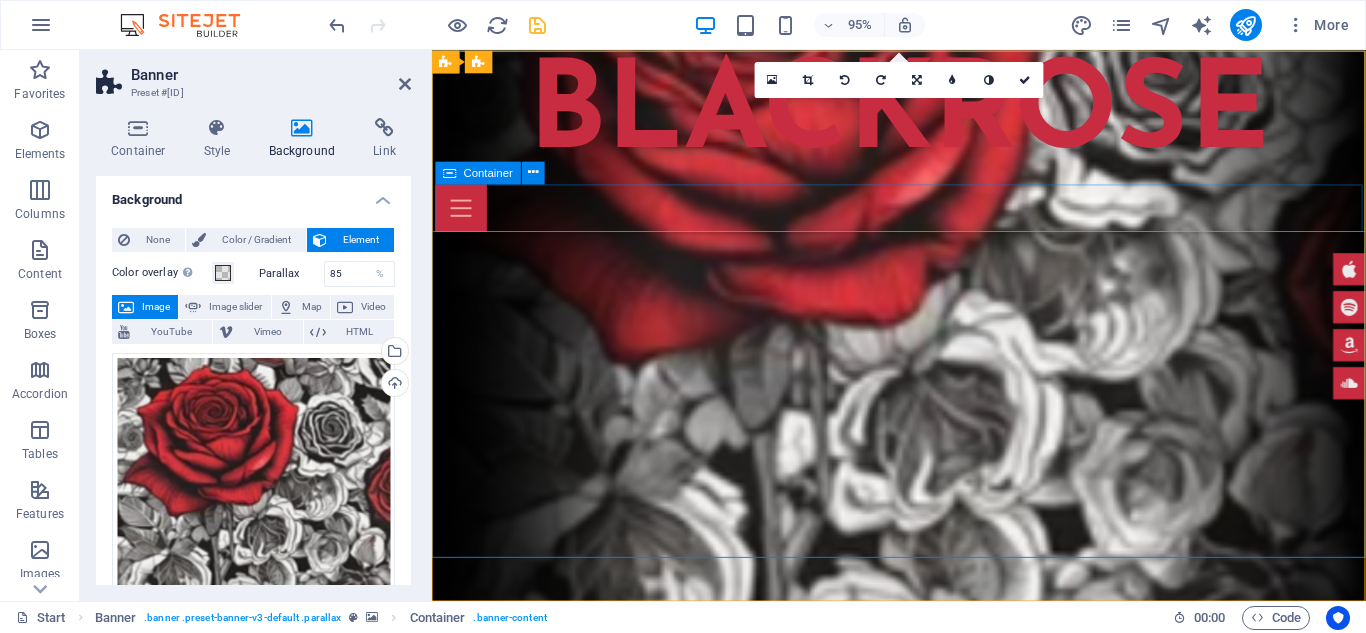 click at bounding box center (924, 216) 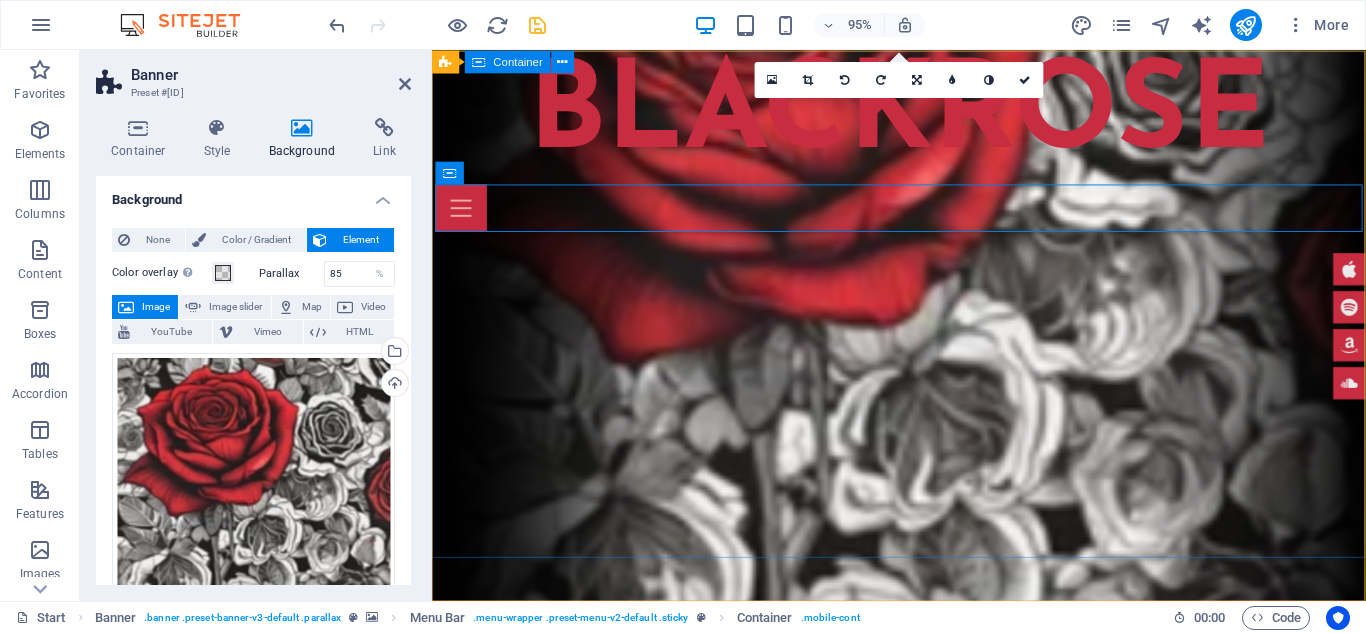 click at bounding box center [923, 837] 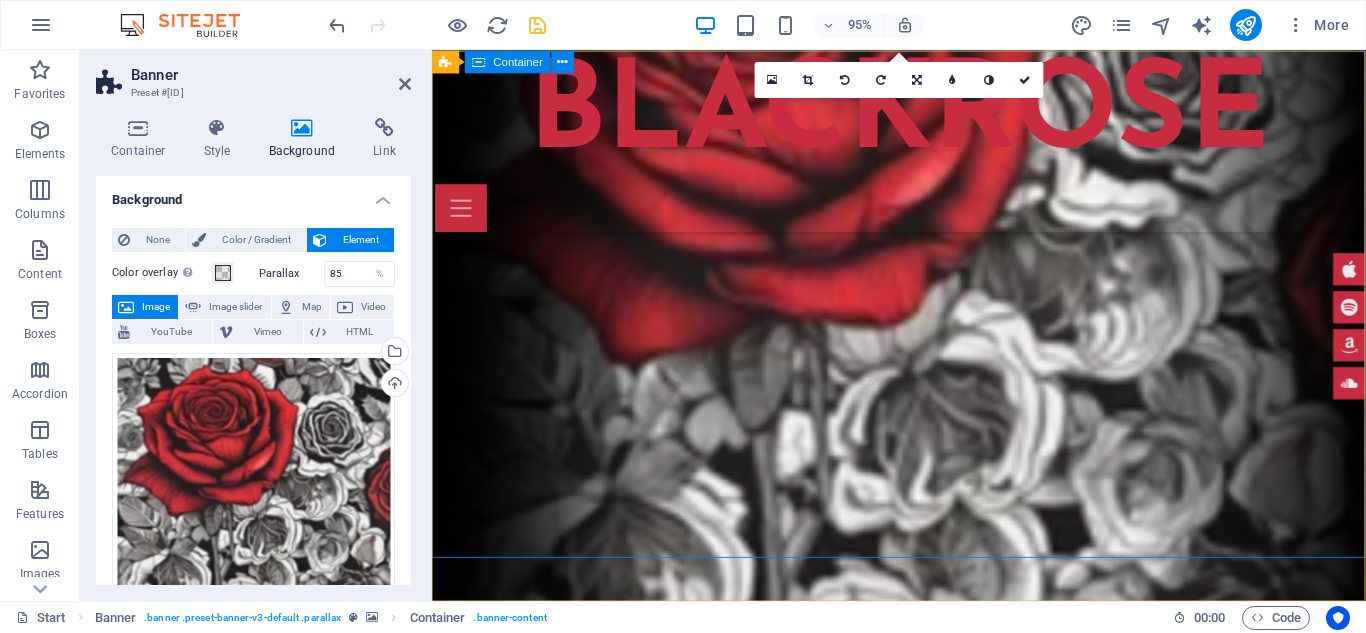 click at bounding box center (923, 837) 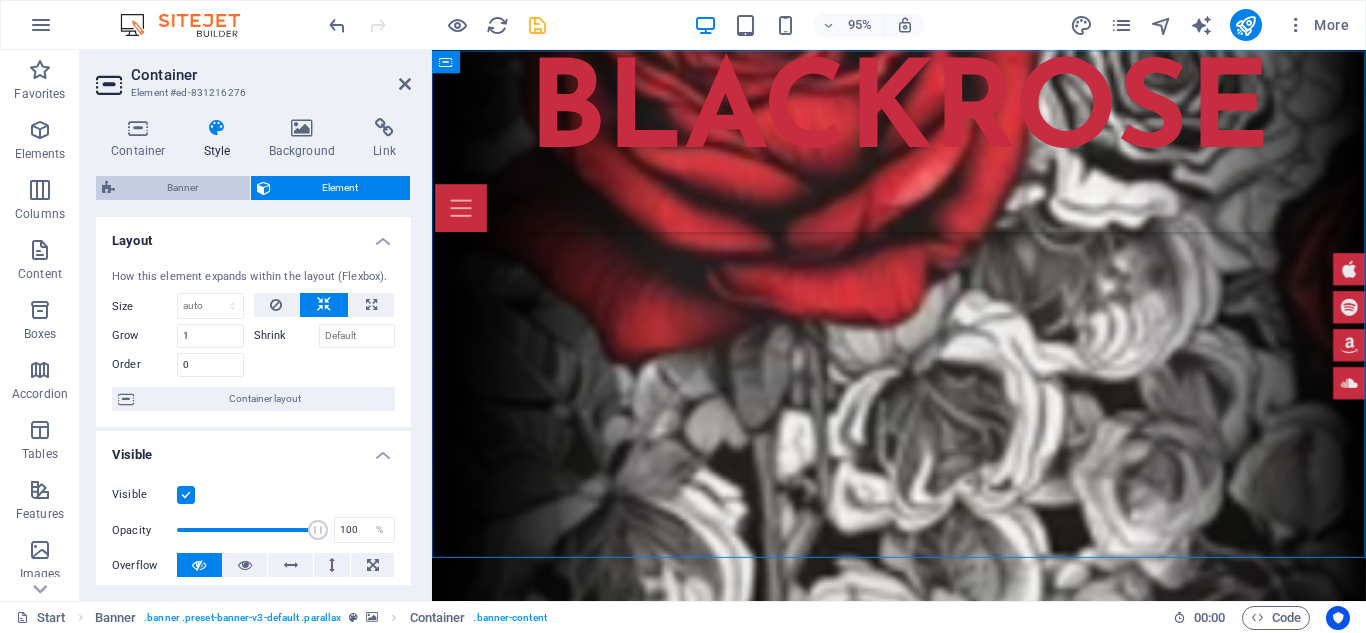 click on "Banner" at bounding box center [182, 188] 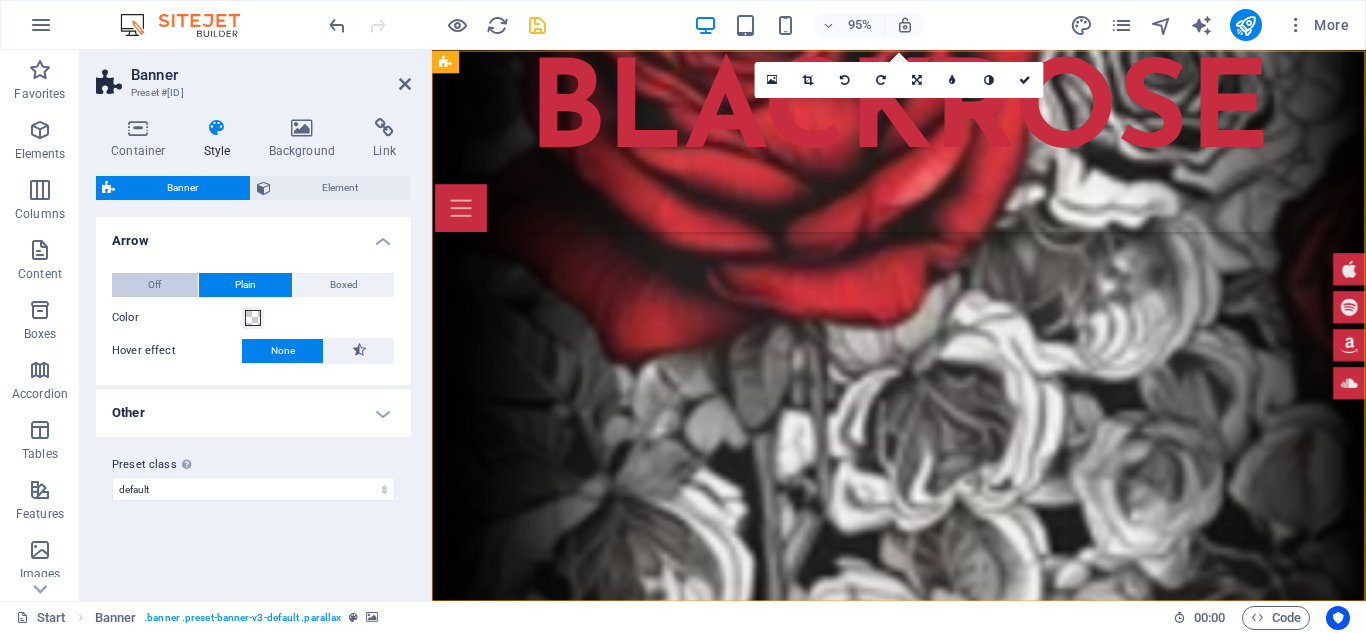 click on "Off" at bounding box center (155, 285) 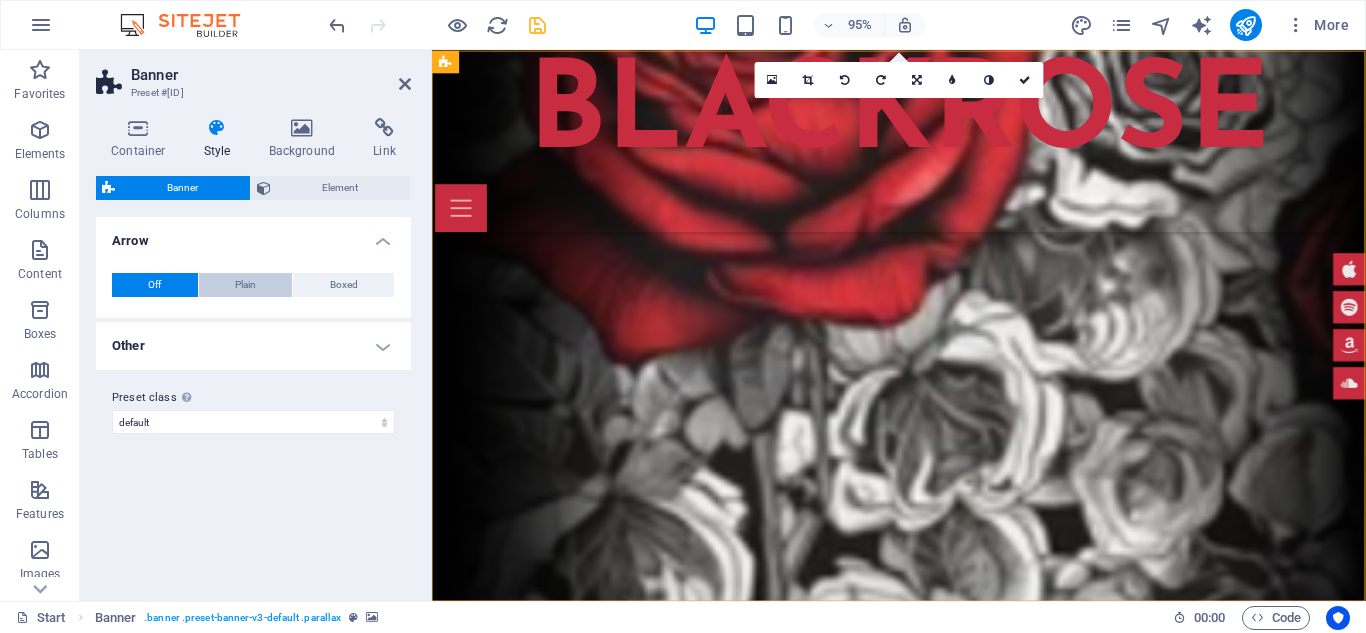 click on "Plain" at bounding box center (245, 285) 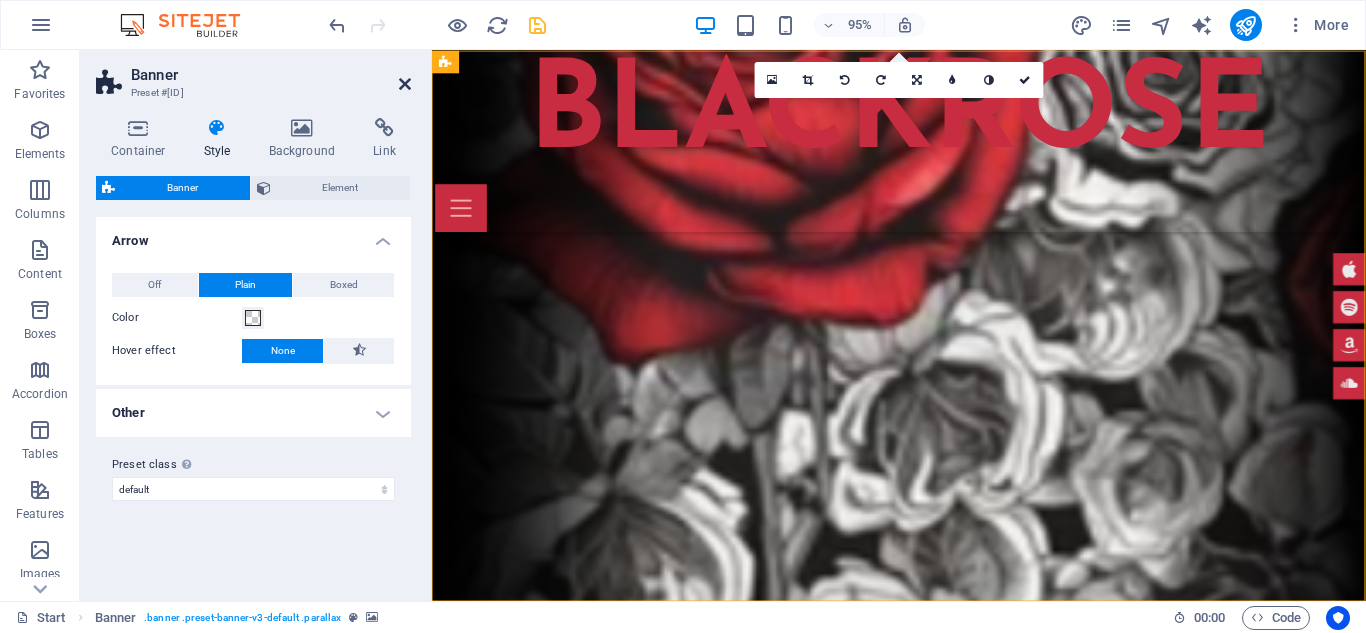 click at bounding box center [405, 84] 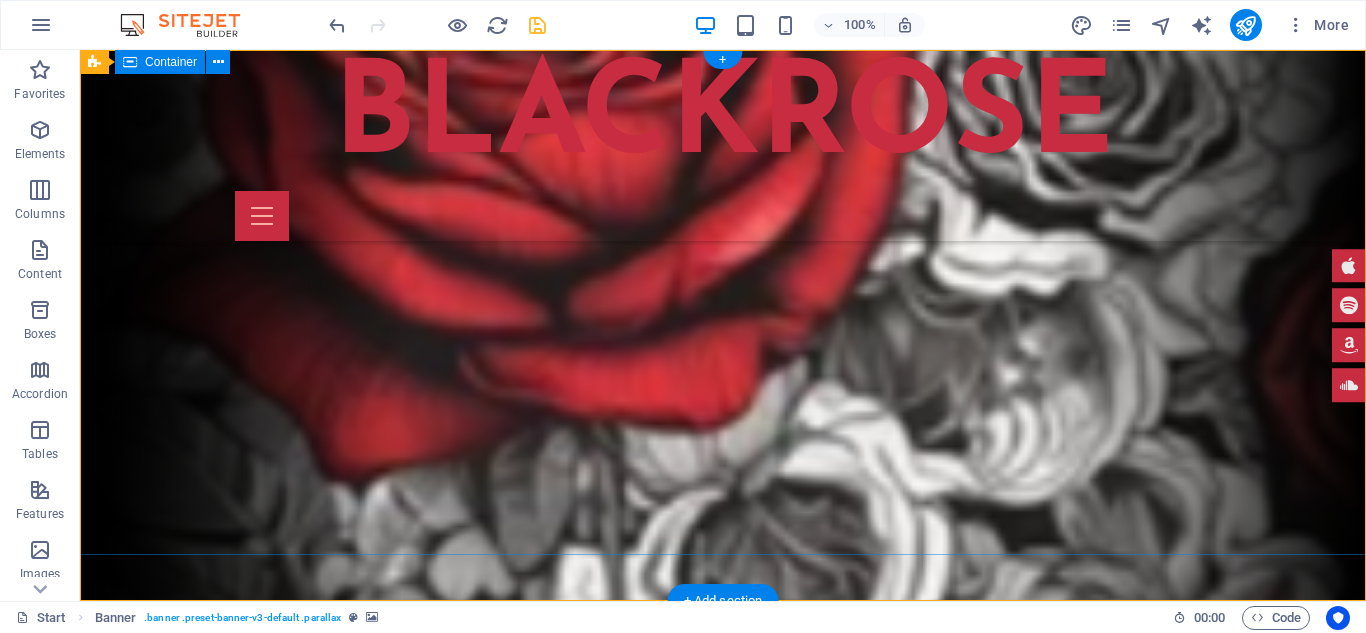 click at bounding box center (723, 837) 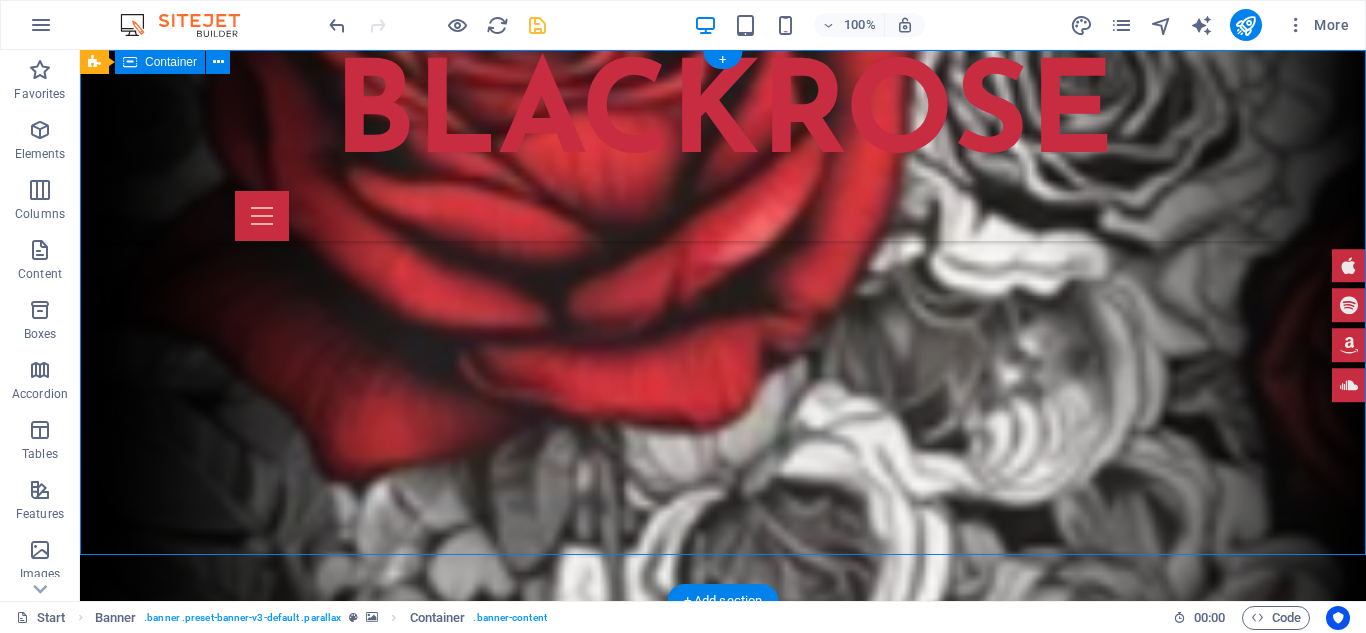 click at bounding box center [723, 837] 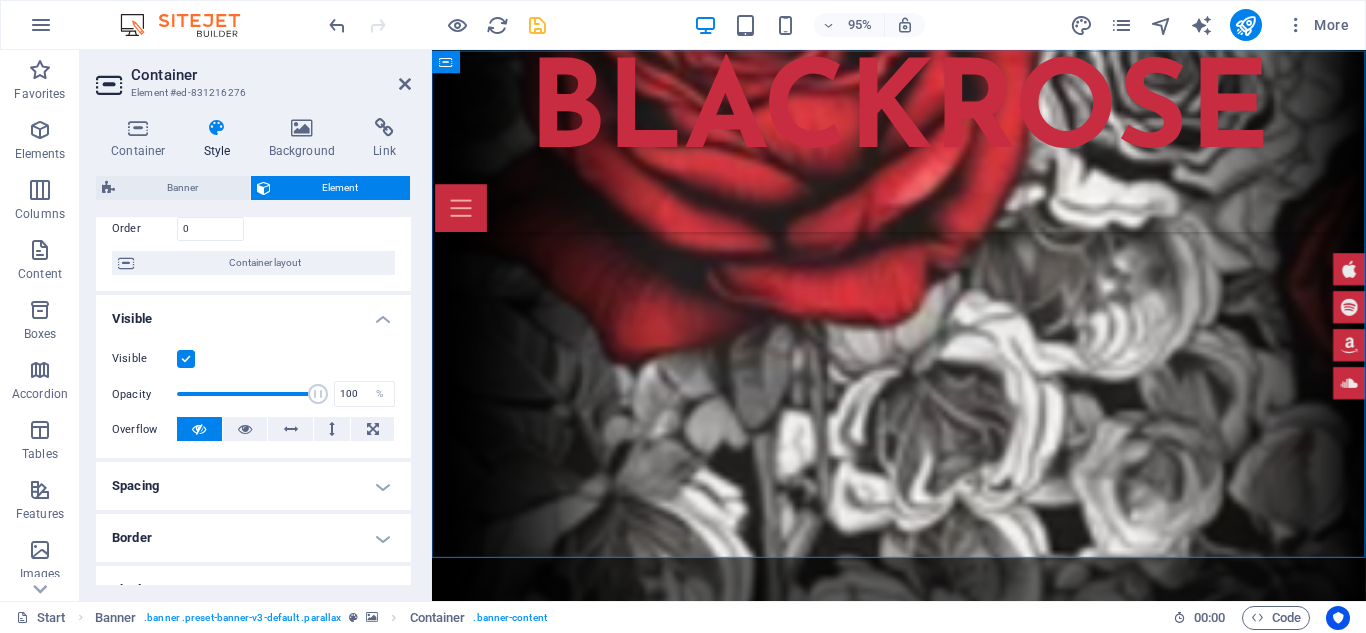 scroll, scrollTop: 0, scrollLeft: 0, axis: both 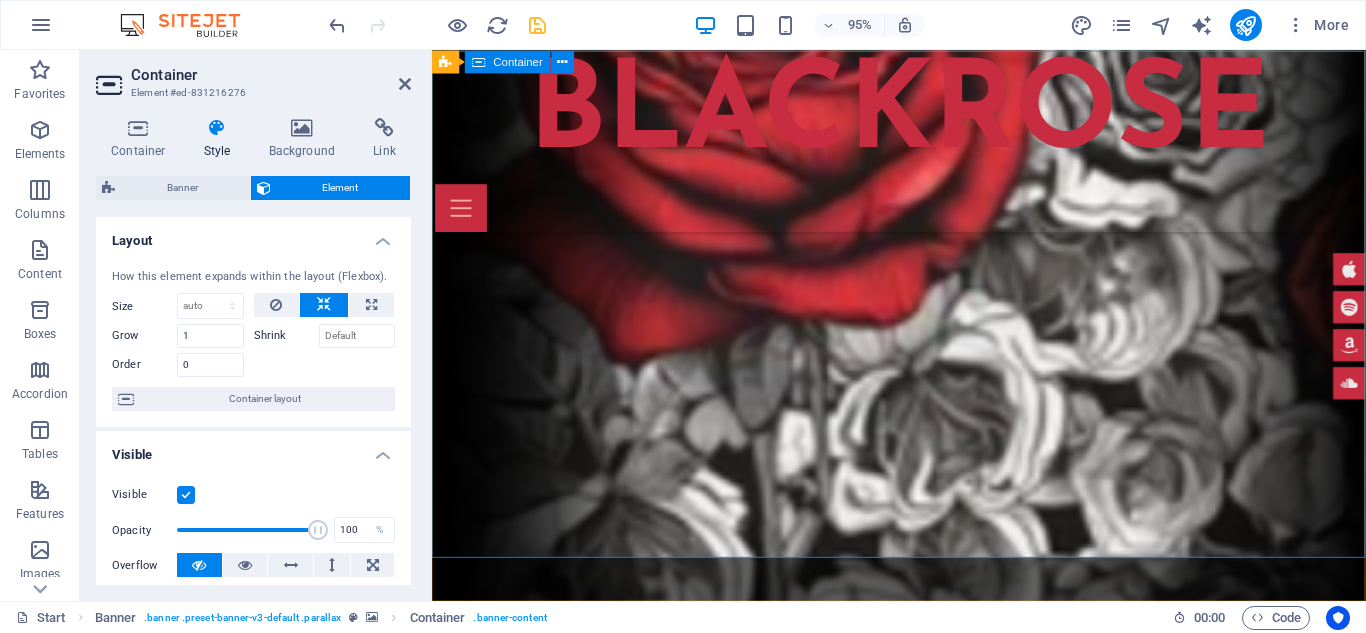 click at bounding box center [923, 837] 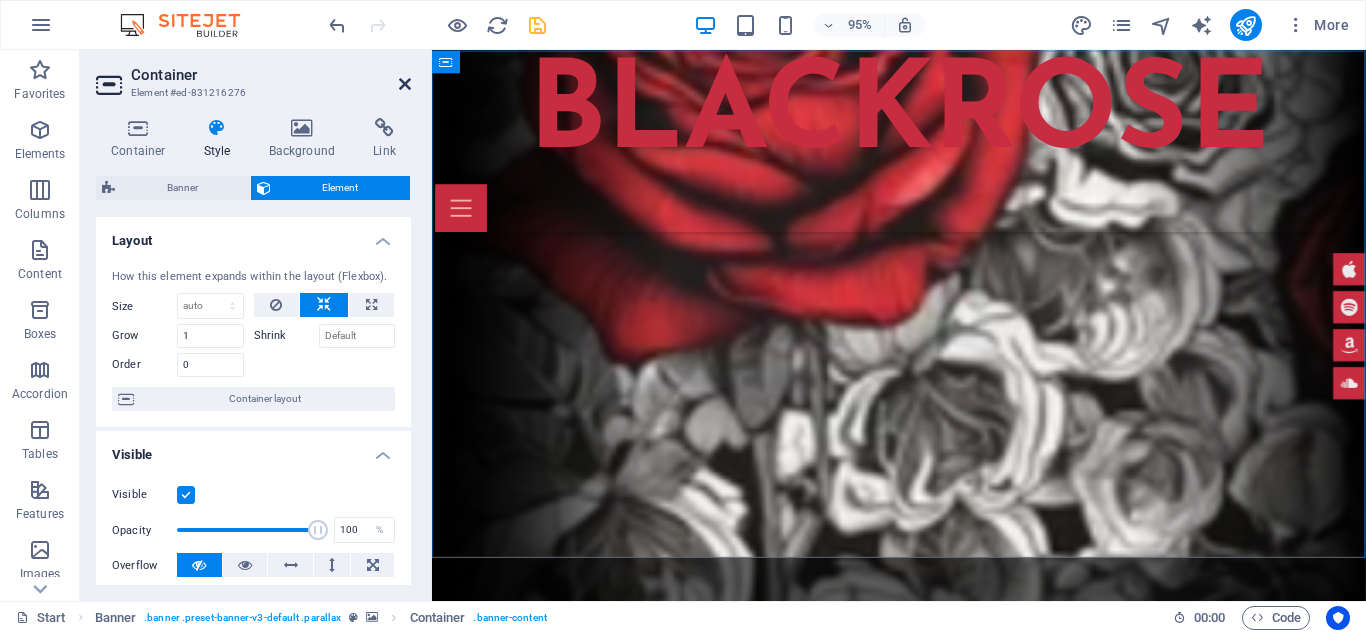 click at bounding box center [405, 84] 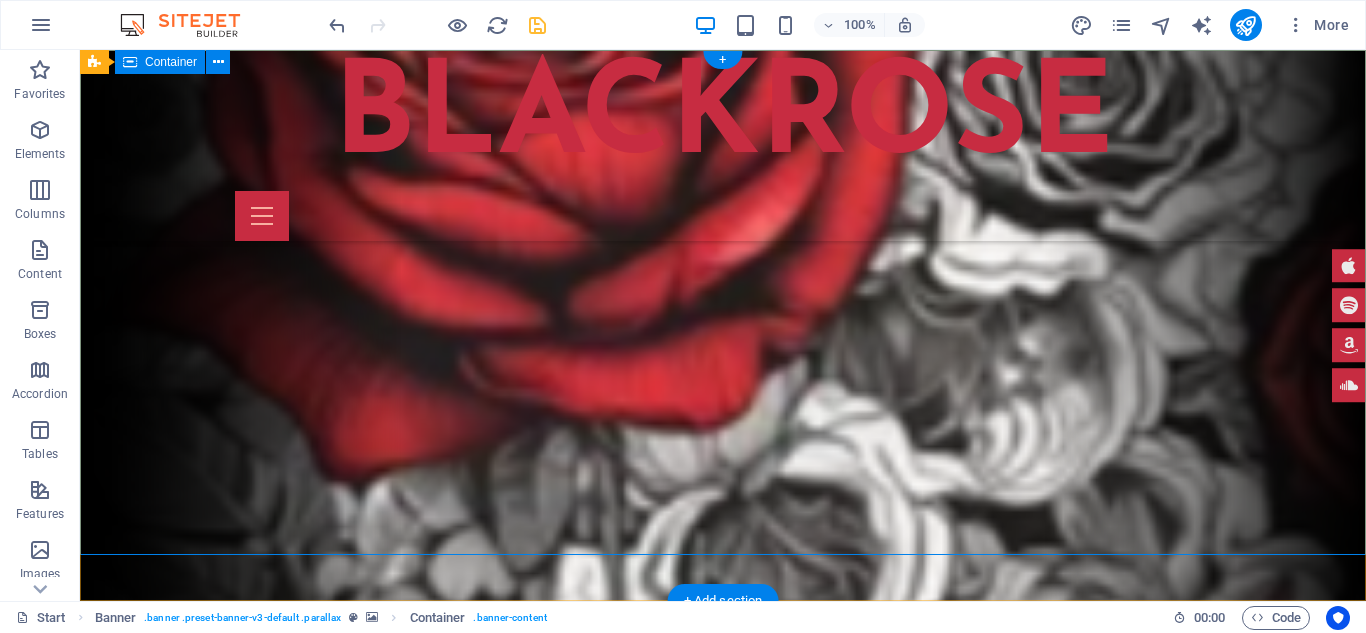 click at bounding box center [723, 837] 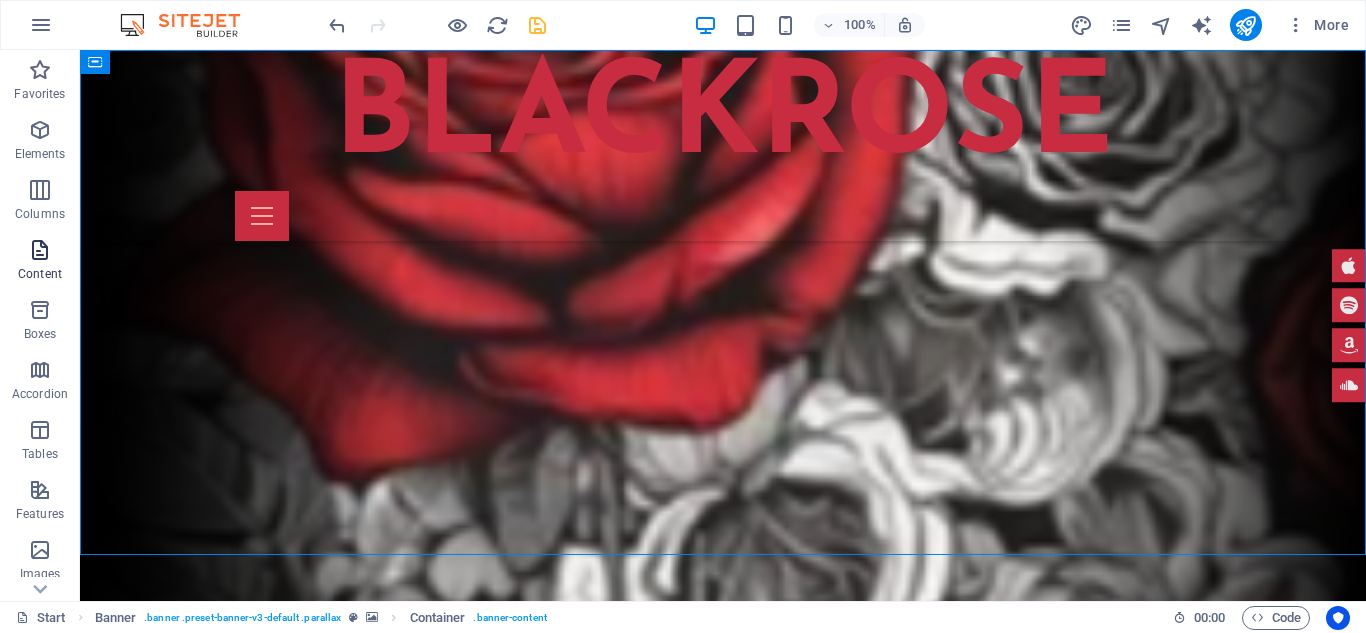 click at bounding box center (40, 250) 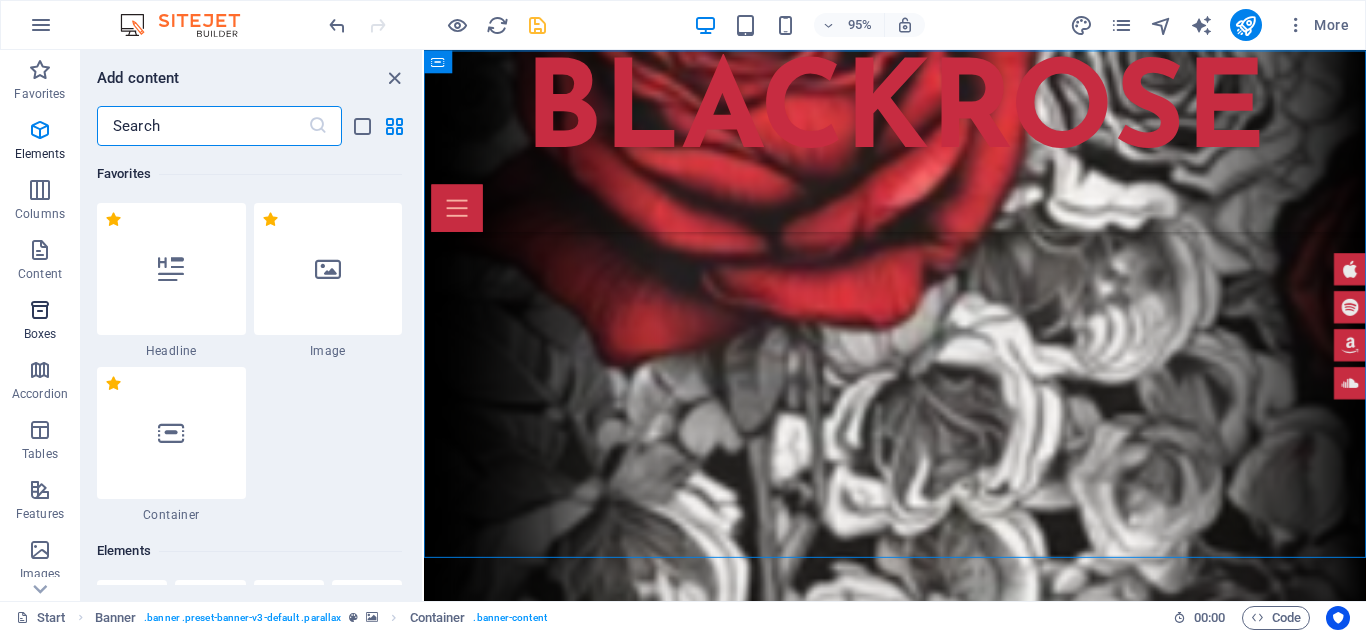 scroll, scrollTop: 3663, scrollLeft: 0, axis: vertical 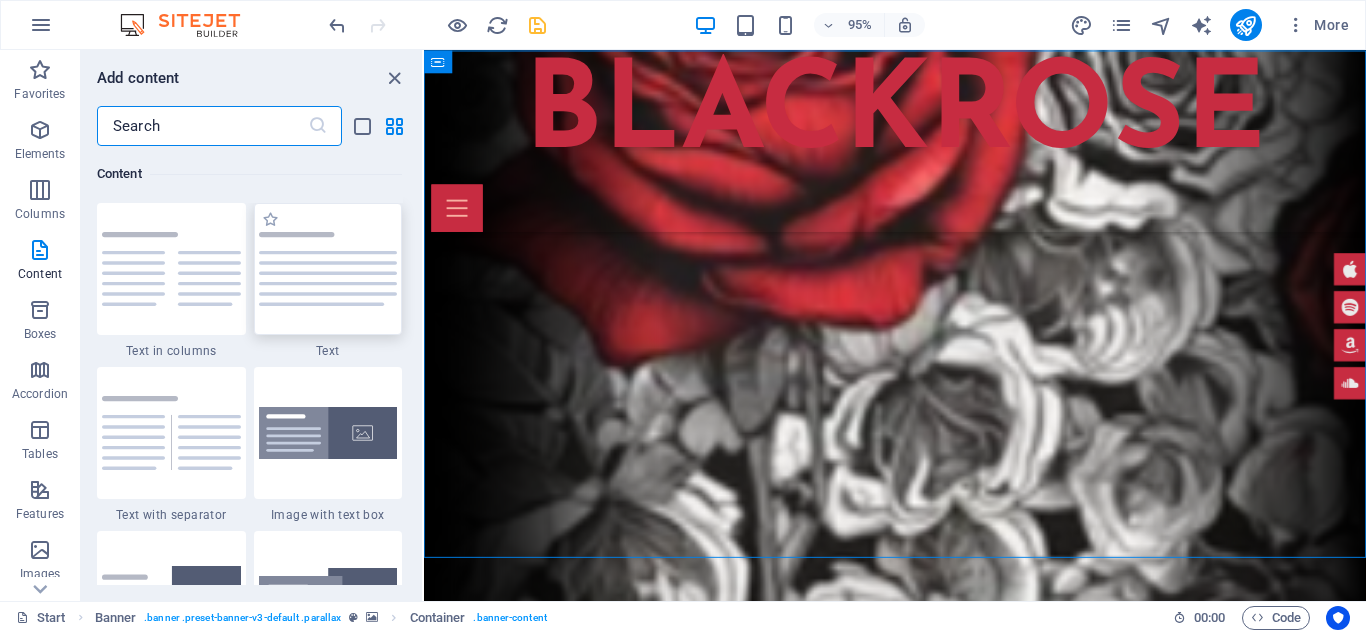 click at bounding box center (328, 269) 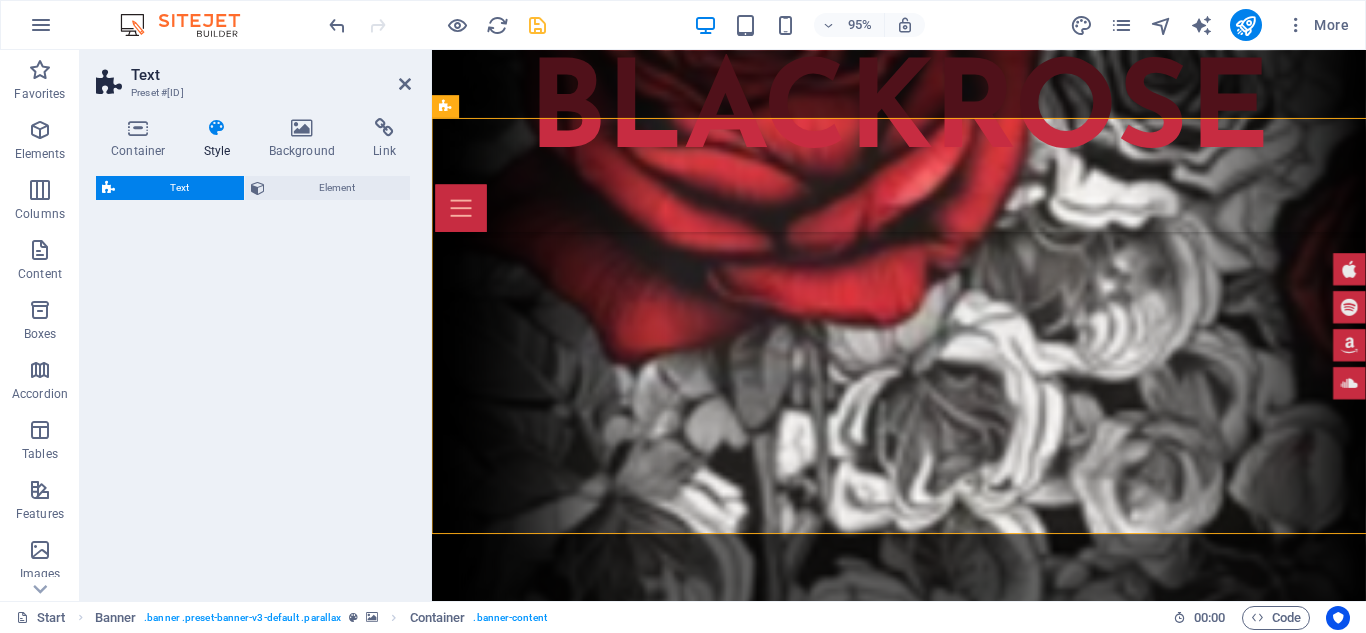 select on "rem" 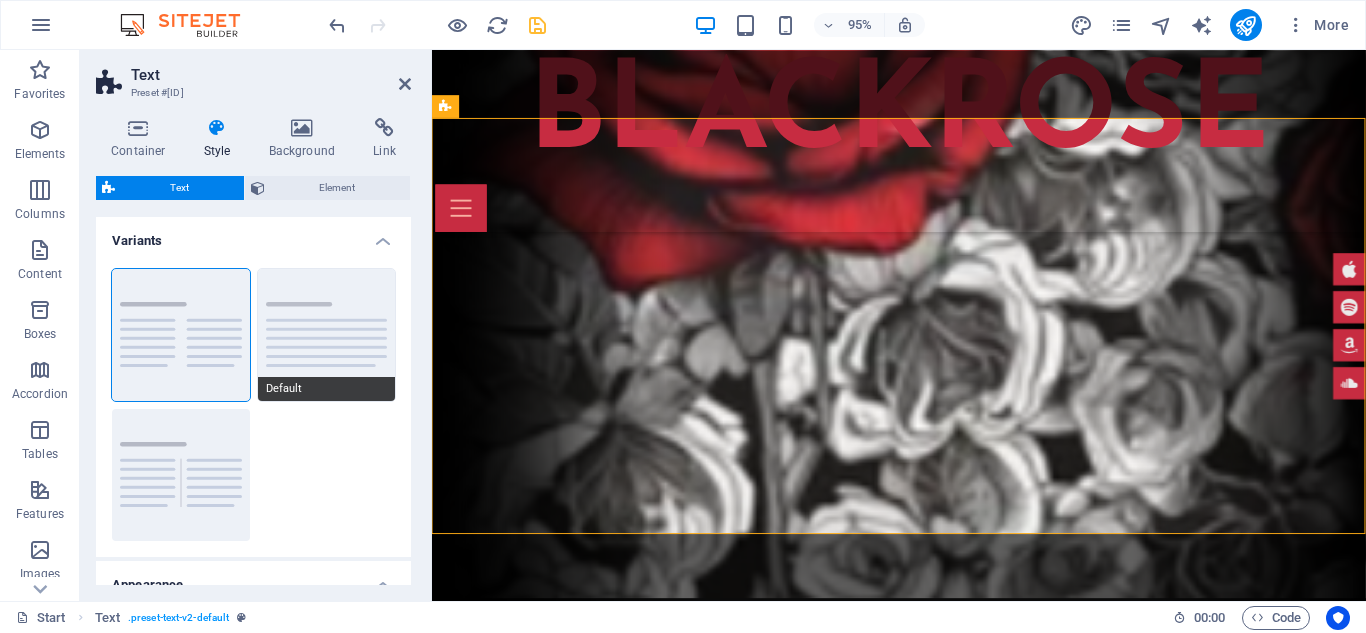 scroll, scrollTop: 509, scrollLeft: 0, axis: vertical 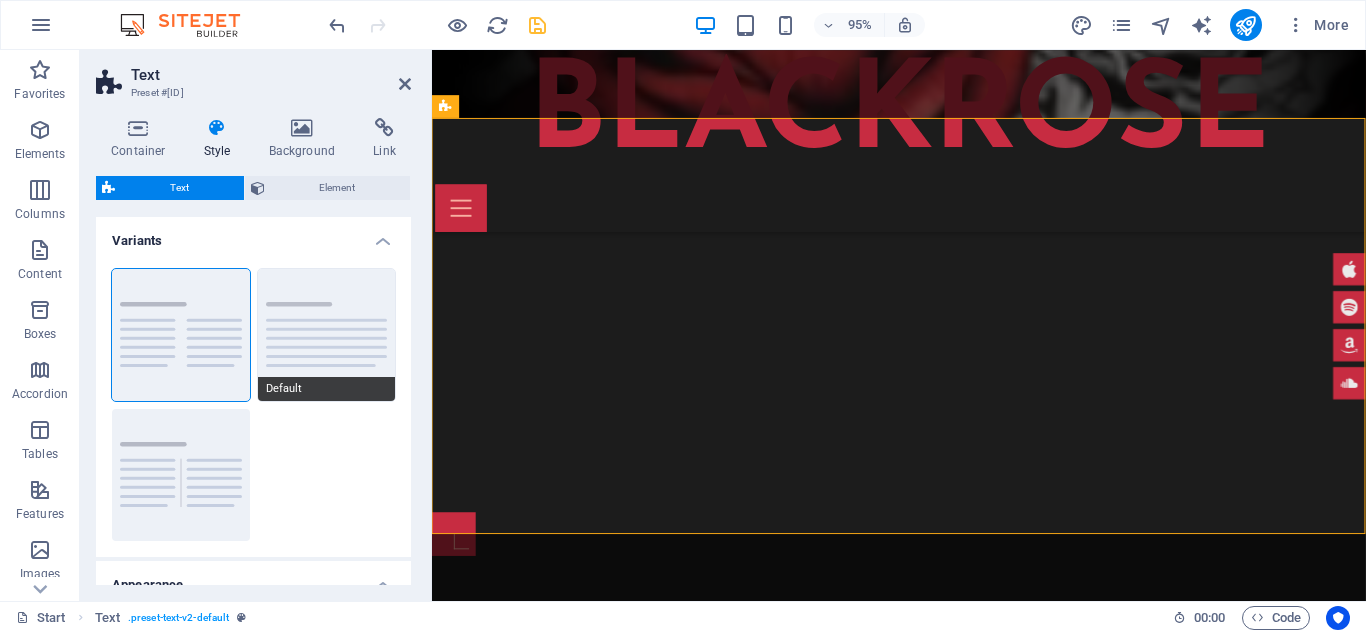 drag, startPoint x: 404, startPoint y: 312, endPoint x: 385, endPoint y: 398, distance: 88.07383 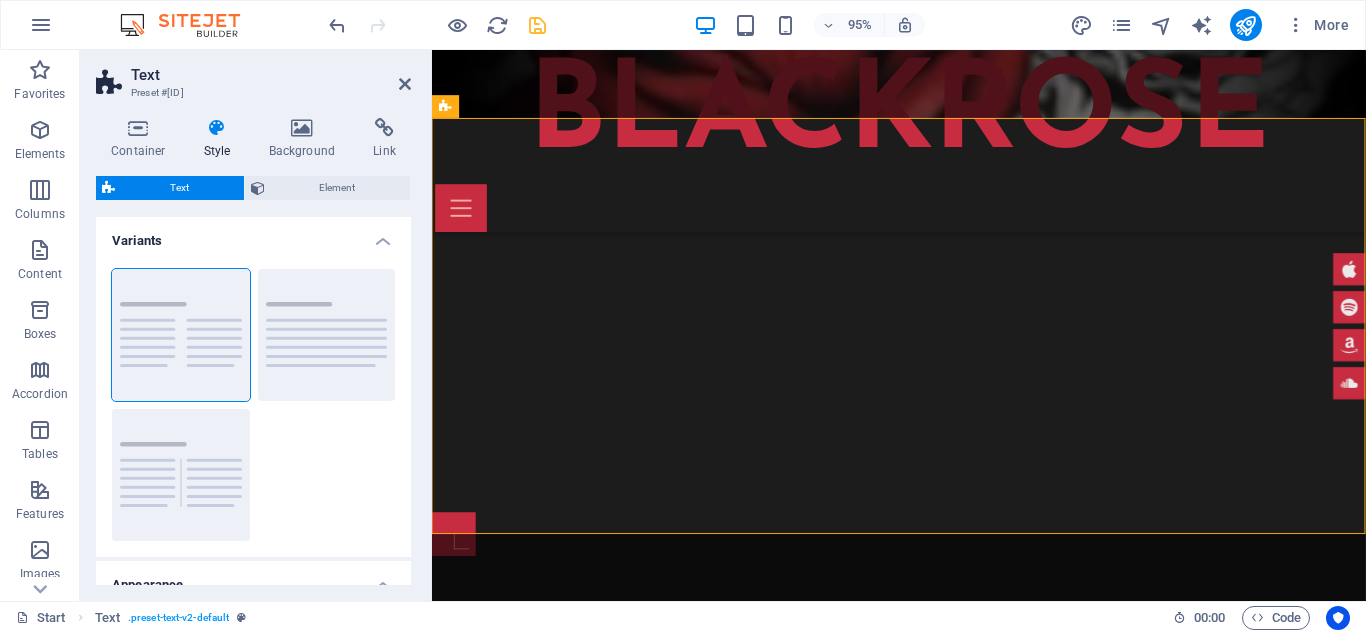 drag, startPoint x: 402, startPoint y: 384, endPoint x: 394, endPoint y: 448, distance: 64.49806 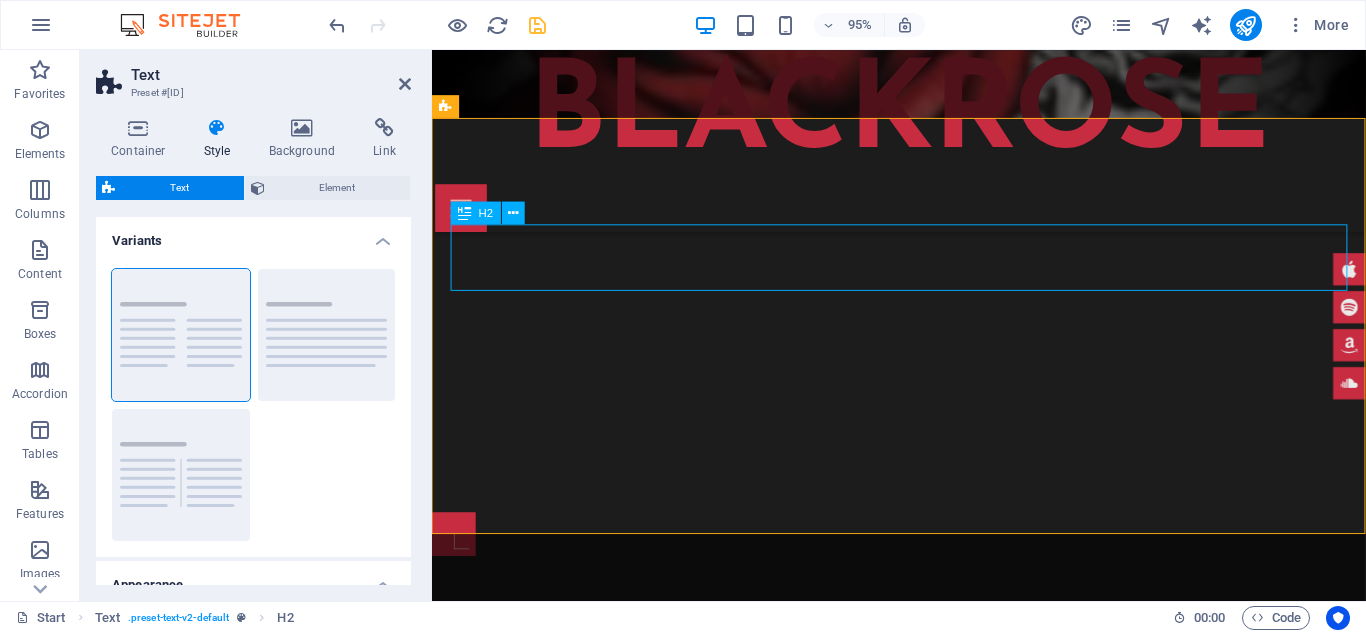click on "Headline" at bounding box center (924, 729) 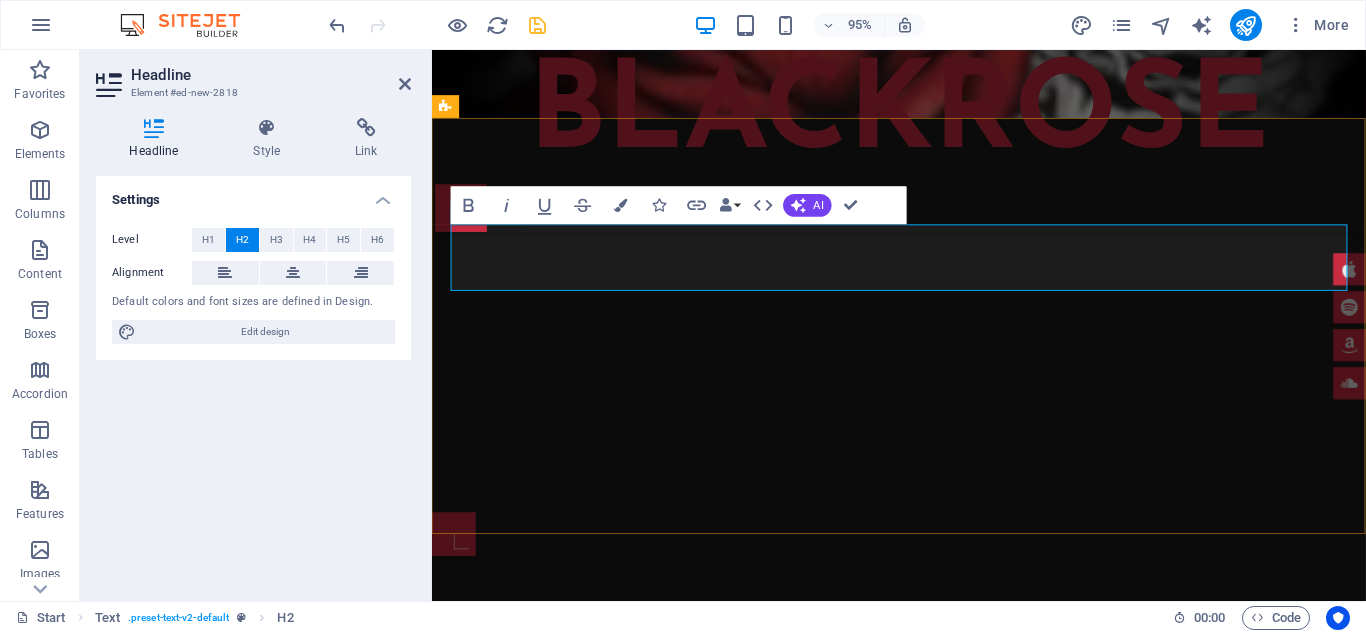 type 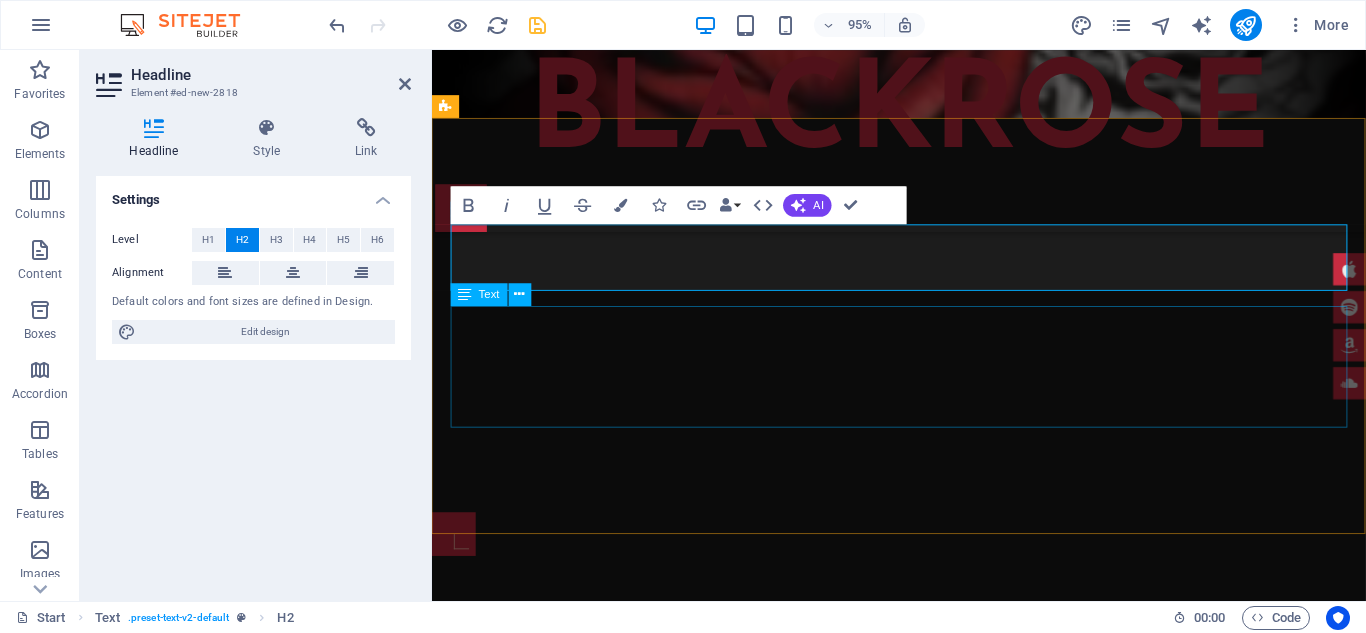 click on "Lorem ipsum dolor sitope amet, consectetur adipisicing elitip. Massumenda, dolore, cum vel modi asperiores consequatur suscipit quidem ducimus eveniet iure expedita consecteture odiogil voluptatum similique fugit voluptates atem accusamus quae quas dolorem tenetur facere tempora maiores adipisci reiciendis accusantium voluptatibus id voluptate tempore dolor harum nisi amet! Nobis, eaque. Aenean commodo ligula eget dolor. Lorem ipsum dolor sit amet, consectetuer adipiscing elit leget odiogil voluptatum similique fugit voluptates dolor. Libero assumenda, dolore, cum vel modi asperiores consequatur." at bounding box center [924, 845] 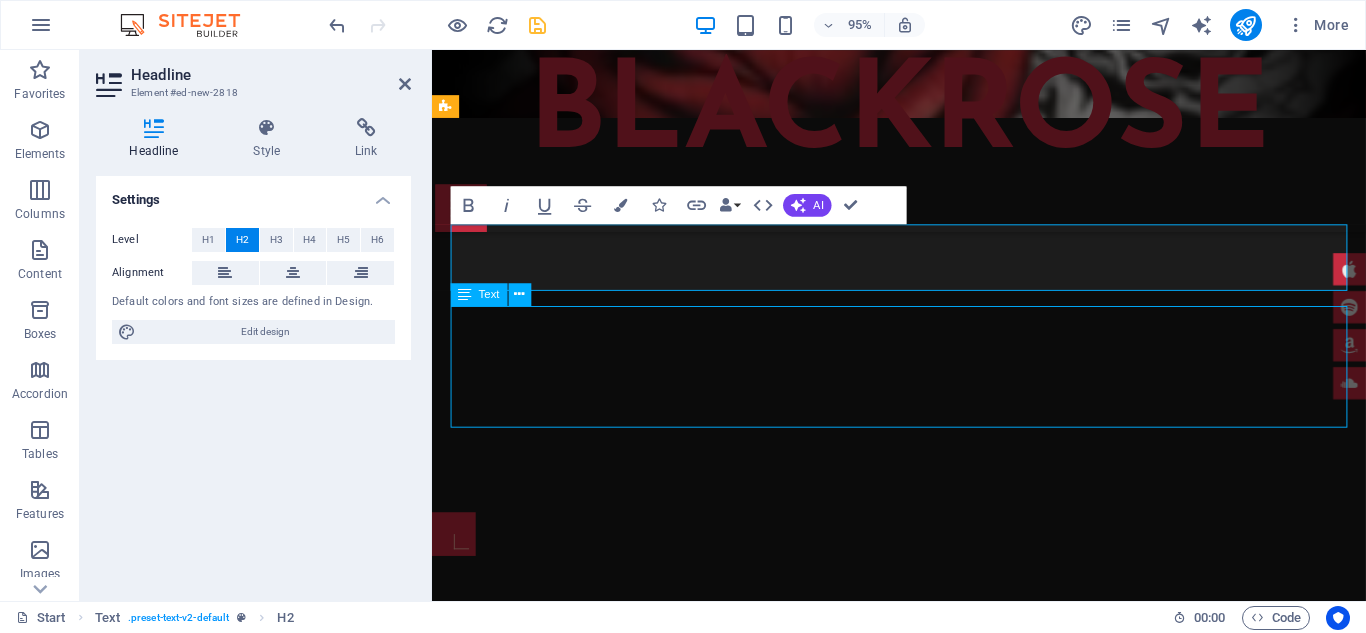 click on "Lorem ipsum dolor sitope amet, consectetur adipisicing elitip. Massumenda, dolore, cum vel modi asperiores consequatur suscipit quidem ducimus eveniet iure expedita consecteture odiogil voluptatum similique fugit voluptates atem accusamus quae quas dolorem tenetur facere tempora maiores adipisci reiciendis accusantium voluptatibus id voluptate tempore dolor harum nisi amet! Nobis, eaque. Aenean commodo ligula eget dolor. Lorem ipsum dolor sit amet, consectetuer adipiscing elit leget odiogil voluptatum similique fugit voluptates dolor. Libero assumenda, dolore, cum vel modi asperiores consequatur." at bounding box center [924, 845] 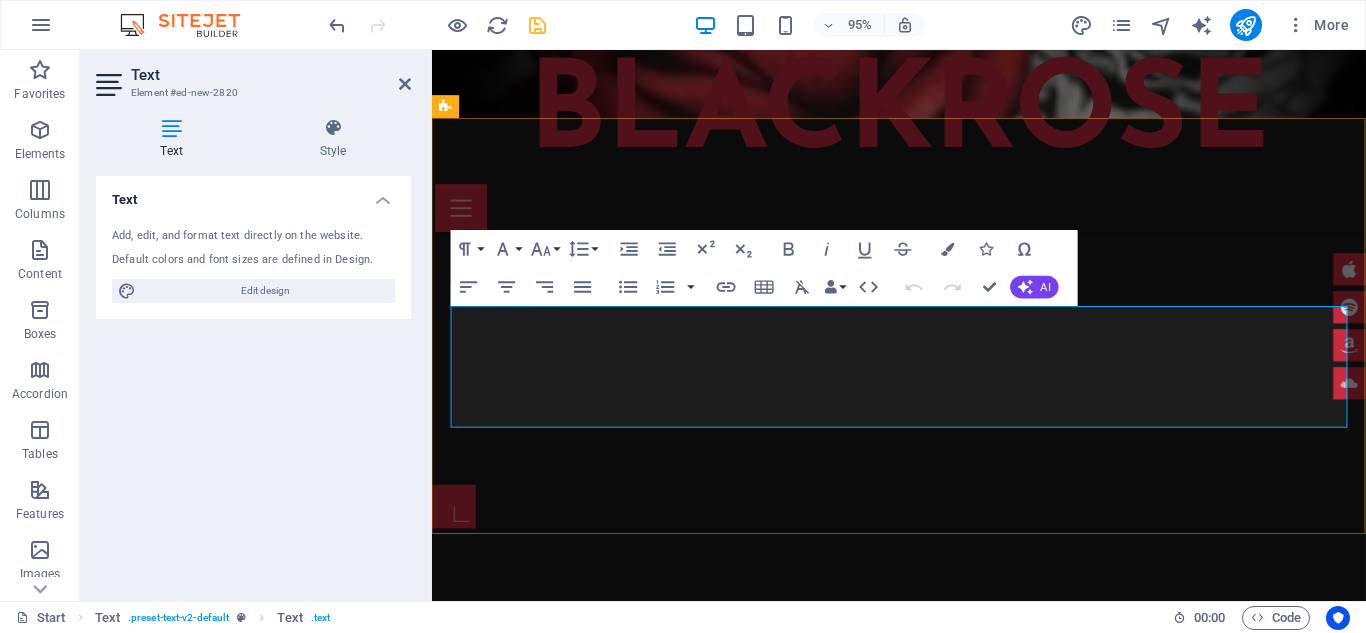 click on "Lorem ipsum dolor sitope amet, consectetur adipisicing elitip. Massumenda, dolore, cum vel modi asperiores consequatur suscipit quidem ducimus eveniet iure expedita consecteture odiogil voluptatum similique fugit voluptates atem accusamus quae quas dolorem tenetur facere tempora maiores adipisci reiciendis accusantium voluptatibus id voluptate tempore dolor harum nisi amet! Nobis, eaque. Aenean commodo ligula eget dolor. Lorem ipsum dolor sit amet, consectetuer adipiscing elit leget odiogil voluptatum similique fugit voluptates dolor. Libero assumenda, dolore, cum vel modi asperiores consequatur." at bounding box center (924, 816) 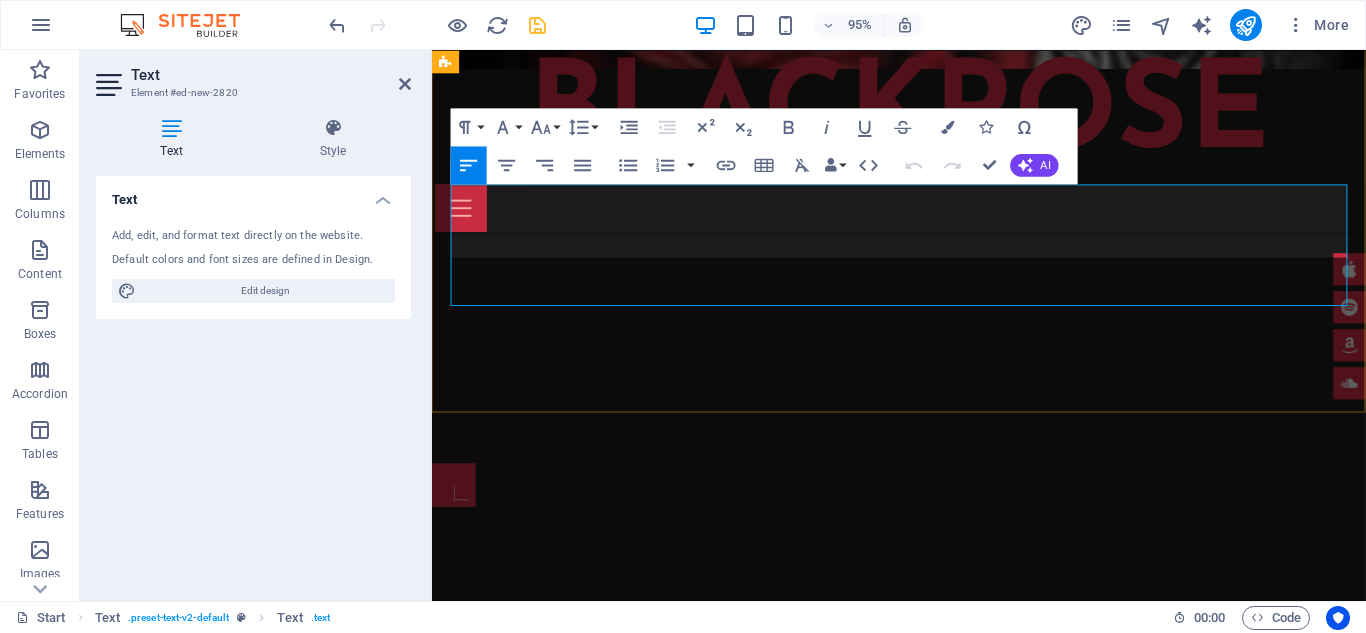 scroll, scrollTop: 637, scrollLeft: 0, axis: vertical 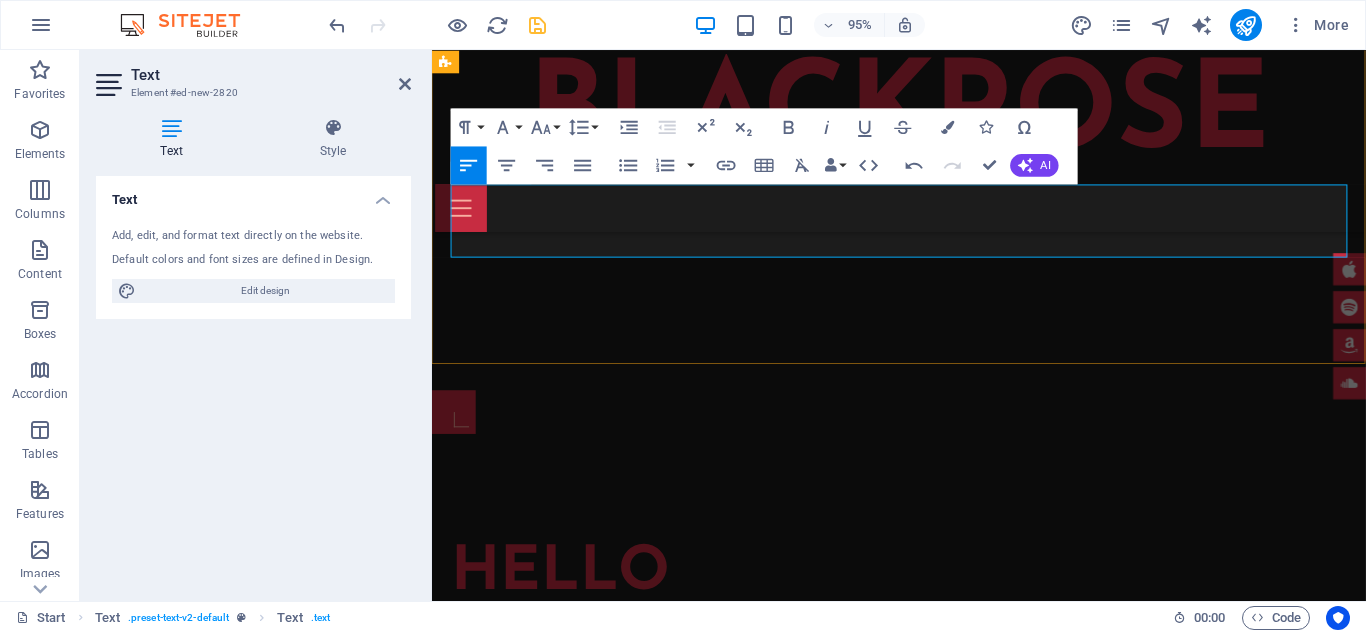 click on "reiciendis accusantium voluptatibus id voluptate tempore dolor harum nisi amet! Nobis, eaque. Aenean commodo ligula eget dolor. Lorem ipsum dolor sit amet, consectetuer adipiscing elit leget odiogil voluptatum similique fugit voluptates dolor. Libero assumenda, dolore, cum vel modi asperiores consequatur." at bounding box center [924, 691] 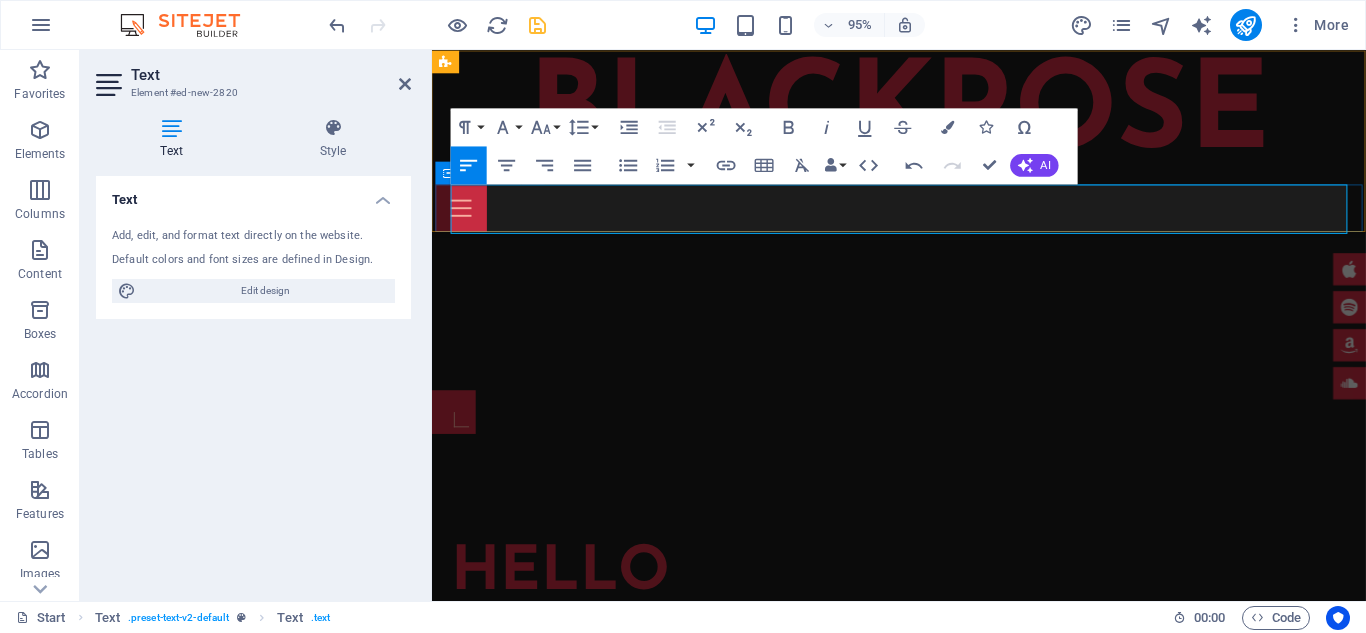 click at bounding box center [924, 216] 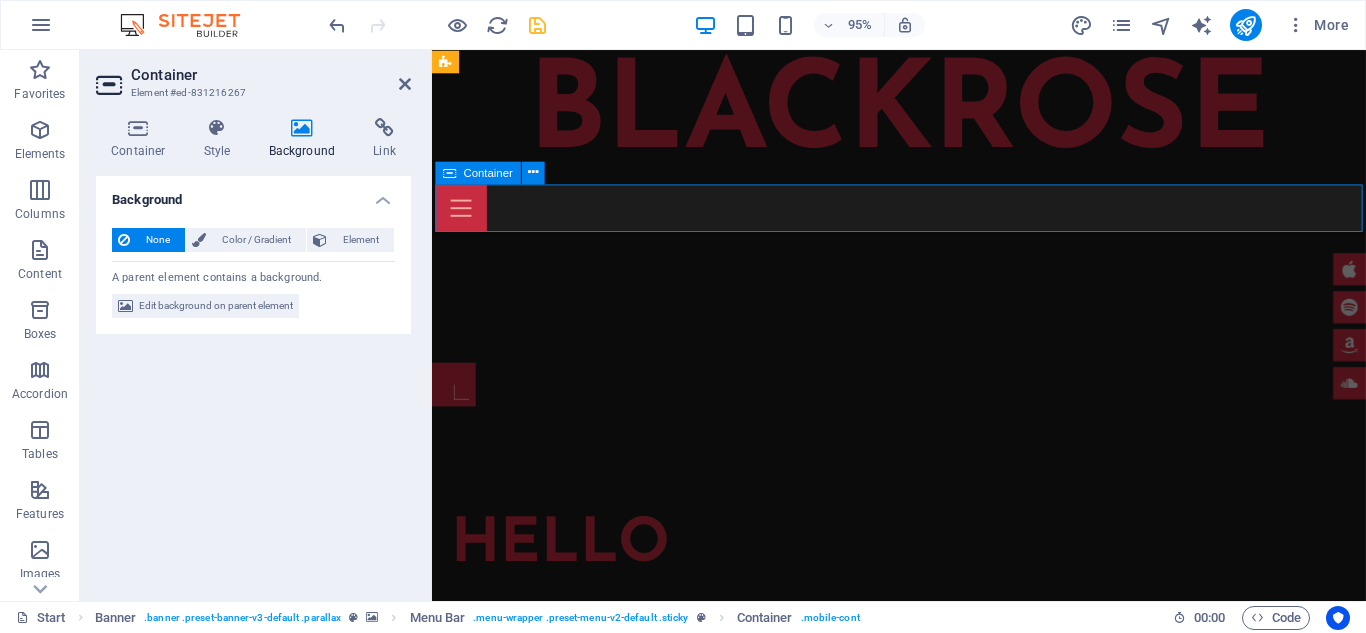 click at bounding box center (924, 216) 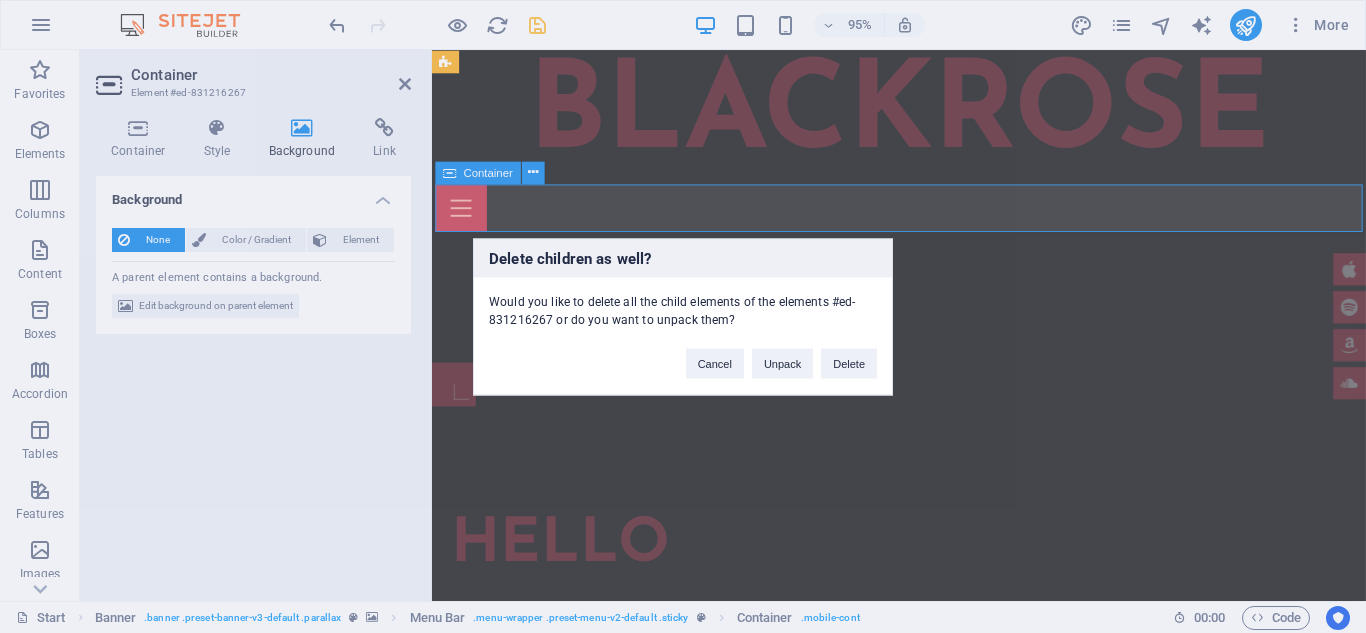 type 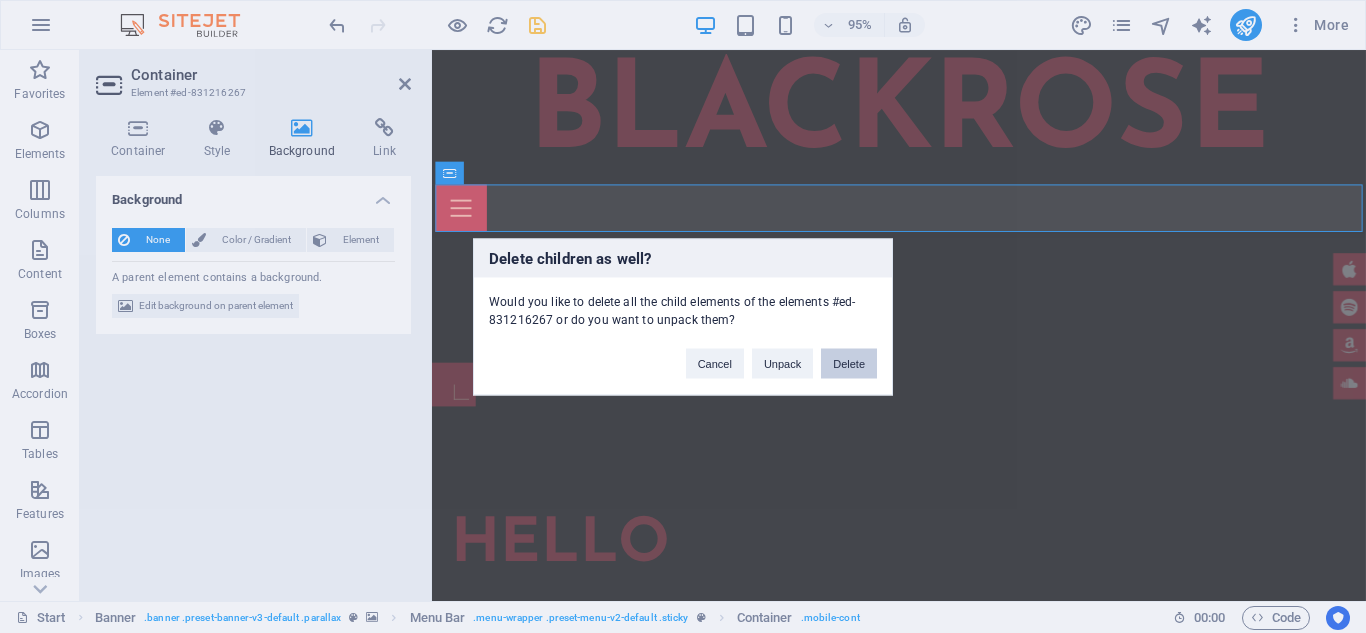 click on "Delete" at bounding box center [849, 363] 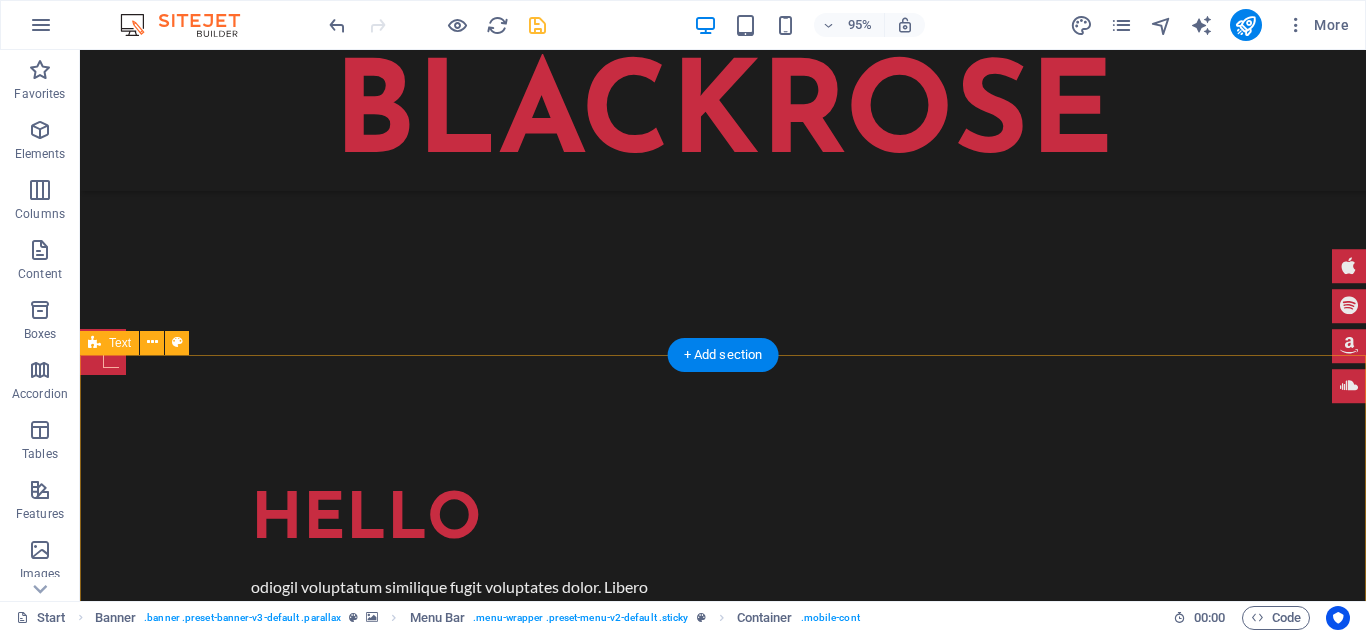 scroll, scrollTop: 608, scrollLeft: 0, axis: vertical 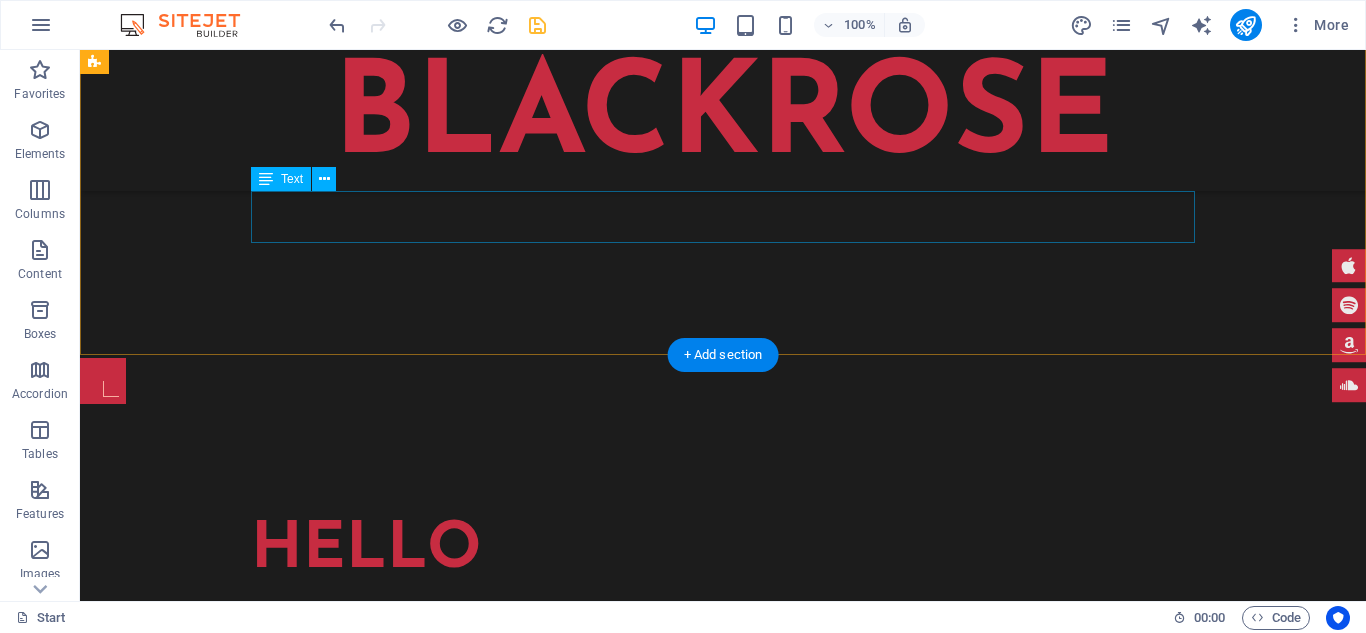 click on "odiogil voluptatum similique fugit voluptates dolor. Libero assumenda, dolore, cum vel modi asperiores consequatur." at bounding box center [723, 628] 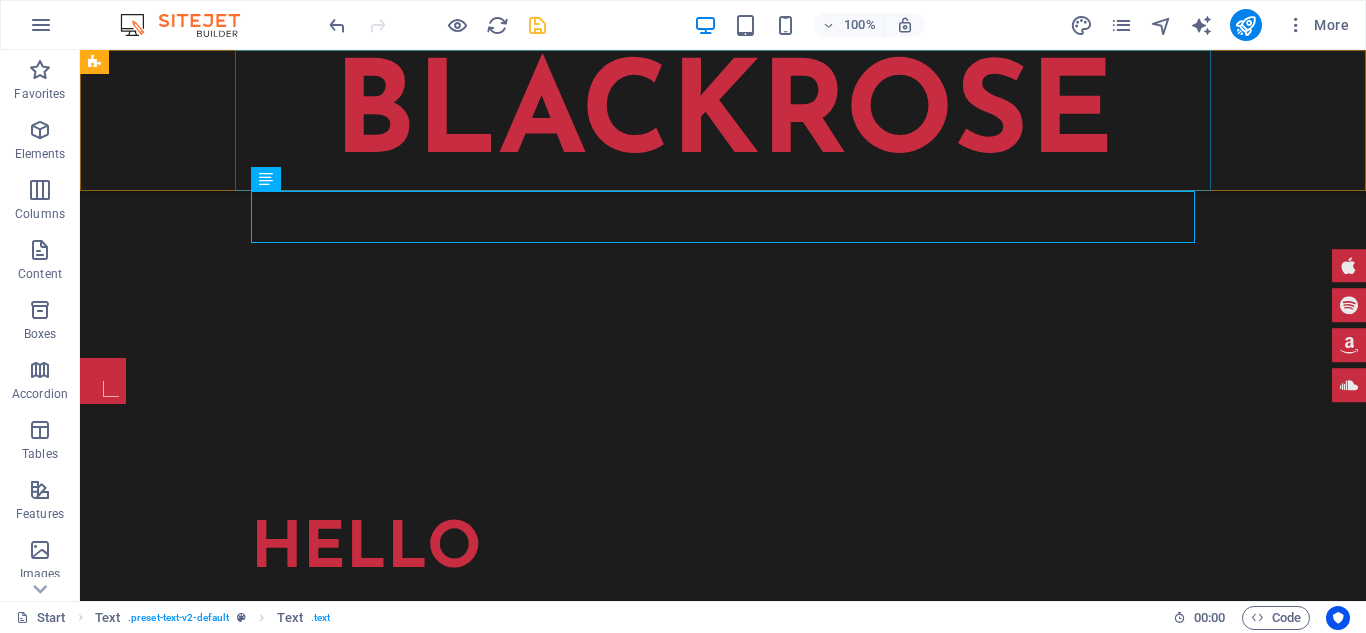 click on "Blackrose" at bounding box center [723, 120] 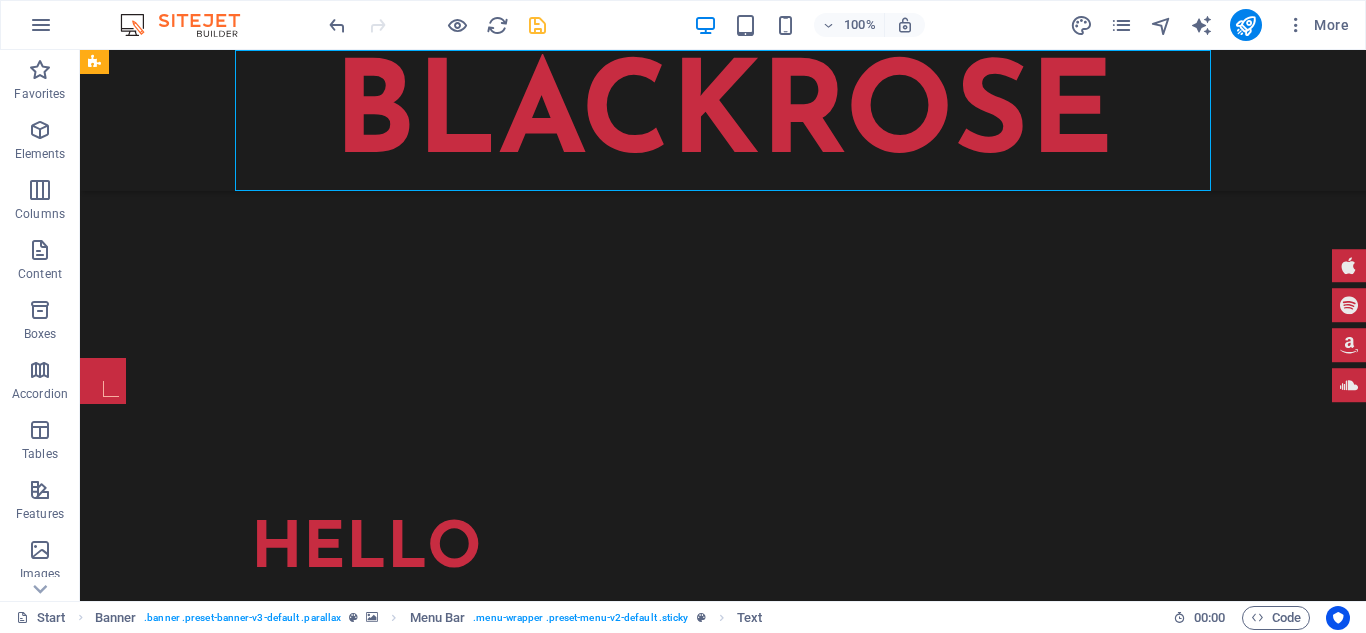 click on "Blackrose" at bounding box center (723, 120) 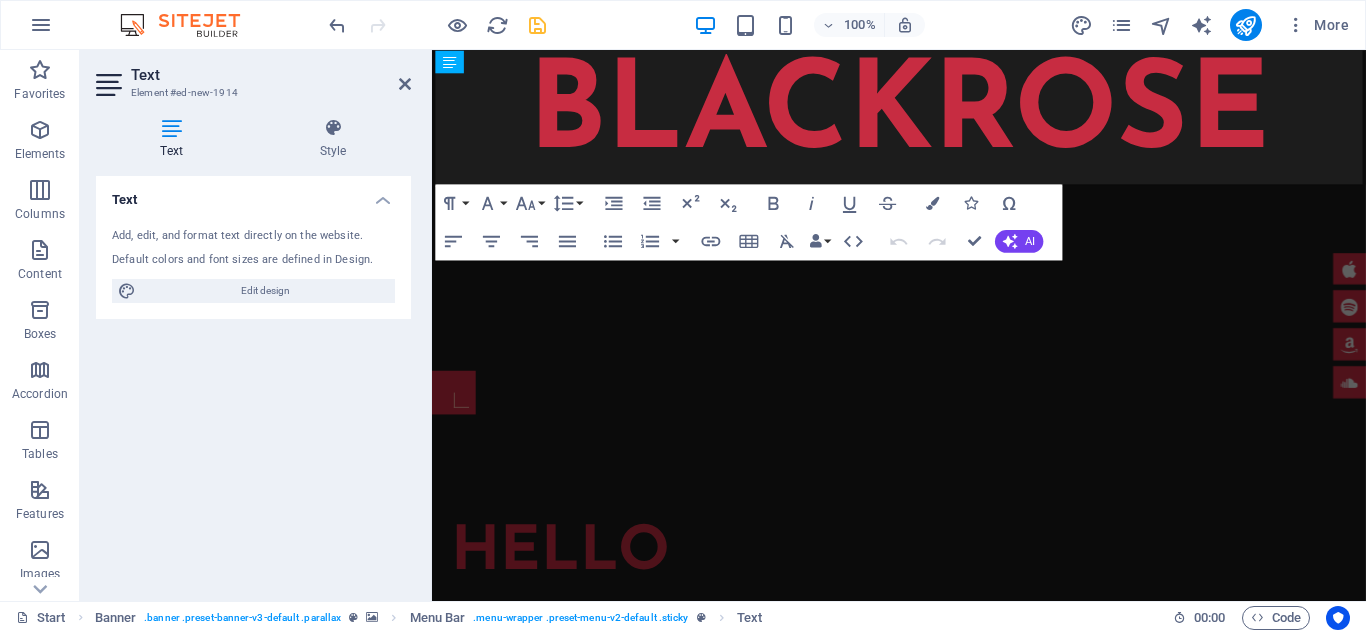 scroll, scrollTop: 0, scrollLeft: 0, axis: both 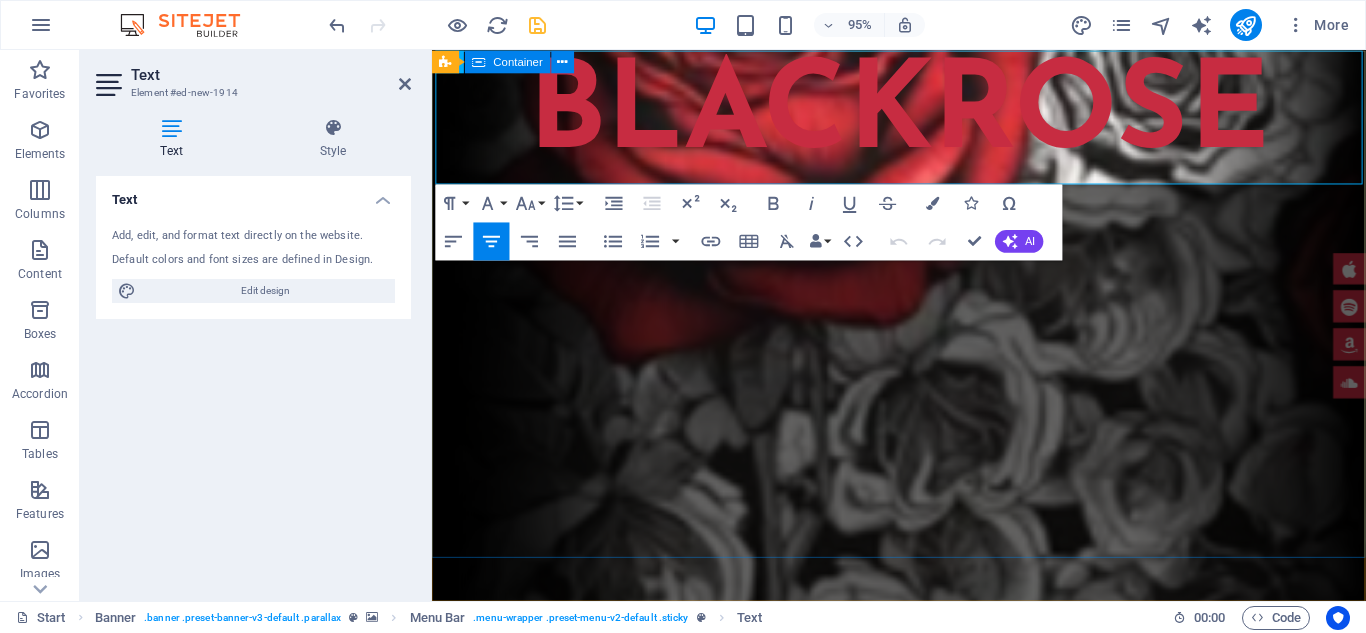 click at bounding box center [923, 812] 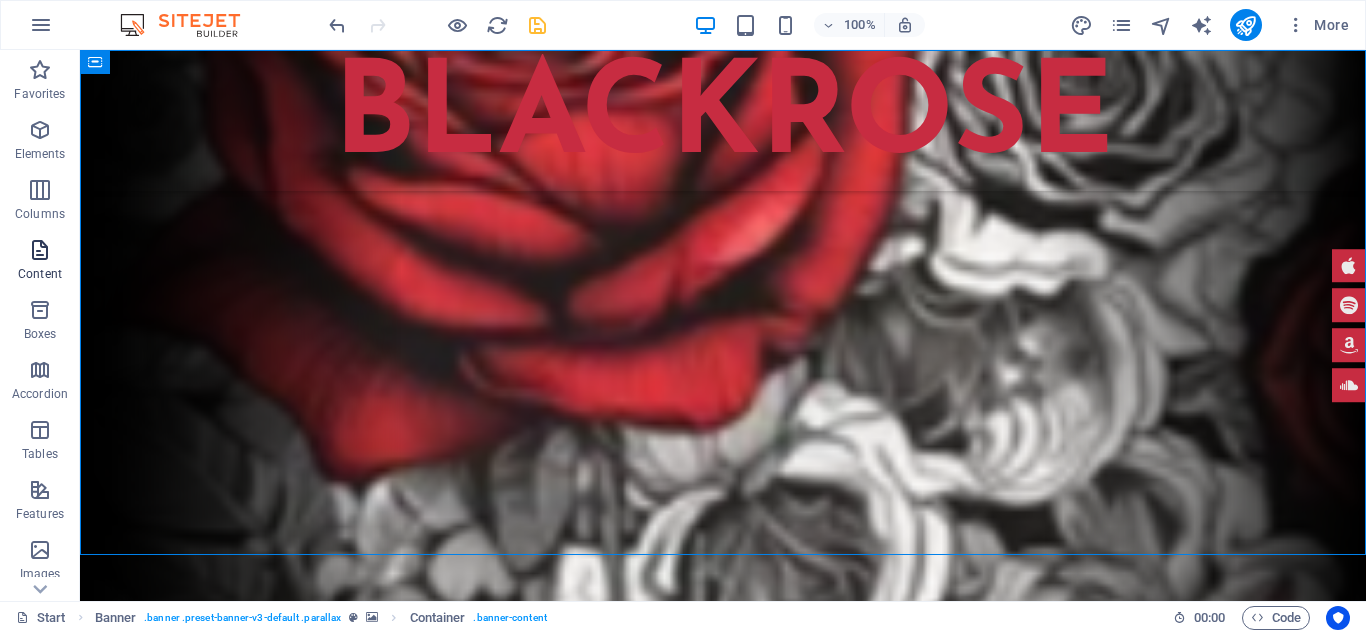 click on "Content" at bounding box center [40, 274] 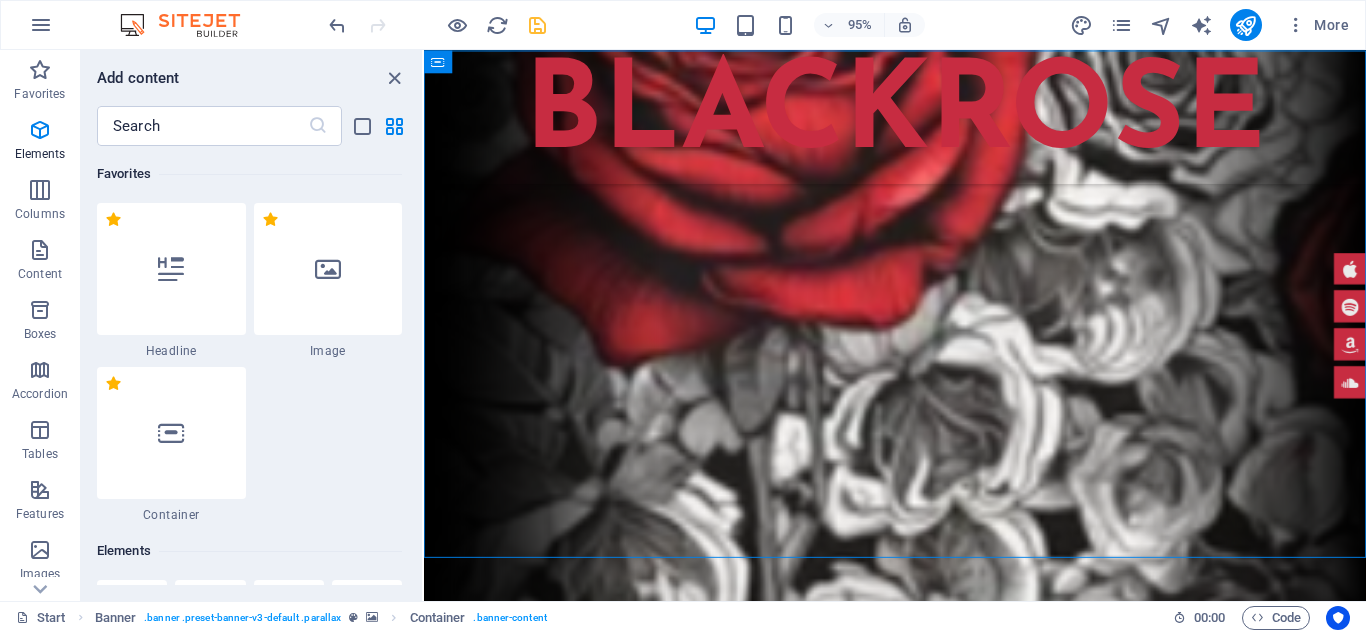 scroll, scrollTop: 3663, scrollLeft: 0, axis: vertical 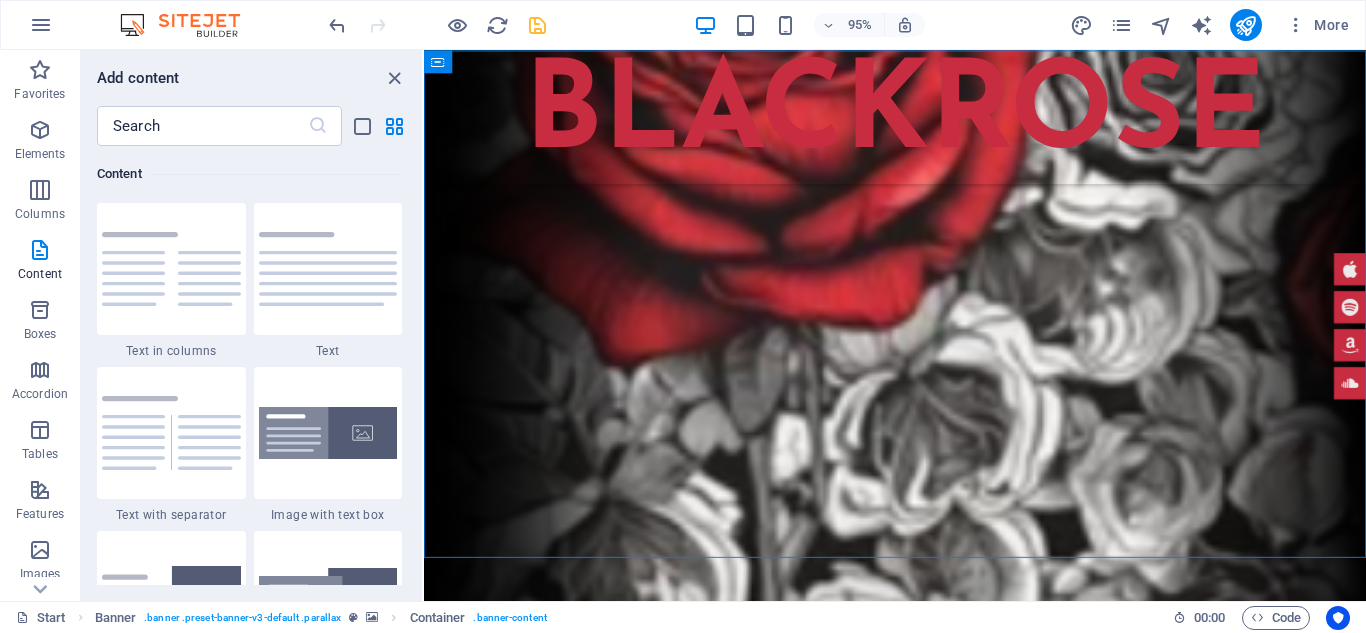 click on "Content" at bounding box center (249, 174) 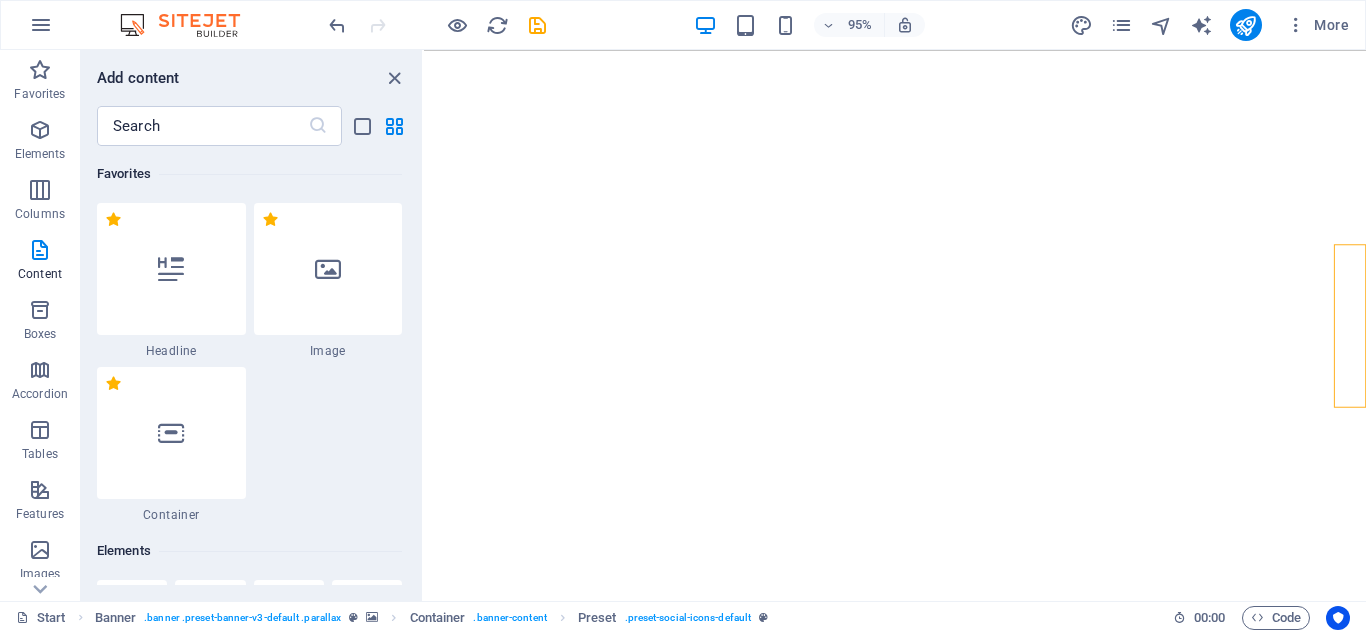 click on "Favorites 1 Star Headline 1 Star Image 1 Star Container Elements 1 Star Headline 1 Star Text 1 Star Image 1 Star Container 1 Star Spacer 1 Star Separator 1 Star HTML 1 Star Icon 1 Star Button 1 Star Logo 1 Star SVG 1 Star Image slider 1 Star Slider 1 Star Gallery 1 Star Menu 1 Star Map 1 Star Facebook 1 Star Video 1 Star YouTube 1 Star Vimeo 1 Star Document 1 Star Audio 1 Star Iframe 1 Star Privacy 1 Star Languages Columns 1 Star Container 1 Star 2 columns 1 Star 3 columns 1 Star 4 columns 1 Star 5 columns 1 Star 6 columns 1 Star 40-60 1 Star 20-80 1 Star 80-20 1 Star 30-70 1 Star 70-30 1 Star Unequal Columns 1 Star 25-25-50 1 Star 25-50-25 1 Star 50-25-25 1 Star 20-60-20 1 Star 50-16-16-16 1 Star 16-16-16-50 1 Star Grid 2-1 1 Star Grid 1-2 1 Star Grid 3-1 1 Star Grid 1-3 1 Star Grid 4-1 1 Star Grid 1-4 1 Star Grid 1-2-1 1 Star Grid 1-1-2 1 Star Grid 2h-2v 1 Star Grid 2v-2h 1 Star Grid 2-1-2 1 Star Grid 3-4 Content 1 Star Text in columns 1 Star Text 1 Star Text with separator 1 Star Image with text box 1 Star" at bounding box center [251, 365] 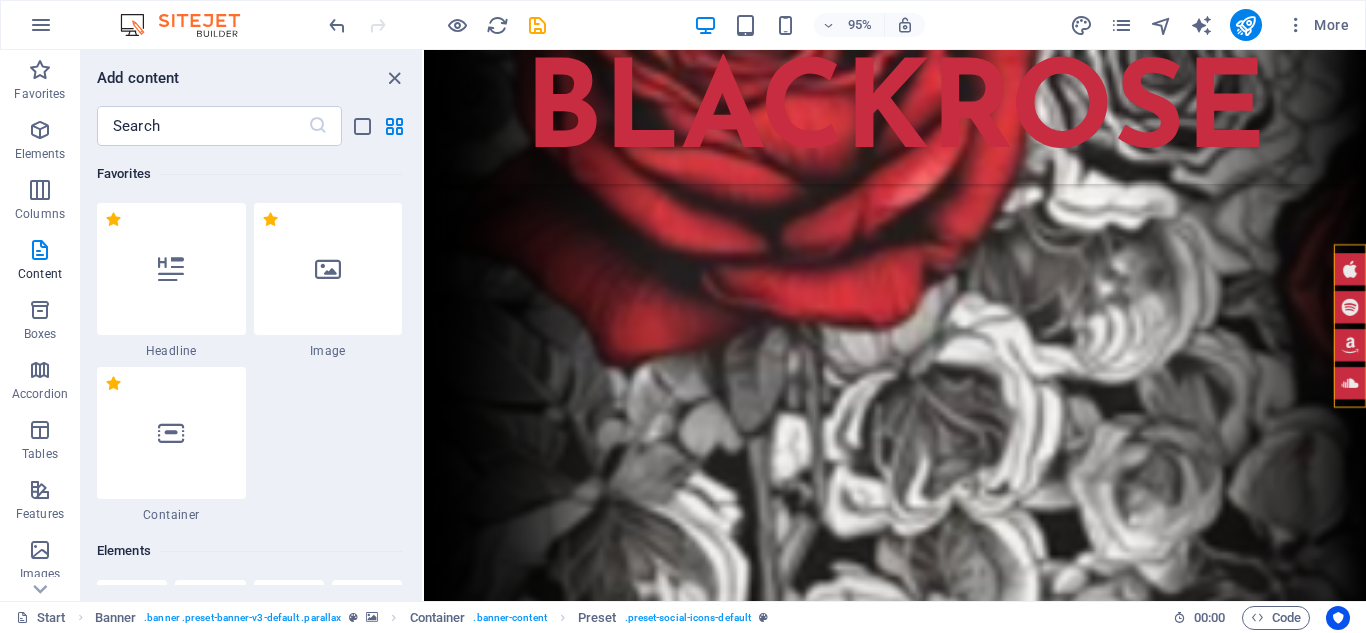 scroll, scrollTop: 5509, scrollLeft: 0, axis: vertical 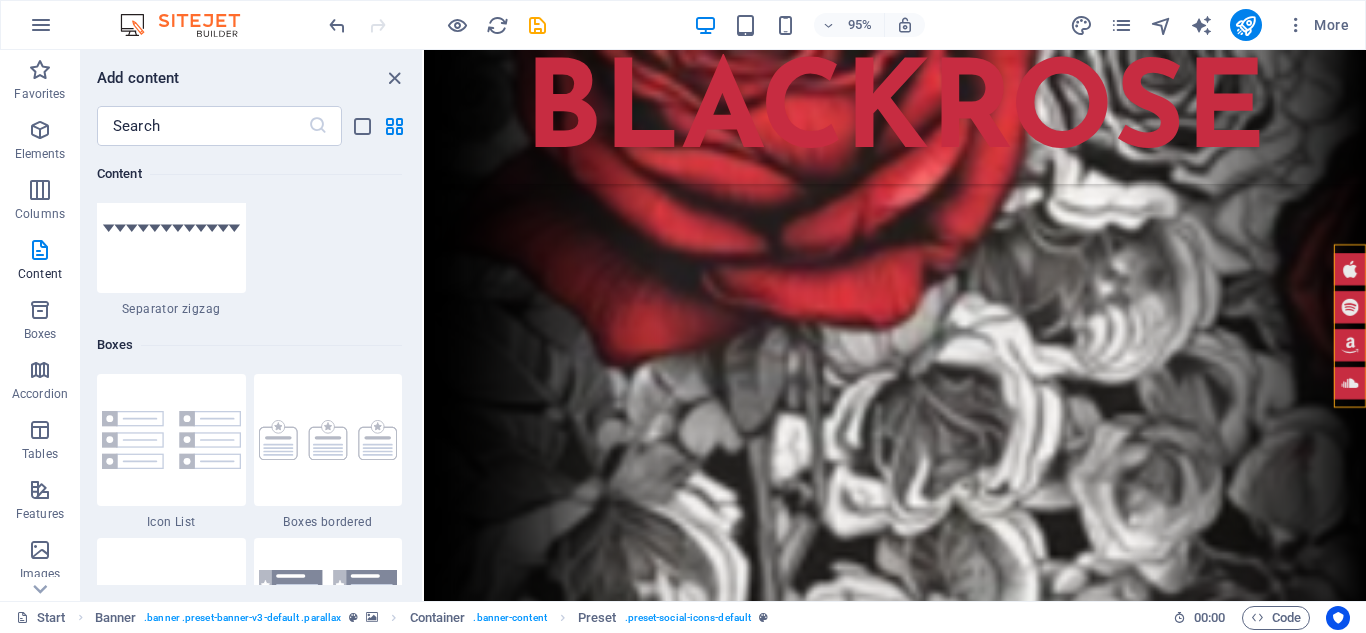 drag, startPoint x: 420, startPoint y: 232, endPoint x: 352, endPoint y: 279, distance: 82.661964 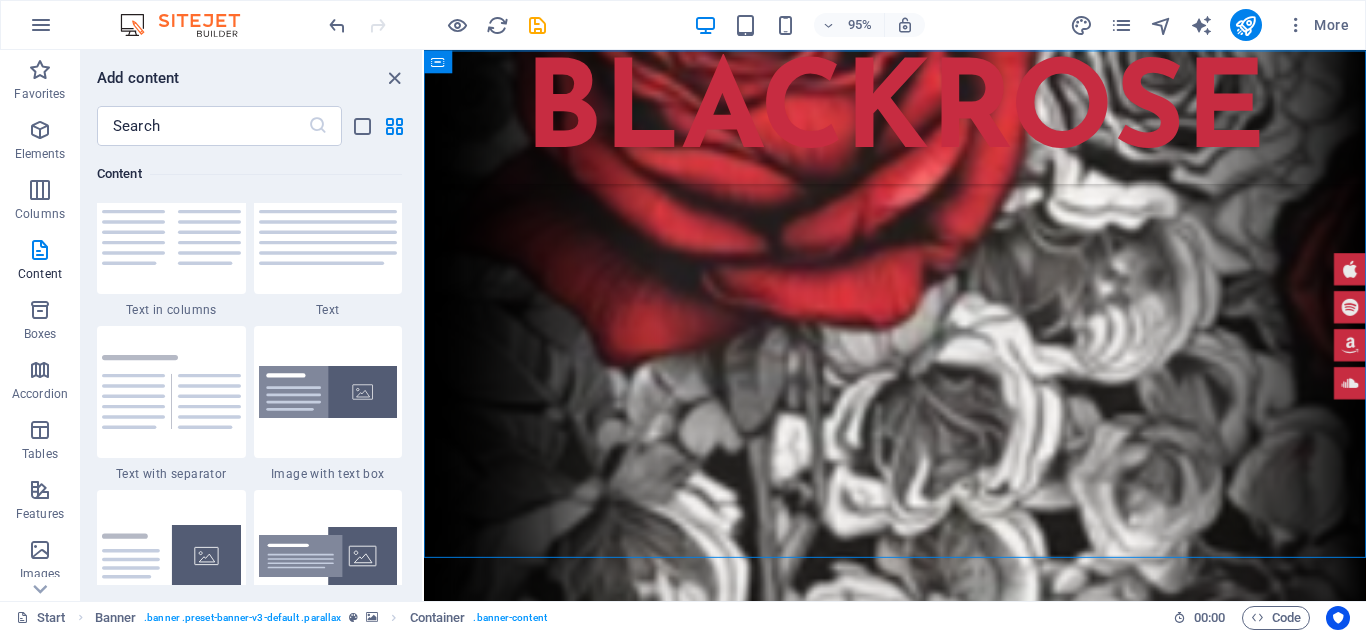 scroll, scrollTop: 3658, scrollLeft: 0, axis: vertical 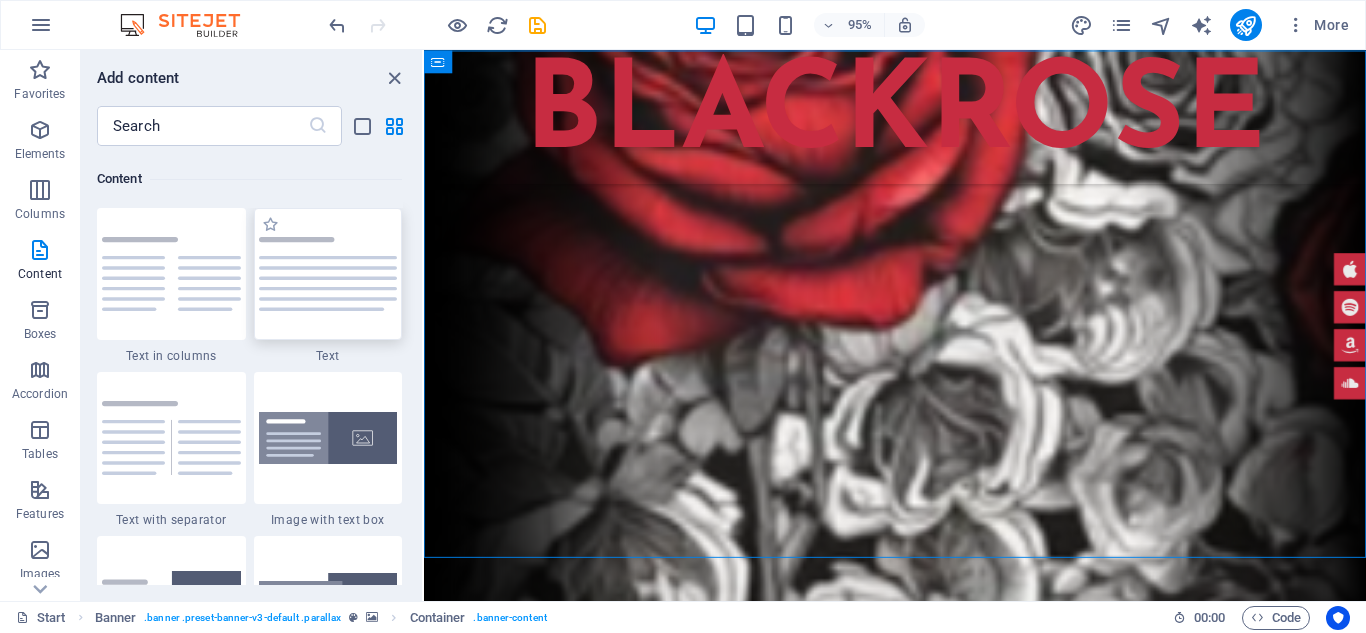 click at bounding box center [328, 274] 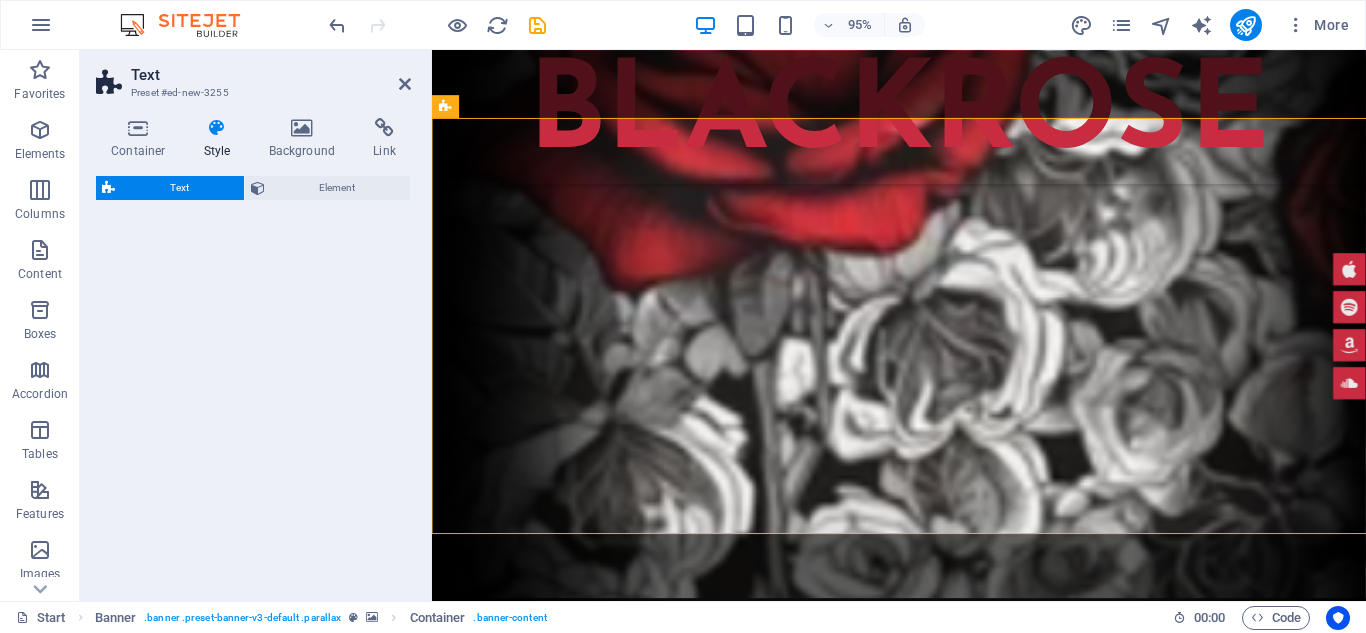 select on "rem" 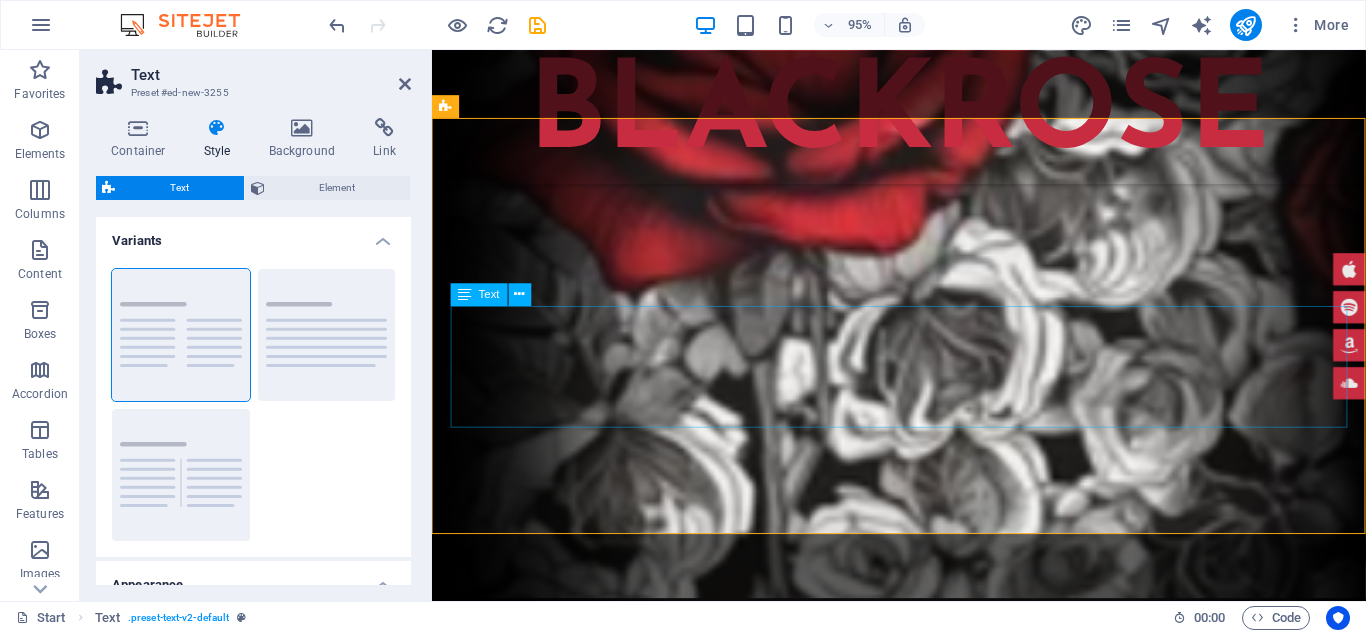 scroll, scrollTop: 509, scrollLeft: 0, axis: vertical 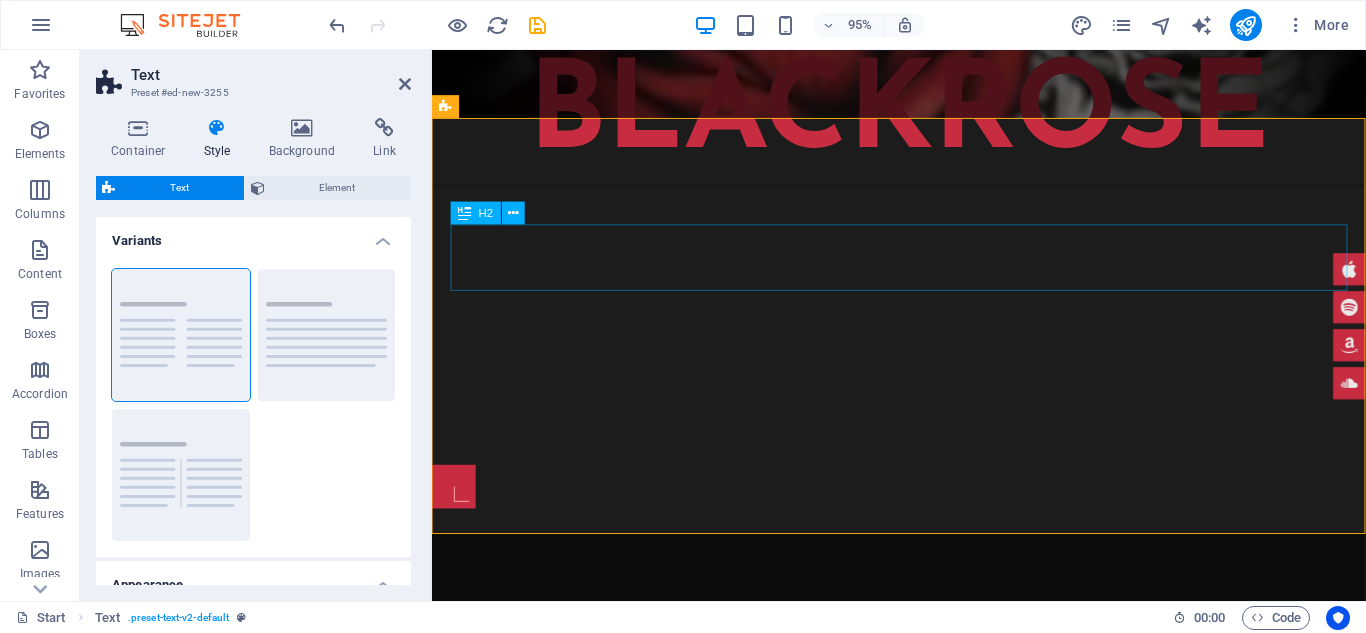 click on "Headline" at bounding box center (924, 679) 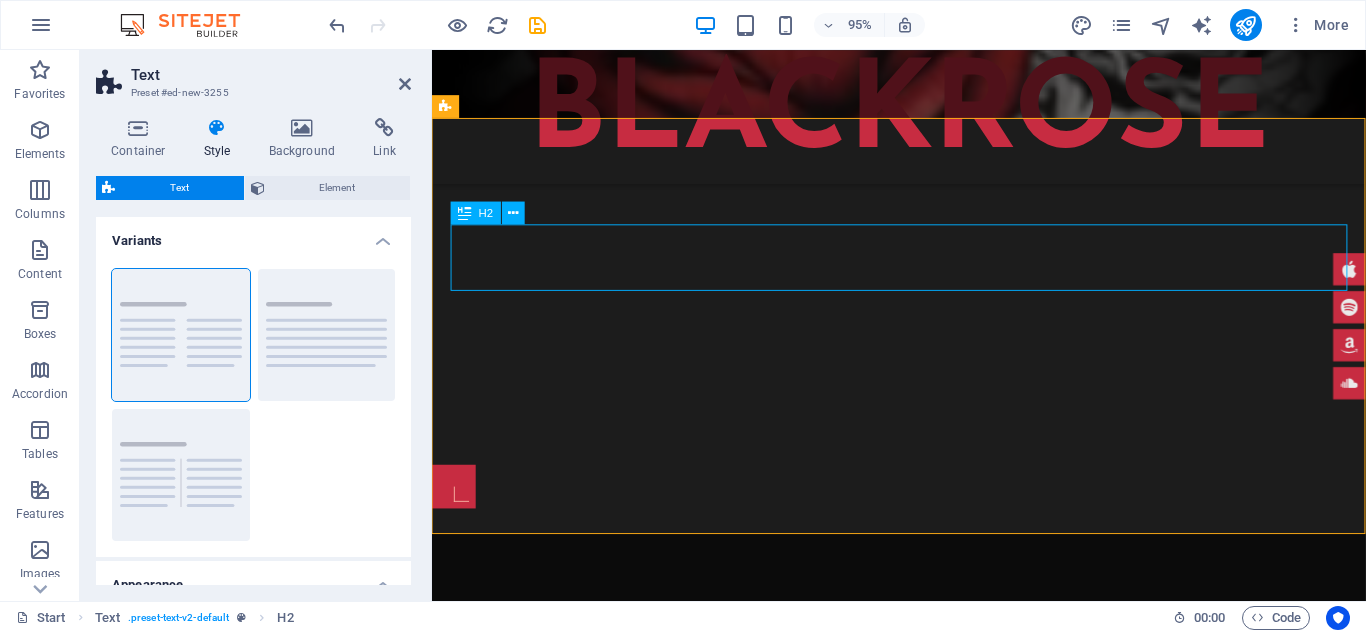 click on "Headline" at bounding box center (924, 679) 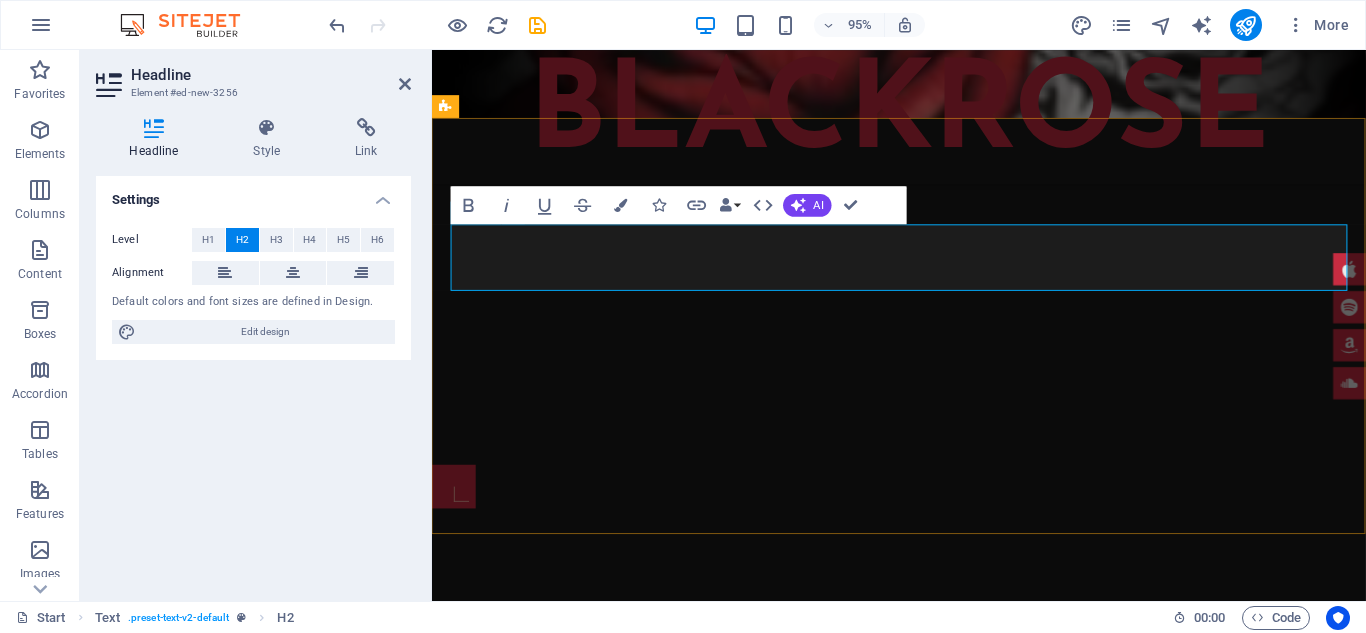 type 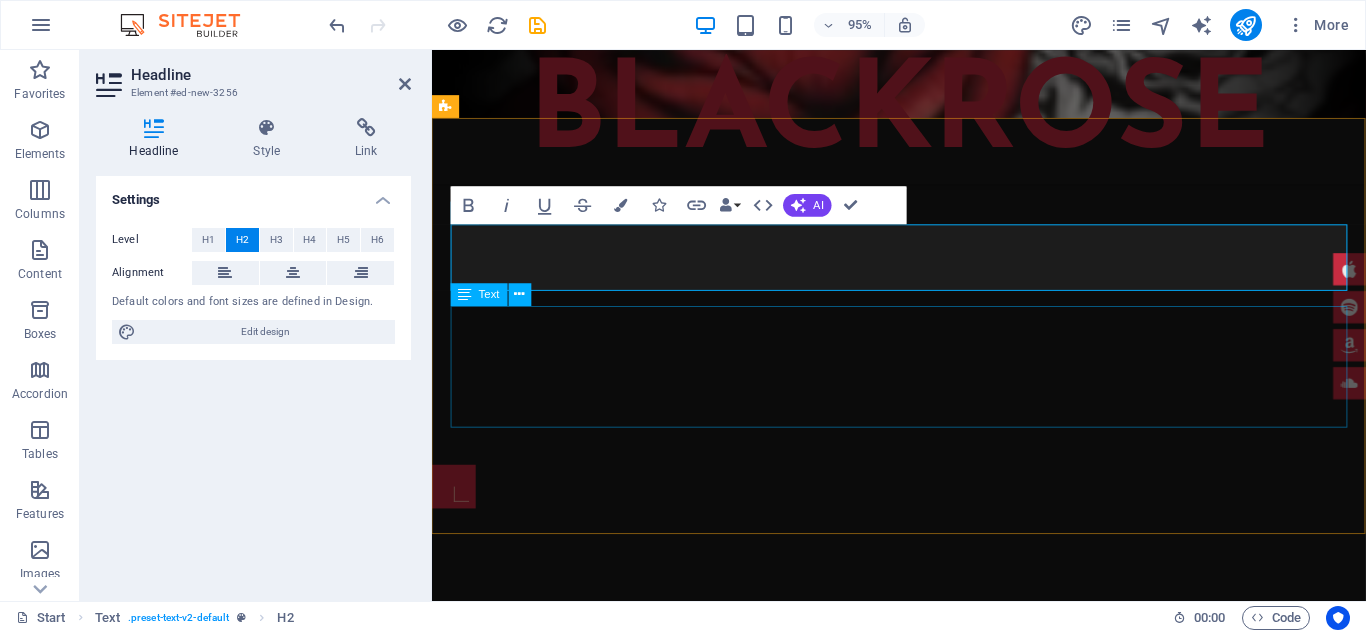 click on "Lorem ipsum dolor sitope amet, consectetur adipisicing elitip. Massumenda, dolore, cum vel modi asperiores consequatur suscipit quidem ducimus eveniet iure expedita consecteture odiogil voluptatum similique fugit voluptates atem accusamus quae quas dolorem tenetur facere tempora maiores adipisci reiciendis accusantium voluptatibus id voluptate tempore dolor harum nisi amet! Nobis, eaque. Aenean commodo ligula eget dolor. Lorem ipsum dolor sit amet, consectetuer adipiscing elit leget odiogil voluptatum similique fugit voluptates dolor. Libero assumenda, dolore, cum vel modi asperiores consequatur." at bounding box center (924, 795) 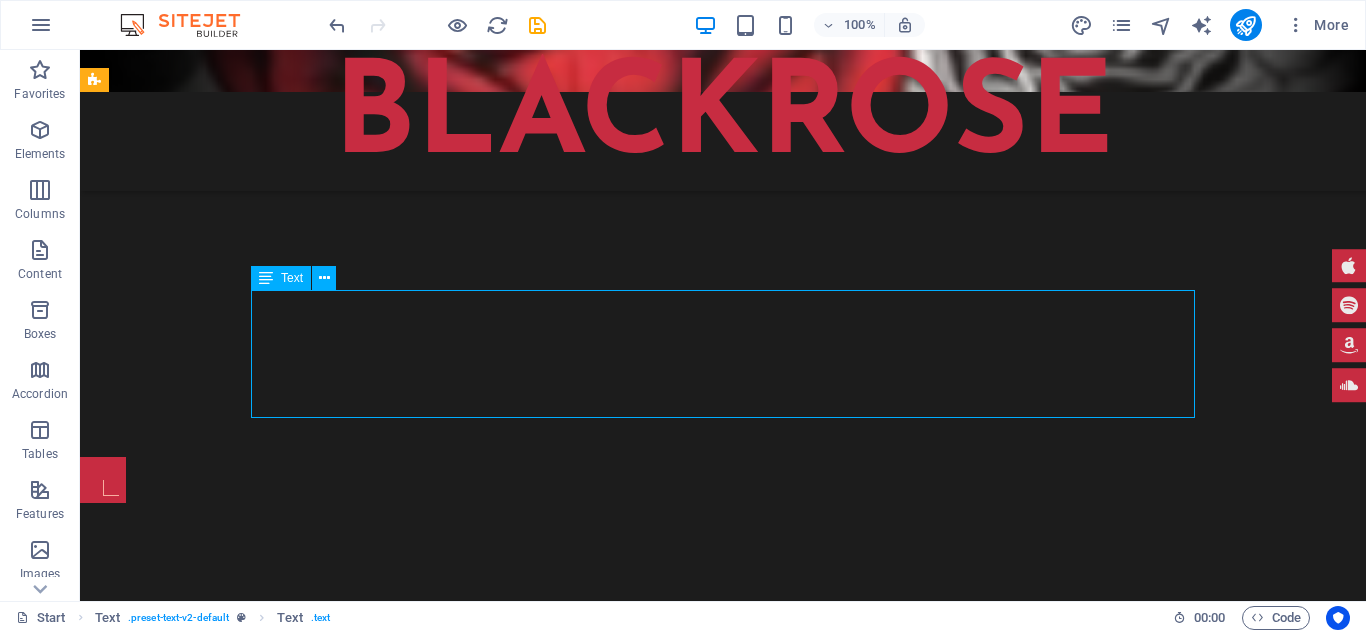 click on "Lorem ipsum dolor sitope amet, consectetur adipisicing elitip. Massumenda, dolore, cum vel modi asperiores consequatur suscipit quidem ducimus eveniet iure expedita consecteture odiogil voluptatum similique fugit voluptates atem accusamus quae quas dolorem tenetur facere tempora maiores adipisci reiciendis accusantium voluptatibus id voluptate tempore dolor harum nisi amet! Nobis, eaque. Aenean commodo ligula eget dolor. Lorem ipsum dolor sit amet, consectetuer adipiscing elit leget odiogil voluptatum similique fugit voluptates dolor. Libero assumenda, dolore, cum vel modi asperiores consequatur." at bounding box center [723, 766] 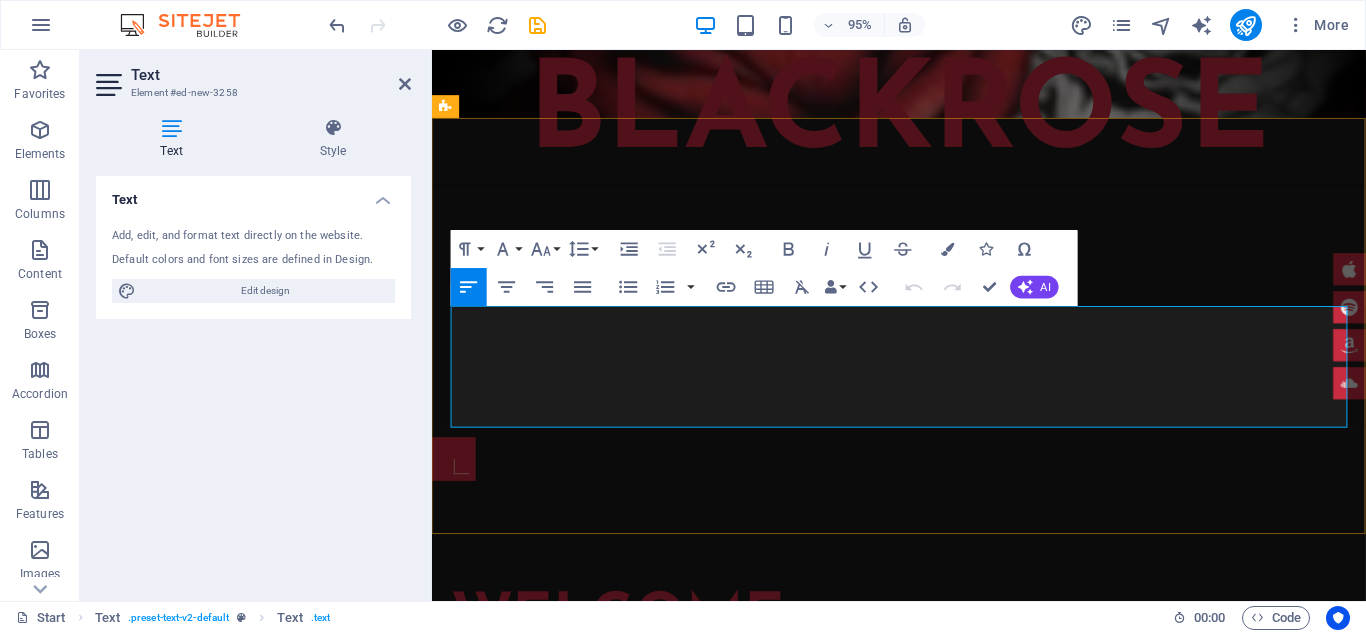 click on "Lorem ipsum dolor sitope amet, consectetur adipisicing elitip. Massumenda, dolore, cum vel modi asperiores consequatur suscipit quidem ducimus eveniet iure expedita consecteture odiogil voluptatum similique fugit voluptates atem accusamus quae quas dolorem tenetur facere tempora maiores adipisci reiciendis accusantium voluptatibus id voluptate tempore dolor harum nisi amet! Nobis, eaque. Aenean commodo ligula eget dolor. Lorem ipsum dolor sit amet, consectetuer adipiscing elit leget odiogil voluptatum similique fugit voluptates dolor. Libero assumenda, dolore, cum vel modi asperiores consequatur." at bounding box center [924, 766] 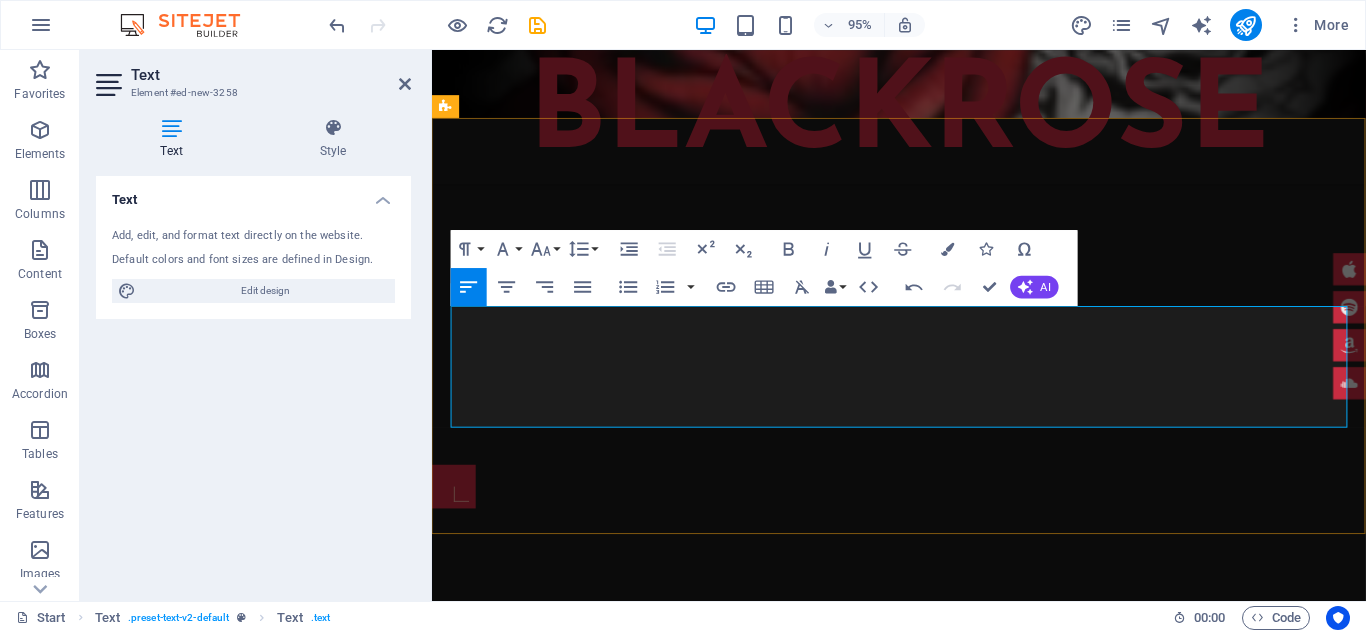 type 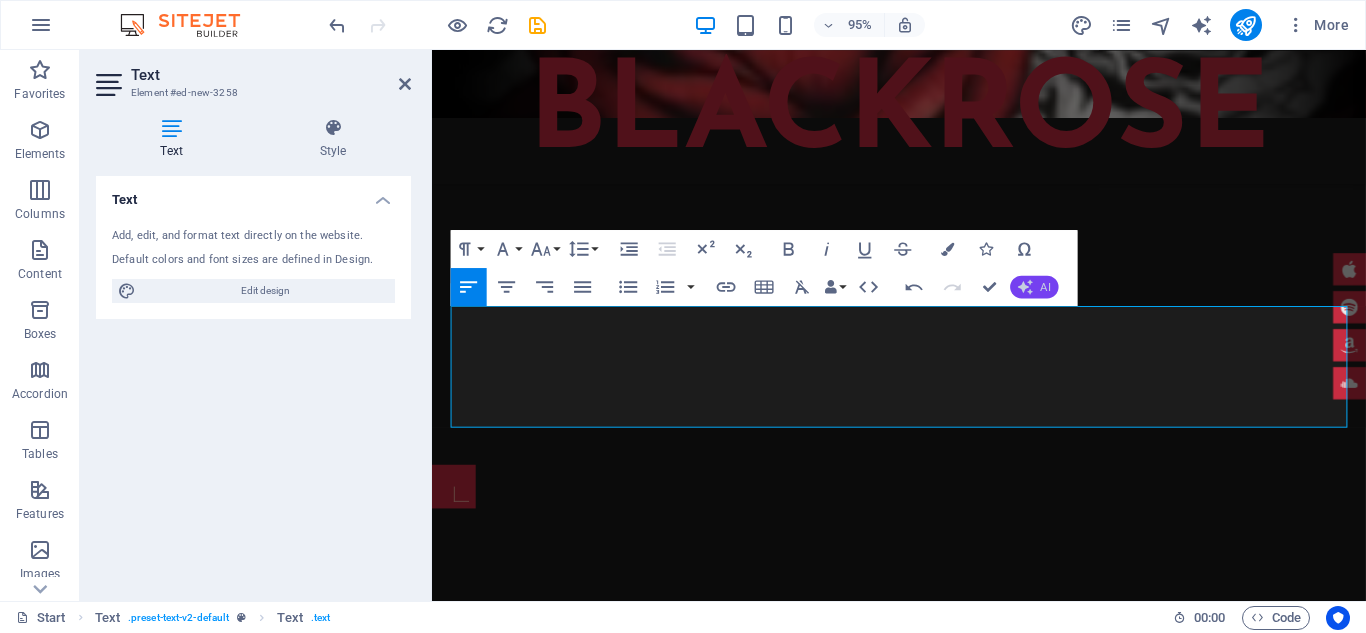click on "AI" at bounding box center [1034, 287] 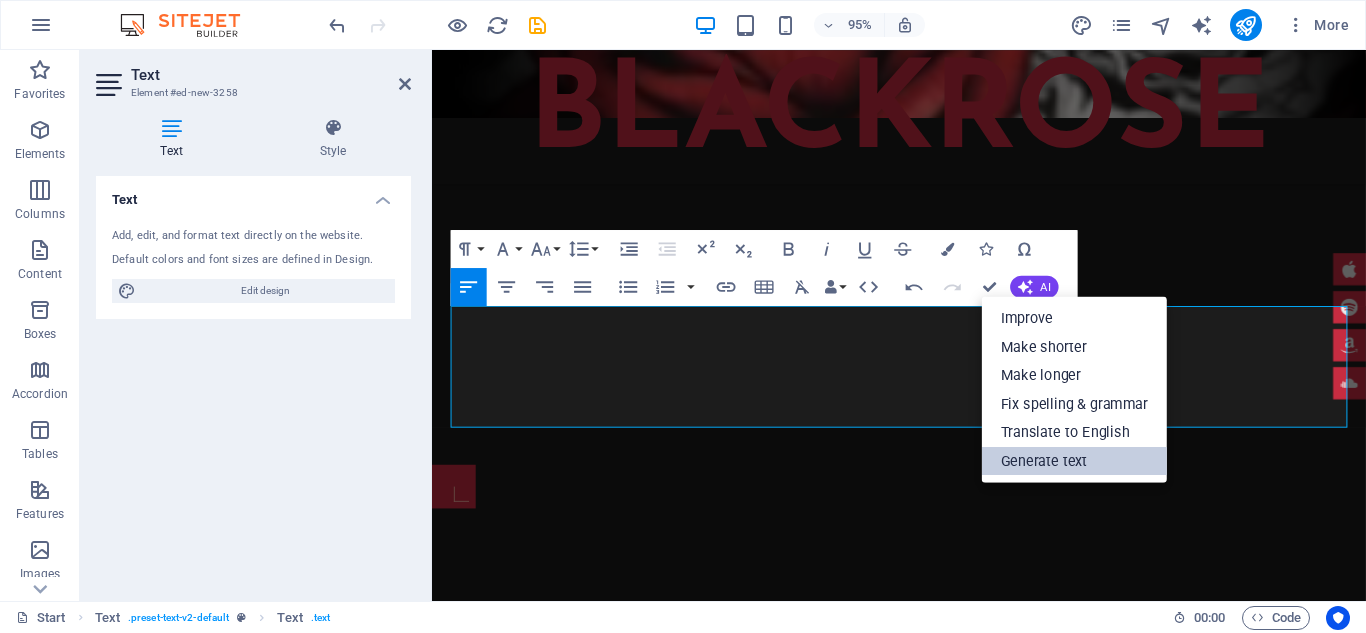 click on "Generate text" at bounding box center [1074, 460] 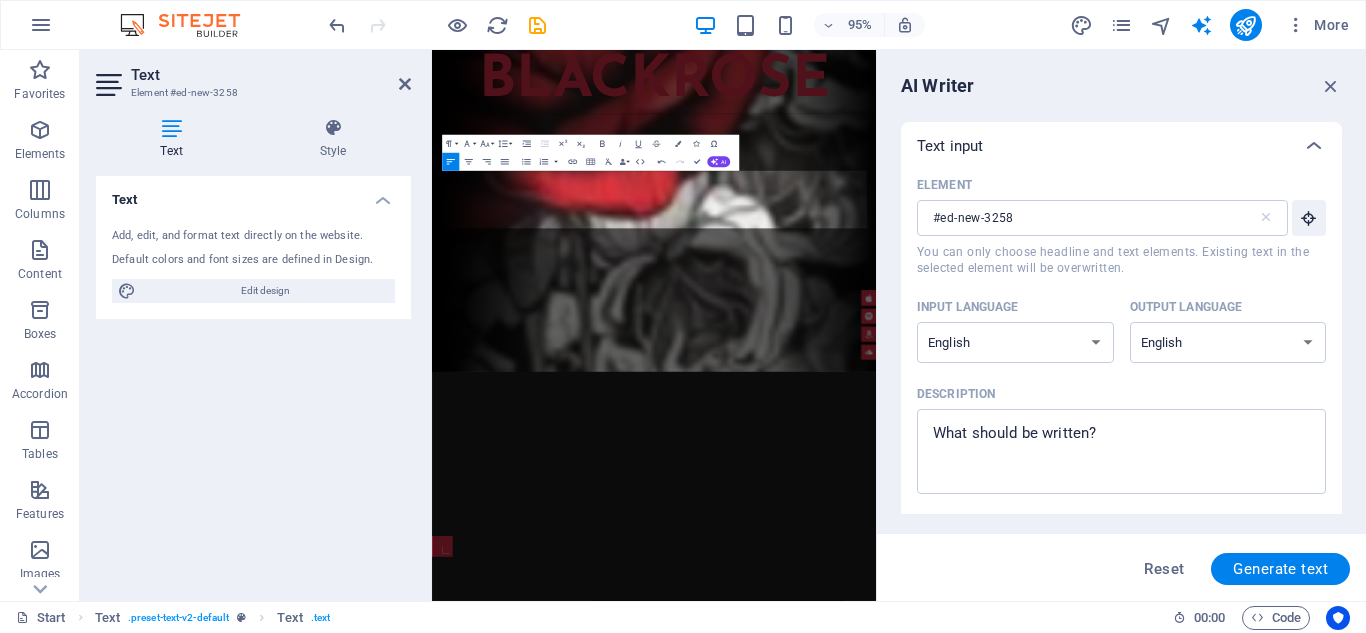 scroll, scrollTop: 1153, scrollLeft: 0, axis: vertical 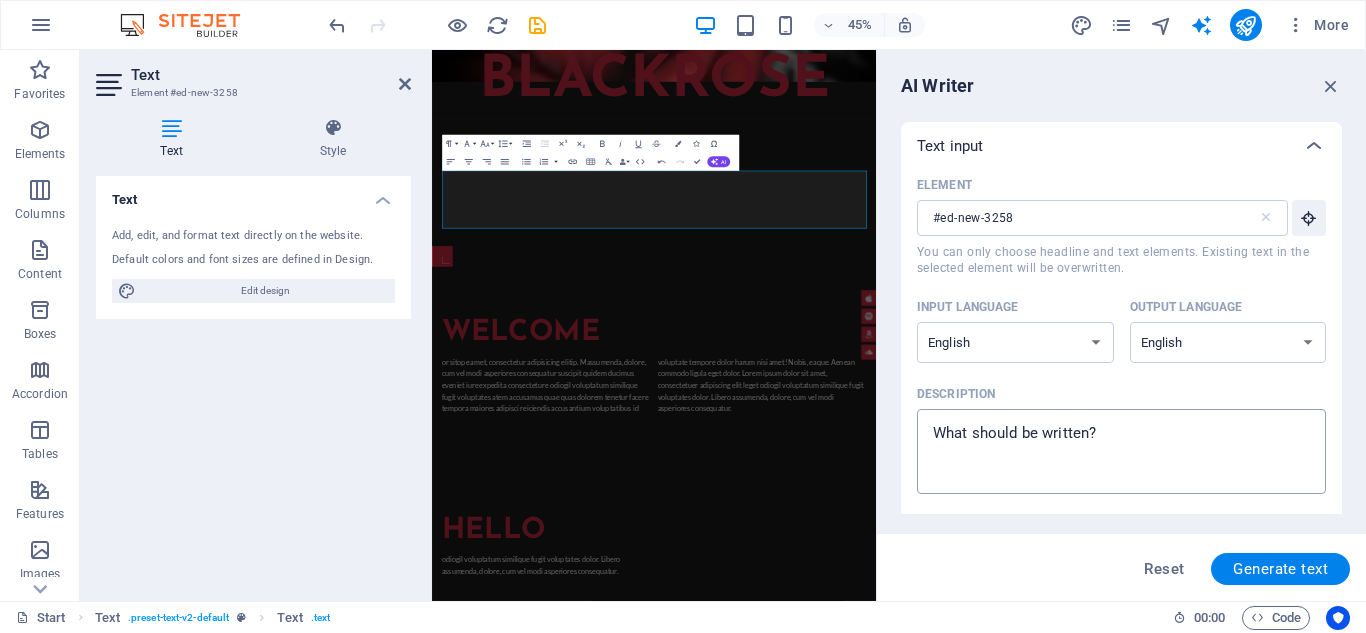 click on "Description x ​" at bounding box center [1121, 451] 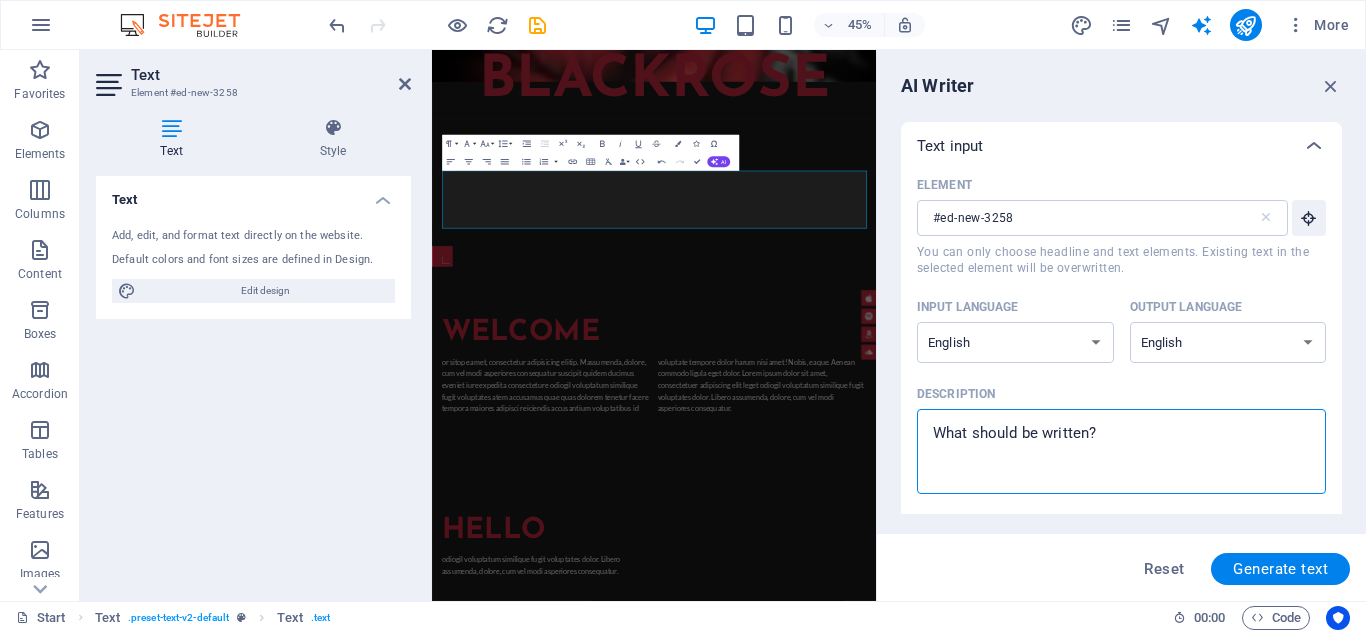 type on "s" 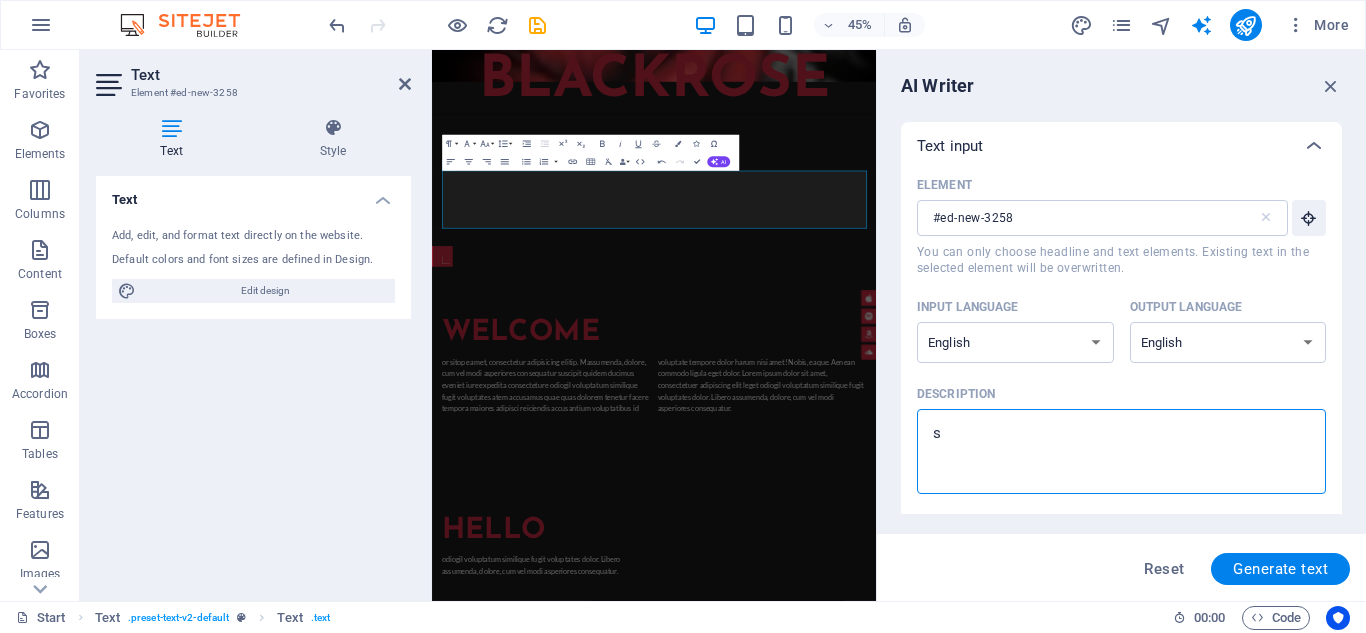 type on "x" 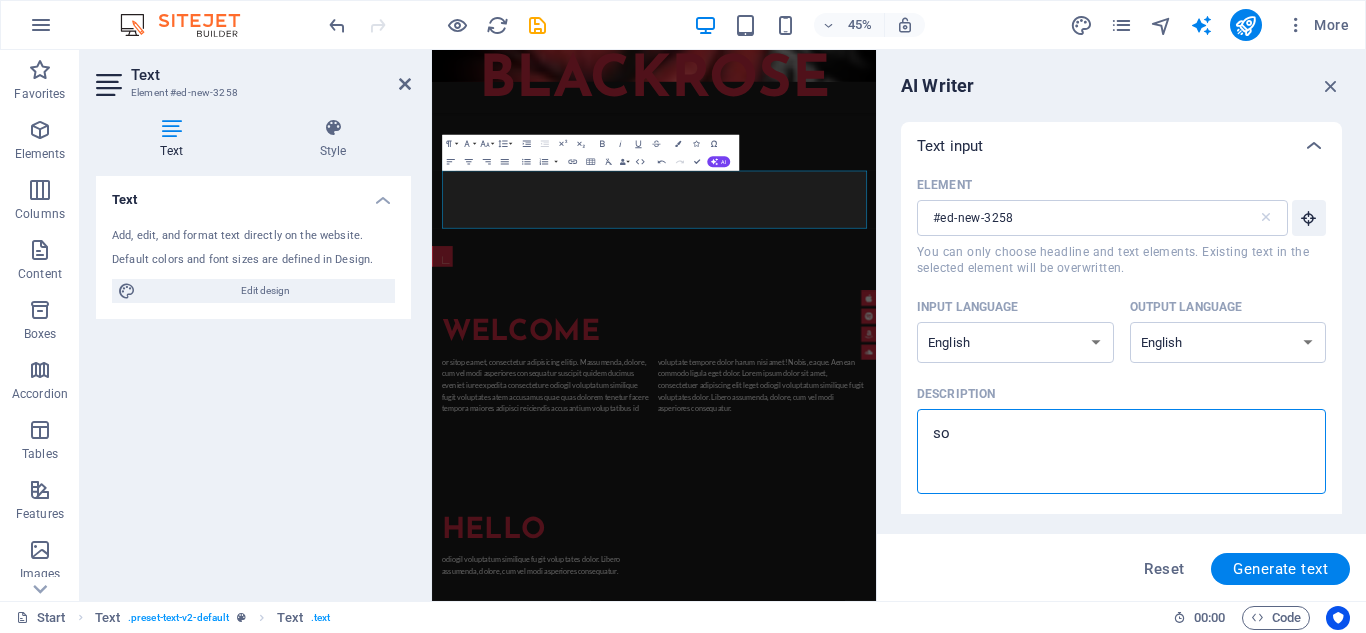 type on "som" 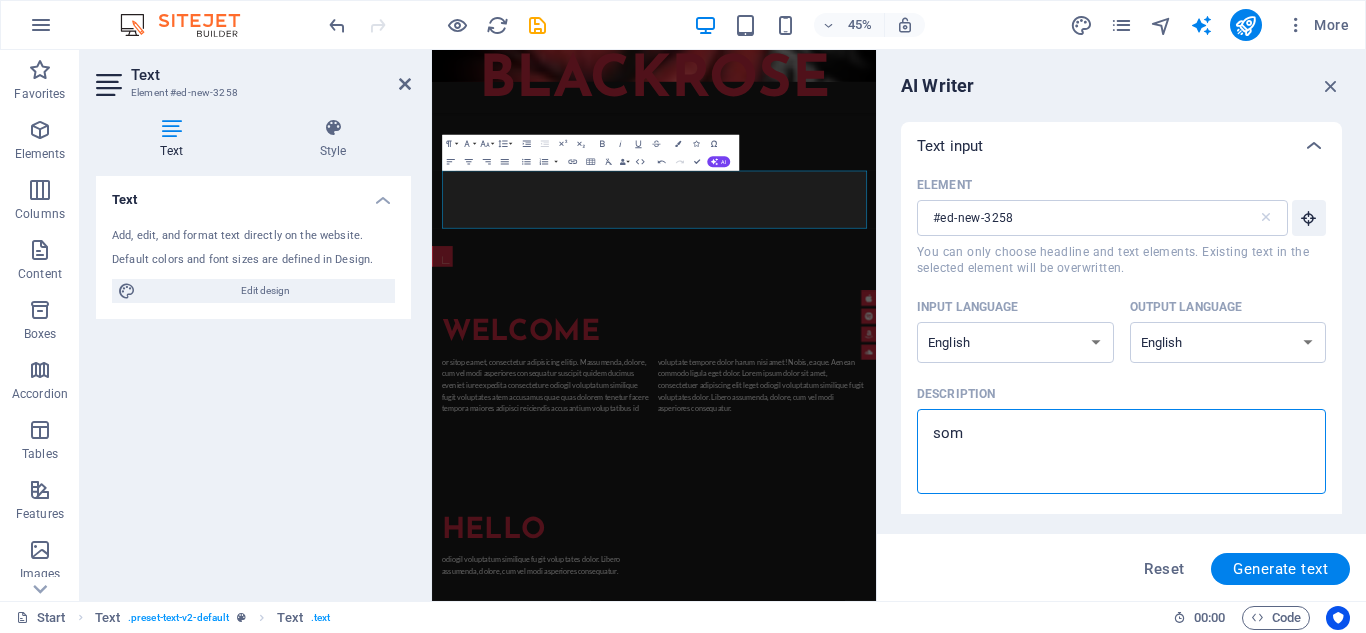 type on "some" 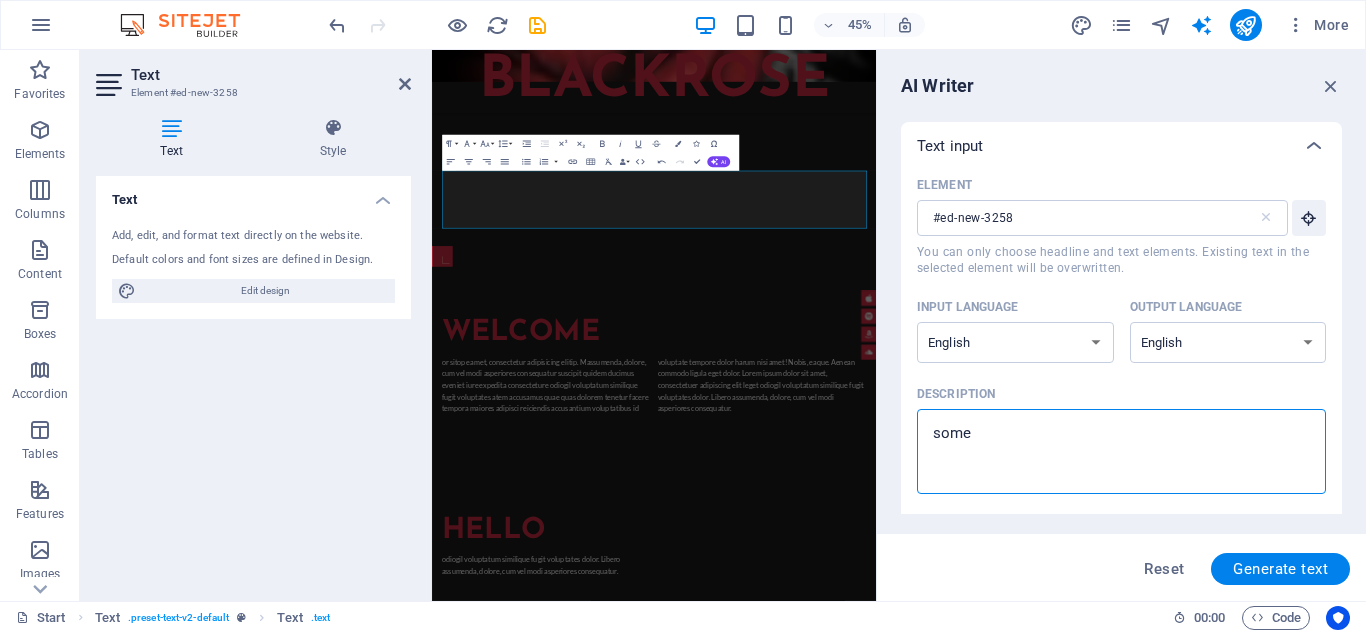 type on "somet" 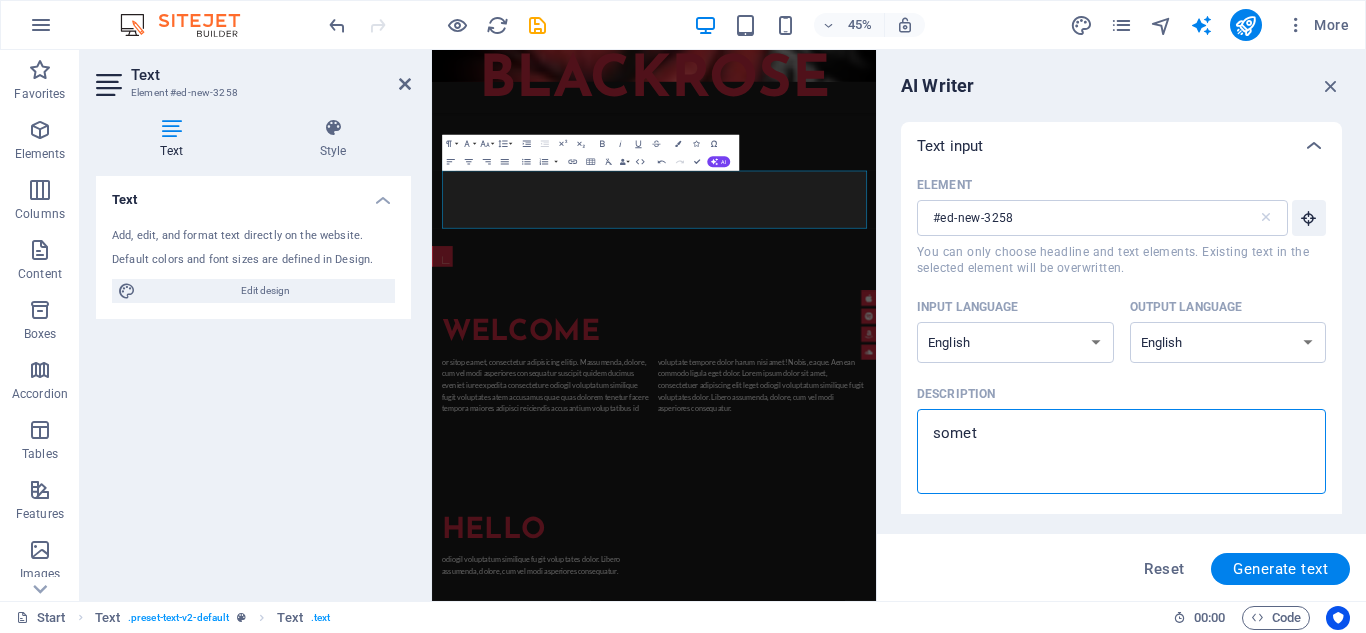 type on "someth" 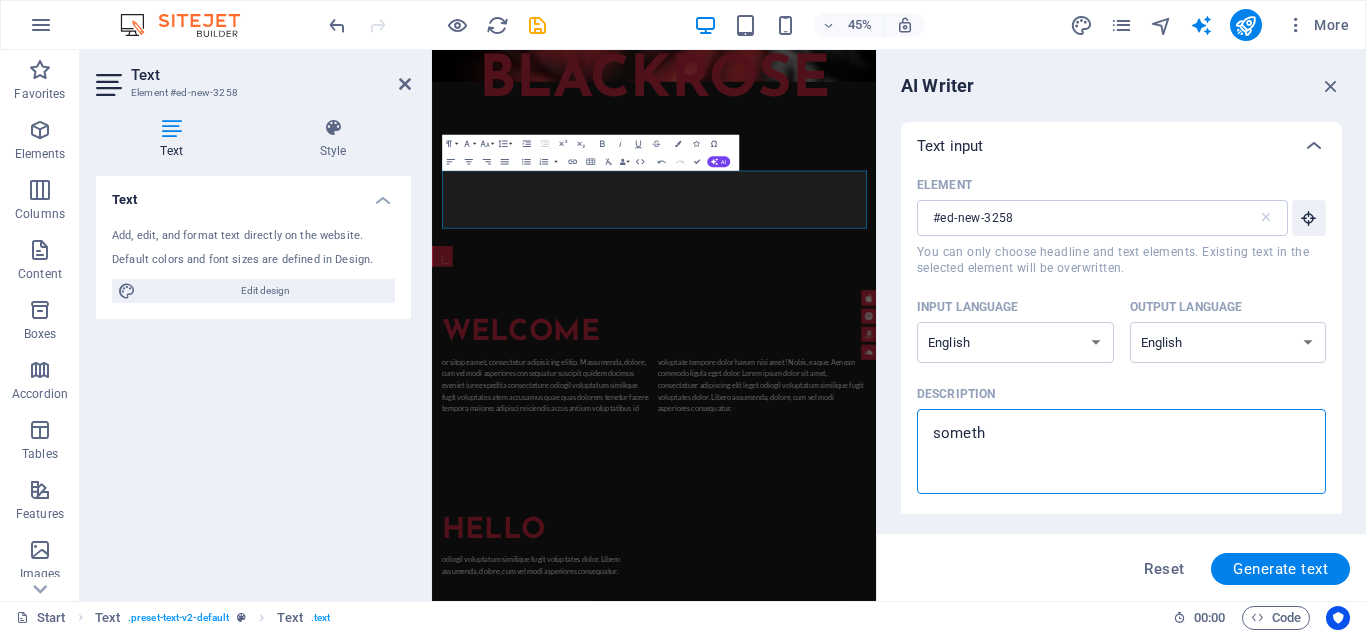type on "somethi" 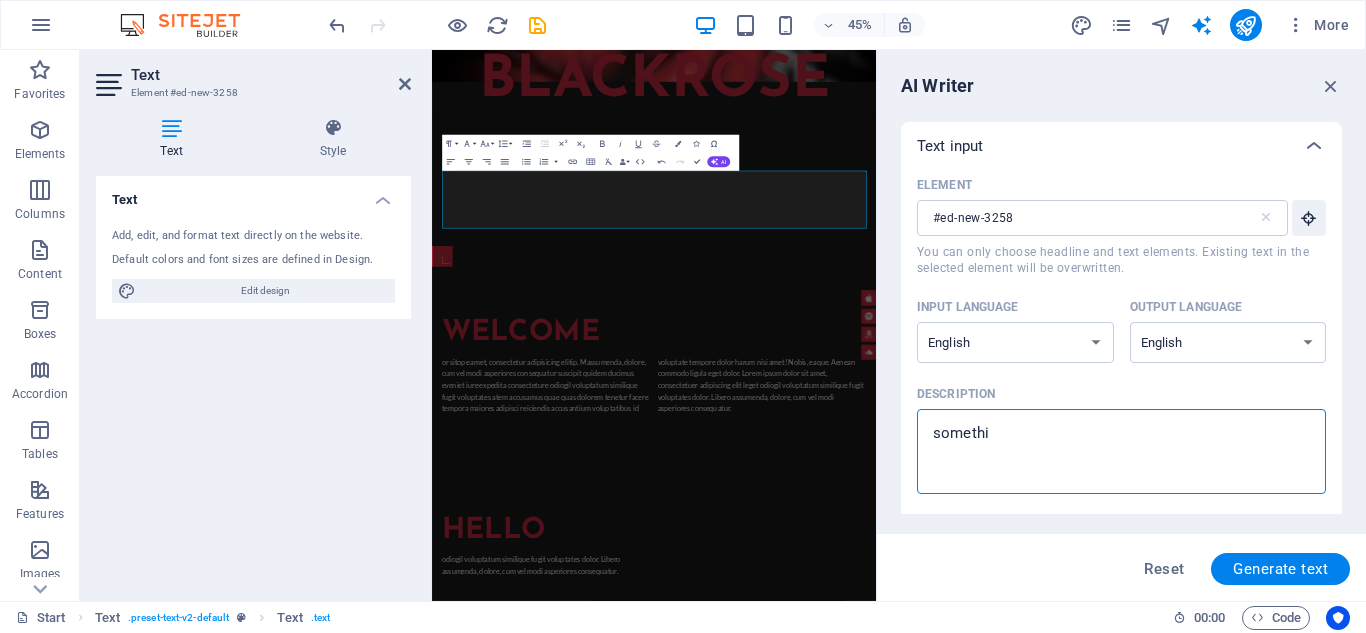 type on "somethin" 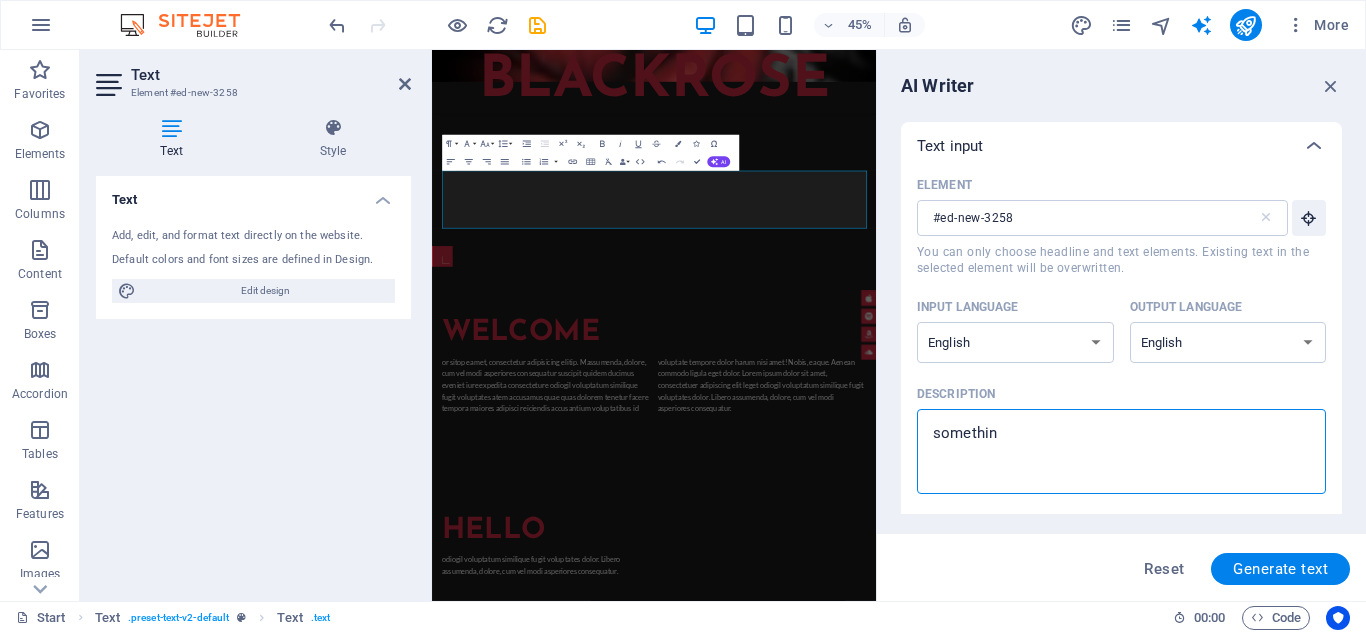 type on "something" 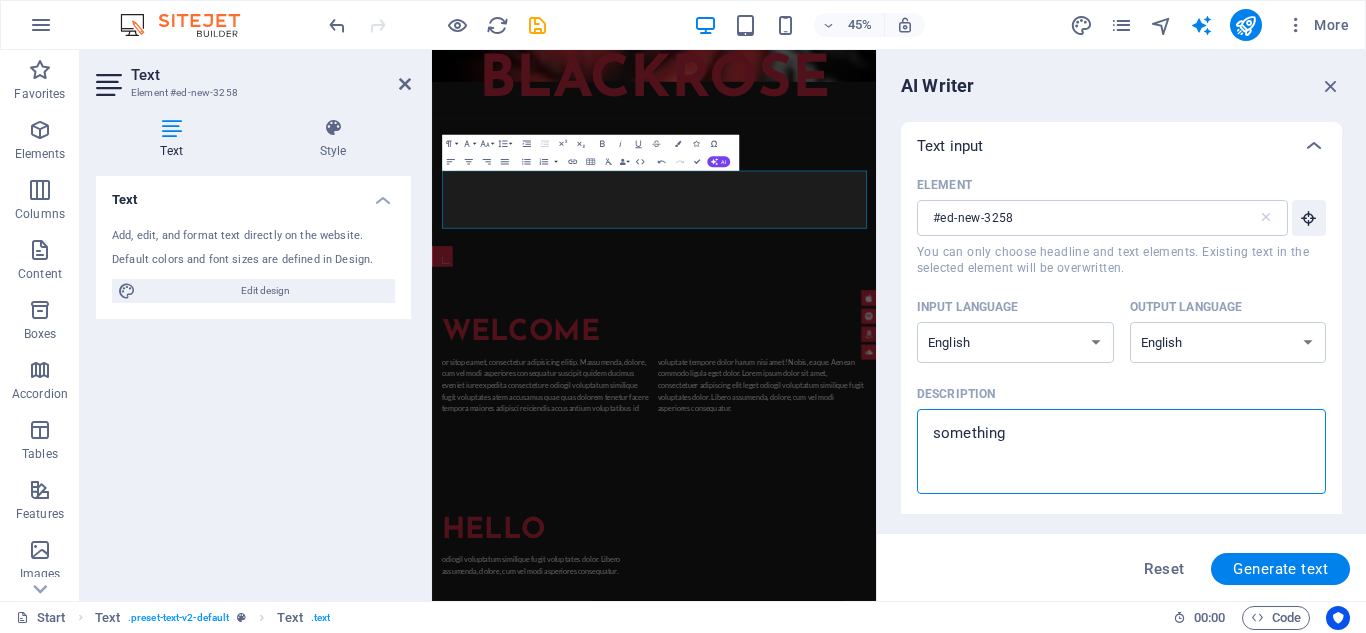 type on "something" 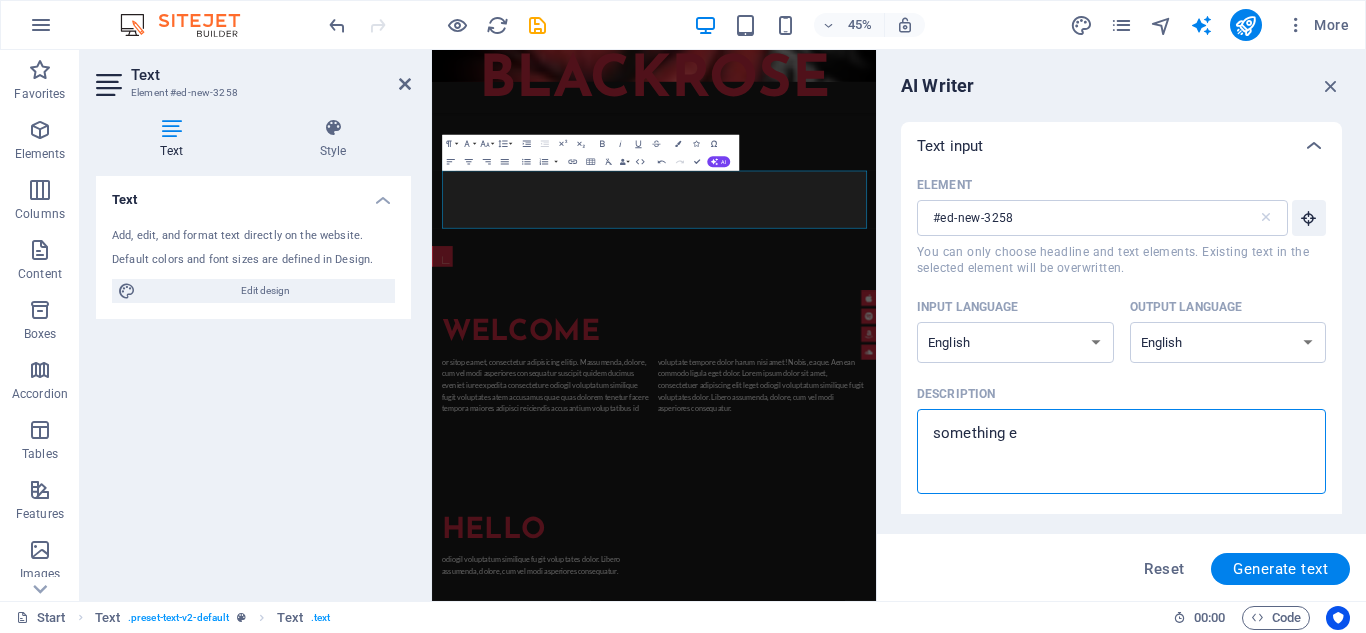 type on "something em" 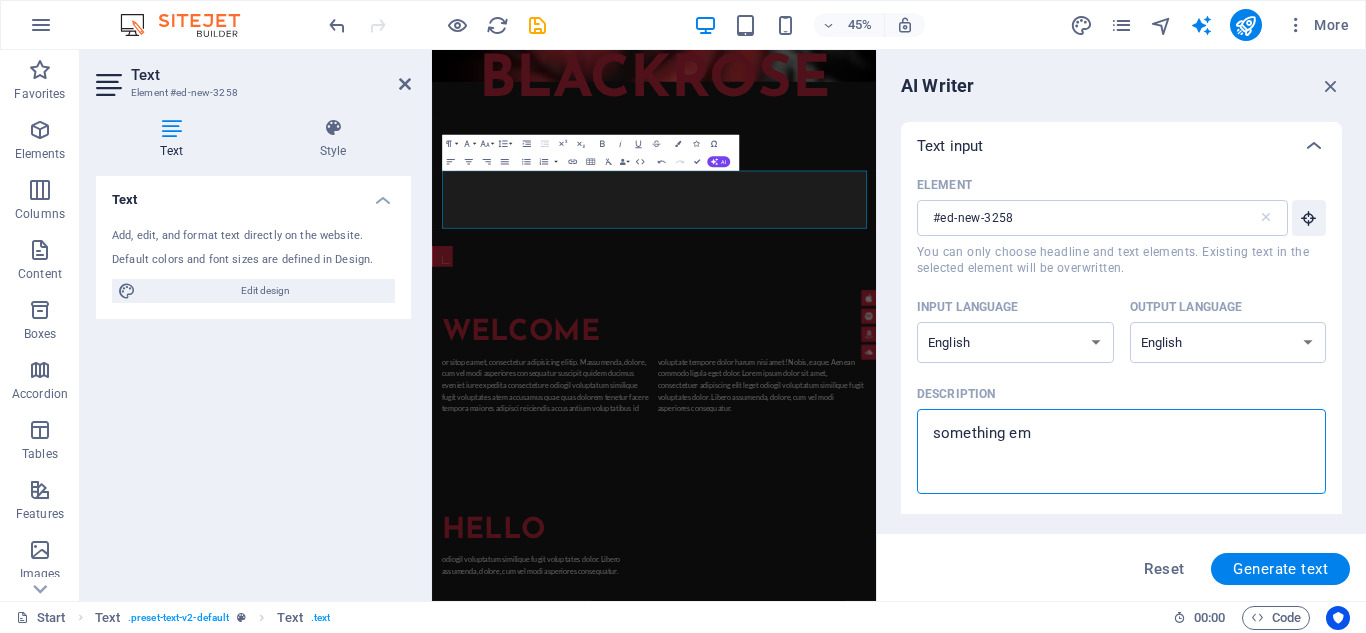 type on "something emp" 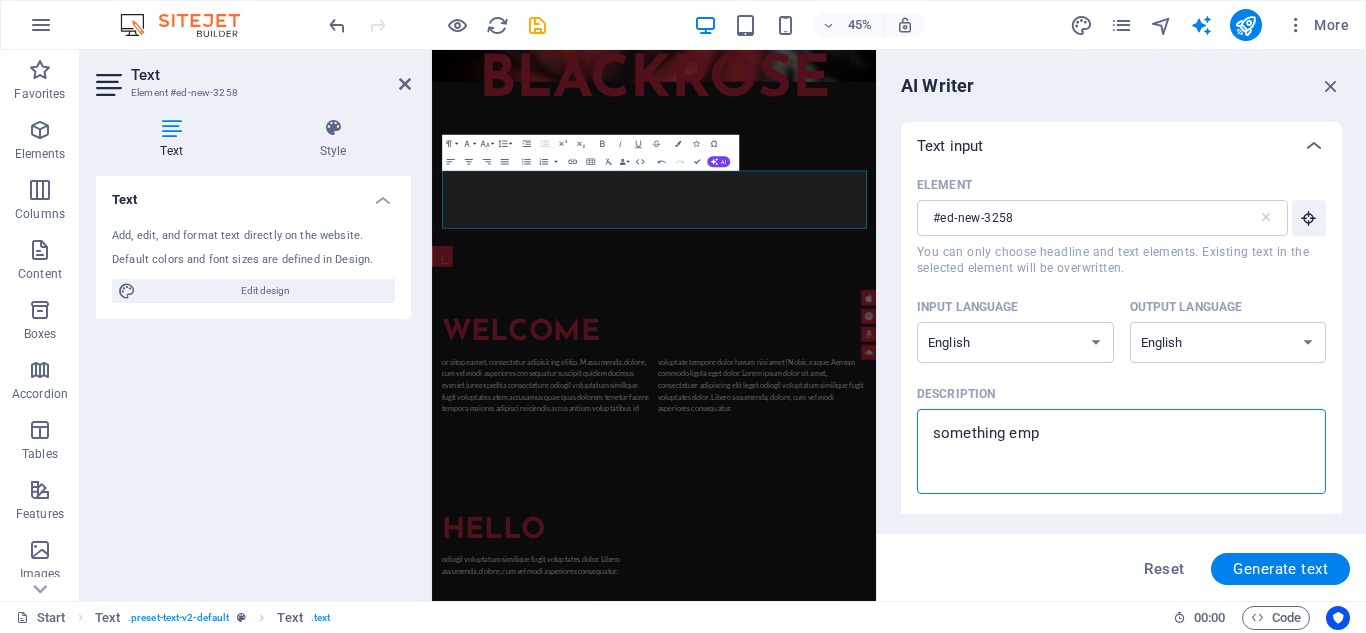 type on "something empo" 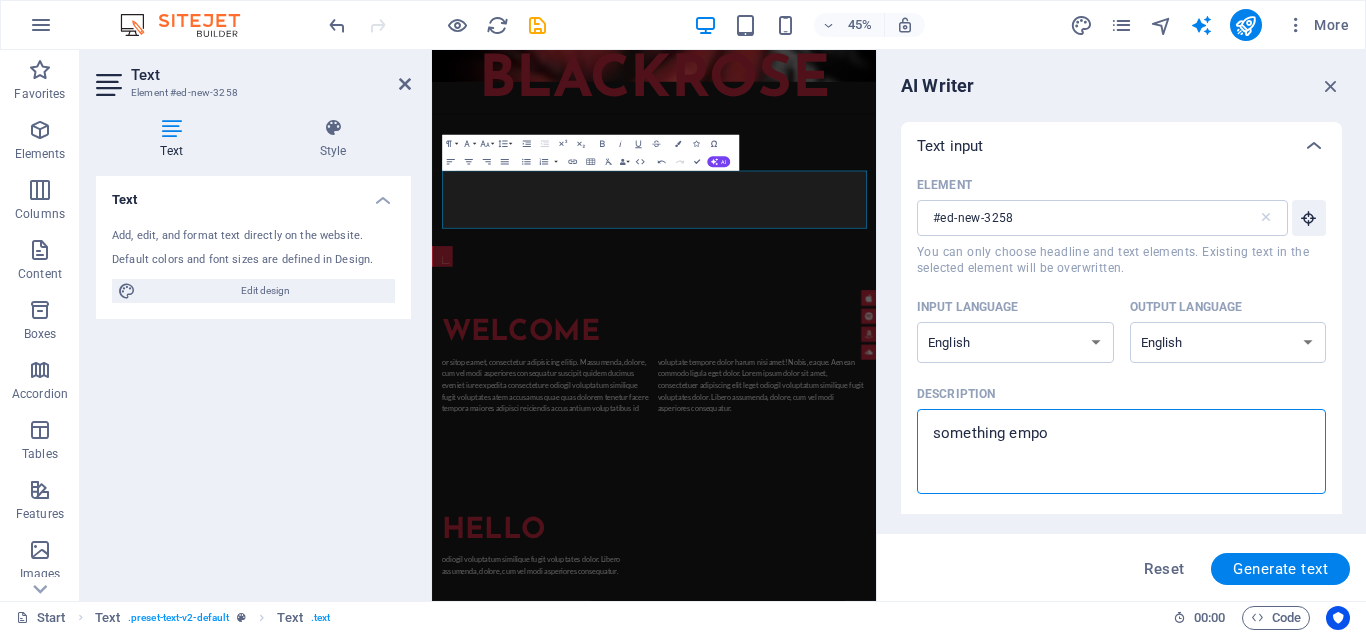type on "something empow" 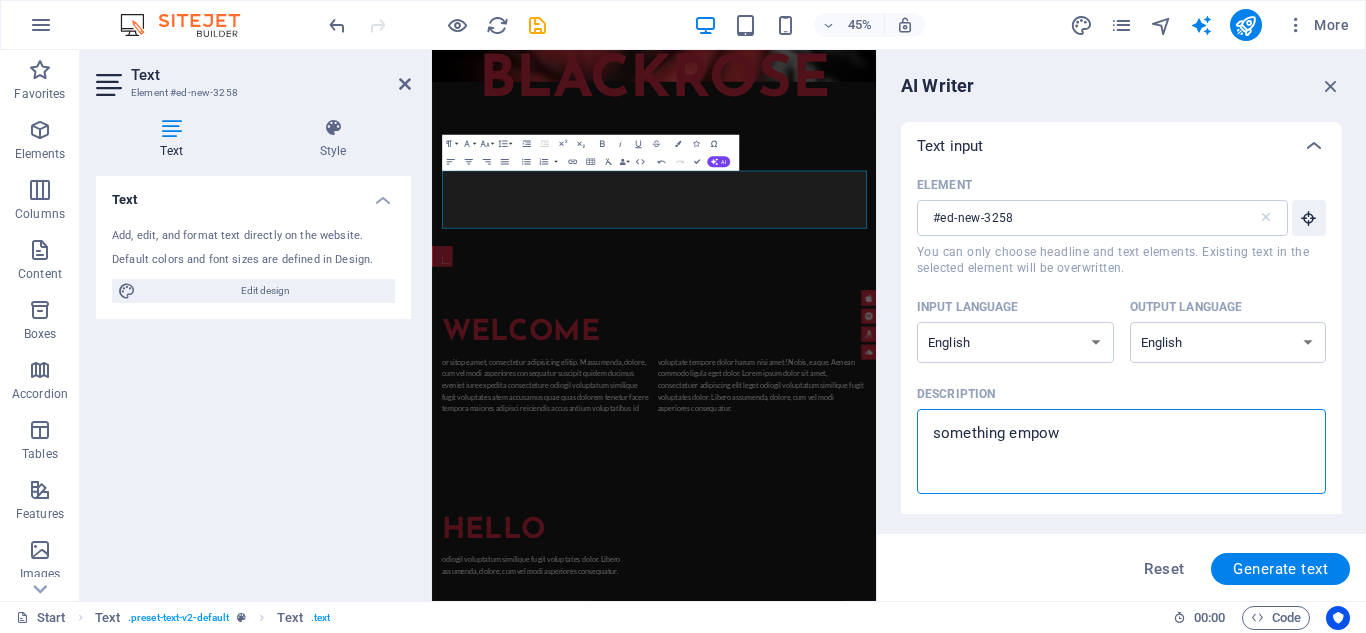 type on "something empowe" 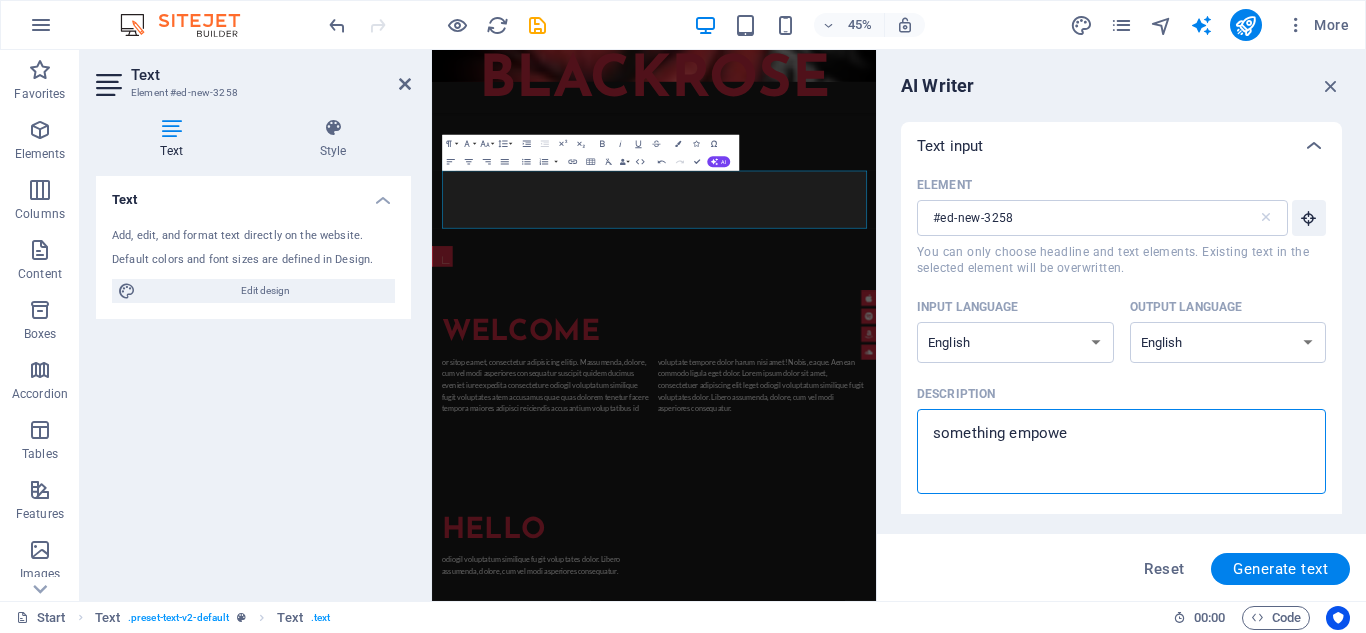 type on "something empower" 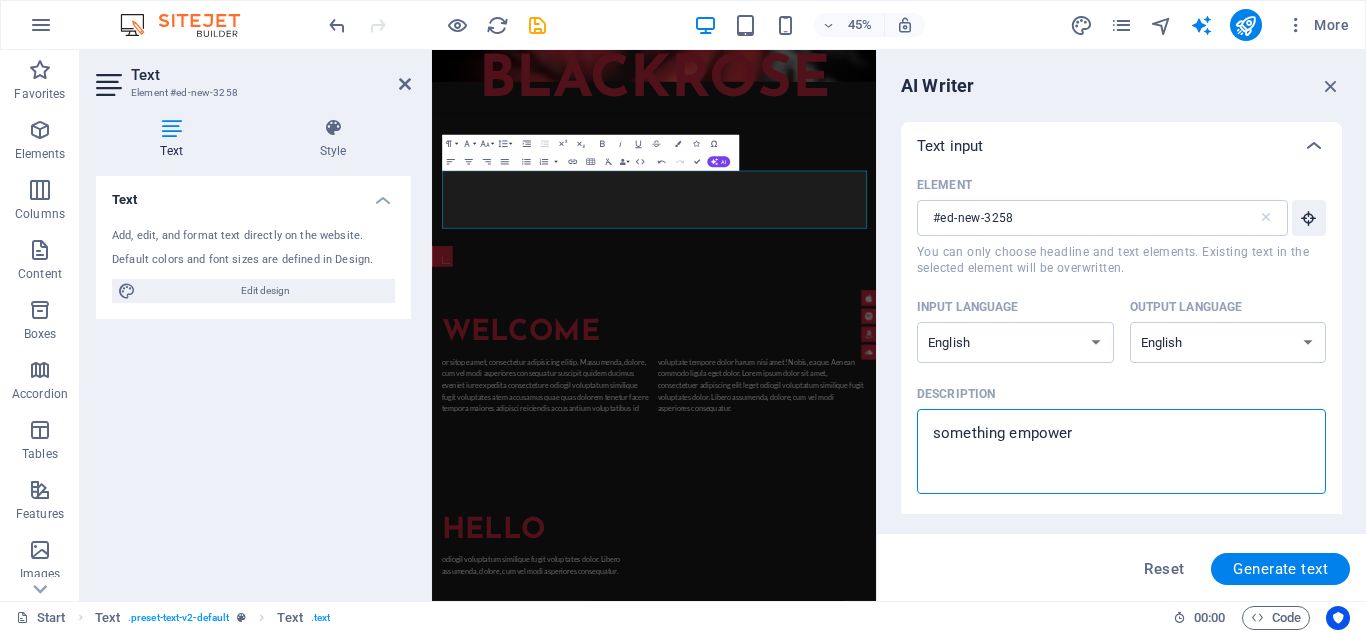 type on "something empoweri" 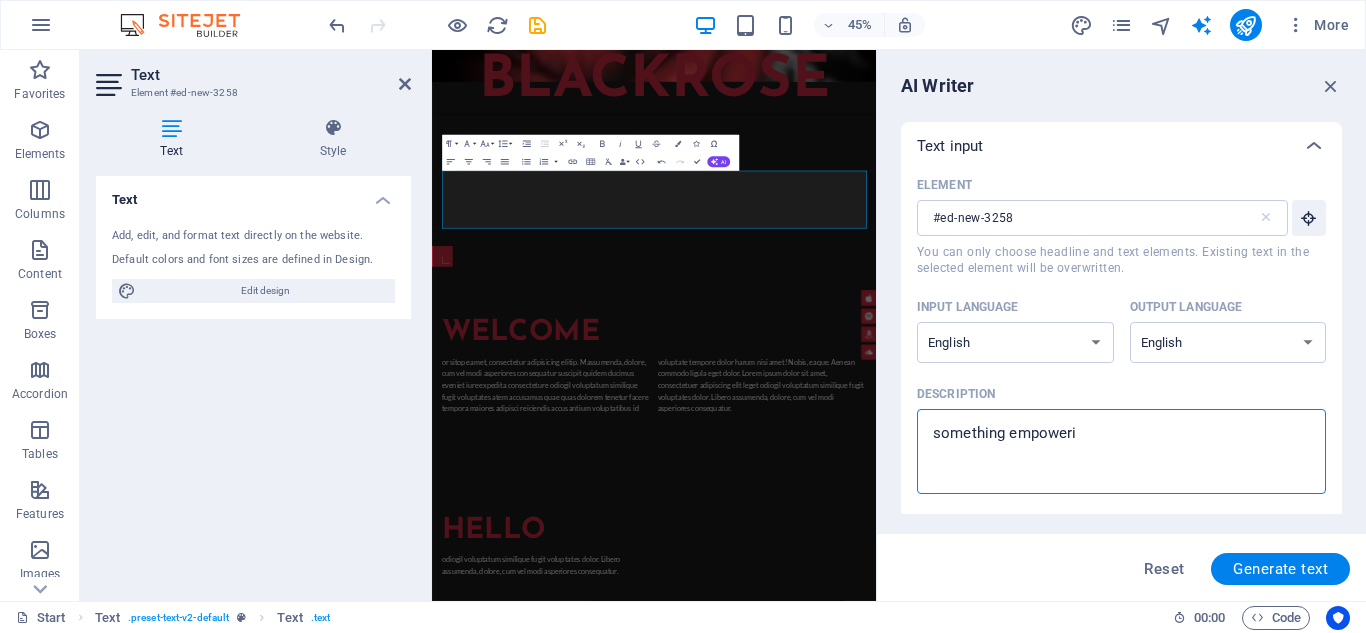 type on "something empowerin" 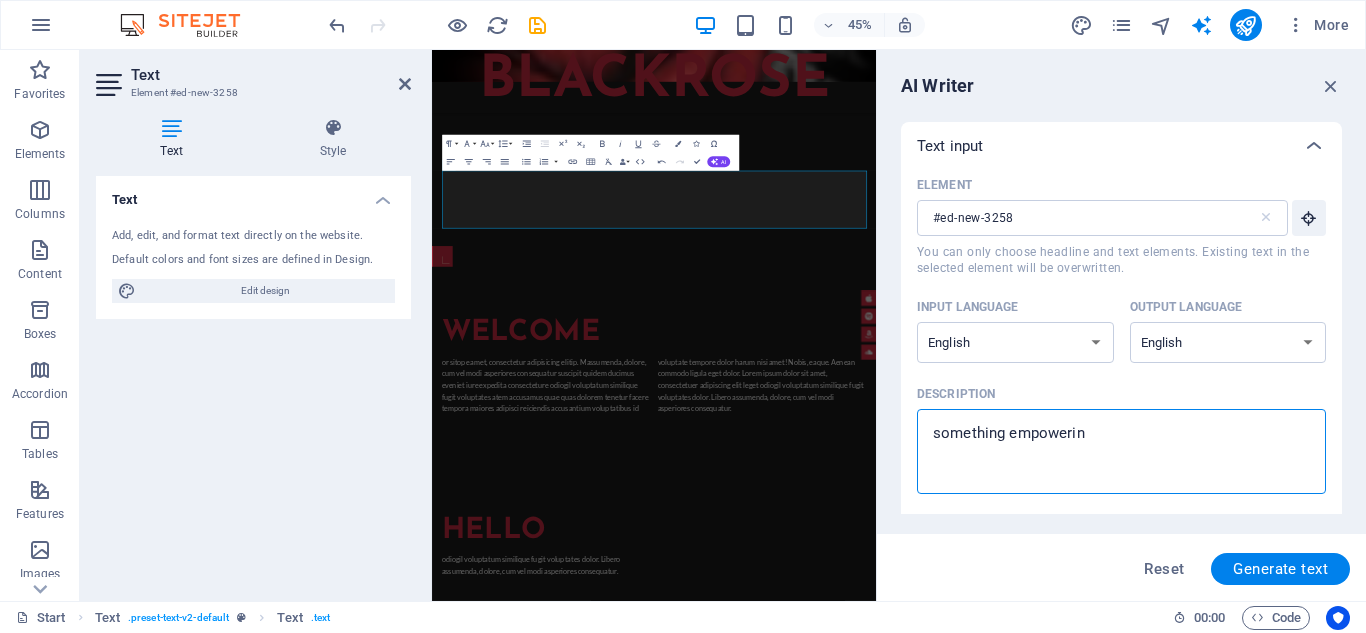 type on "something empowering" 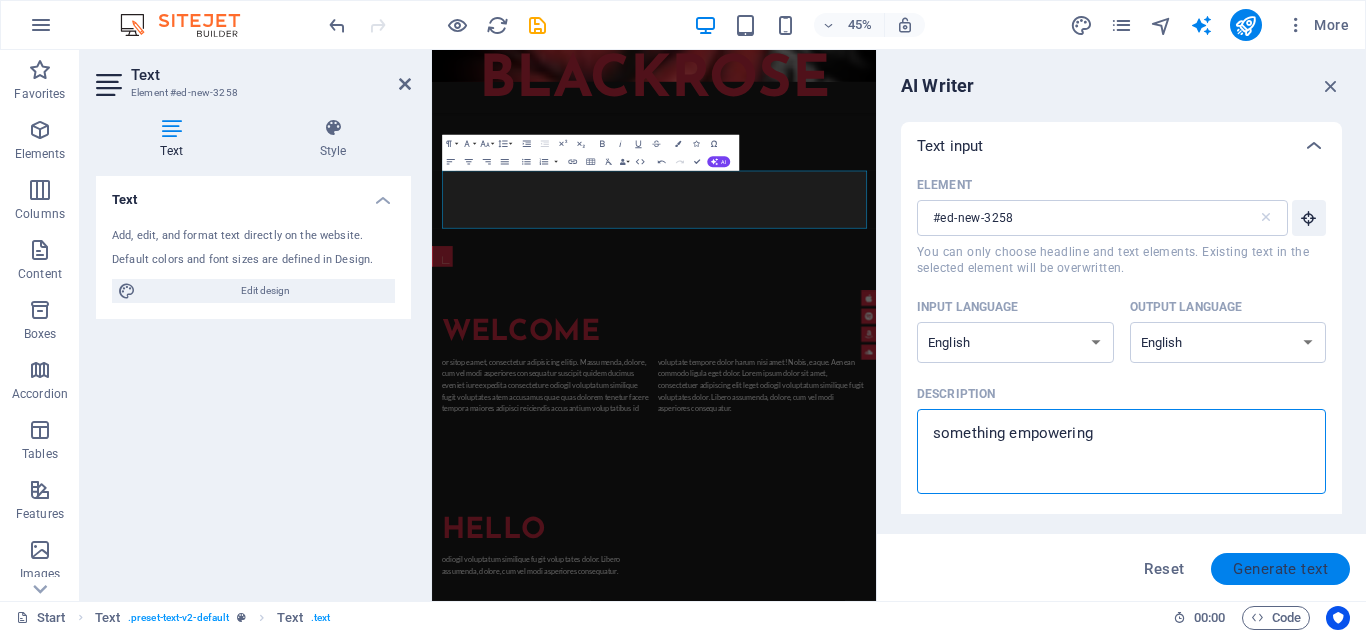 type on "something empowering" 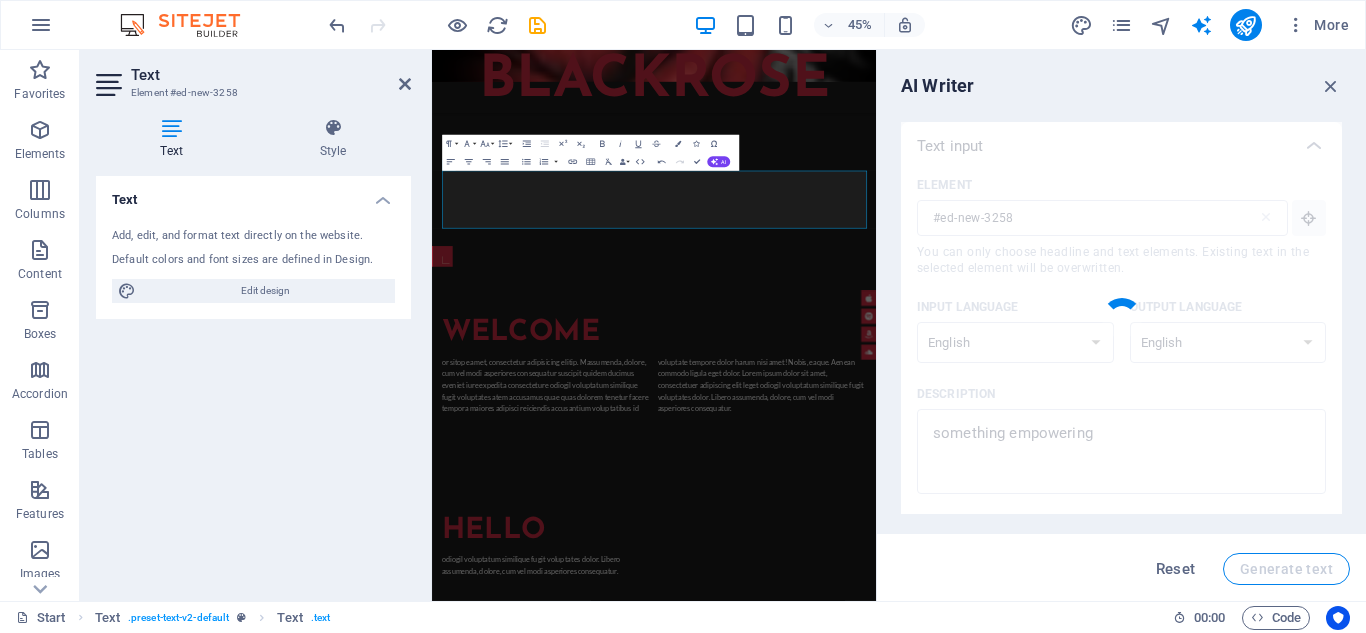 type on "x" 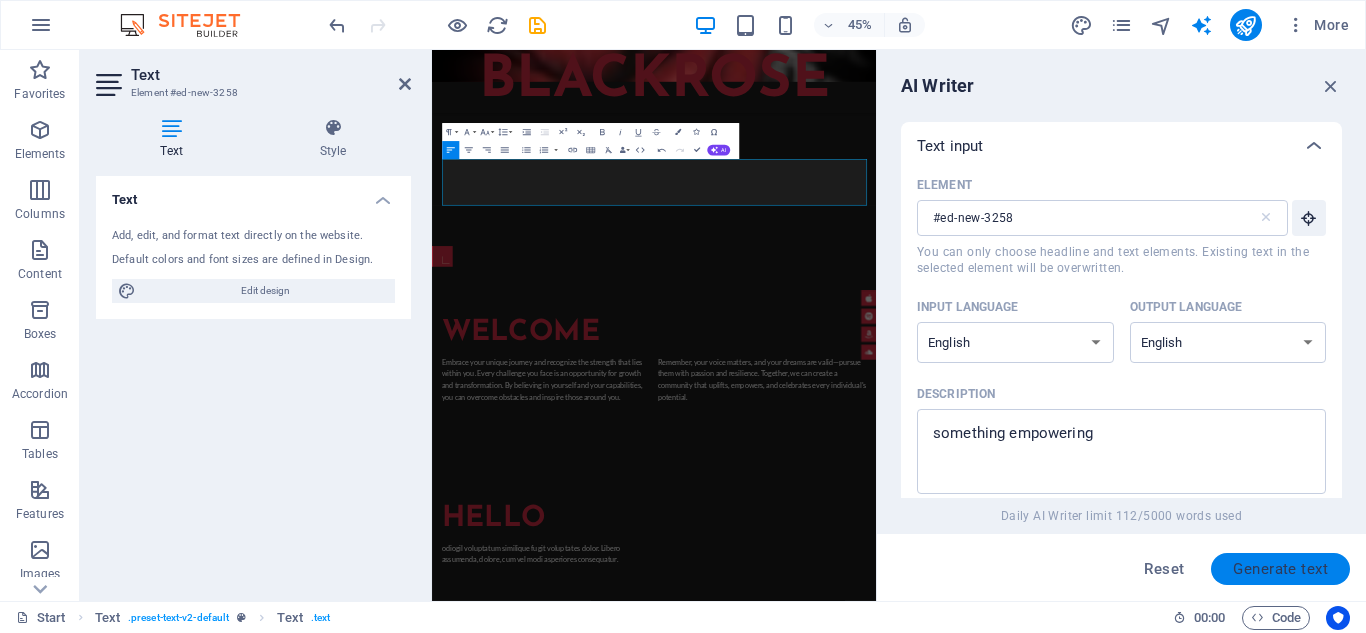 scroll, scrollTop: 1179, scrollLeft: 0, axis: vertical 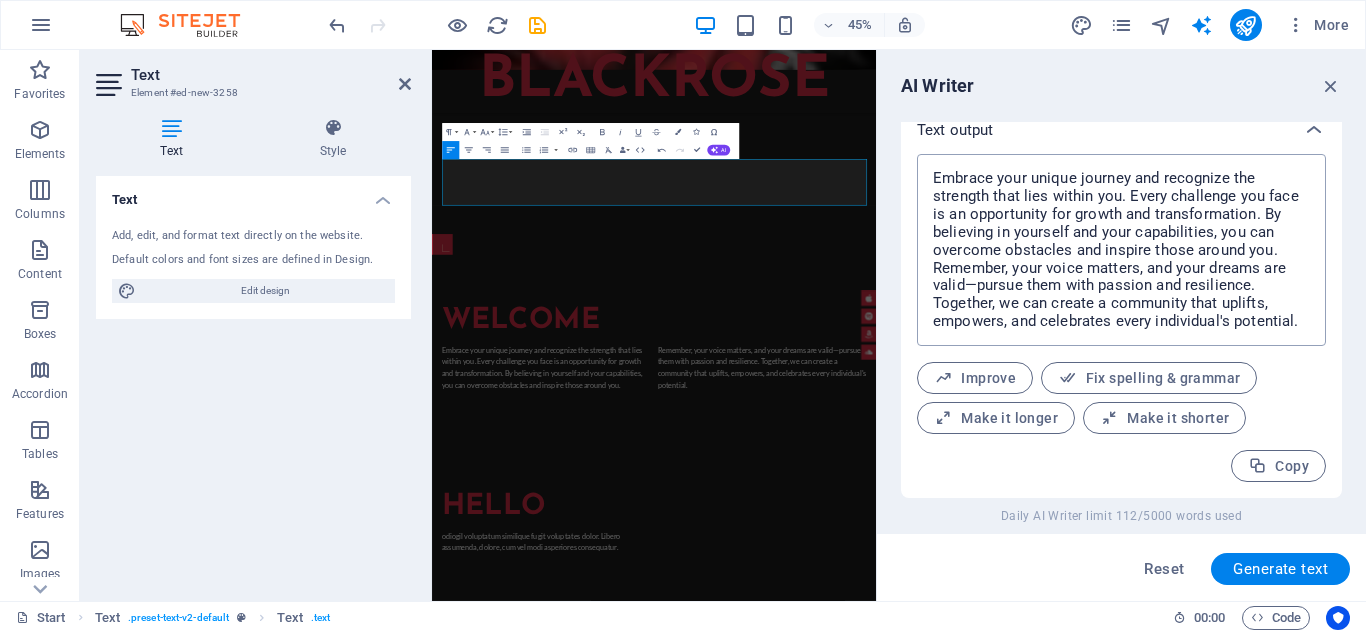 type on "x" 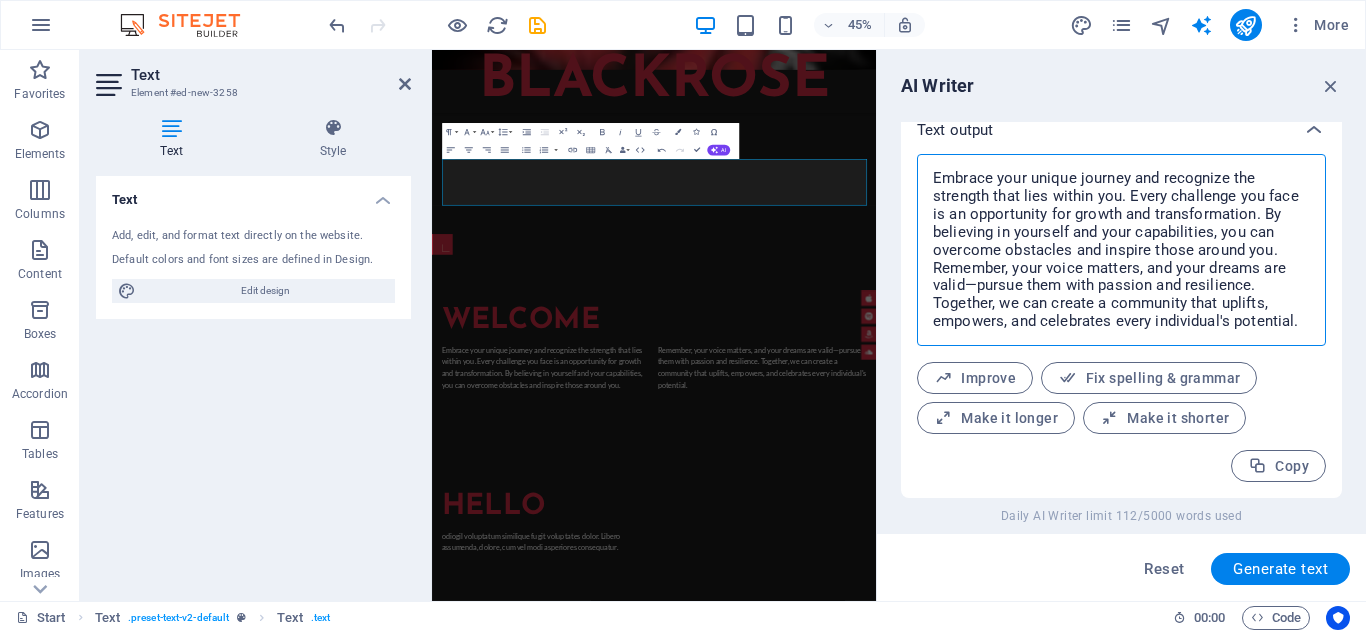 drag, startPoint x: 932, startPoint y: 177, endPoint x: 1240, endPoint y: 335, distance: 346.1618 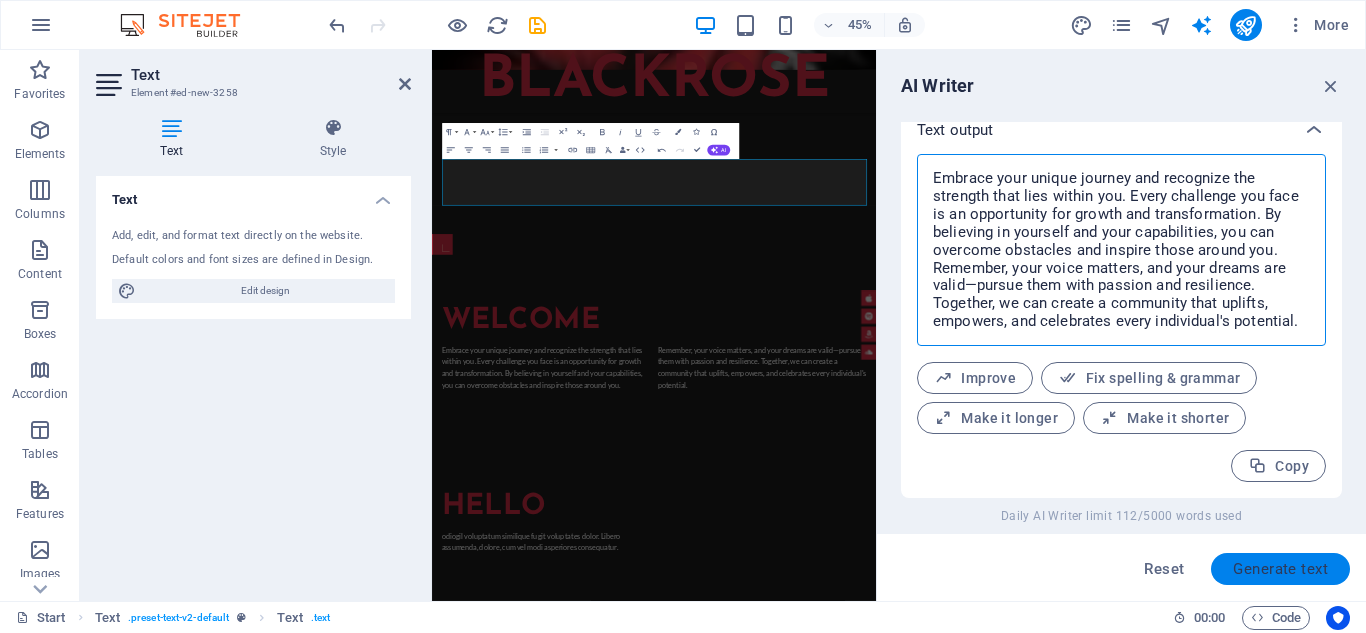 click on "Generate text" at bounding box center (1280, 569) 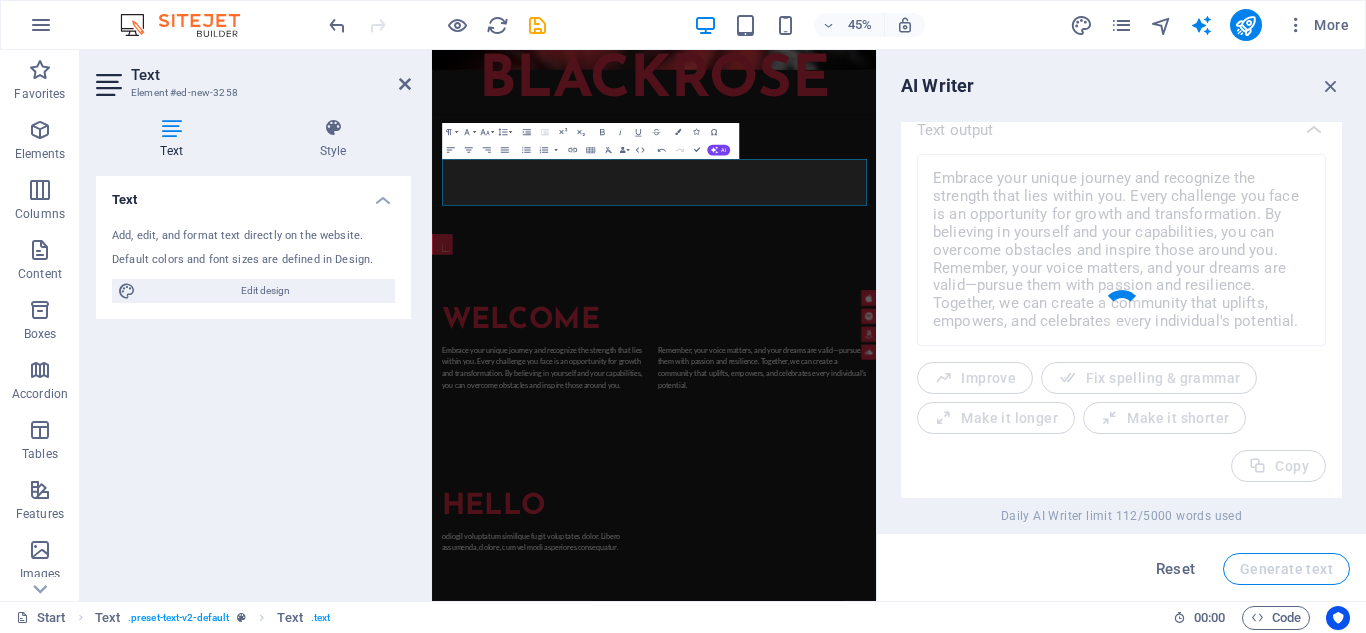 type on "x" 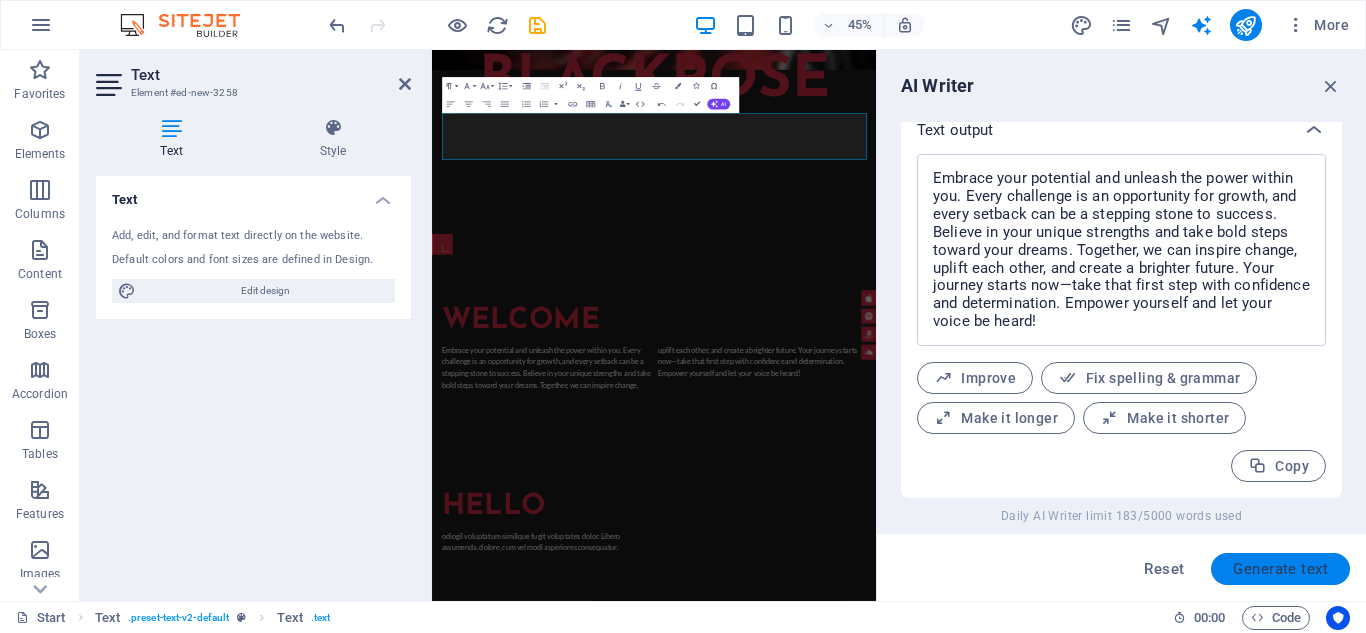 scroll, scrollTop: 1281, scrollLeft: 0, axis: vertical 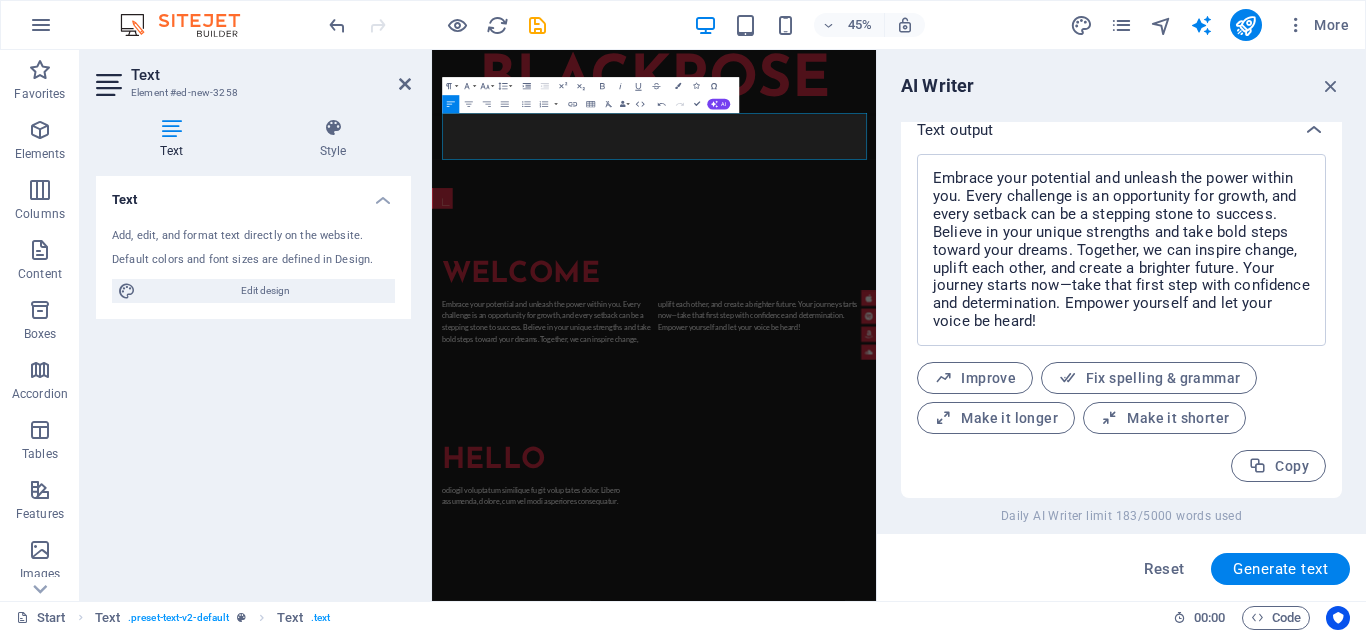 click on "Embrace your potential and unleash the power within you. Every challenge is an opportunity for growth, and every setback can be a stepping stone to success. Believe in your unique strengths and take bold steps toward your dreams. Together, we can inspire change, uplift each other, and create a brighter future. Your journey starts now—take that first step with confidence and determination. Empower yourself and let your voice be heard! x ​ Improve Fix spelling & grammar Make it longer Make it shorter Copy" at bounding box center (1121, 326) 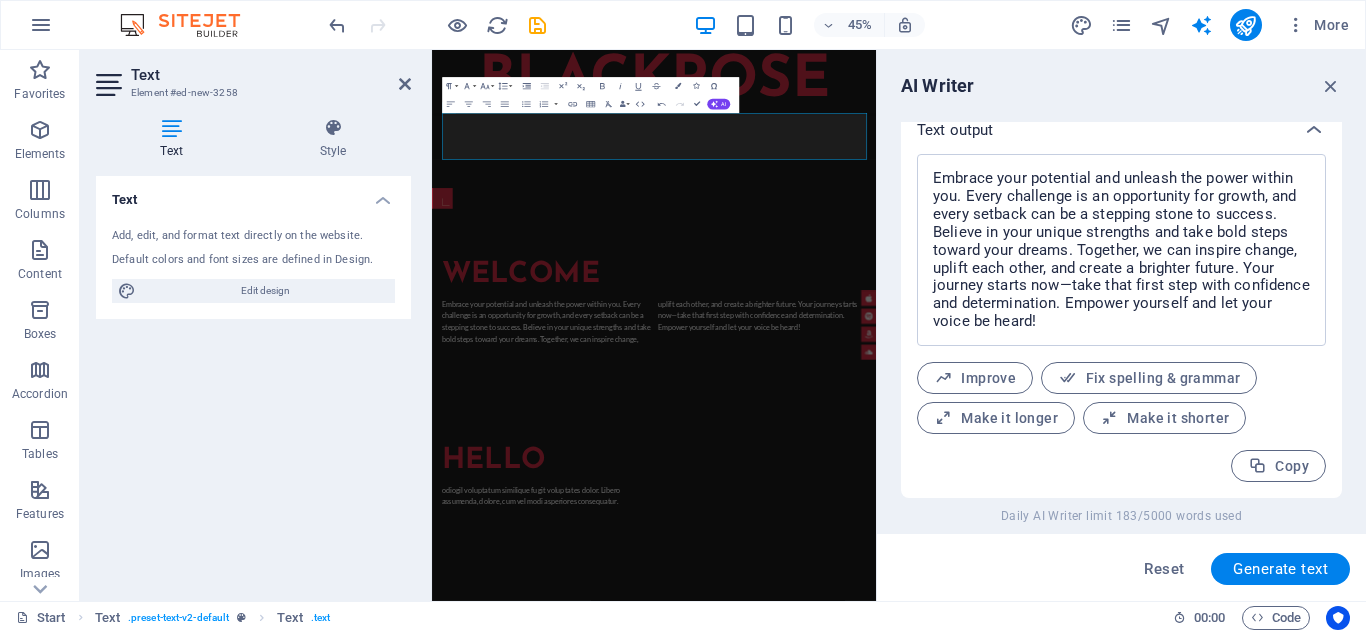 drag, startPoint x: 1342, startPoint y: 403, endPoint x: 1338, endPoint y: 436, distance: 33.24154 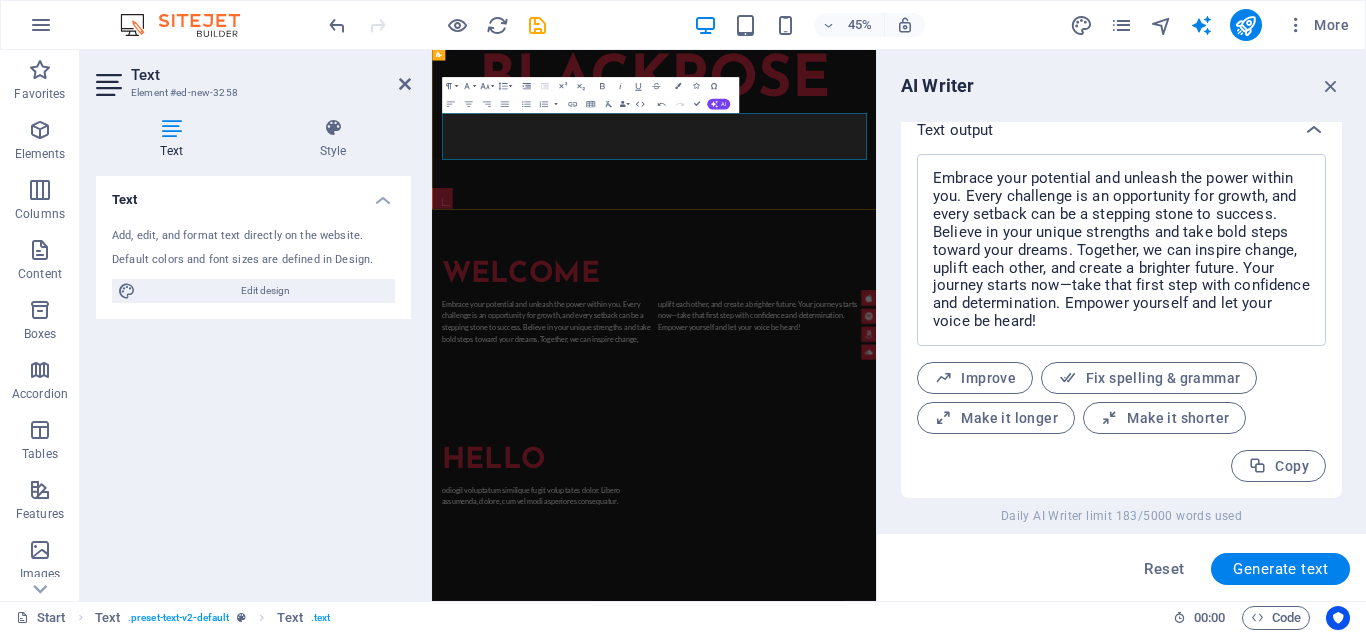 click on "Embrace your potential and unleash the power within you. Every challenge is an opportunity for growth, and every setback can be a stepping stone to success. Believe in your unique strengths and take bold steps toward your dreams. Together, we can inspire change, uplift each other, and create a brighter future. Your journey starts now—take that first step with confidence and determination. Empower yourself and let your voice be heard!" at bounding box center [926, 654] 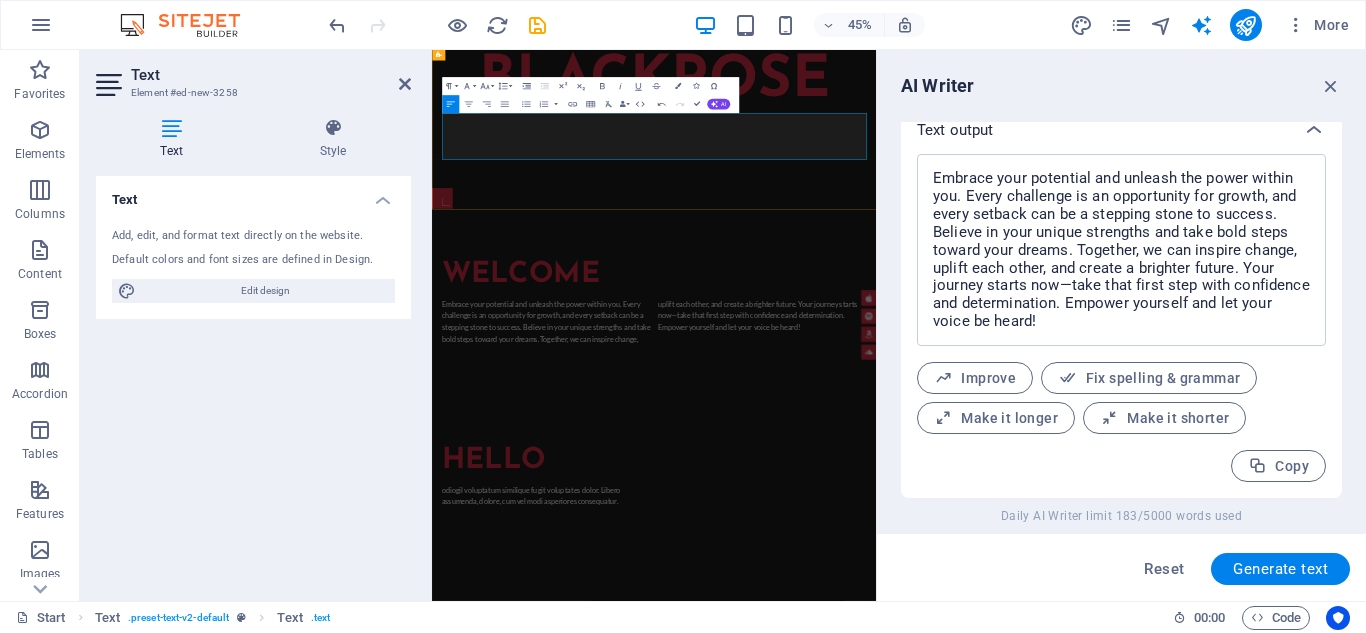click on "Embrace your potential and unleash the power within you. Every challenge is an opportunity for growth, and every setback can be a stepping stone to success. Believe in your unique strengths and take bold steps toward your dreams. Together, we can inspire change, uplift each other, and create a brighter future. Your journey starts now—take that first step with confidence and determination. Empower yourself and let your voice be heard!" at bounding box center (926, 654) 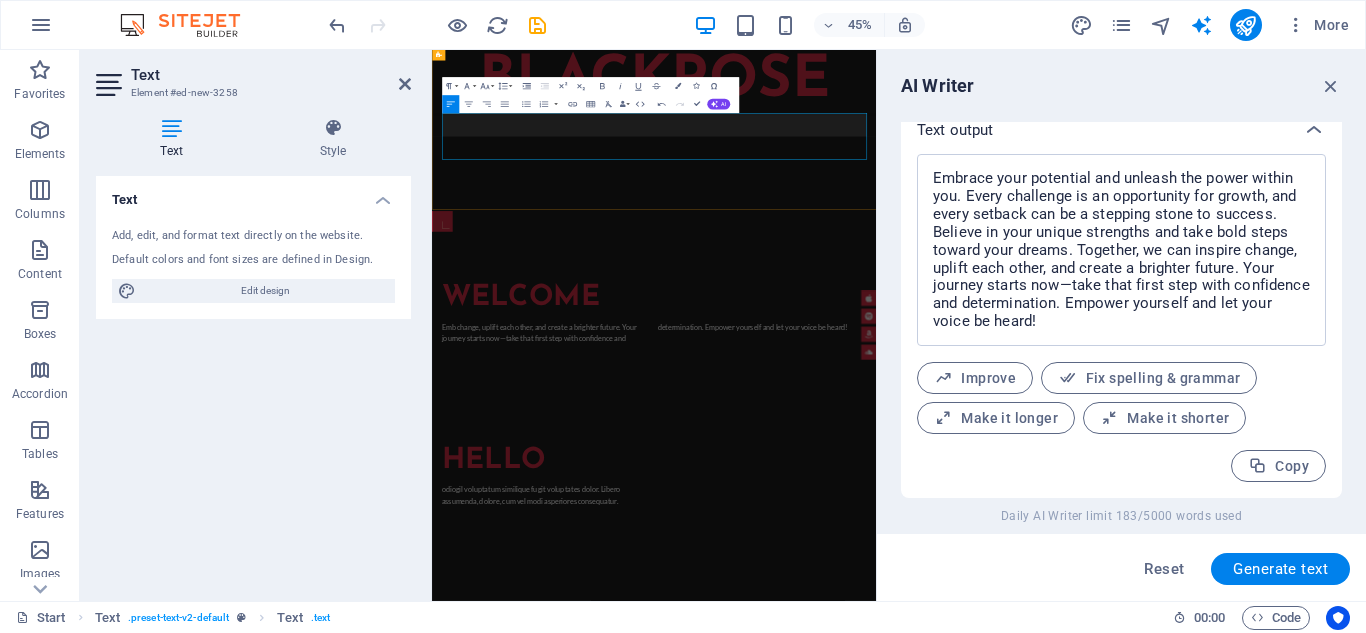 scroll, scrollTop: 1281, scrollLeft: 0, axis: vertical 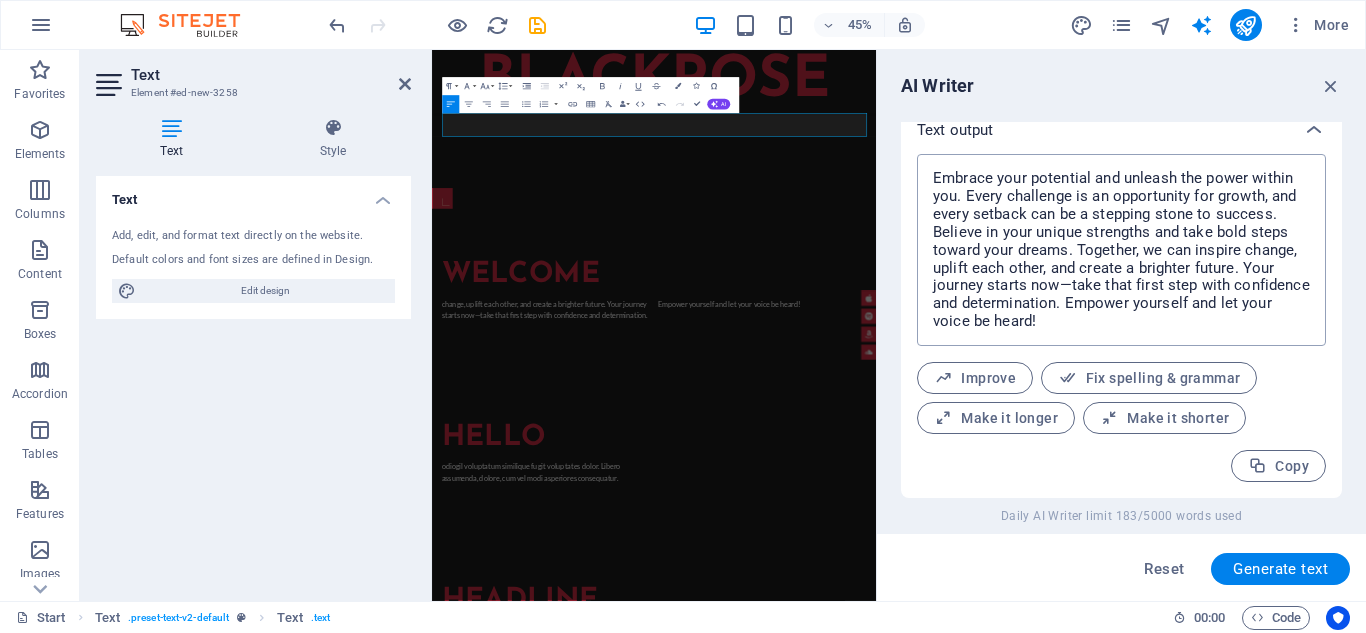 type on "x" 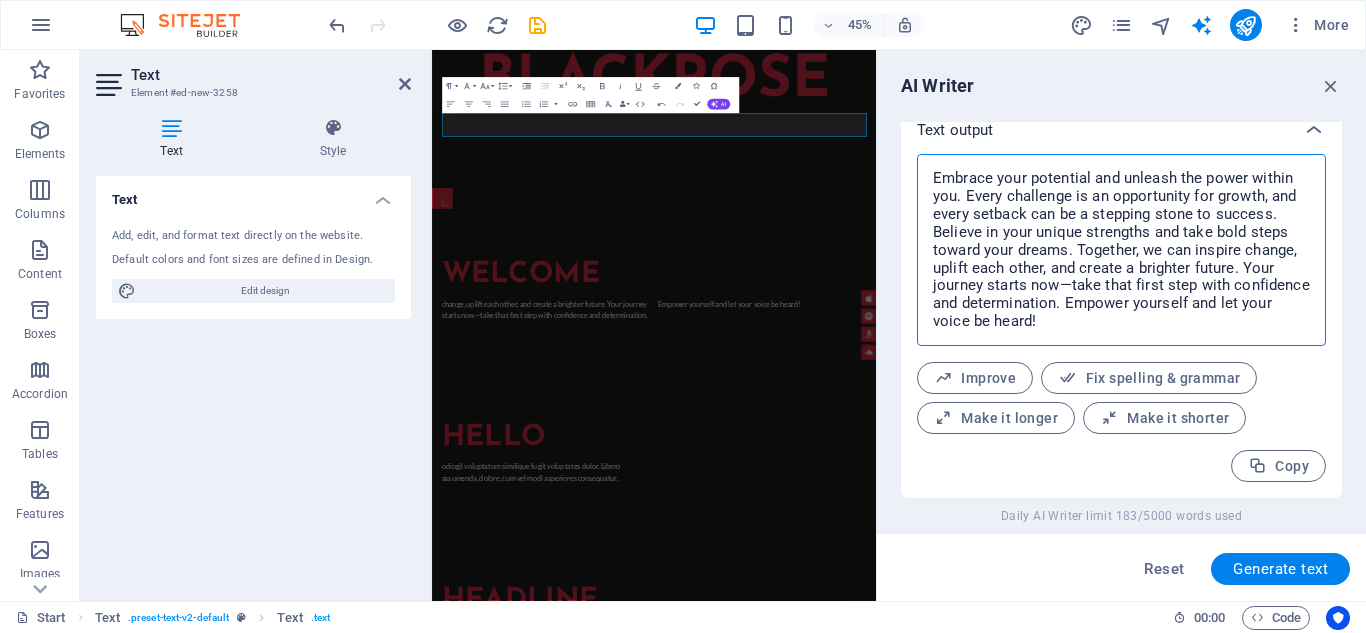 drag, startPoint x: 927, startPoint y: 177, endPoint x: 1101, endPoint y: 329, distance: 231.04112 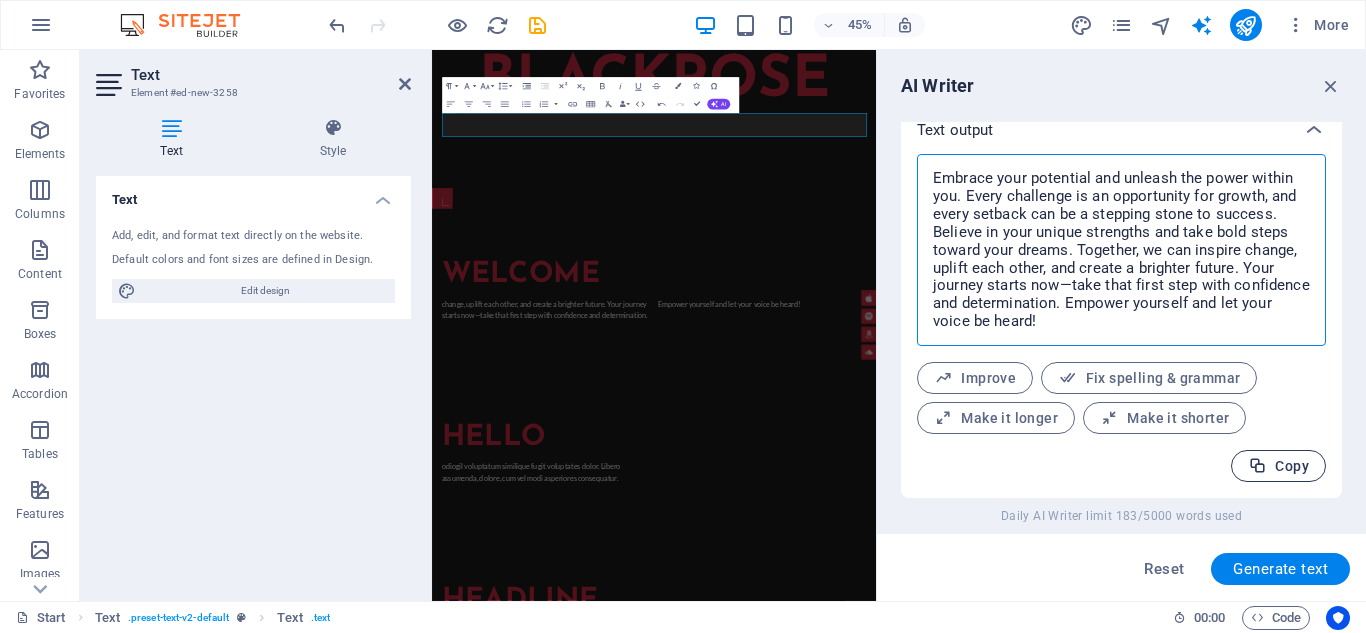 click at bounding box center [1257, 466] 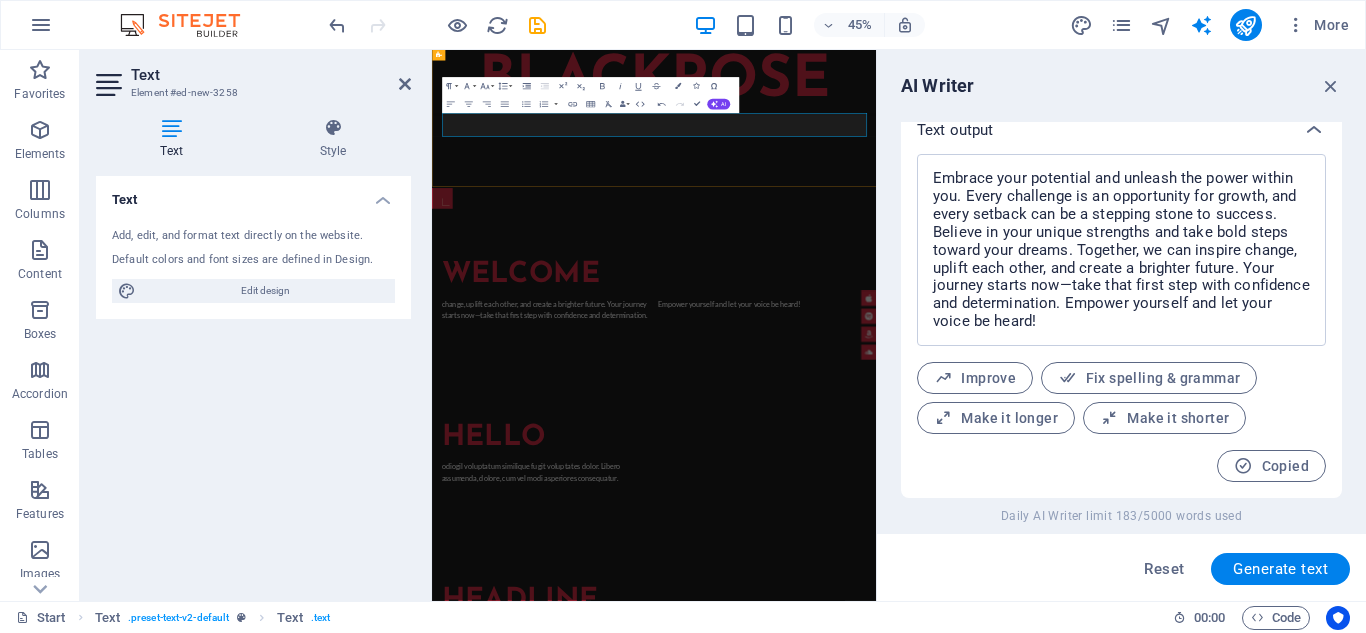 type 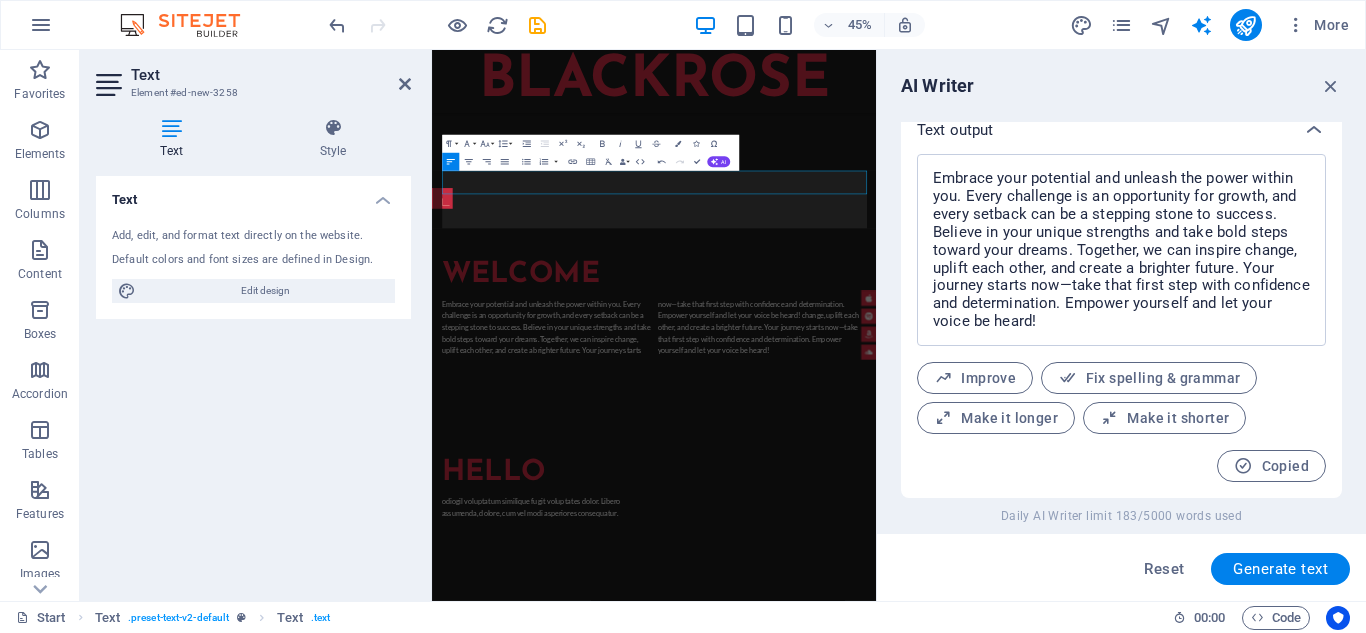 scroll, scrollTop: 1153, scrollLeft: 0, axis: vertical 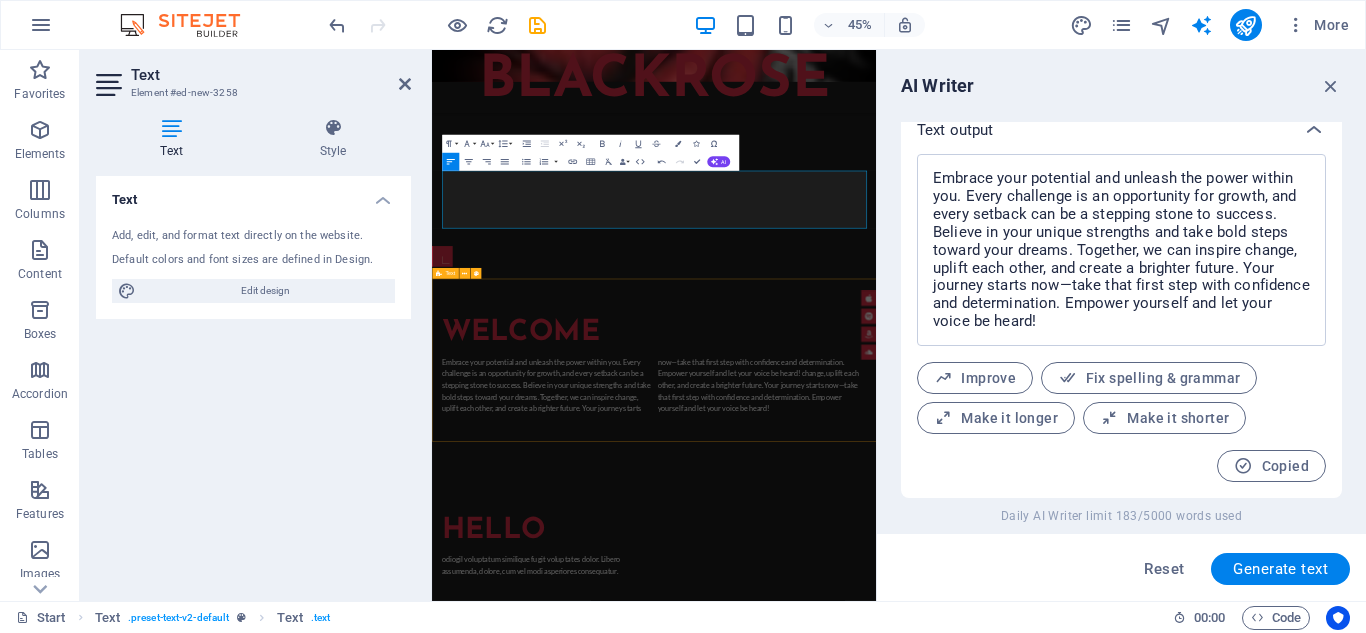 click on "Welcome Embrace your potential and unleash the power within you. Every challenge is an opportunity for growth, and every setback can be a stepping stone to success. Believe in your unique strengths and take bold steps toward your dreams. Together, we can inspire change, uplift each other, and create a brighter future. Your journey starts now—take that first step with confidence and determination. Empower yourself and let your voice be heard! change, uplift each other, and create a brighter future. Your journey starts now—take that first step with confidence and determination. Empower yourself and let your voice be heard!" at bounding box center (925, 751) 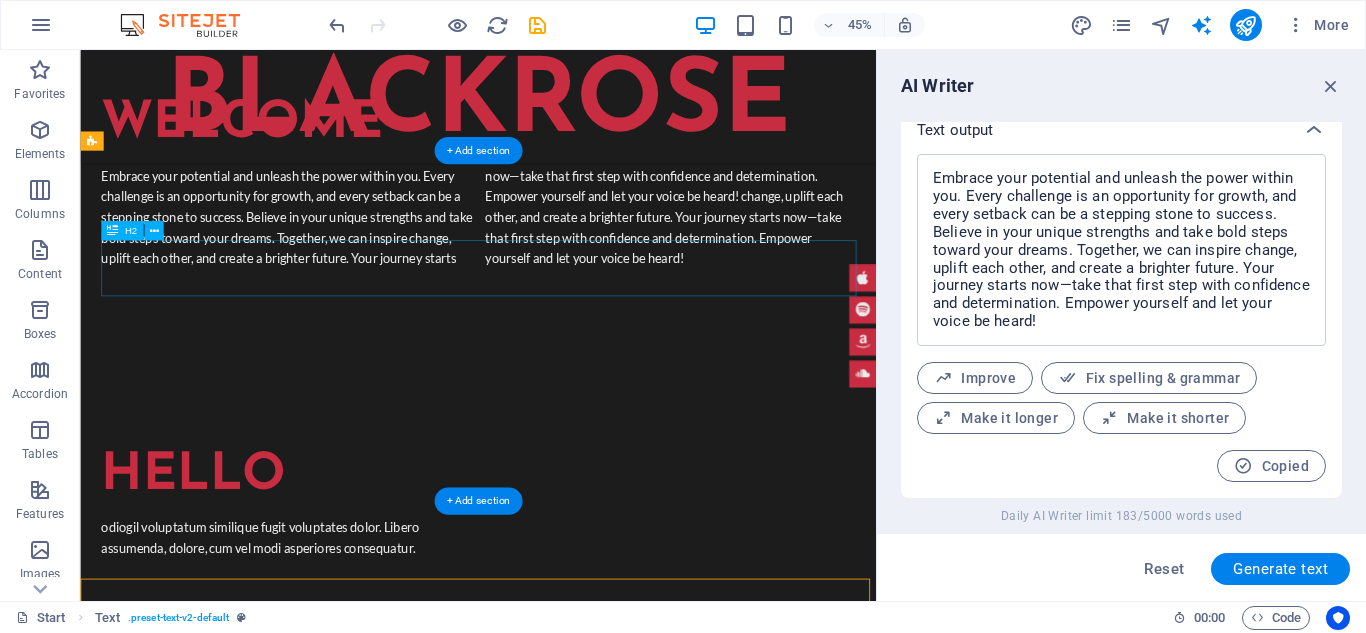 scroll, scrollTop: 563, scrollLeft: 0, axis: vertical 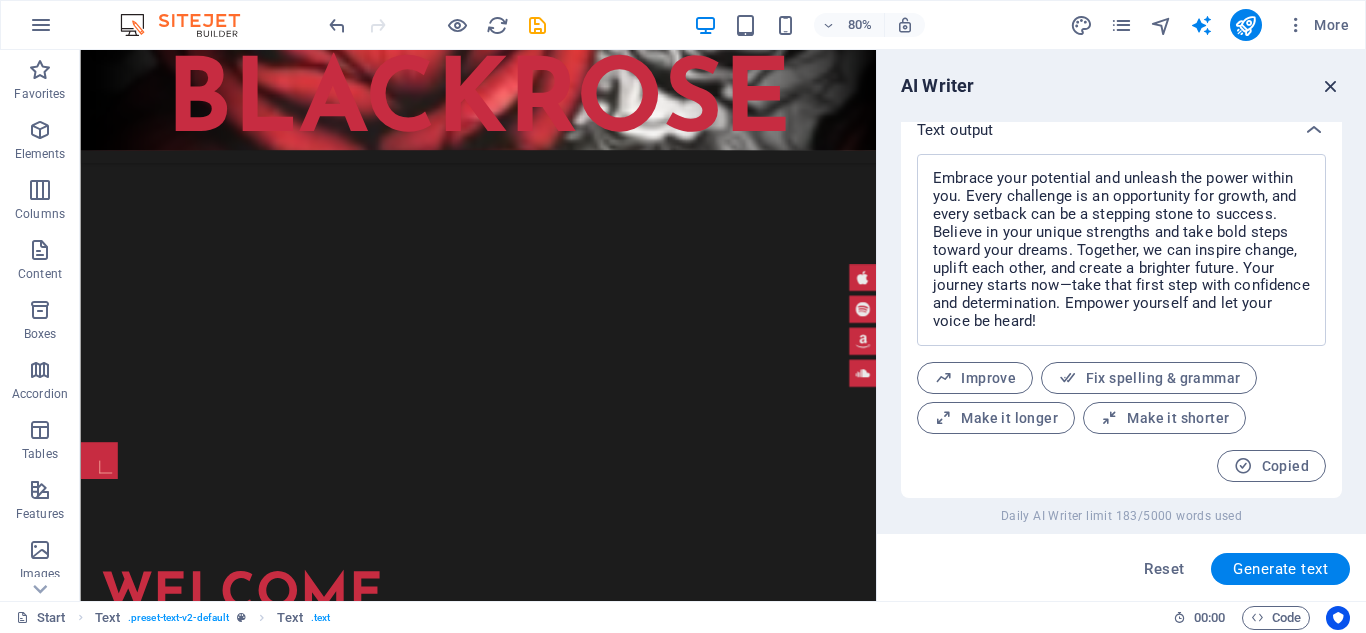 click at bounding box center (1331, 86) 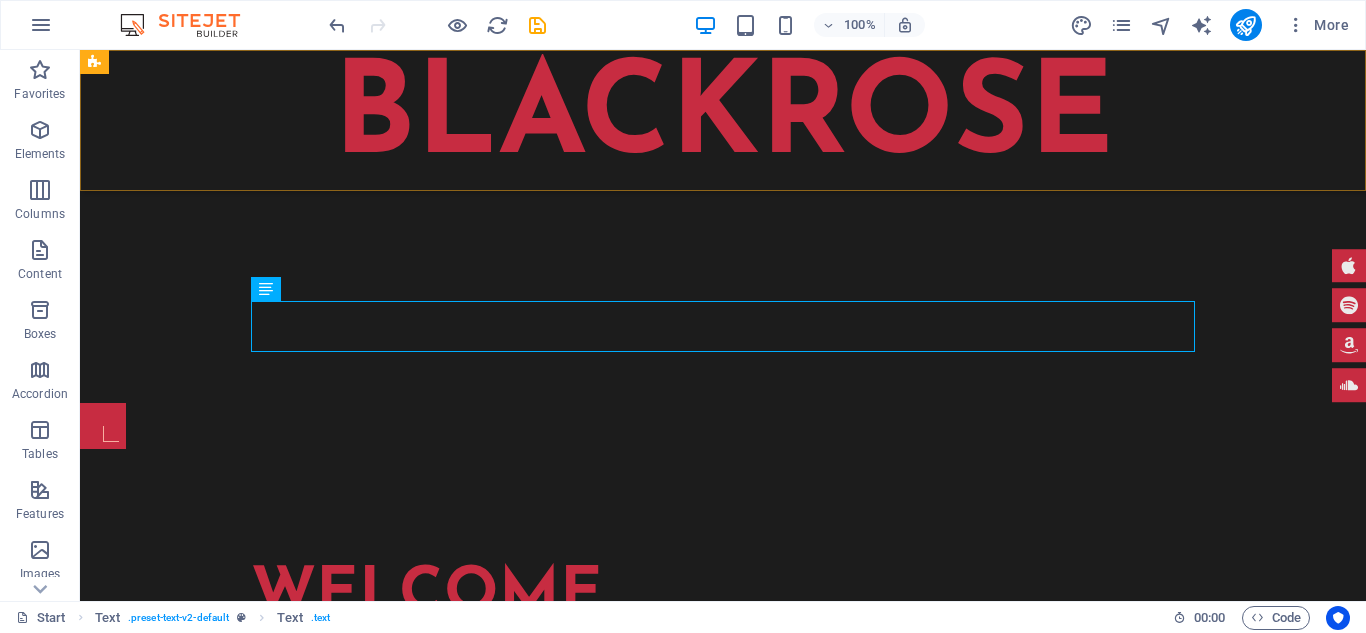 scroll, scrollTop: 937, scrollLeft: 0, axis: vertical 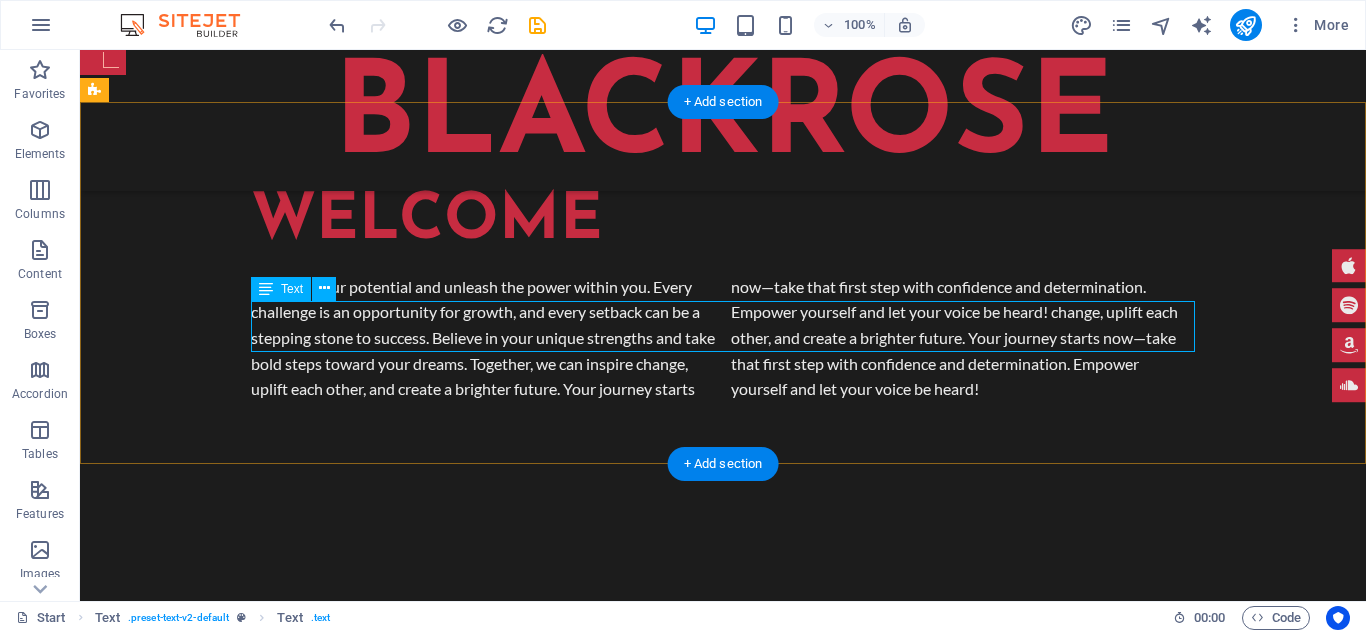 click on "odiogil voluptatum similique fugit voluptates dolor. Libero assumenda, dolore, cum vel modi asperiores consequatur." at bounding box center [723, 737] 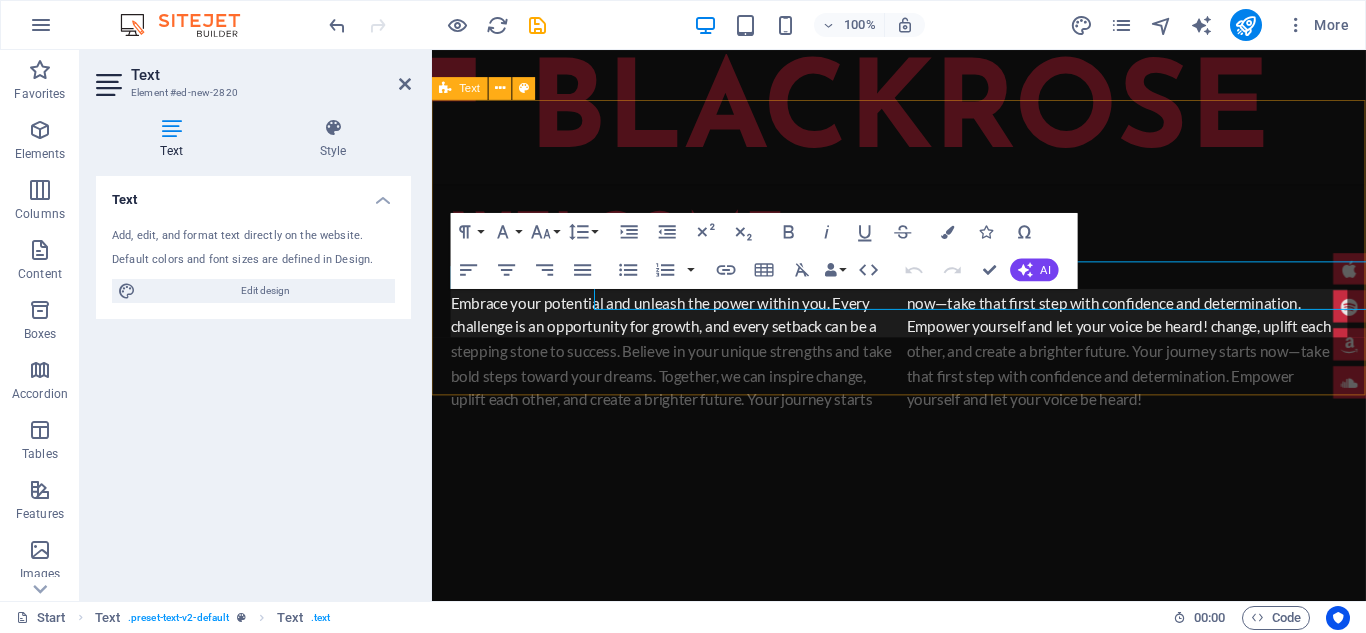 scroll, scrollTop: 966, scrollLeft: 0, axis: vertical 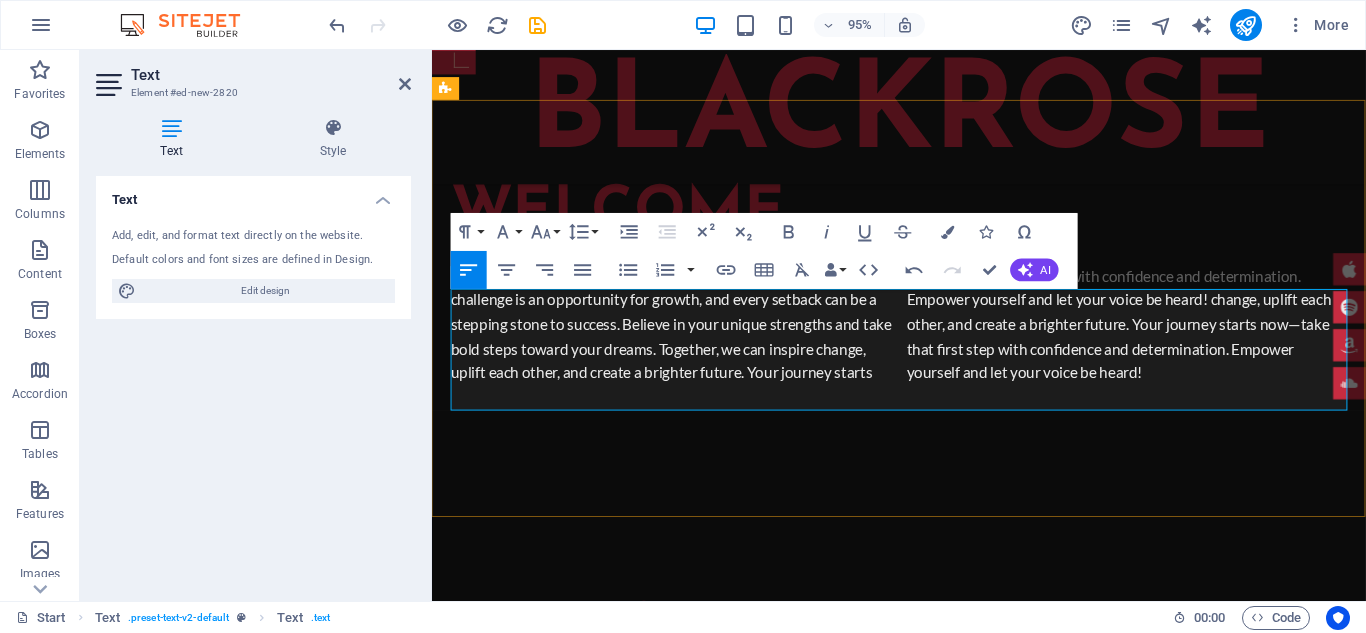 click on "Embrace your potential and unleash the power within you. Every challenge is an opportunity for growth, and every setback can be a stepping stone to success. Believe in your unique strengths and take bold steps toward your dreams. Together, we can inspire change, uplift each other, and create a brighter future. Your journey starts now—take that first step with confidence and determination. Empower yourself and let your voice be heard!odiogil voluptatum similique fugit voluptates dolor. Libero assumenda, dolore, cum vel modi asperiores consequatur." at bounding box center [924, 776] 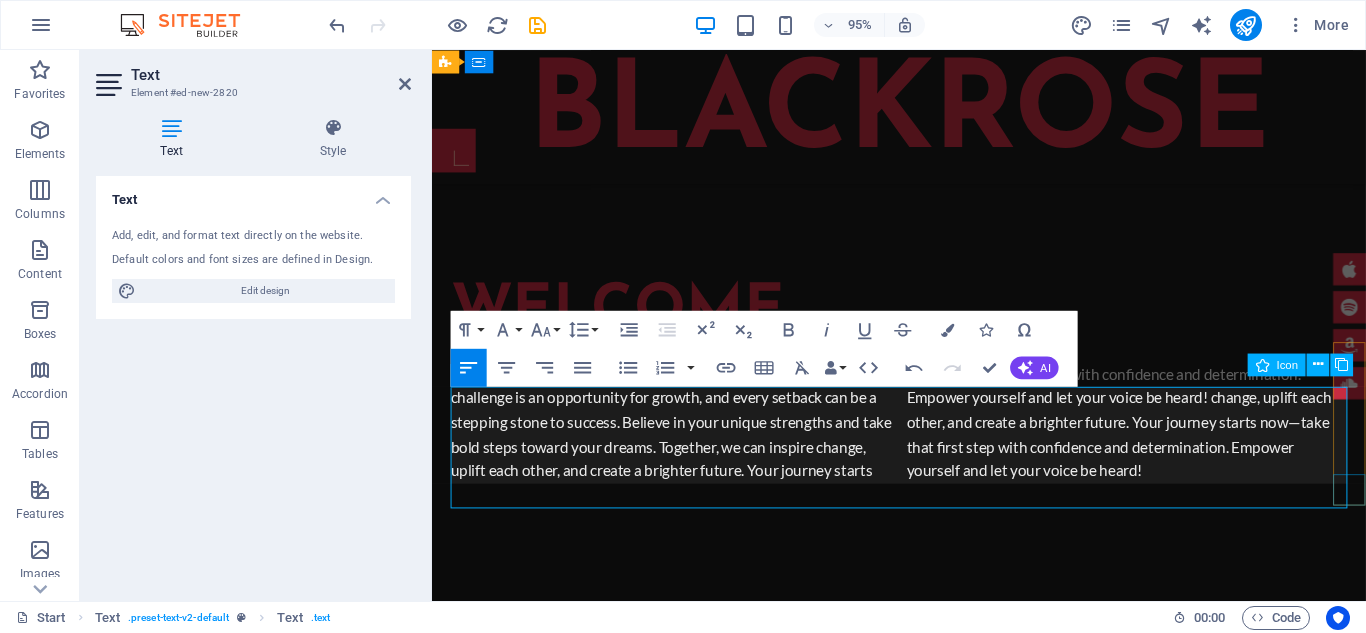 scroll, scrollTop: 966, scrollLeft: 0, axis: vertical 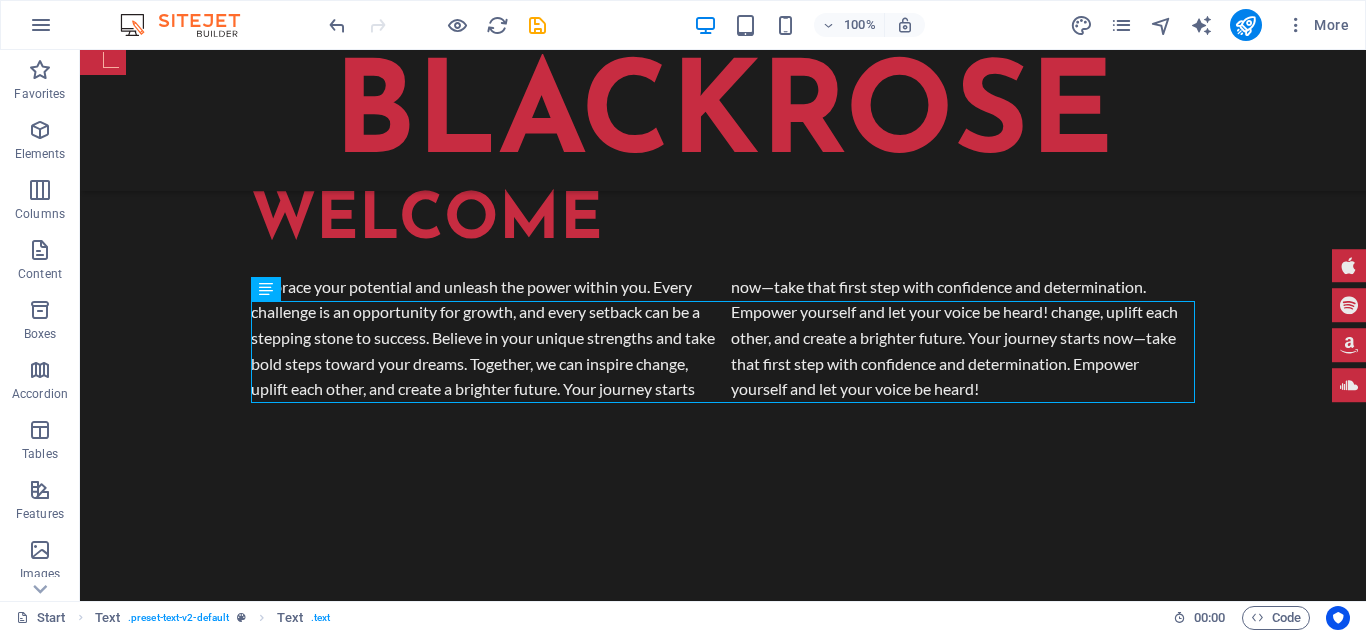 click on "100% More" at bounding box center [841, 25] 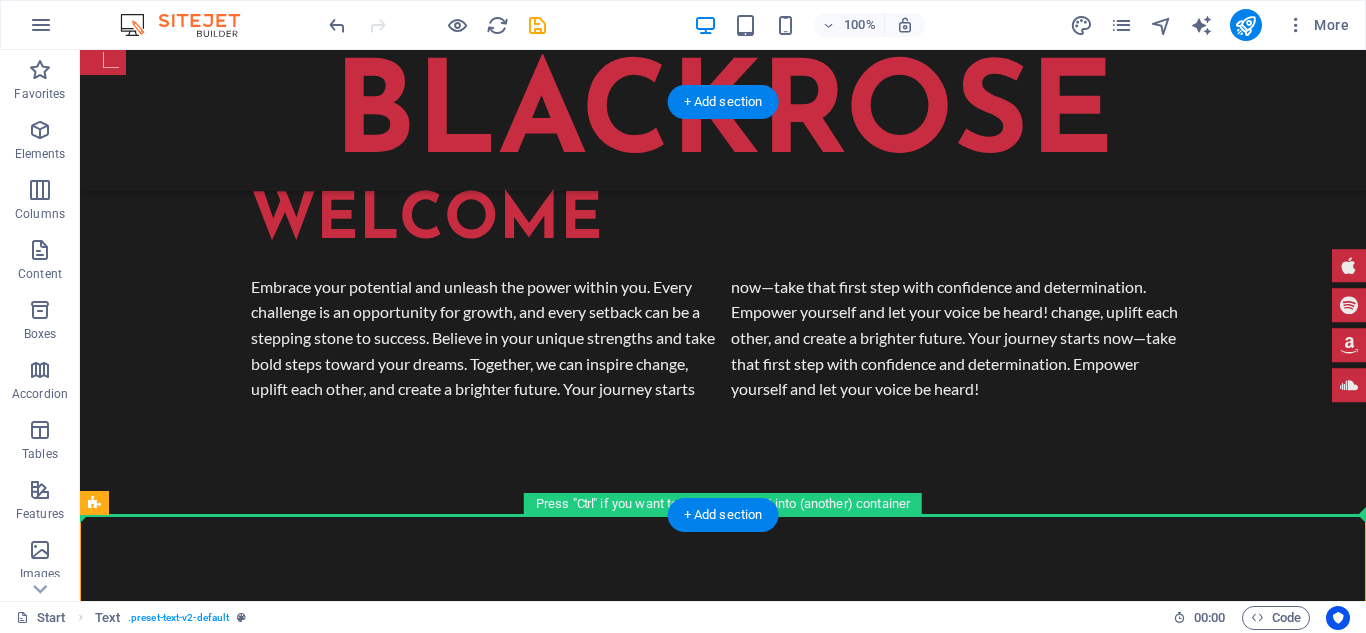 drag, startPoint x: 1212, startPoint y: 555, endPoint x: 1205, endPoint y: 485, distance: 70.34913 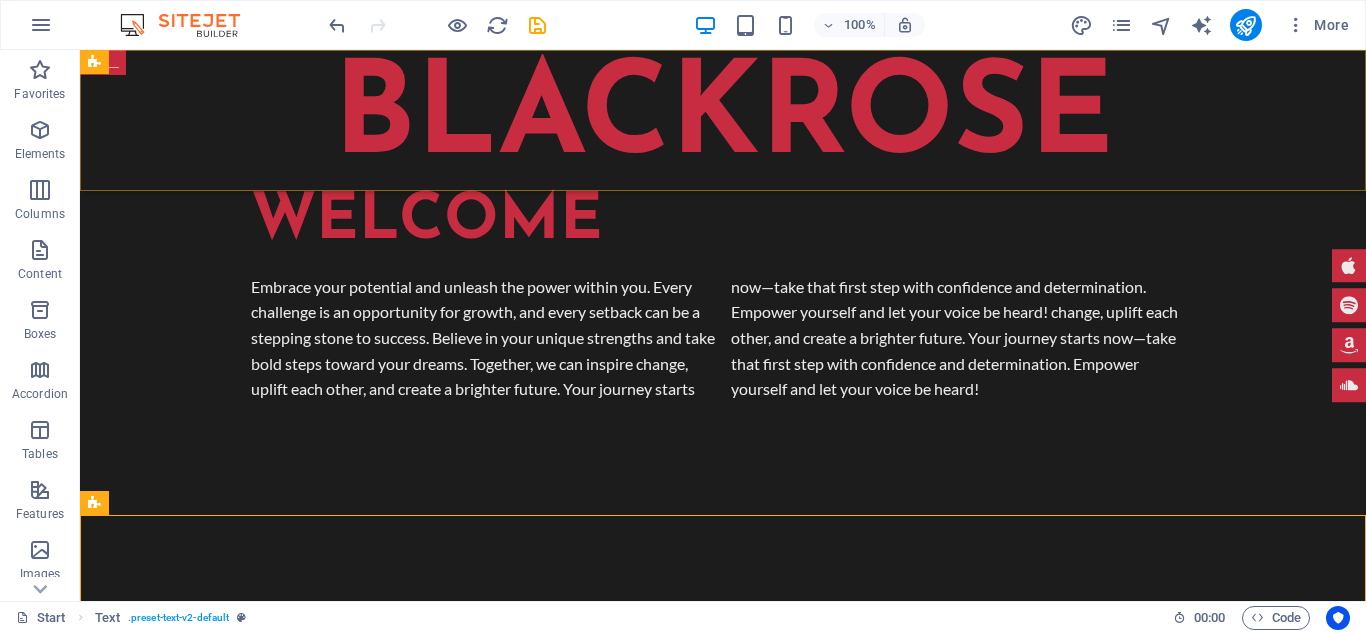 click on "Blackrose Home About me Tour Dates Releases Impressions Press Booking" at bounding box center [723, 120] 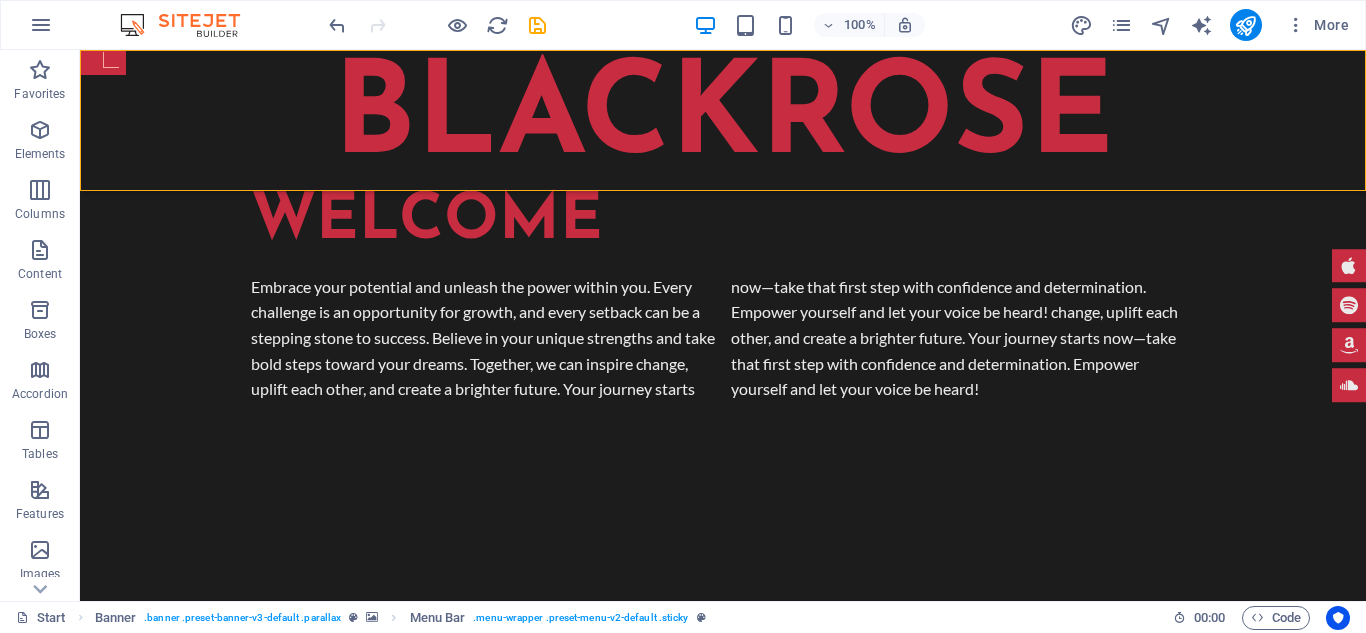 click on "100% More" at bounding box center (841, 25) 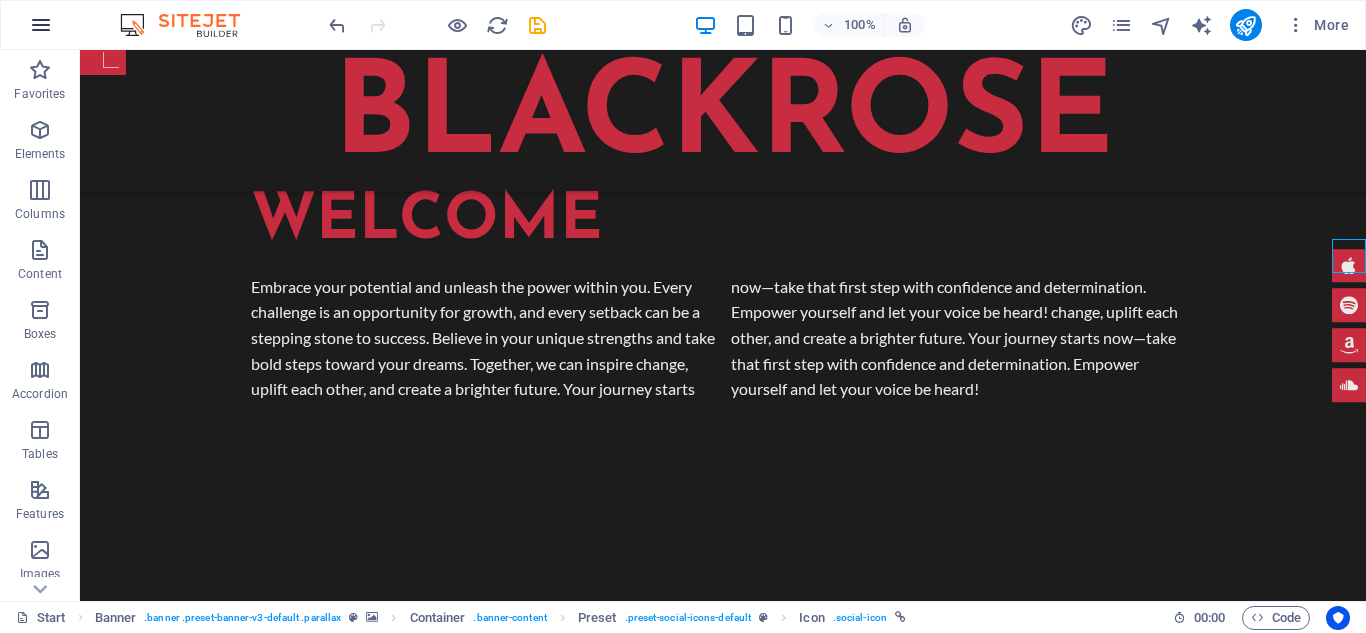 click at bounding box center (41, 25) 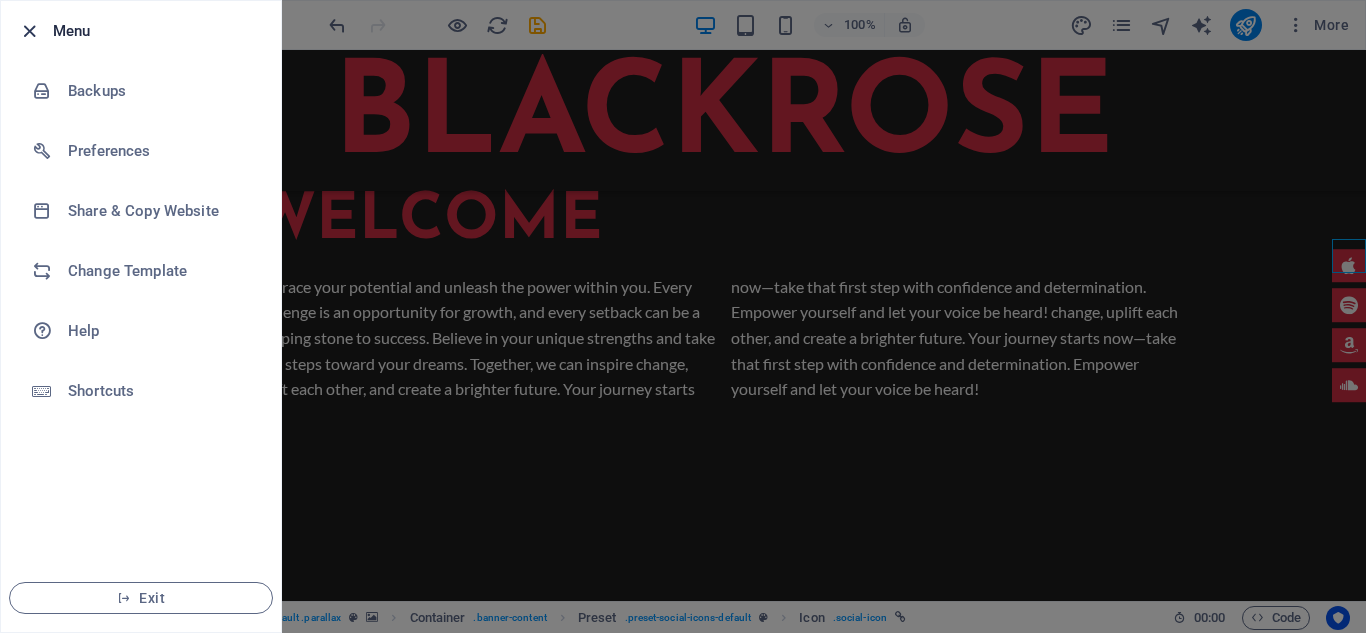 click at bounding box center (29, 31) 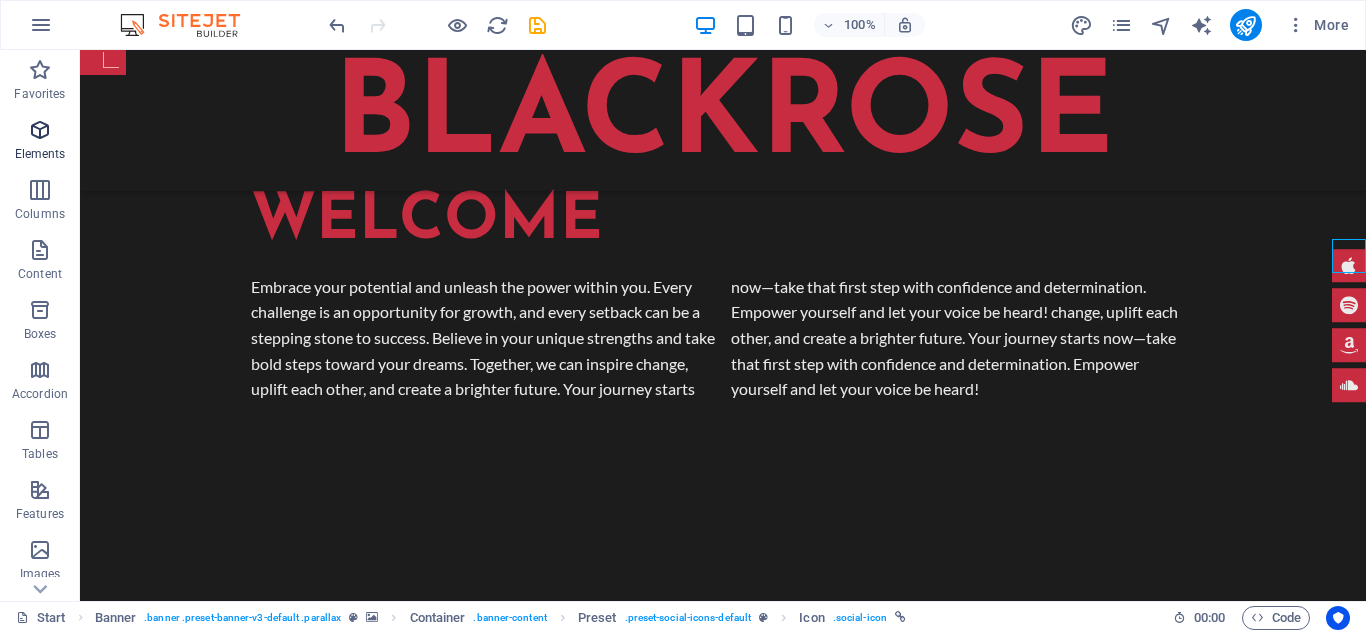 click on "Elements" at bounding box center [40, 154] 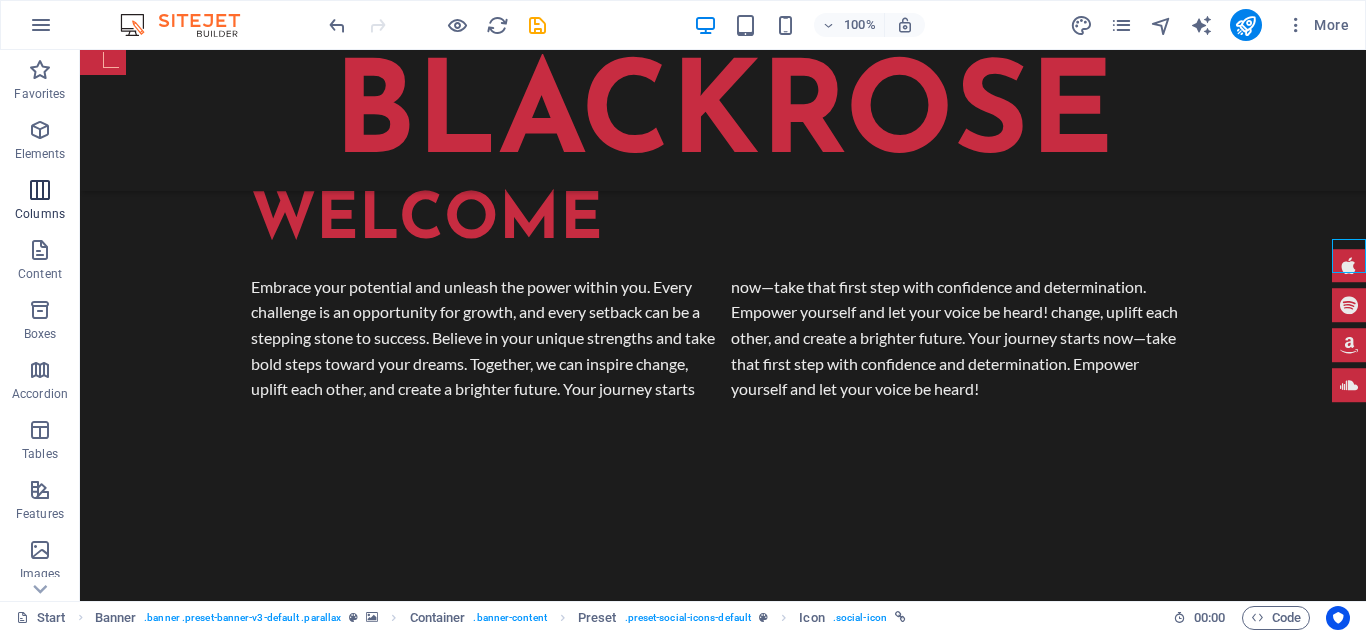 click on "Columns" at bounding box center (40, 214) 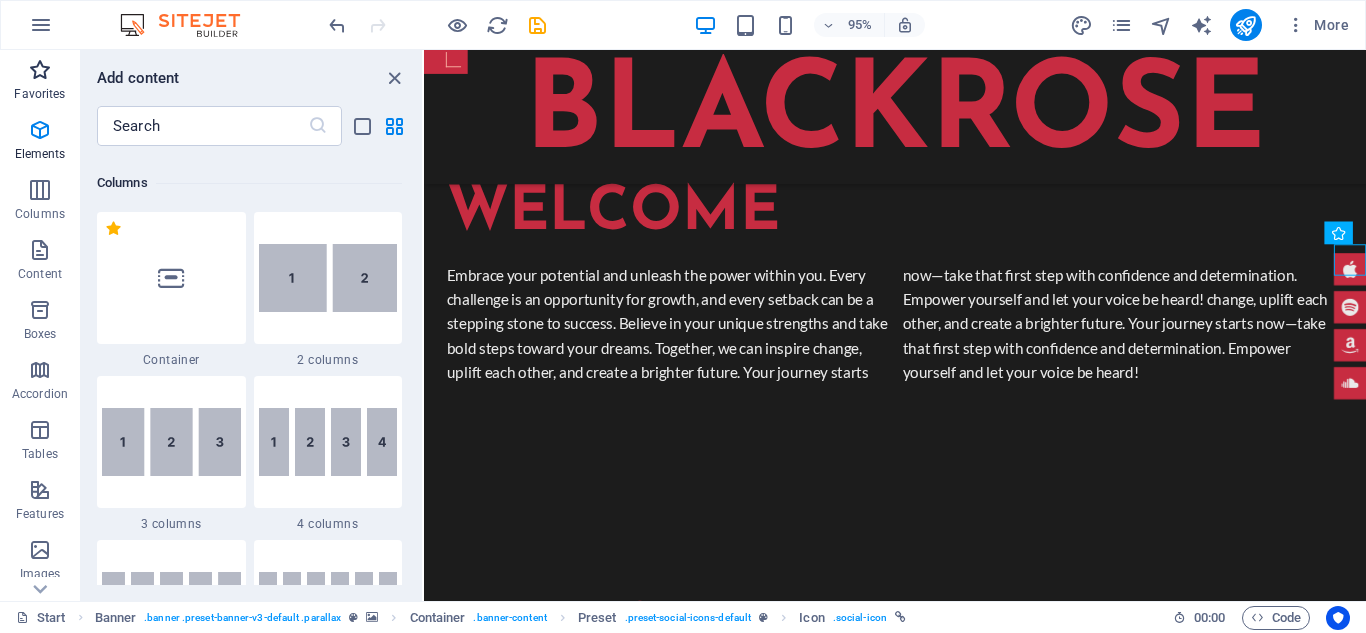 scroll, scrollTop: 1154, scrollLeft: 0, axis: vertical 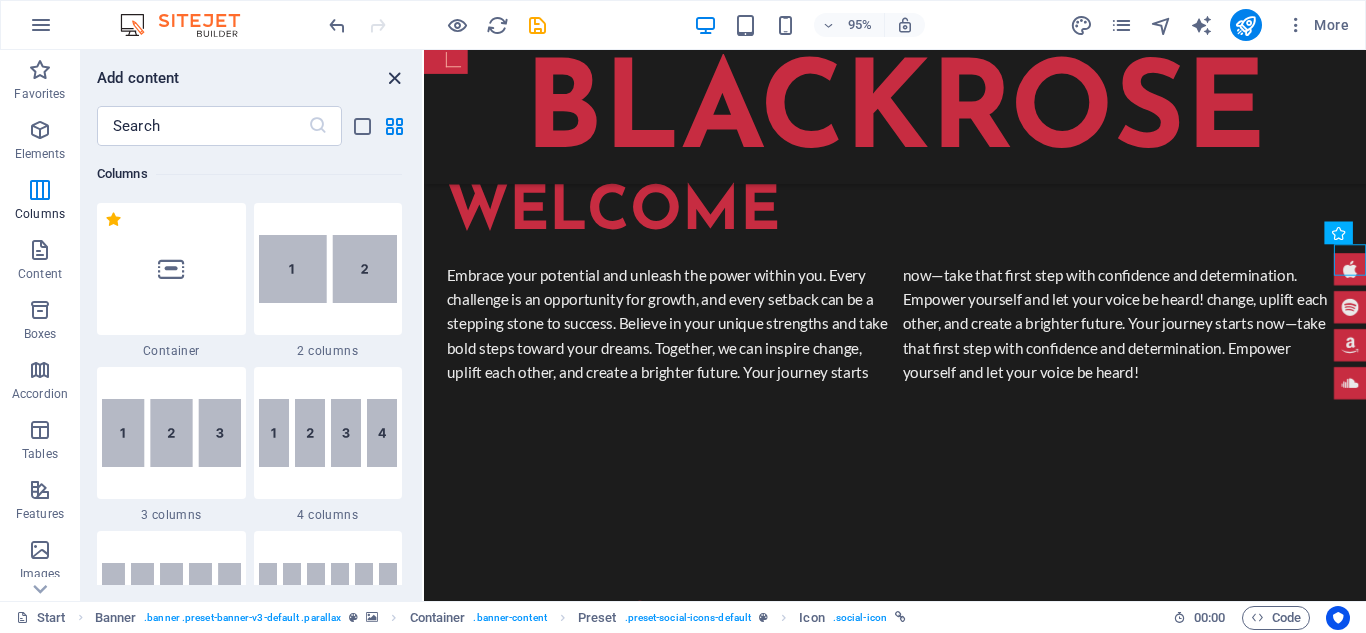 click at bounding box center (394, 78) 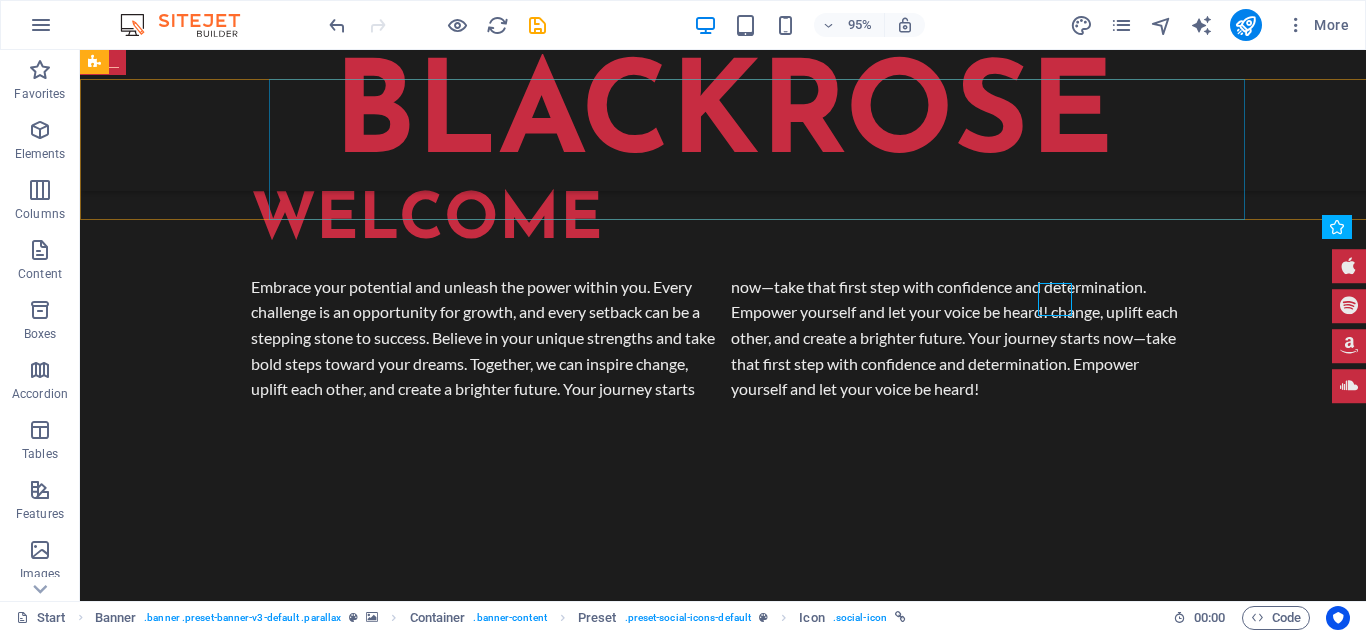 scroll, scrollTop: 908, scrollLeft: 0, axis: vertical 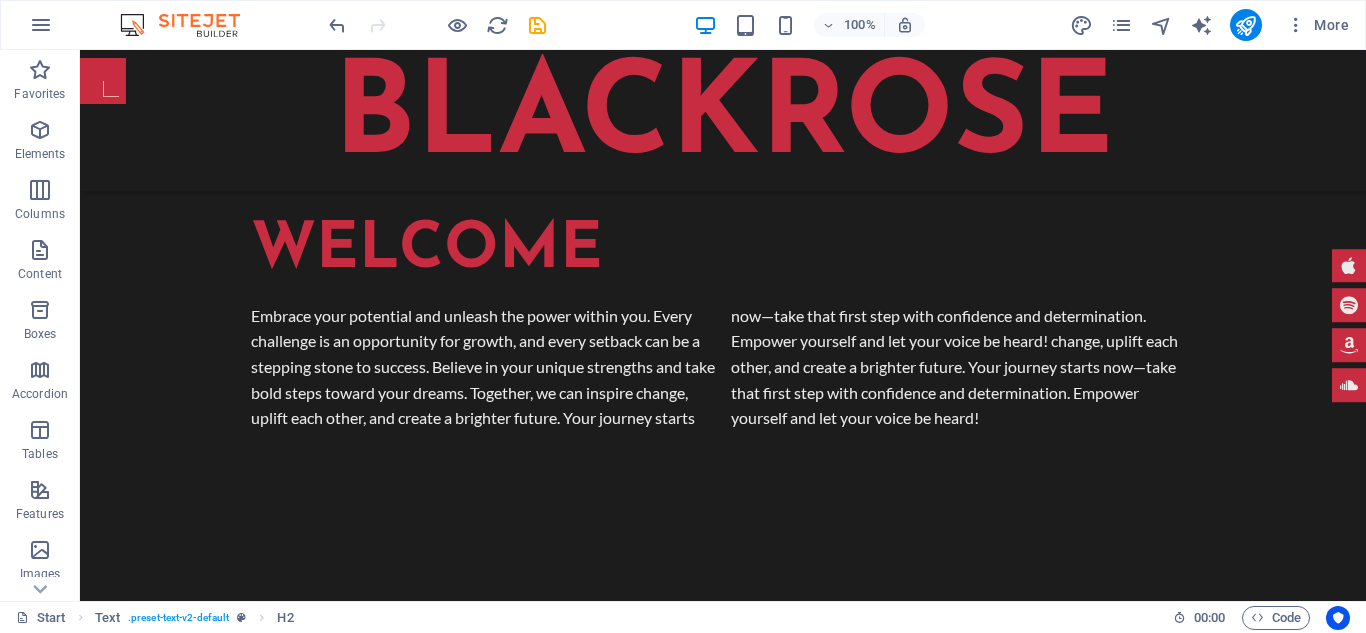 click on "100% More" at bounding box center [841, 25] 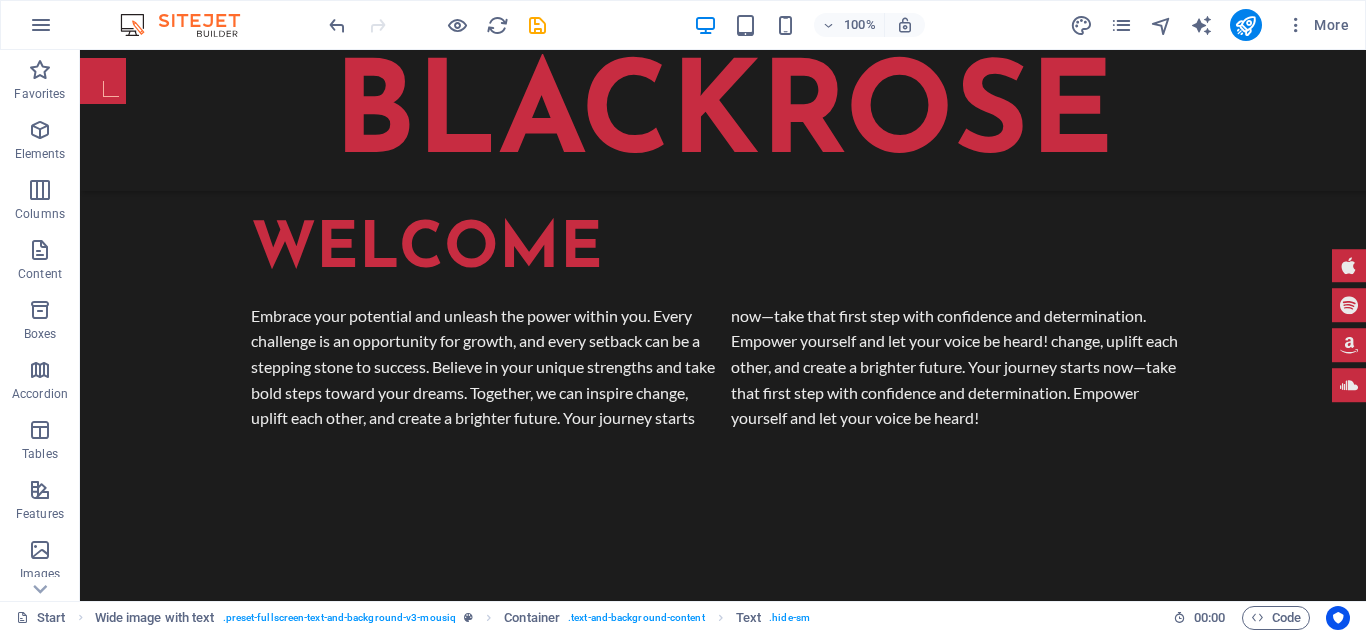 click on "100% More" at bounding box center (841, 25) 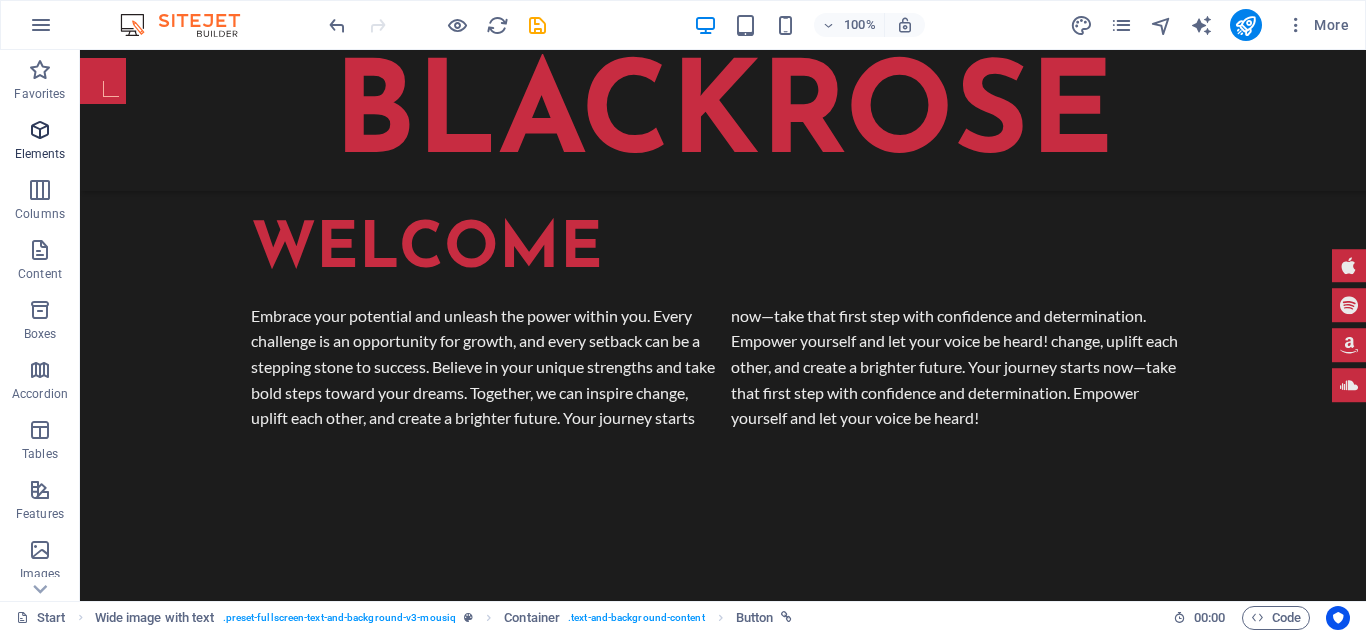 click on "Elements" at bounding box center [40, 154] 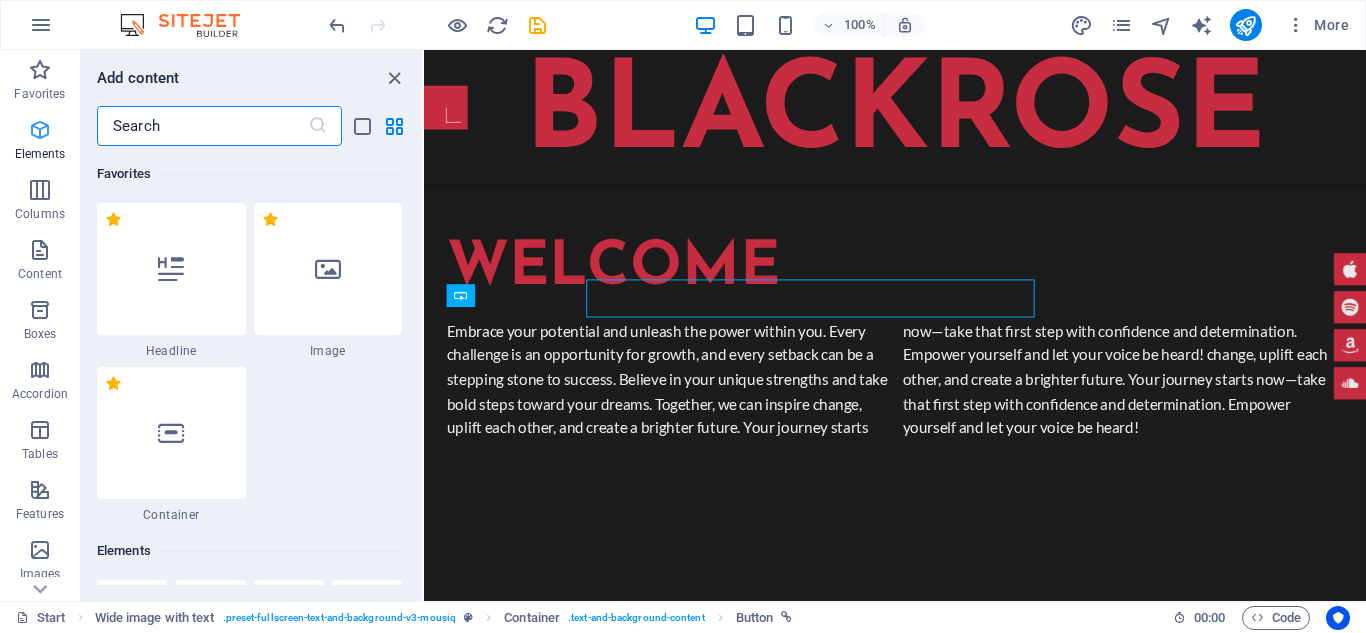 scroll, scrollTop: 2181, scrollLeft: 0, axis: vertical 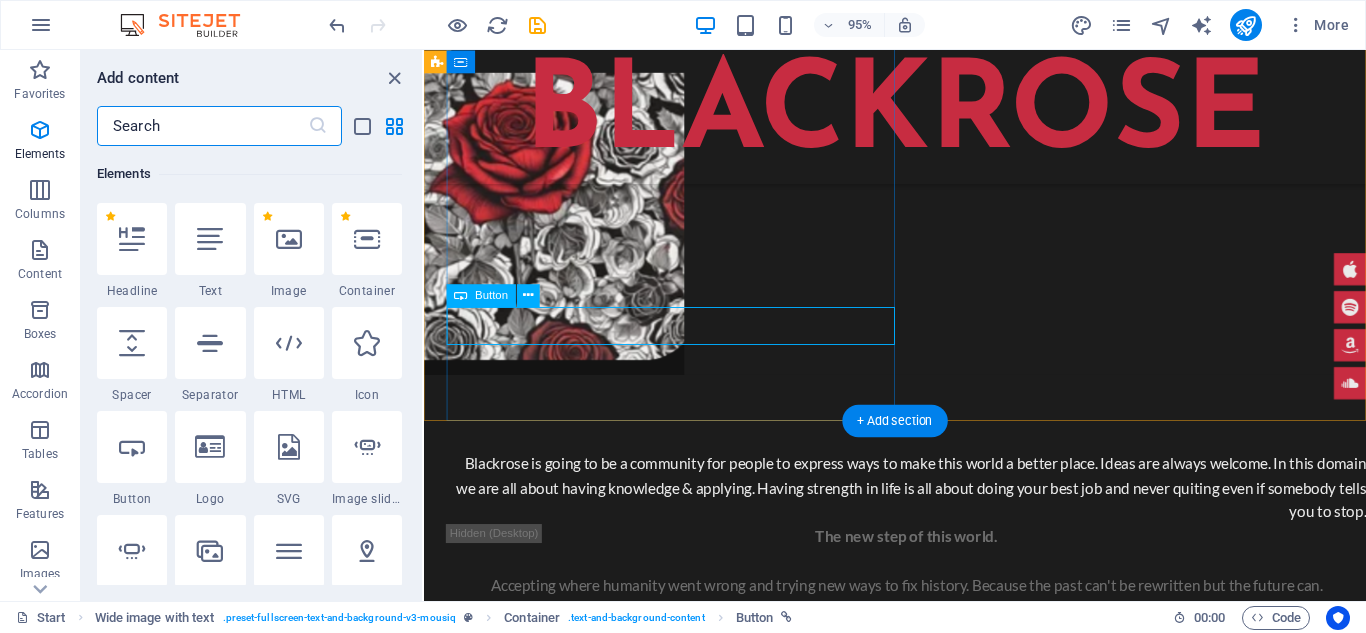 click on "Get in touch" at bounding box center [932, 675] 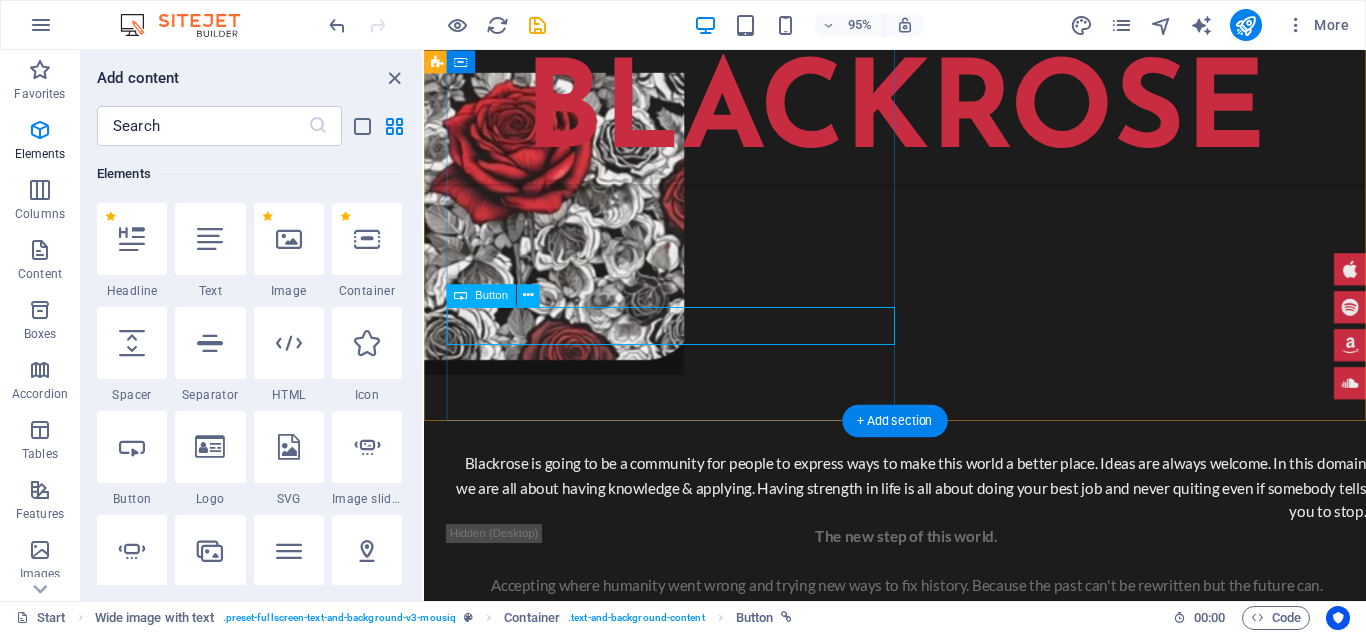 click on "Get in touch" at bounding box center (932, 675) 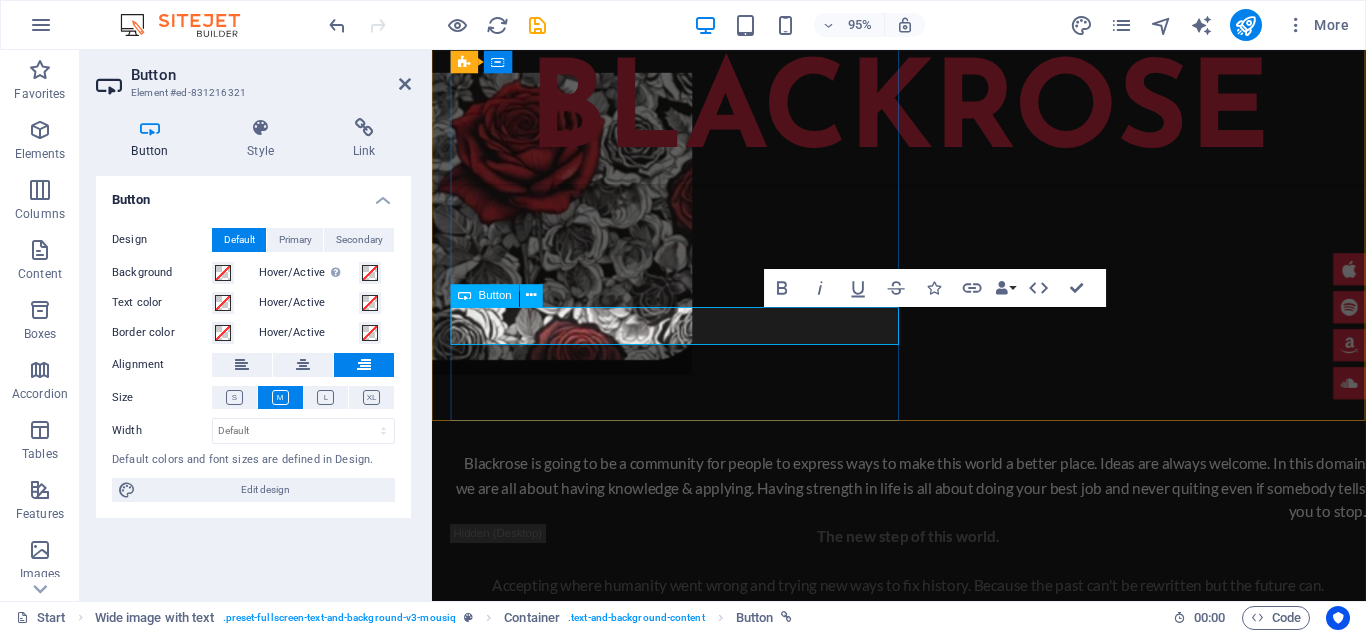 type 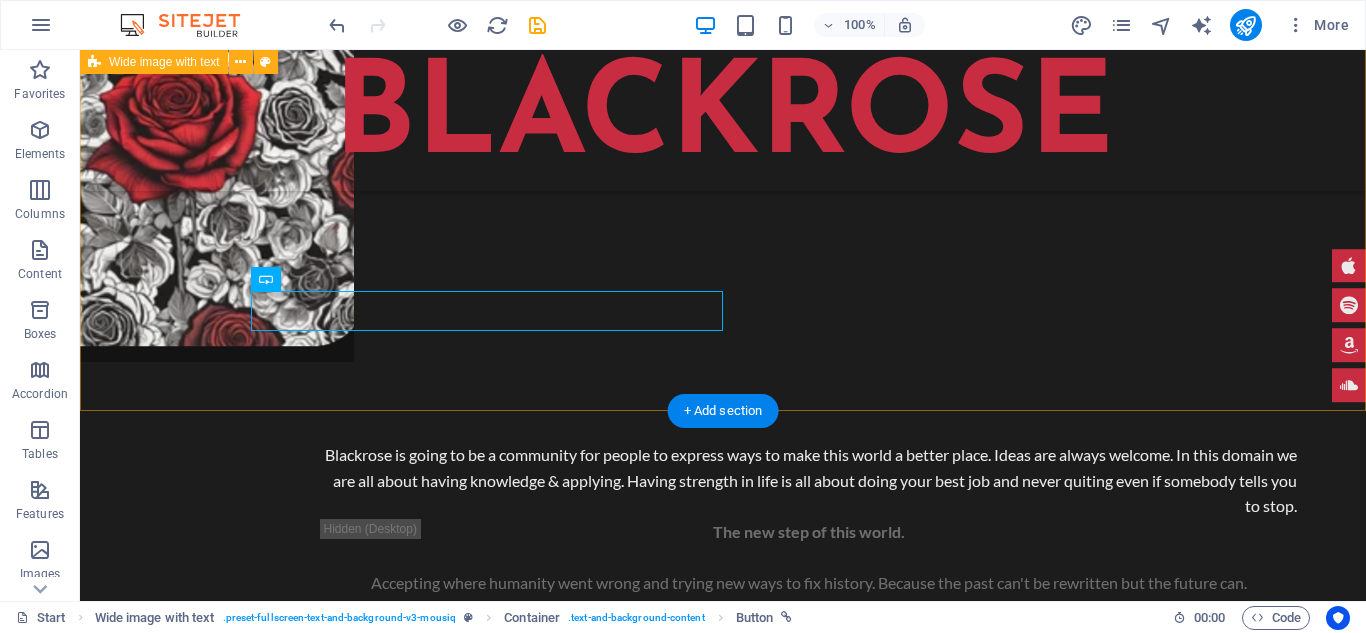 click on "Blackrose is going to be a community for people to express ways to make this world a better place. Ideas are always welcome. In this domain we are all about having knowledge & applying. Having strength in life is all about doing your best job and never quiting even if somebody tells you to stop. The new step of this world. Accepting where humanity went wrong and trying new ways to fix history. Because the past can't be rewritten but the future can. [EMAIL] Drop content here or  Add elements  Paste clipboard" at bounding box center [723, 855] 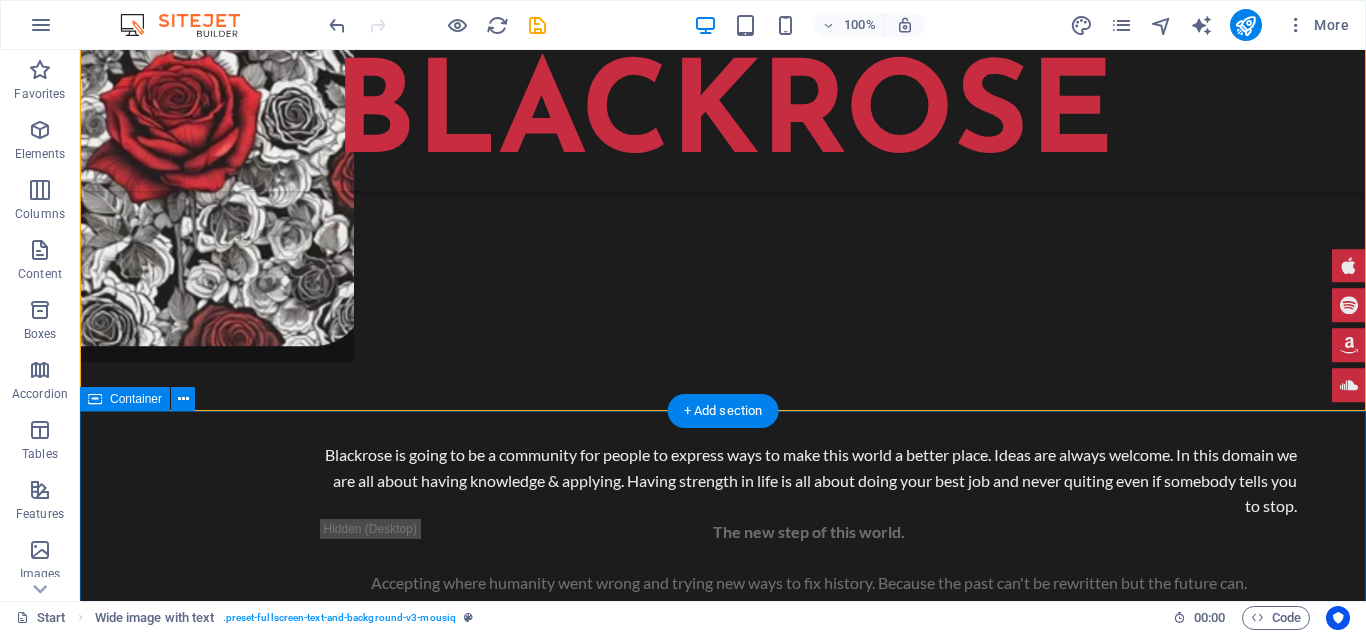 click on "Tour Dates . 20. Oct Los Angeles Local Music Hall Buy tickets 24. Oct San Francisco Local Music Hall Buy tickets 08. Nov Washington Local Music Hall Buy tickets 30. Nov New York Local Music Hall Sold out 12. Dec Las Vegas Local Music Hall Buy tickets 22. Dec Seattle Local Music Hall Buy tickets 04. Jan Kansas Local Music Hall Sold out" at bounding box center [723, 1738] 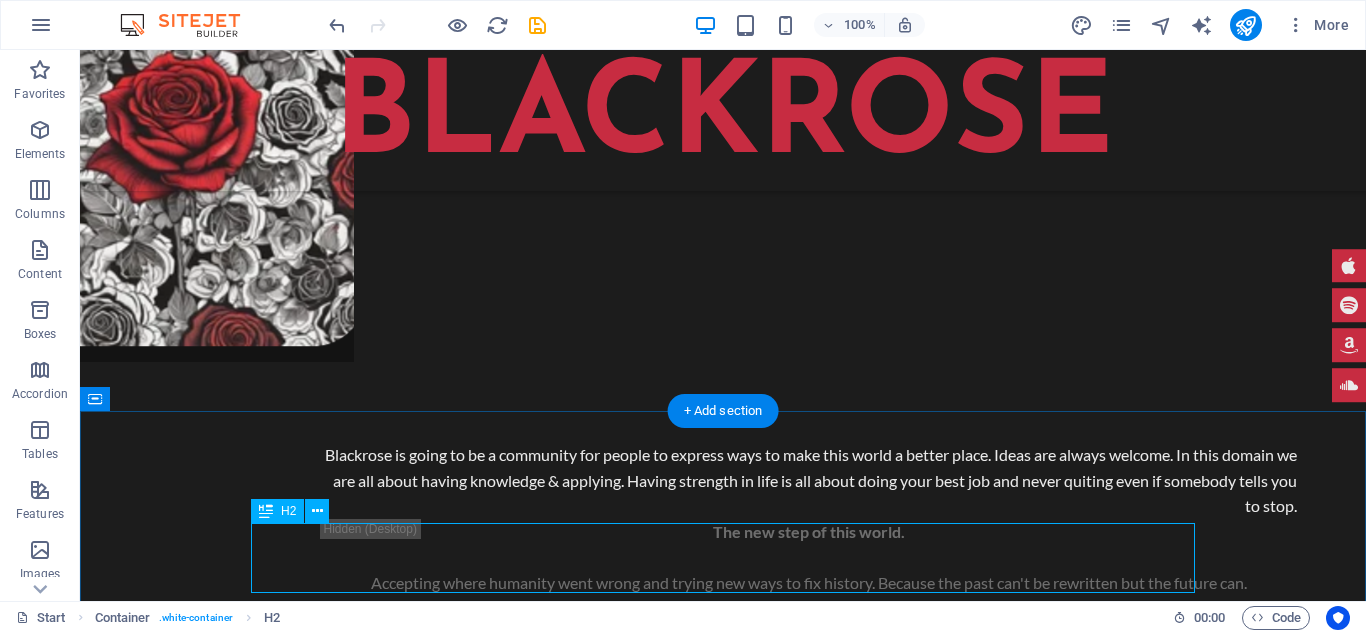 click on "Tour Dates ." at bounding box center (723, 1495) 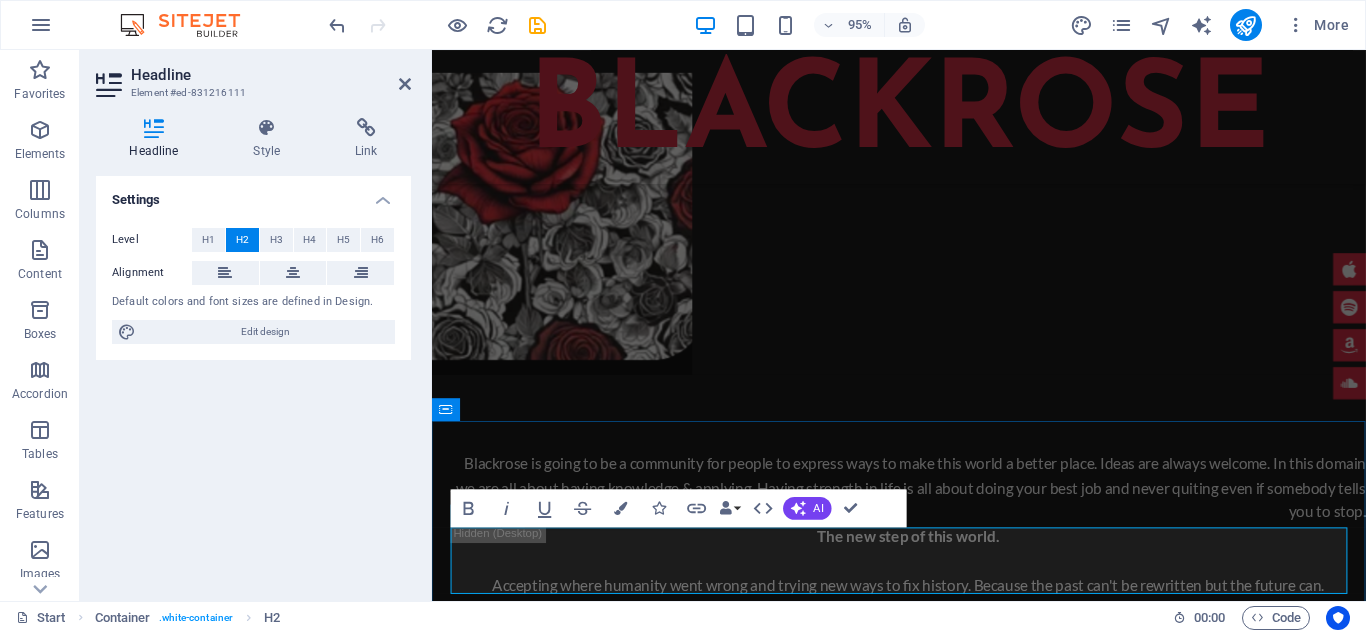 type 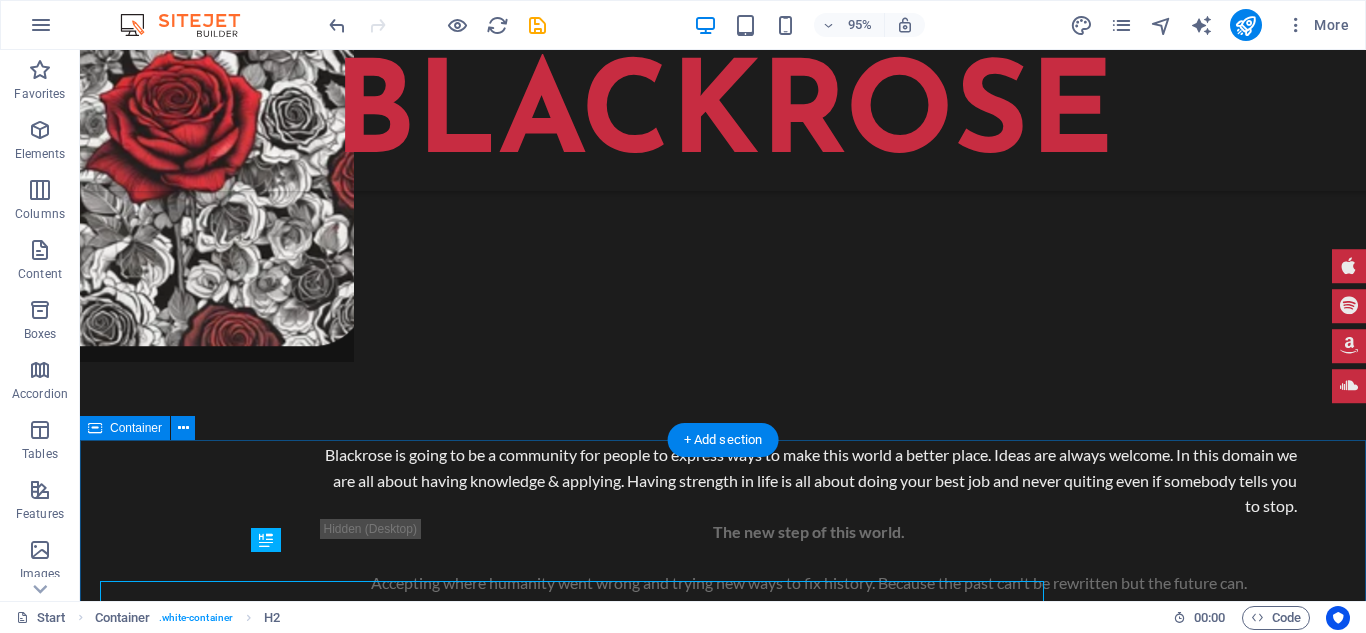 scroll, scrollTop: 2152, scrollLeft: 0, axis: vertical 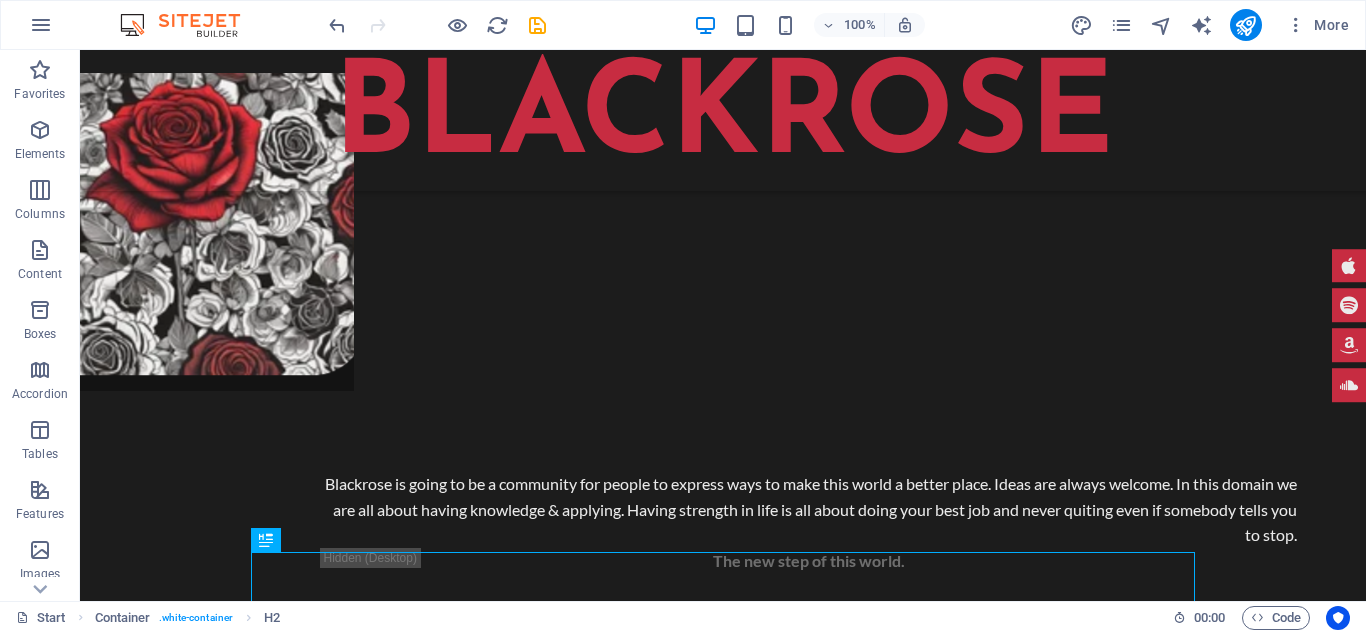 click on "100% More" at bounding box center [841, 25] 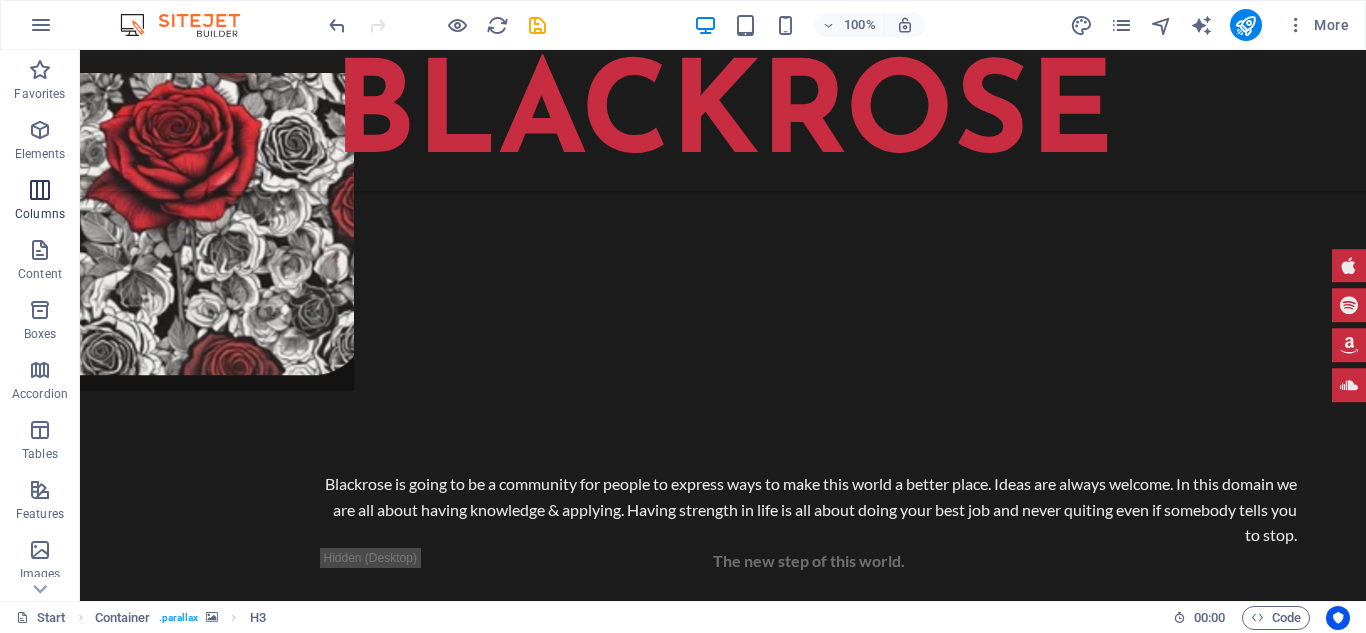 click on "Columns" at bounding box center (40, 214) 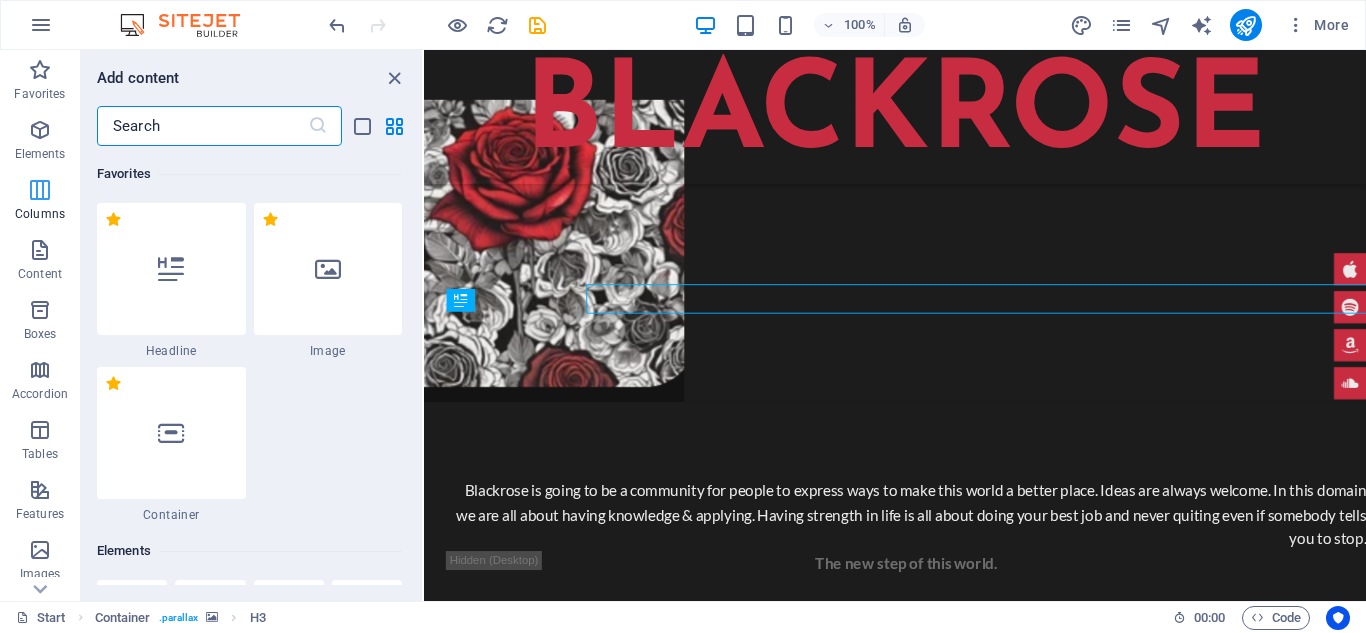 scroll, scrollTop: 3260, scrollLeft: 0, axis: vertical 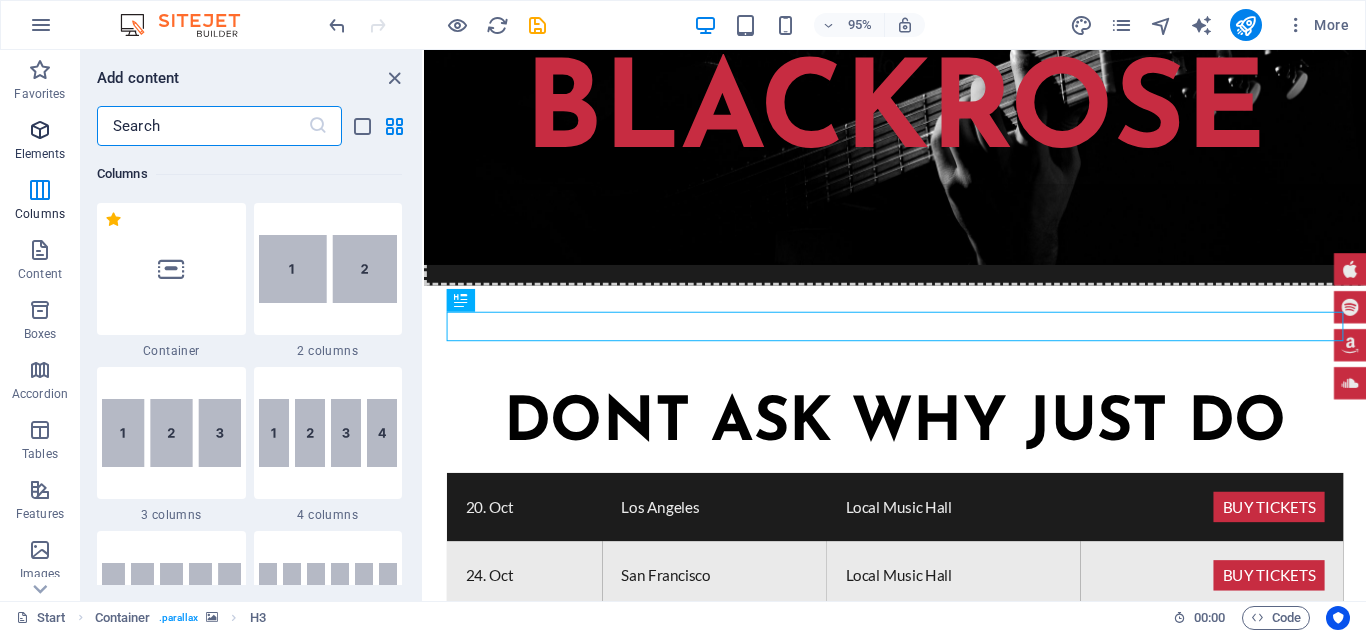 click on "Elements" at bounding box center [40, 154] 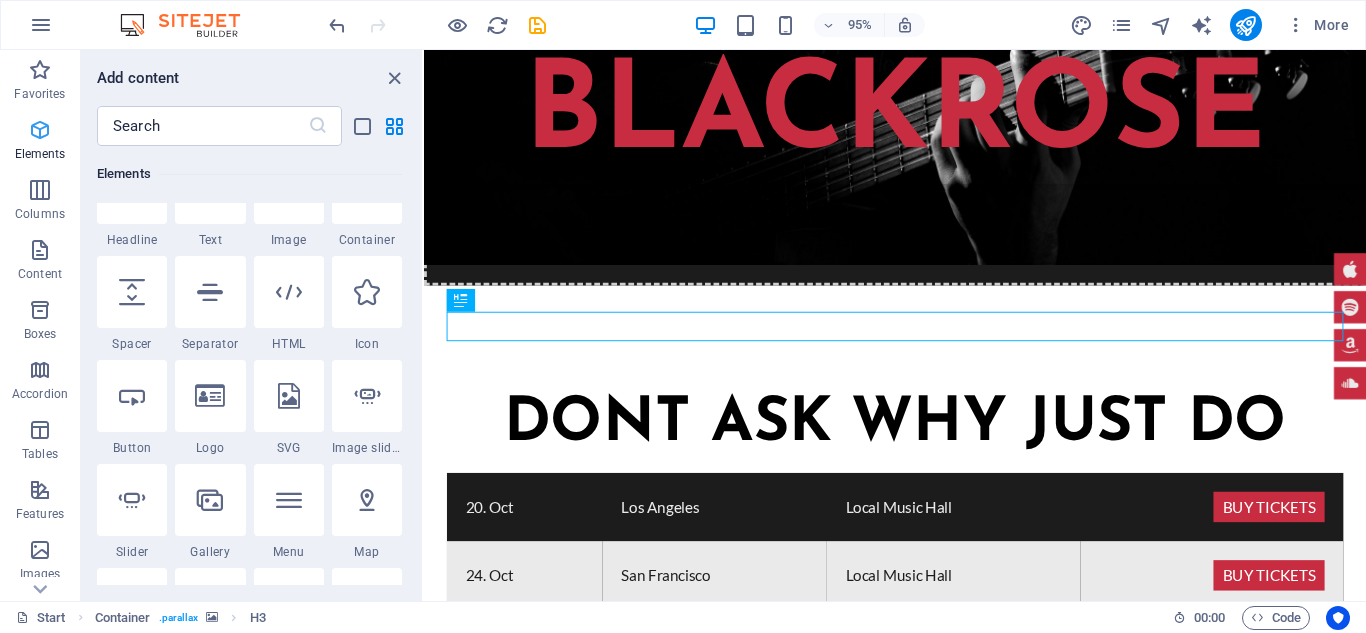 scroll, scrollTop: 377, scrollLeft: 0, axis: vertical 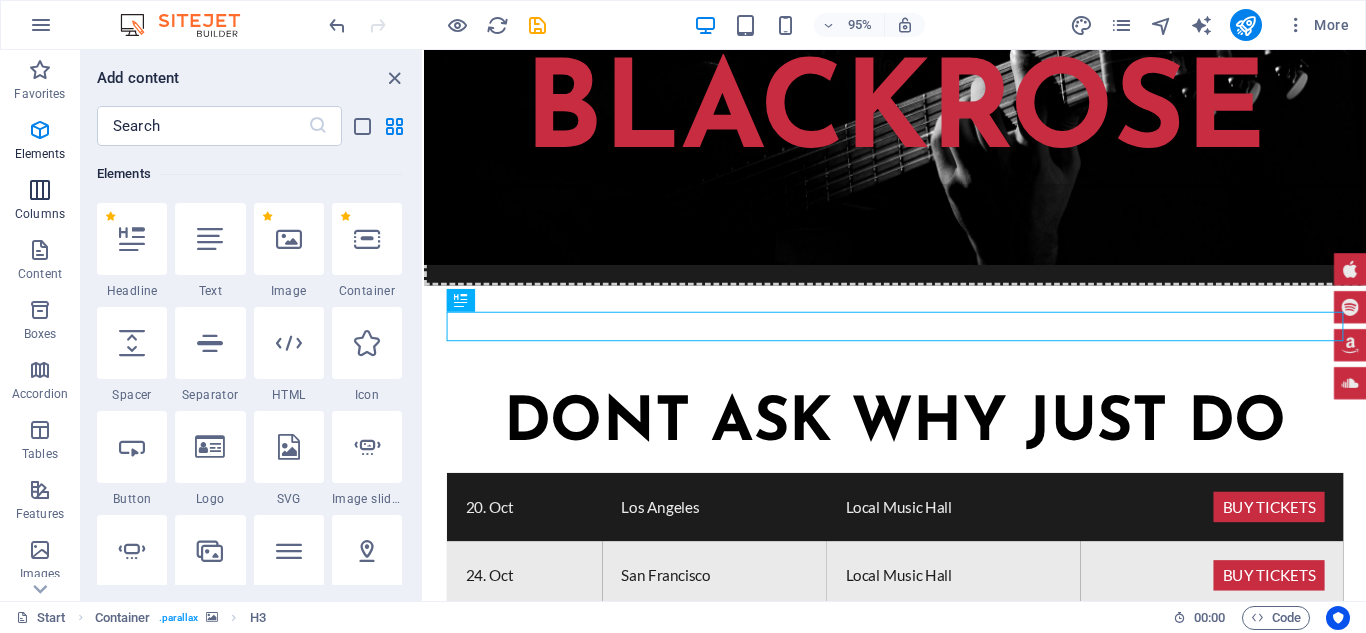 click at bounding box center [40, 190] 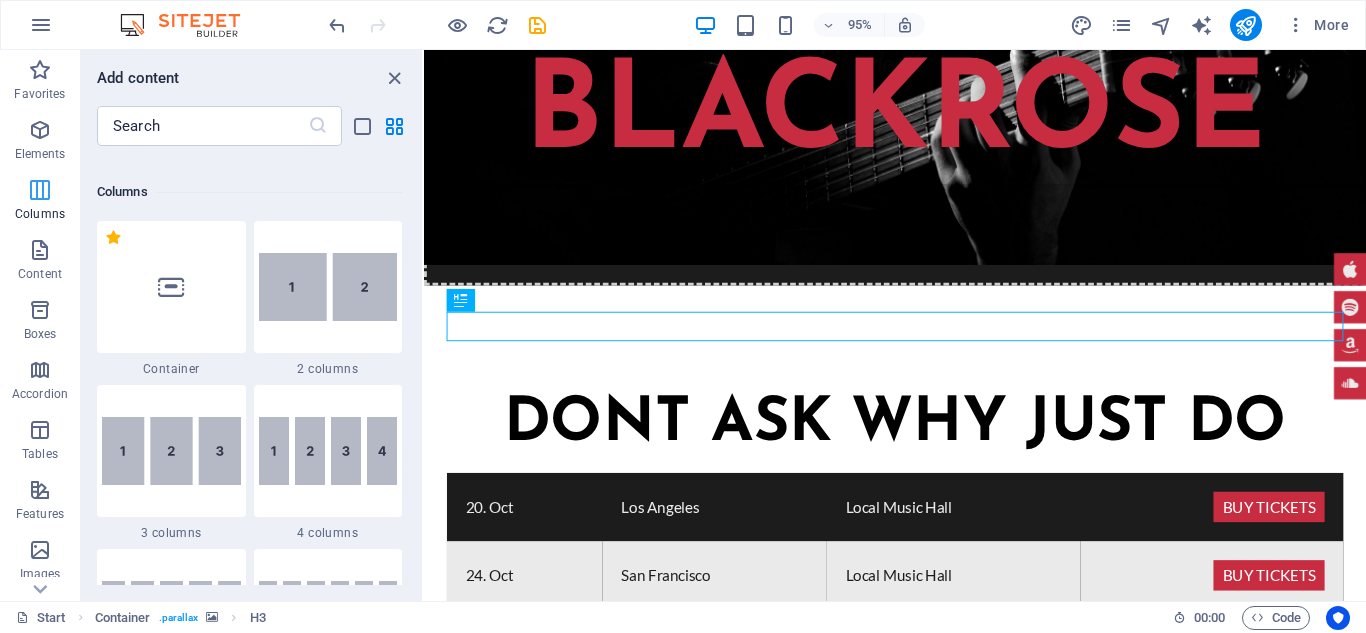 scroll, scrollTop: 1154, scrollLeft: 0, axis: vertical 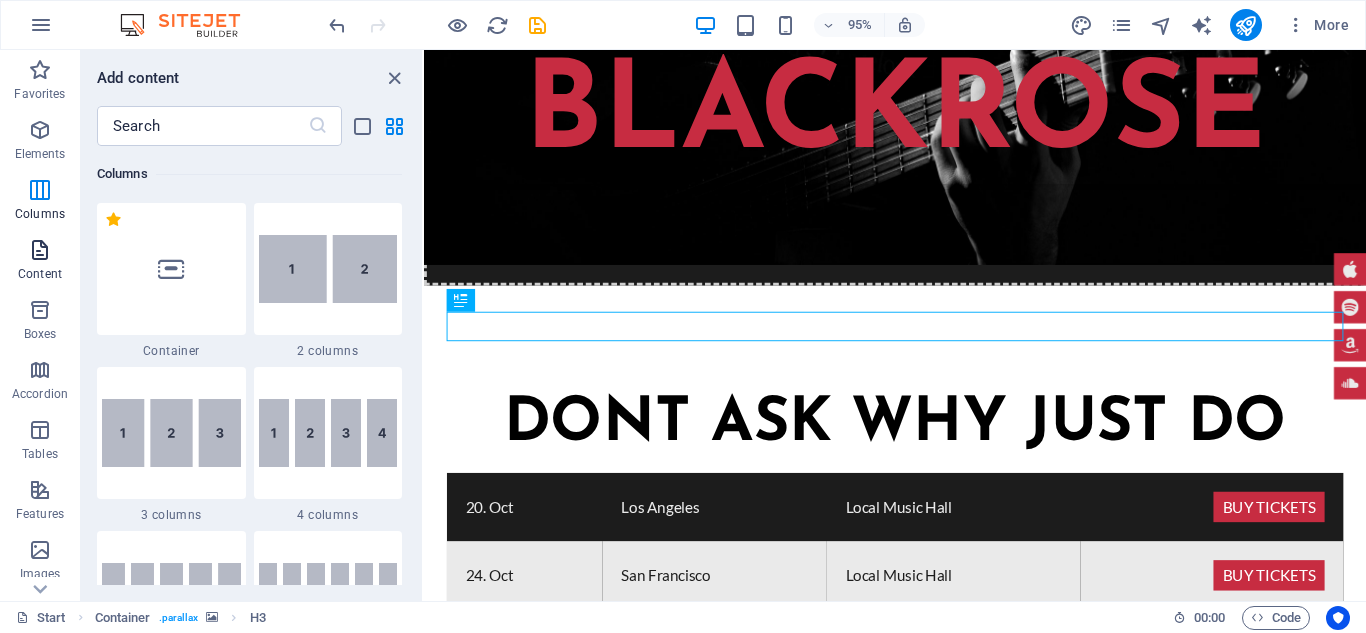 click at bounding box center (40, 250) 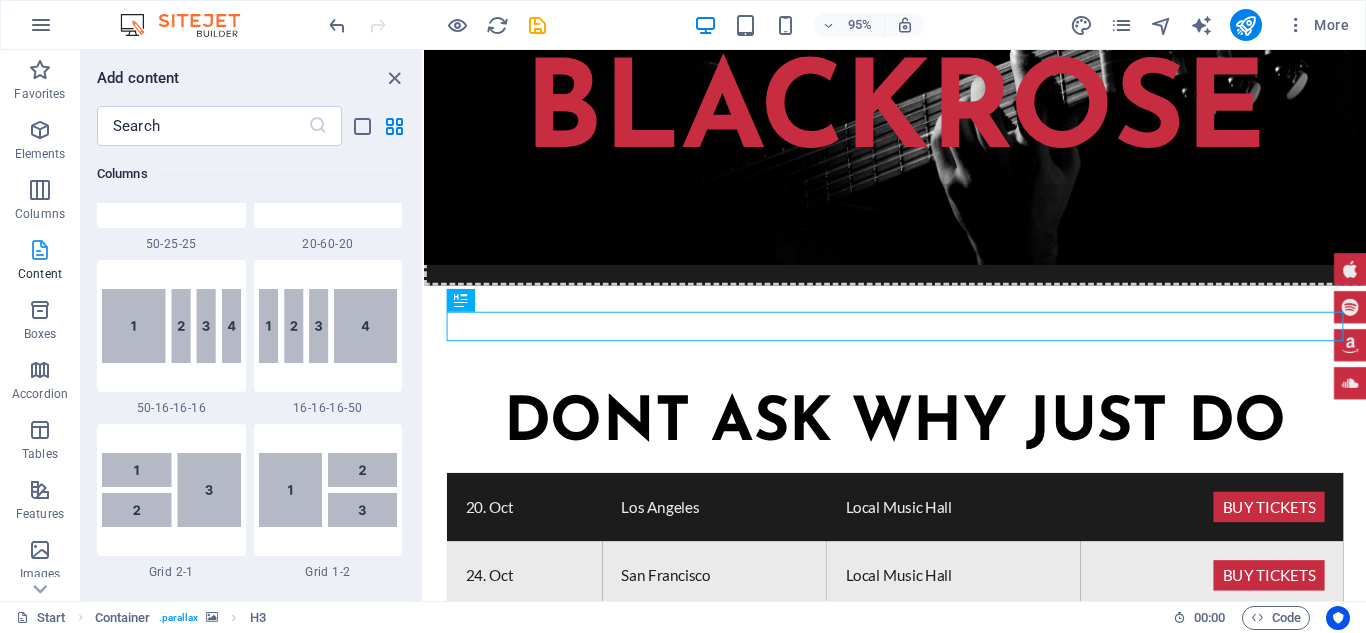 scroll, scrollTop: 3663, scrollLeft: 0, axis: vertical 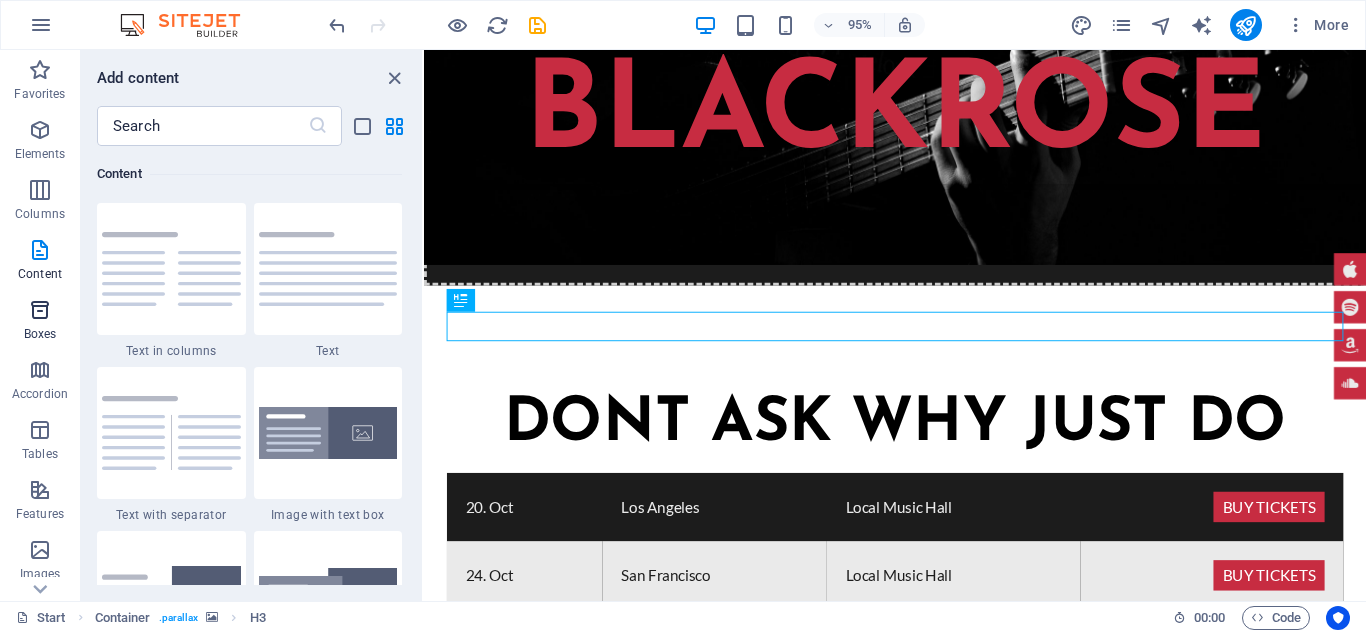 click at bounding box center [40, 310] 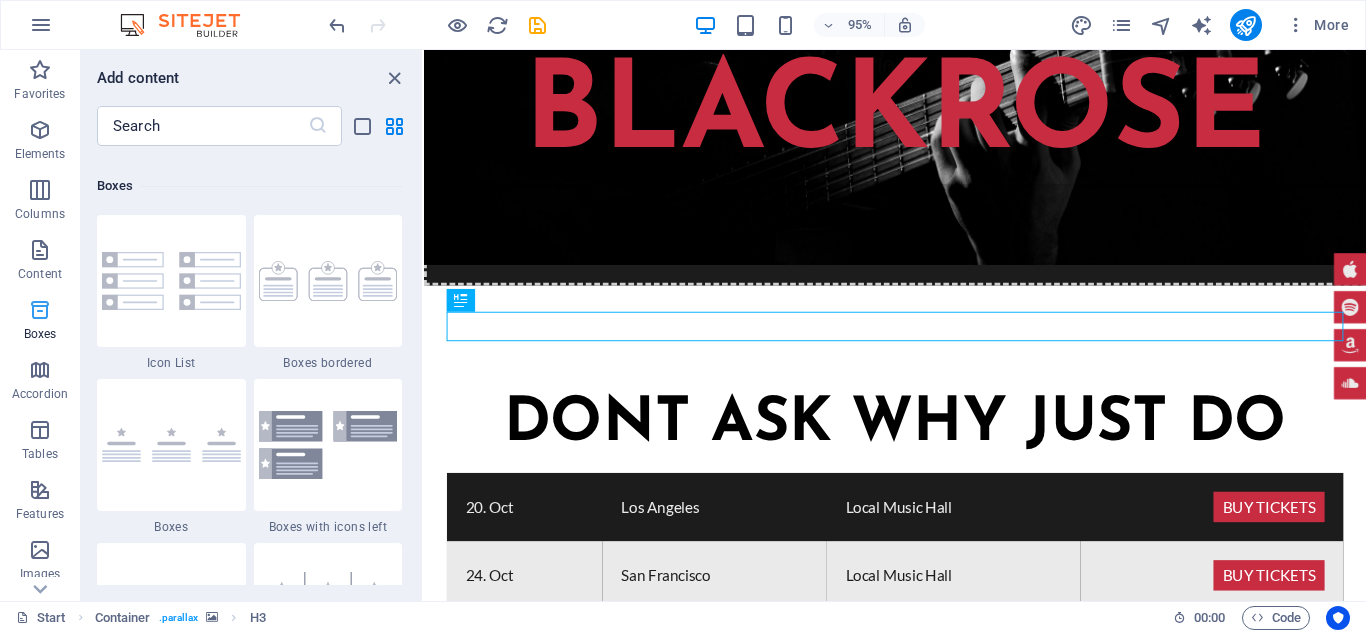 scroll, scrollTop: 5680, scrollLeft: 0, axis: vertical 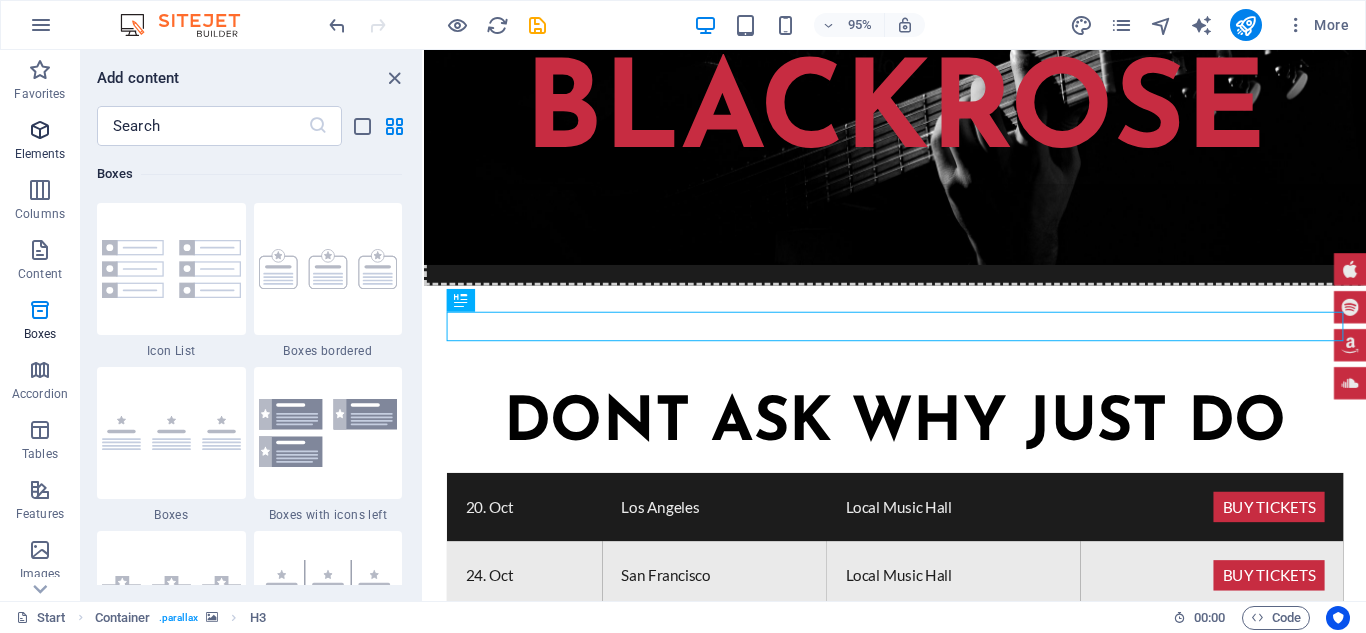 click on "Elements" at bounding box center (40, 154) 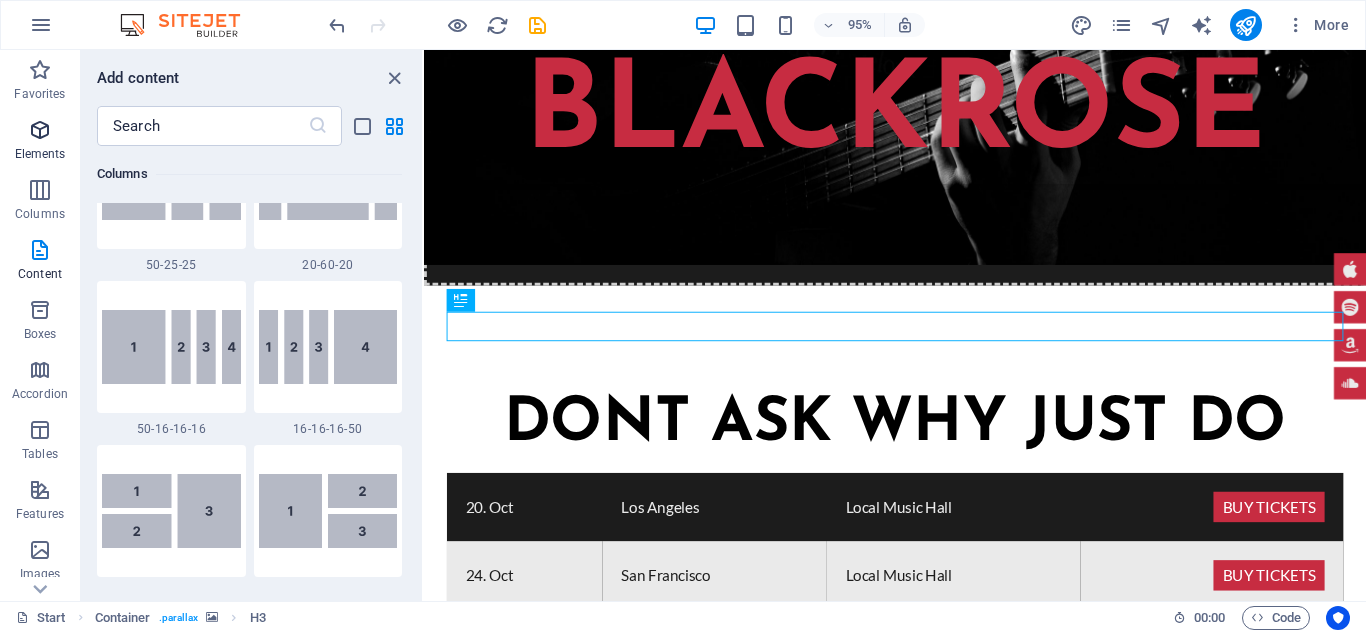 scroll, scrollTop: 377, scrollLeft: 0, axis: vertical 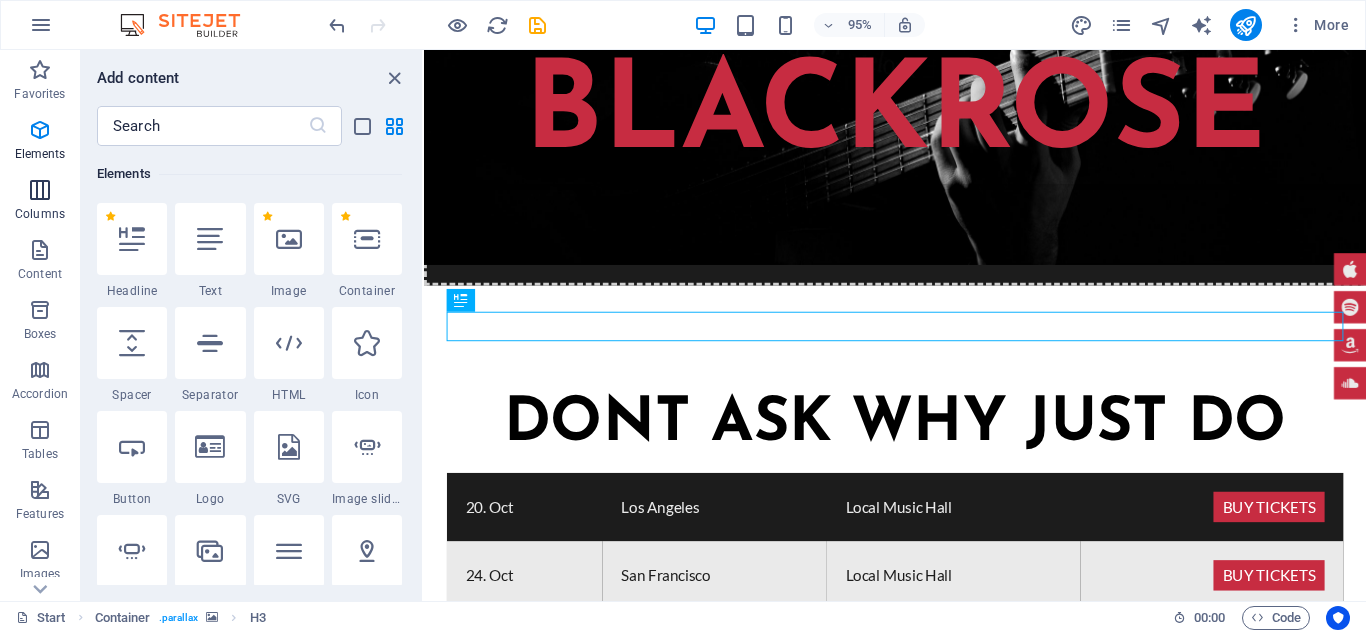 click at bounding box center (40, 190) 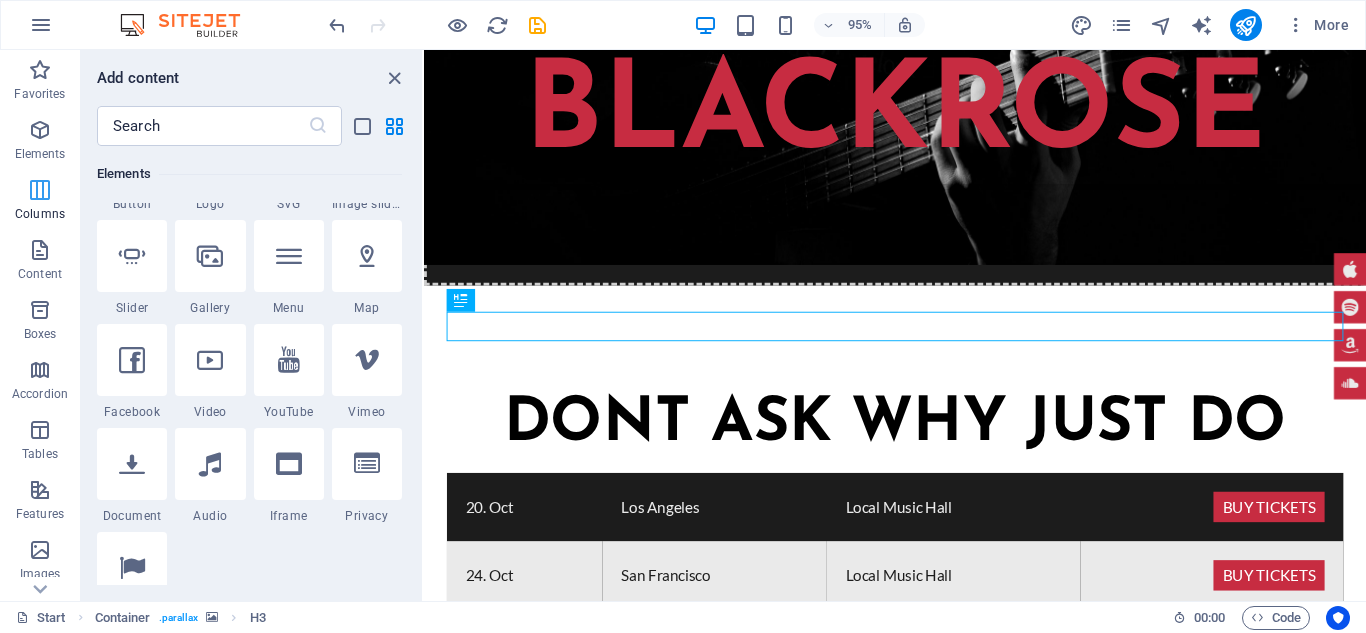 scroll, scrollTop: 1154, scrollLeft: 0, axis: vertical 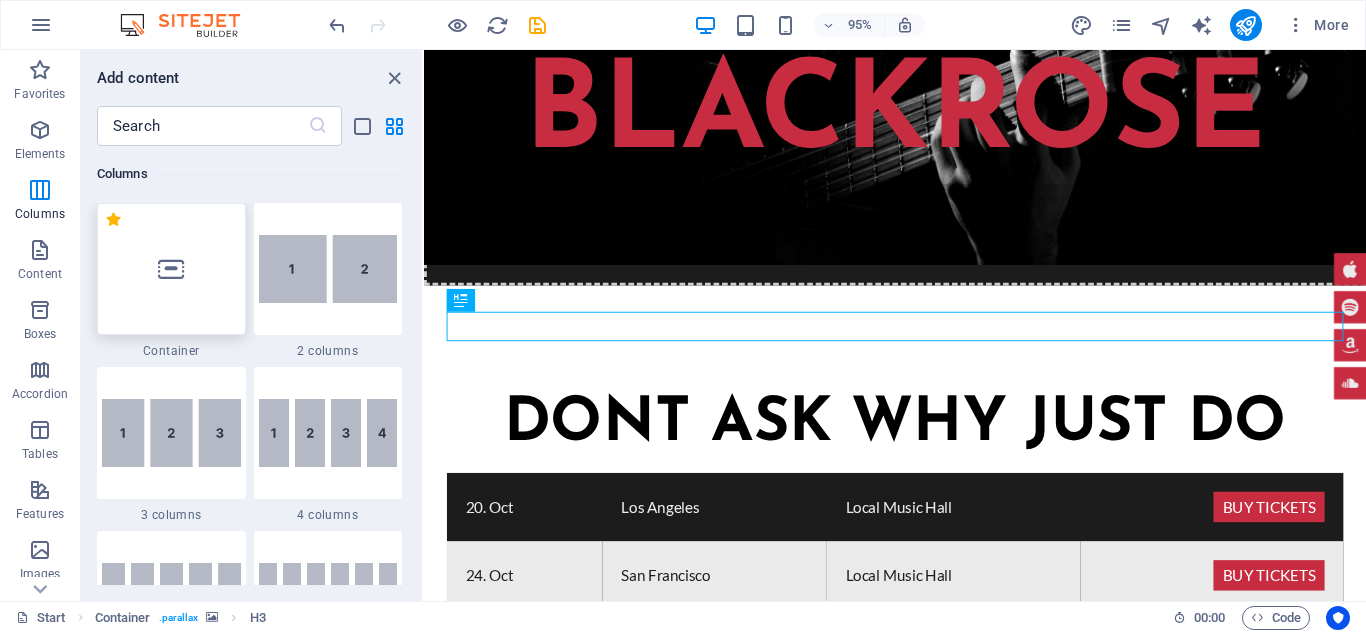 click at bounding box center (171, 269) 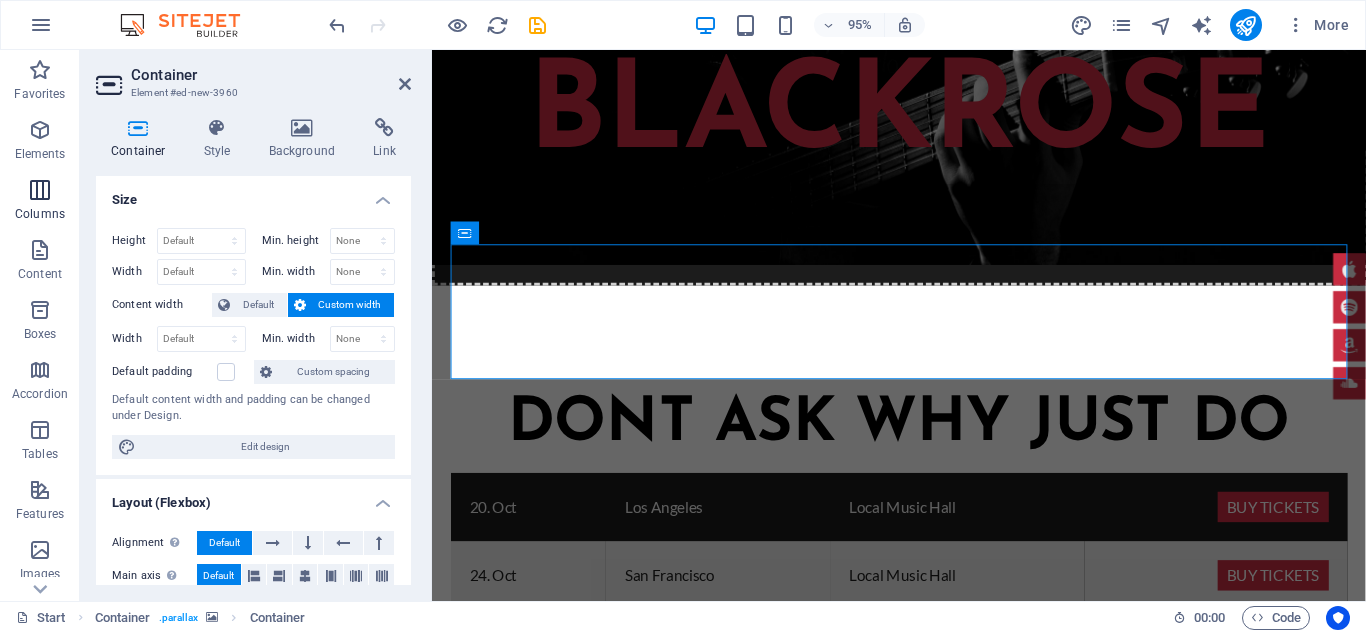 click on "Columns" at bounding box center [40, 214] 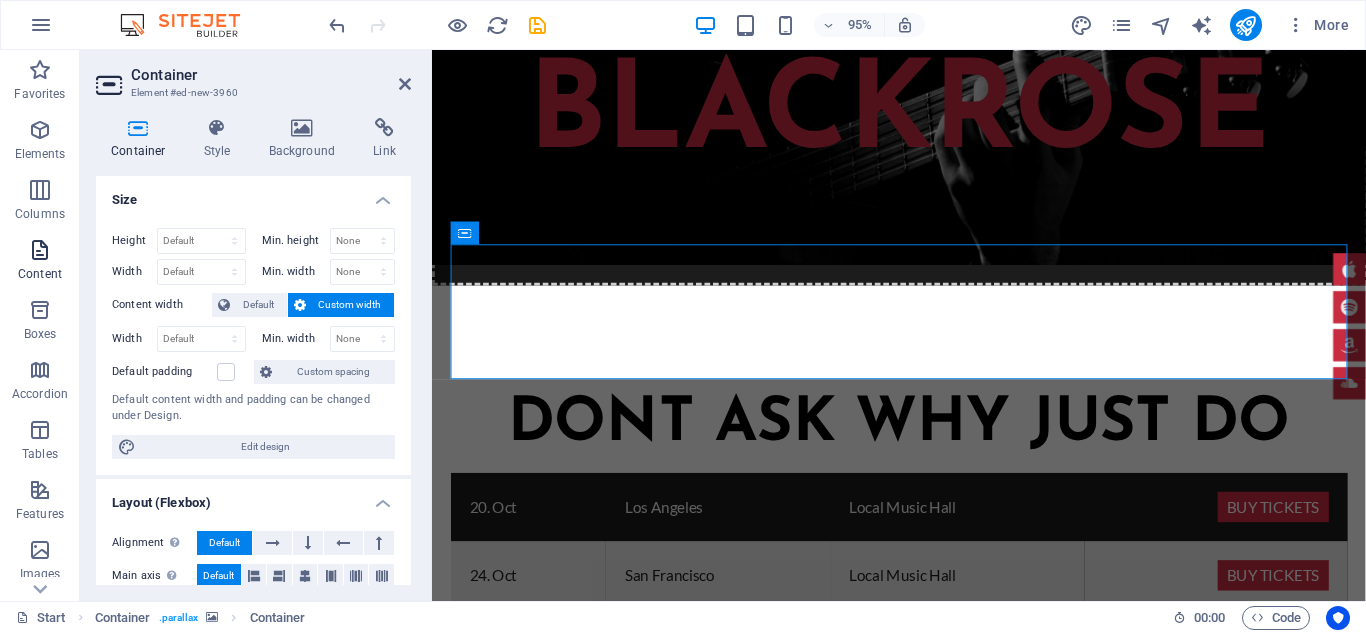 click at bounding box center (40, 250) 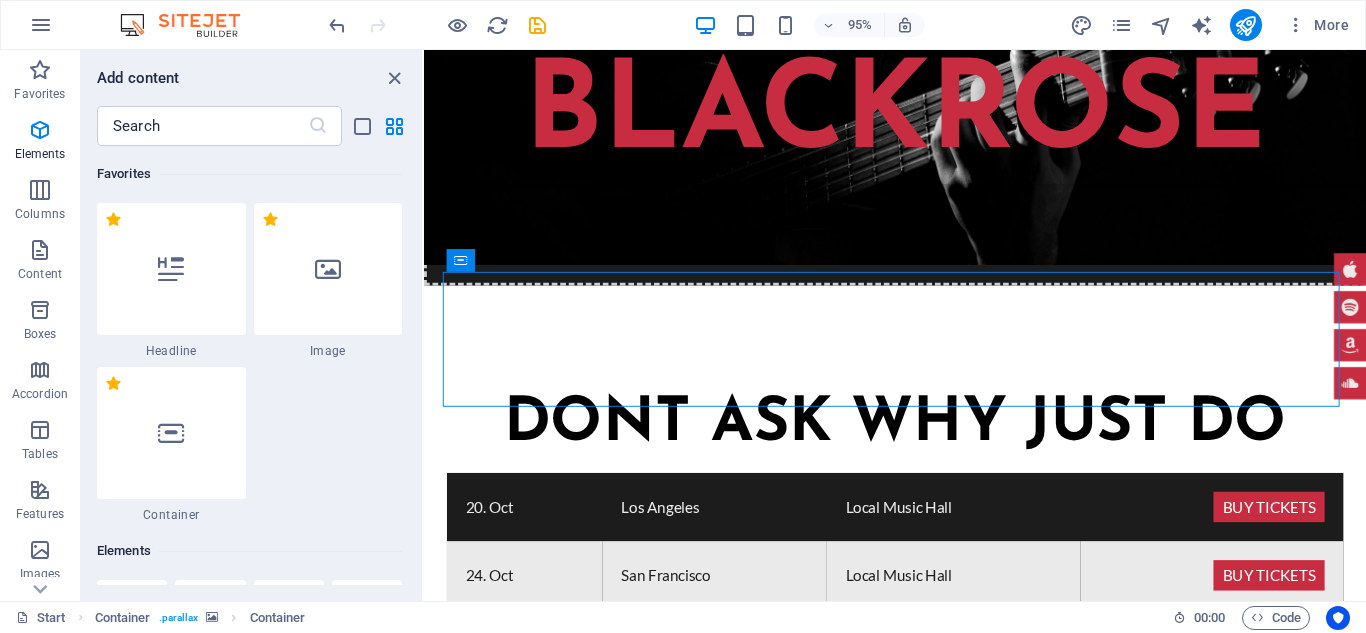 scroll, scrollTop: 3231, scrollLeft: 0, axis: vertical 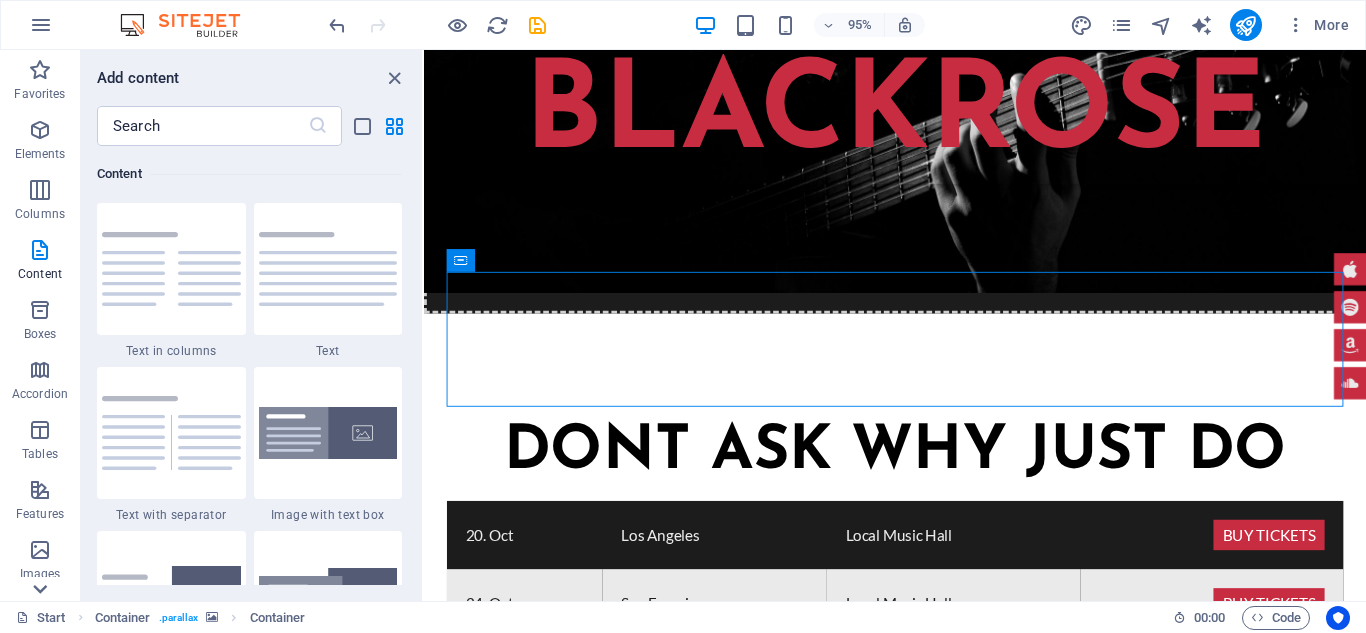 click 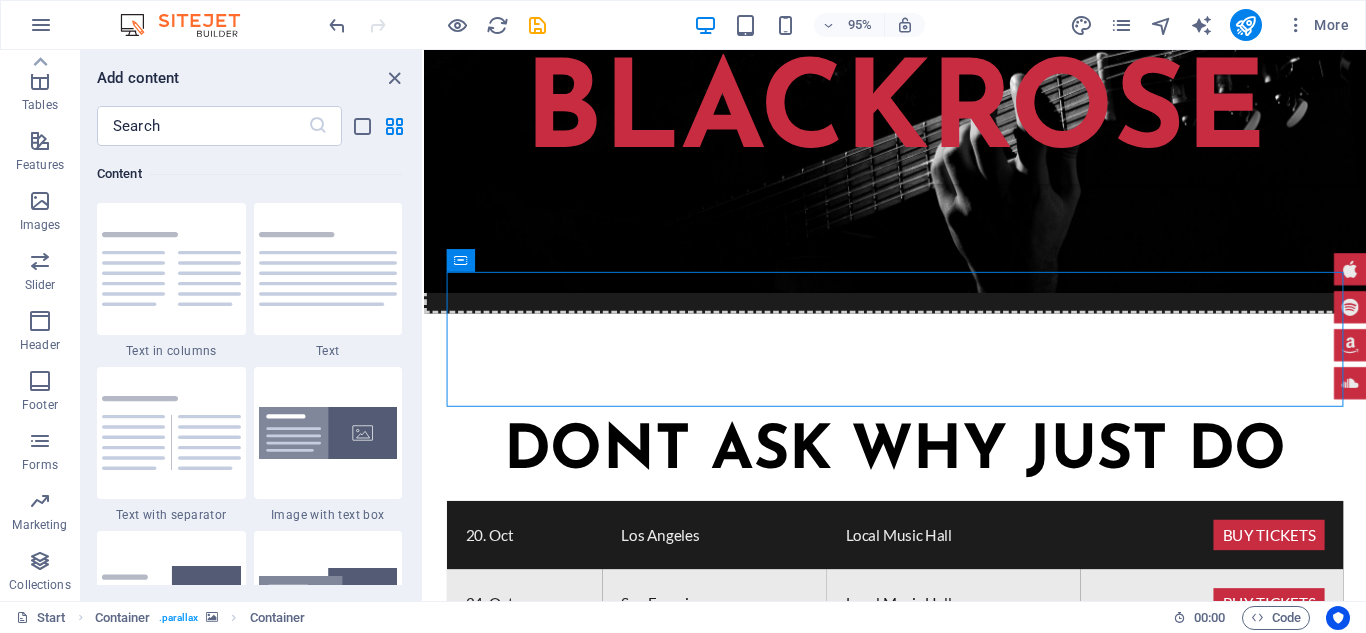click on "95% More" at bounding box center [841, 25] 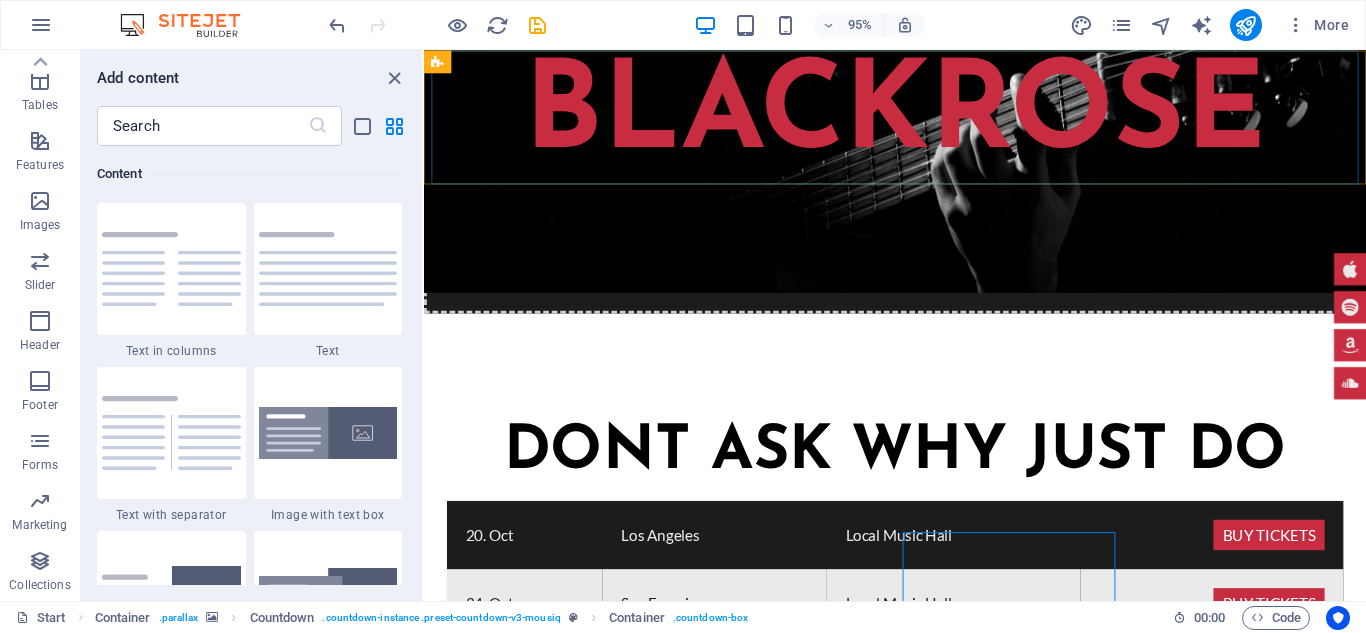 click on "Blackrose" at bounding box center [920, 120] 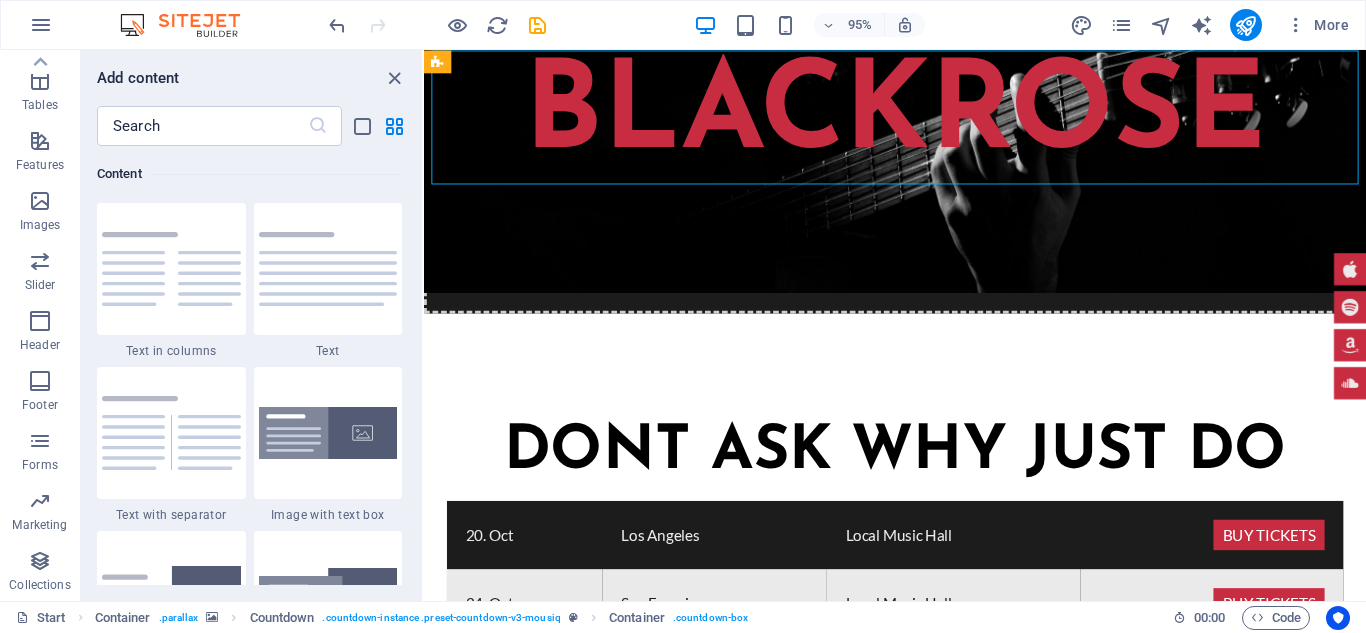 click on "Blackrose" at bounding box center (920, 120) 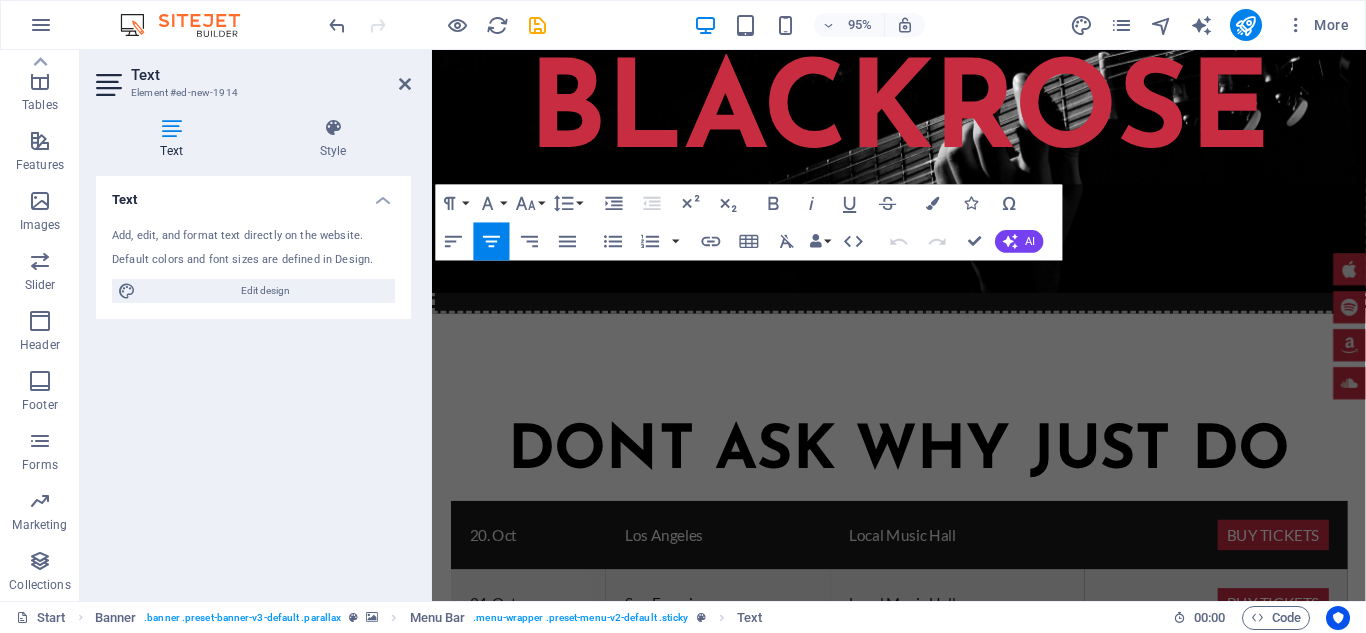 scroll, scrollTop: 2651, scrollLeft: 0, axis: vertical 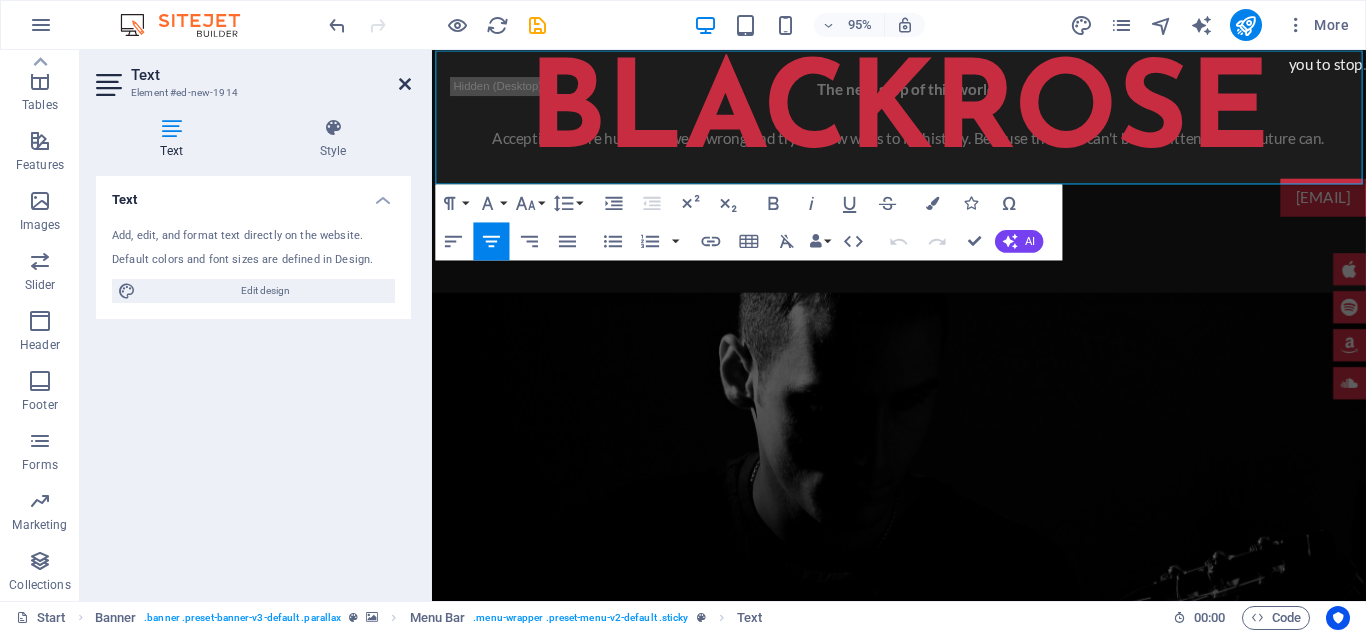 click at bounding box center [405, 84] 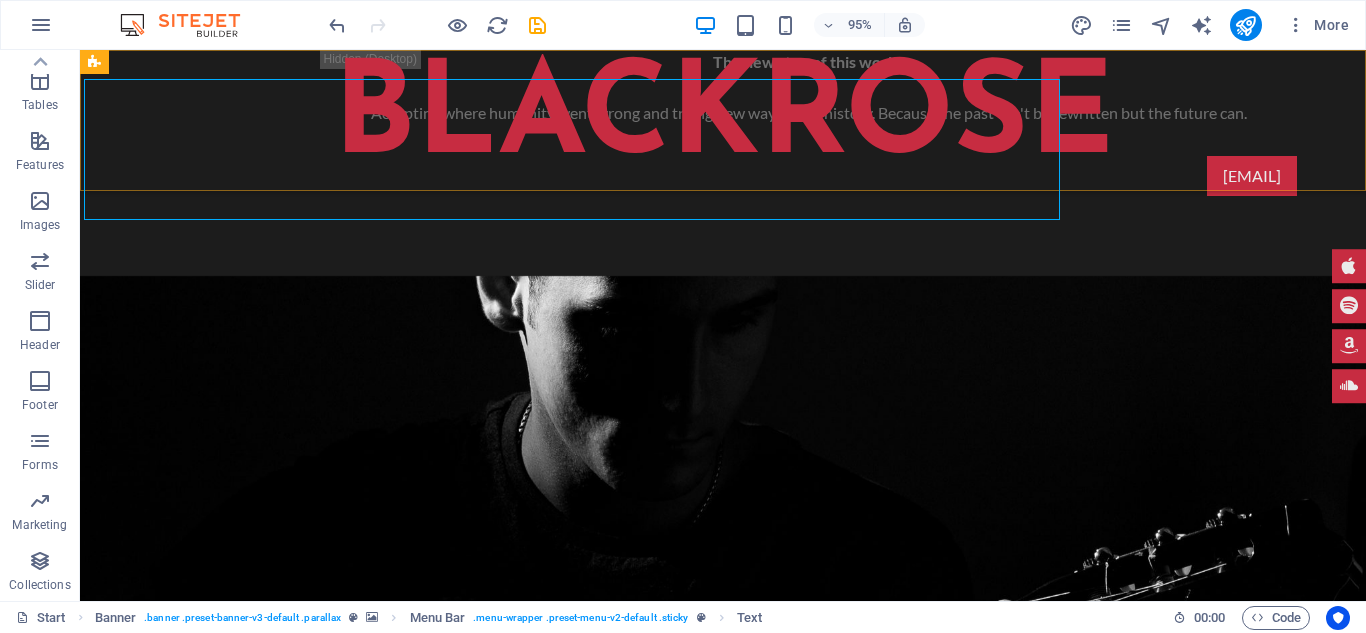 scroll, scrollTop: 2622, scrollLeft: 0, axis: vertical 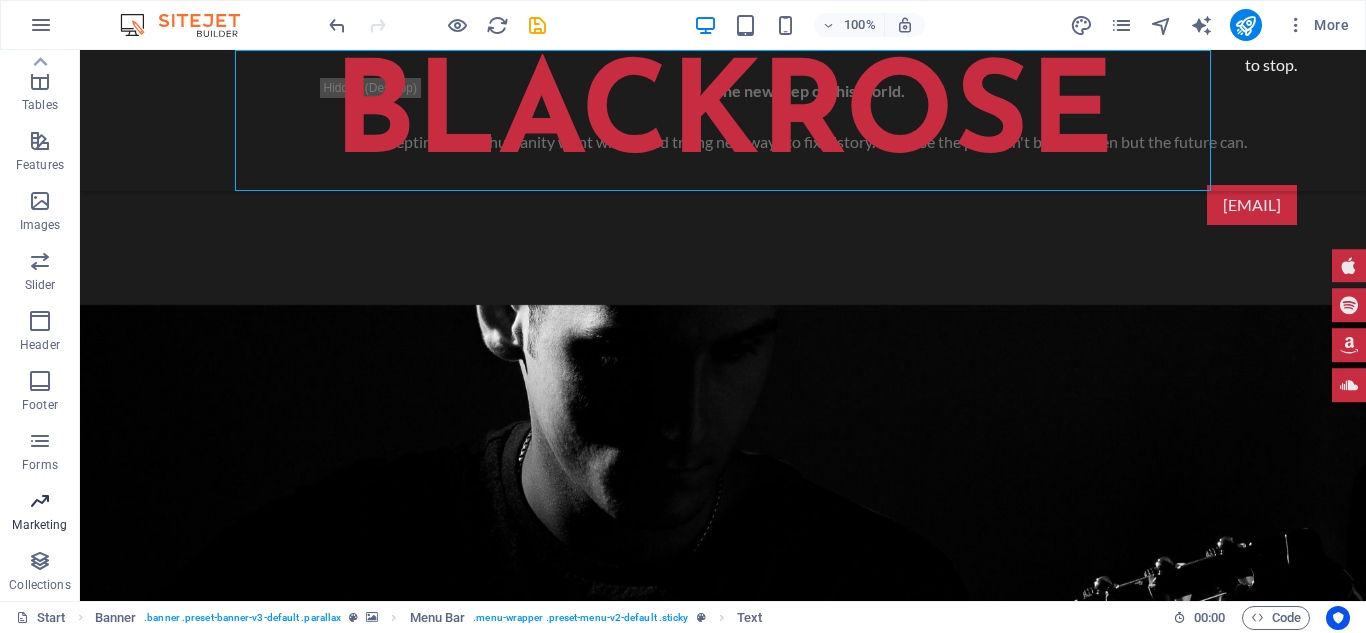 click at bounding box center [40, 501] 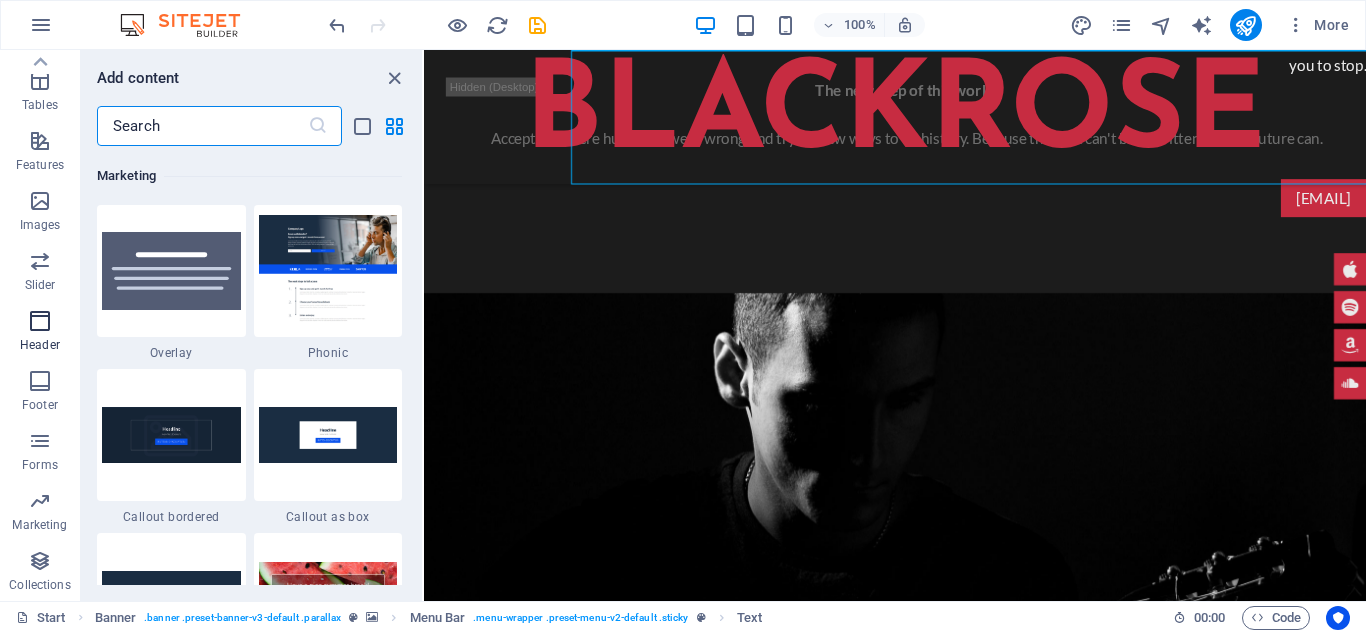 scroll, scrollTop: 16453, scrollLeft: 0, axis: vertical 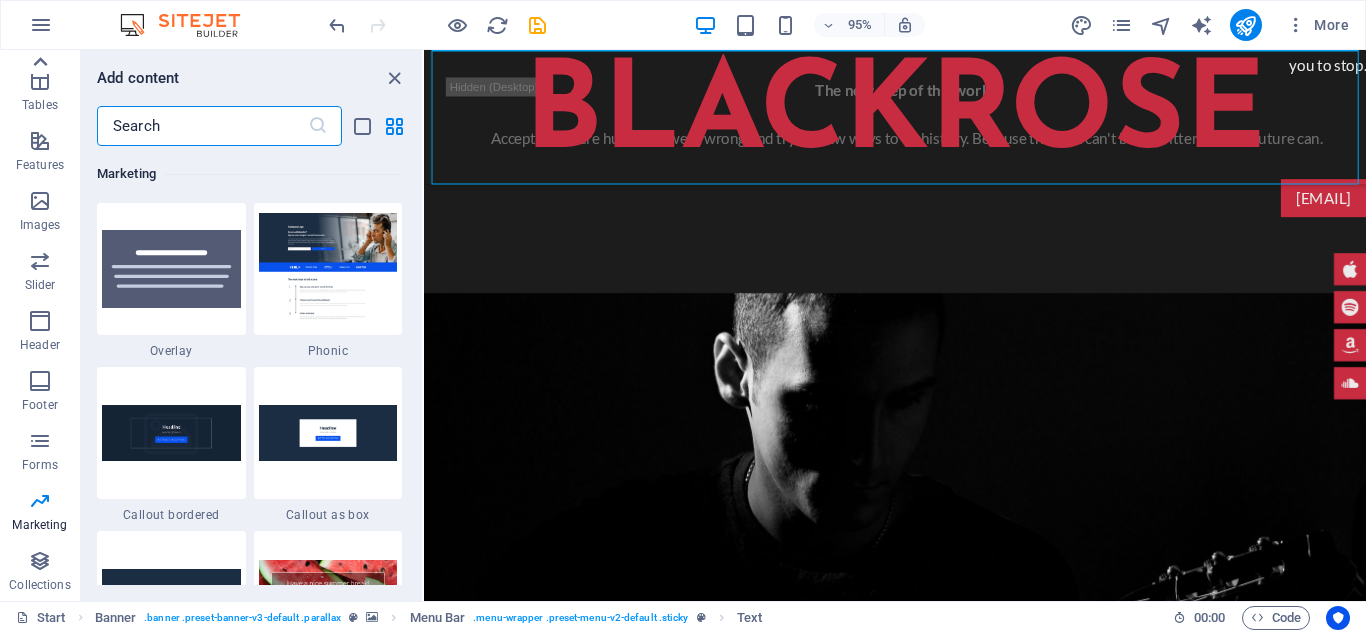 click at bounding box center (40, 62) 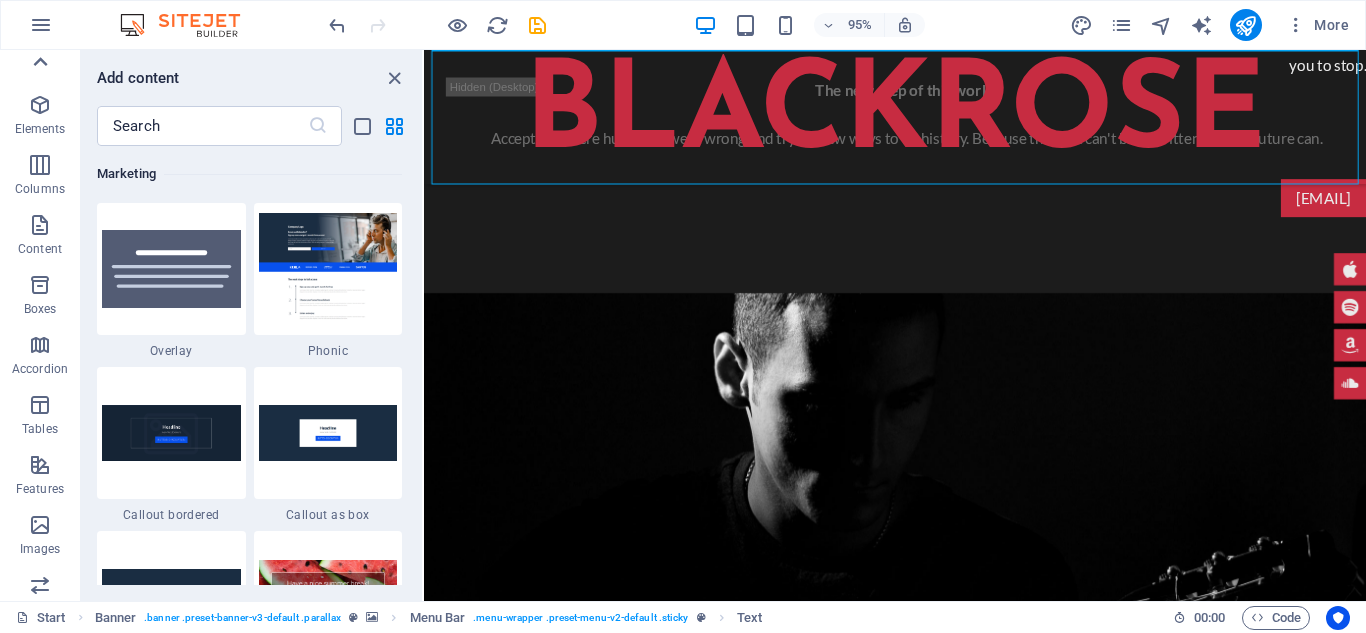scroll, scrollTop: 0, scrollLeft: 0, axis: both 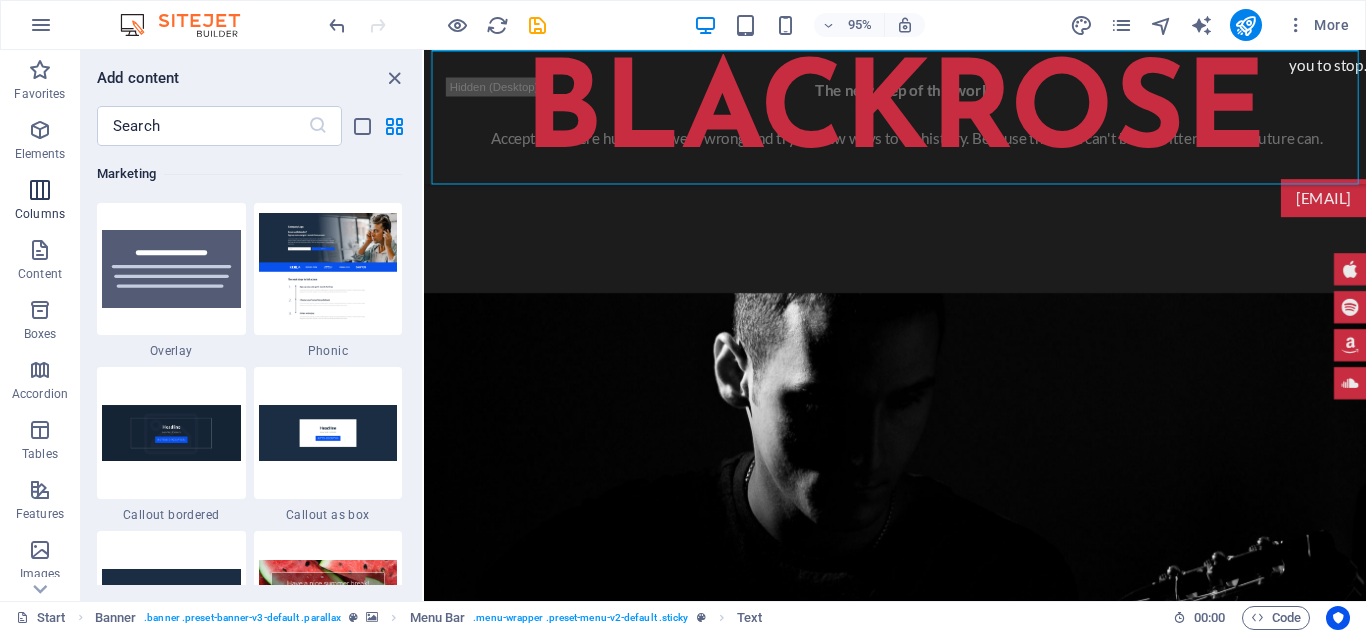 click on "Columns" at bounding box center (40, 214) 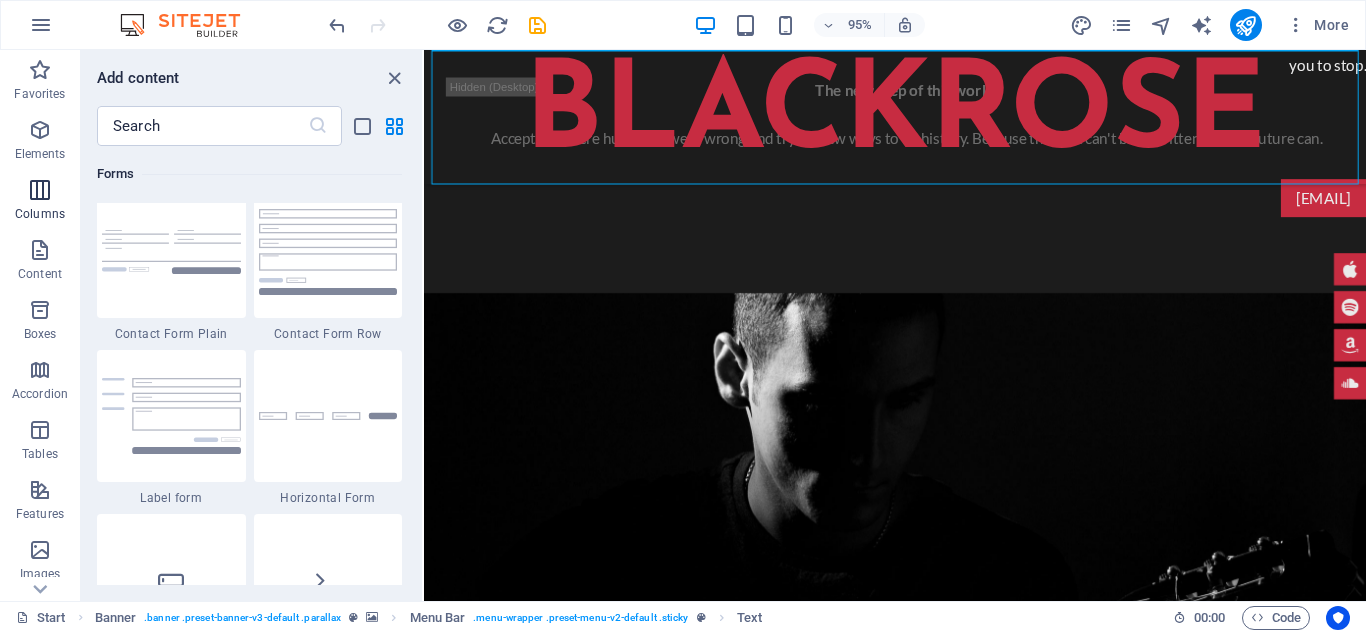 scroll, scrollTop: 1154, scrollLeft: 0, axis: vertical 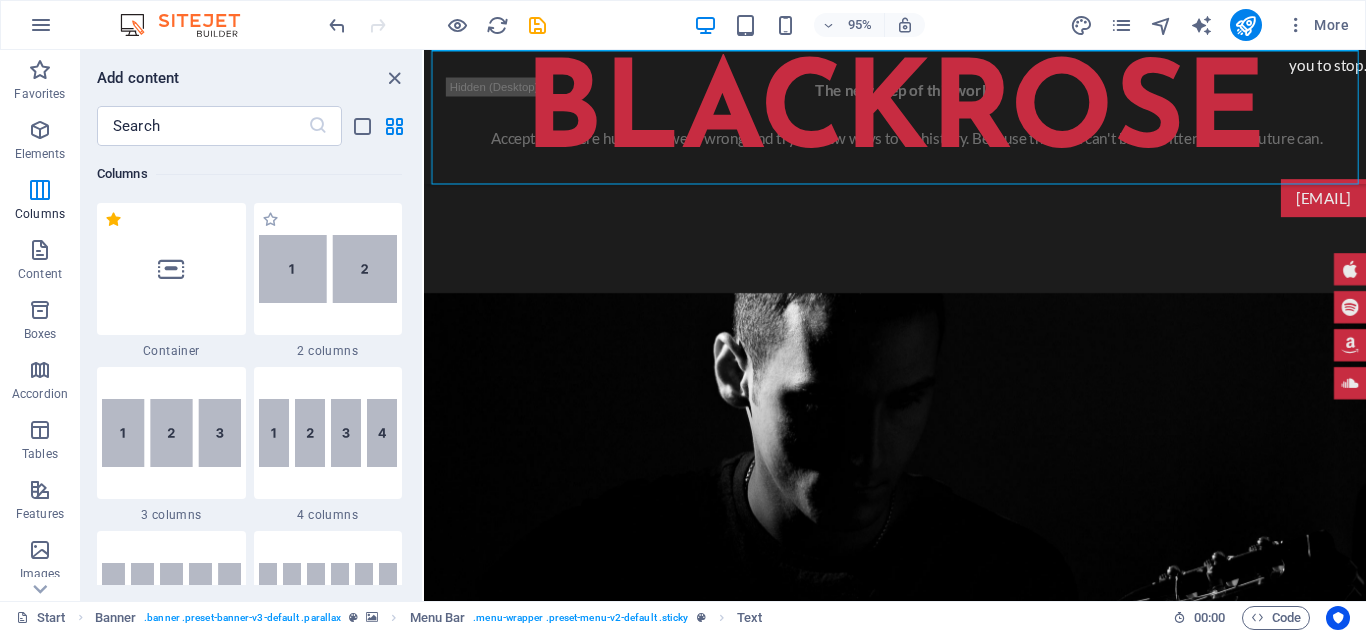 click on "2 columns" at bounding box center (328, 351) 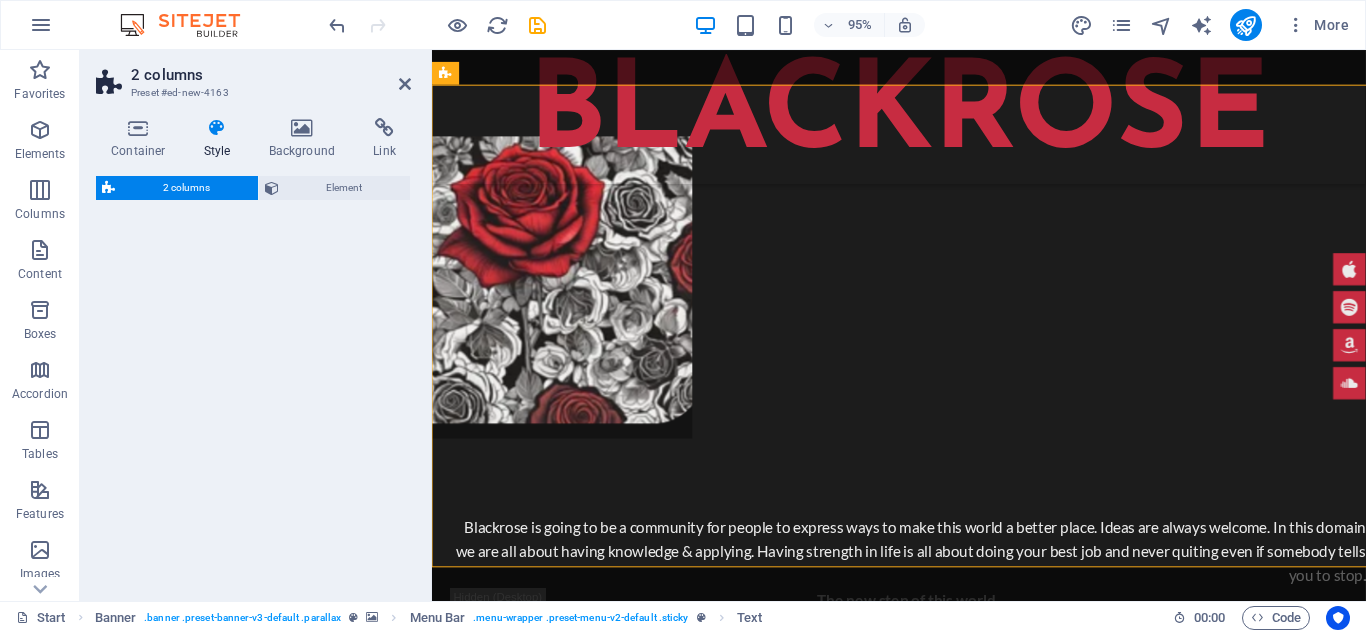 select on "rem" 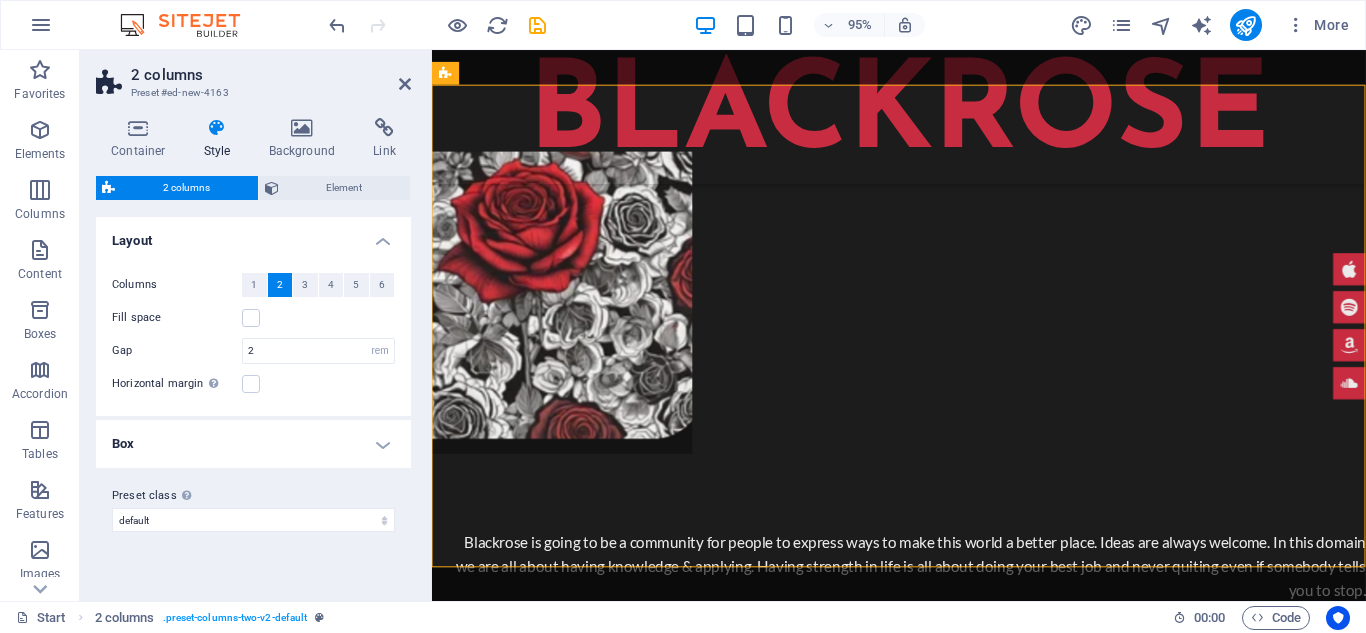 scroll, scrollTop: 544, scrollLeft: 0, axis: vertical 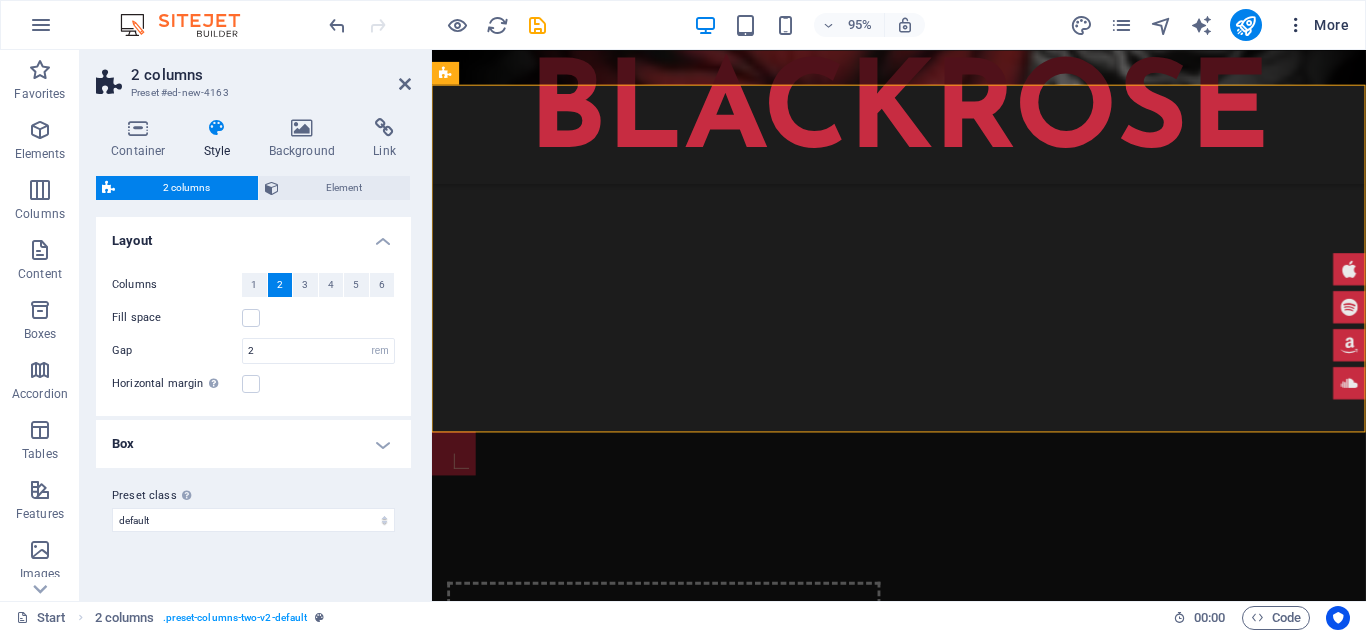 click on "More" at bounding box center [1317, 25] 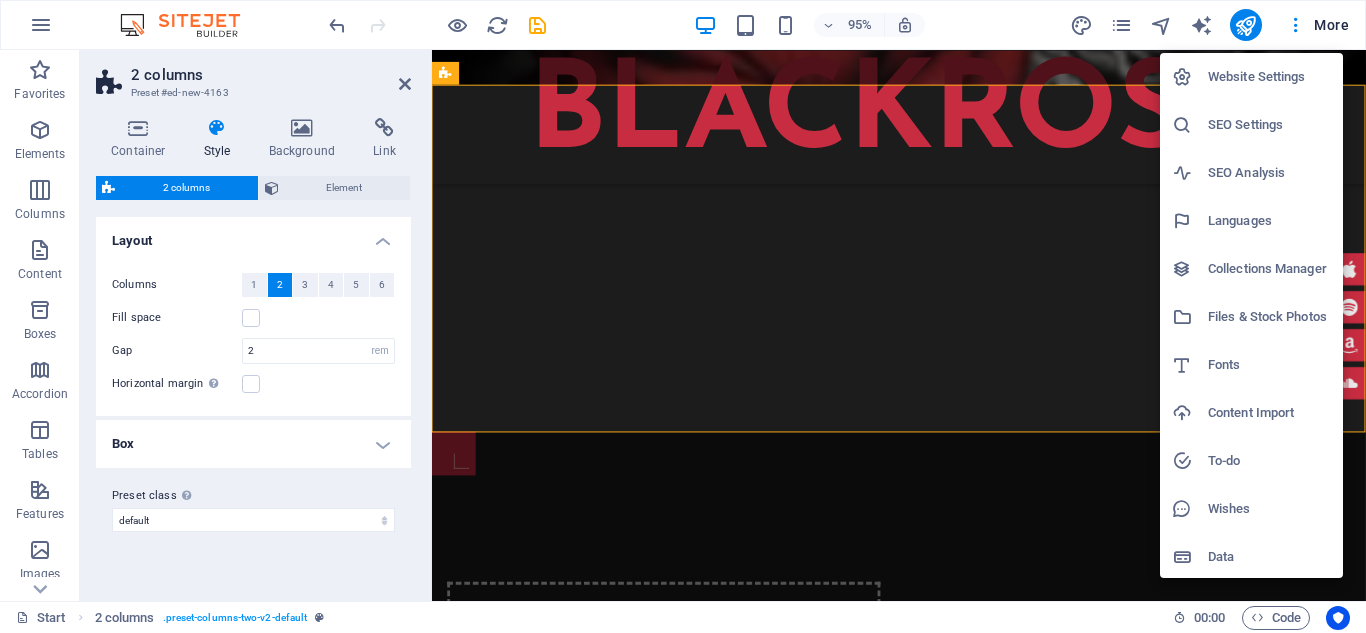 click at bounding box center (683, 316) 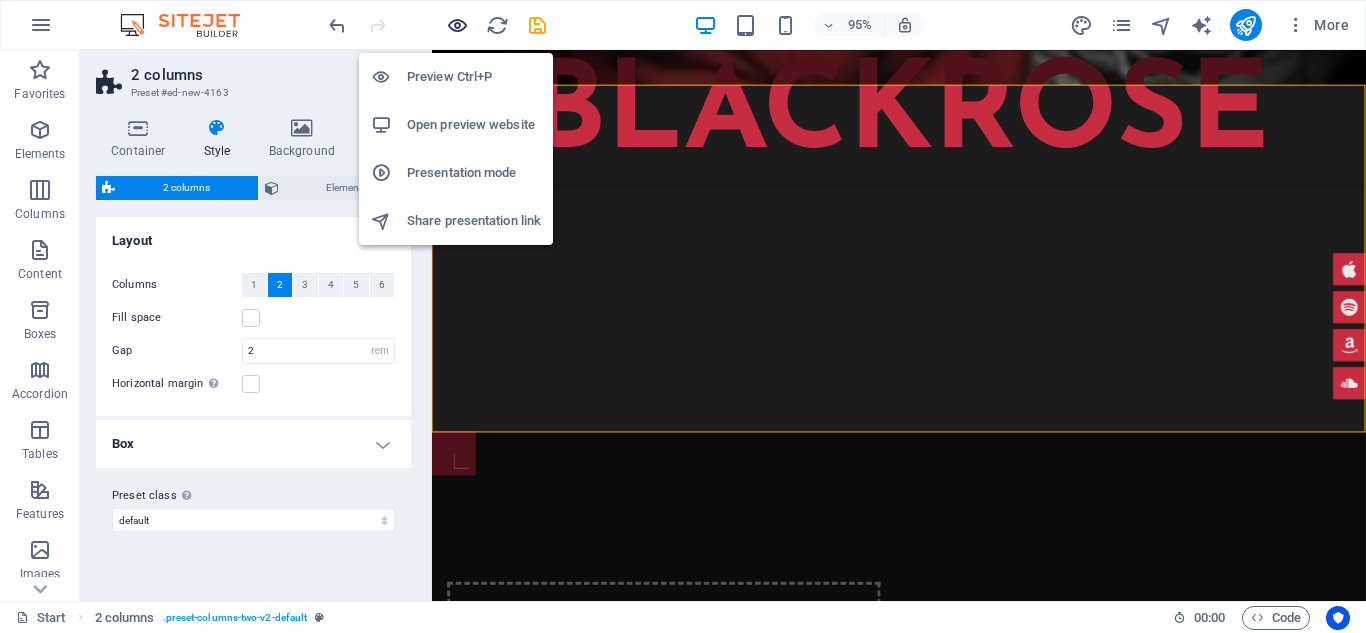 click at bounding box center [457, 25] 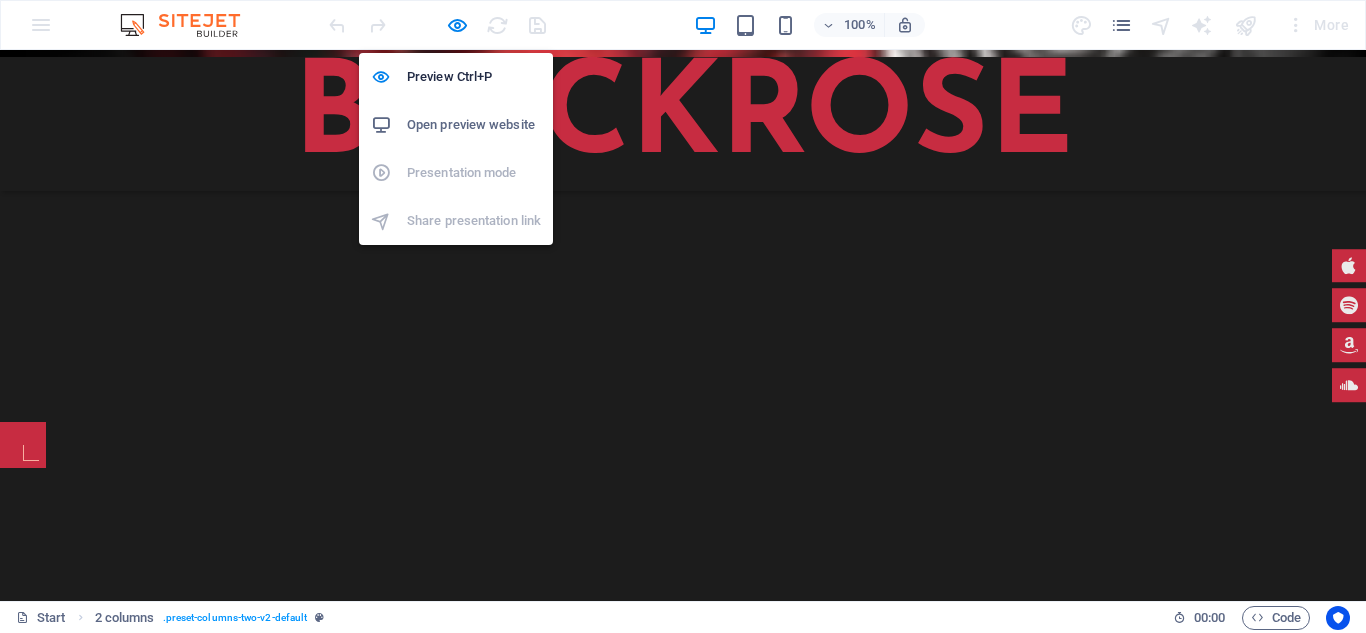 click on "Open preview website" at bounding box center (474, 125) 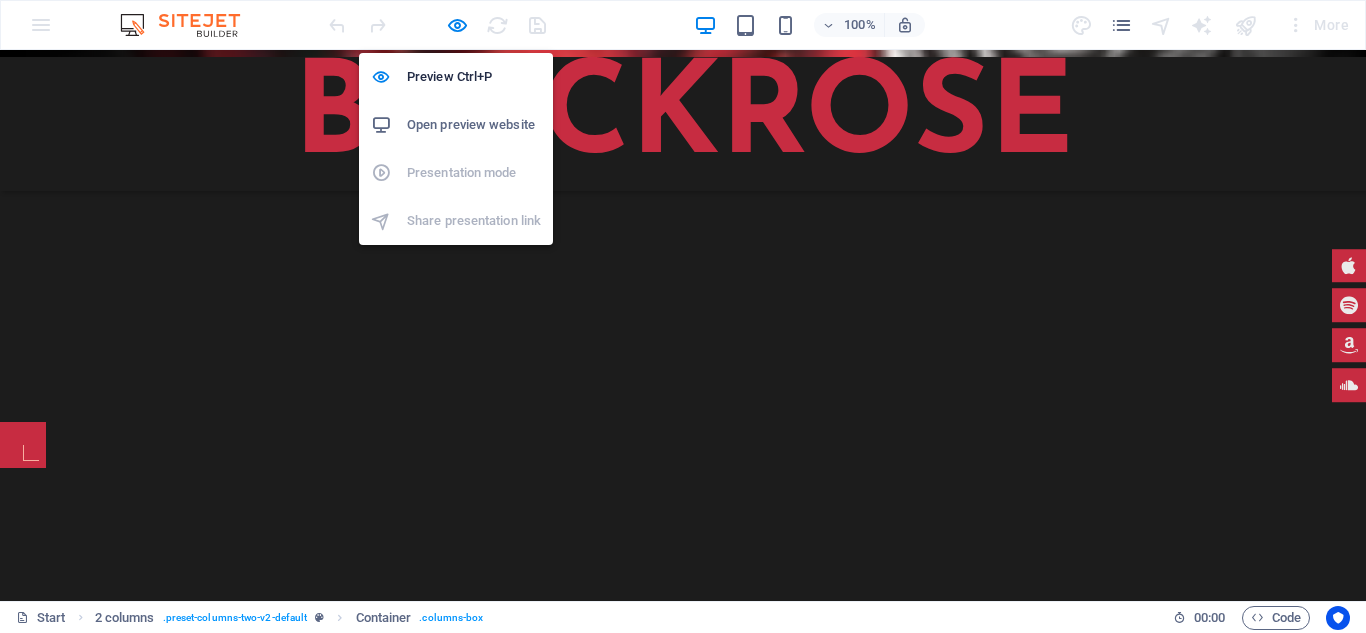 click on "Open preview website" at bounding box center (474, 125) 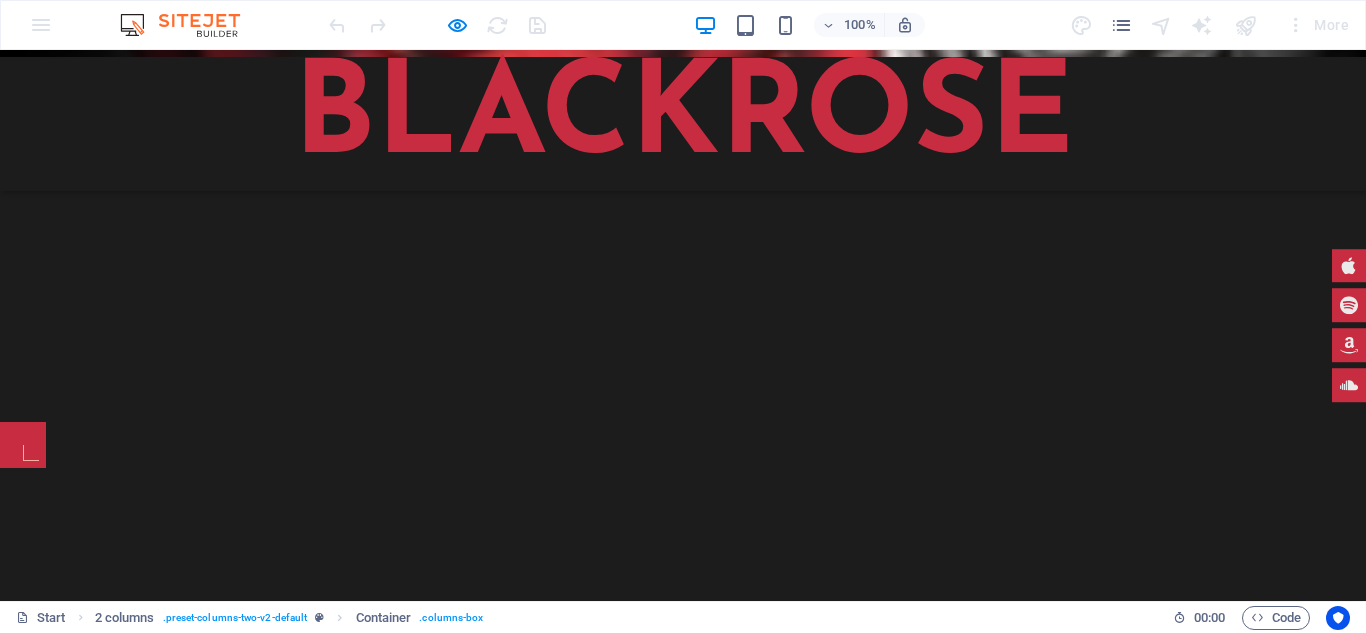 click on "Welcome Embrace your potential and unleash the power within you. Every challenge is an opportunity for growth, and every setback can be a stepping stone to success. Believe in your unique strengths and take bold steps toward your dreams. Together, we can inspire change, uplift each other, and create a brighter future. Your journey starts now—take that first step with confidence and determination. Empower yourself and let your voice be heard! change, uplift each other, and create a brighter future. Your journey starts now—take that first step with confidence and determination. Empower yourself and let your voice be heard!" at bounding box center (683, 895) 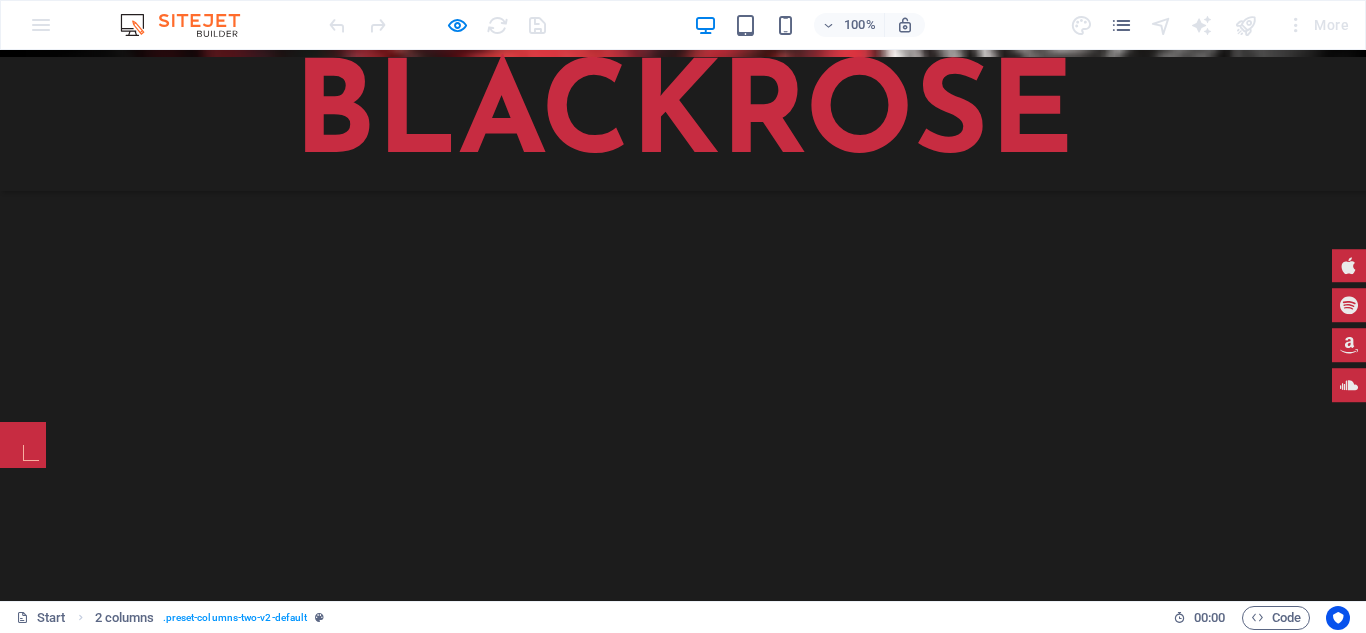 click on "Welcome Embrace your potential and unleash the power within you. Every challenge is an opportunity for growth, and every setback can be a stepping stone to success. Believe in your unique strengths and take bold steps toward your dreams. Together, we can inspire change, uplift each other, and create a brighter future. Your journey starts now—take that first step with confidence and determination. Empower yourself and let your voice be heard! change, uplift each other, and create a brighter future. Your journey starts now—take that first step with confidence and determination. Empower yourself and let your voice be heard!" at bounding box center (683, 895) 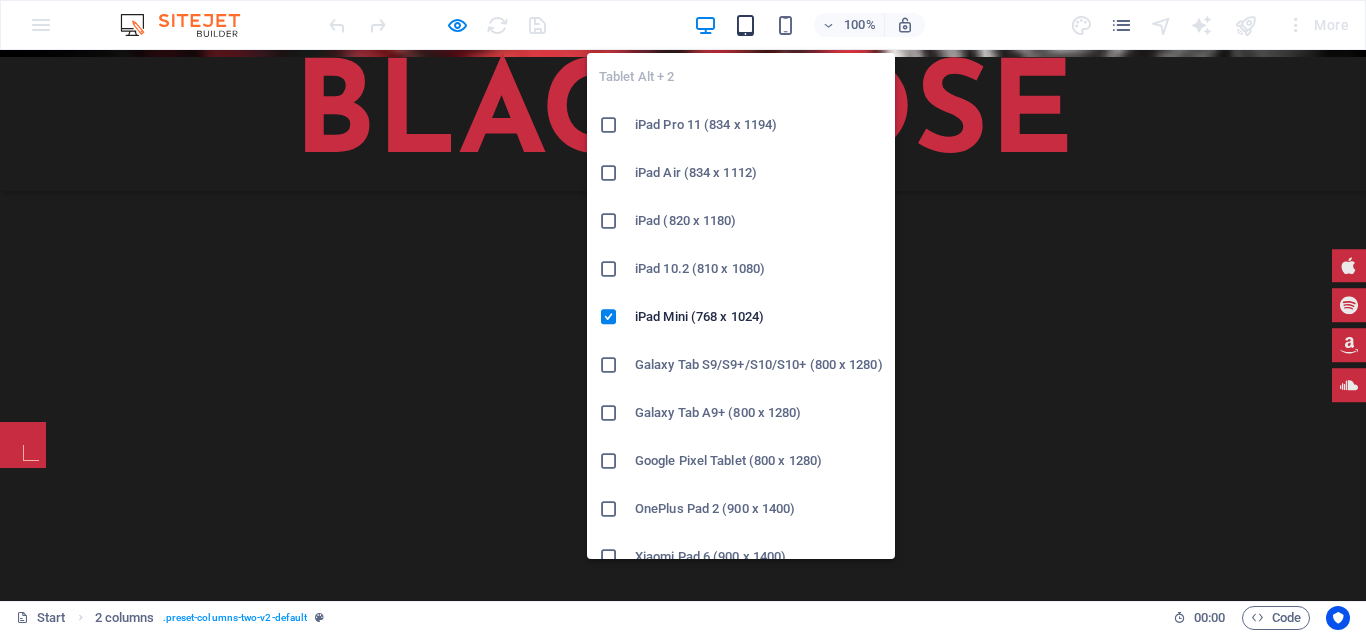 click at bounding box center [745, 25] 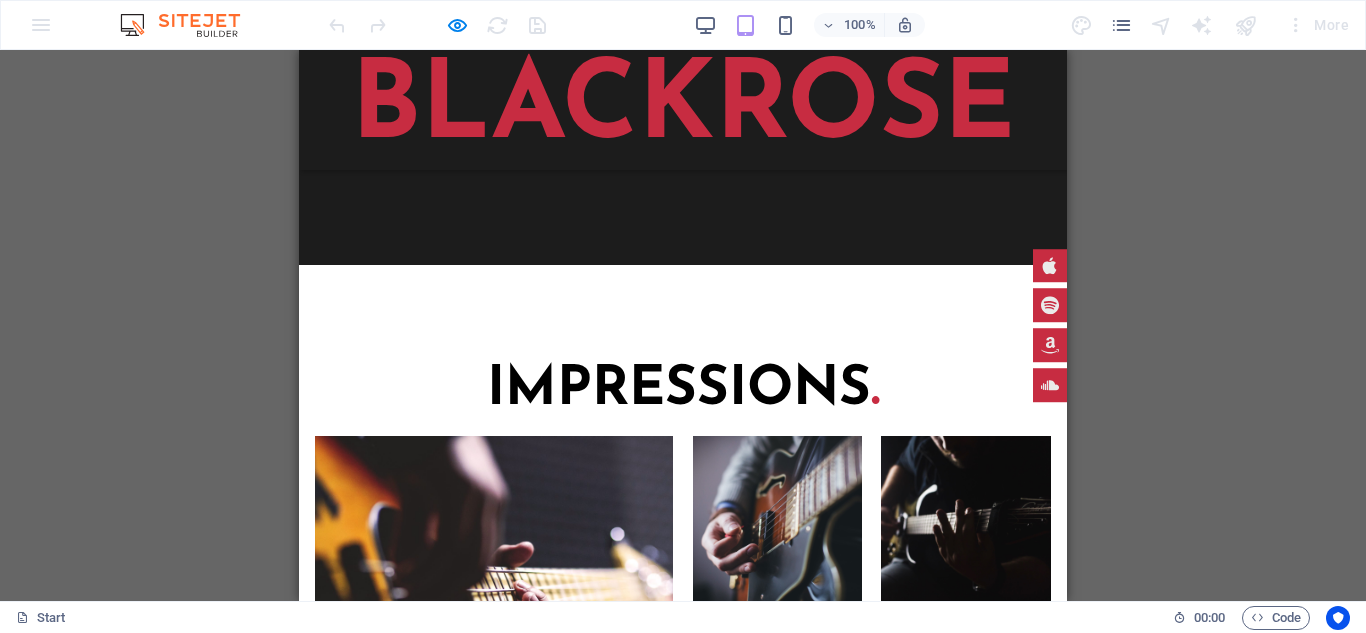 scroll, scrollTop: 6415, scrollLeft: 0, axis: vertical 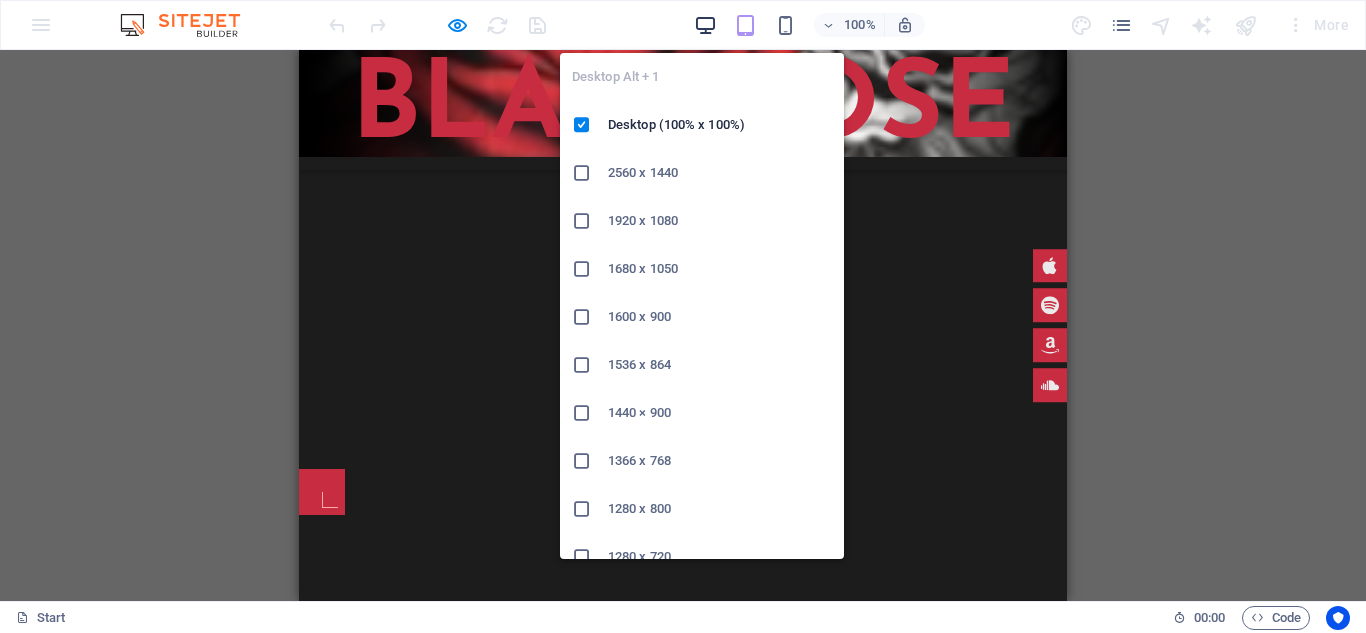click at bounding box center [705, 25] 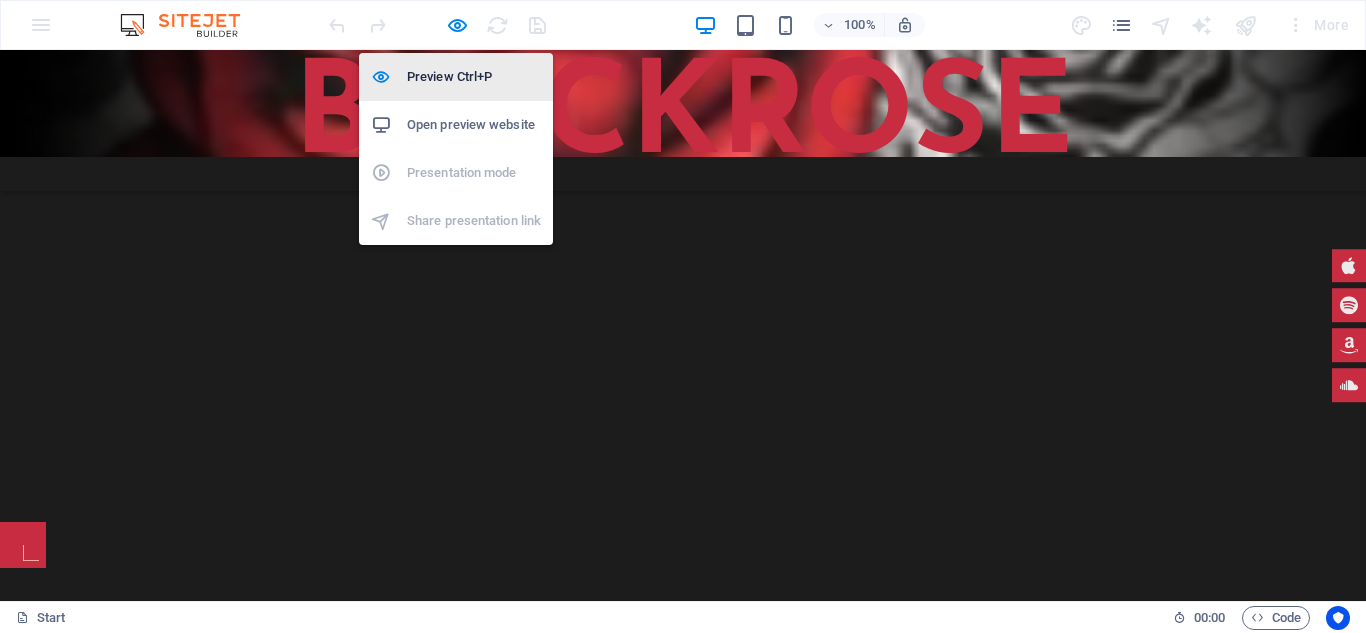 click on "Preview Ctrl+P" at bounding box center (474, 77) 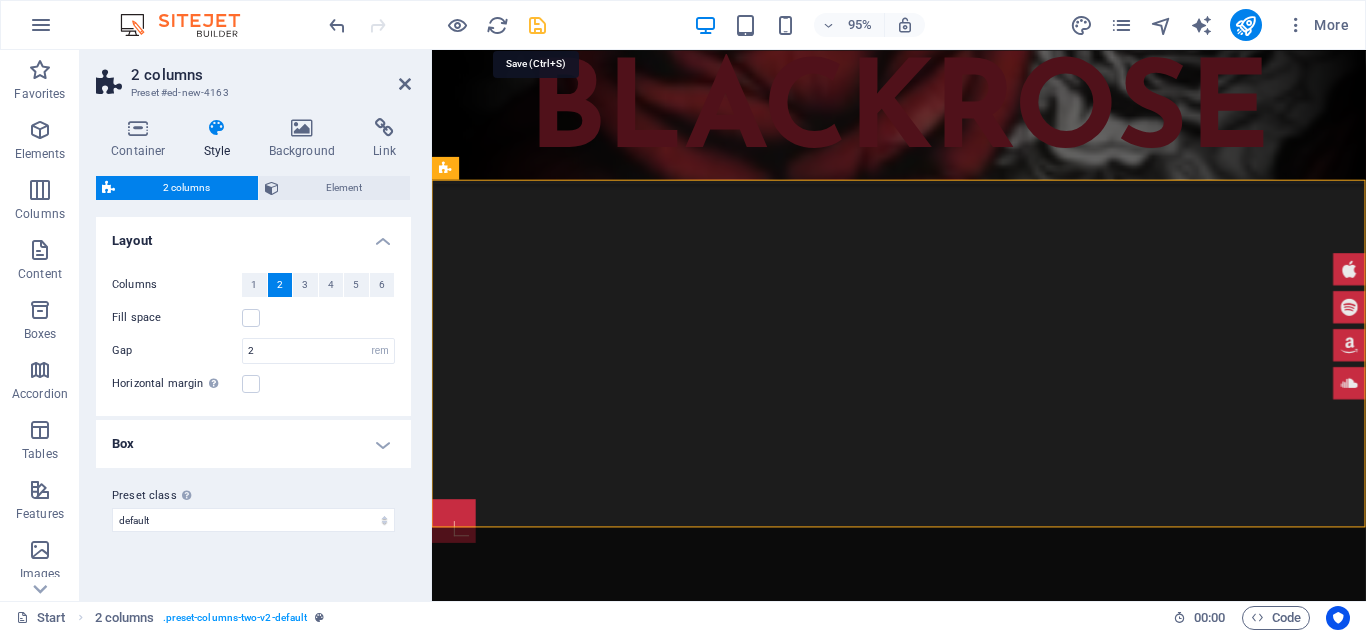 click at bounding box center (537, 25) 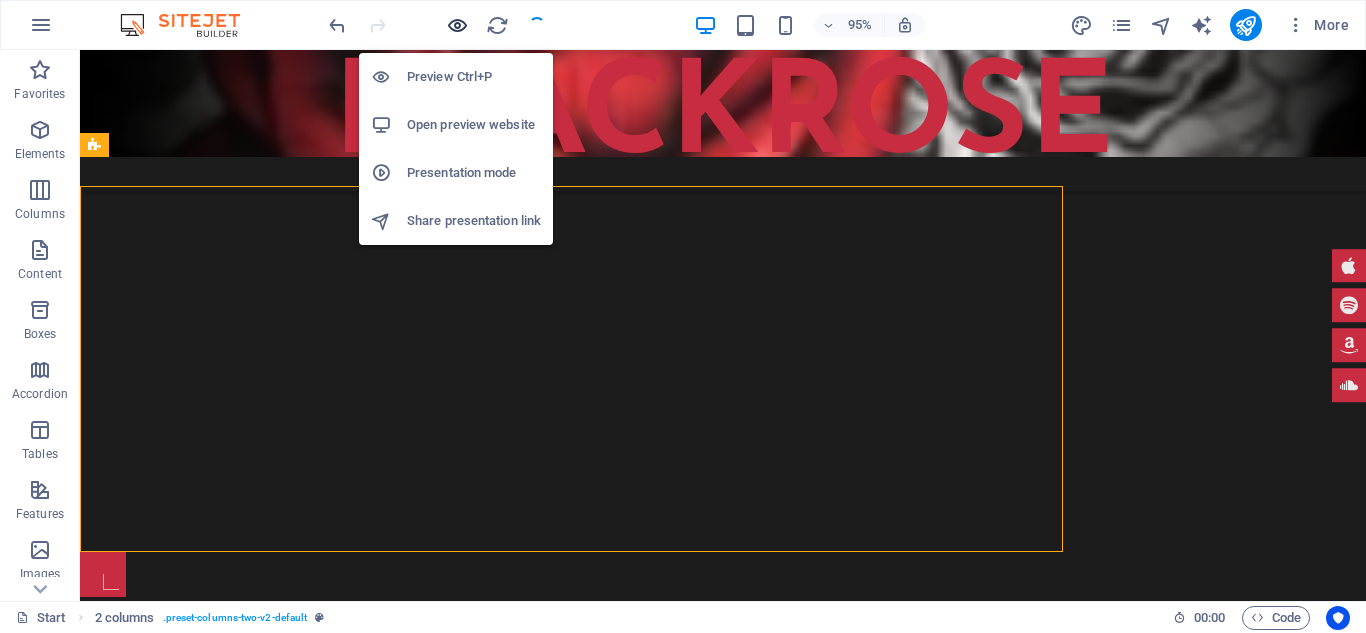 select on "rem" 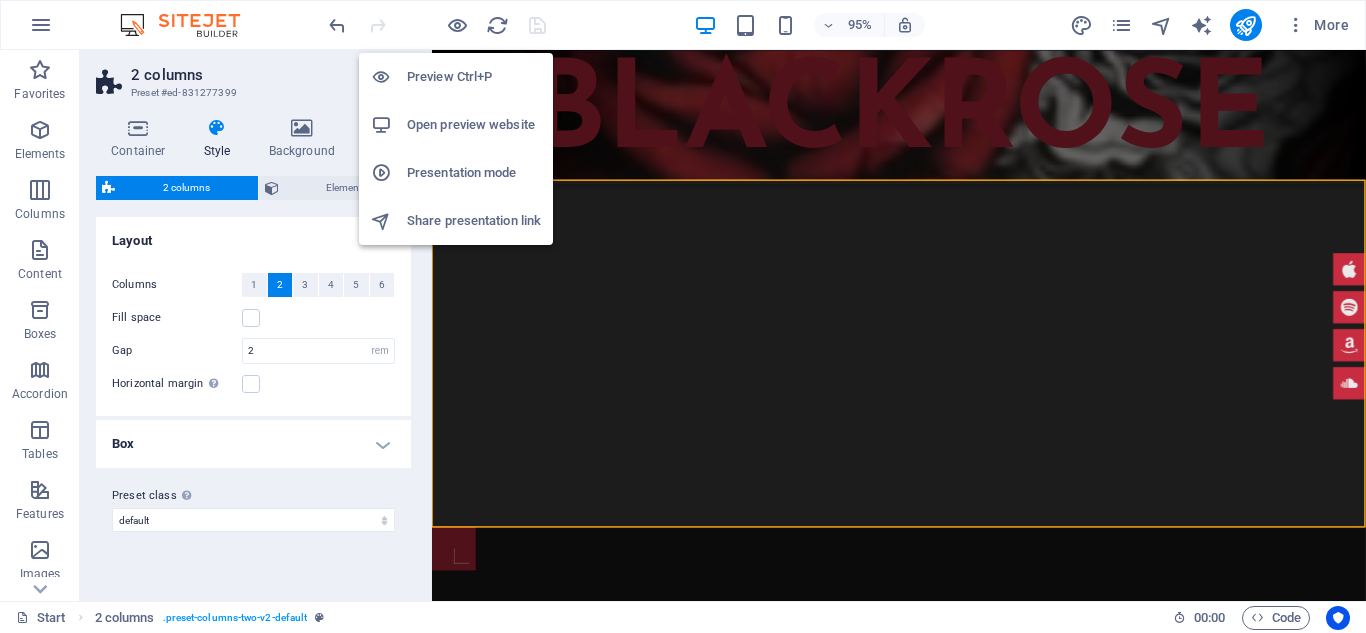 click on "Share presentation link" at bounding box center [474, 221] 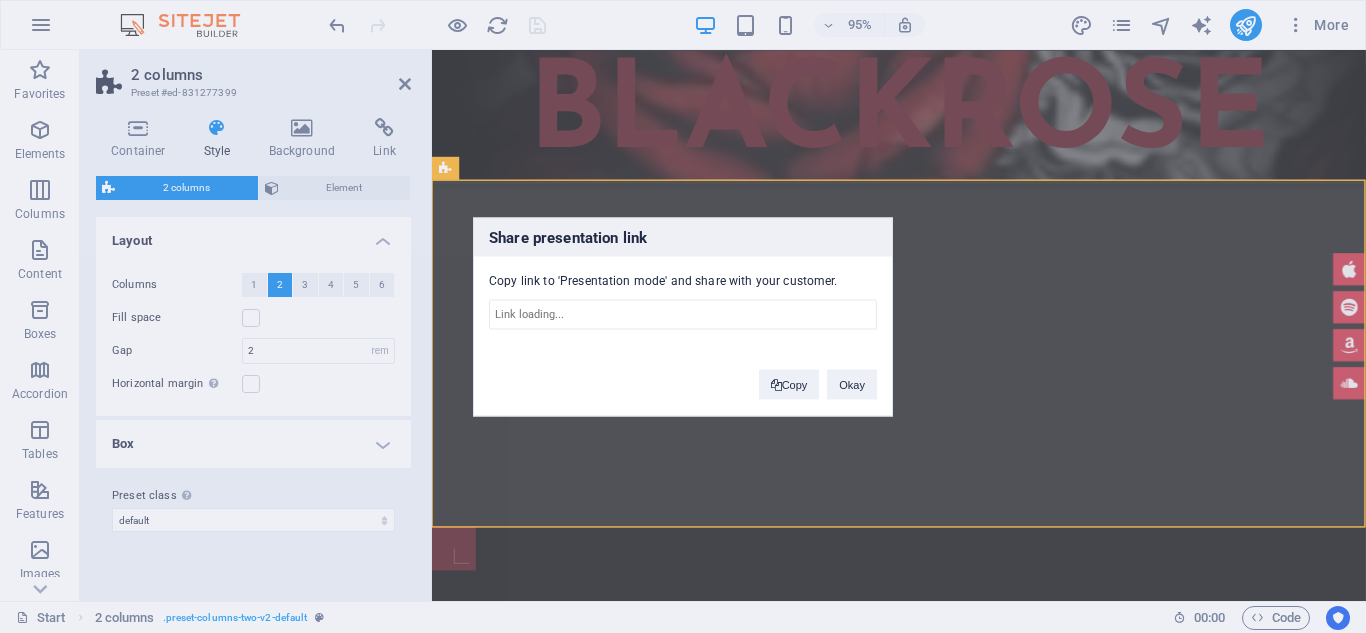 type on "https://cms.sitehub.io/presentation/2039971/cec0ac545bd31967b6ee109df9b95bfe534a0b471cda09bc9f23d061e04a942a" 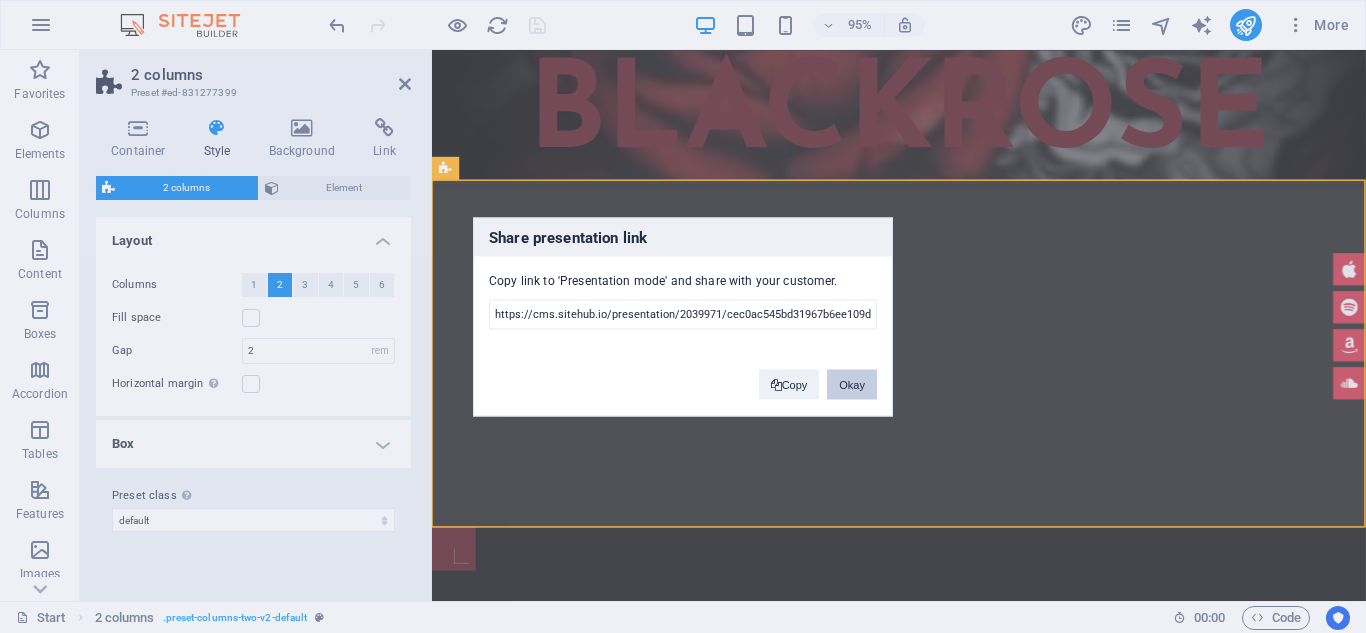 click on "Okay" at bounding box center [852, 384] 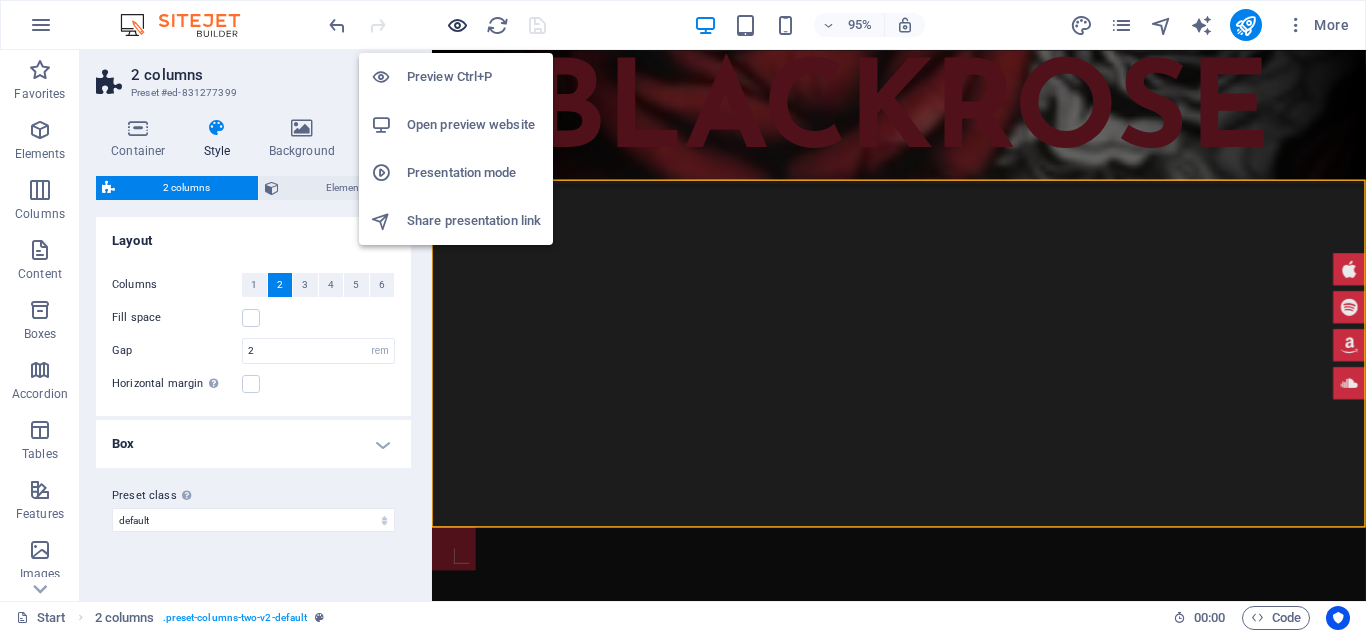 click at bounding box center [457, 25] 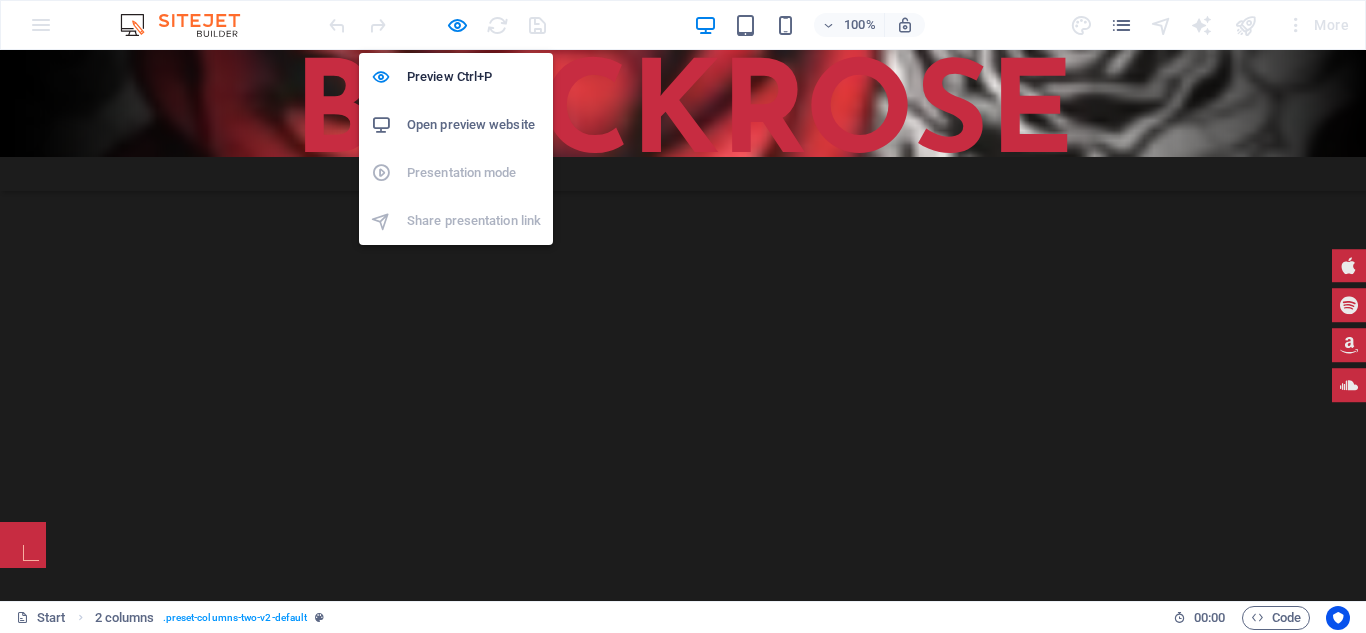 click on "Open preview website" at bounding box center [474, 125] 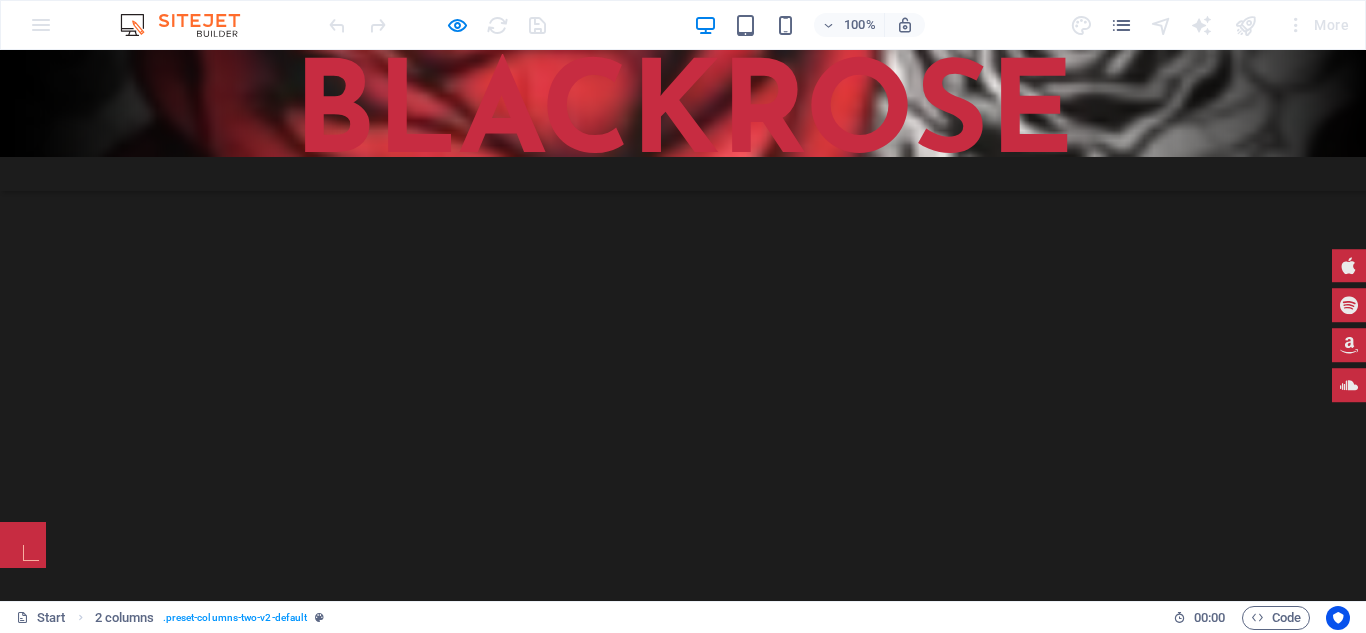 click on "100% More" at bounding box center [683, 25] 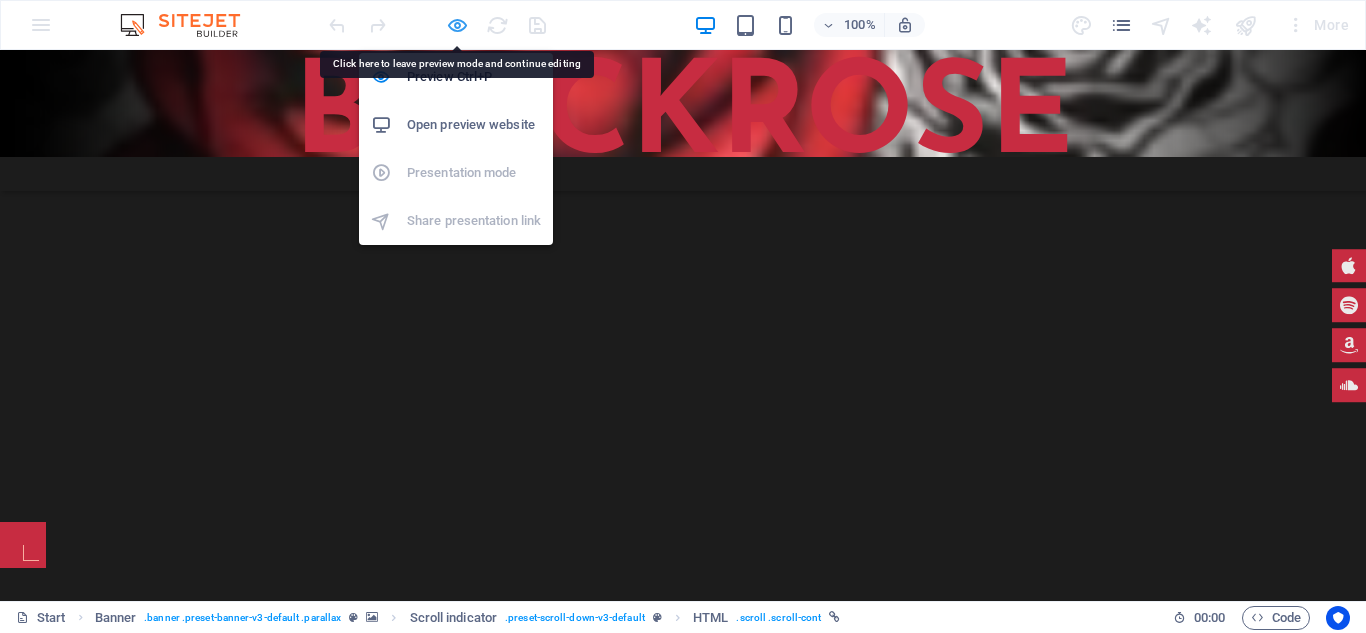 click at bounding box center [457, 25] 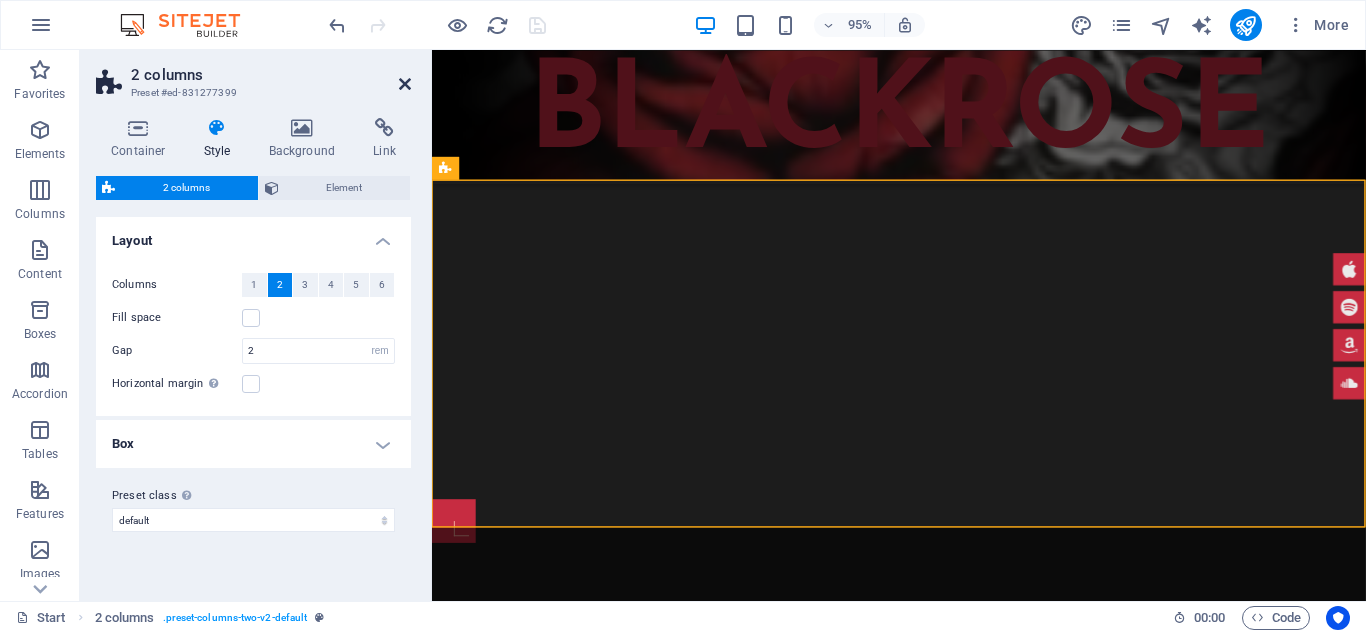 click at bounding box center [405, 84] 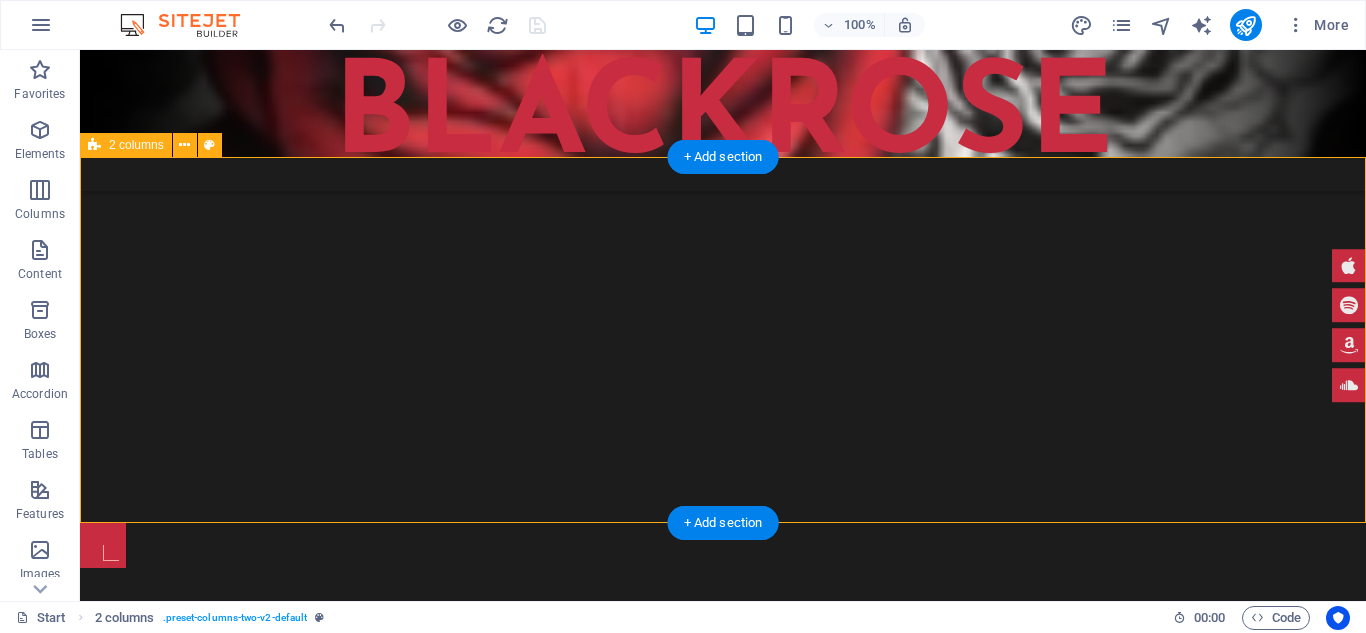 click on "Drop content here or  Add elements  Paste clipboard Drop content here or  Add elements  Paste clipboard" at bounding box center (723, 830) 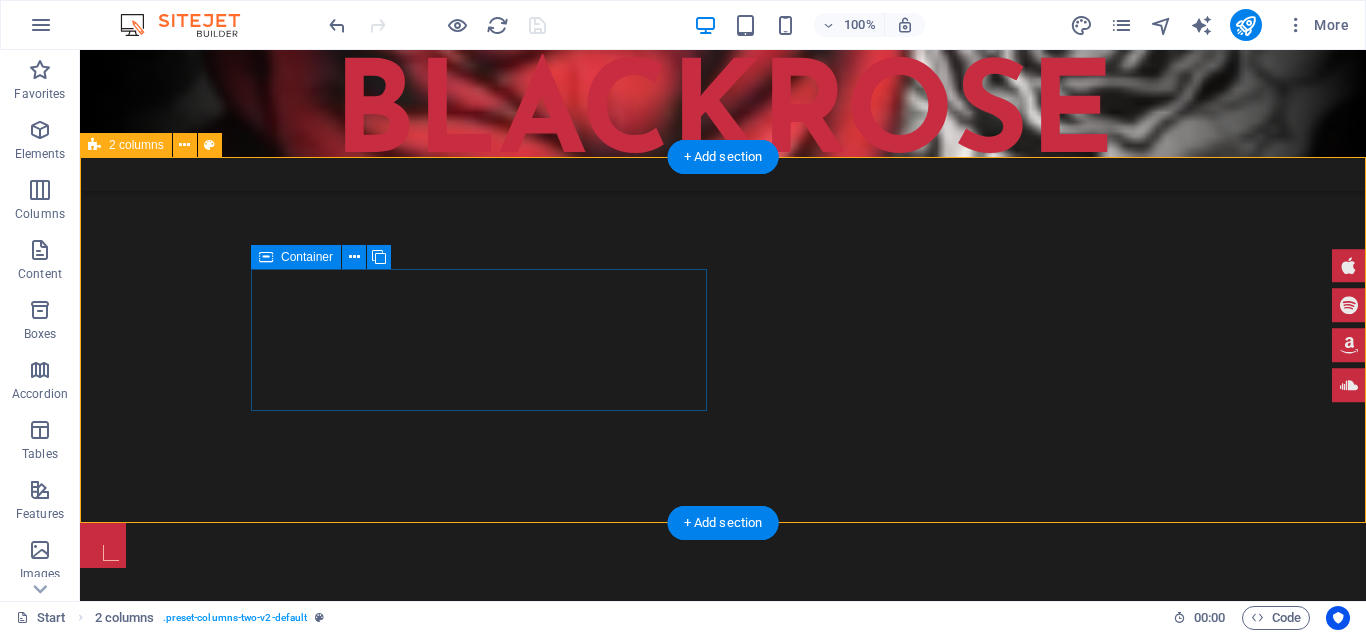 click on "Add elements" at bounding box center [265, 781] 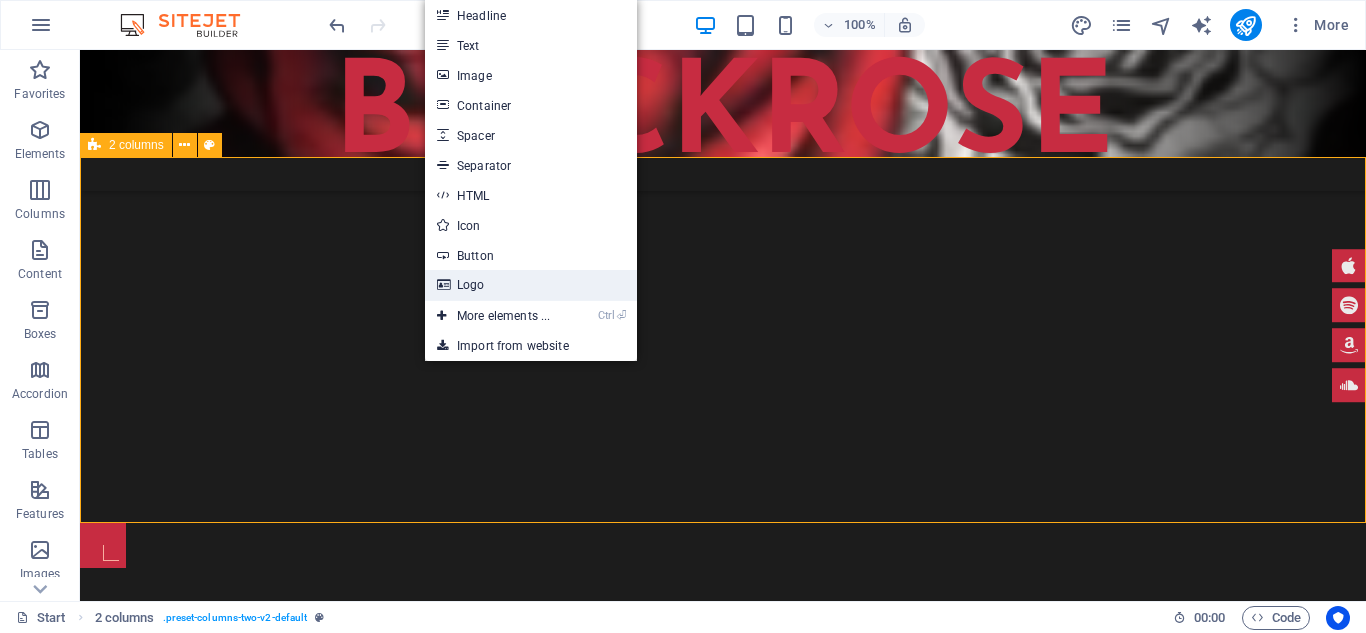 click on "Logo" at bounding box center [531, 285] 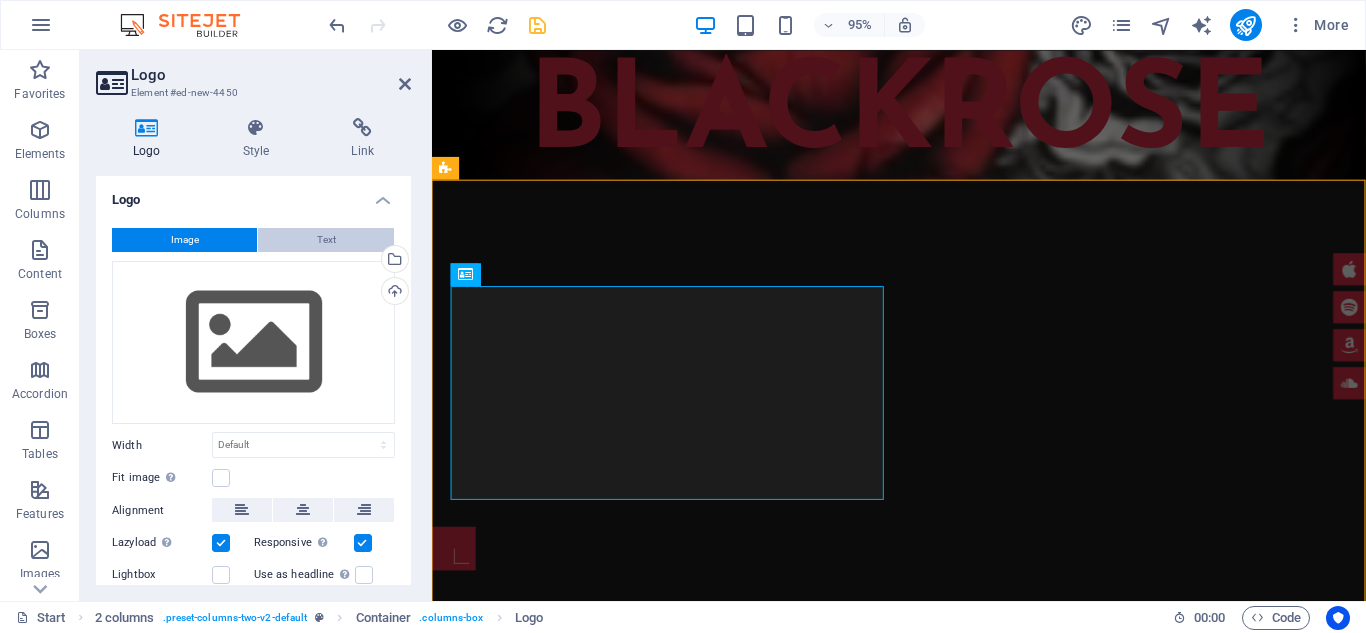 click on "Text" at bounding box center (326, 240) 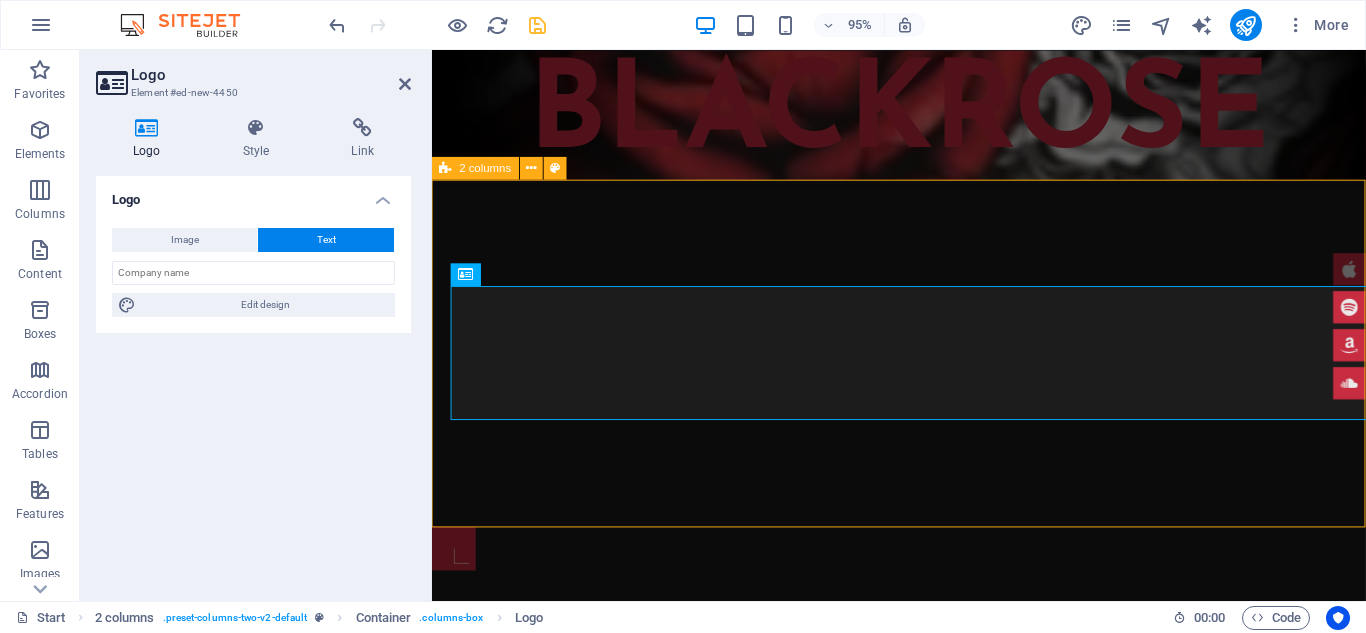 click on "Logo Element #ed-new-4450 Logo Style Link Logo Image Text Drag files here, click to choose files or select files from Files or our free stock photos & videos Select files from the file manager, stock photos, or upload file(s) Upload Width Default auto px rem % em vh vw Fit image Automatically fit image to a fixed width and height Height Default auto px Alignment Lazyload Loading images after the page loads improves page speed. Responsive Automatically load retina image and smartphone optimized sizes. Lightbox Use as headline The image will be wrapped in an H1 headline tag. Useful for giving alternative text the weight of an H1 headline, e.g. for the logo. Leave unchecked if uncertain. Optimized Images are compressed to improve page speed. Position Direction Custom X offset 50 px rem % vh vw Y offset 50 px rem % vh vw Edit design Text Float No float Image left Image right Determine how text should behave around the image. Text Alternative text Image caption Paragraph Format Normal Heading 1 Heading 2 Heading 3" at bounding box center (256, 325) 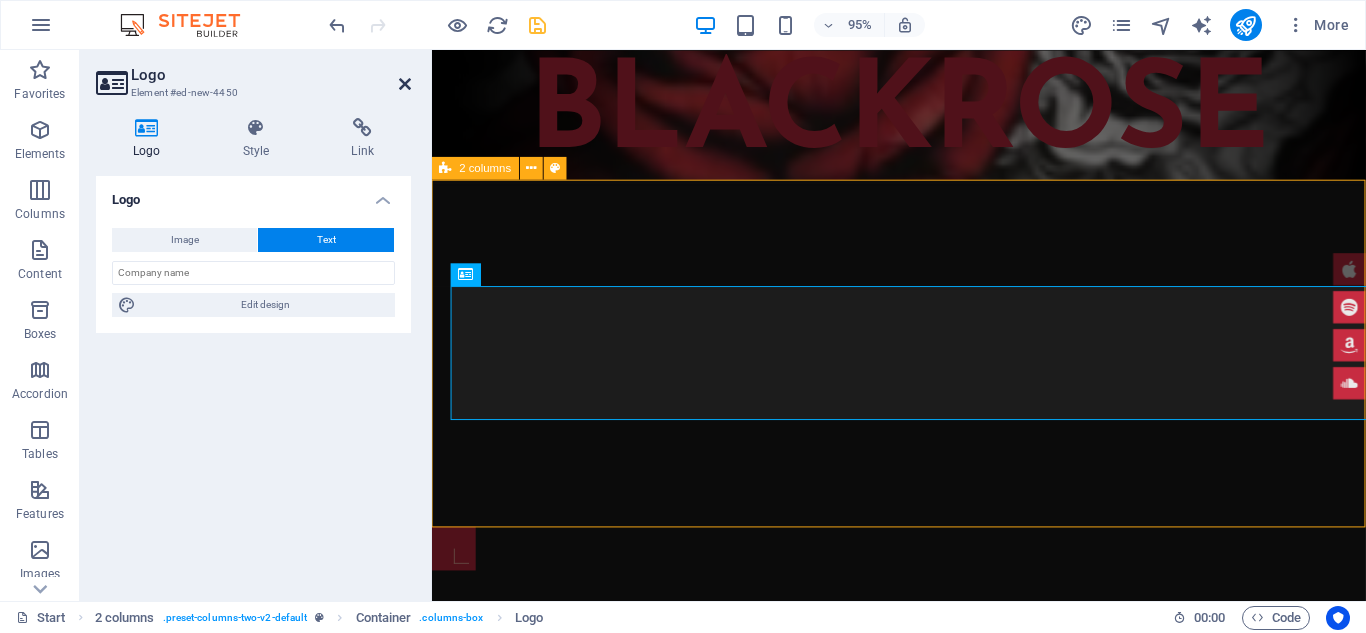 click at bounding box center [405, 84] 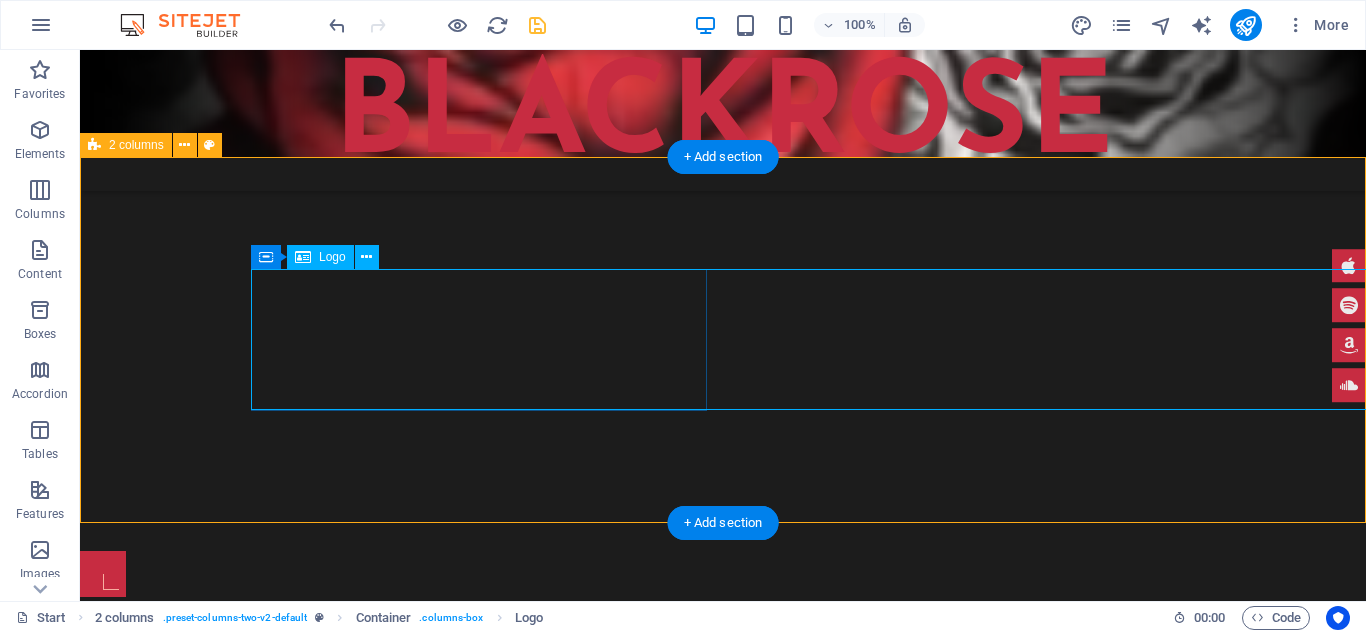 click on "blackroseco.ca" at bounding box center [324, 779] 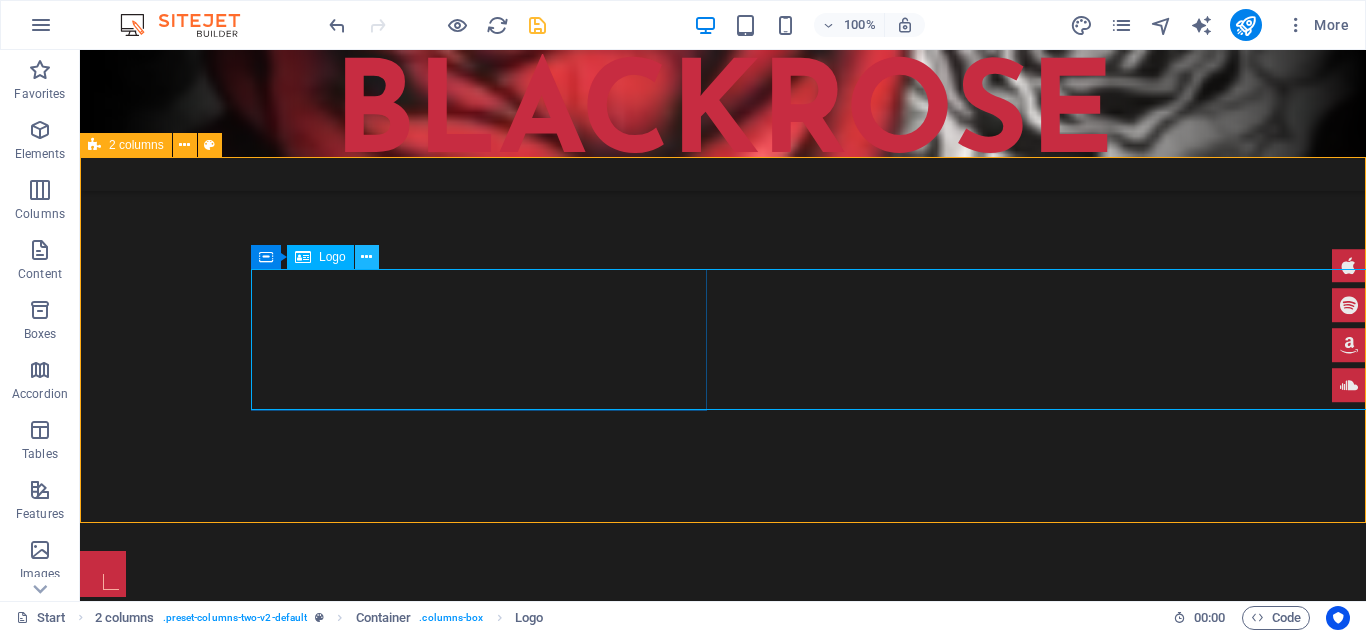 click at bounding box center (366, 257) 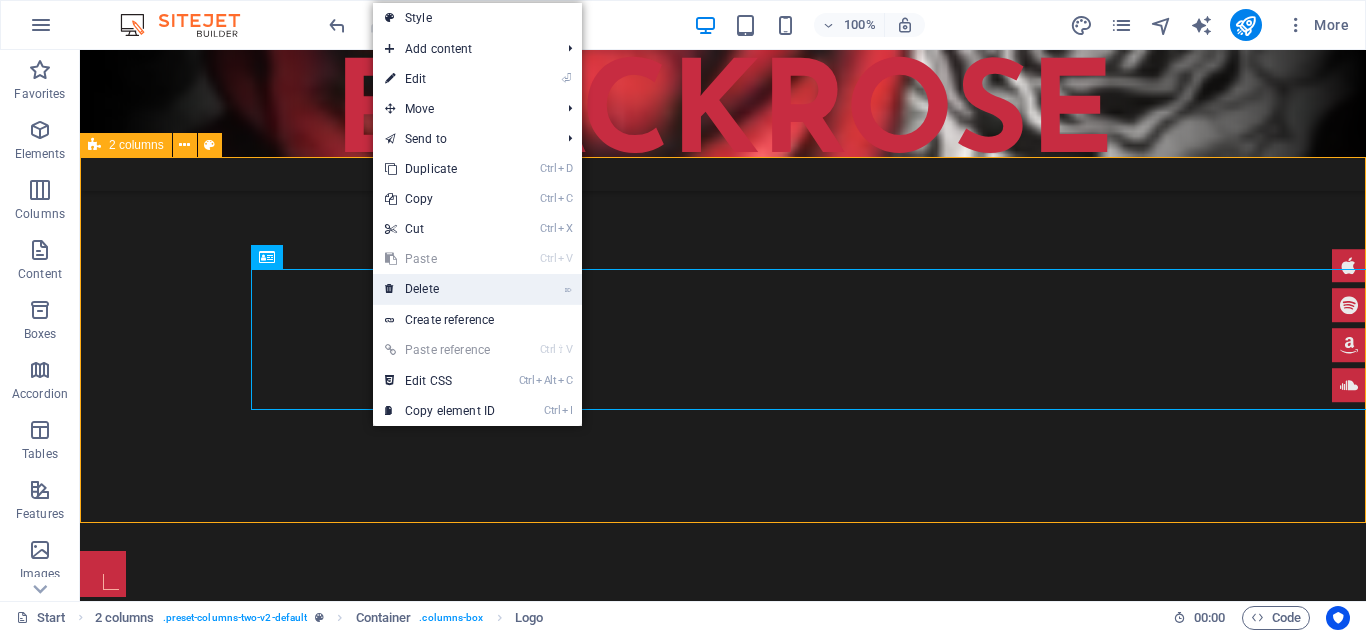 click on "⌦  Delete" at bounding box center [440, 289] 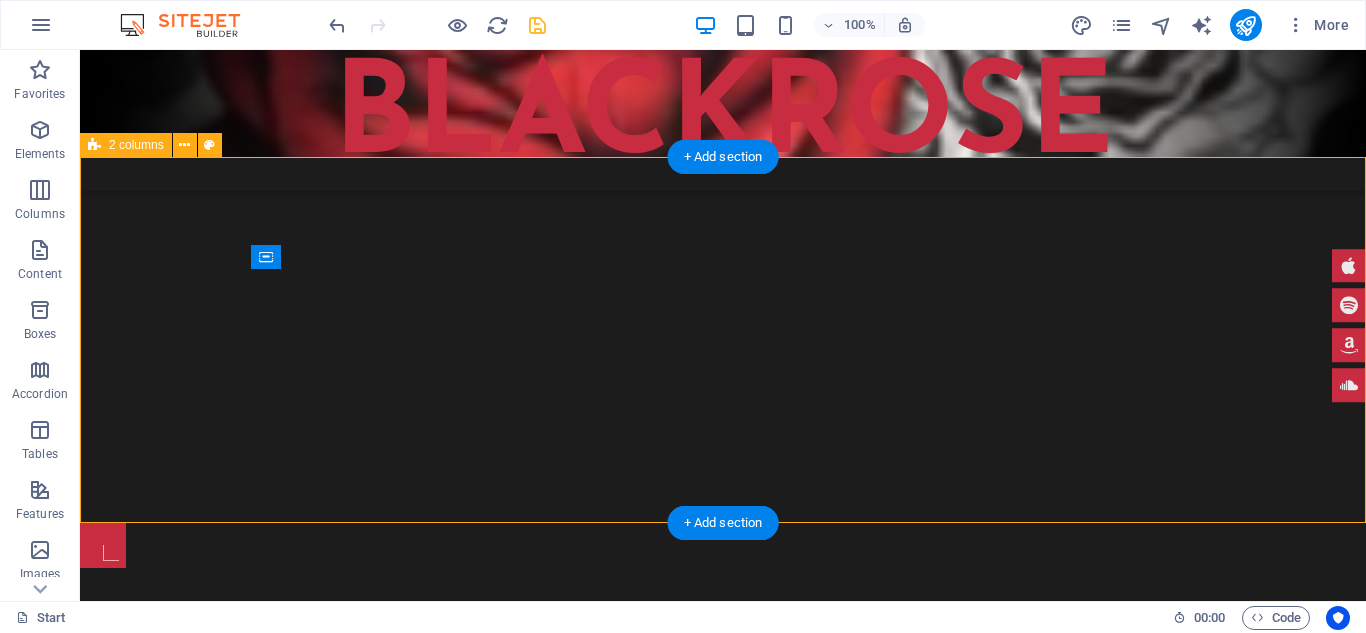 click on "Drop content here or  Add elements  Paste clipboard Drop content here or  Add elements  Paste clipboard" at bounding box center [723, 830] 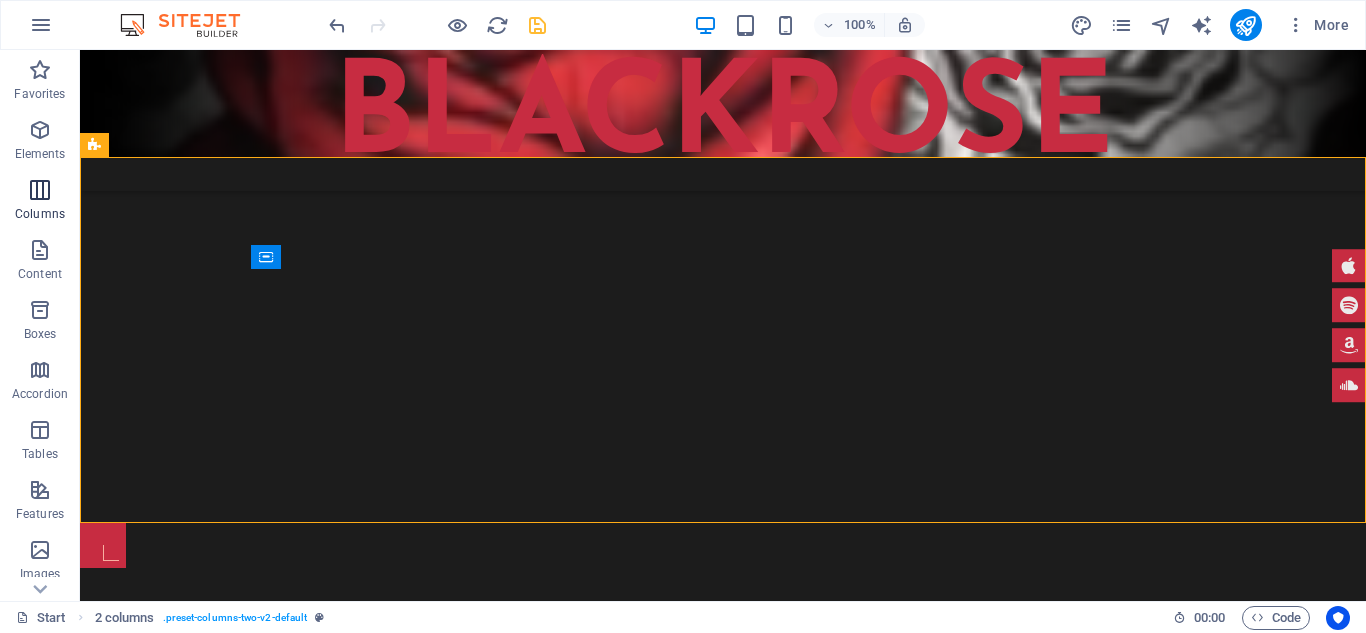 click on "Columns" at bounding box center (40, 202) 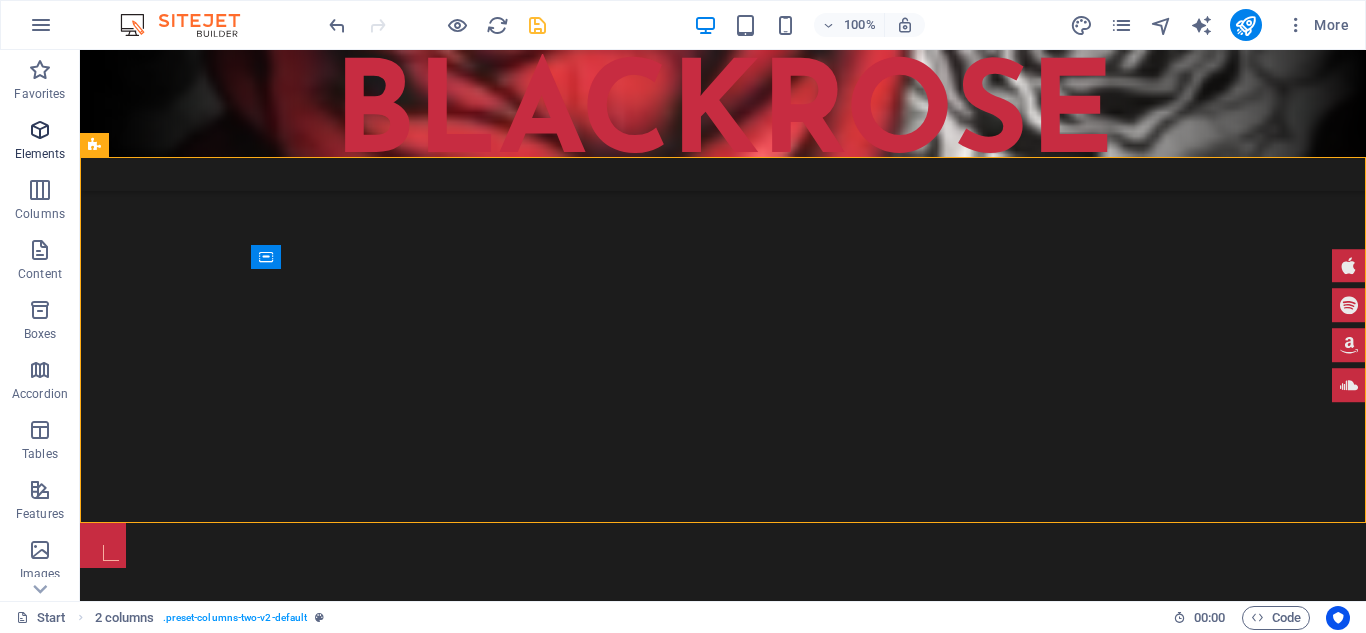 click at bounding box center (40, 130) 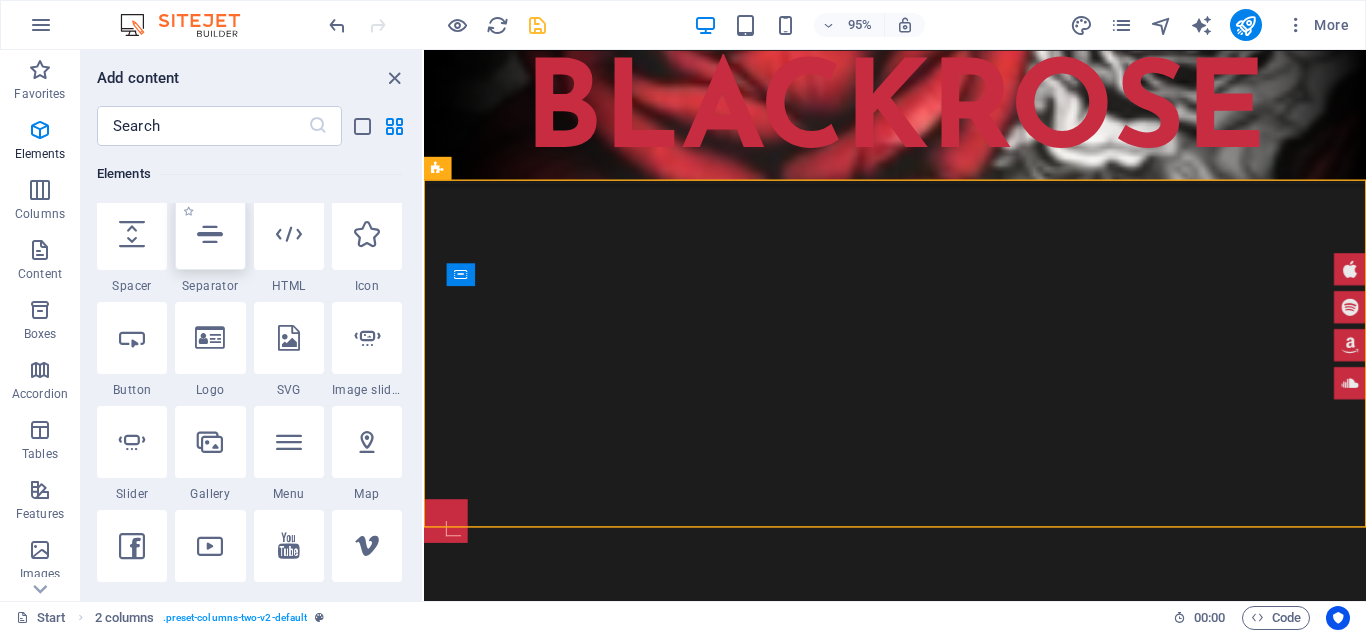 scroll, scrollTop: 377, scrollLeft: 0, axis: vertical 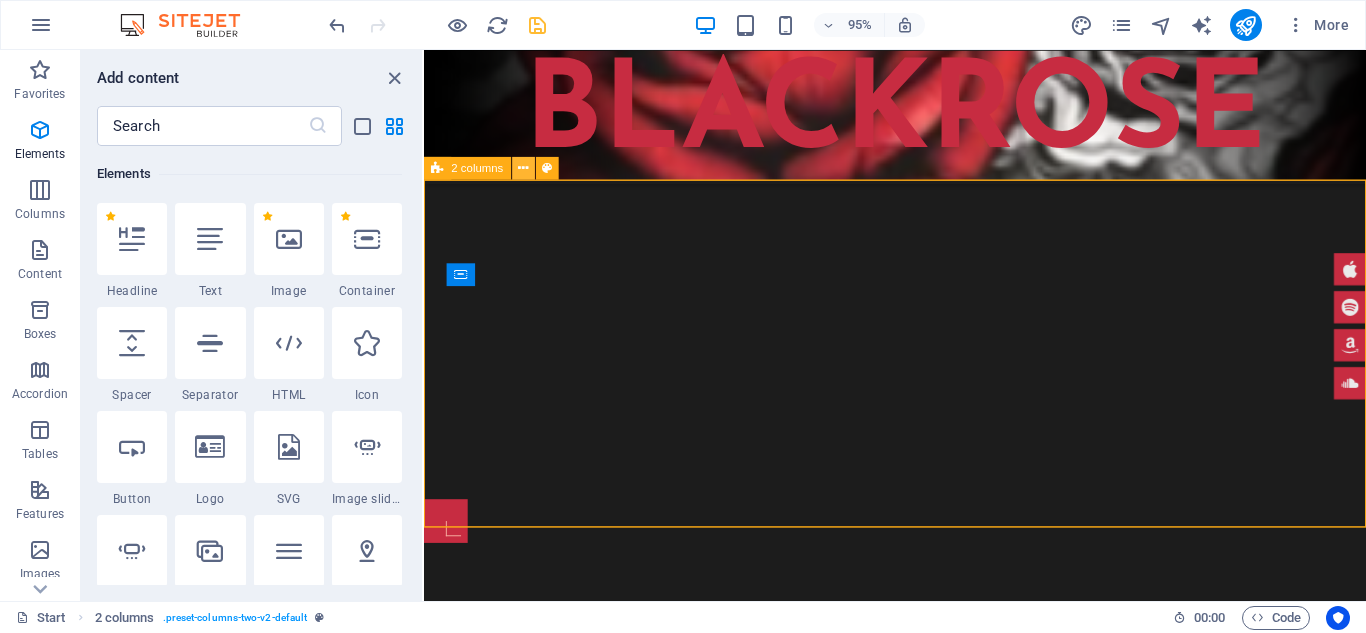 click at bounding box center [523, 168] 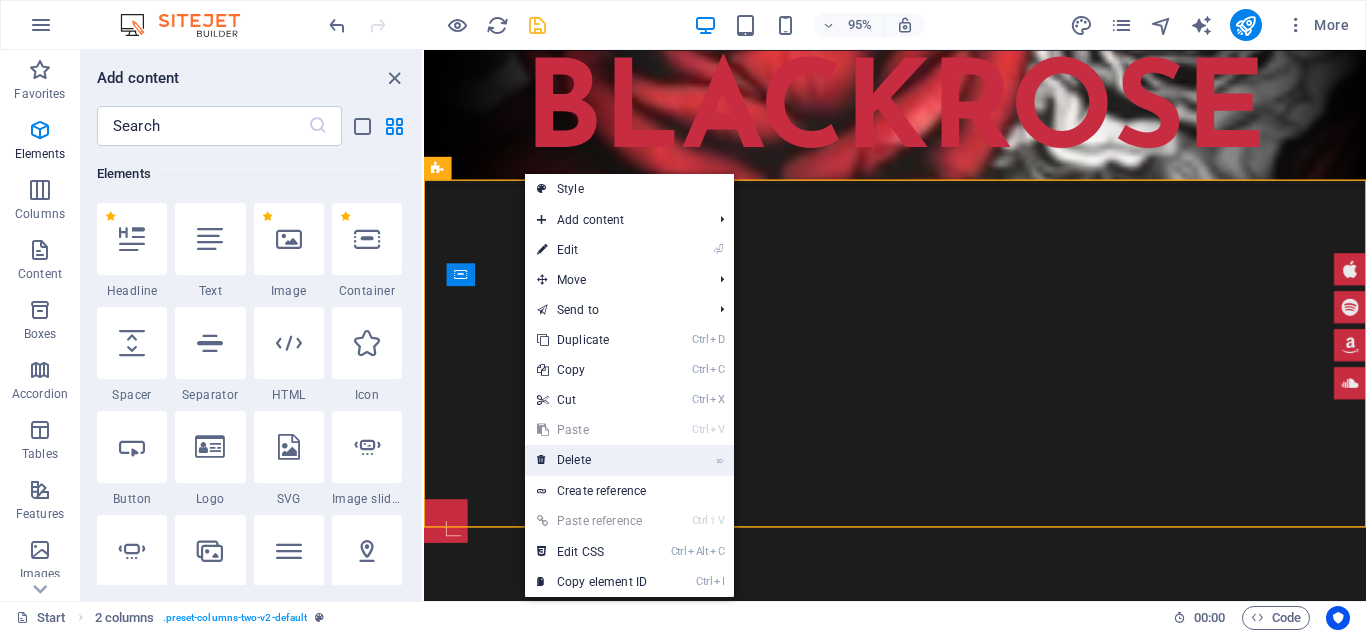 click on "⌦  Delete" at bounding box center [592, 460] 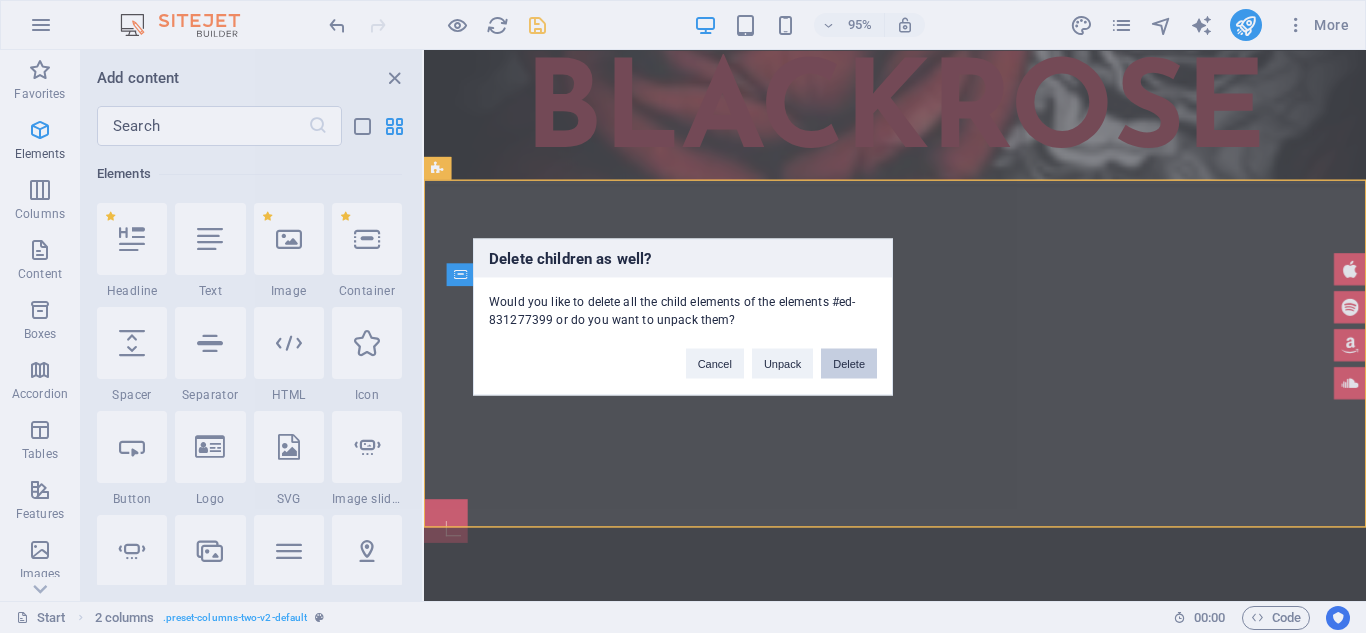 click on "Delete" at bounding box center (849, 363) 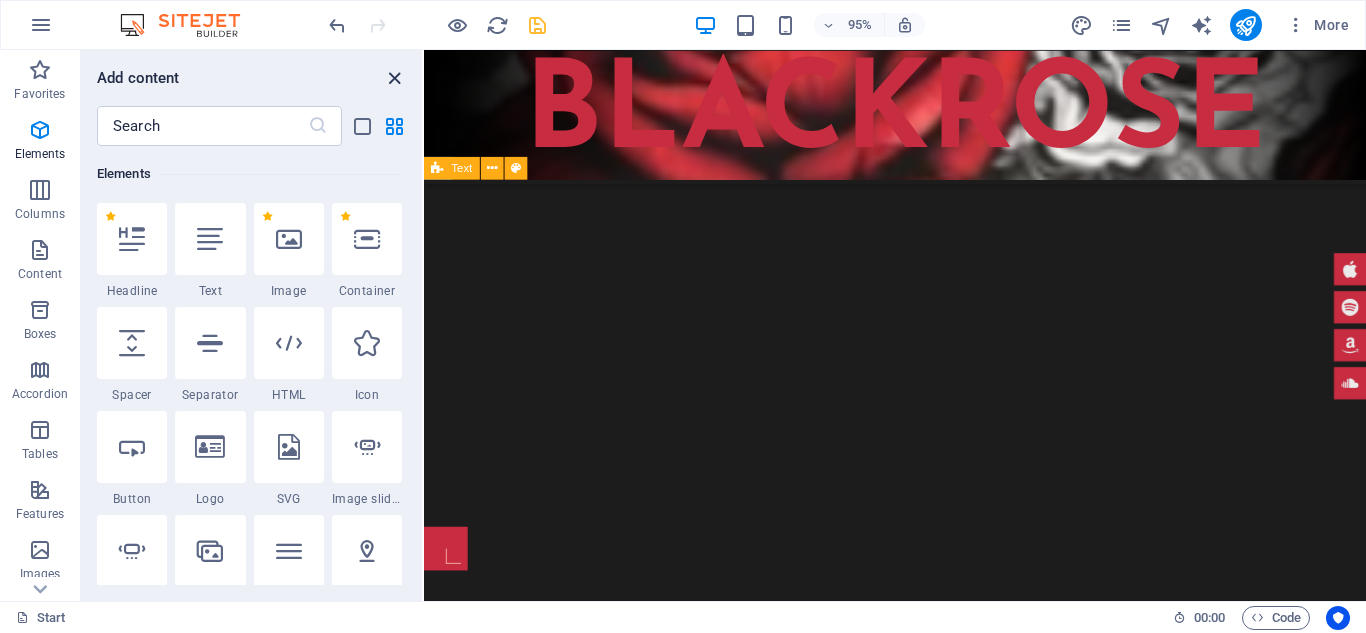 click at bounding box center (394, 78) 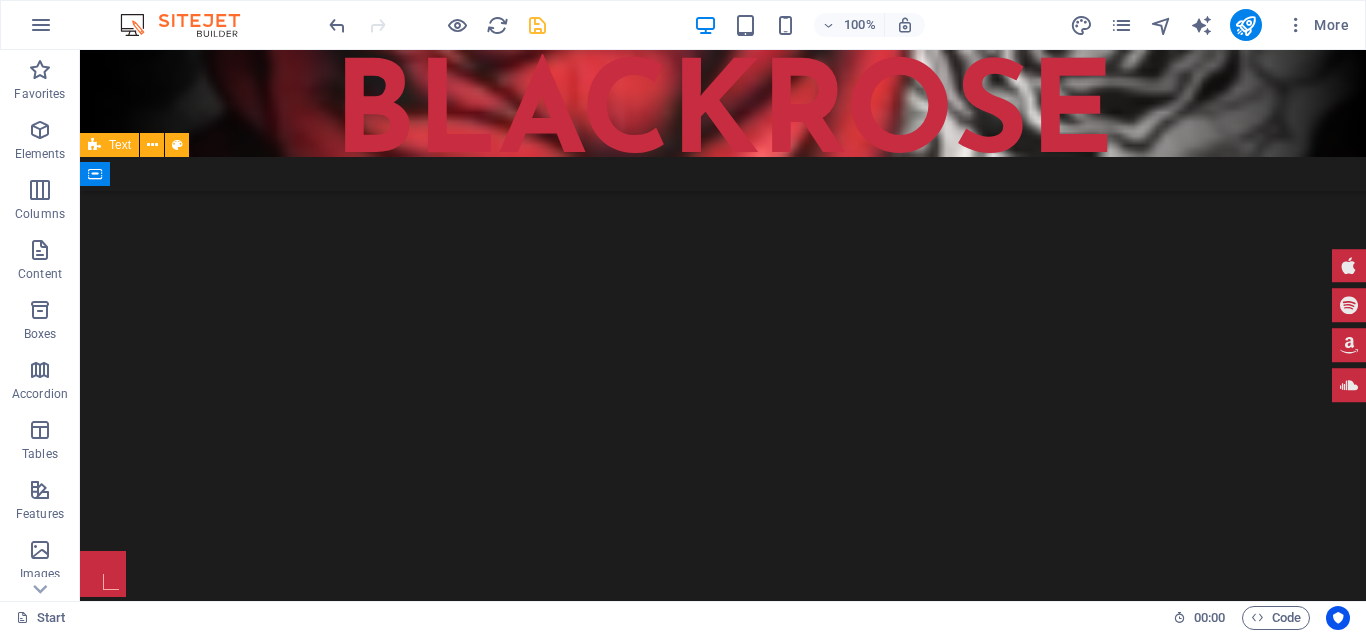 click on "100% More" at bounding box center (841, 25) 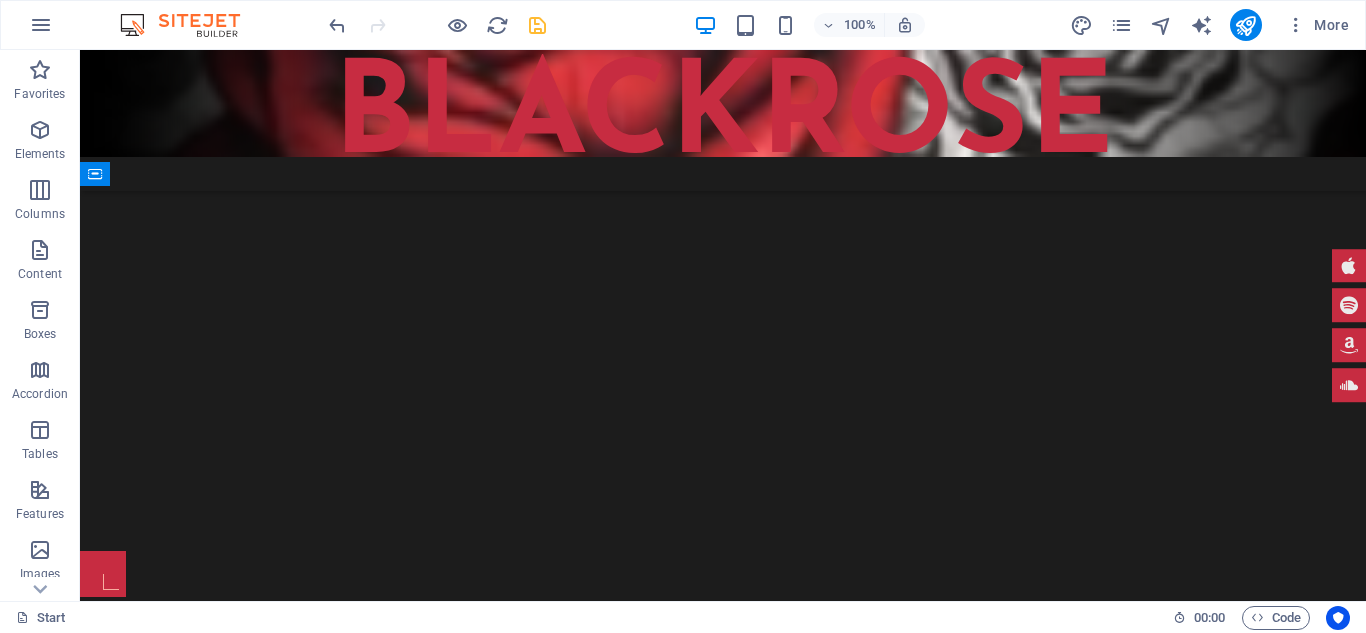 click on "100% More" at bounding box center (683, 25) 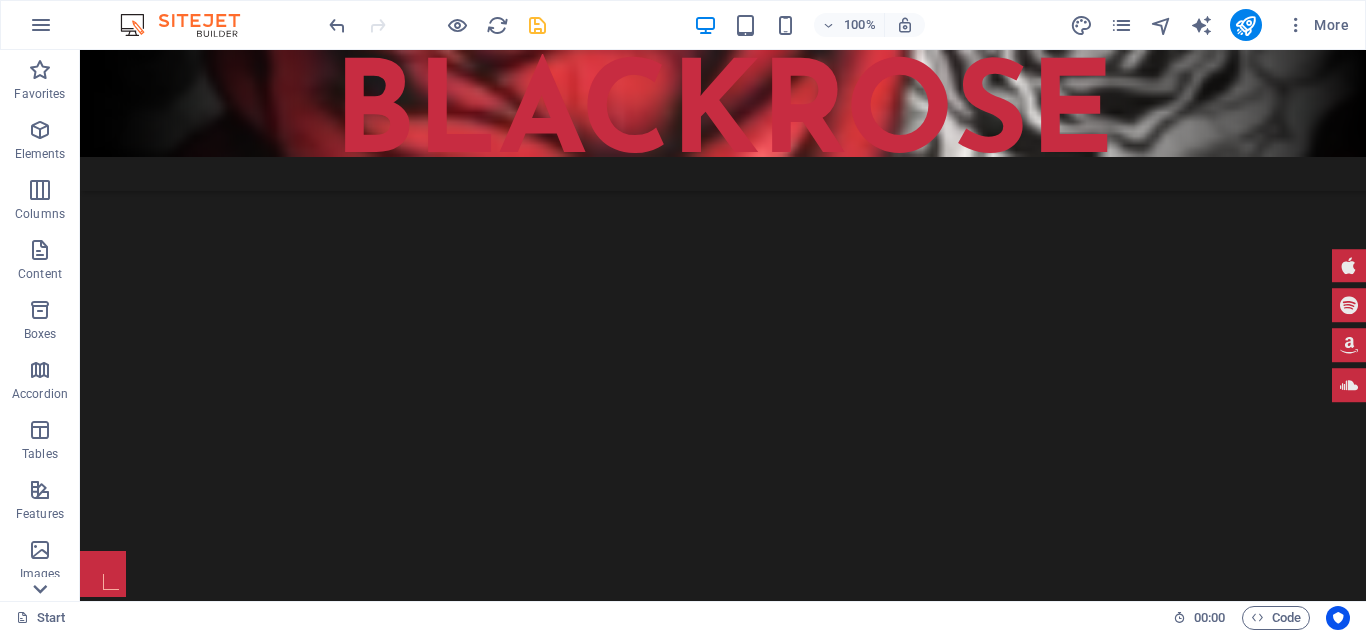 click 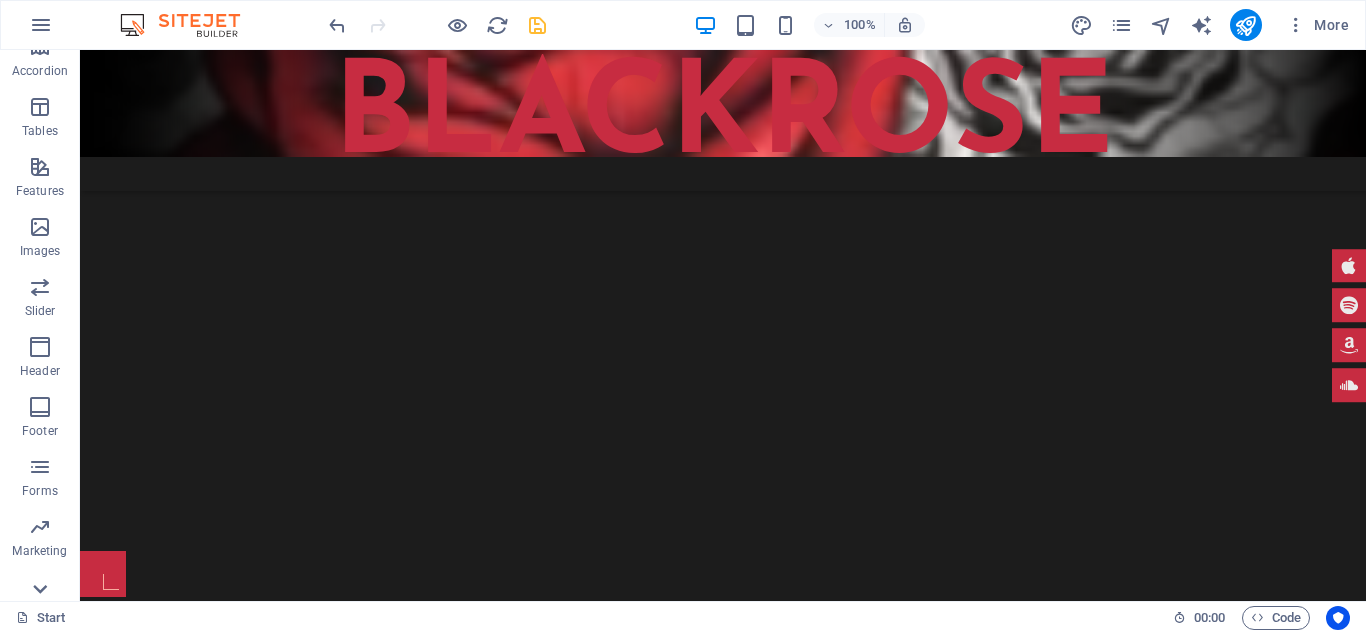 scroll, scrollTop: 349, scrollLeft: 0, axis: vertical 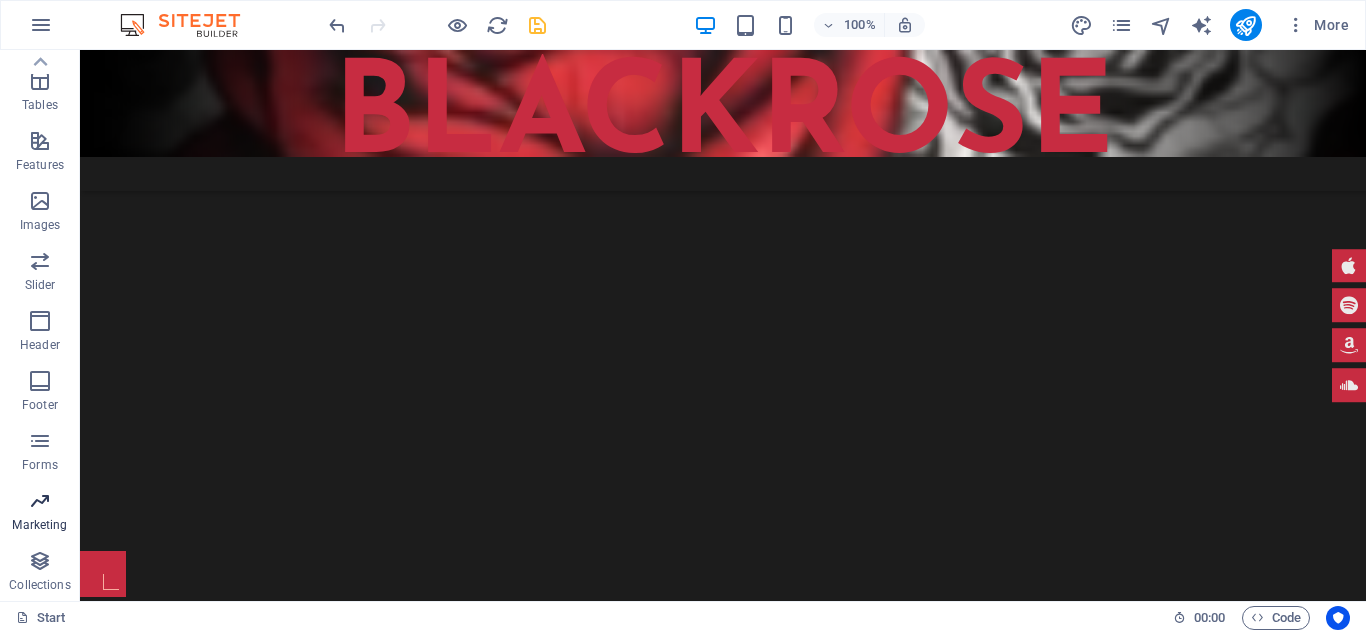 click on "Marketing" at bounding box center (39, 525) 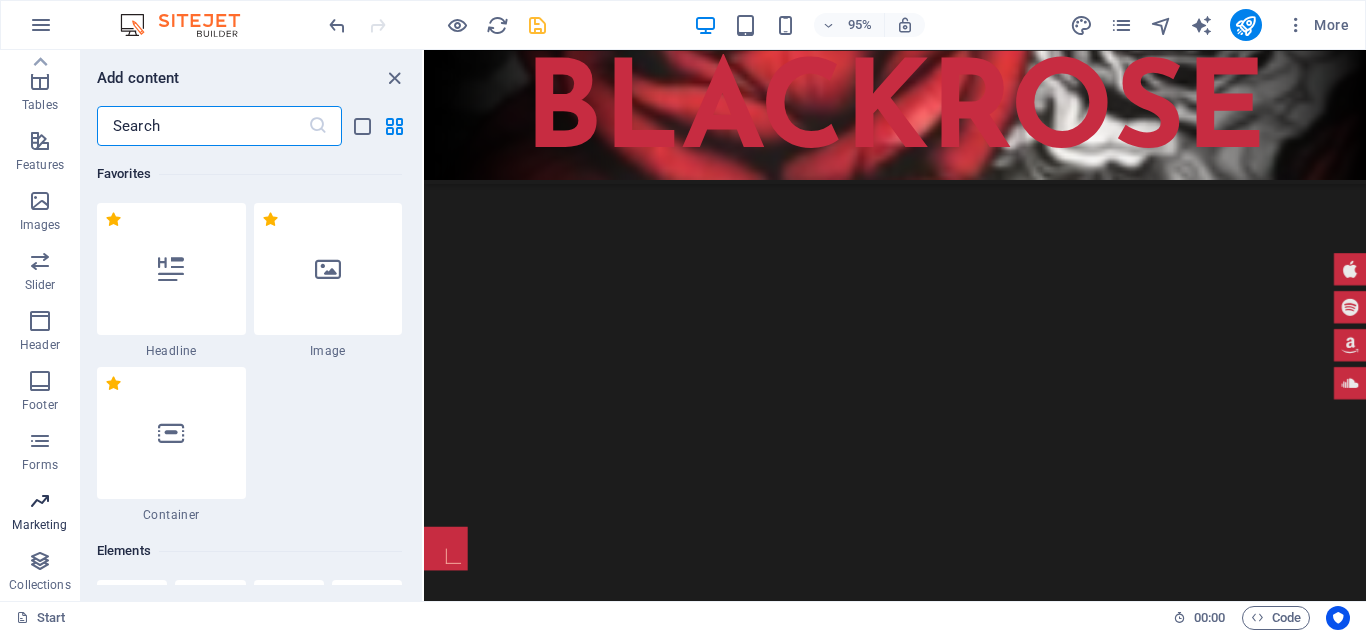 scroll, scrollTop: 16453, scrollLeft: 0, axis: vertical 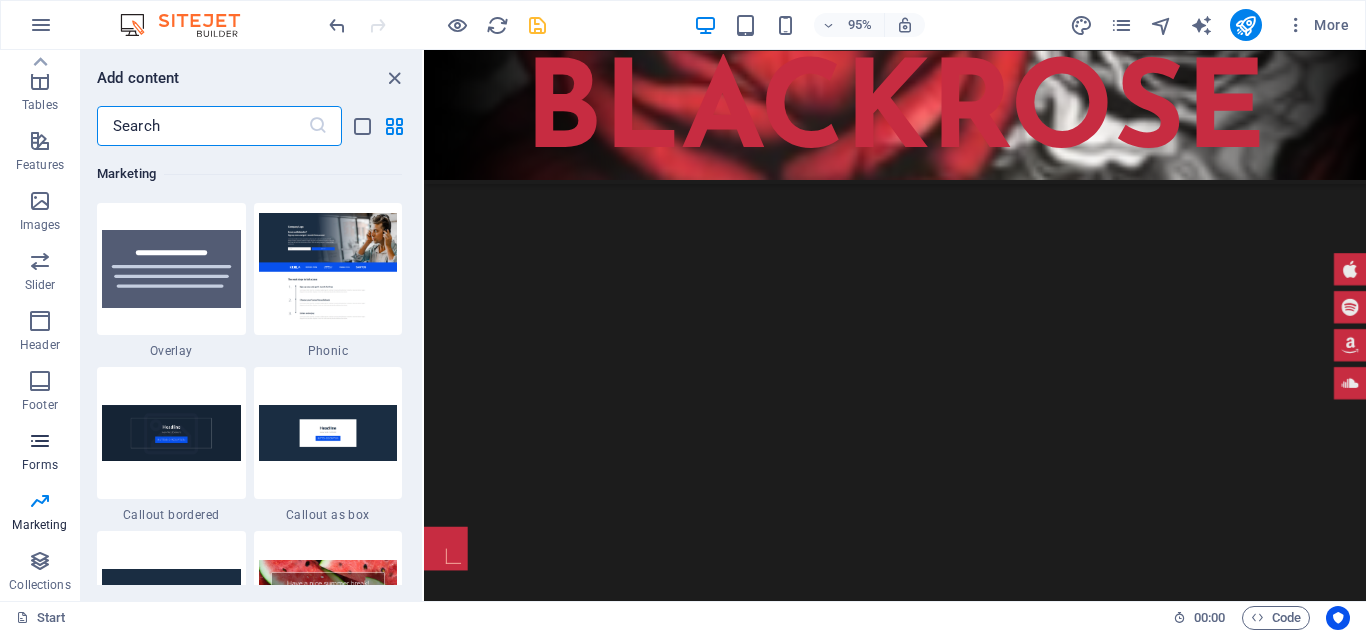 click on "Forms" at bounding box center (40, 465) 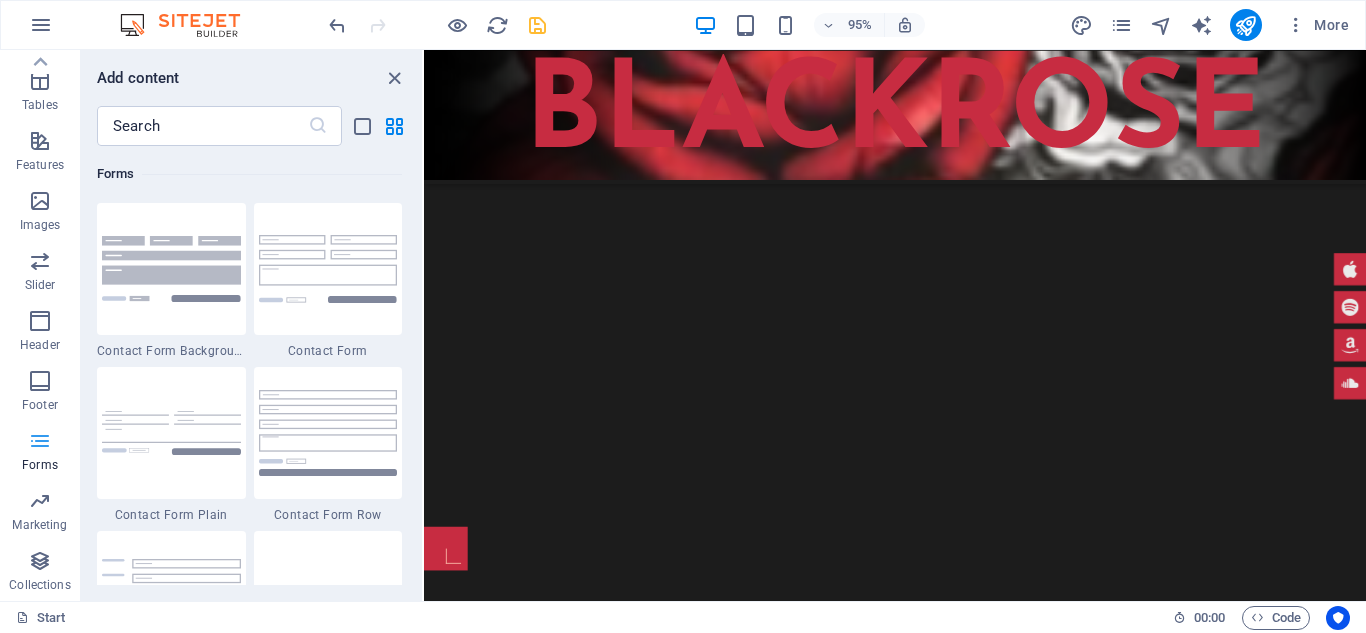 scroll, scrollTop: 14764, scrollLeft: 0, axis: vertical 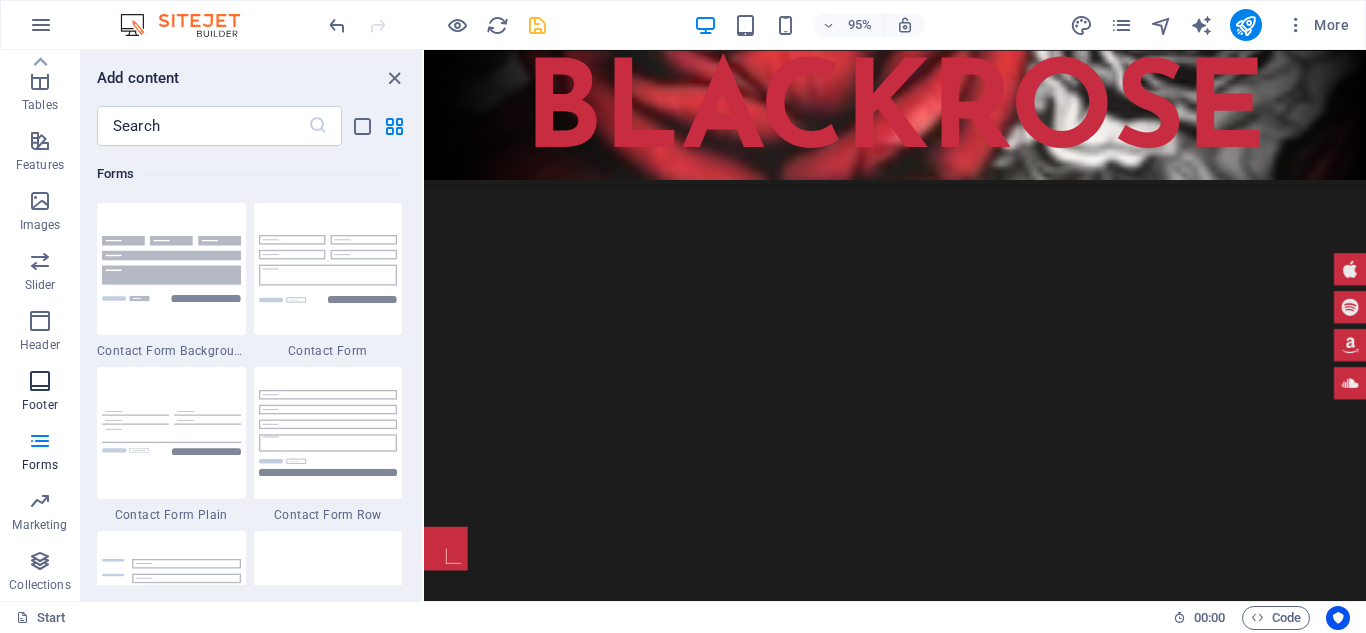 click on "Footer" at bounding box center (40, 405) 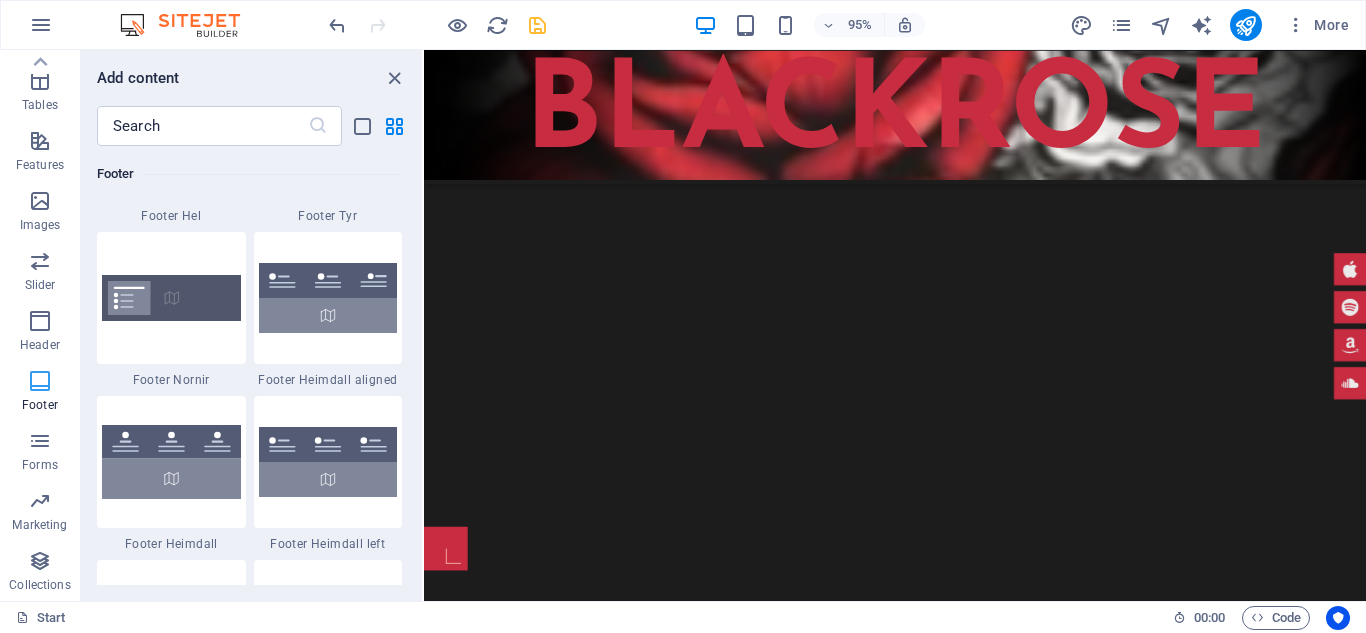 scroll, scrollTop: 13403, scrollLeft: 0, axis: vertical 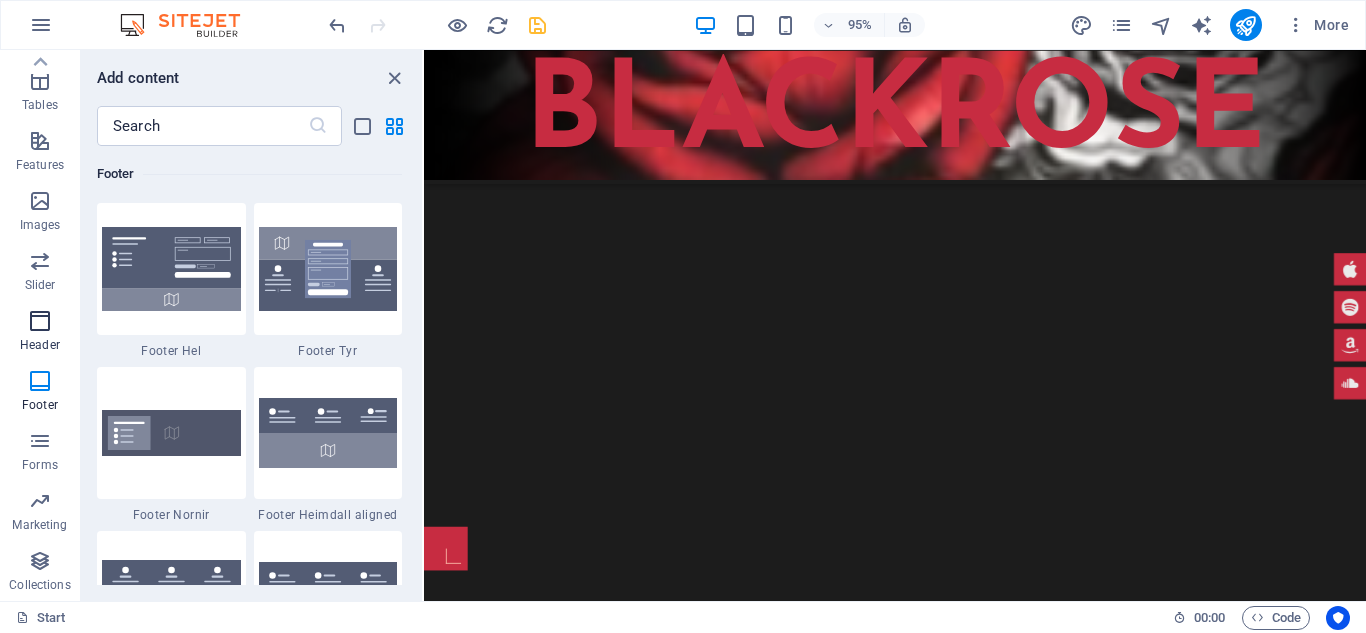 click on "Header" at bounding box center (40, 345) 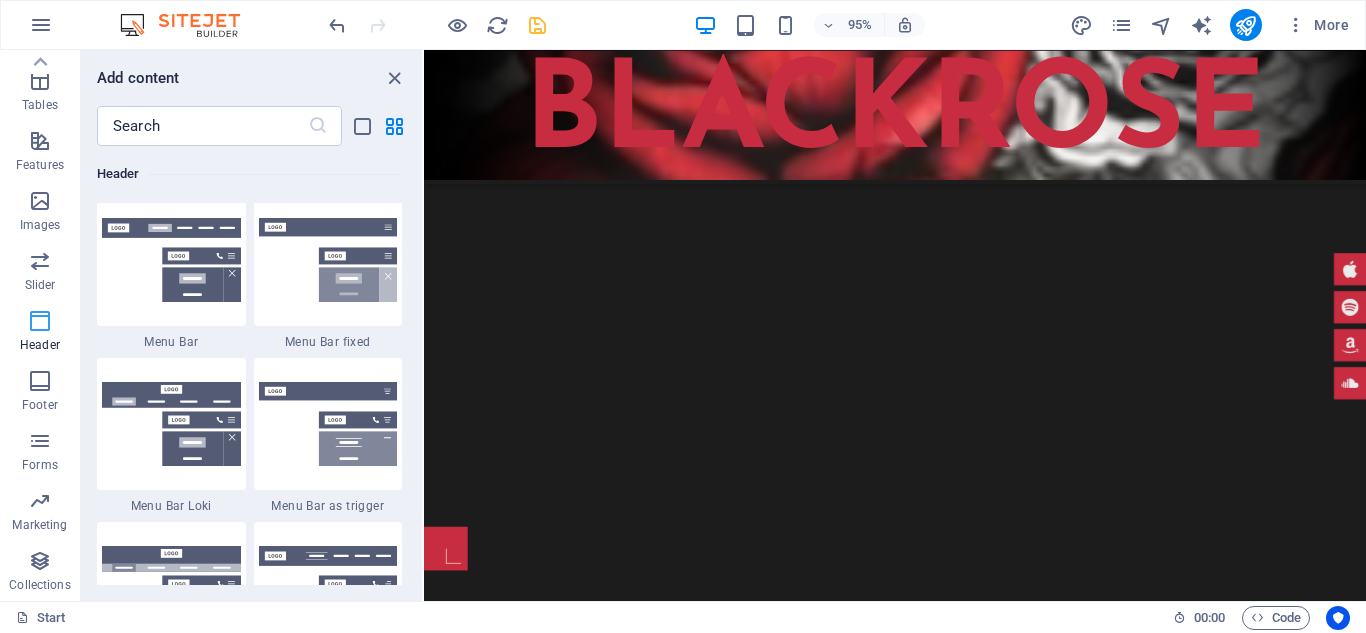 scroll, scrollTop: 12206, scrollLeft: 0, axis: vertical 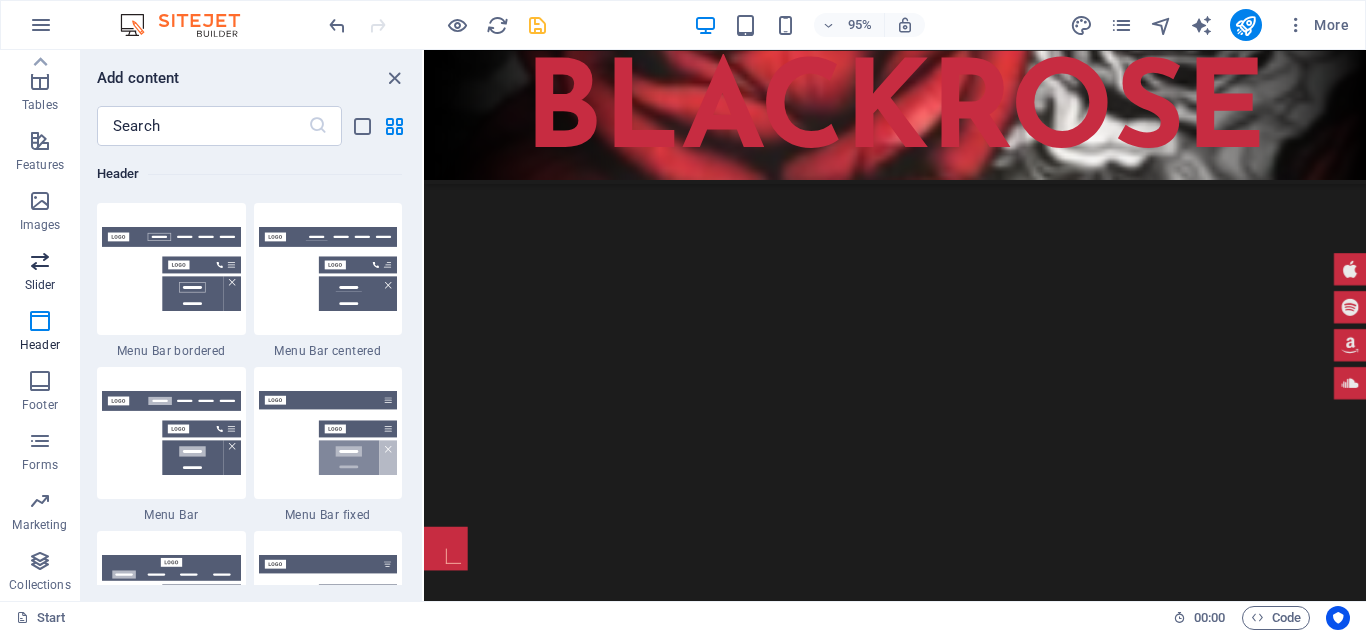 click on "Slider" at bounding box center [40, 273] 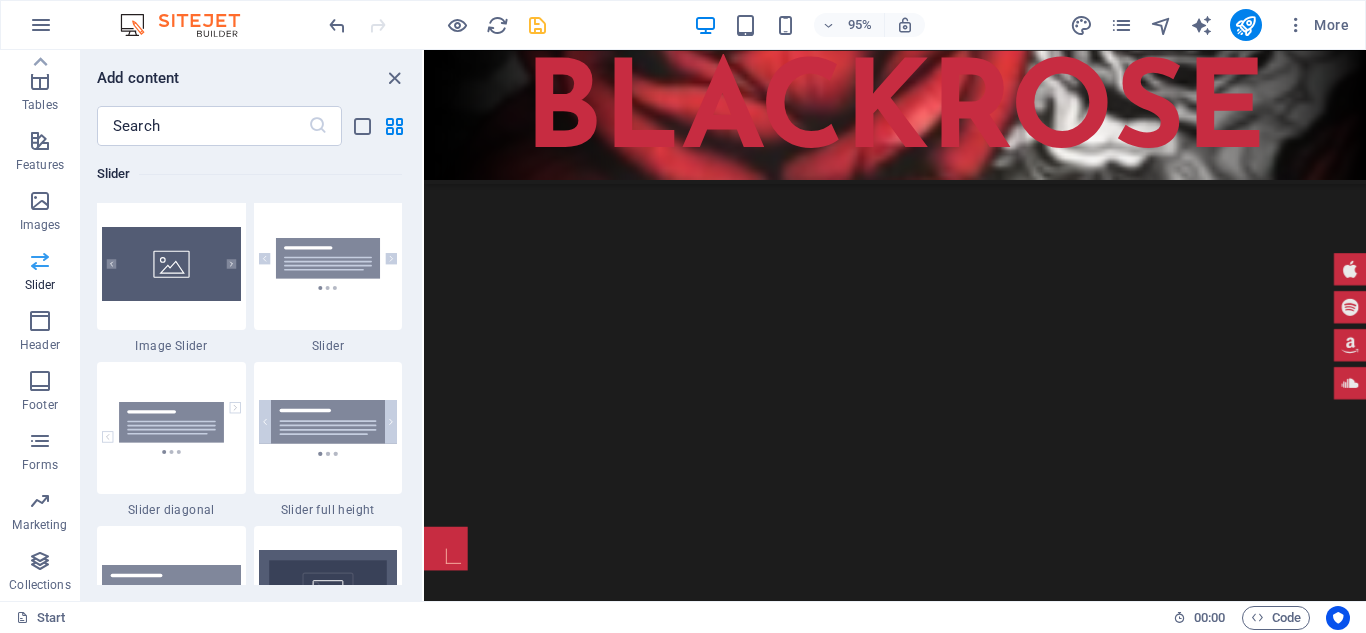 scroll, scrollTop: 11501, scrollLeft: 0, axis: vertical 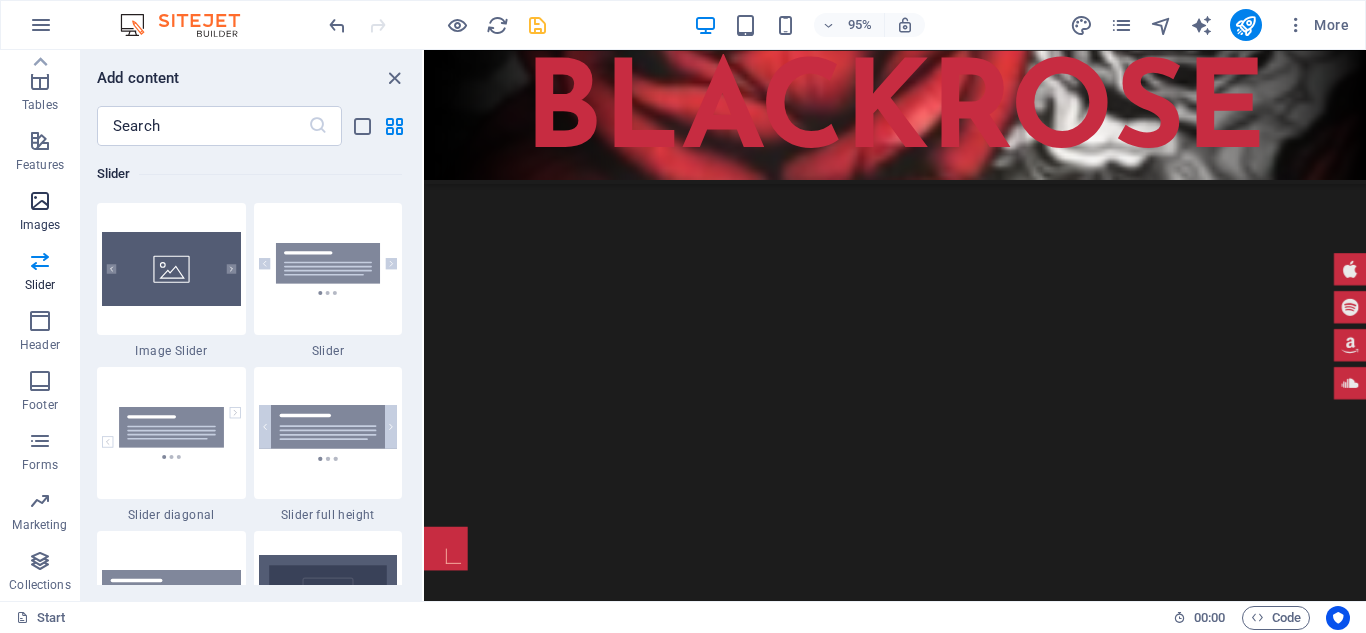 click on "Images" at bounding box center [40, 225] 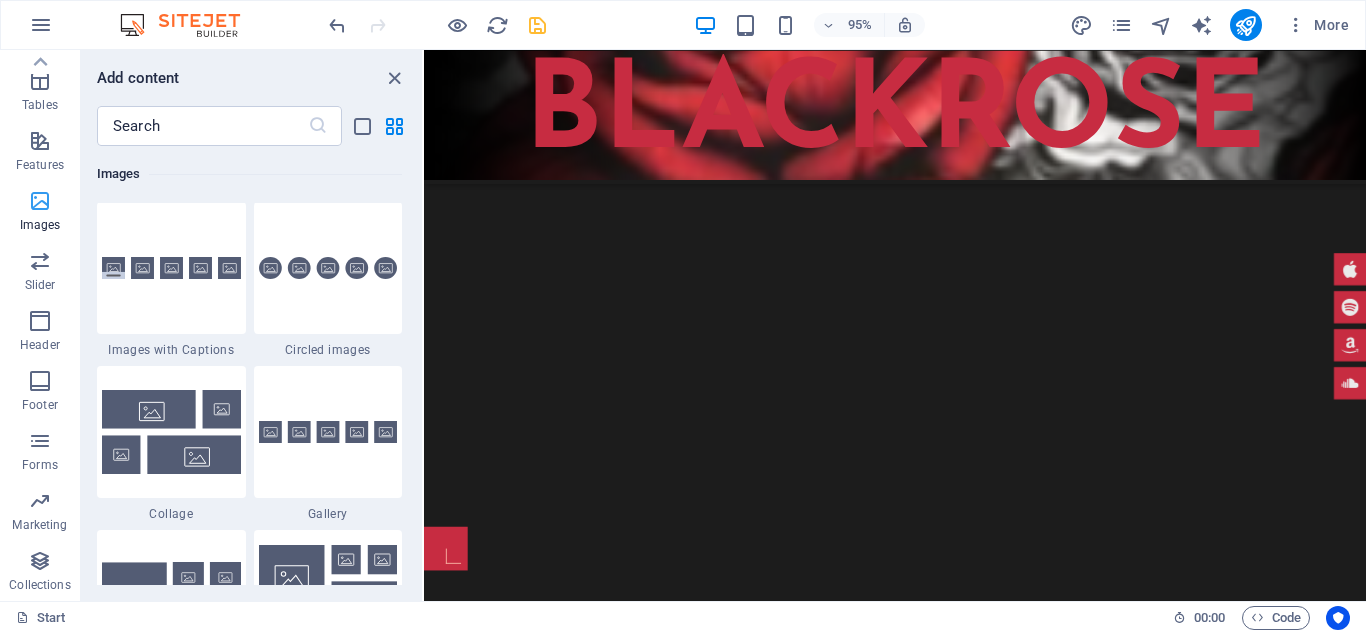 scroll, scrollTop: 10304, scrollLeft: 0, axis: vertical 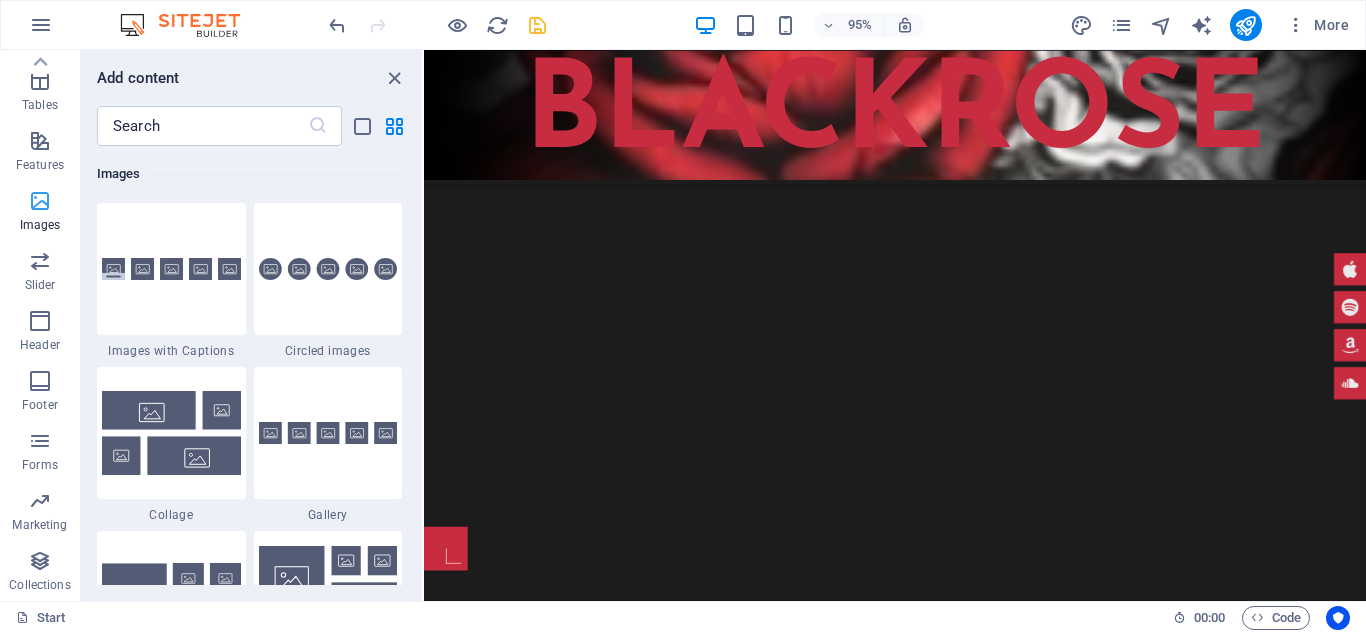 click on "Images" at bounding box center (40, 211) 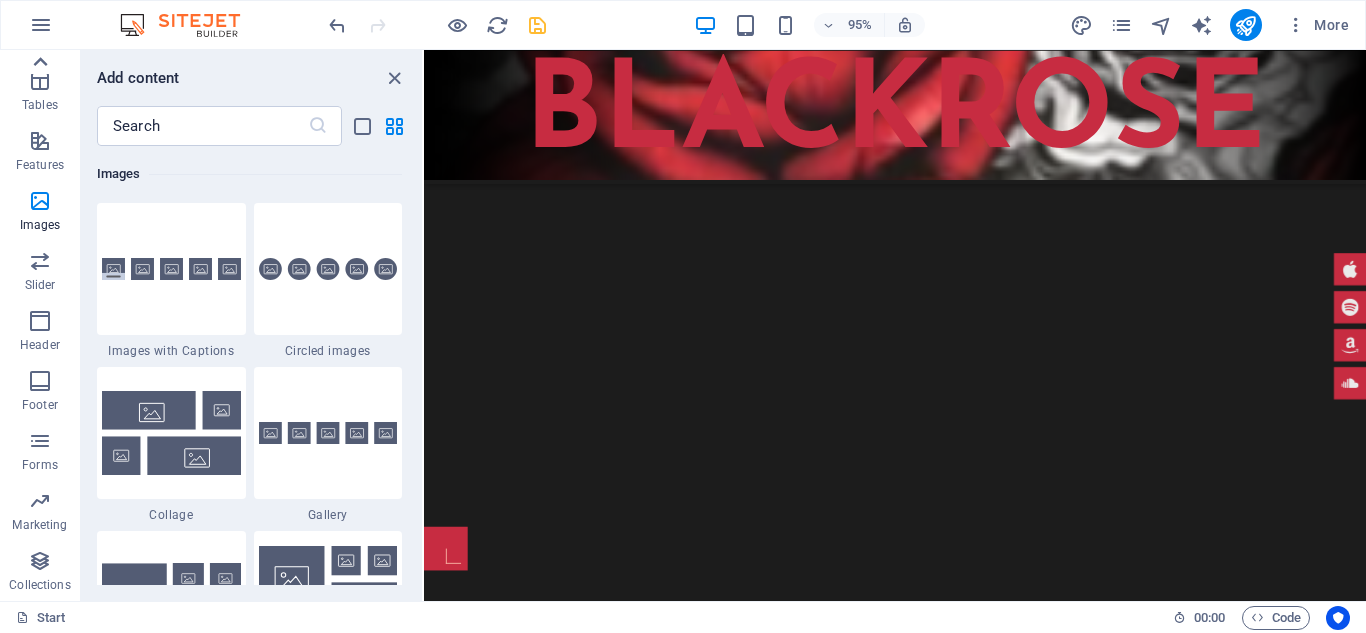 click 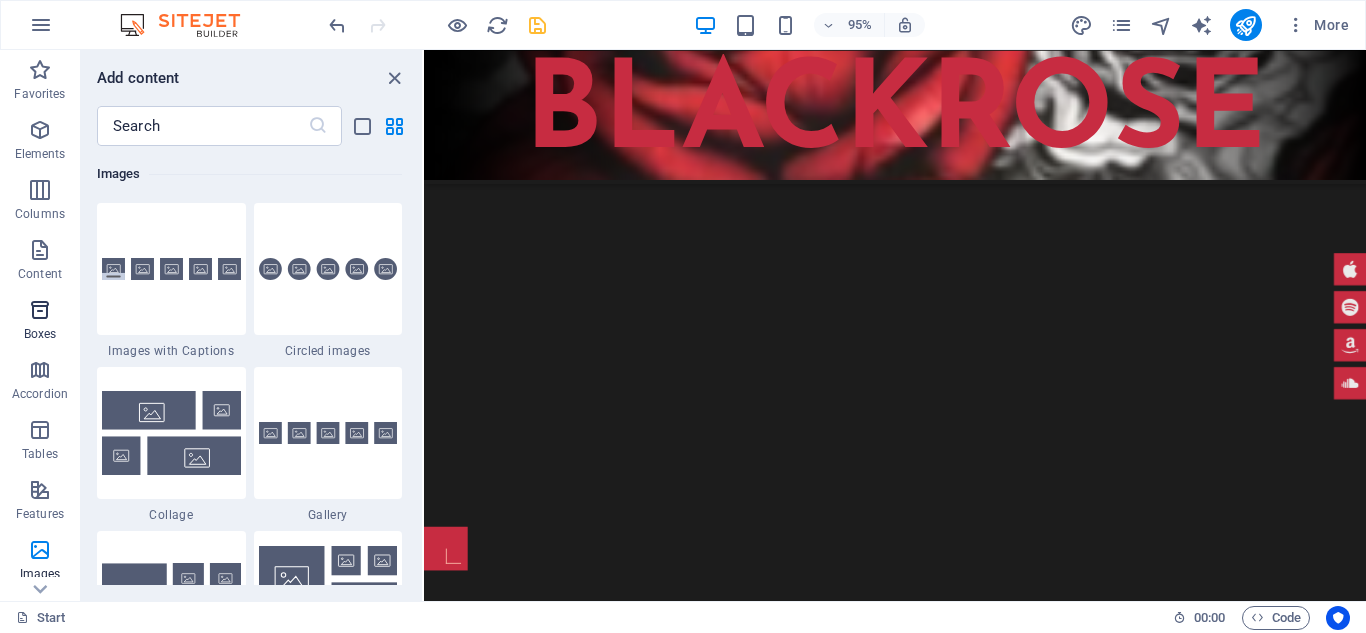 click at bounding box center (40, 310) 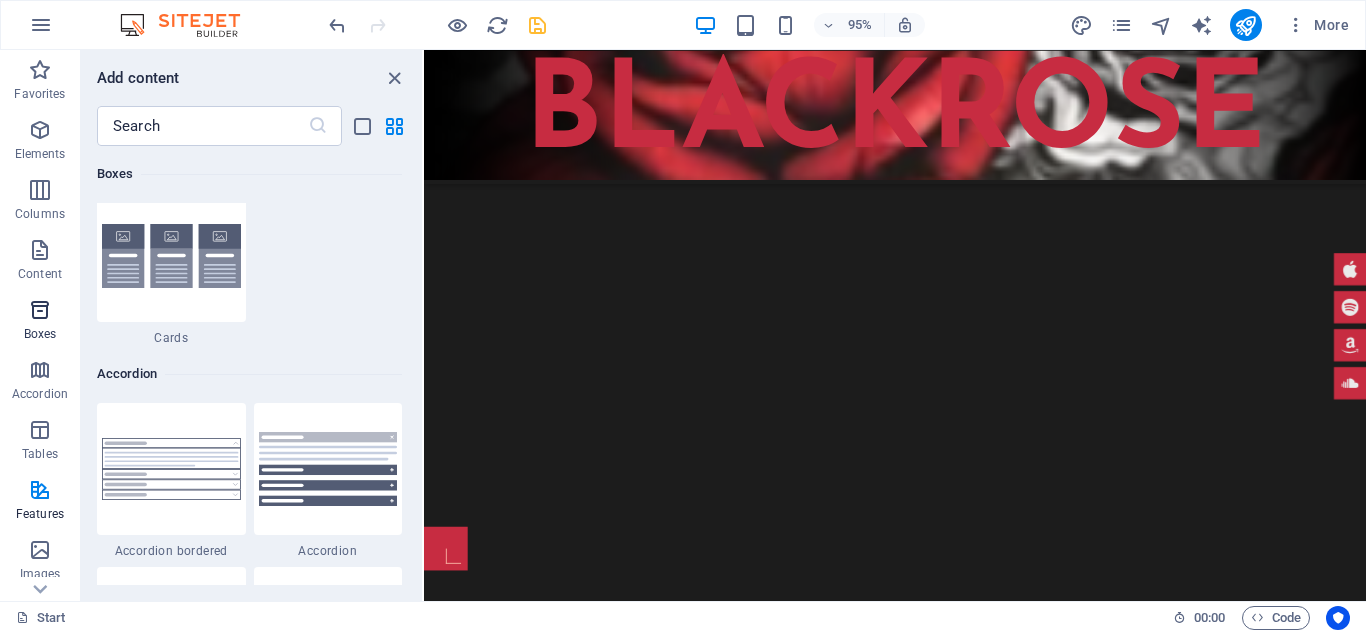 scroll, scrollTop: 5680, scrollLeft: 0, axis: vertical 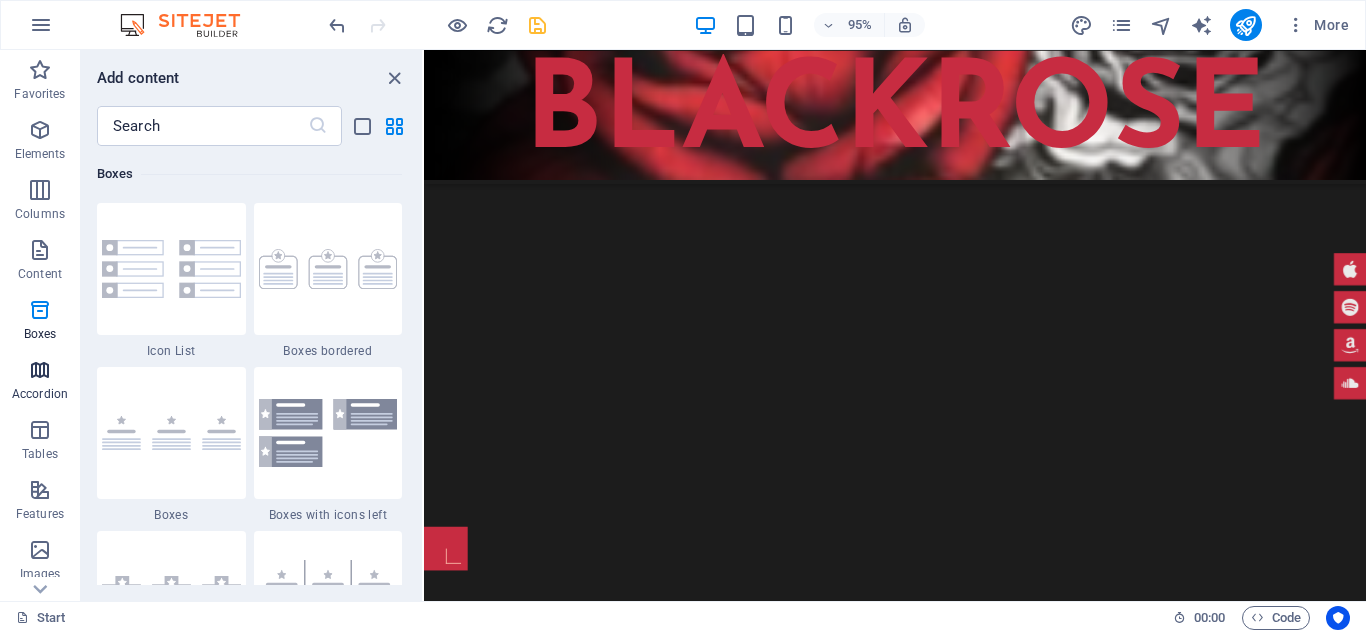 click at bounding box center (40, 370) 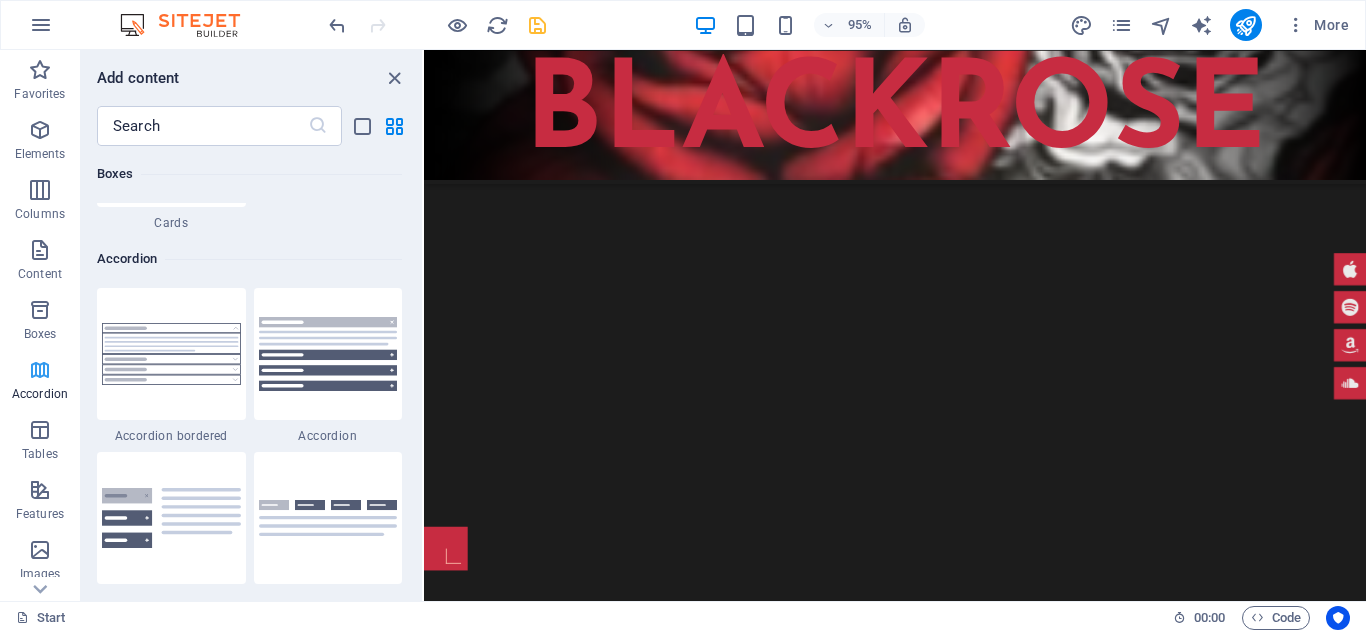 scroll, scrollTop: 6549, scrollLeft: 0, axis: vertical 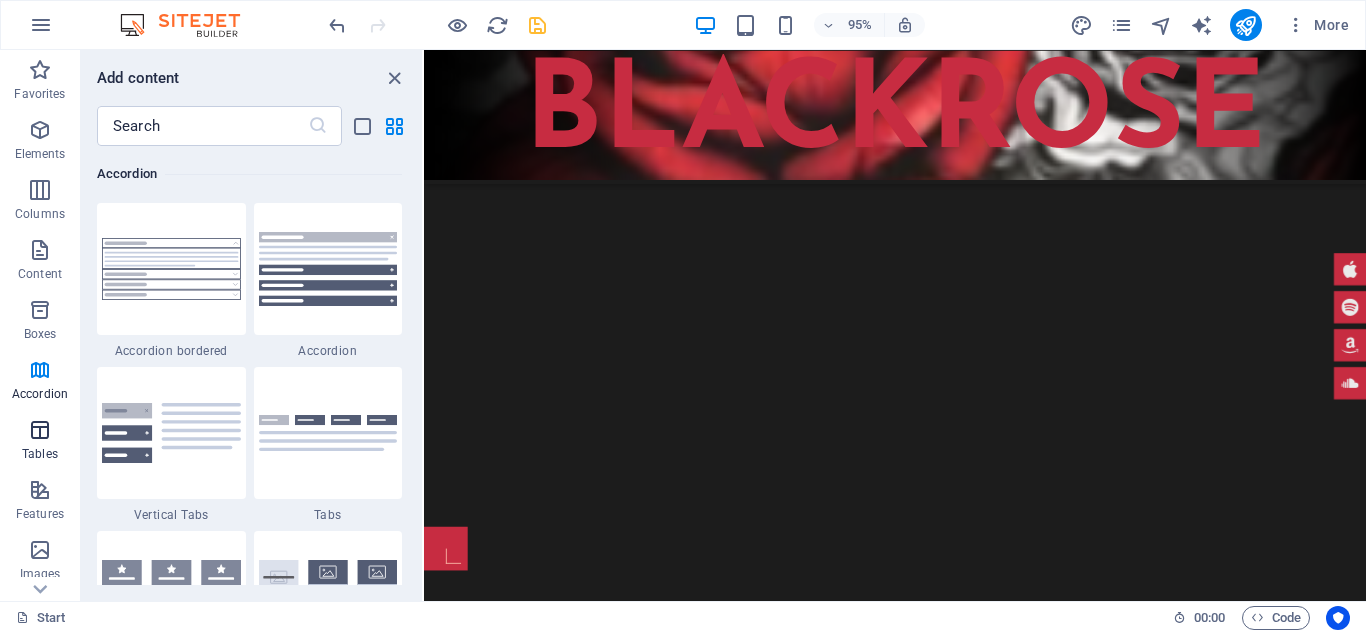 click at bounding box center (40, 430) 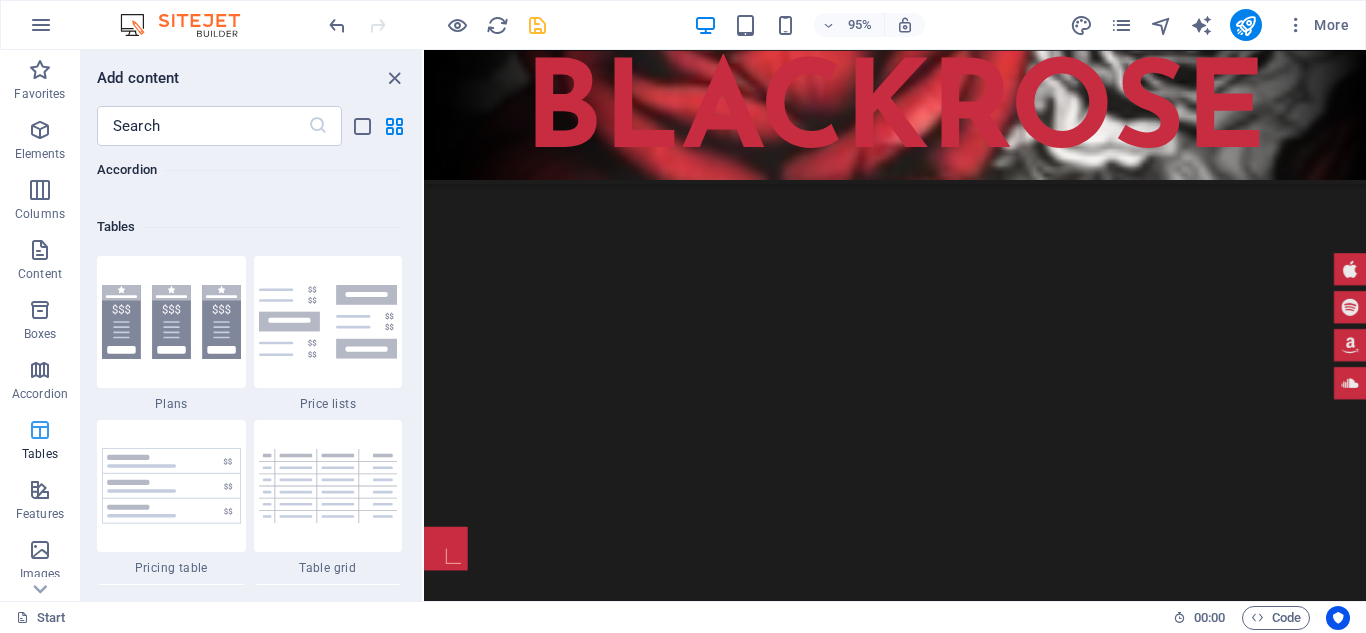 scroll, scrollTop: 7090, scrollLeft: 0, axis: vertical 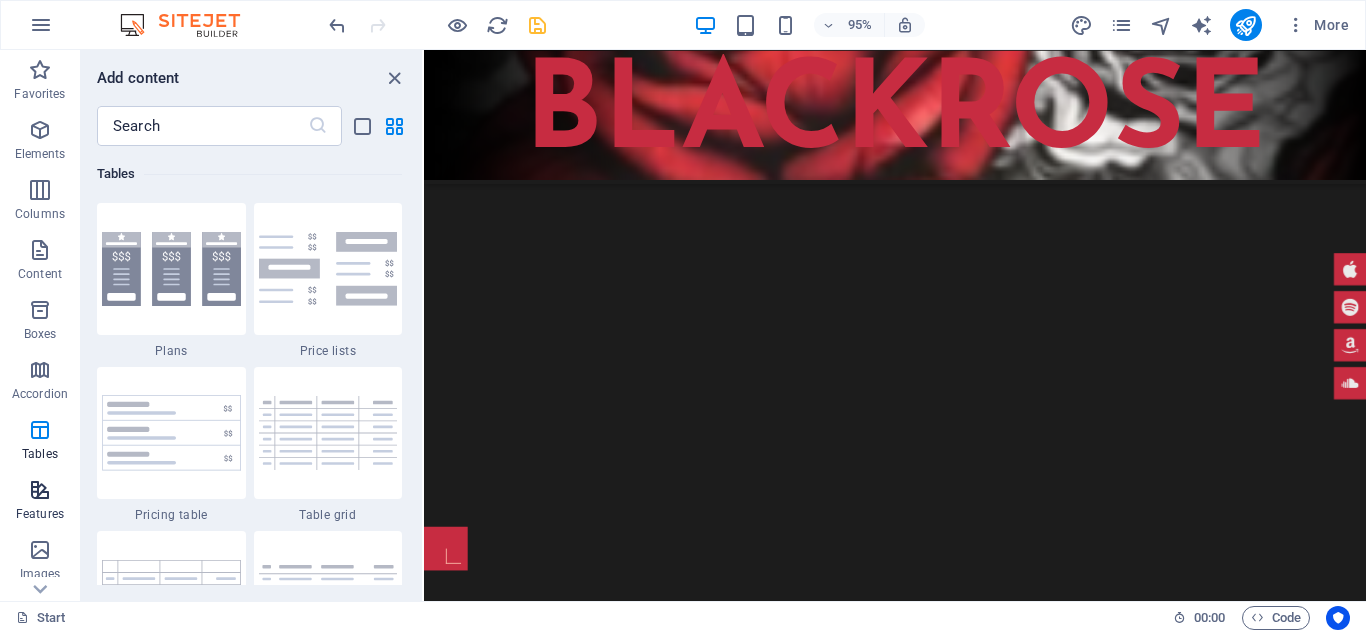 click on "Features" at bounding box center (40, 500) 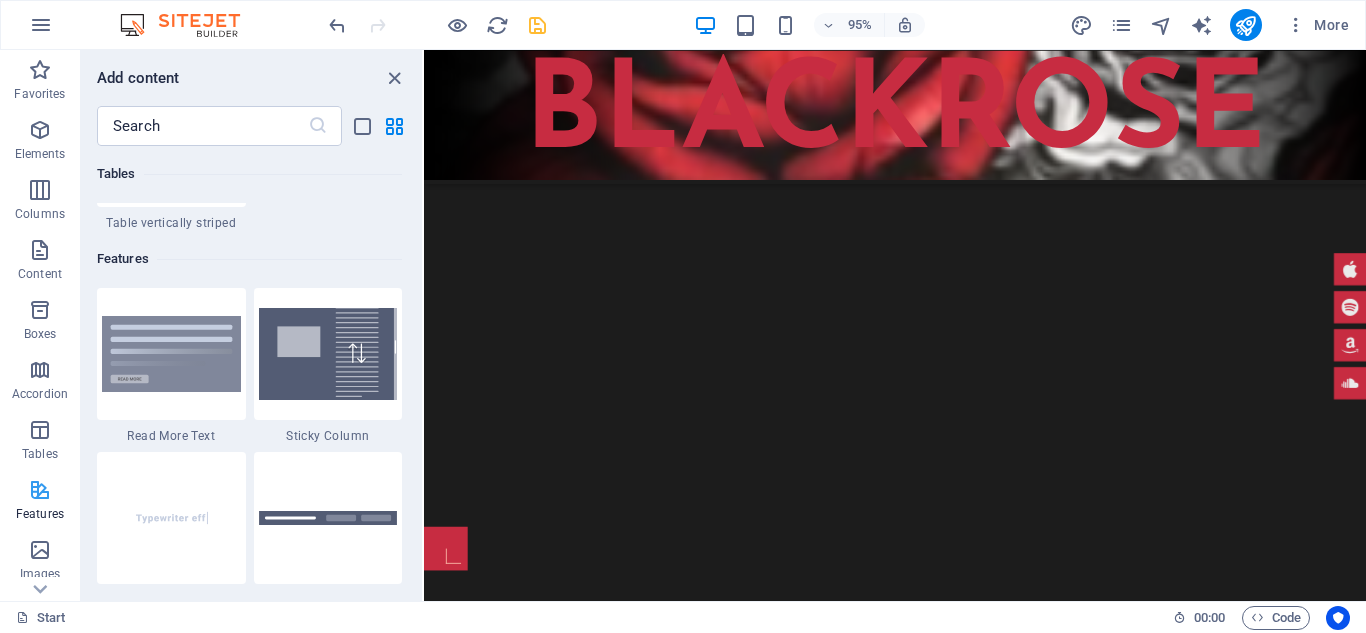 scroll, scrollTop: 7959, scrollLeft: 0, axis: vertical 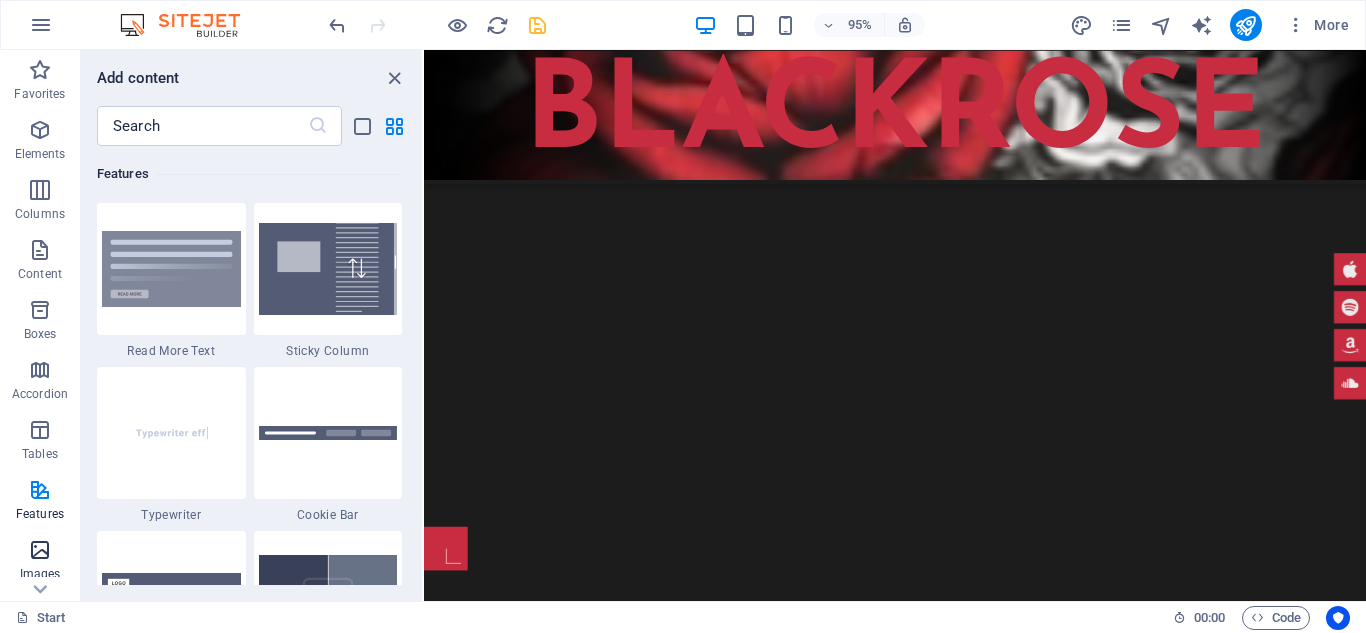 click on "Images" at bounding box center (40, 560) 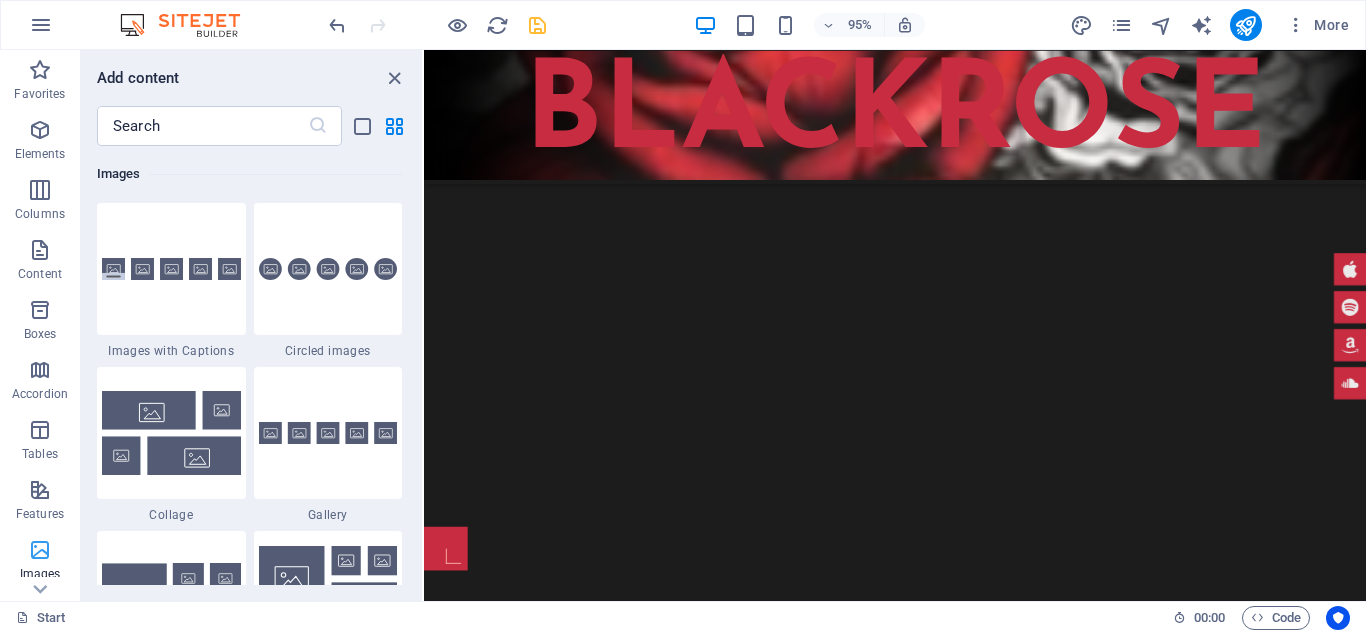 scroll, scrollTop: 10304, scrollLeft: 0, axis: vertical 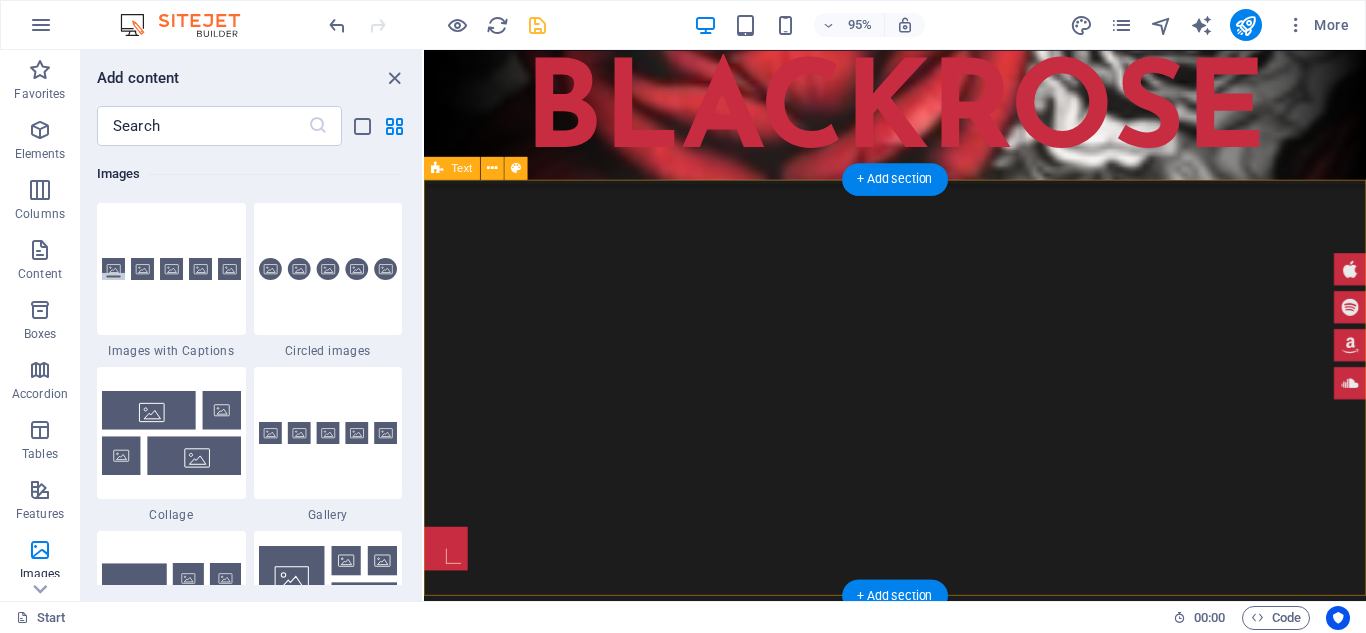 type 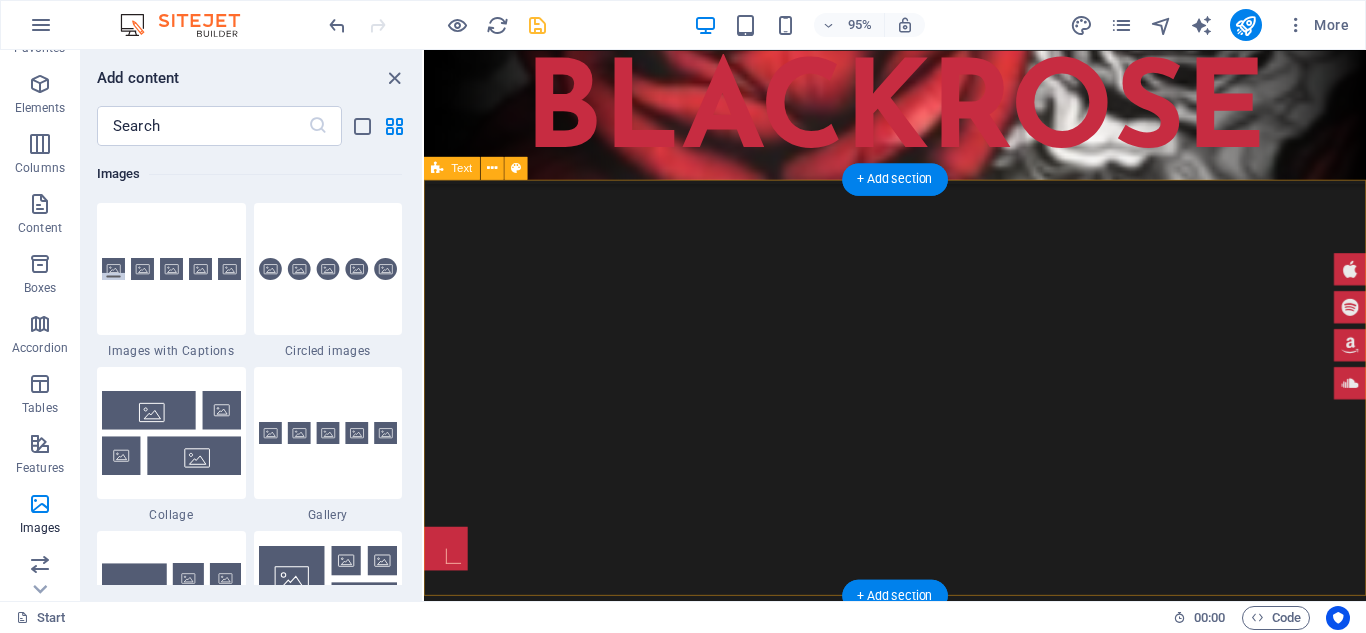 type 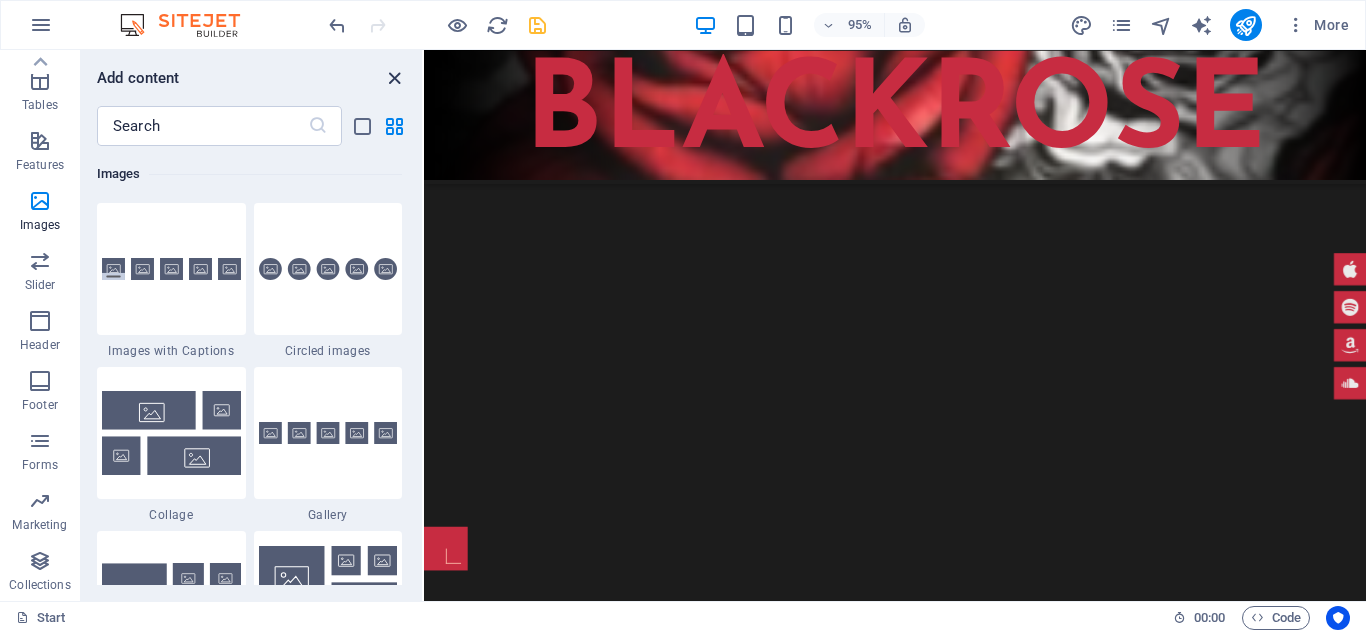 click at bounding box center (394, 78) 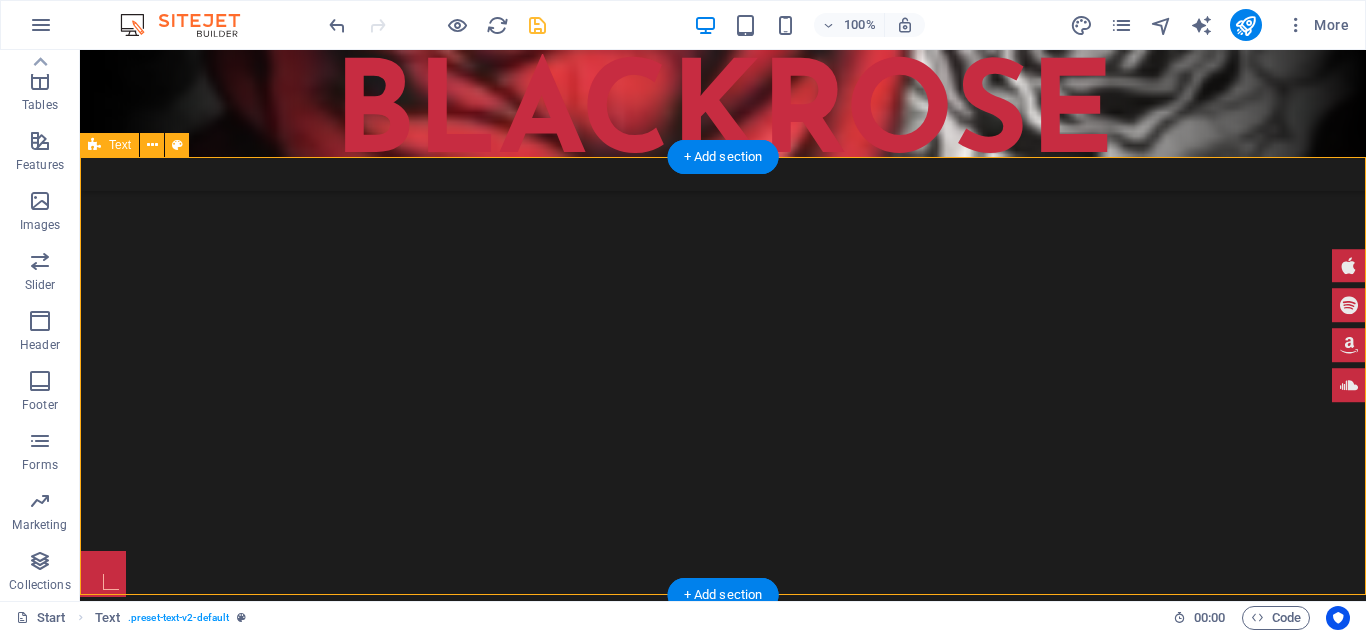 drag, startPoint x: 1044, startPoint y: 544, endPoint x: 1048, endPoint y: 462, distance: 82.0975 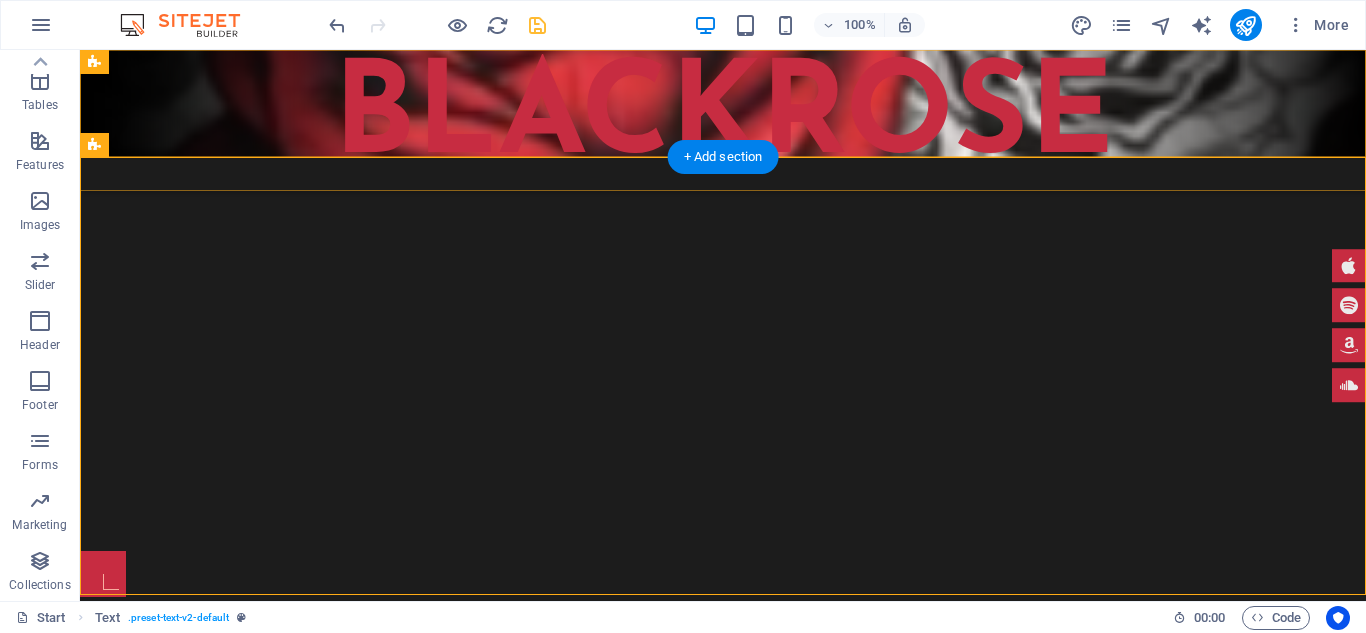 click on "Blackrose Home About me Tour Dates Releases Impressions Press Booking" at bounding box center [723, 120] 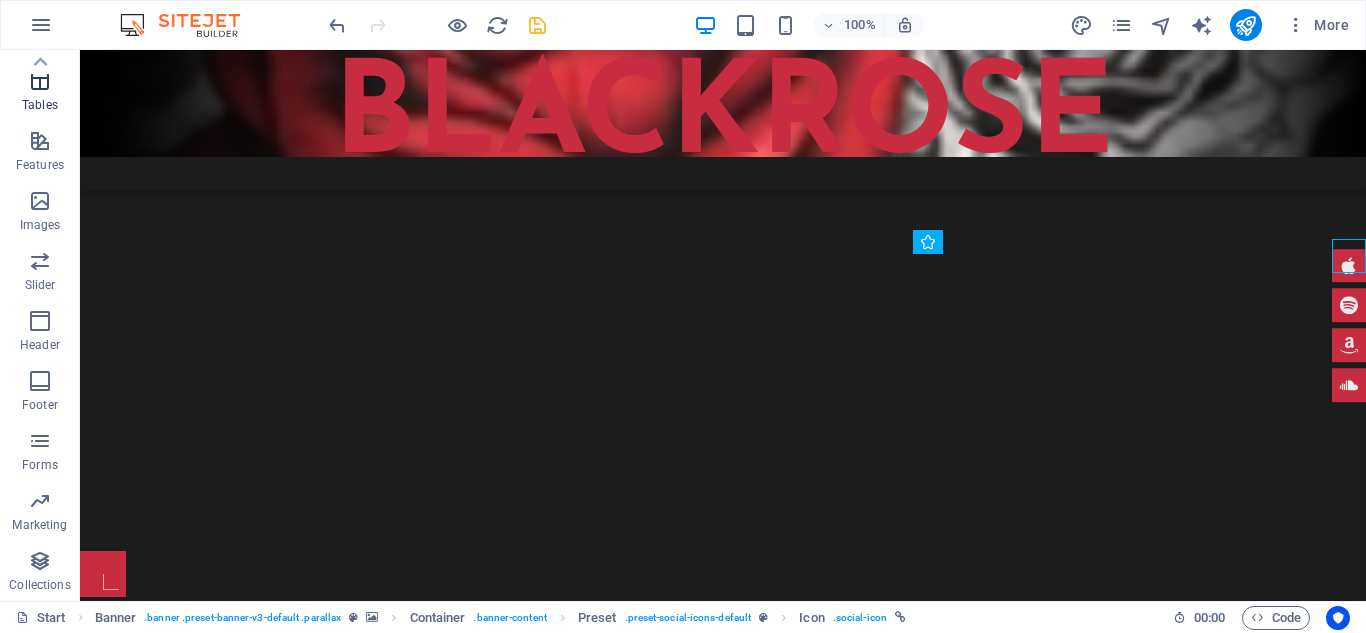 click at bounding box center (40, 81) 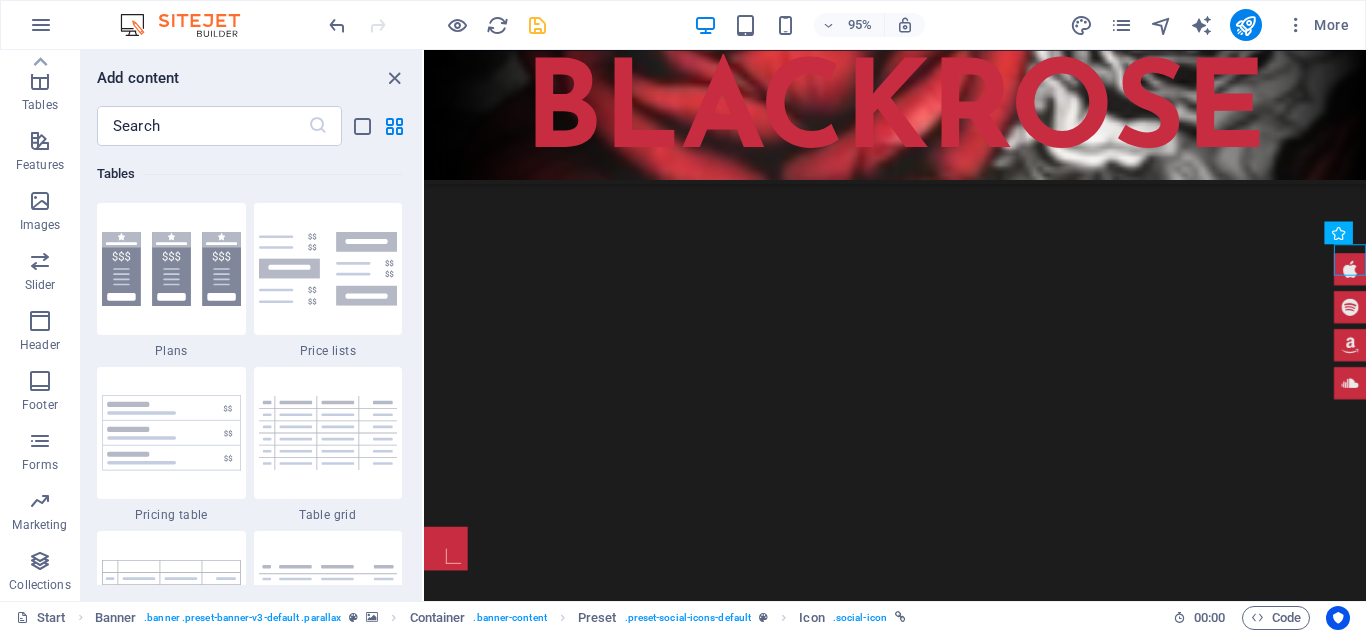 scroll, scrollTop: 7090, scrollLeft: 0, axis: vertical 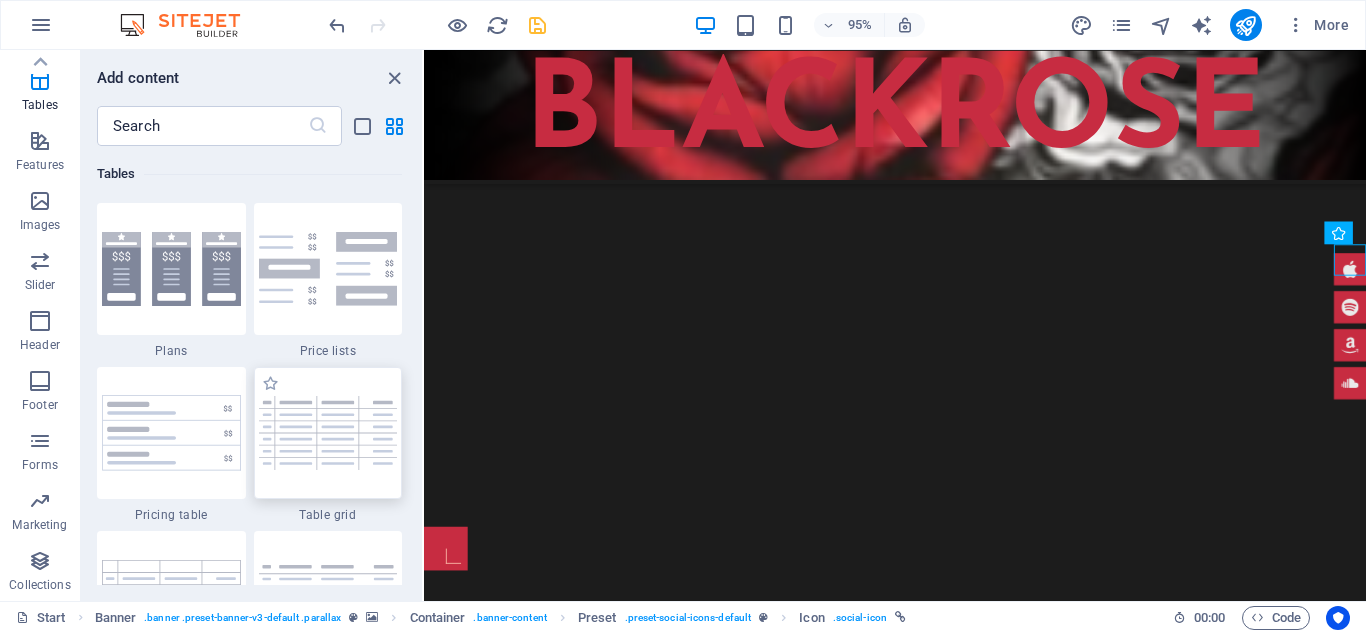 type 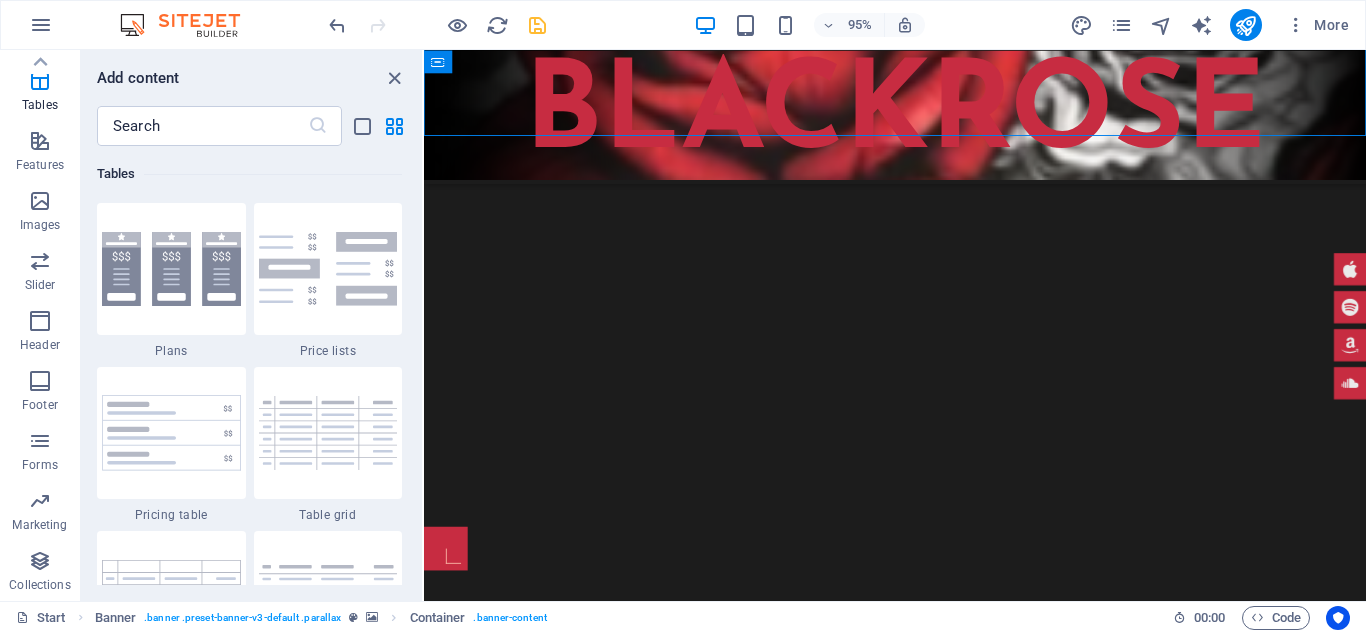 click on "Tables" at bounding box center (249, 174) 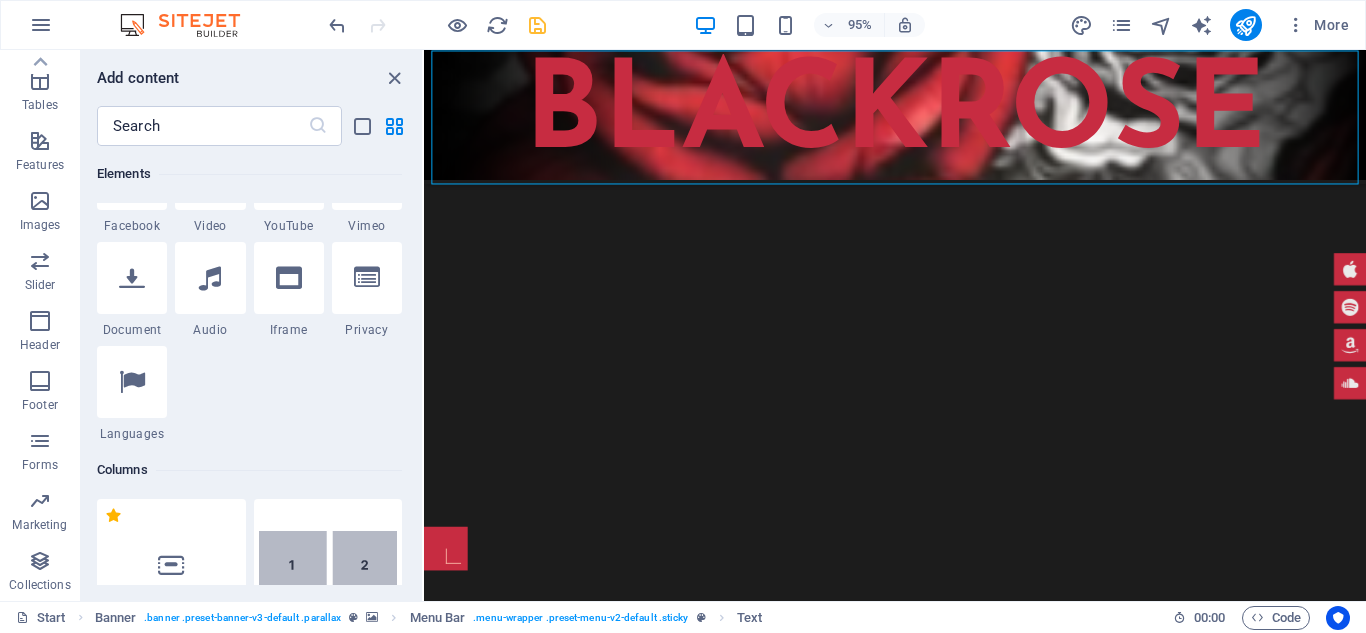 scroll, scrollTop: 768, scrollLeft: 0, axis: vertical 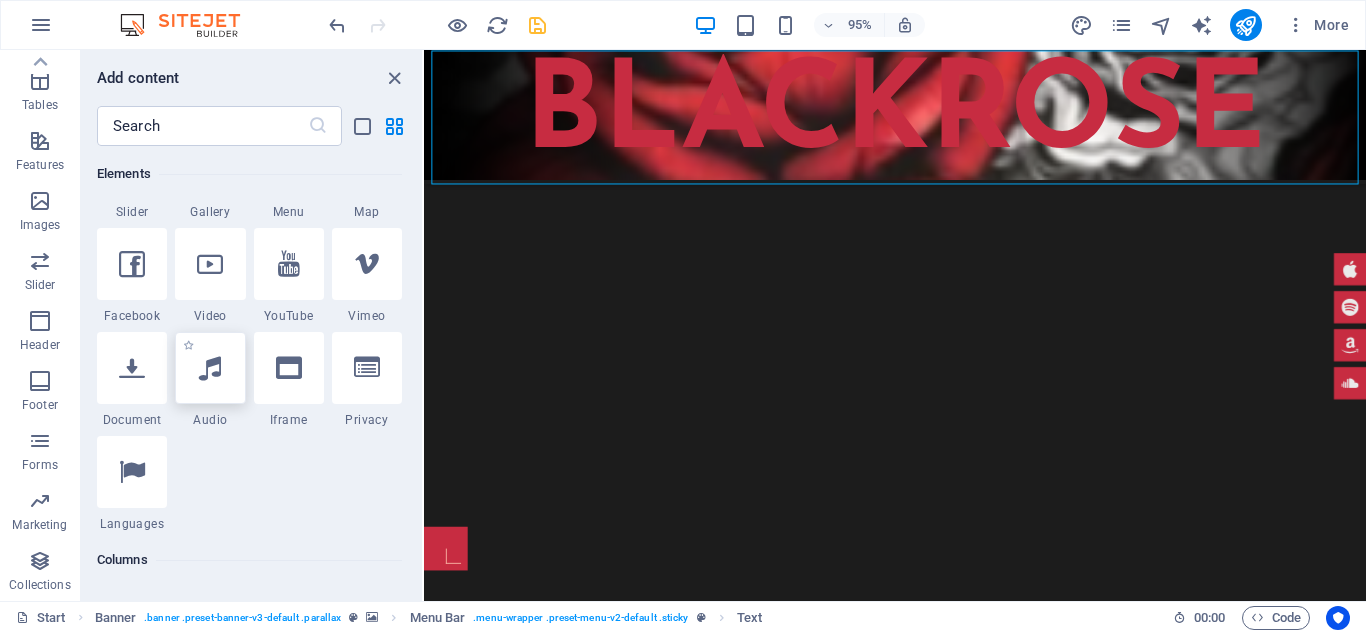 click at bounding box center [210, 368] 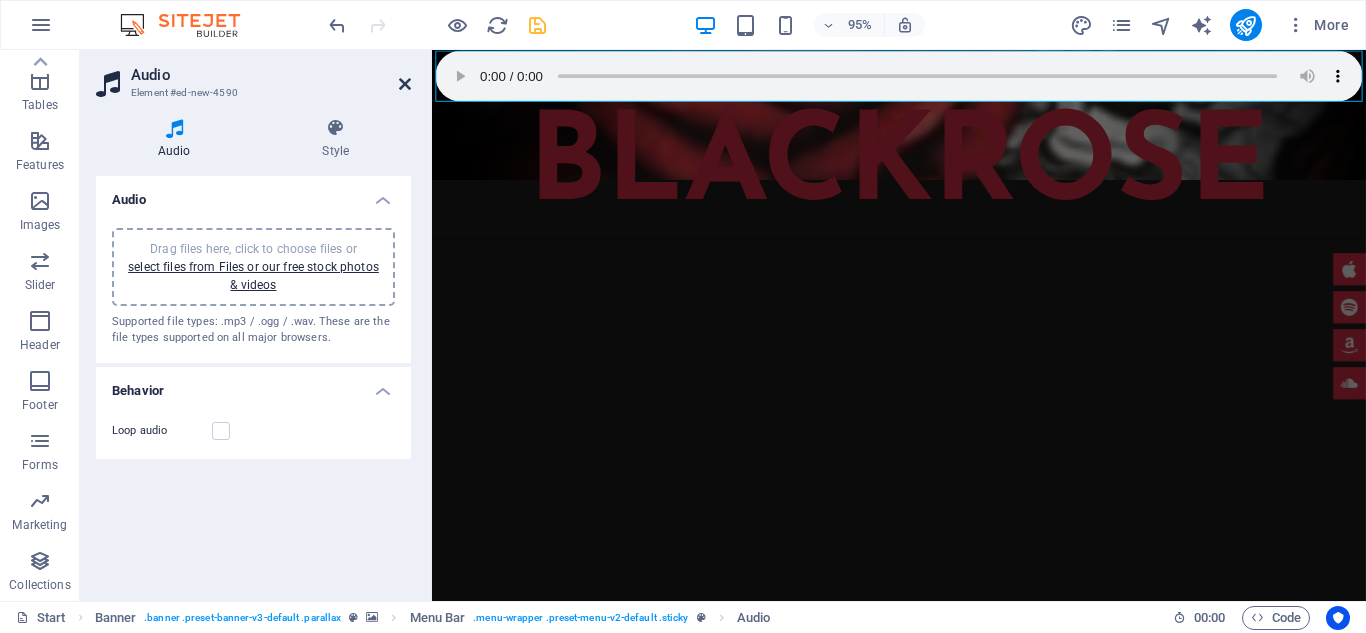 click at bounding box center [405, 84] 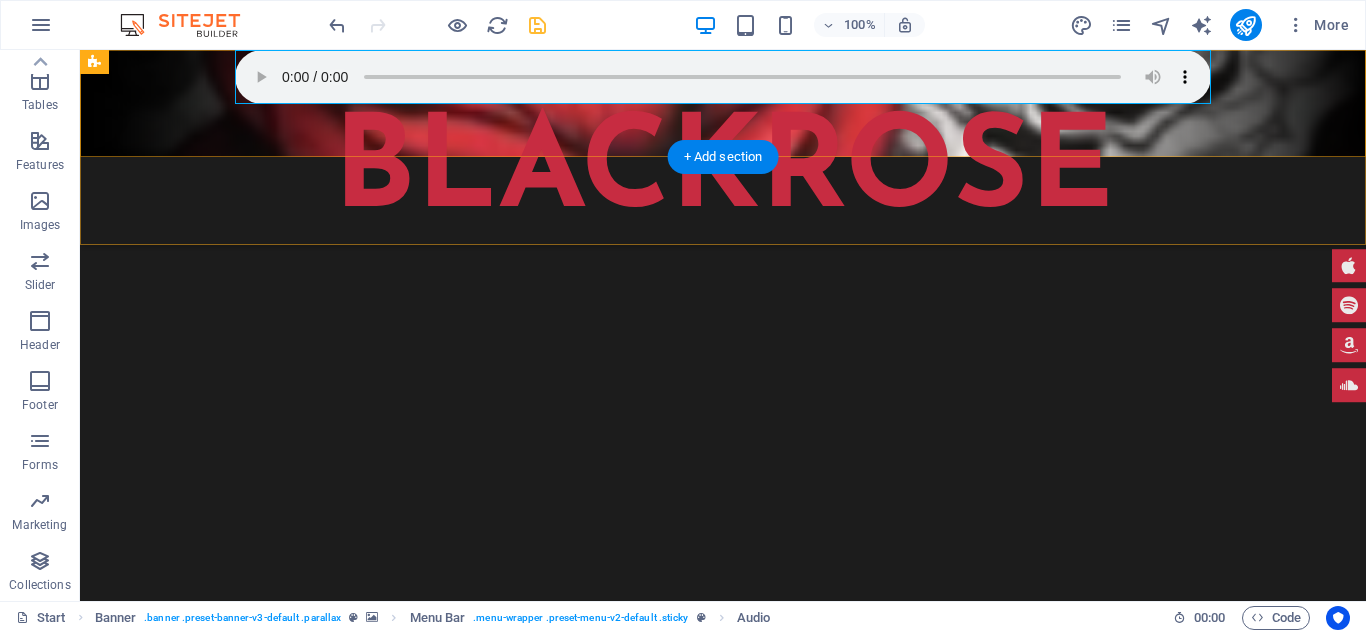 click at bounding box center [723, 77] 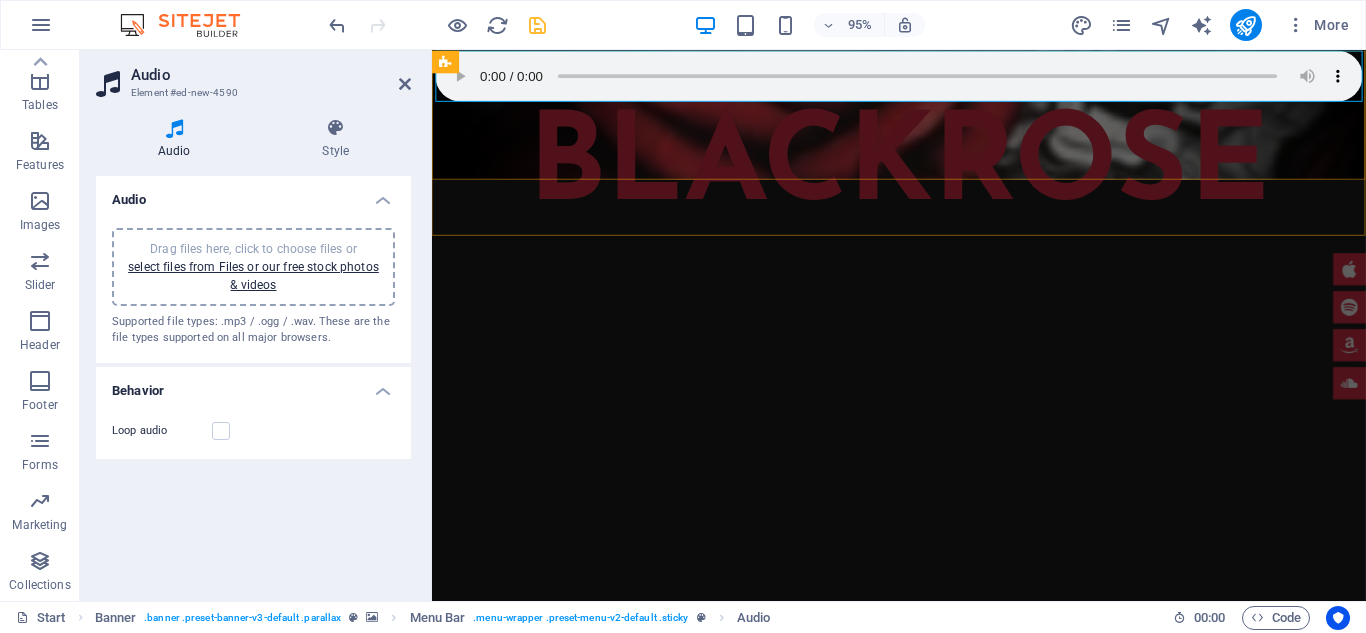 click at bounding box center (924, 77) 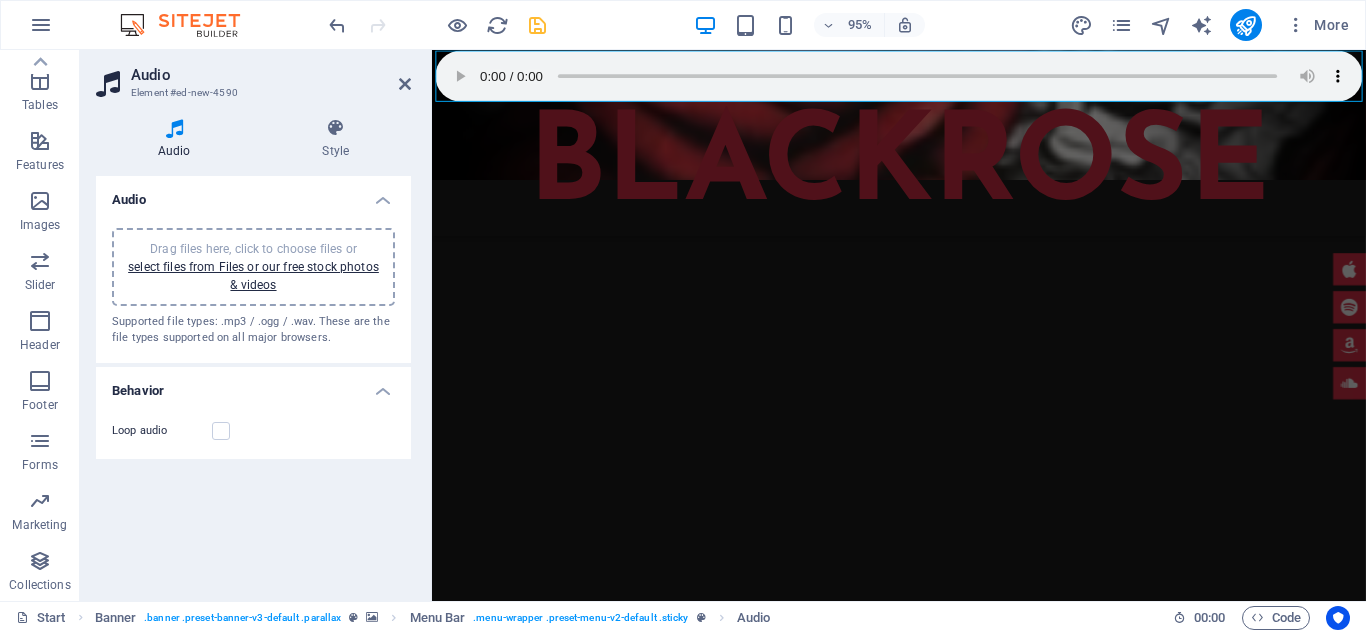 click on "Audio Element #ed-new-4590 Audio Style Audio Drag files here, click to choose files or select files from Files or our free stock photos & videos Supported file types: .mp3 / .ogg / .wav. These are the file types supported on all major browsers. Behavior Loop audio Menu Bar Element Layout How this element expands within the layout (Flexbox). Size Default auto px % 1/1 1/2 1/3 1/4 1/5 1/6 1/7 1/8 1/9 1/10 Grow Shrink Order Container layout Visible Visible Opacity 100 % Overflow Spacing Margin Default auto px % rem vw vh Custom Custom auto px % rem vw vh auto px % rem vw vh auto px % rem vw vh auto px % rem vw vh Padding Default px rem % vh vw Custom Custom px rem % vh vw px rem % vh vw px rem % vh vw px rem % vh vw Border Style              - Width 1 auto px rem % vh vw Custom Custom 1 auto px rem % vh vw 1 auto px rem % vh vw 1 auto px rem % vh vw 1 auto px rem % vh vw  - Color Round corners Default px rem % vh vw Custom Custom px rem % vh vw px rem % vh vw px rem % vh vw px rem % vh vw Shadow None 0" at bounding box center [256, 325] 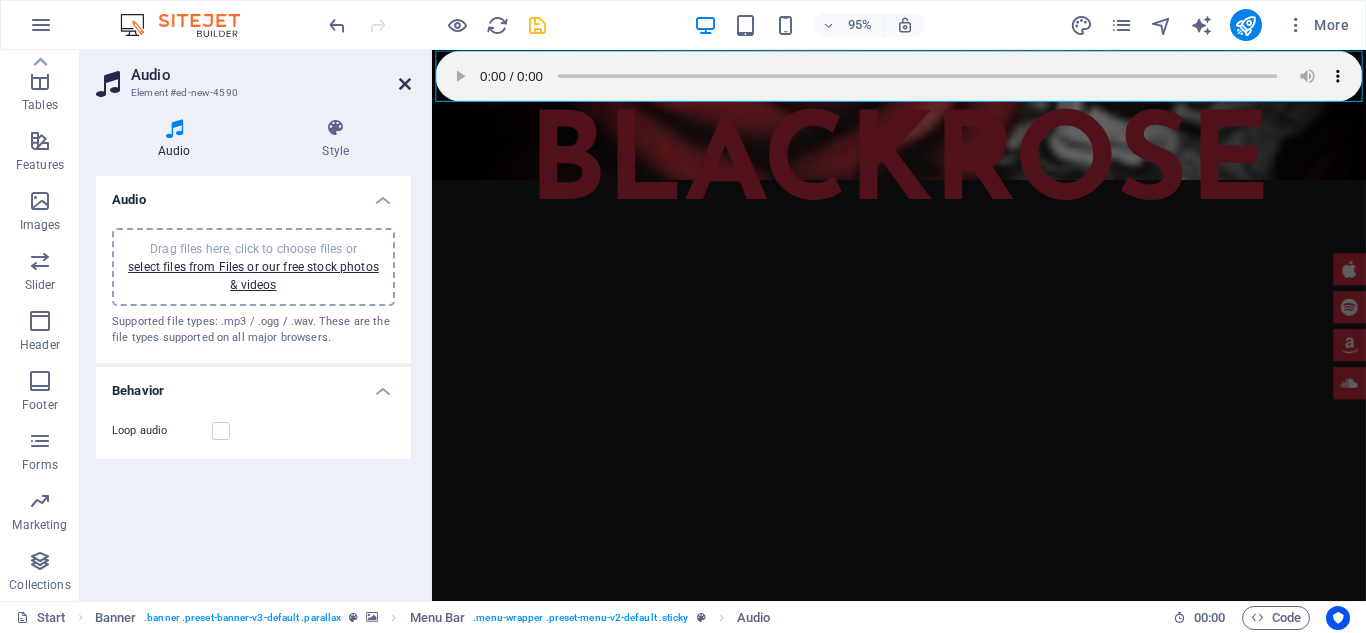 click at bounding box center [405, 84] 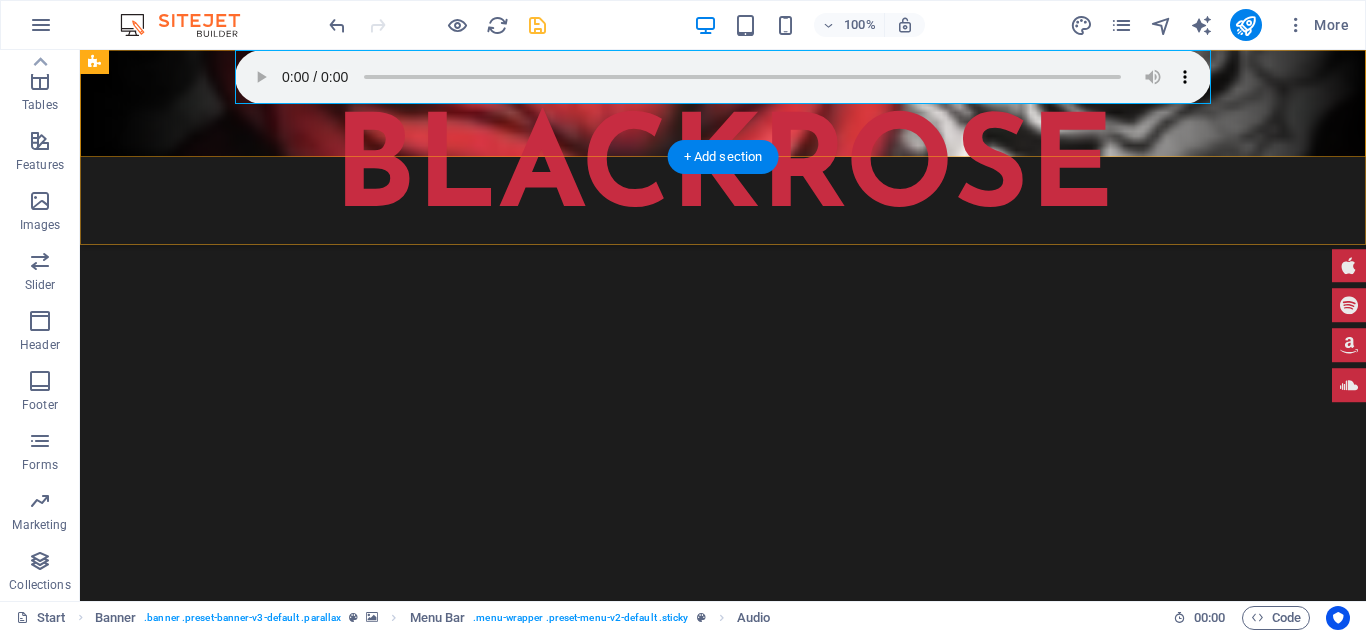 click at bounding box center [723, 77] 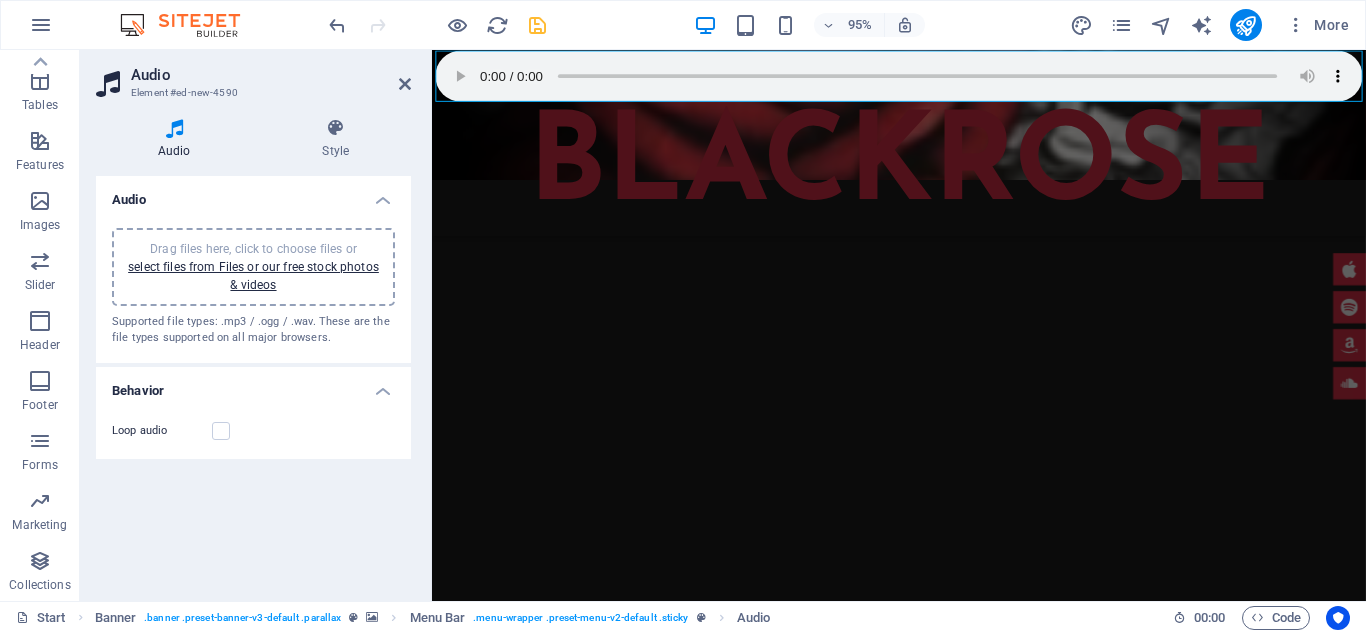 click on "Loop audio" at bounding box center (253, 431) 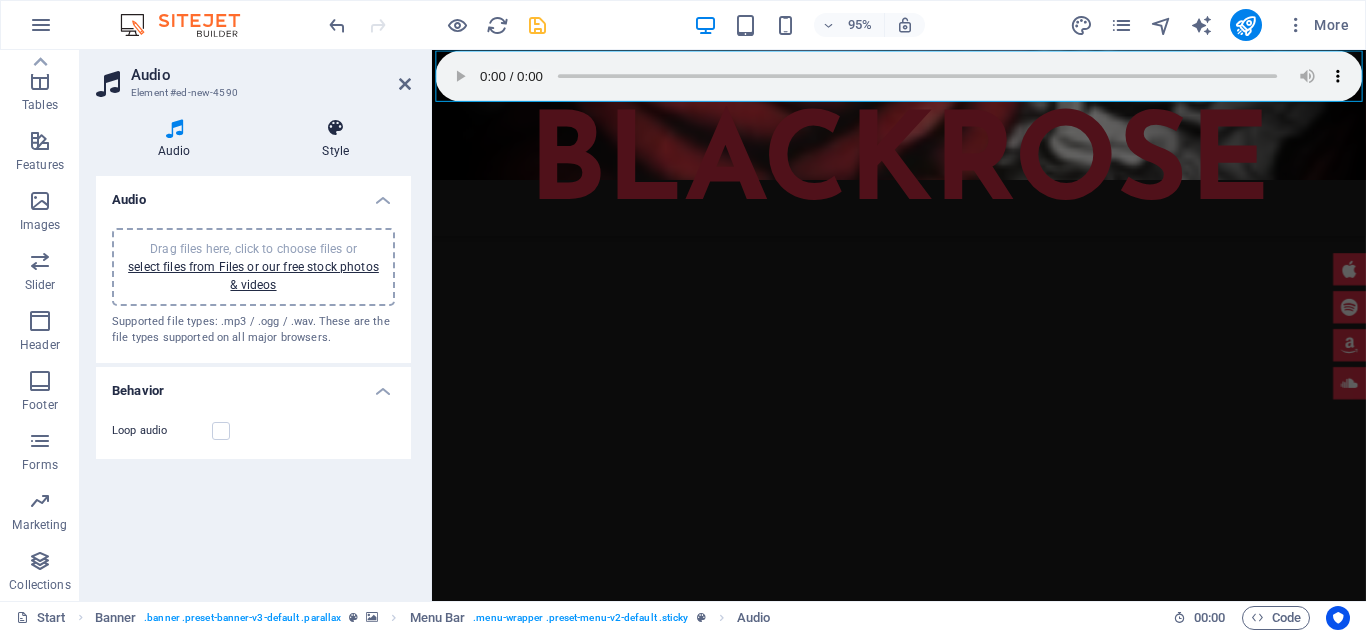 click on "Style" at bounding box center (336, 139) 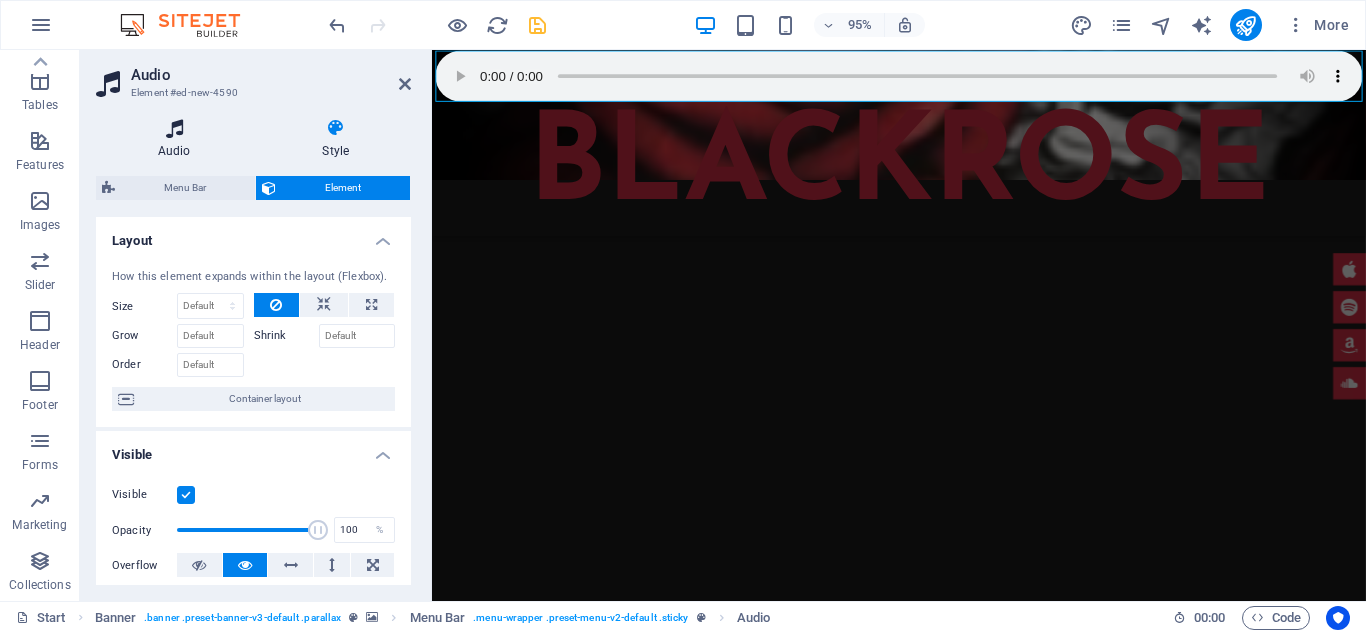 click on "Audio" at bounding box center [178, 139] 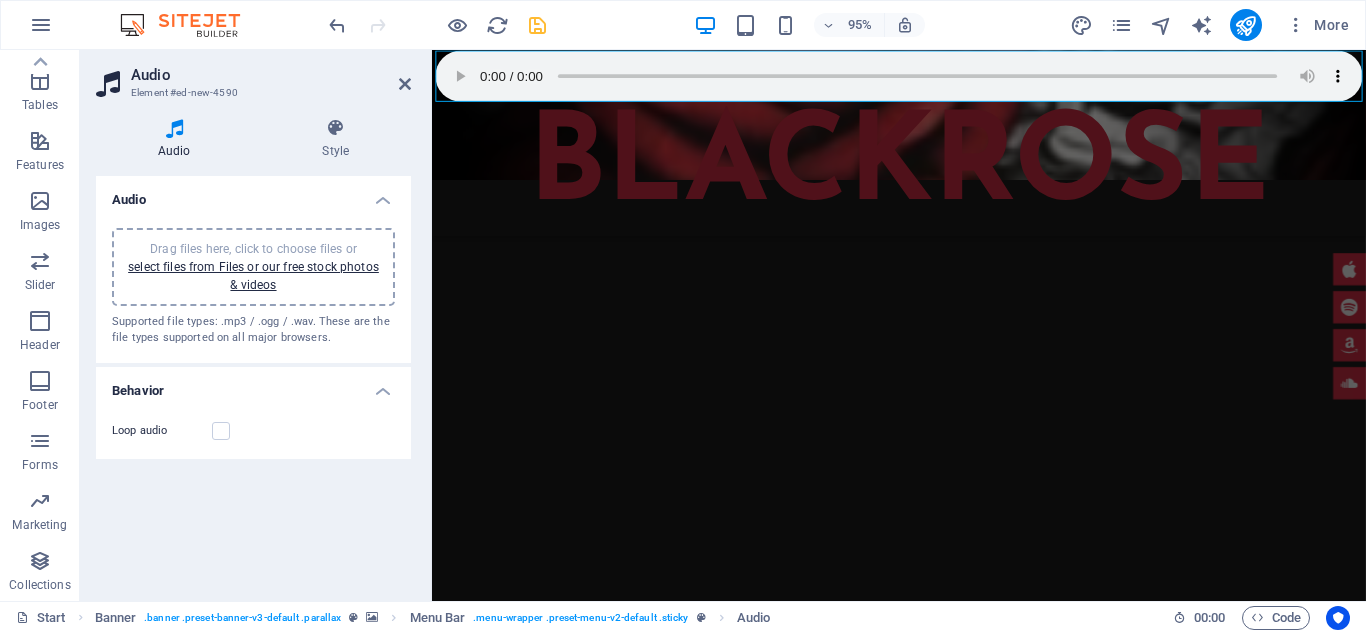 drag, startPoint x: 302, startPoint y: 503, endPoint x: 304, endPoint y: 446, distance: 57.035076 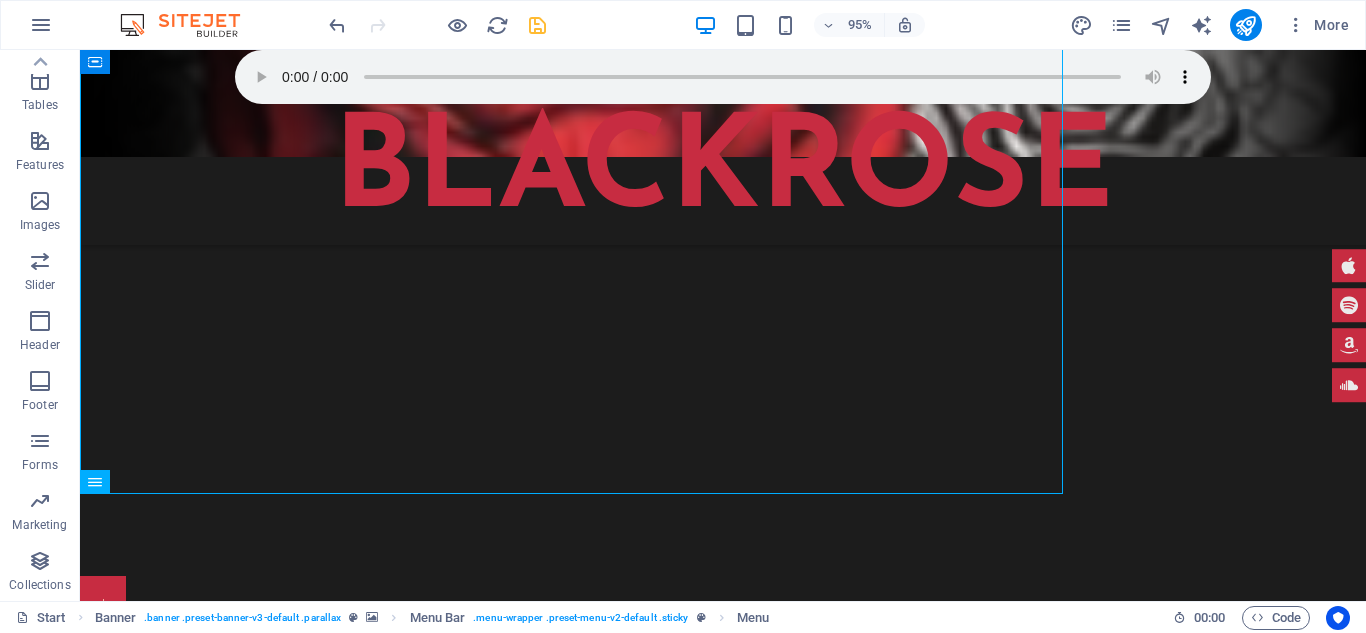 scroll, scrollTop: 0, scrollLeft: 0, axis: both 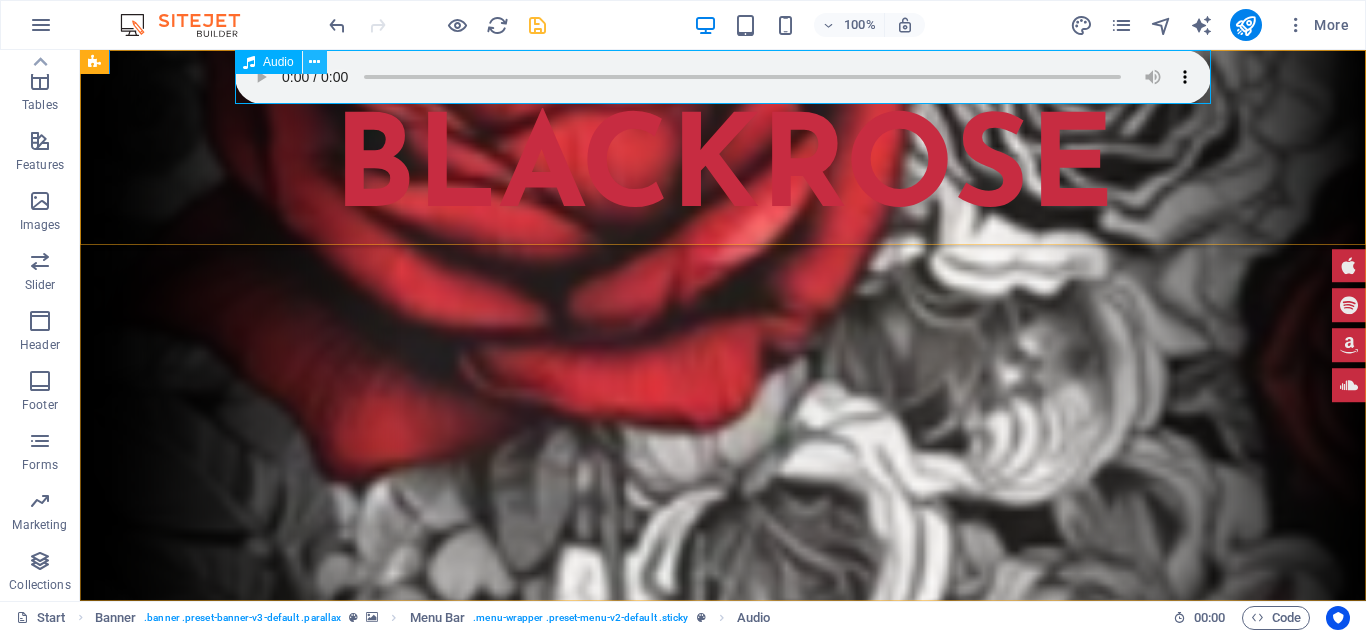 click at bounding box center [314, 62] 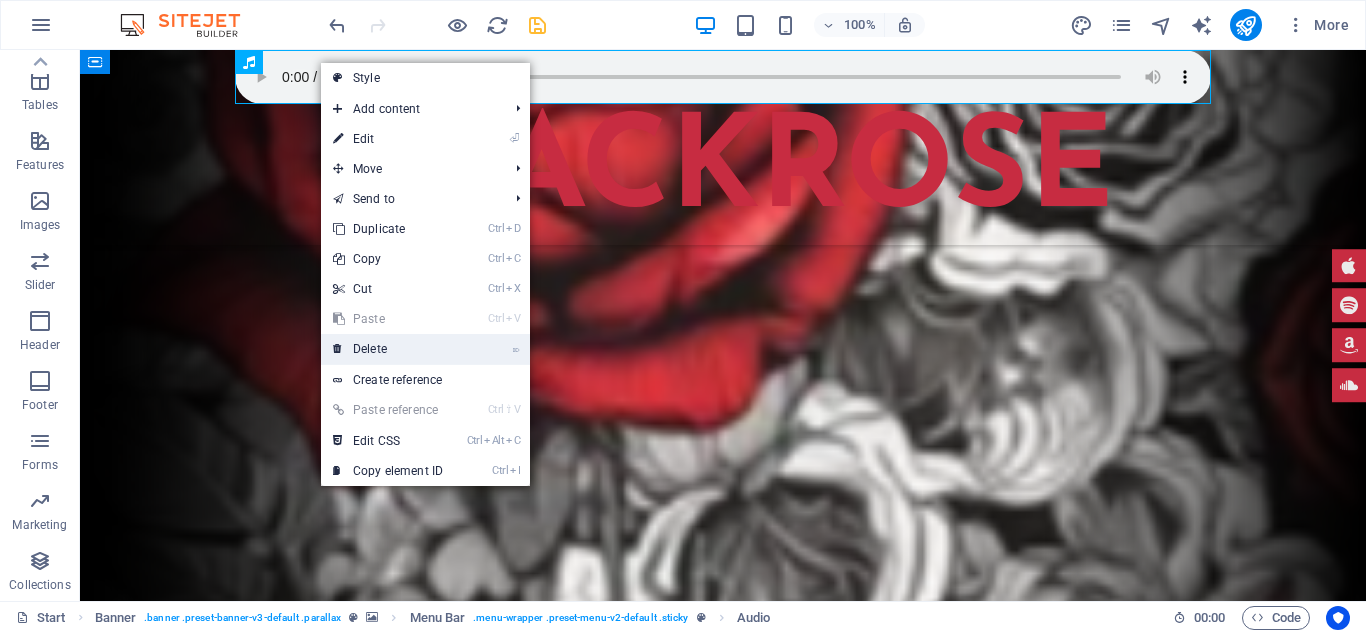 click on "⌦  Delete" at bounding box center [388, 349] 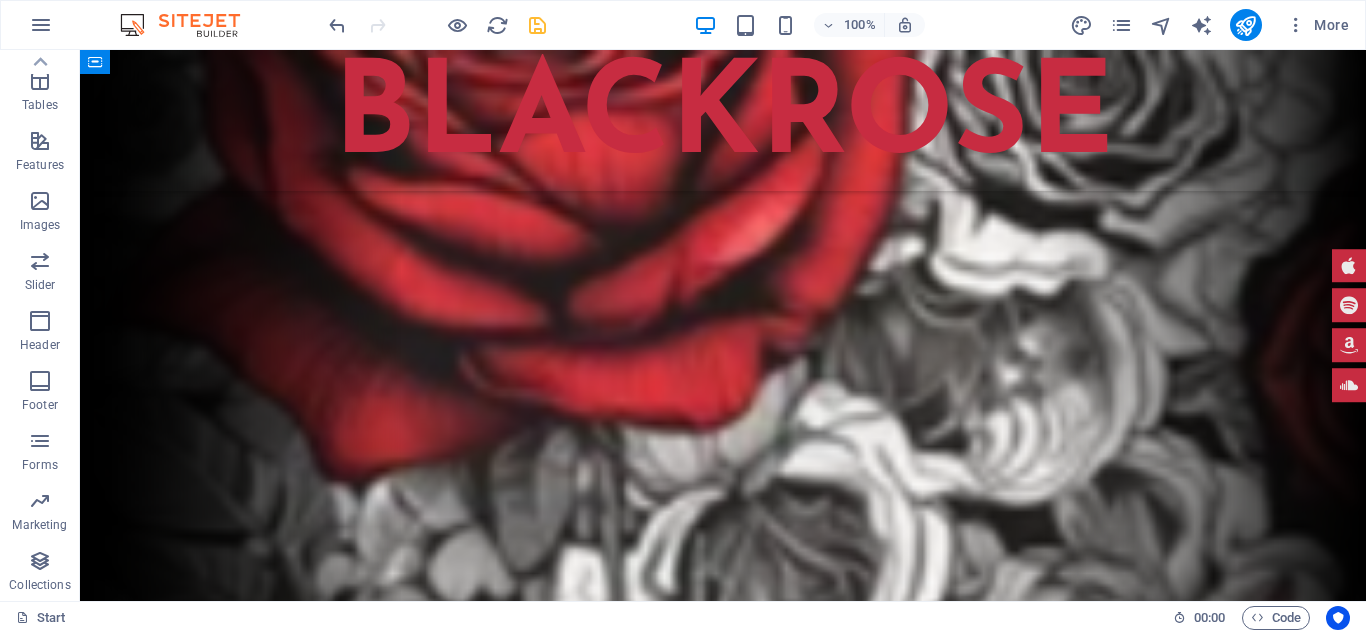 click on "100% More" at bounding box center (683, 25) 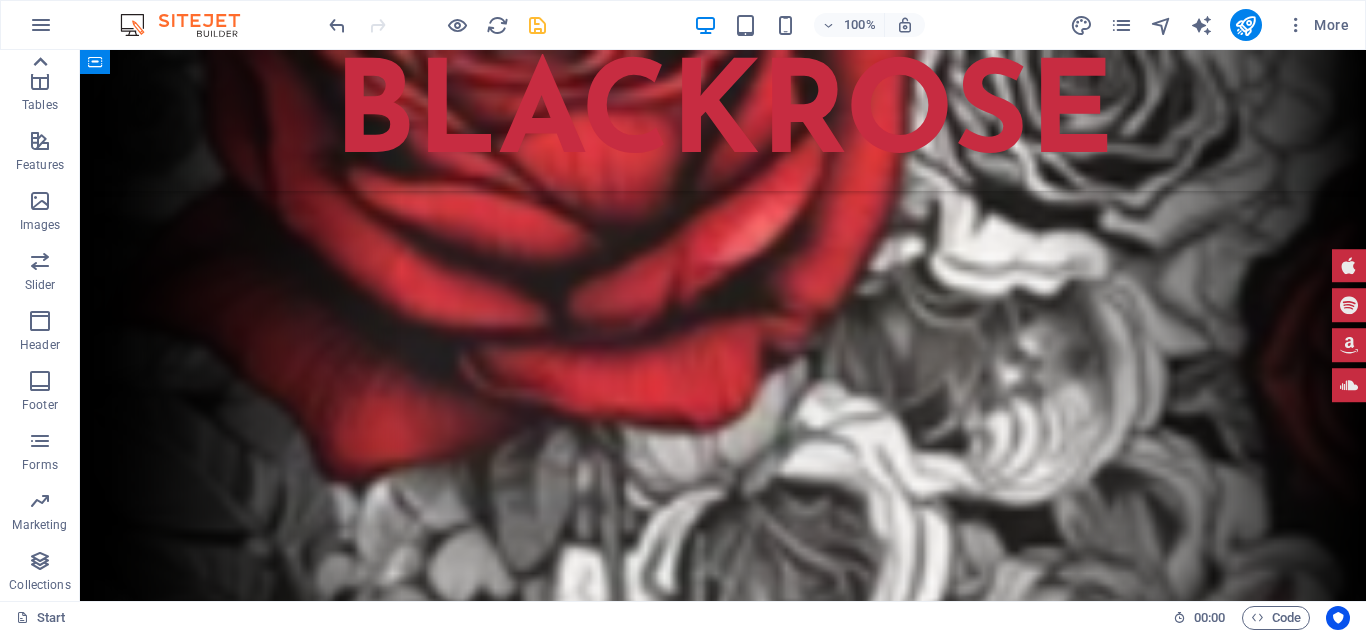 click 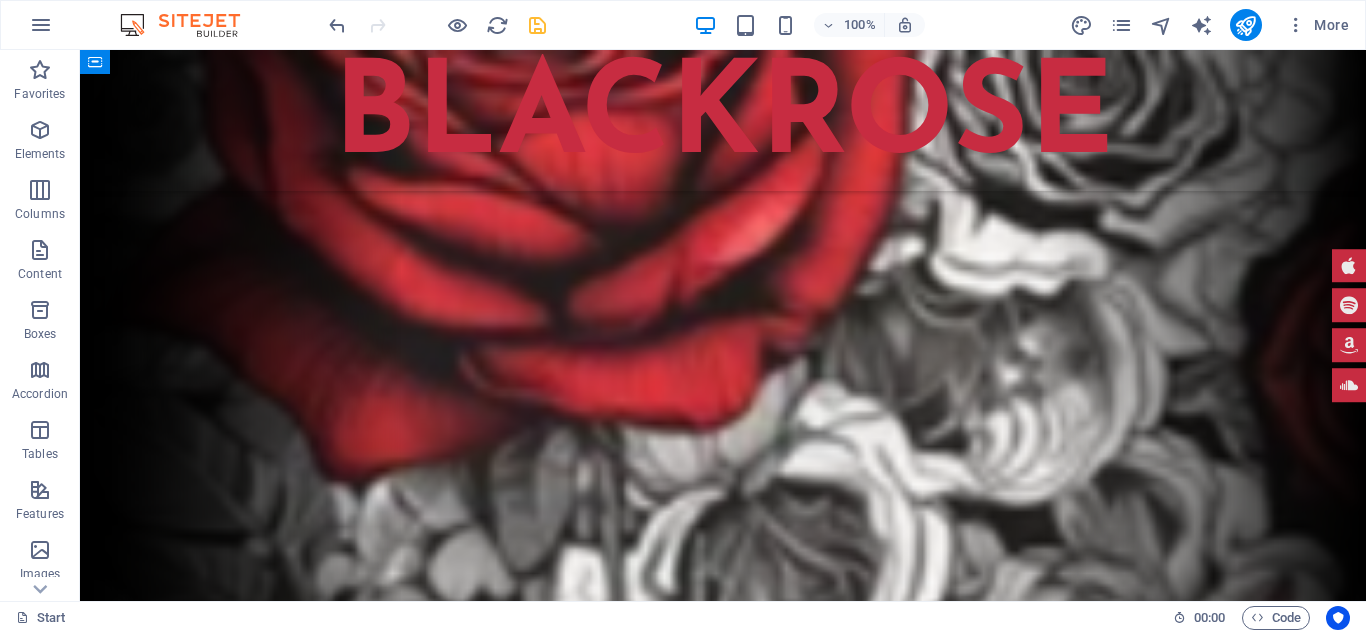 click on "Favorites" at bounding box center (40, 80) 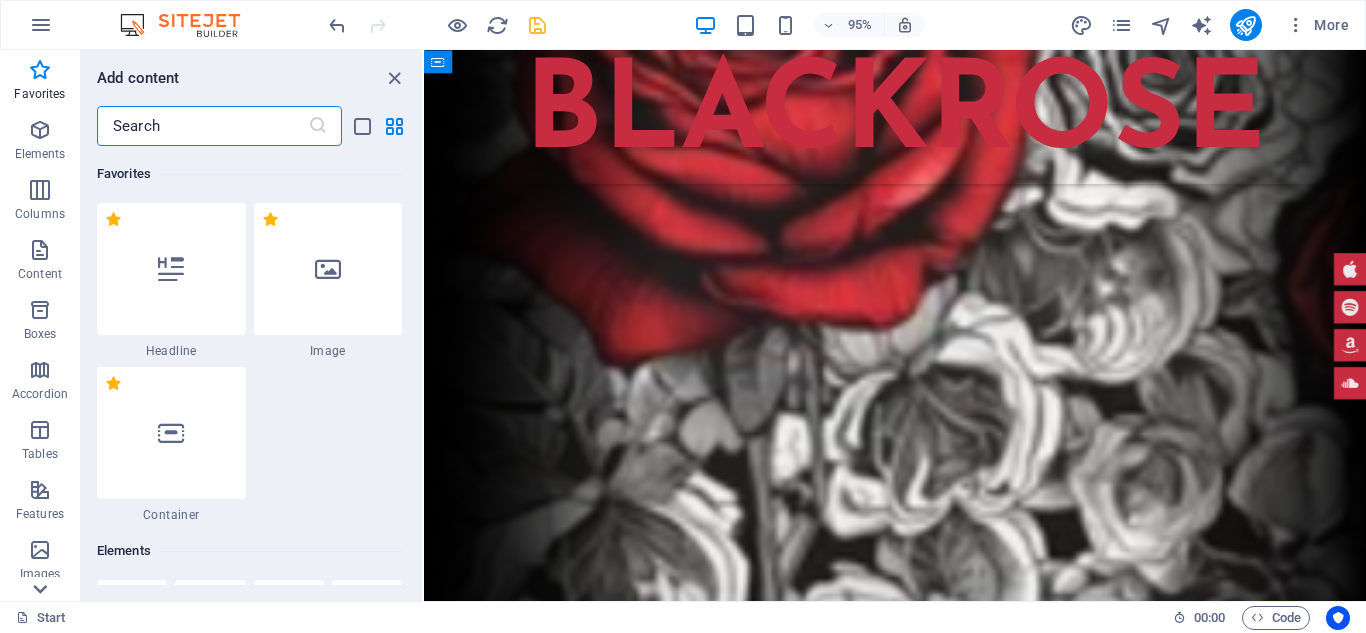 click 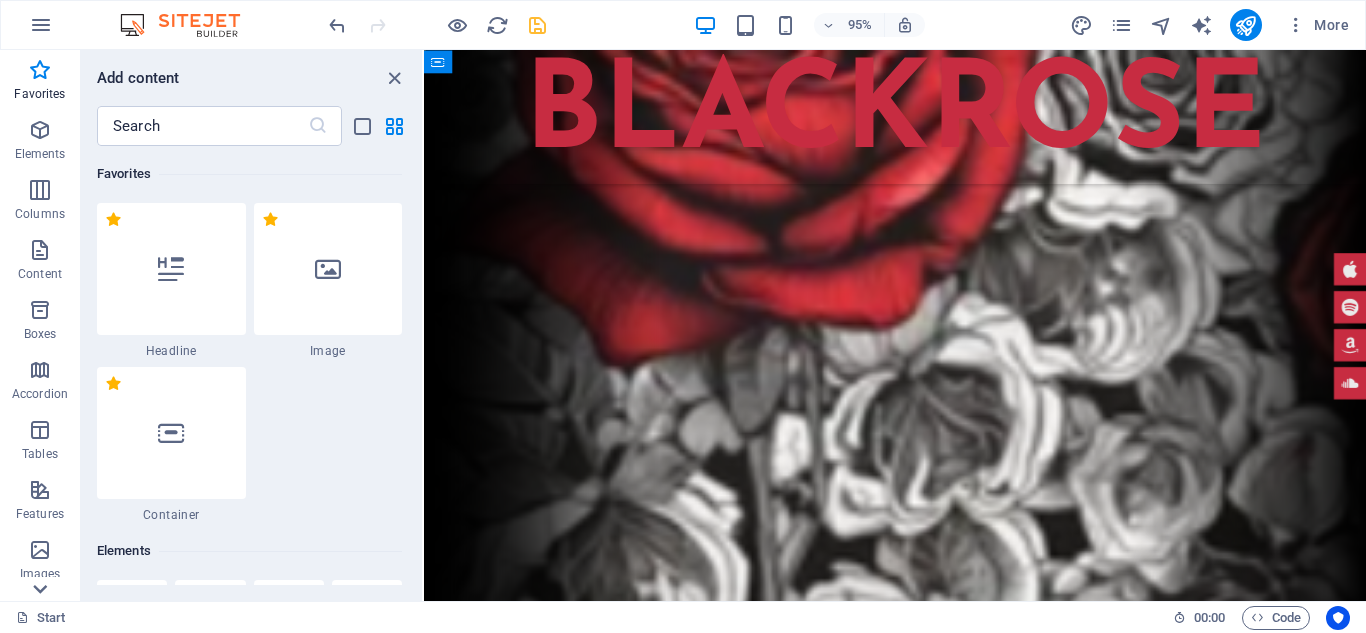 scroll, scrollTop: 349, scrollLeft: 0, axis: vertical 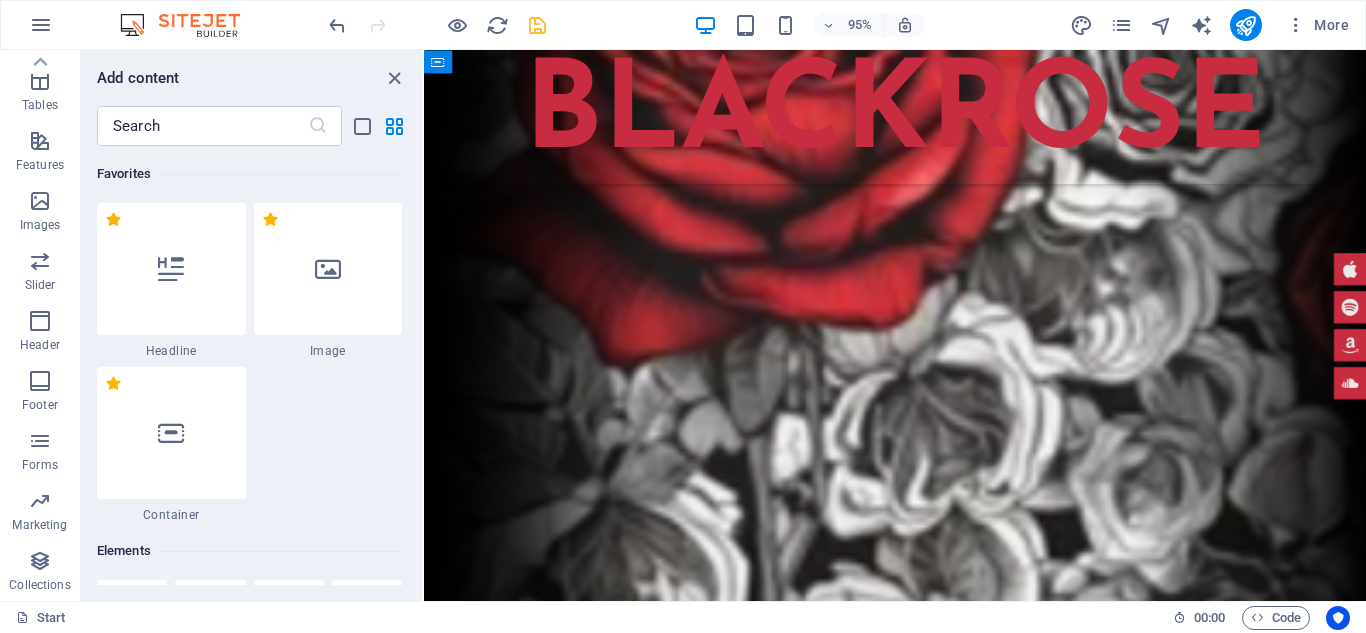 click on "Collections" at bounding box center (39, 585) 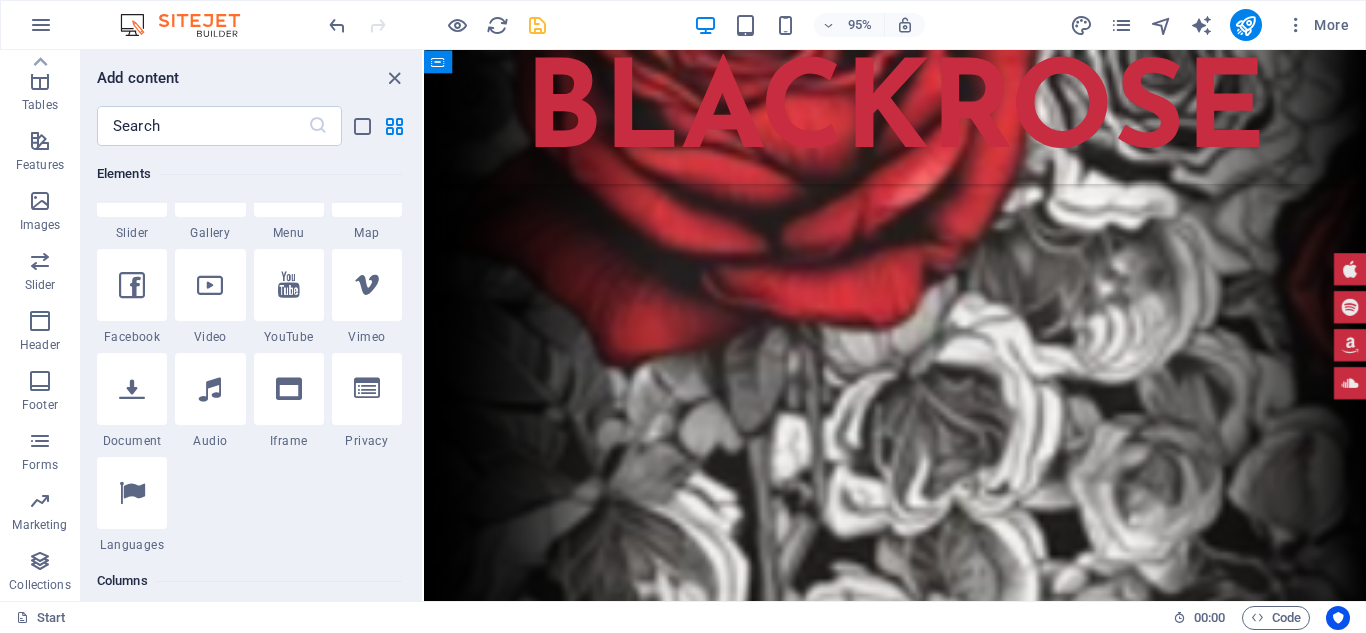 scroll, scrollTop: 15802, scrollLeft: 0, axis: vertical 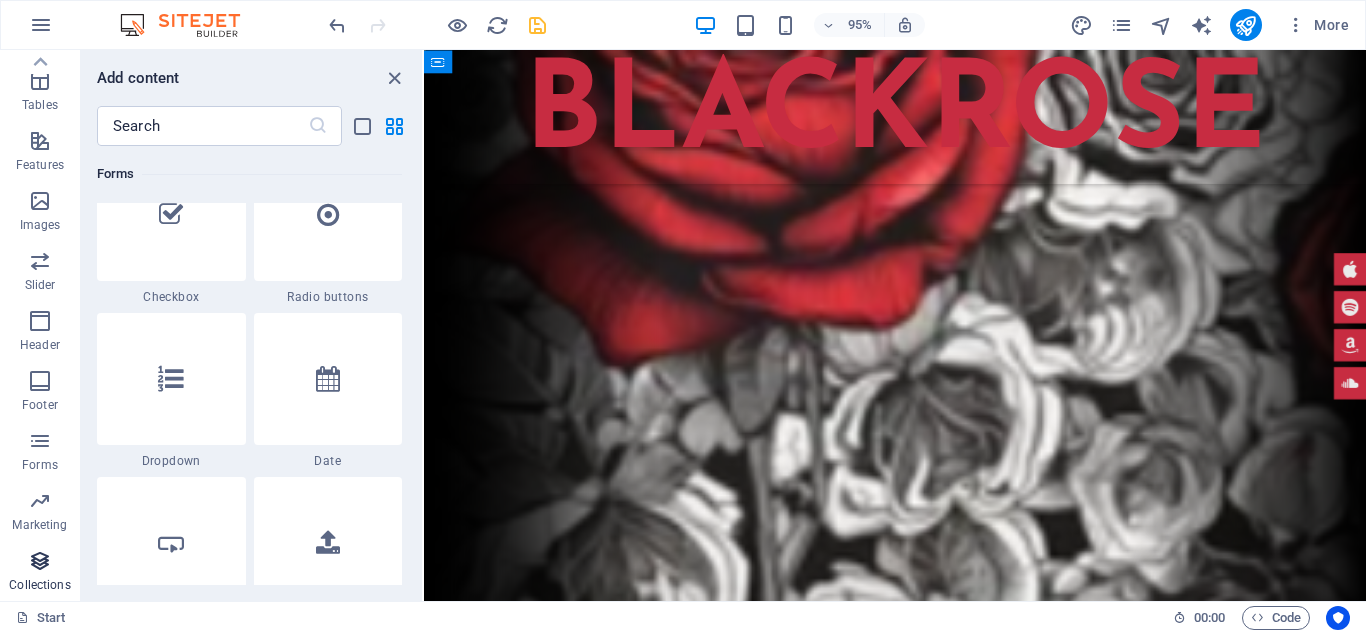 click on "Collections" at bounding box center (40, 573) 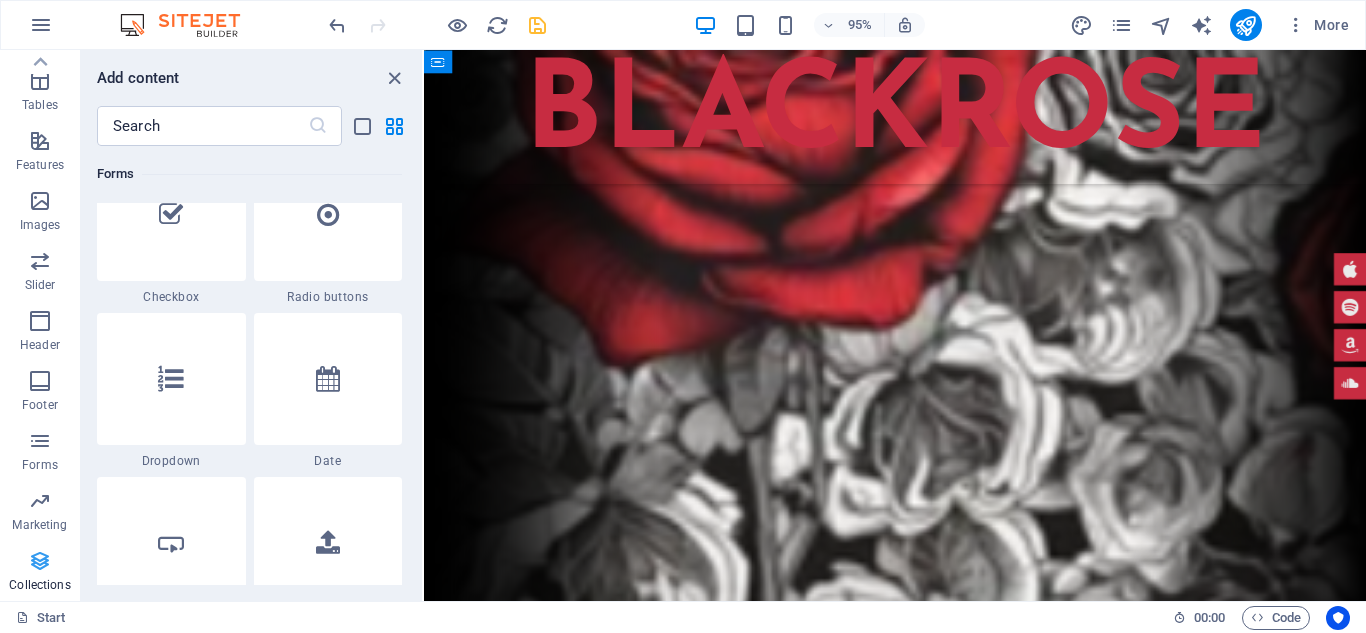 scroll, scrollTop: 18470, scrollLeft: 0, axis: vertical 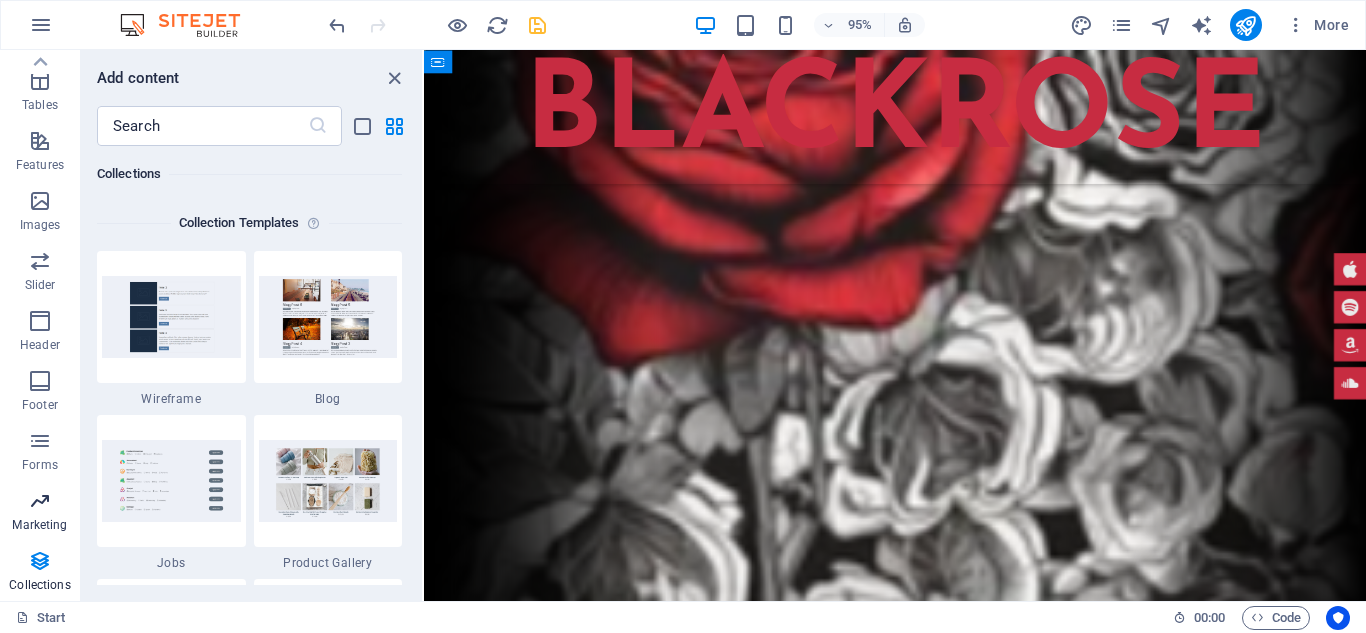 click on "Marketing" at bounding box center (39, 525) 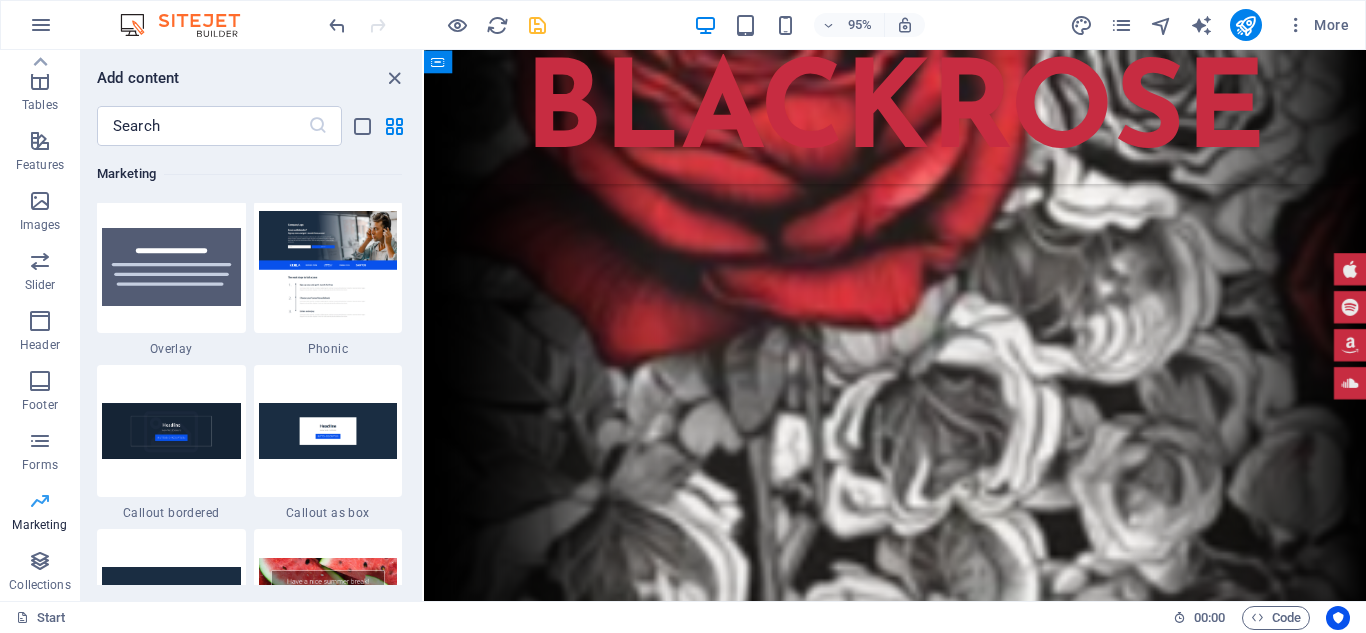 scroll, scrollTop: 16453, scrollLeft: 0, axis: vertical 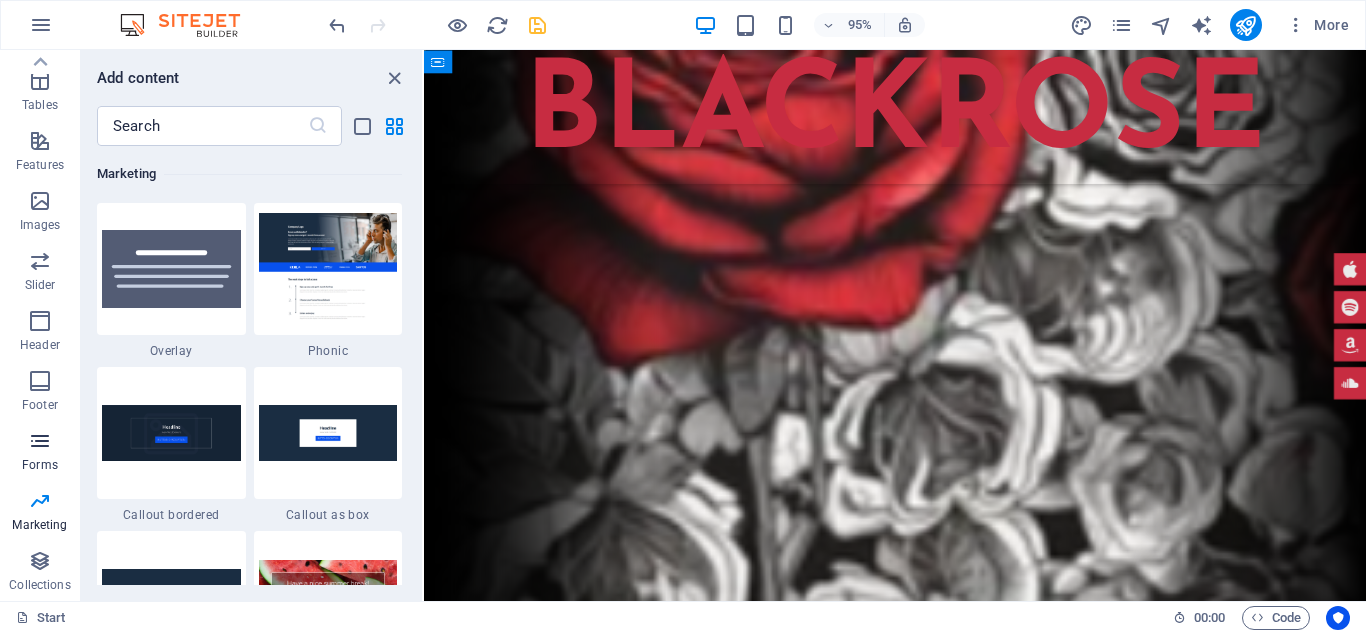 click on "Forms" at bounding box center (40, 465) 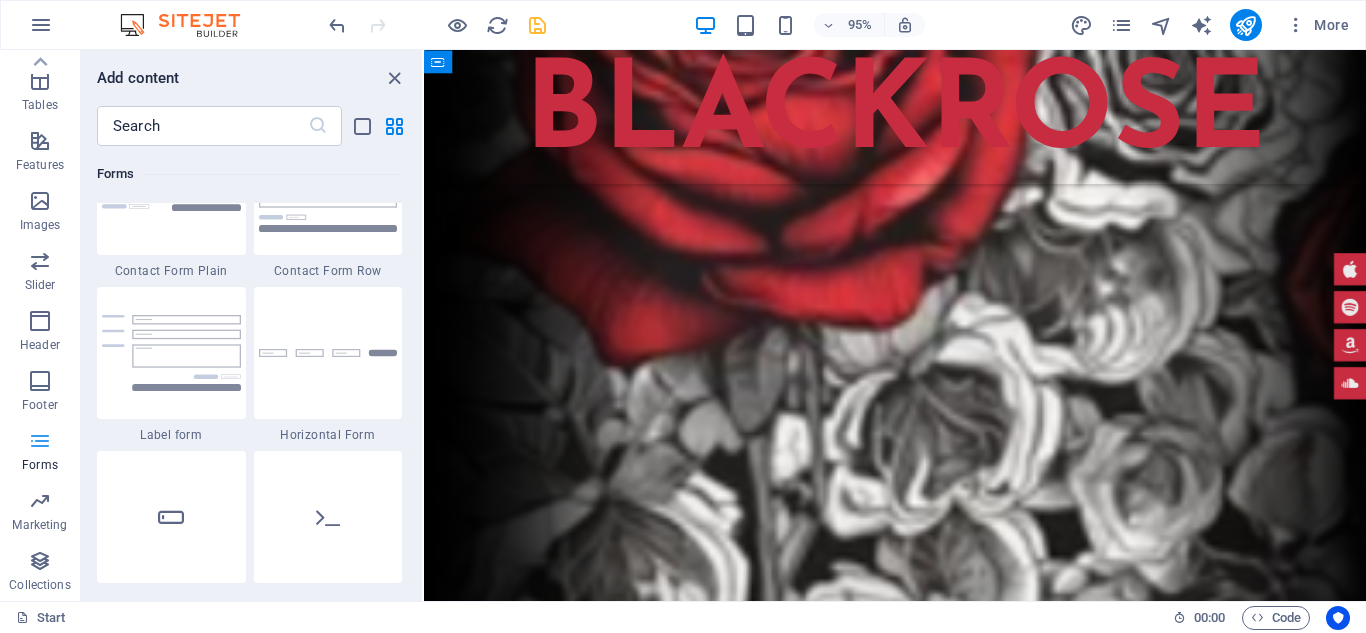 scroll, scrollTop: 14764, scrollLeft: 0, axis: vertical 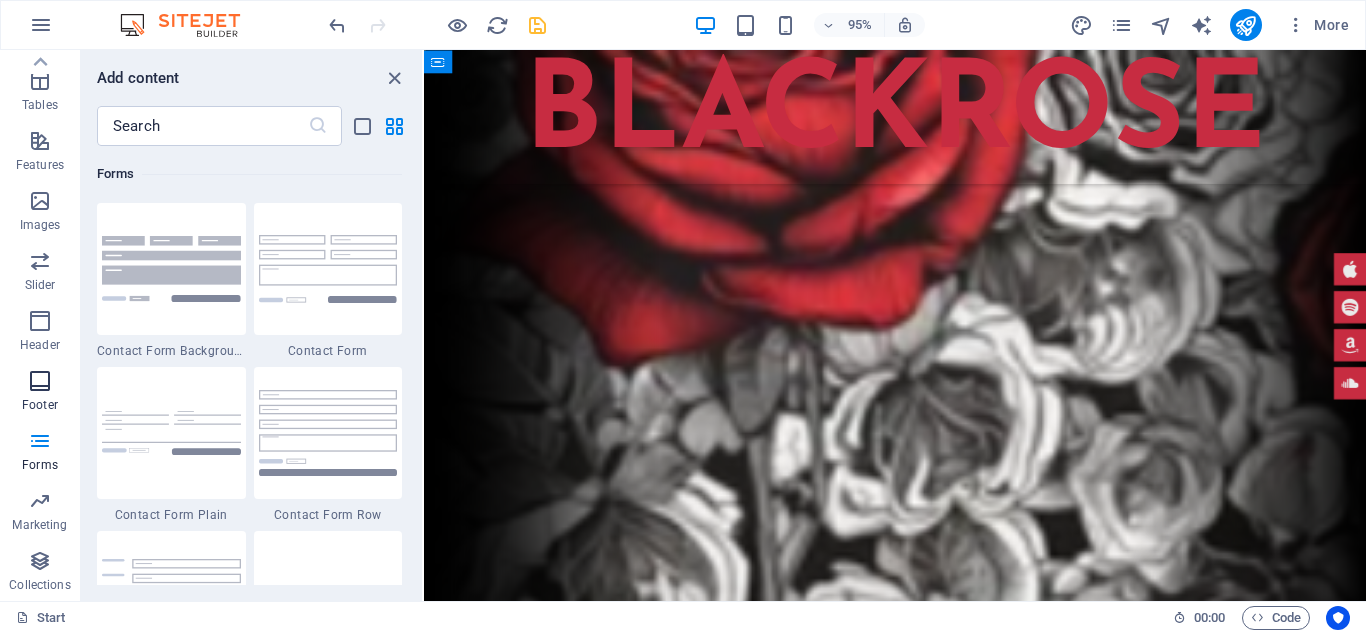 click on "Footer" at bounding box center [40, 405] 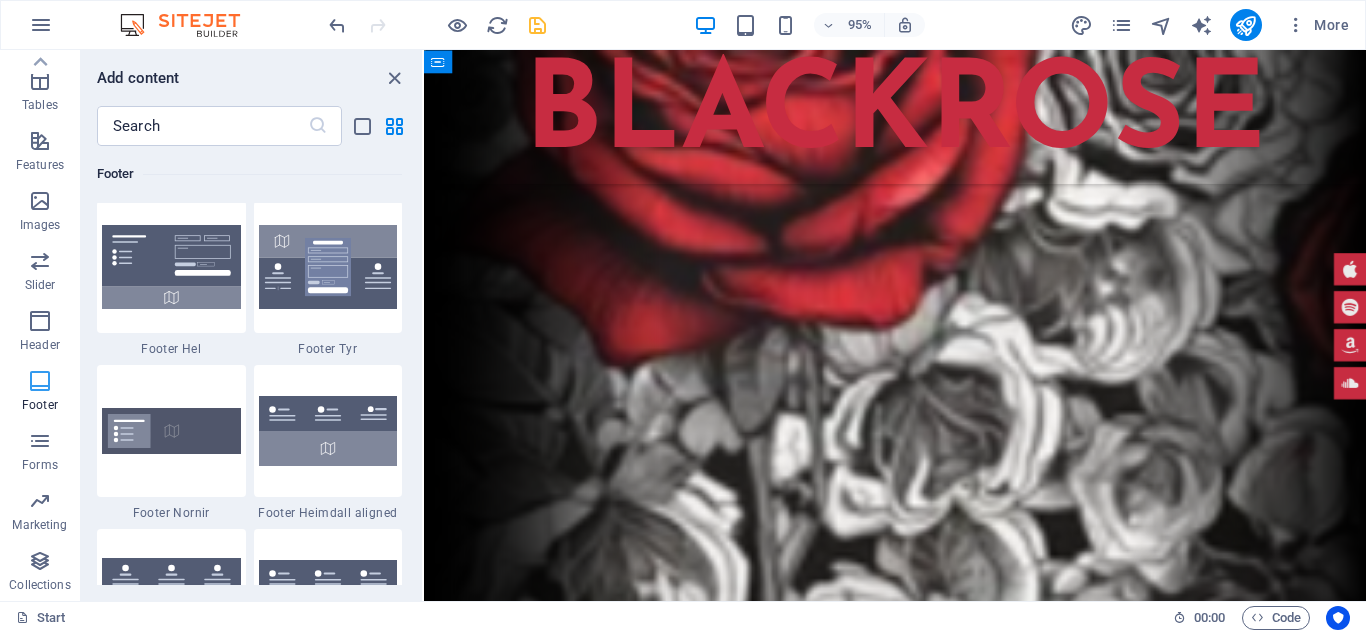 scroll, scrollTop: 13403, scrollLeft: 0, axis: vertical 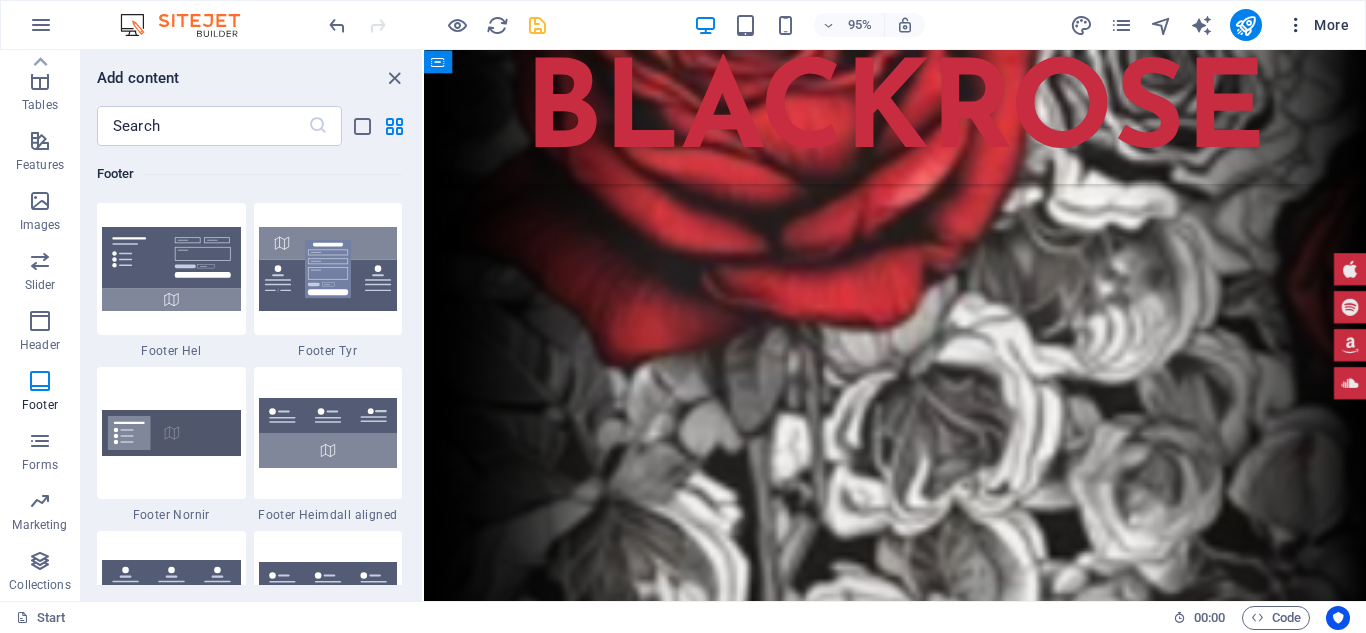 click at bounding box center (1296, 25) 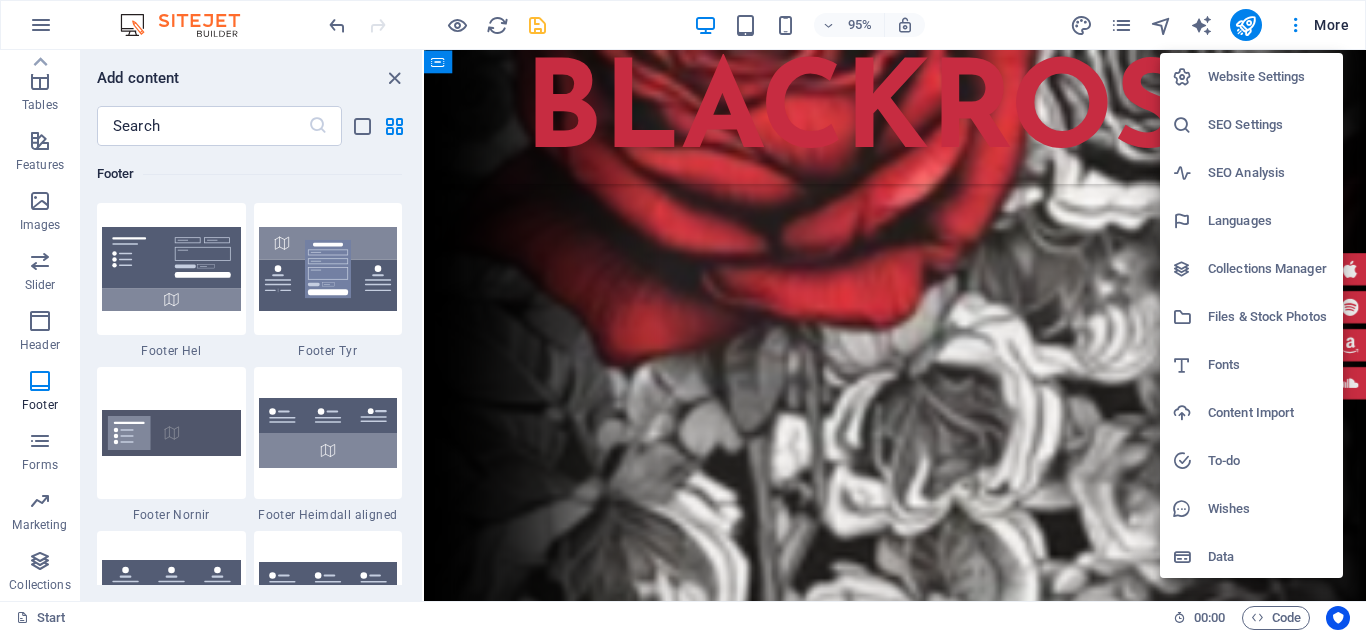 click at bounding box center (683, 316) 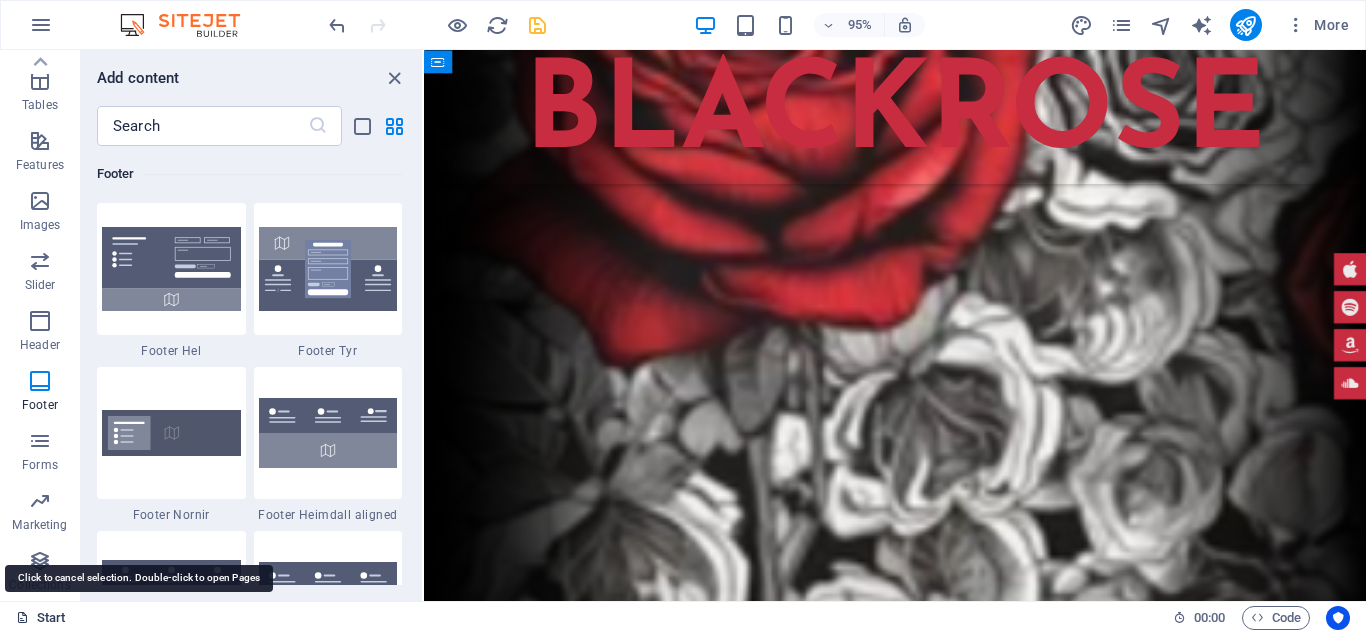 click on "Start" at bounding box center [41, 618] 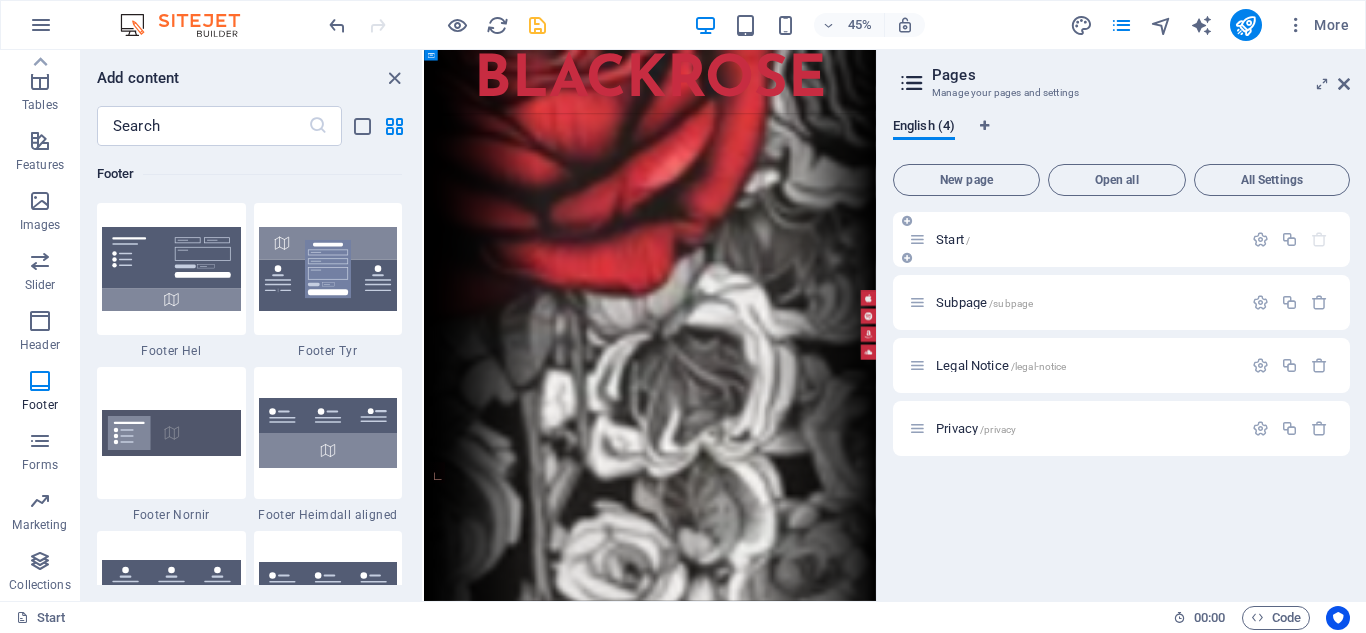 click on "Start /" at bounding box center (1075, 239) 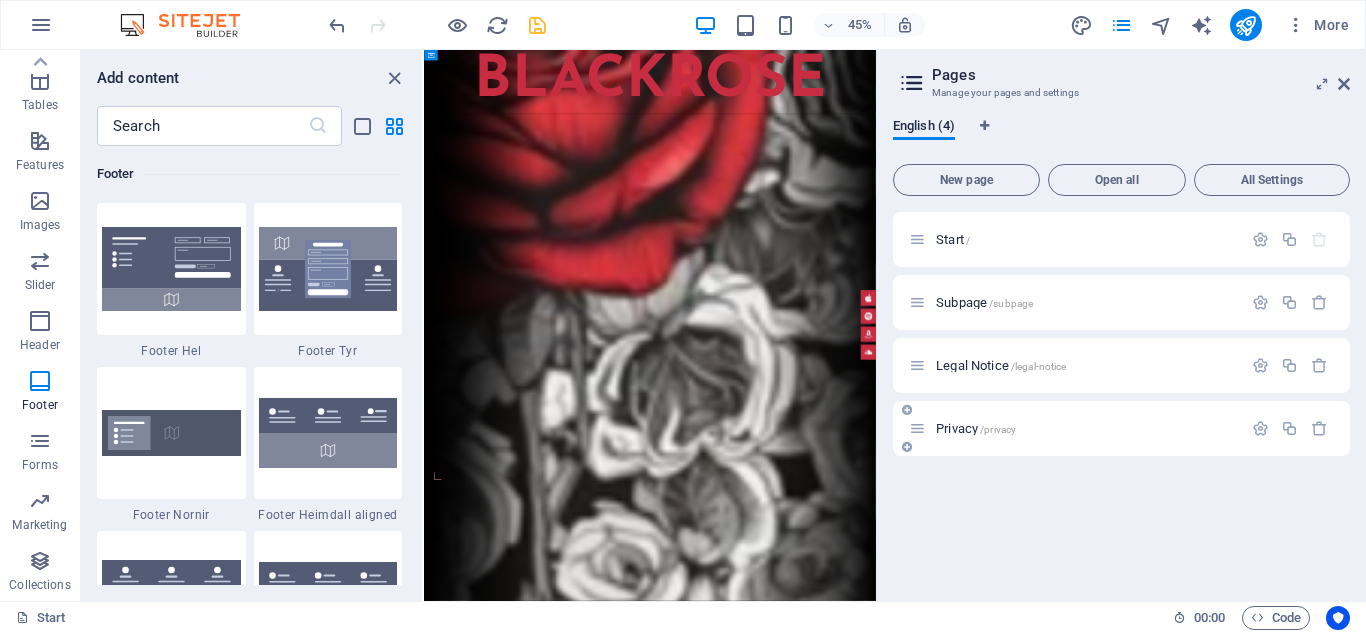 click on "Privacy /privacy" at bounding box center (1121, 428) 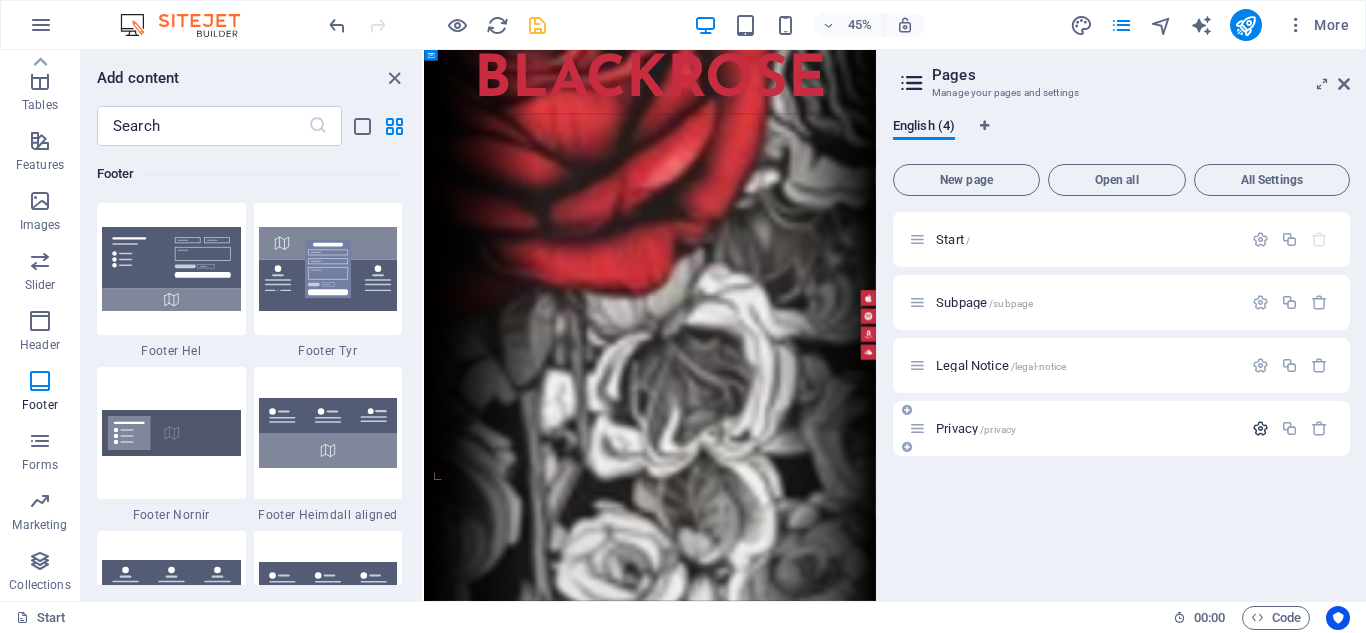 click at bounding box center (1260, 428) 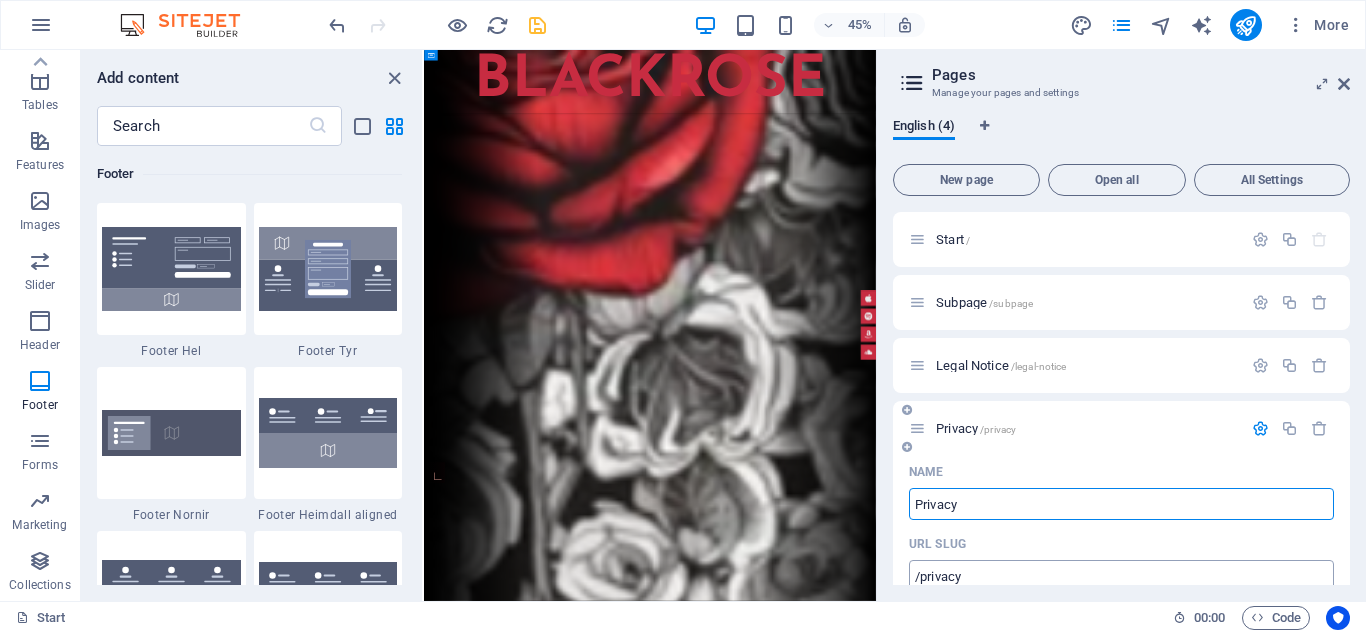 click on "/privacy" at bounding box center (1121, 576) 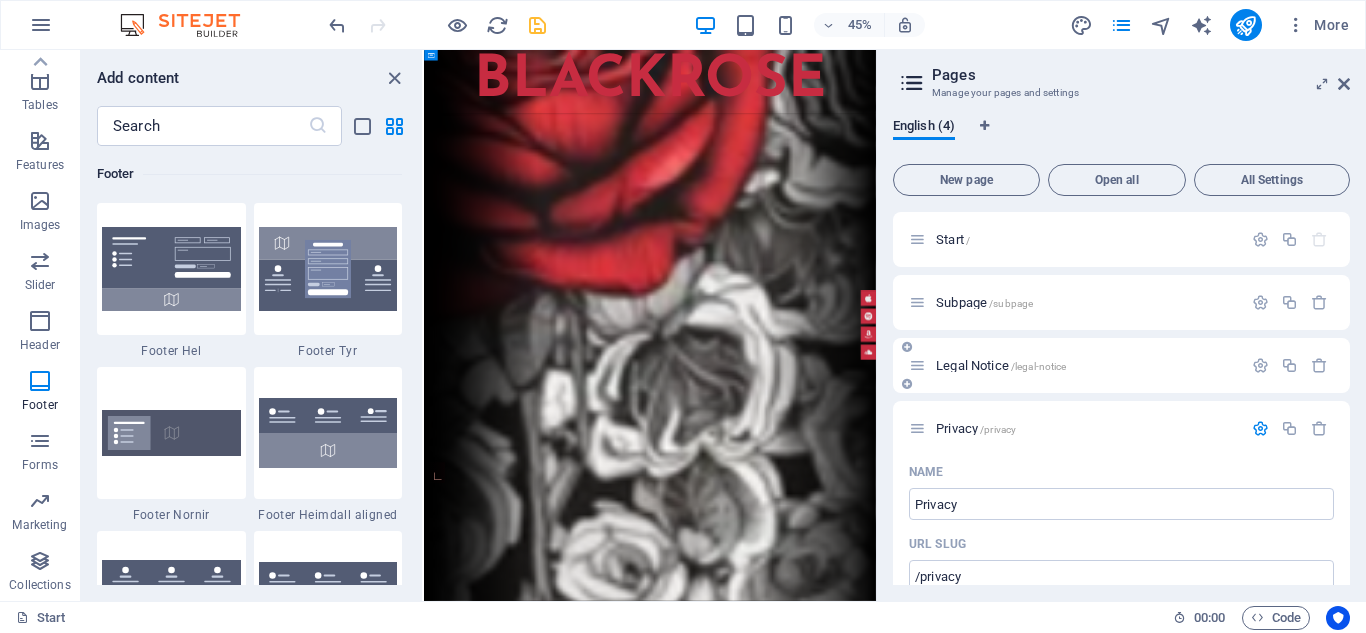 drag, startPoint x: 1343, startPoint y: 304, endPoint x: 1341, endPoint y: 337, distance: 33.06055 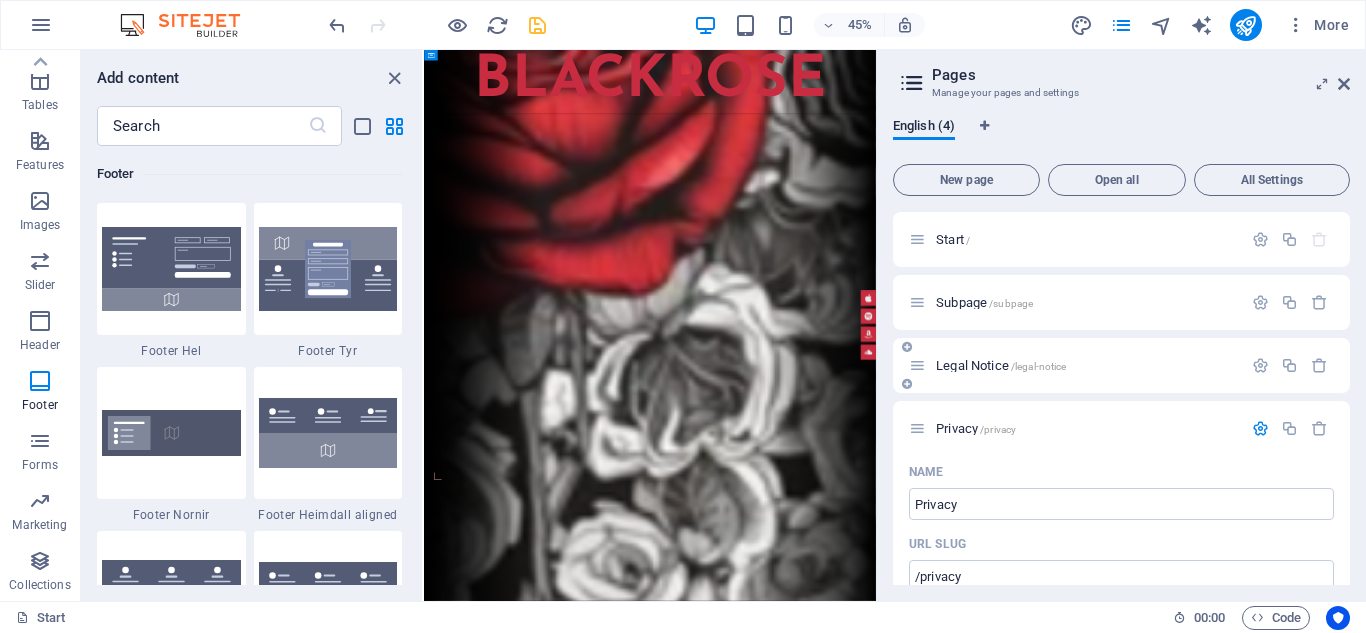 drag, startPoint x: 1341, startPoint y: 337, endPoint x: 1336, endPoint y: 360, distance: 23.537205 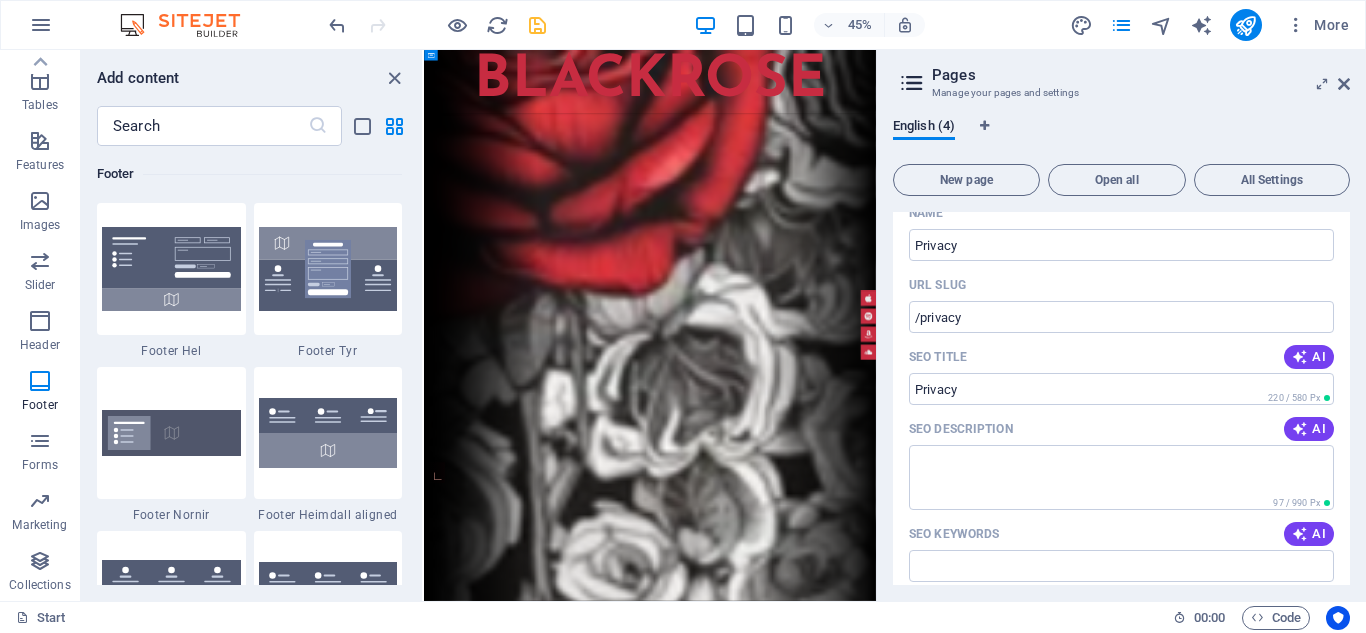 scroll, scrollTop: 264, scrollLeft: 0, axis: vertical 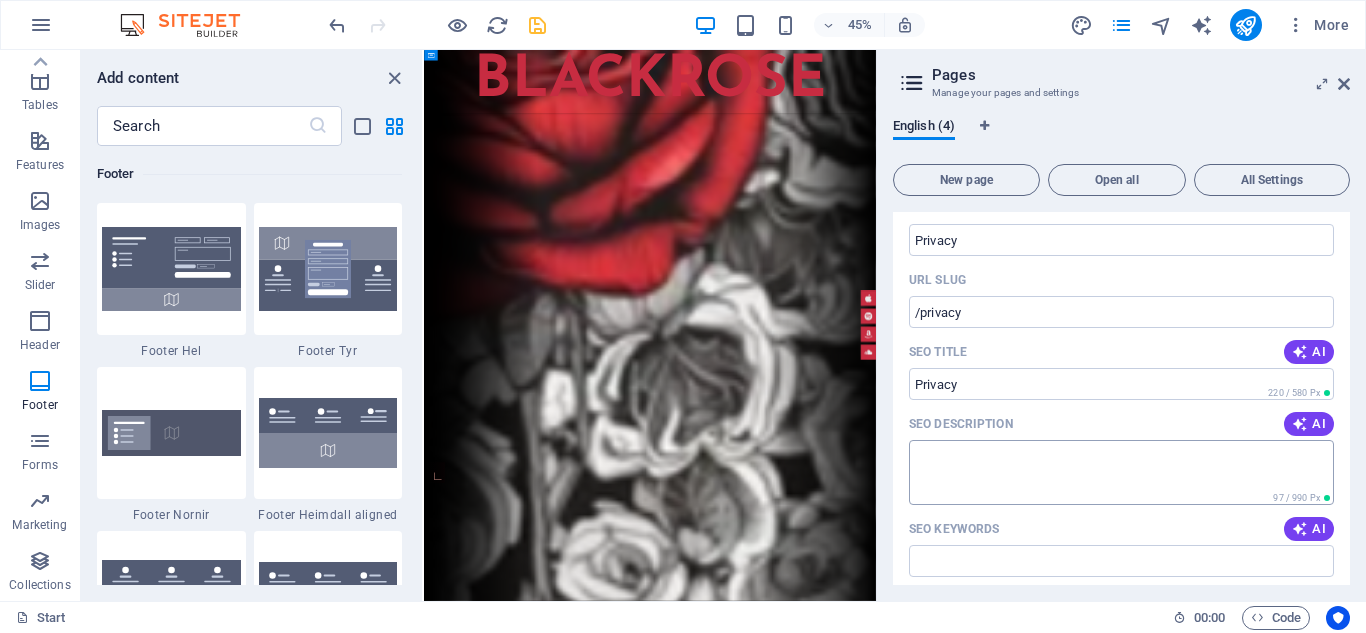 click on "SEO Description" at bounding box center (1121, 472) 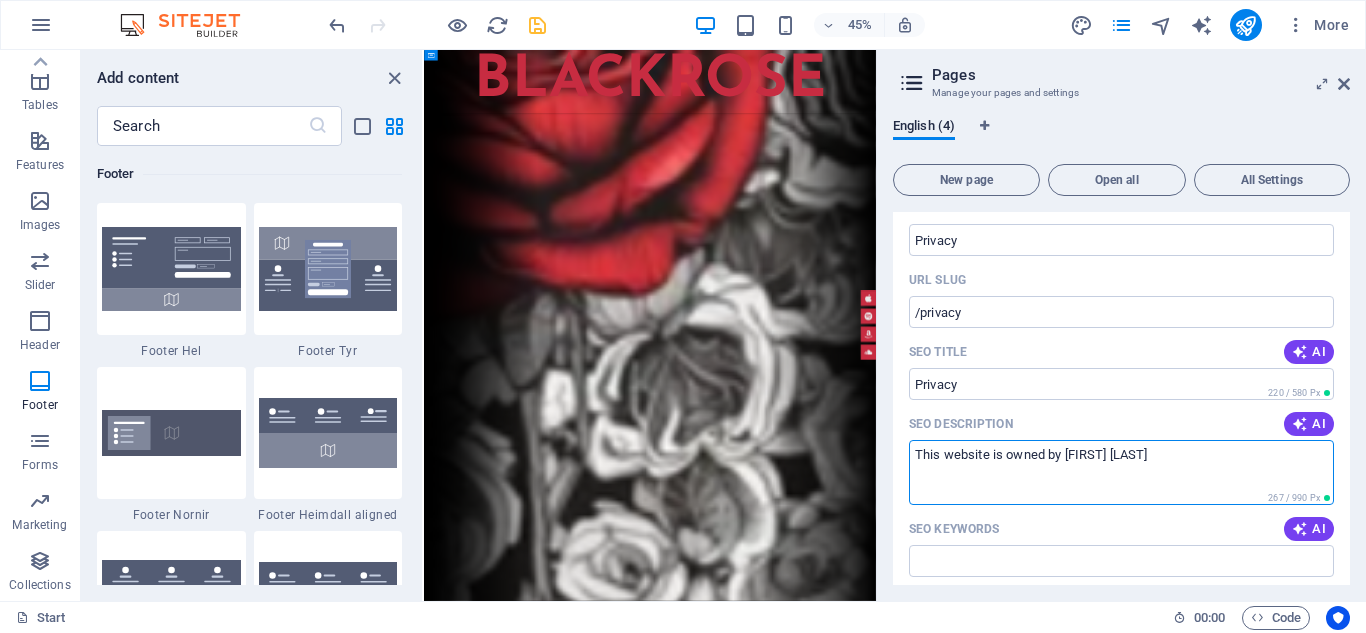 type on "This website is owned by [FIRST] [LAST]" 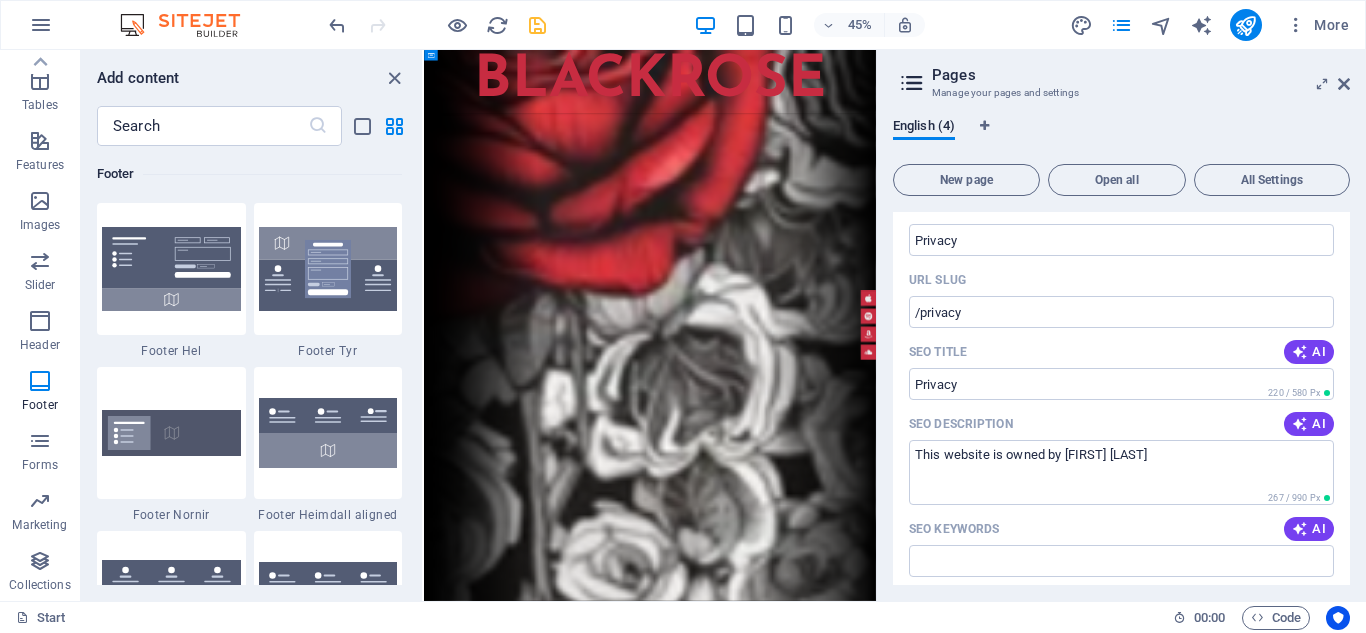 drag, startPoint x: 1344, startPoint y: 387, endPoint x: 1343, endPoint y: 405, distance: 18.027756 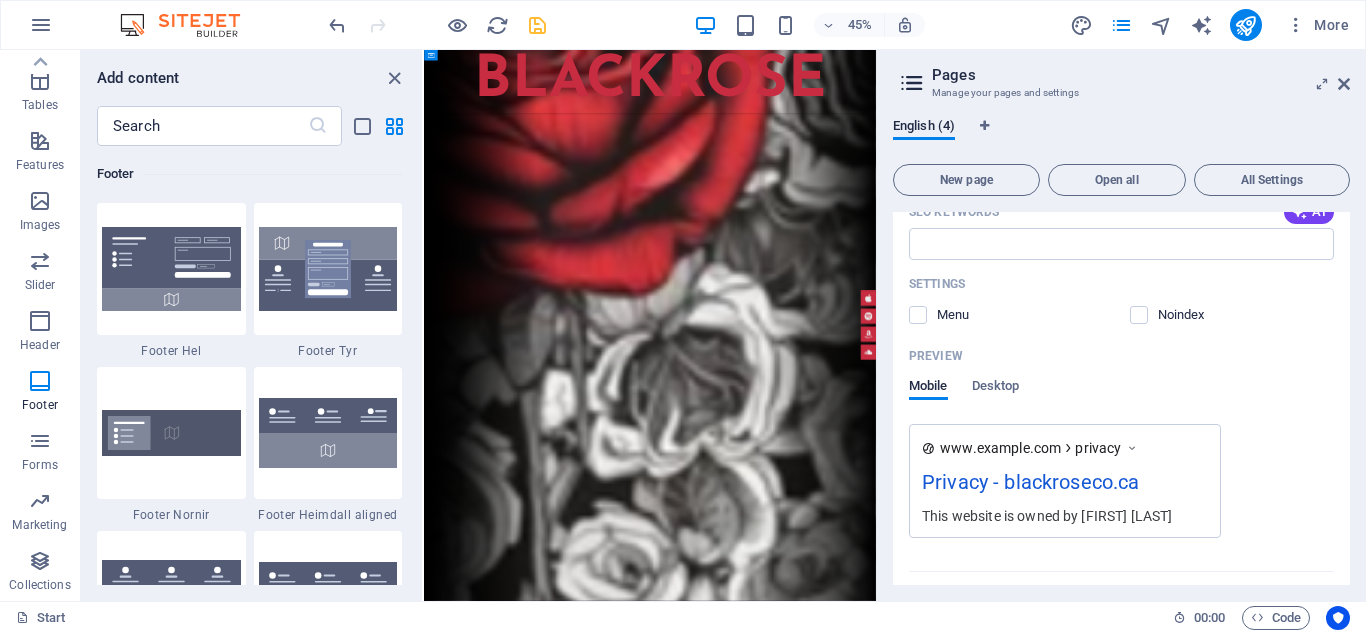 scroll, scrollTop: 584, scrollLeft: 0, axis: vertical 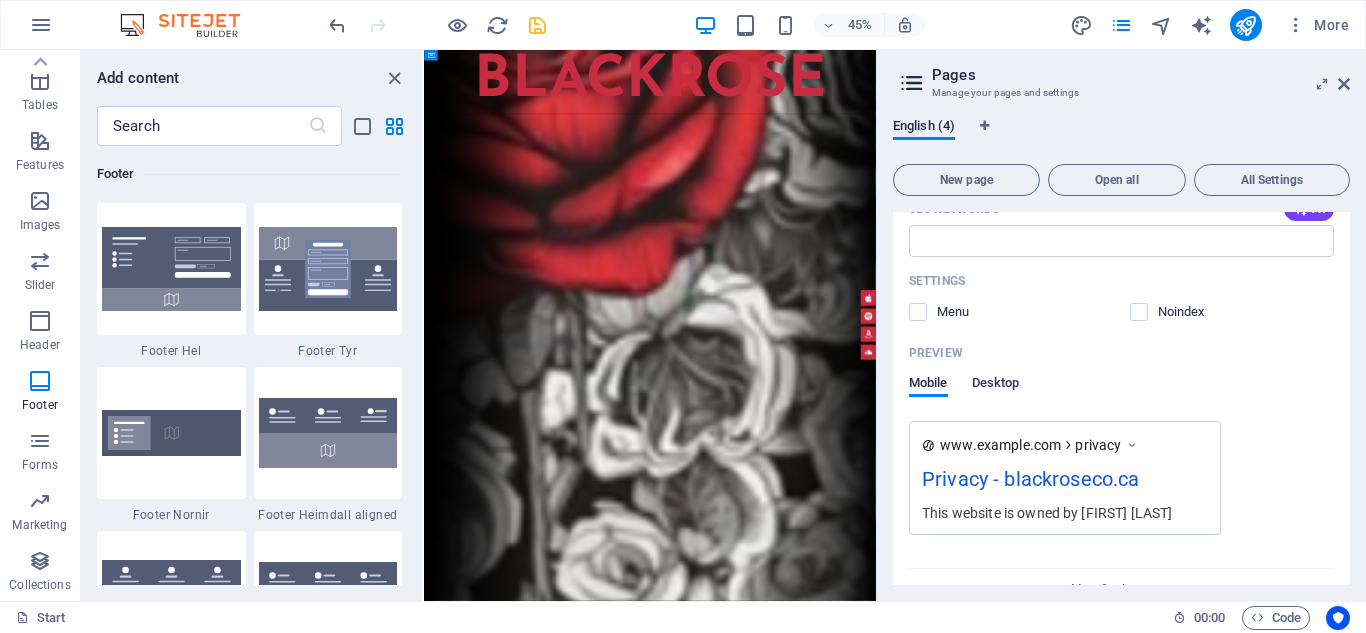 click on "Desktop" at bounding box center [996, 385] 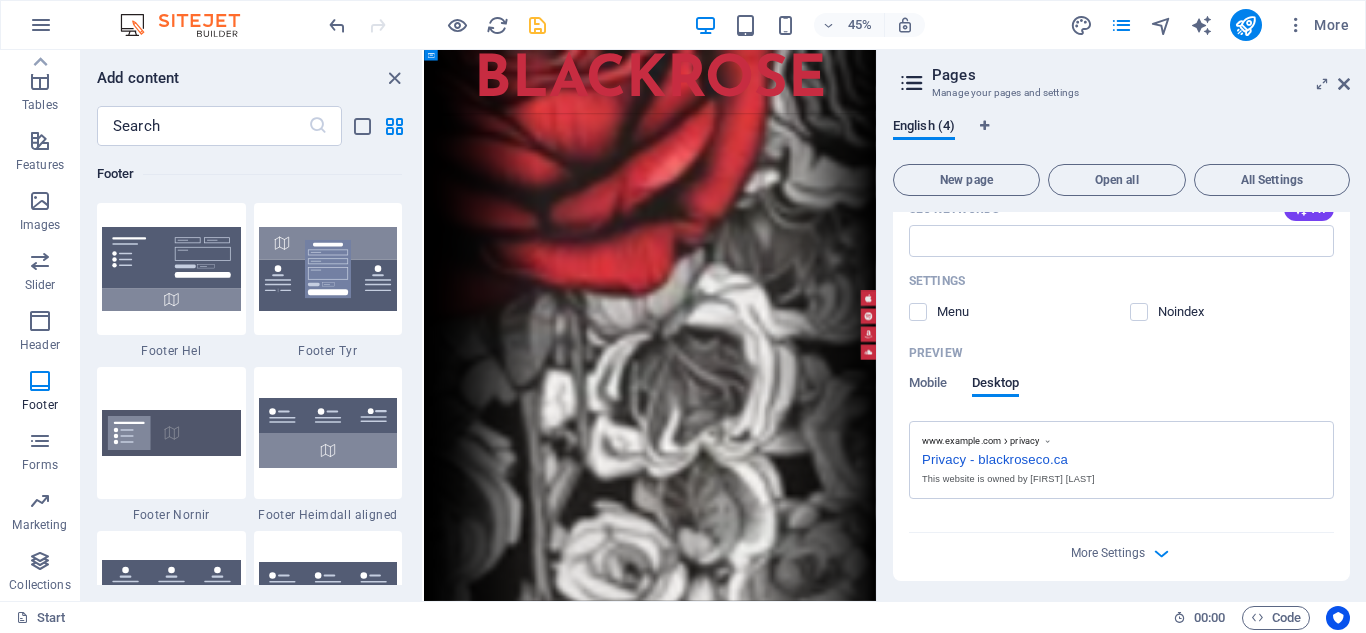 scroll, scrollTop: 588, scrollLeft: 0, axis: vertical 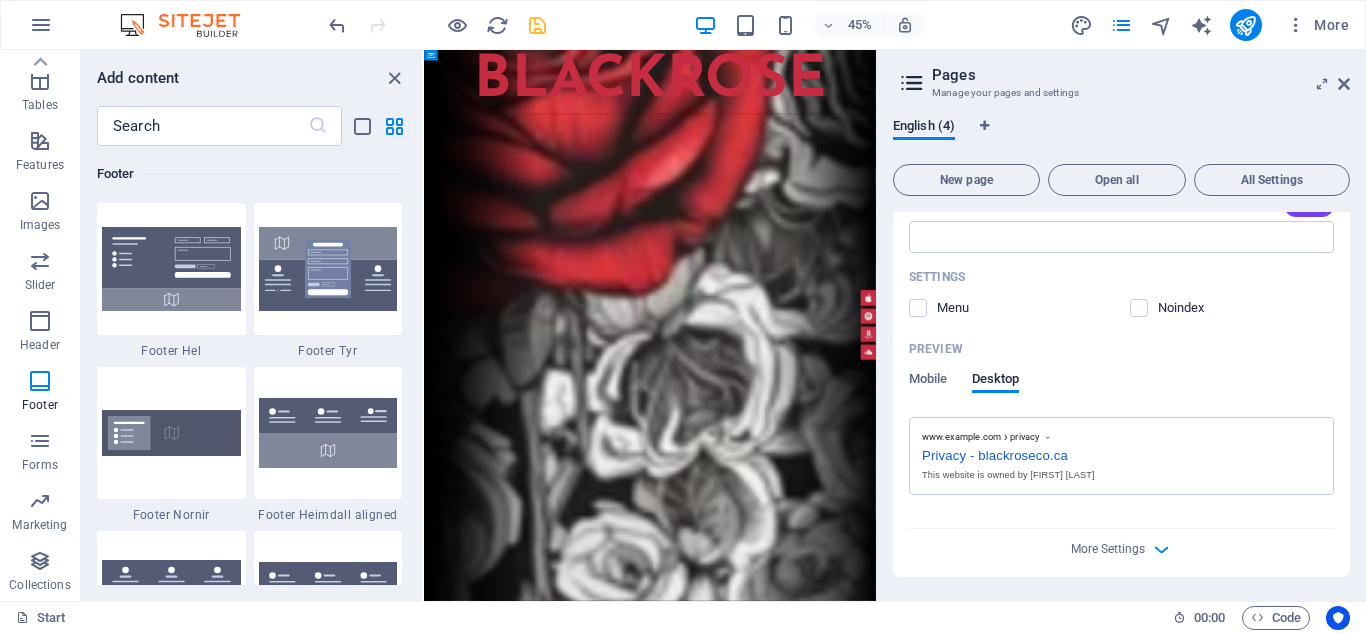 click on "Preview" at bounding box center (1121, 349) 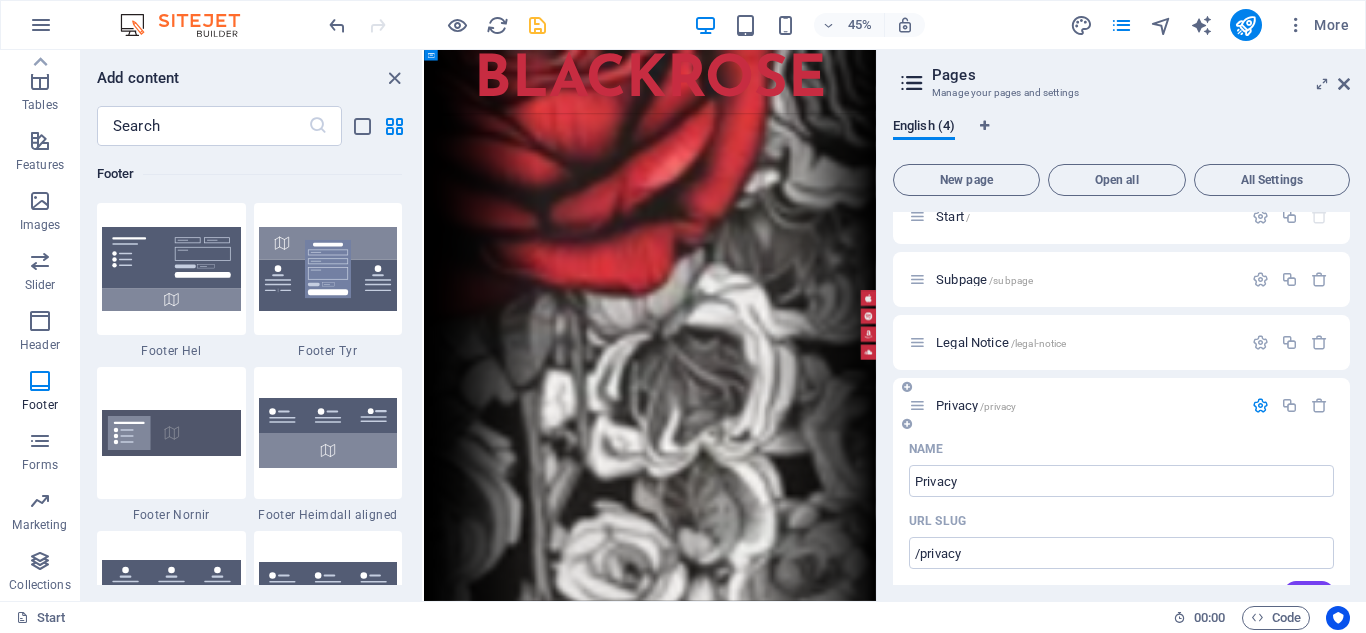 scroll, scrollTop: 0, scrollLeft: 0, axis: both 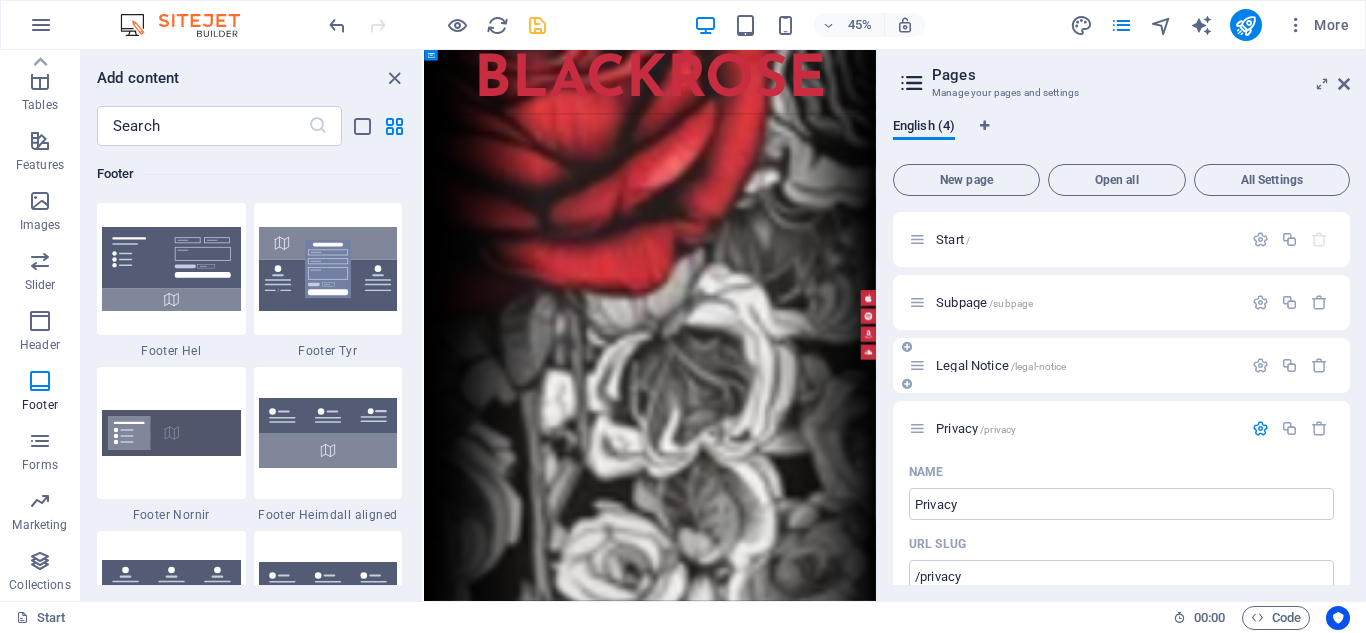 click at bounding box center (917, 365) 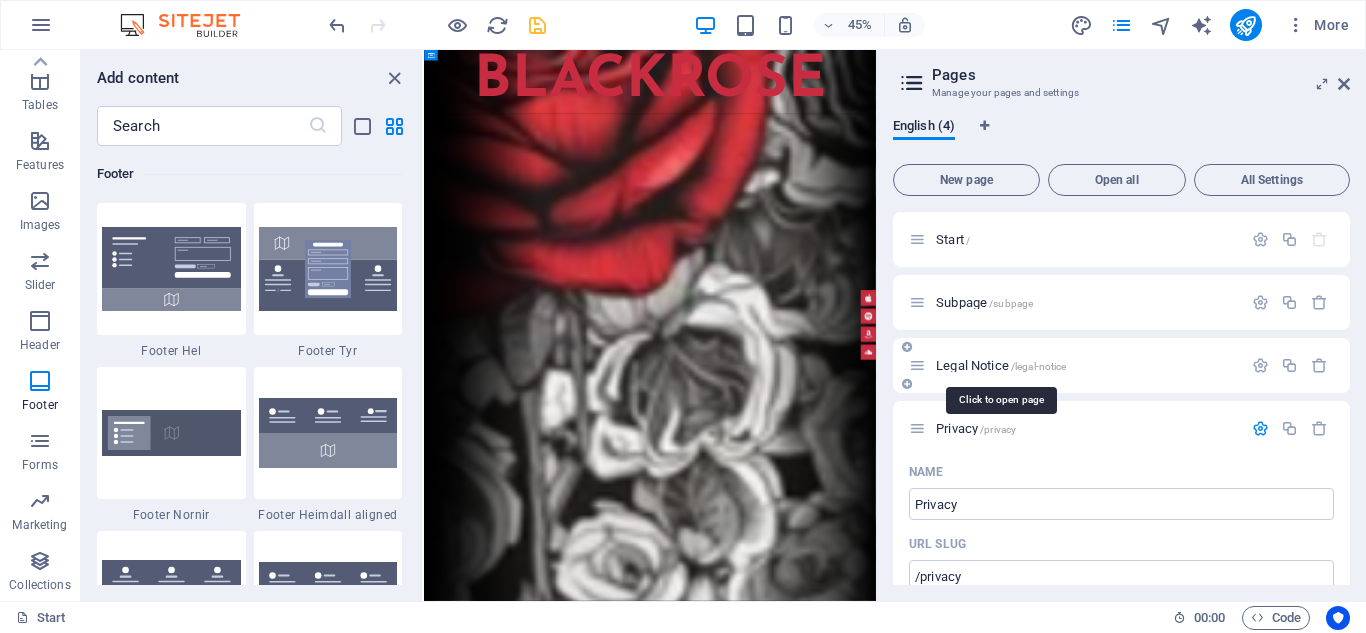 click on "Legal Notice /legal-notice" at bounding box center [1001, 365] 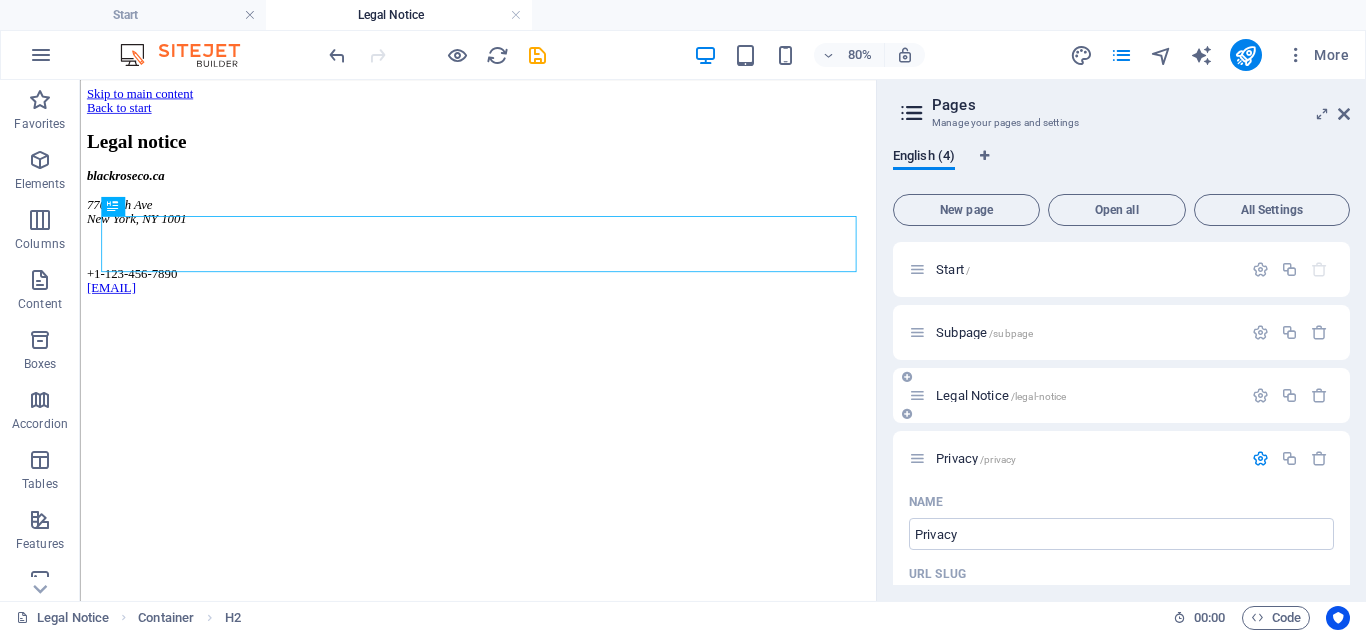 scroll, scrollTop: 0, scrollLeft: 0, axis: both 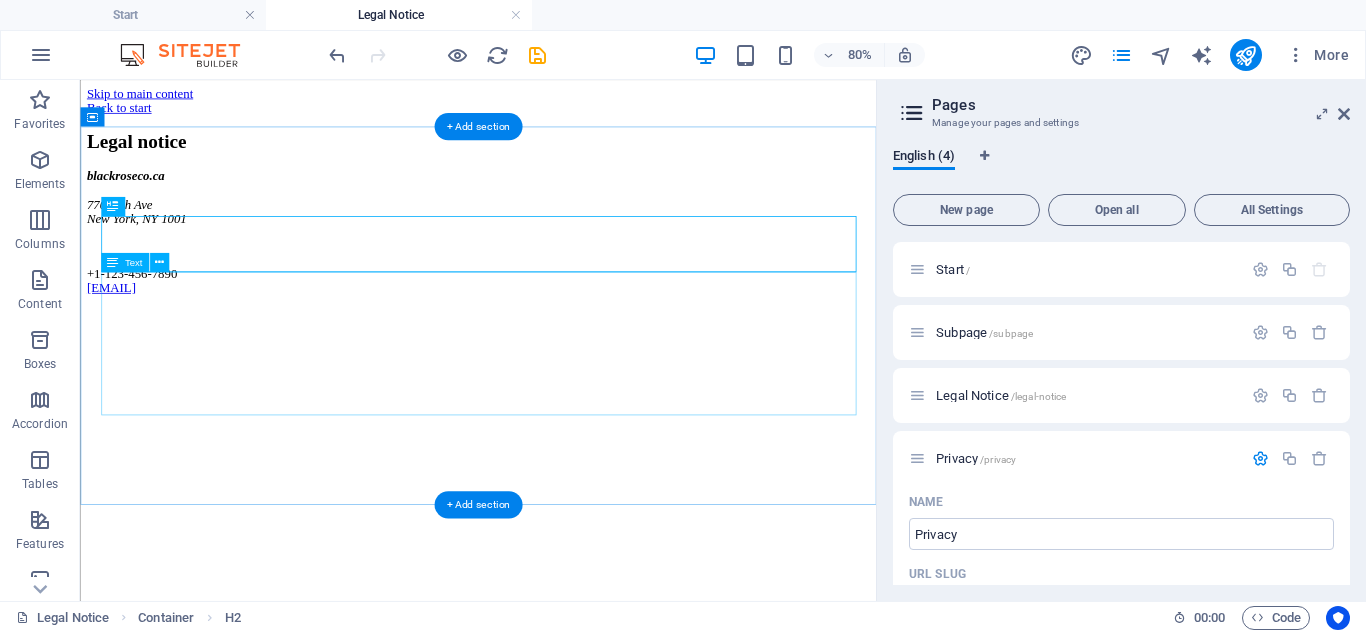 click on "blackroseco.ca [NUMBER] [NUMBER] [STREET] [CITY], [STATE] [POSTAL_CODE] [PHONE] [EMAIL]" at bounding box center (577, 270) 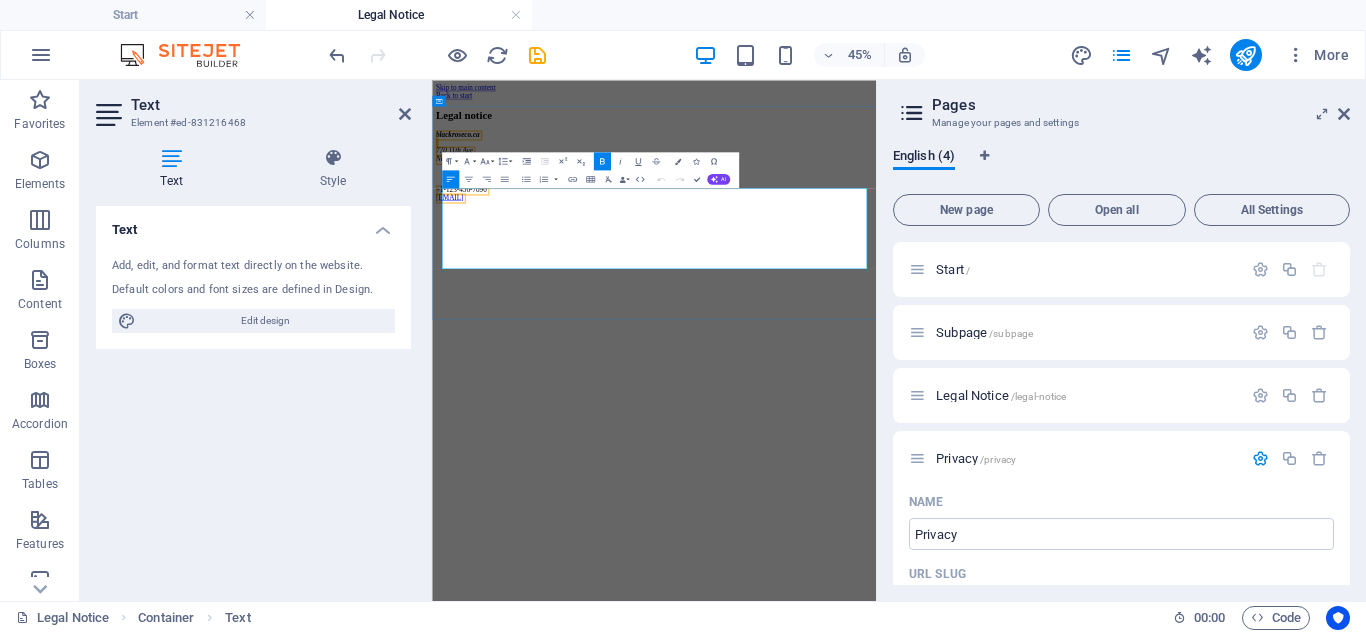 click on "[PHONE] [EMAIL]" at bounding box center [925, 331] 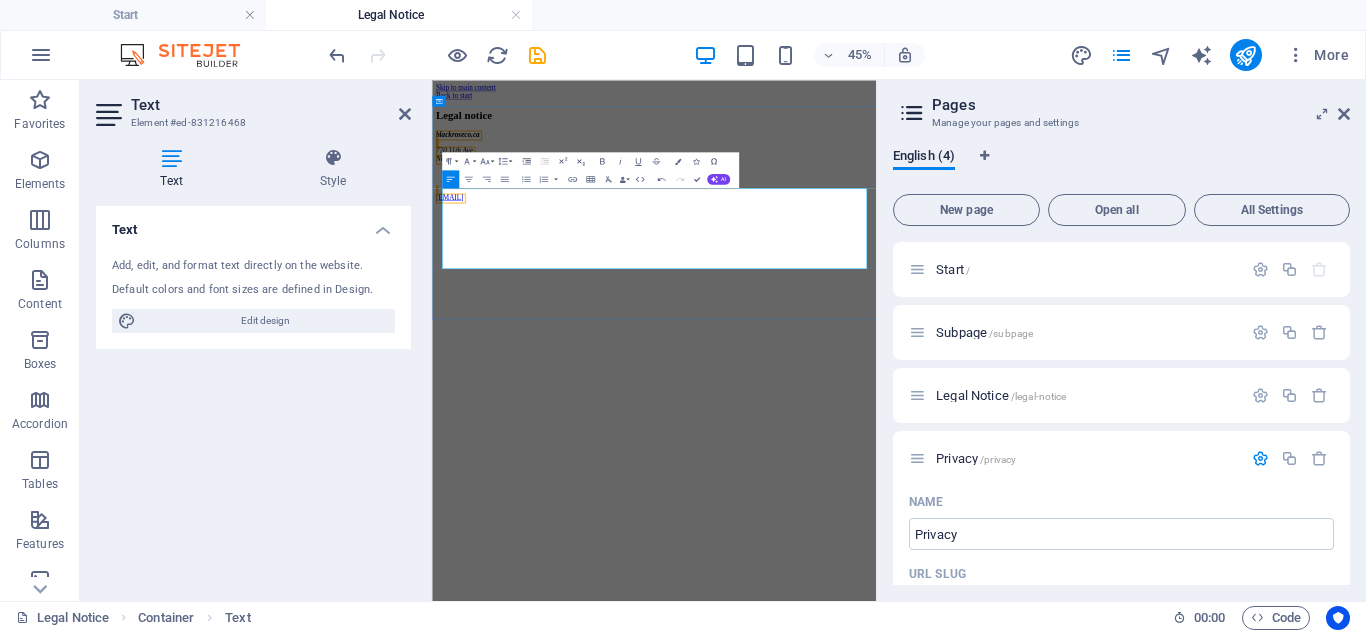 click on "[EMAIL]" at bounding box center [925, 331] 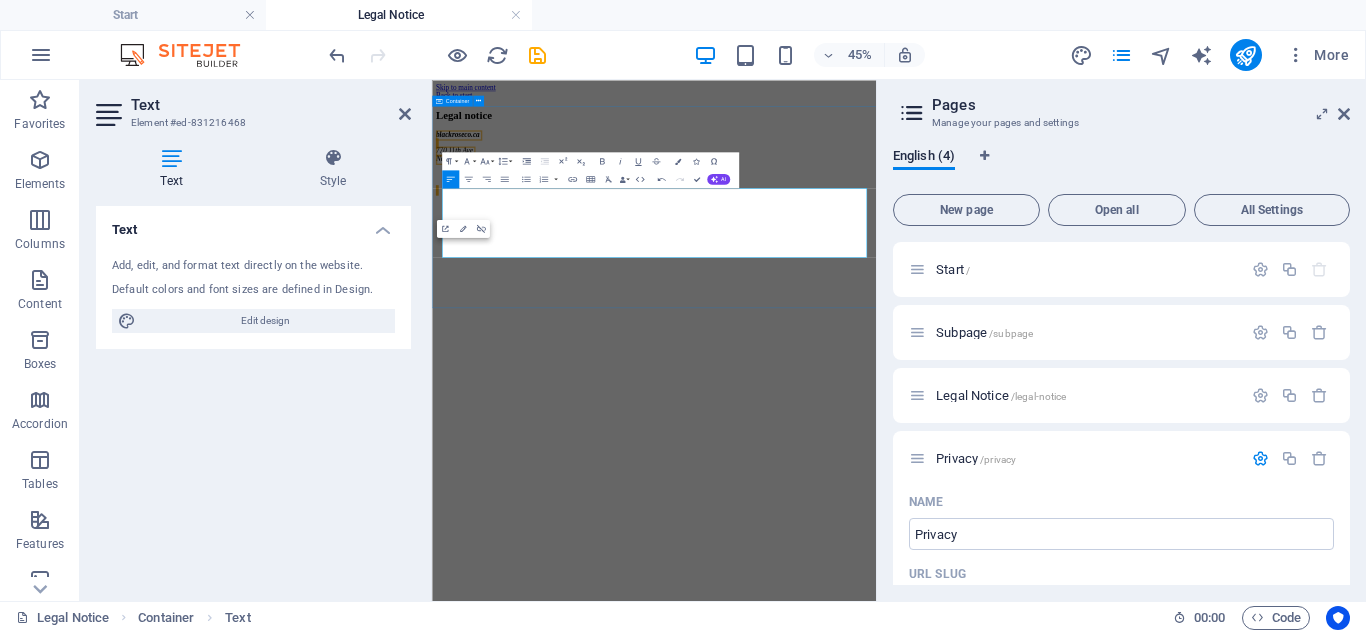 type 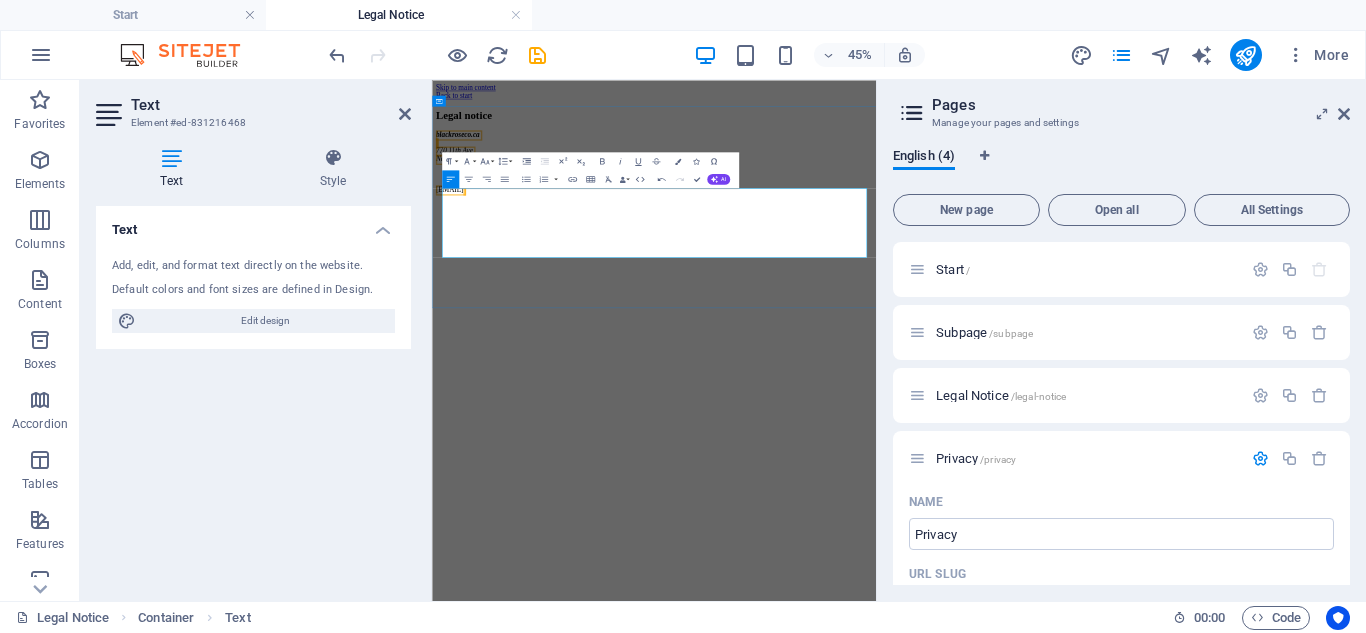click at bounding box center [925, 288] 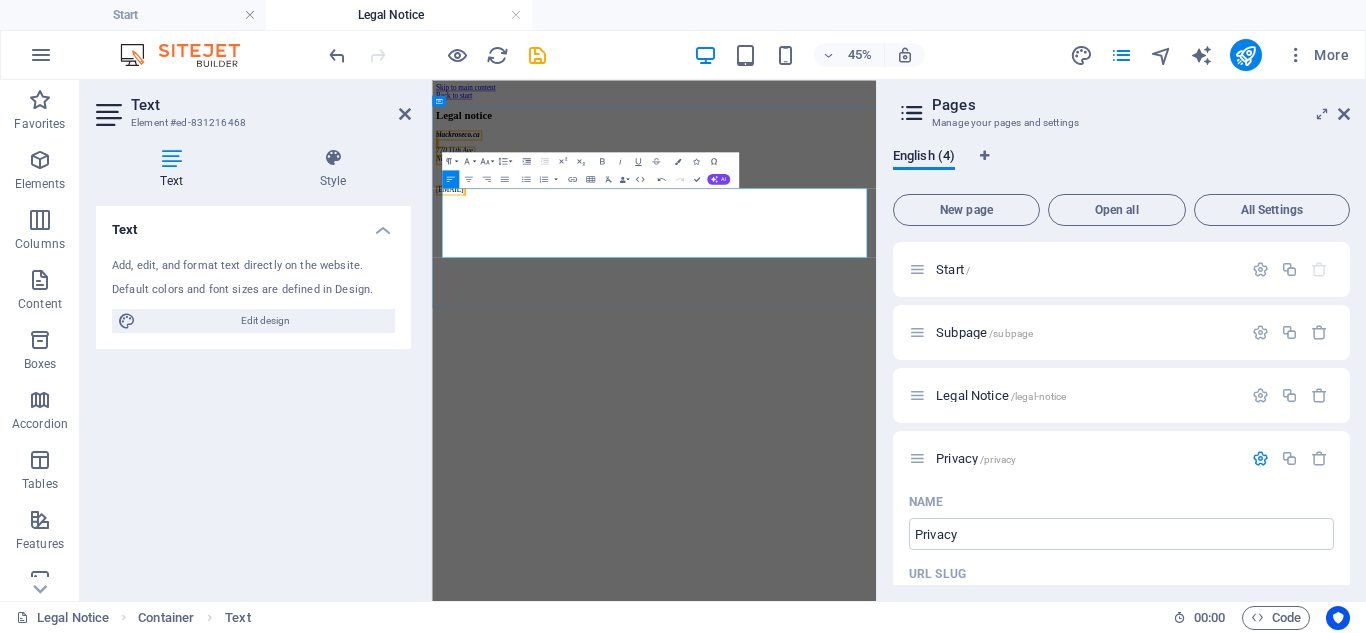 click on "1001" at bounding box center (549, 253) 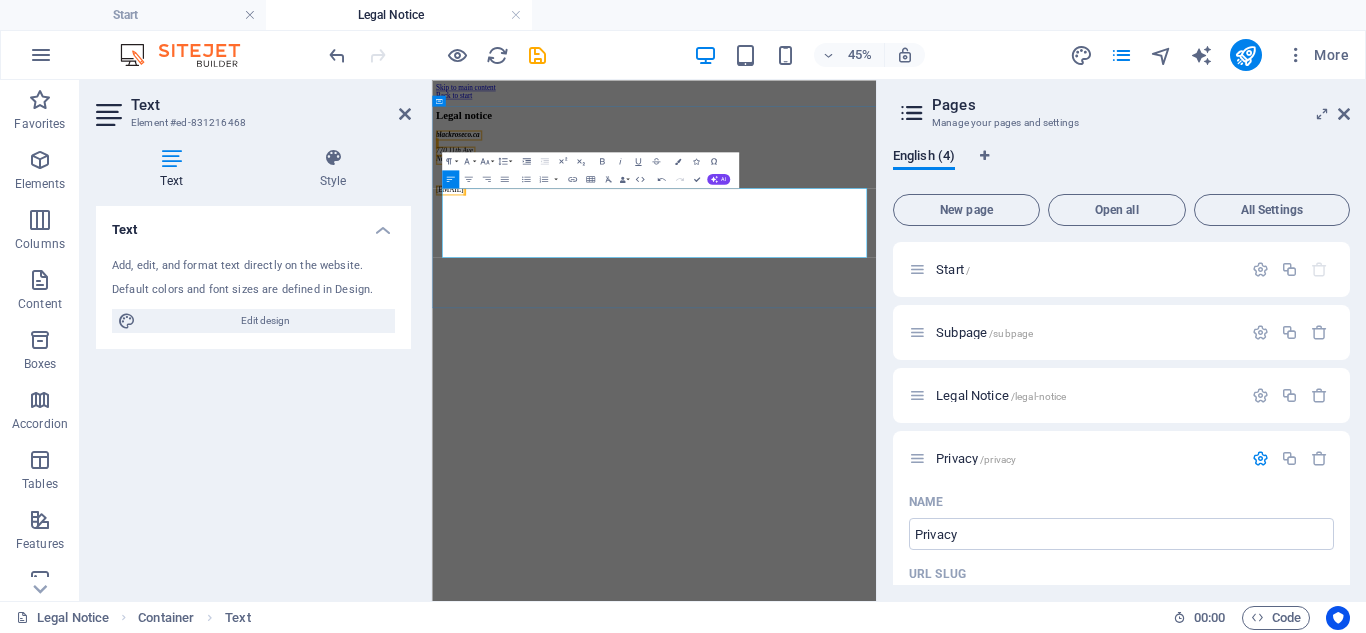 click on "1001" at bounding box center [549, 253] 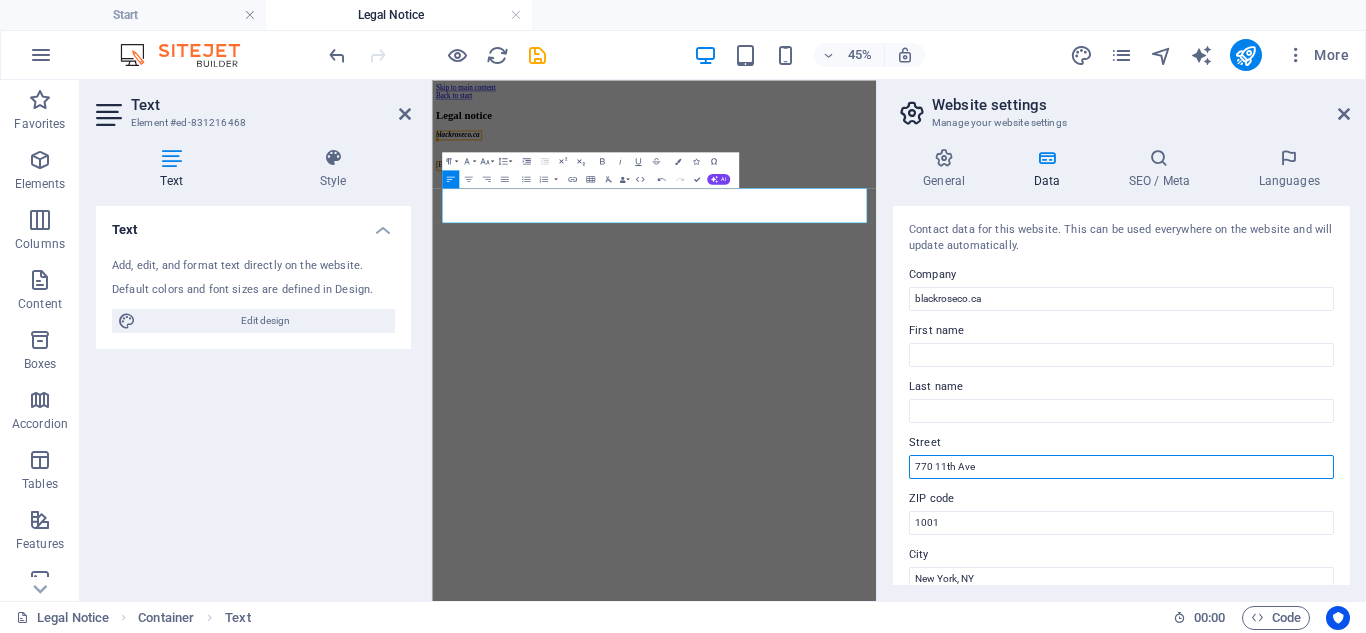 click on "770 11th Ave" at bounding box center [1121, 467] 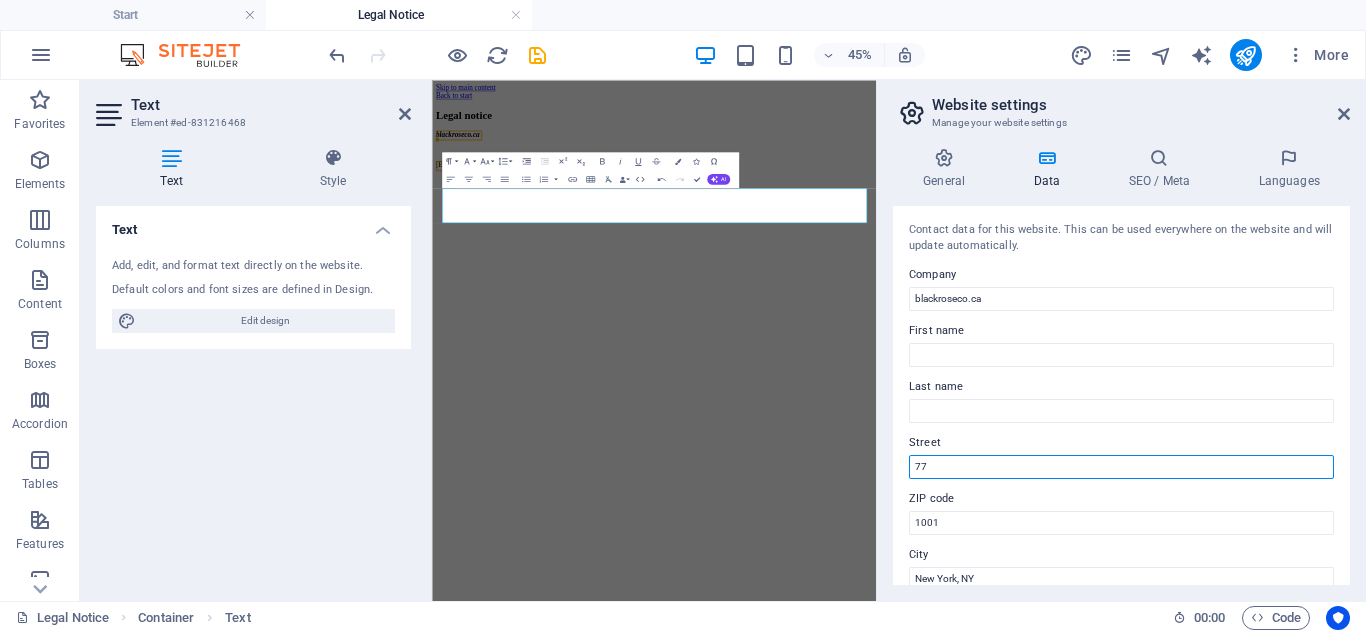 type on "7" 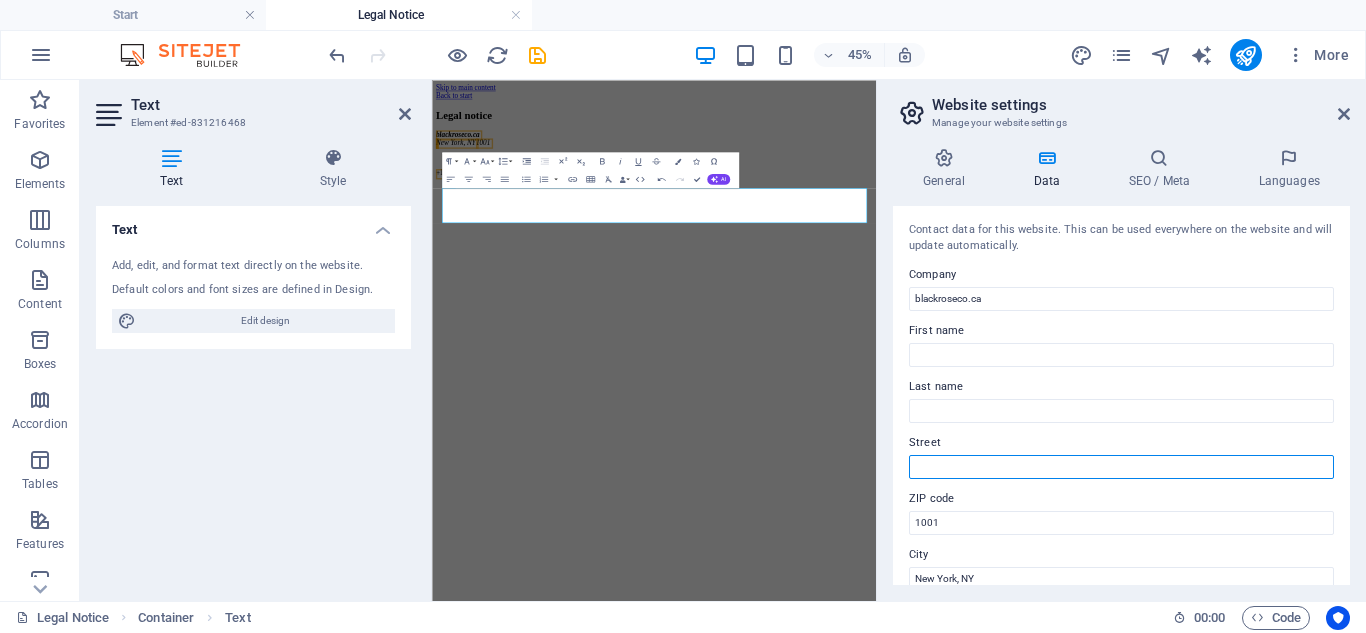 type 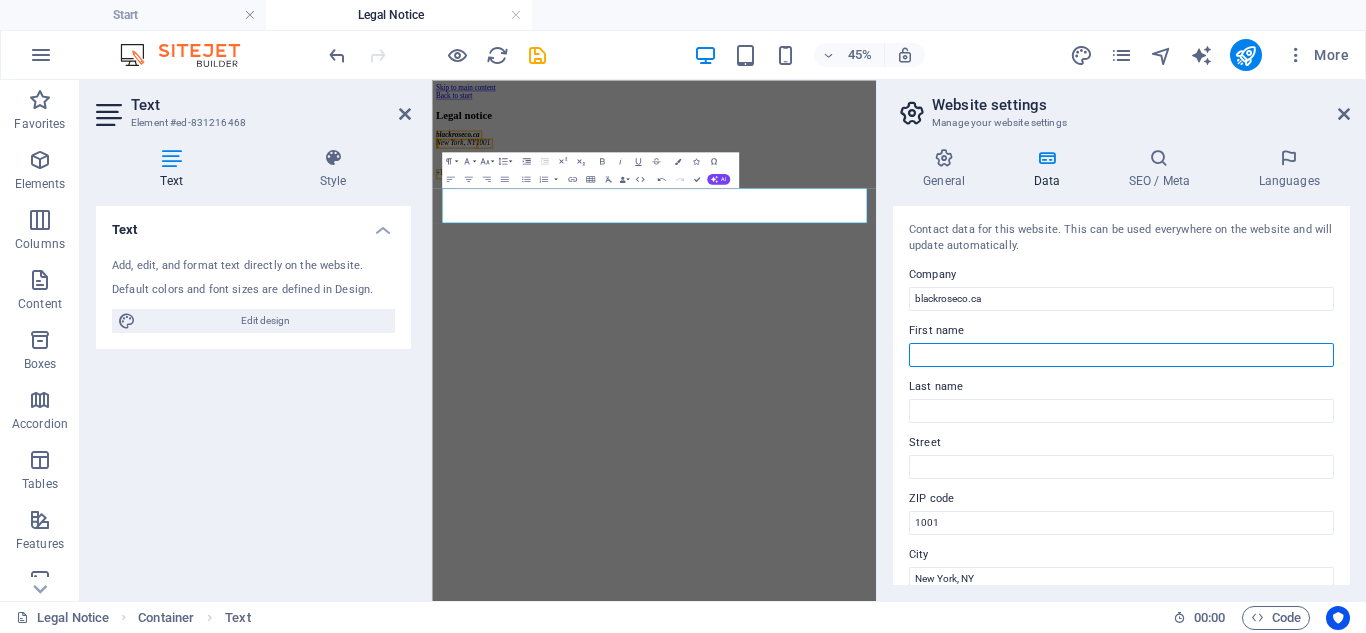 click on "First name" at bounding box center (1121, 355) 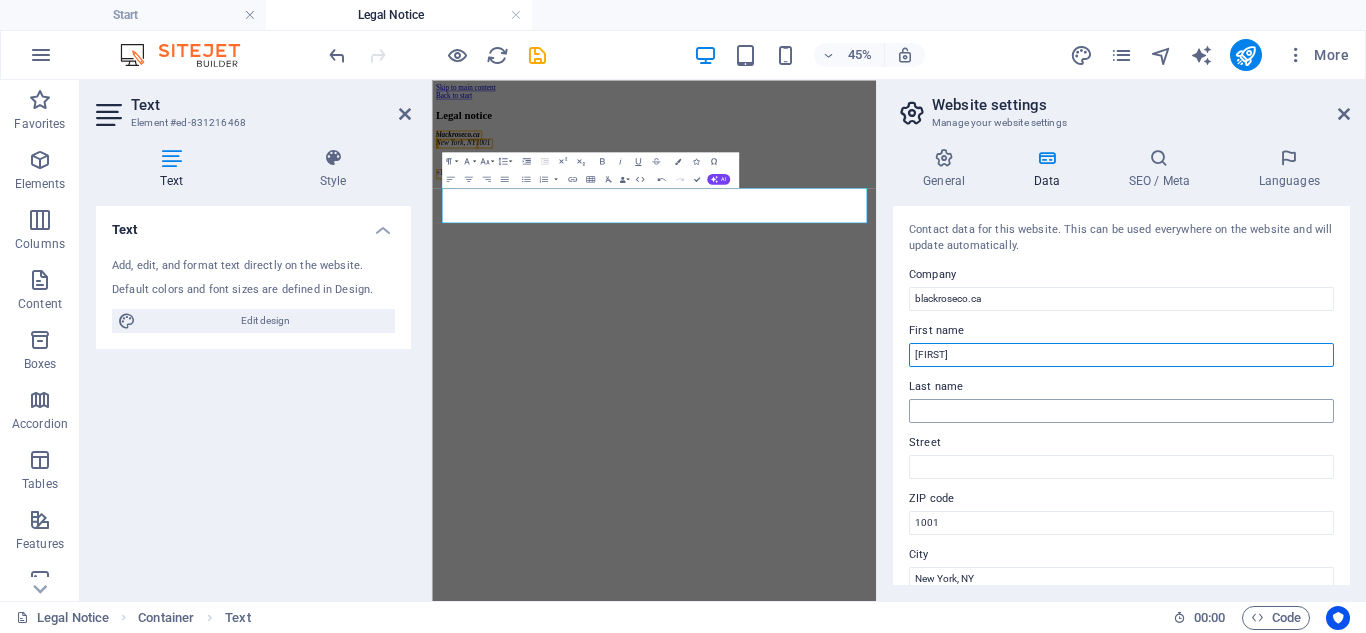 type on "[FIRST]" 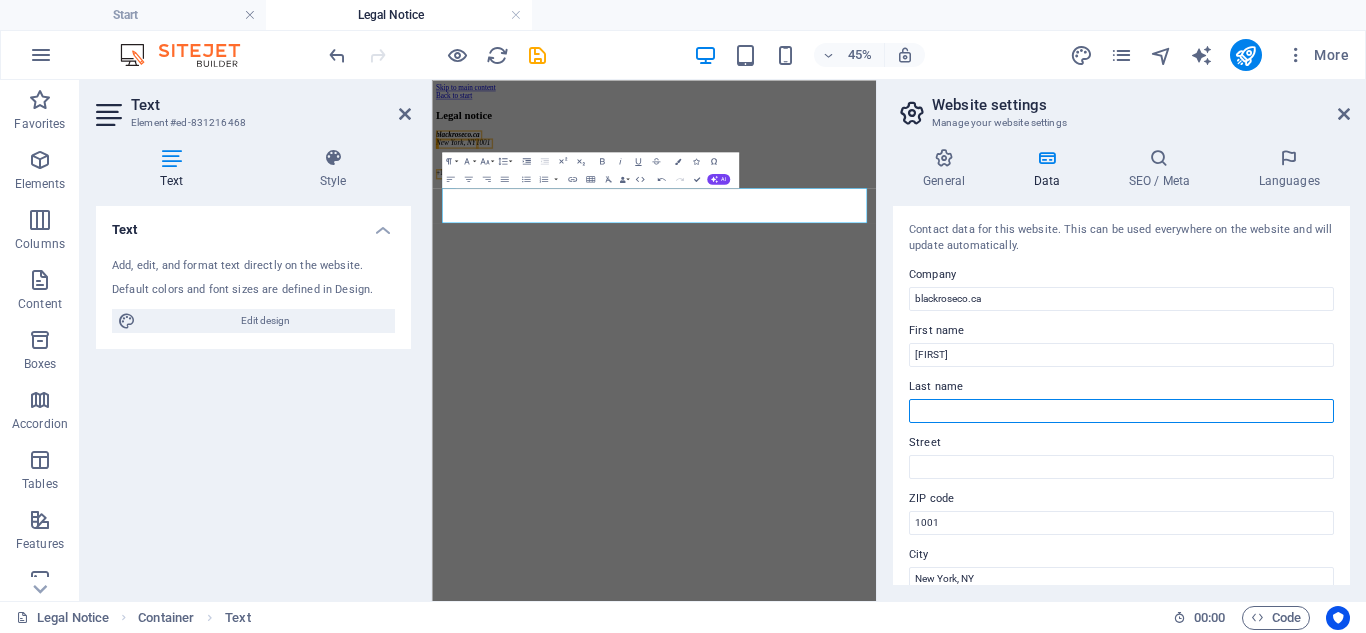 click on "Last name" at bounding box center (1121, 411) 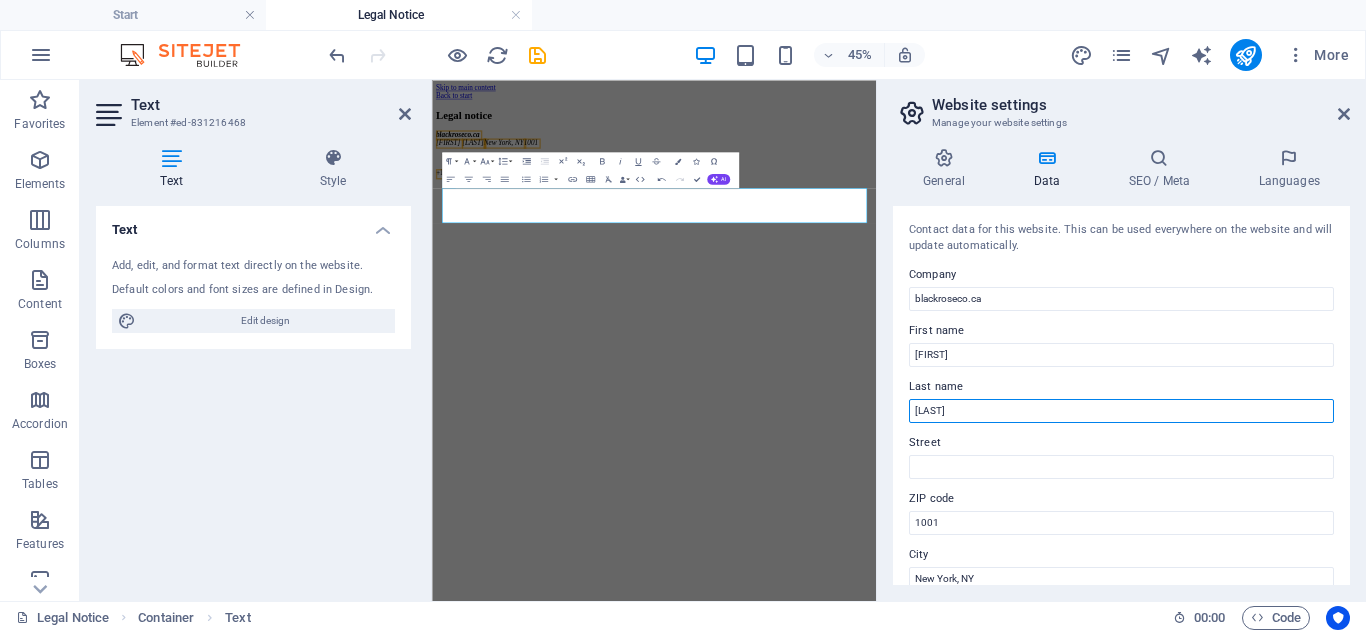 type on "[LAST]" 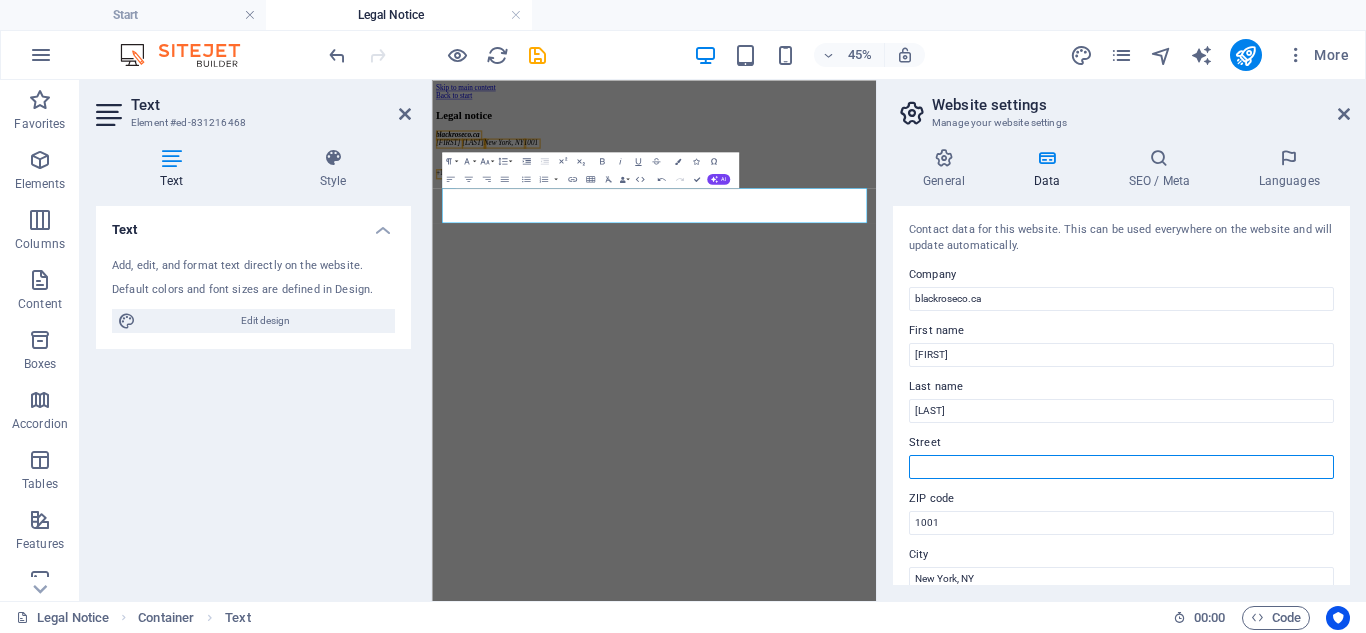 click on "Street" at bounding box center (1121, 467) 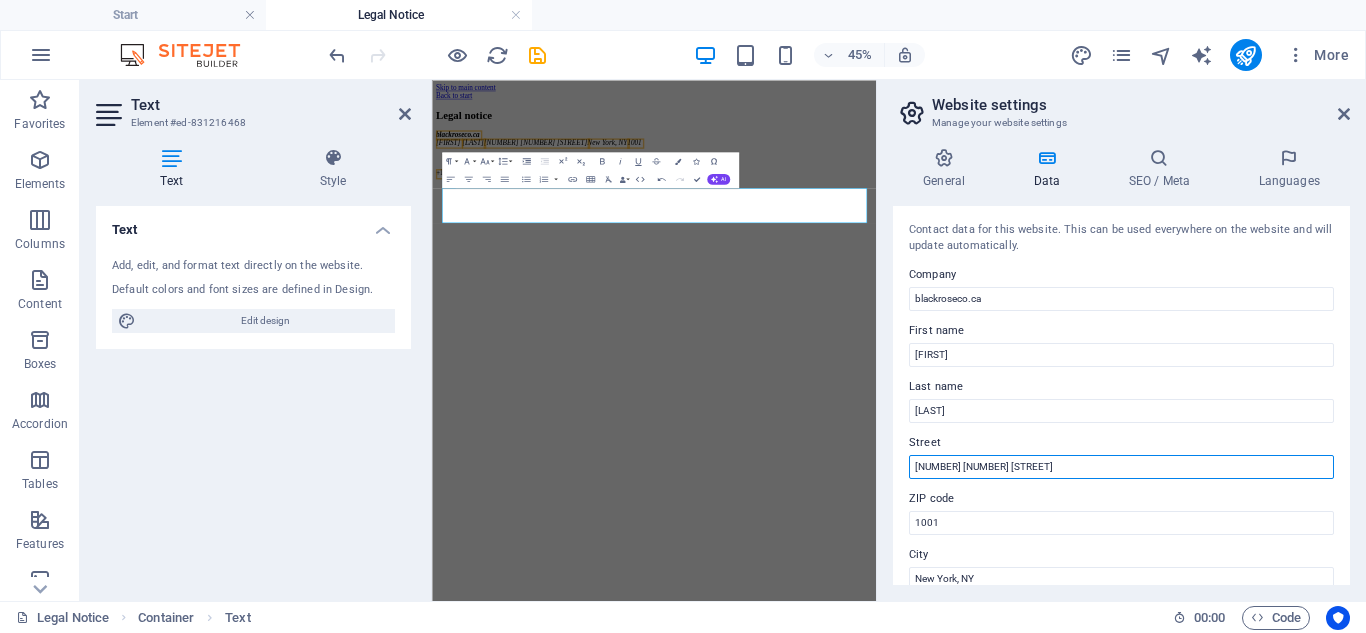 type on "[NUMBER] [NUMBER] [STREET]" 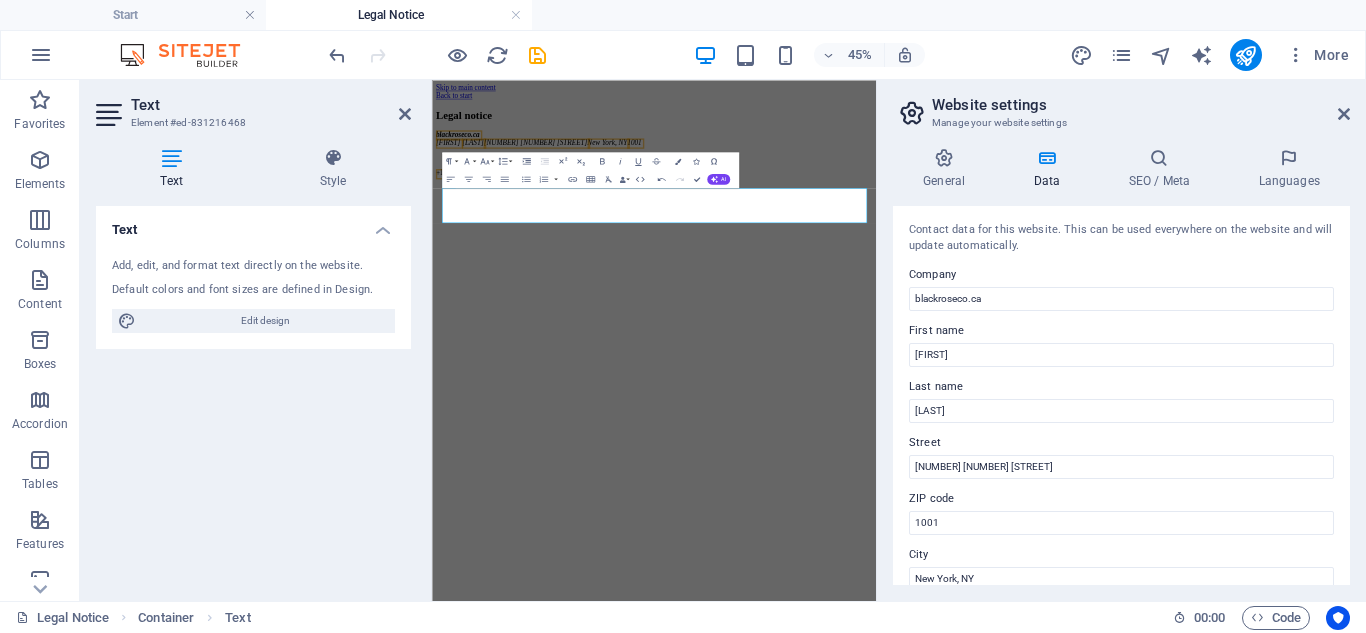 click on "Contact data for this website. This can be used everywhere on the website and will update automatically. Company blackroseco.ca First name [FIRST] Last name [LAST] Street [NUMBER] [NUMBER] [STREET] ZIP code [POSTAL_CODE] City [CITY], [STATE] Email [EMAIL] Phone [PHONE] Mobile Fax Custom field 1 Custom field 2 Custom field 3 Custom field 4 Custom field 5 Custom field 6" at bounding box center [1121, 395] 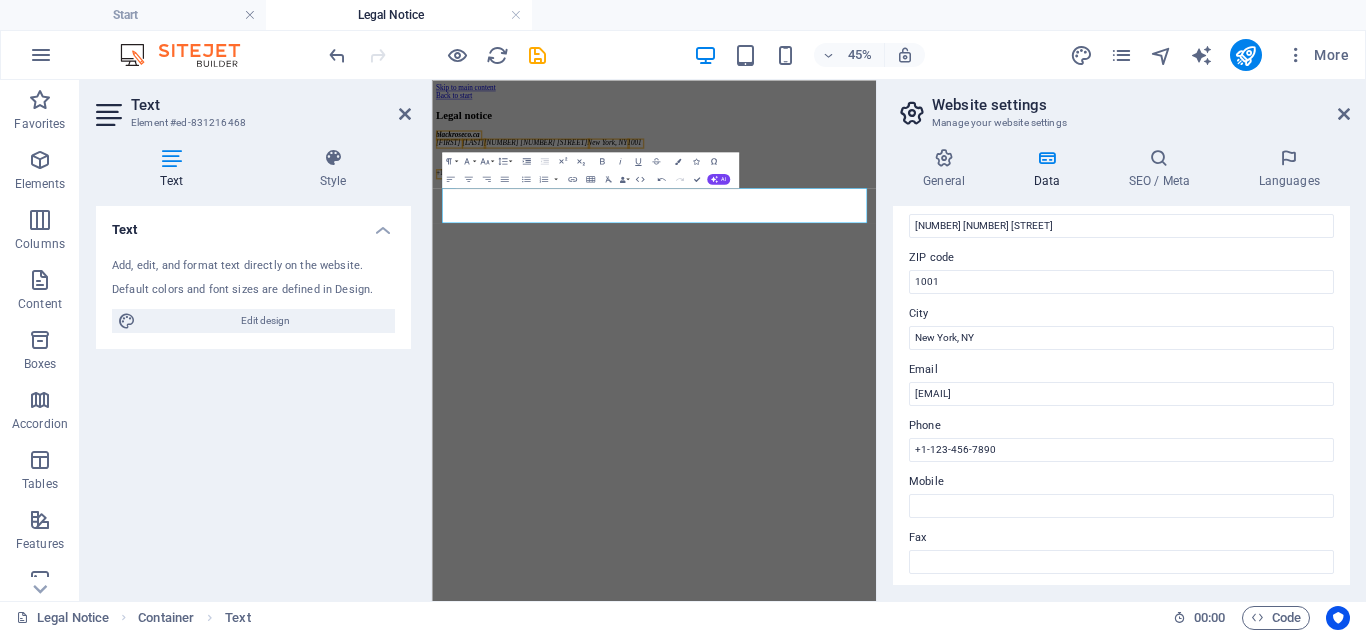 scroll, scrollTop: 280, scrollLeft: 0, axis: vertical 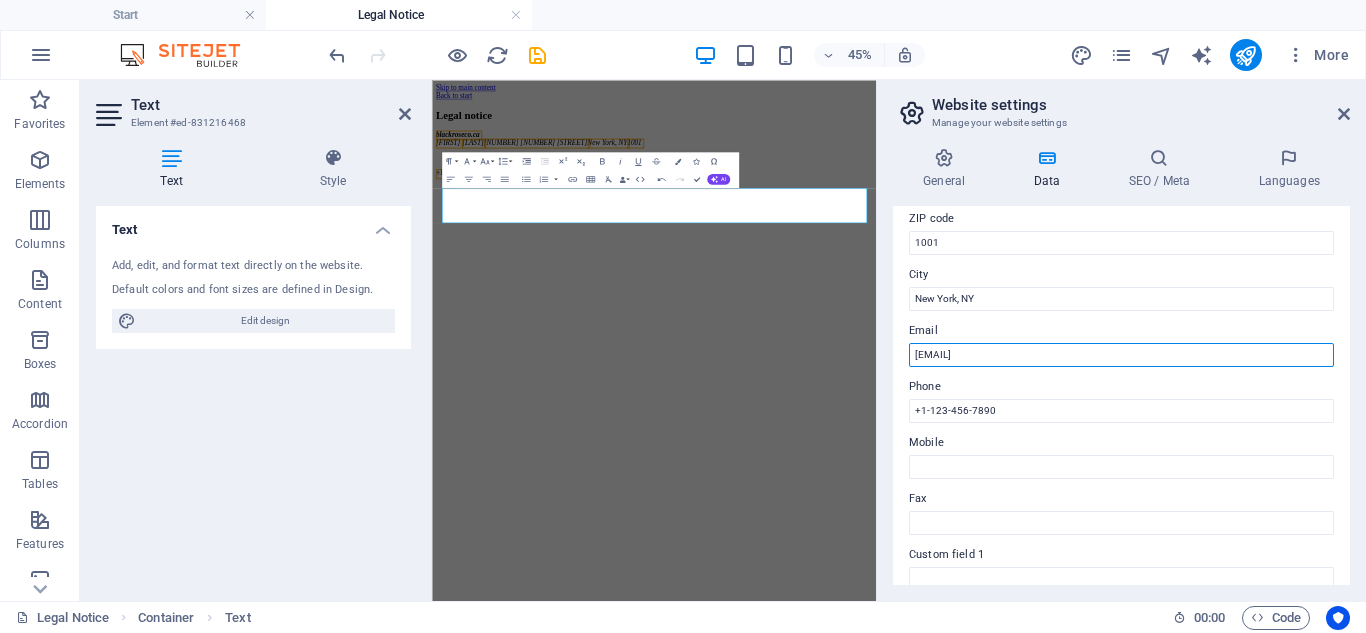 click on "[EMAIL]" at bounding box center [1121, 355] 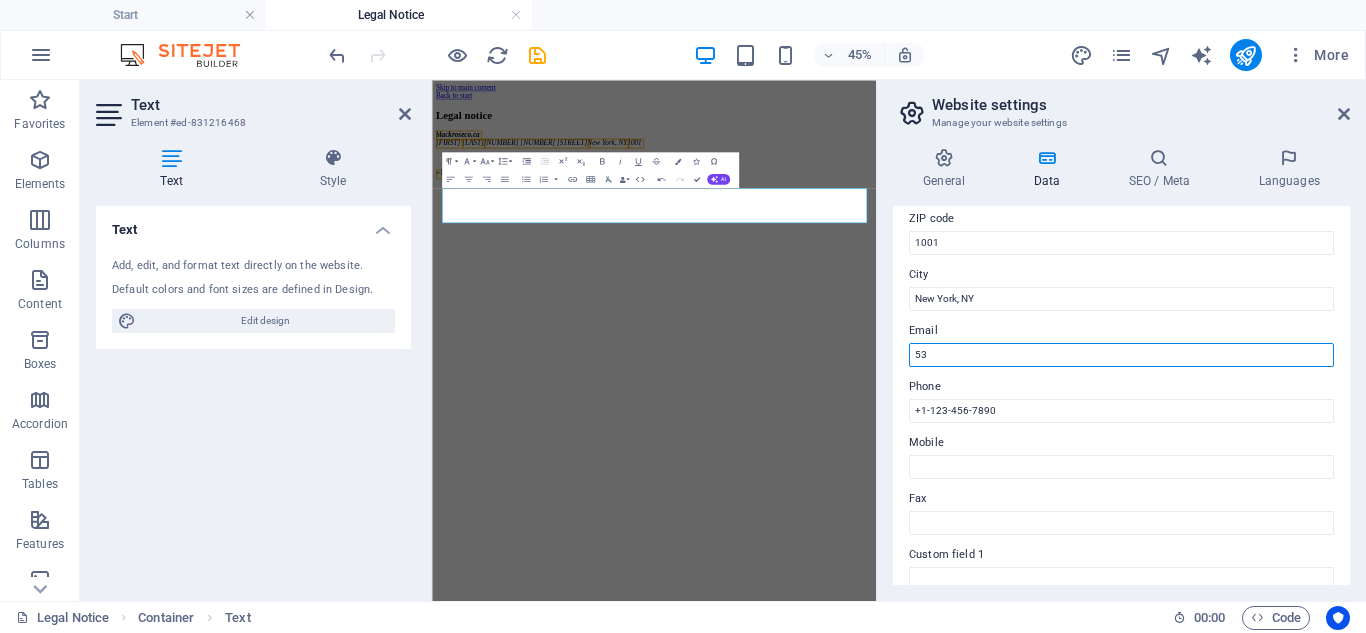 type on "5" 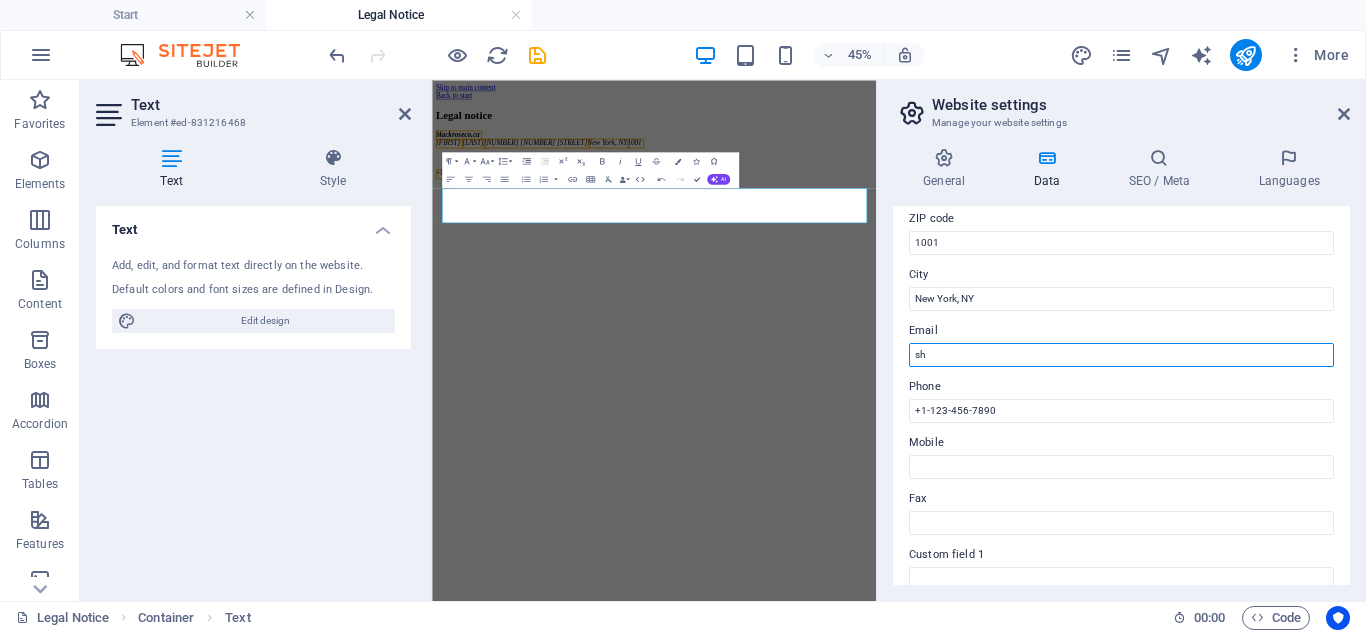 type on "s" 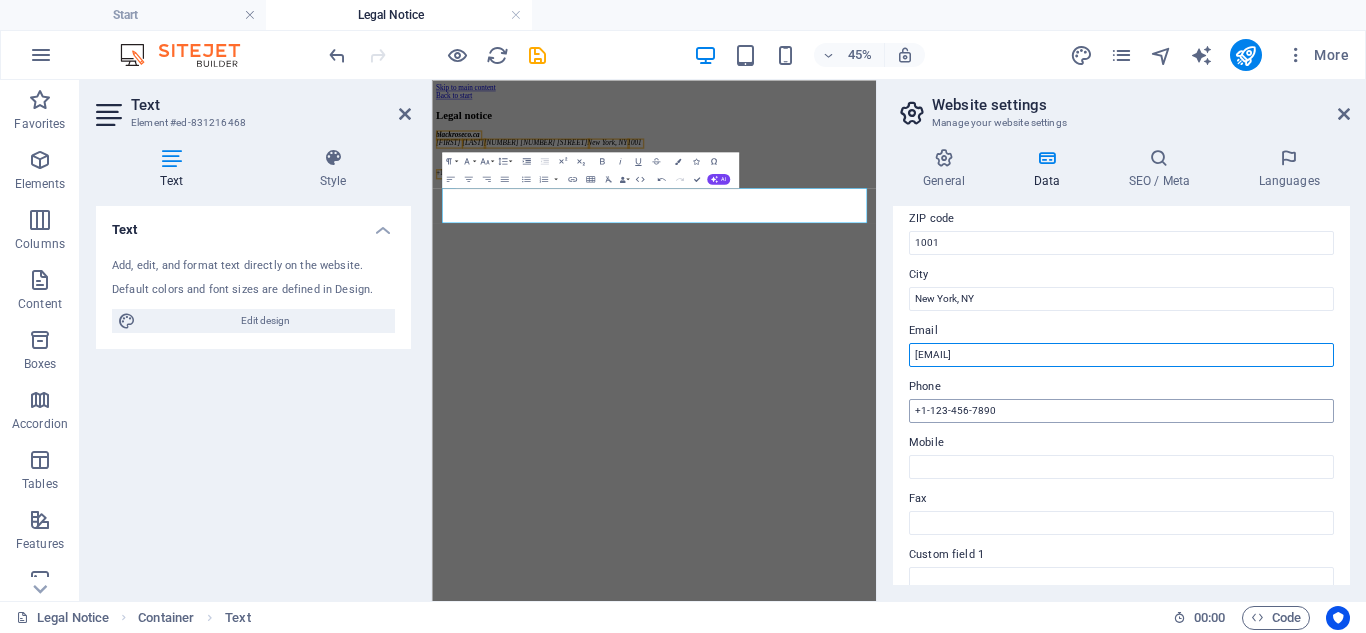 type on "[EMAIL]" 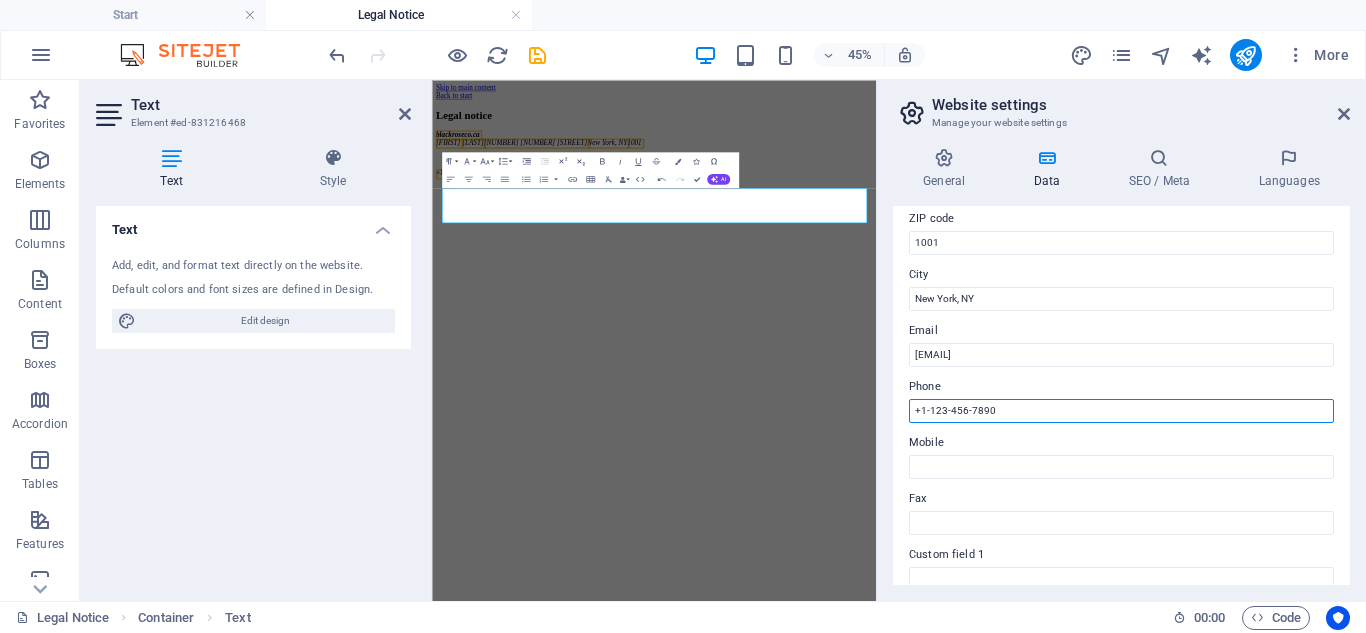 click on "+1-123-456-7890" at bounding box center (1121, 411) 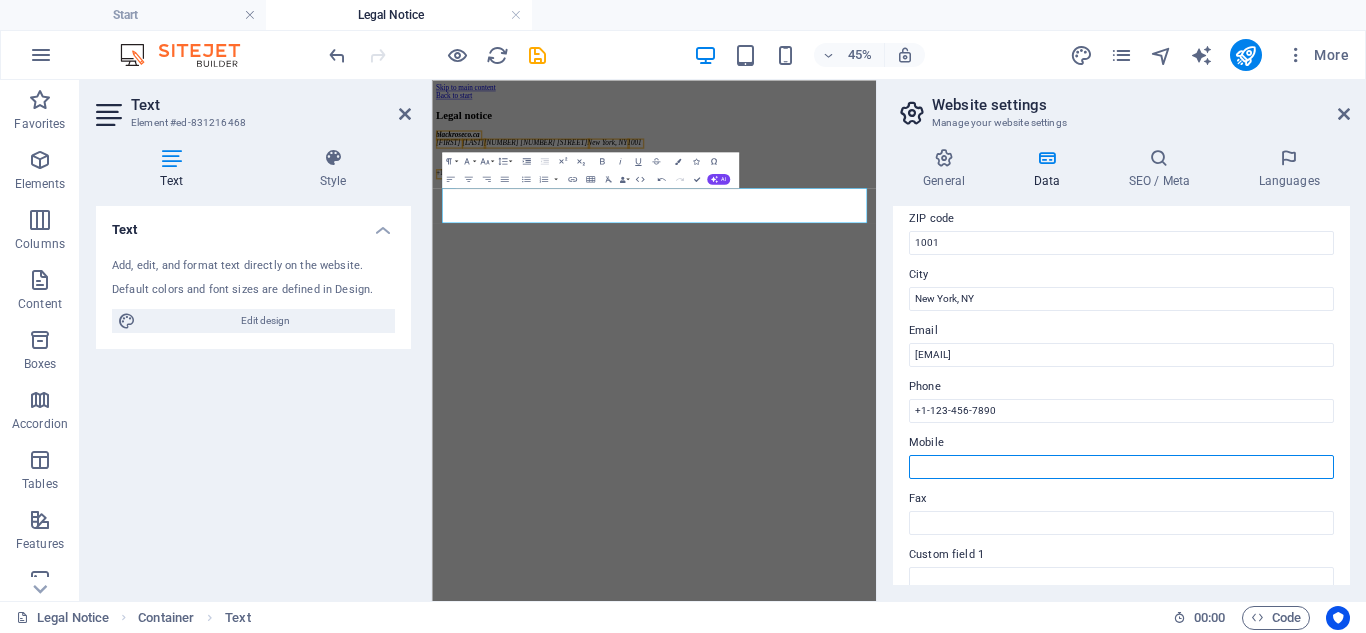 click on "Mobile" at bounding box center [1121, 467] 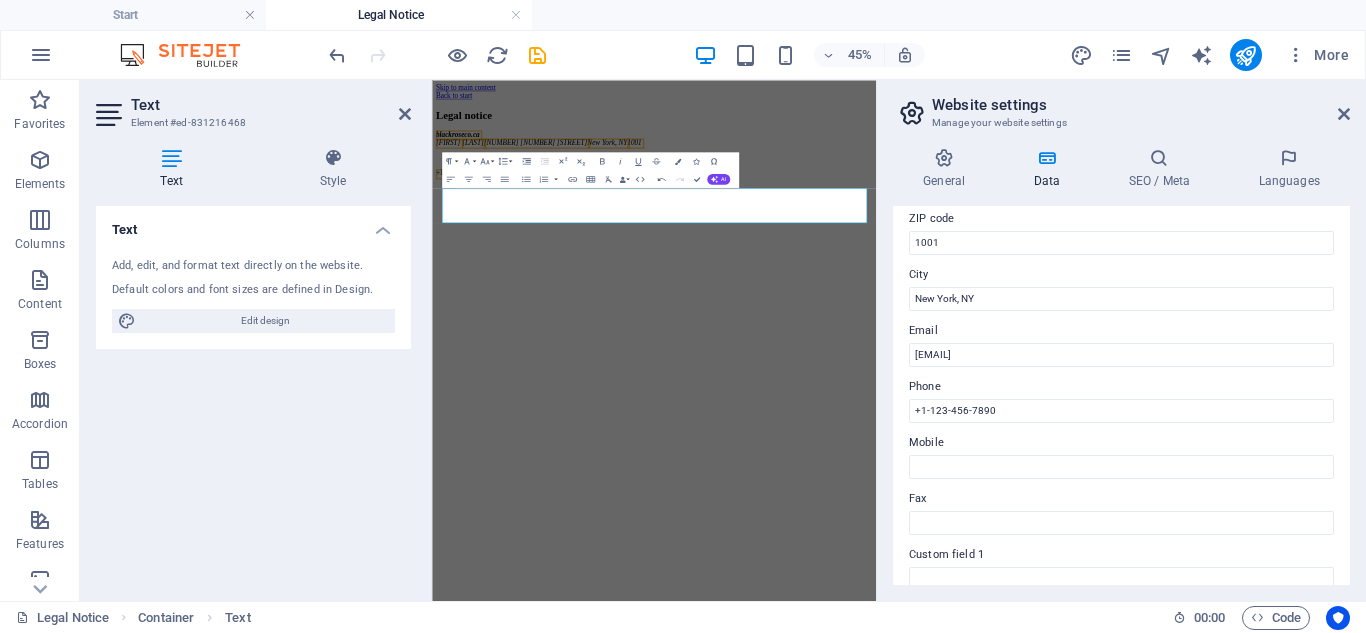 click on "Contact data for this website. This can be used everywhere on the website and will update automatically. Company blackroseco.ca First name [FIRST] Last name [LAST] Street [NUMBER] [NUMBER] [STREET] ZIP code [POSTAL_CODE] City [CITY], [STATE] Email [EMAIL] Phone [PHONE] Mobile Fax Custom field 1 Custom field 2 Custom field 3 Custom field 4 Custom field 5 Custom field 6" at bounding box center (1121, 395) 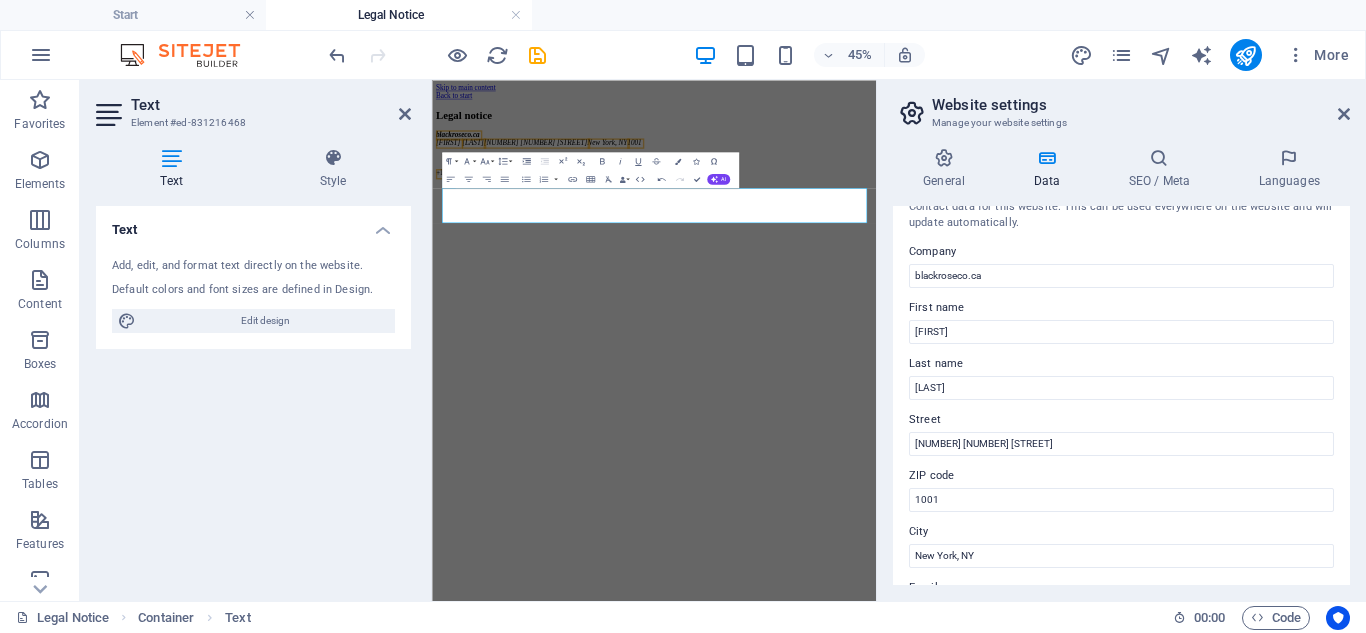 scroll, scrollTop: 0, scrollLeft: 0, axis: both 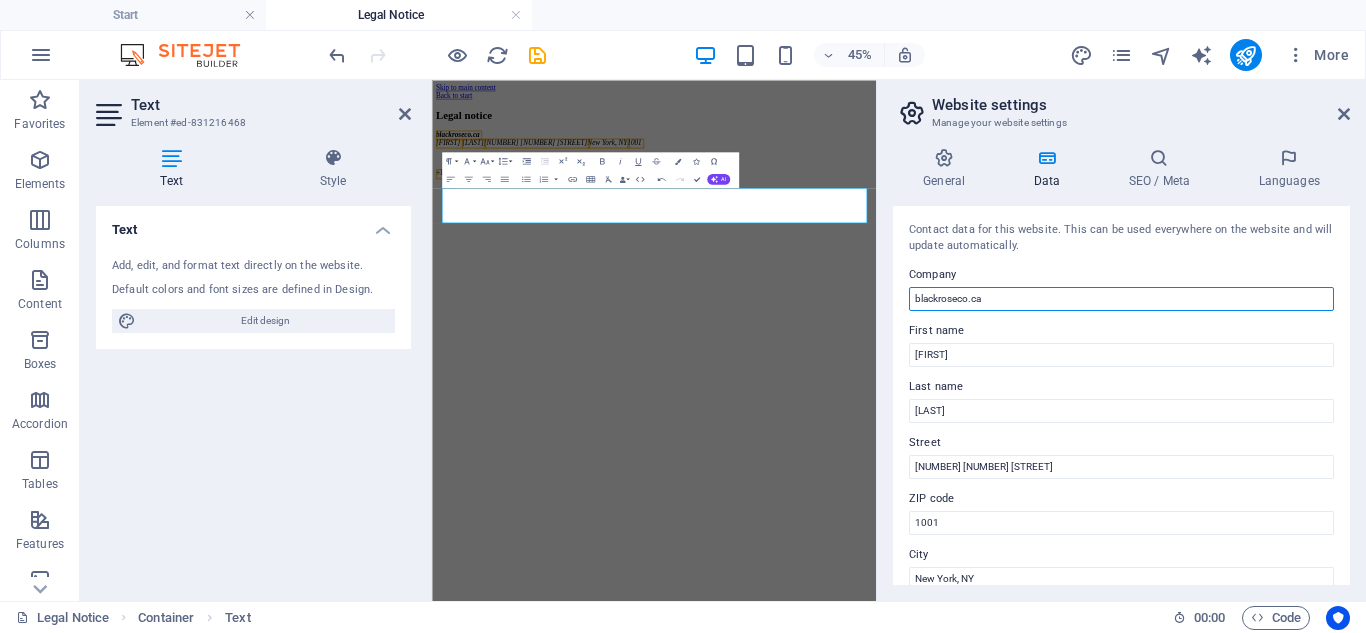 click on "blackroseco.ca" at bounding box center (1121, 299) 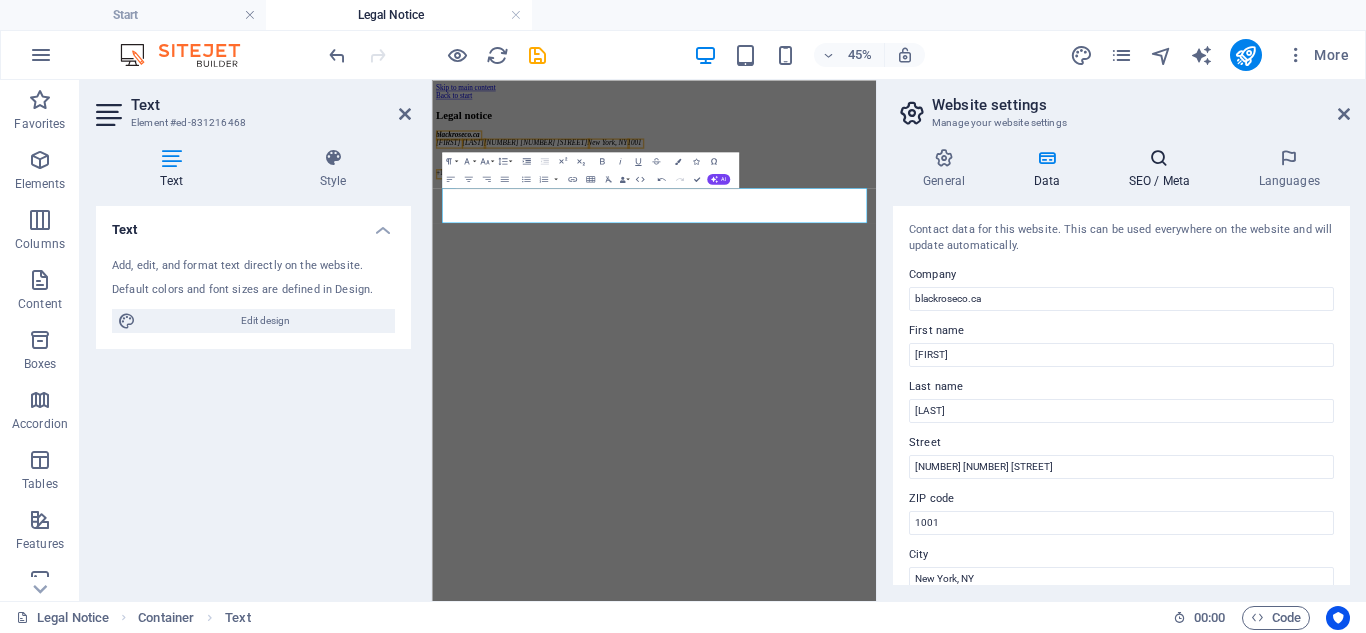 click on "SEO / Meta" at bounding box center (1163, 169) 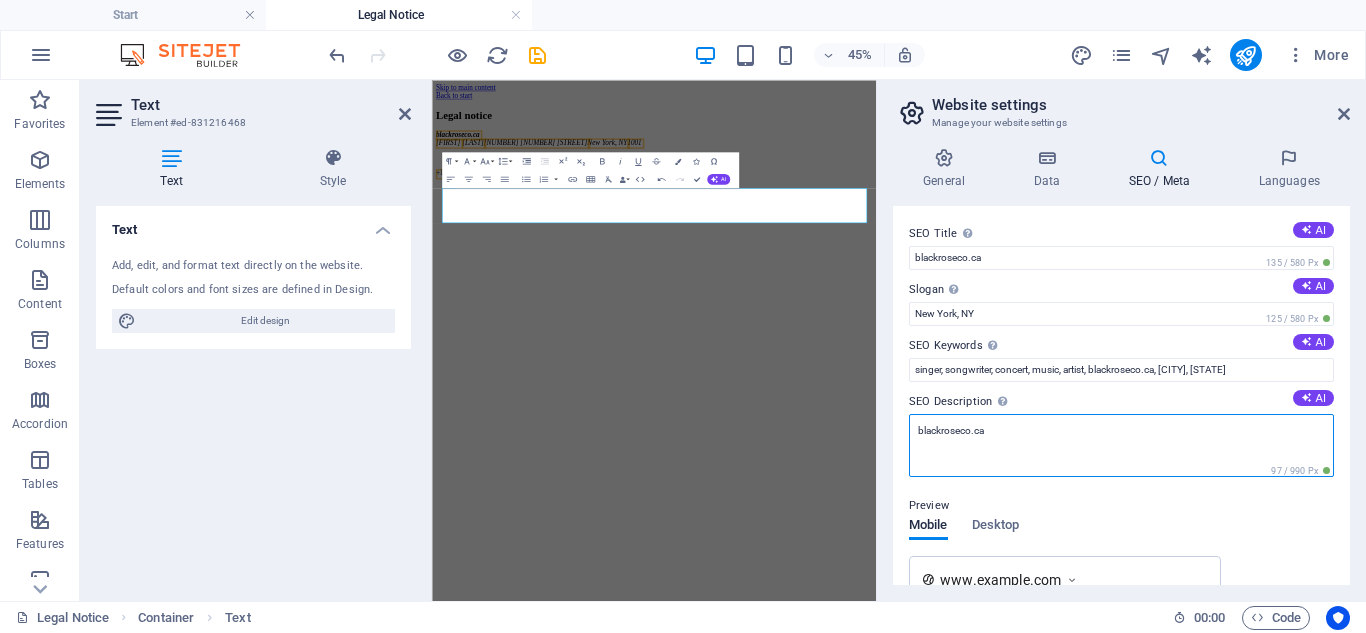 click on "blackroseco.ca" at bounding box center [1121, 445] 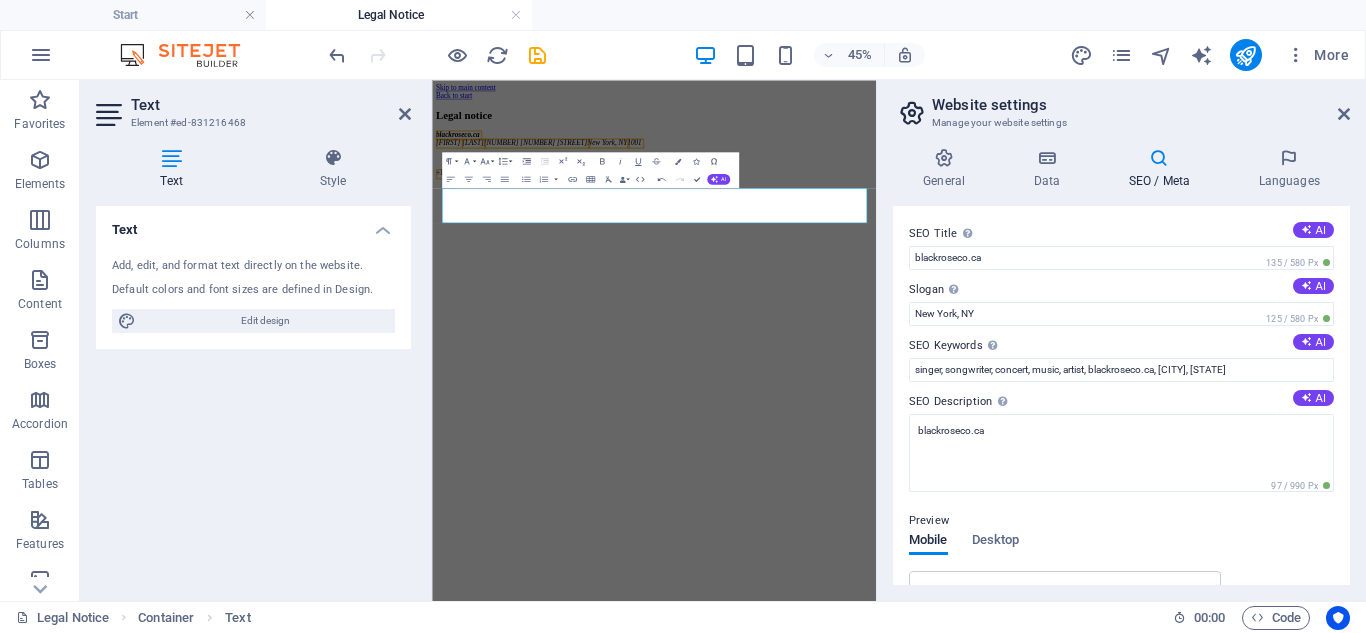 click on "SEO Title The title of your website - make it something that stands out in search engine results. AI blackroseco.ca 135 / 580 Px Slogan The slogan of your website. AI [CITY], [STATE] 125 / 580 Px SEO Keywords Comma-separated list of keywords representing your website. AI singer, songwriter, concert, music, artist, blackroseco.ca, [CITY], [STATE] SEO Description Describe the contents of your website - this is crucial for search engines and SEO! AI blackroseco.ca 97 / 990 Px Preview Mobile Desktop www.example.com blackroseco.ca - [CITY], [STATE] blackroseco.ca Settings Noindex Instruct search engines to exclude this website from search results. Responsive Determine whether the website should be responsive based on screen resolution. Meta tags Enter HTML code here that will be placed inside the  tags of your website. Please note that your website may not function if you include code with errors. Google Analytics ID Google Maps API key" at bounding box center [1121, 395] 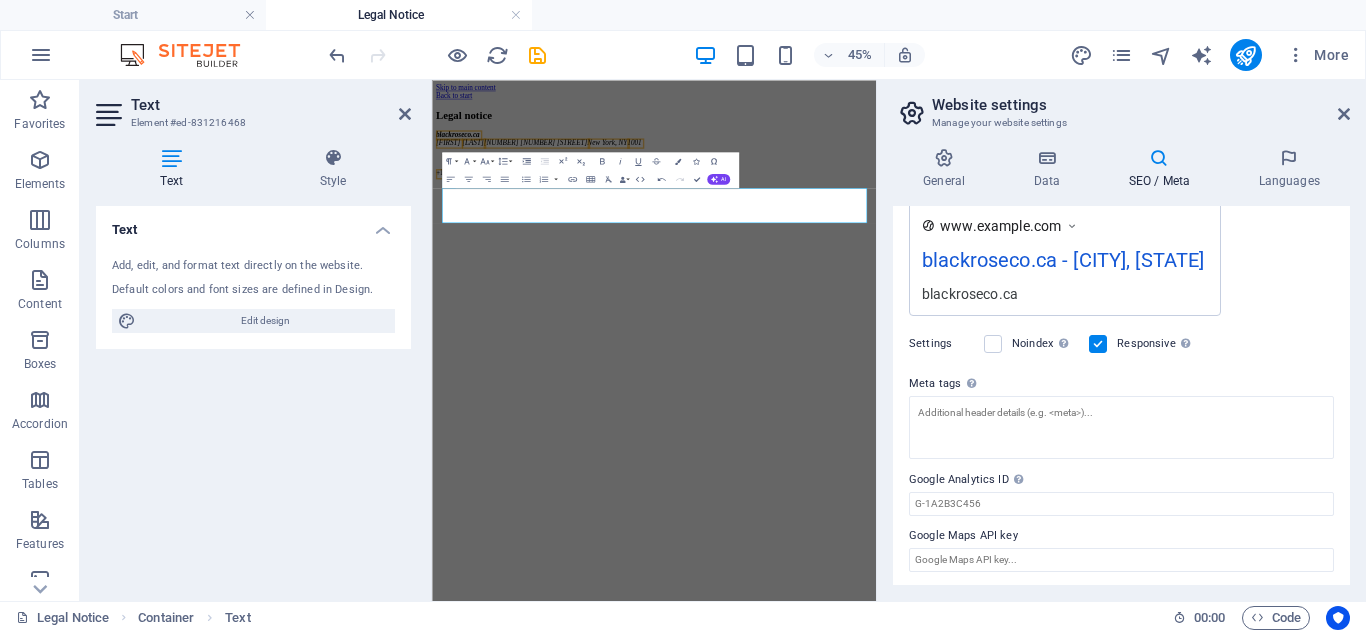 scroll, scrollTop: 357, scrollLeft: 0, axis: vertical 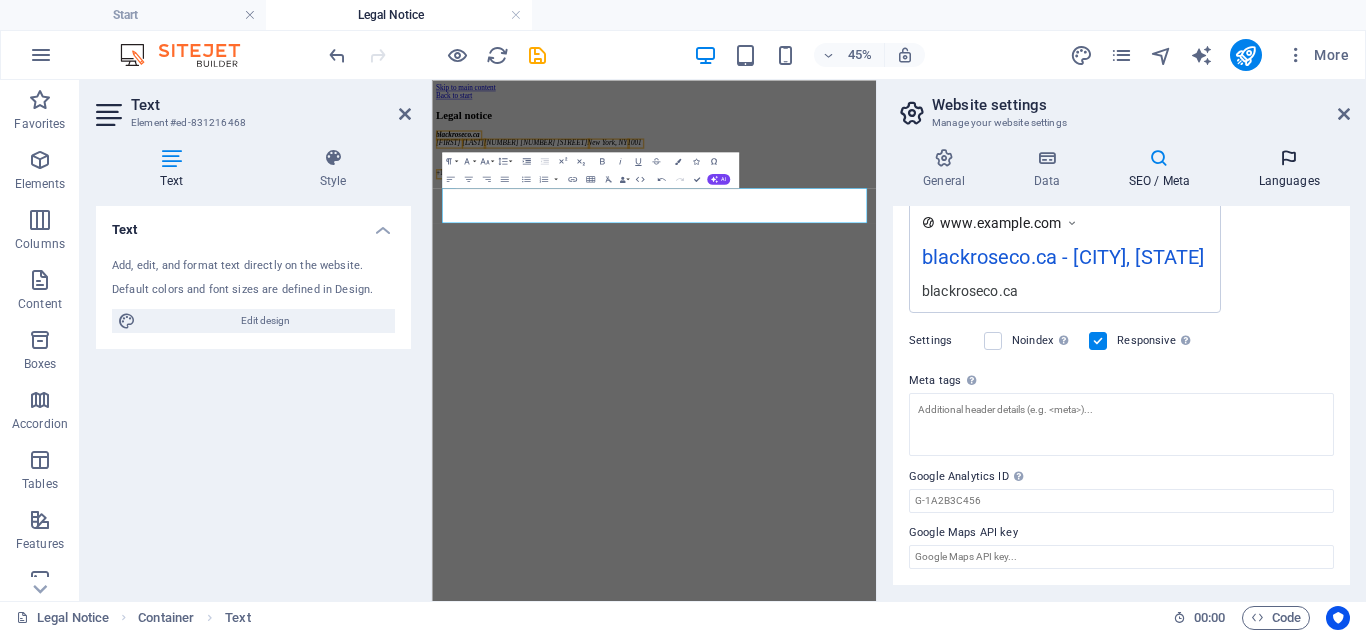 click on "Languages" at bounding box center (1289, 169) 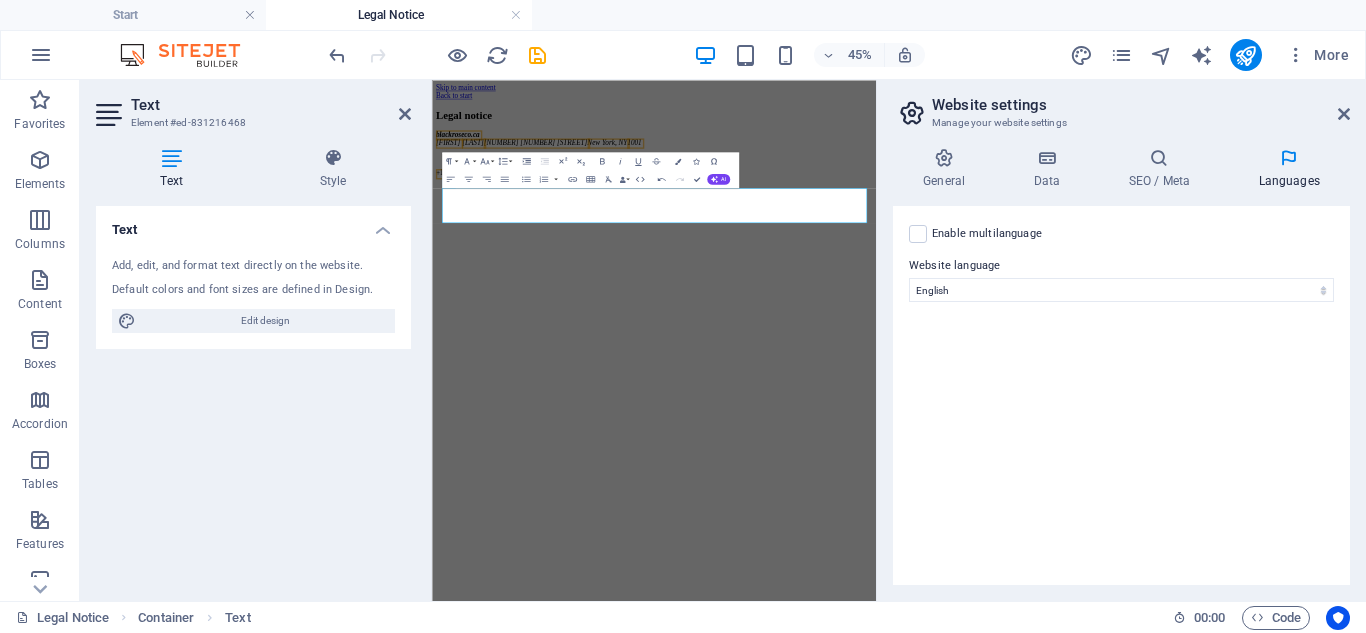 click on "General Data SEO / Meta Languages Website name blackroseco.ca Logo Drag files here, click to choose files or select files from Files or our free stock photos & videos Select files from the file manager, stock photos, or upload file(s) Upload Favicon Set the favicon of your website here. A favicon is a small icon shown in the browser tab next to your website title. It helps visitors identify your website. Drag files here, click to choose files or select files from Files or our free stock photos & videos Select files from the file manager, stock photos, or upload file(s) Upload Preview Image (Open Graph) This image will be shown when the website is shared on social networks Drag files here, click to choose files or select files from Files or our free stock photos & videos Select files from the file manager, stock photos, or upload file(s) Upload Contact data for this website. This can be used everywhere on the website and will update automatically. Company blackroseco.ca First name [FIRST] Last name [LAST]" at bounding box center (1121, 366) 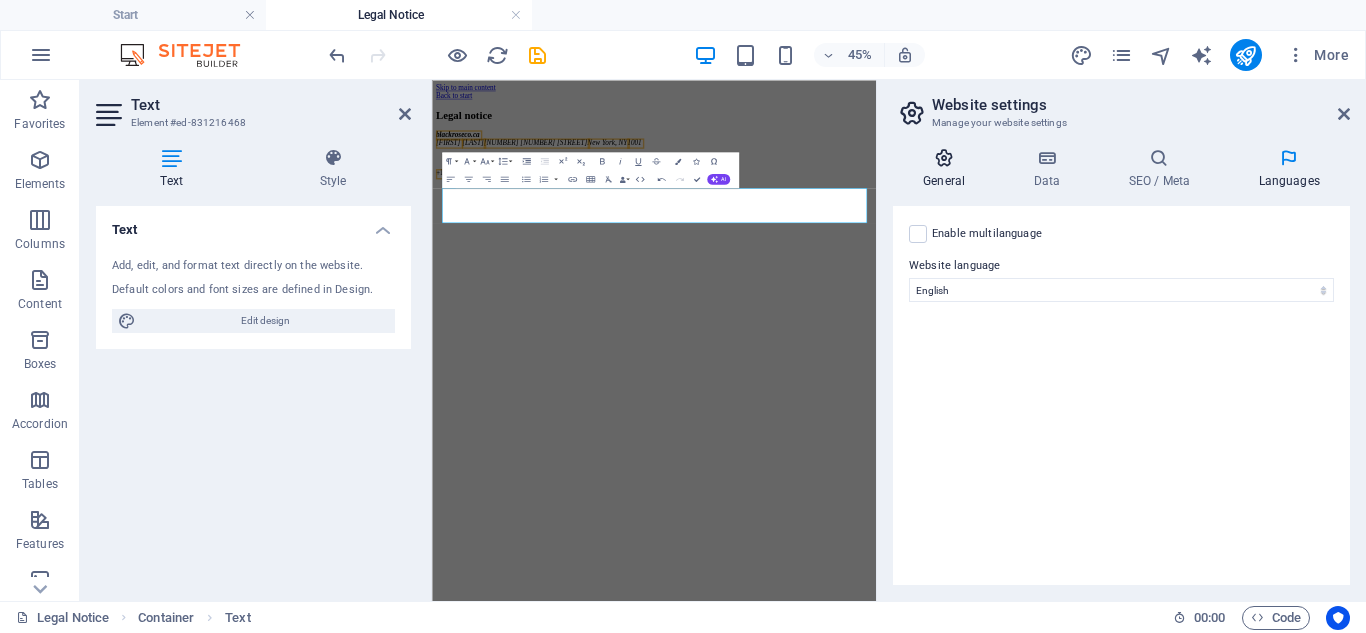 click on "General" at bounding box center (948, 169) 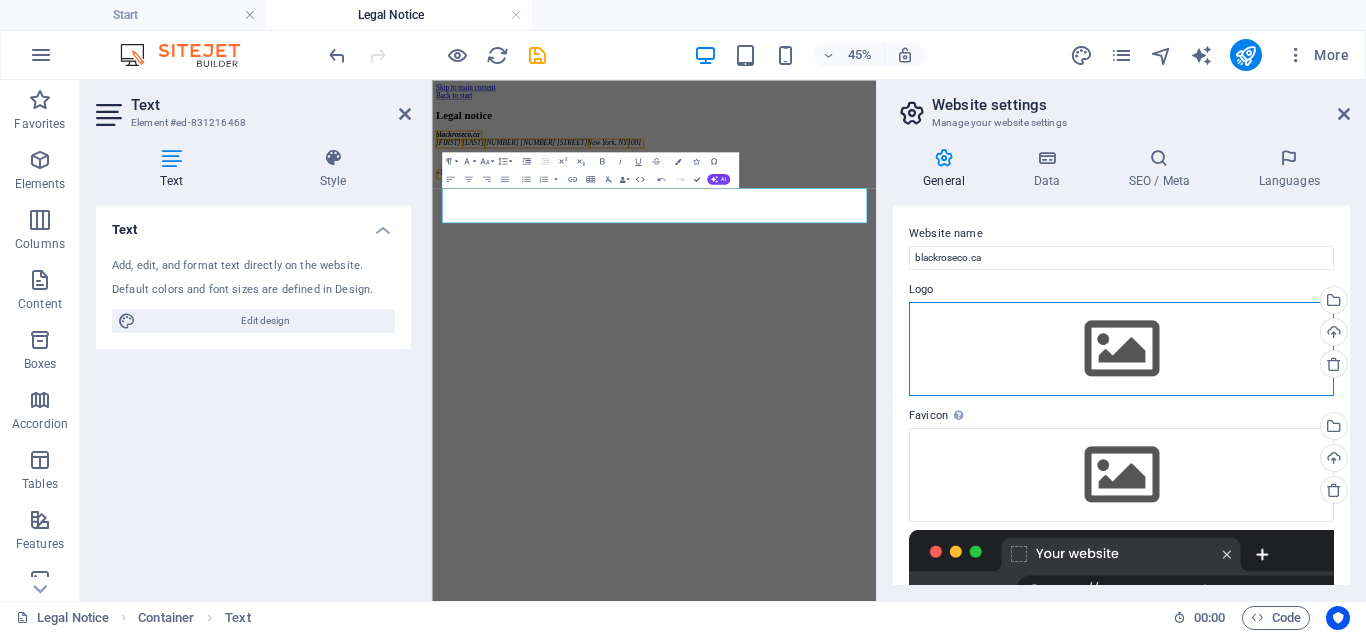 click on "Drag files here, click to choose files or select files from Files or our free stock photos & videos" at bounding box center [1121, 349] 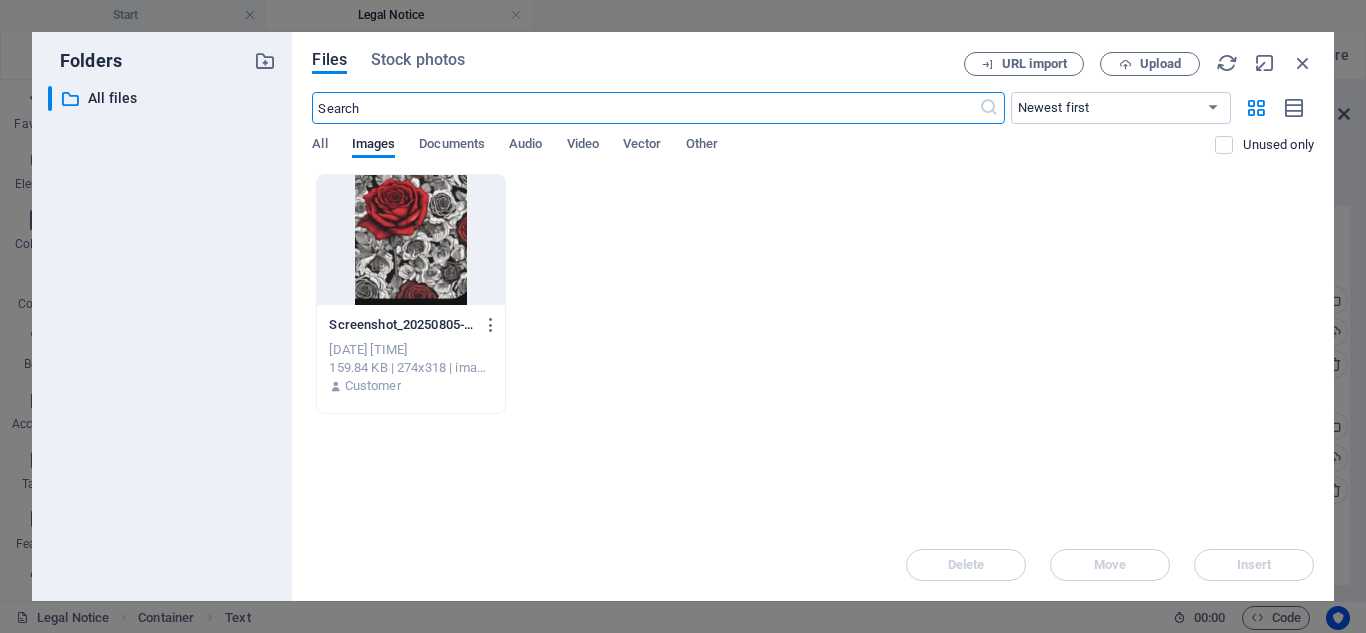 click at bounding box center (410, 240) 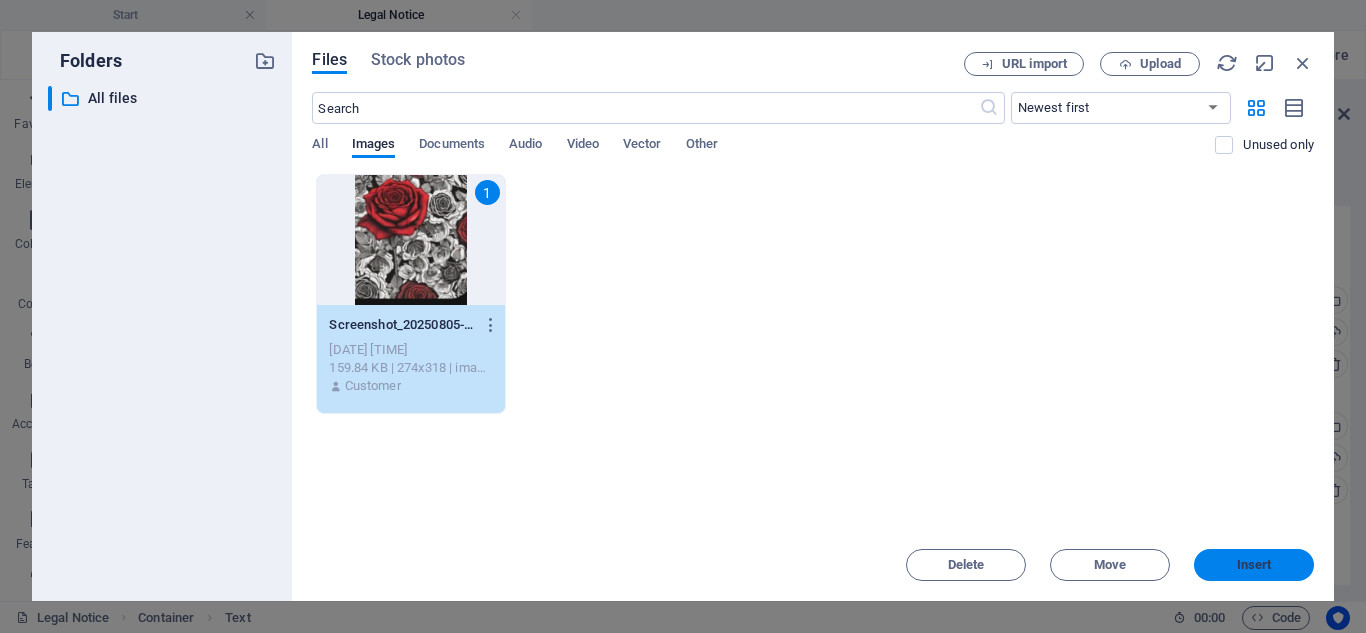 click on "Insert" at bounding box center [1254, 565] 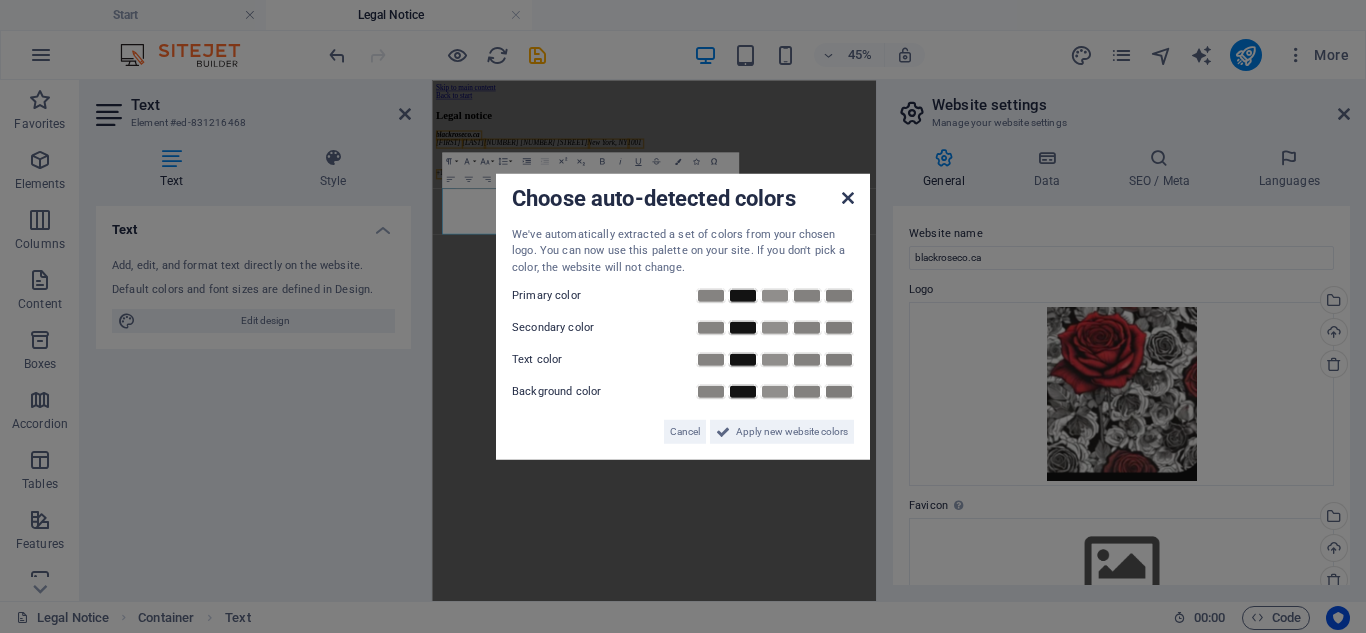 click at bounding box center (848, 197) 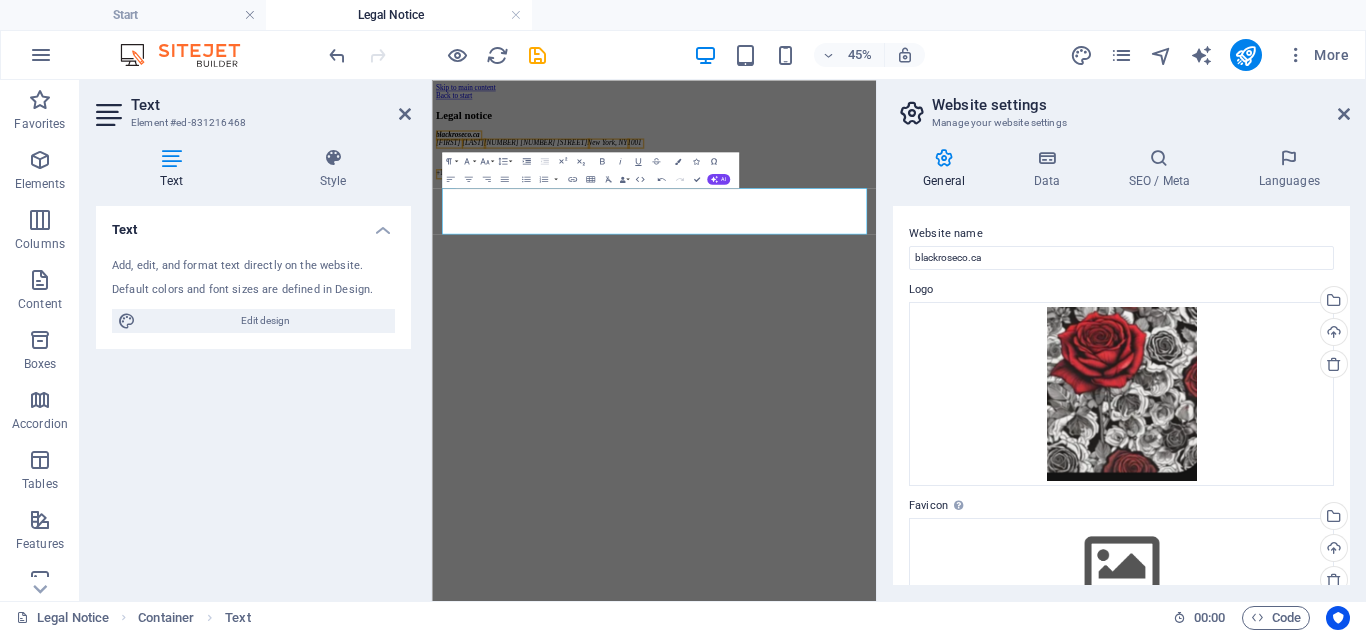 click on "General Data SEO / Meta Languages Website name blackroseco.ca Logo Drag files here, click to choose files or select files from Files or our free stock photos & videos Select files from the file manager, stock photos, or upload file(s) Upload Favicon Set the favicon of your website here. A favicon is a small icon shown in the browser tab next to your website title. It helps visitors identify your website. Drag files here, click to choose files or select files from Files or our free stock photos & videos Select files from the file manager, stock photos, or upload file(s) Upload Preview Image (Open Graph) This image will be shown when the website is shared on social networks Drag files here, click to choose files or select files from Files or our free stock photos & videos Select files from the file manager, stock photos, or upload file(s) Upload Contact data for this website. This can be used everywhere on the website and will update automatically. Company blackroseco.ca First name [FIRST] Last name [LAST]" at bounding box center (1121, 366) 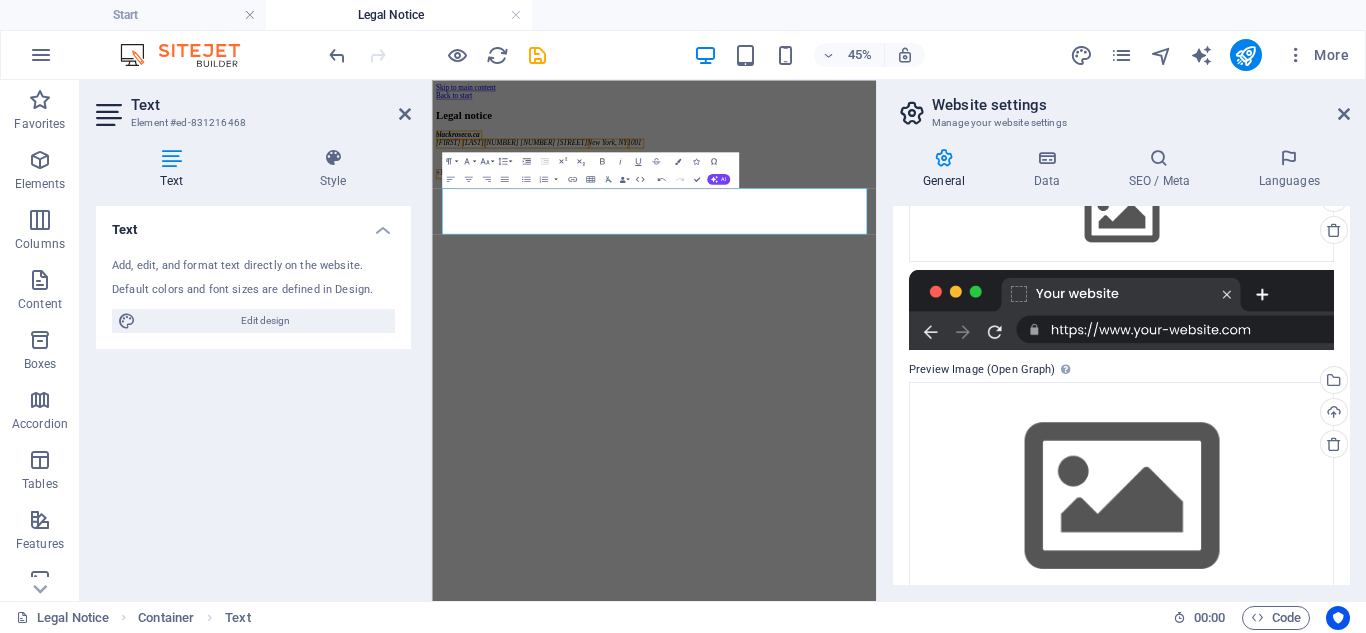 scroll, scrollTop: 393, scrollLeft: 0, axis: vertical 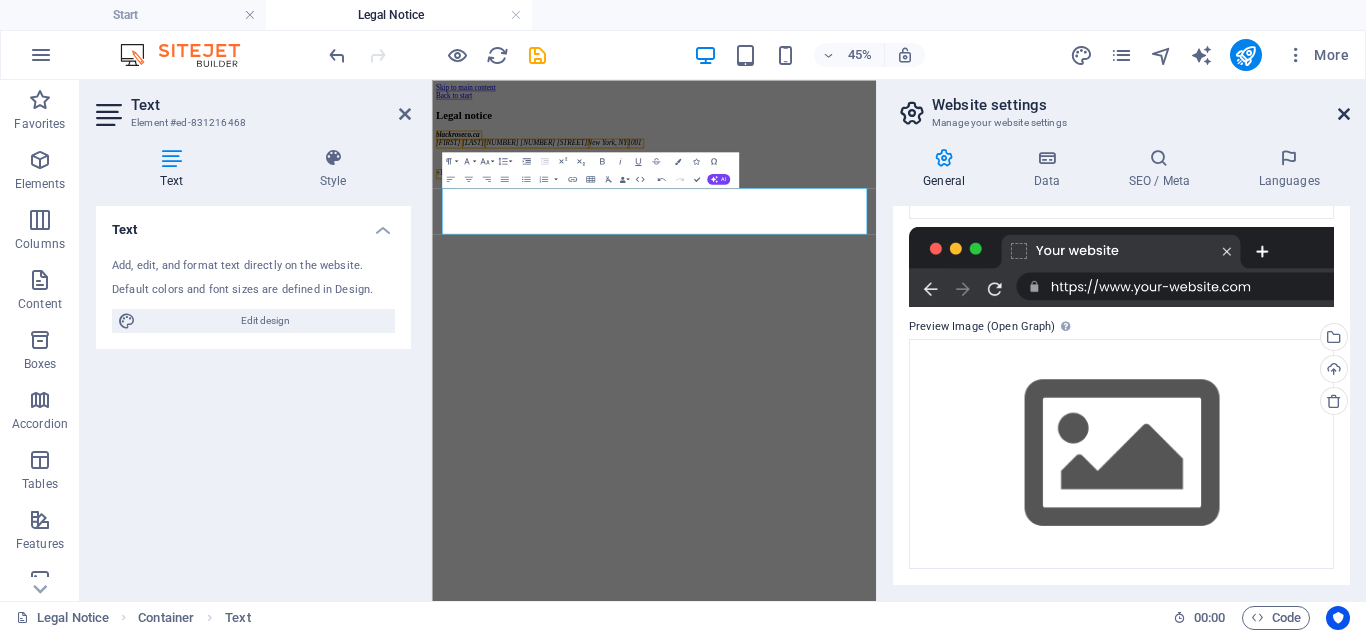 click at bounding box center [1344, 114] 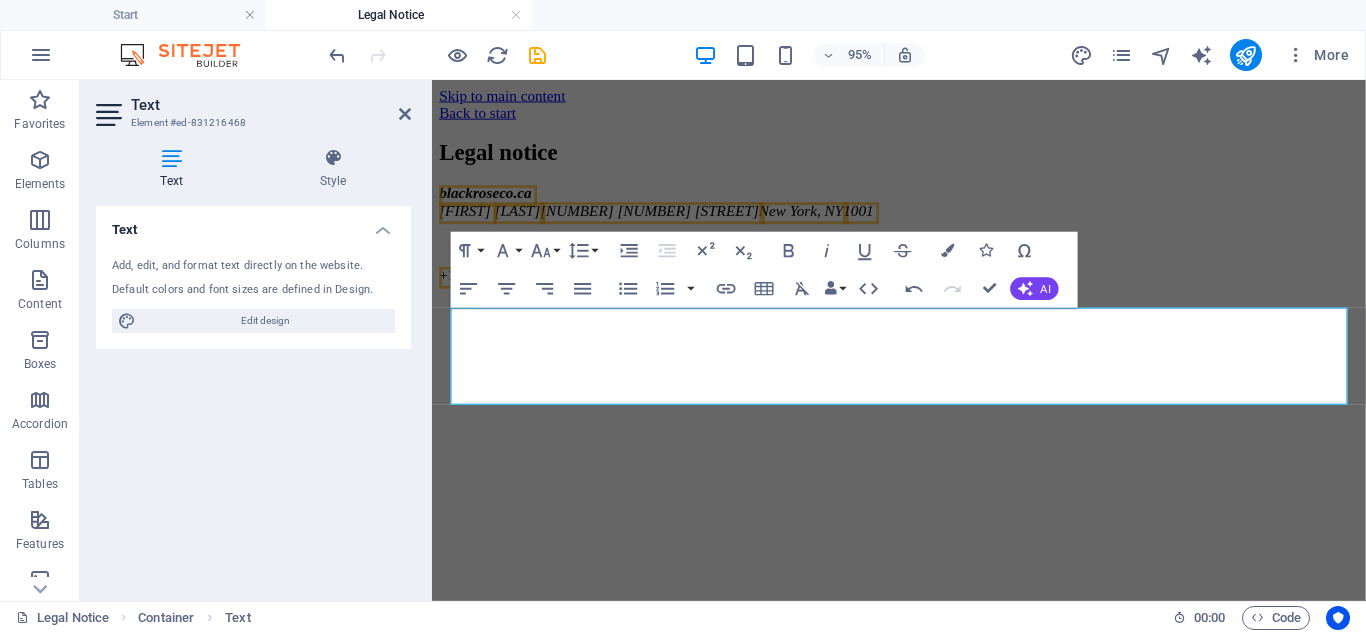 click on "Text Style Text Add, edit, and format text directly on the website. Default colors and font sizes are defined in Design. Edit design Alignment Left aligned Centered Right aligned Preset Element Layout How this element expands within the layout (Flexbox). Size Default auto px % 1/1 1/2 1/3 1/4 1/5 1/6 1/7 1/8 1/9 1/10 Grow Shrink Order Container layout Visible Visible Opacity 100 % Overflow Spacing Margin Default auto px % rem vw vh Custom Custom auto px % rem vw vh auto px % rem vw vh auto px % rem vw vh auto px % rem vw vh Padding Default px rem % vh vw Custom Custom px rem % vh vw px rem % vh vw px rem % vh vw px rem % vh vw Border Style              - Width 1 auto px rem % vh vw Custom Custom 1 auto px rem % vh vw 1 auto px rem % vh vw 1 auto px rem % vh vw 1 auto px rem % vh vw  - Color Round corners Default px rem % vh vw Custom Custom px rem % vh vw px rem % vh vw px rem % vh vw px rem % vh vw Shadow Default None Outside Inside Color X offset 0 px rem vh vw Y offset 0 px rem vh vw Blur 0 px %" at bounding box center [253, 366] 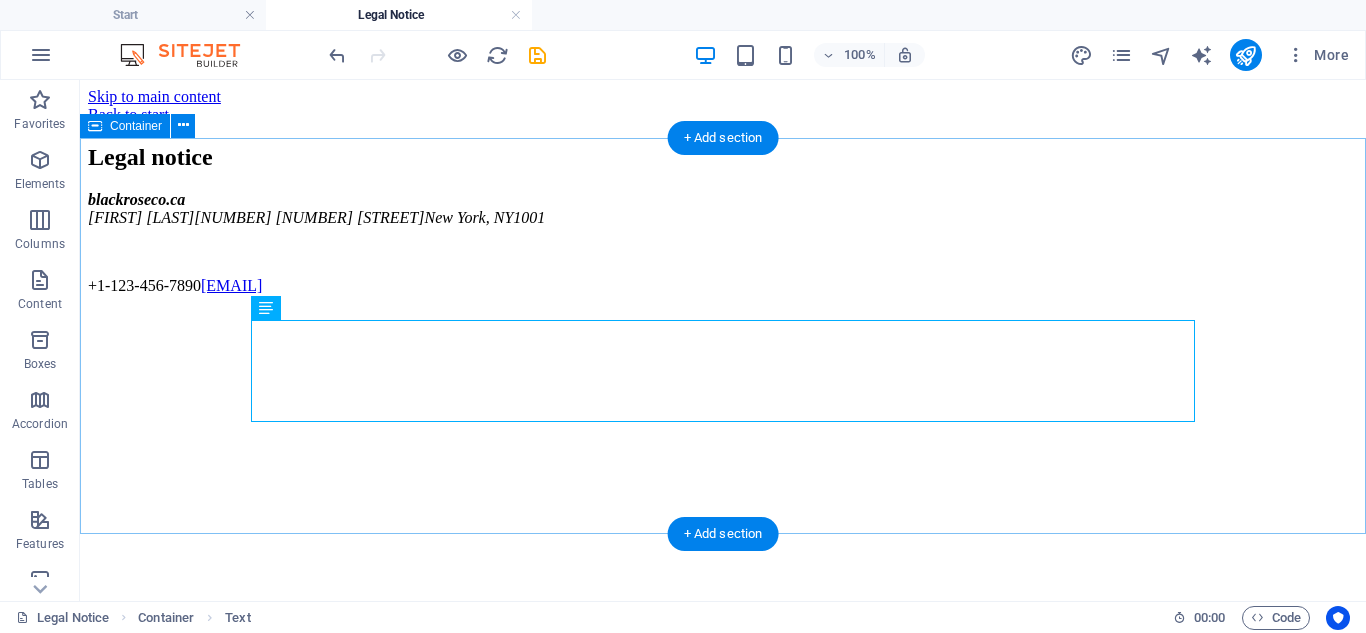 click on "Legal notice blackroseco.ca [FIRST] [LAST] [NUMBER] [NUMBER] [STREET] [CITY], [STATE] [POSTAL_CODE] [PHONE] [EMAIL]" at bounding box center [723, 219] 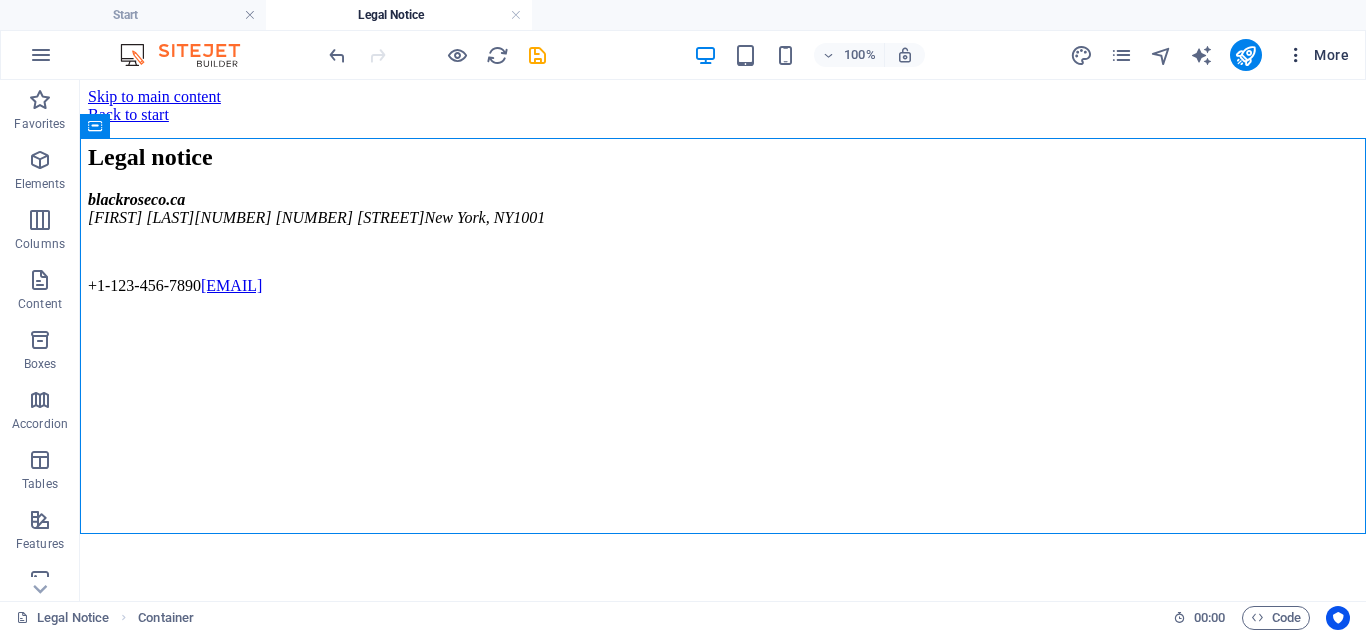 click on "More" at bounding box center (1317, 55) 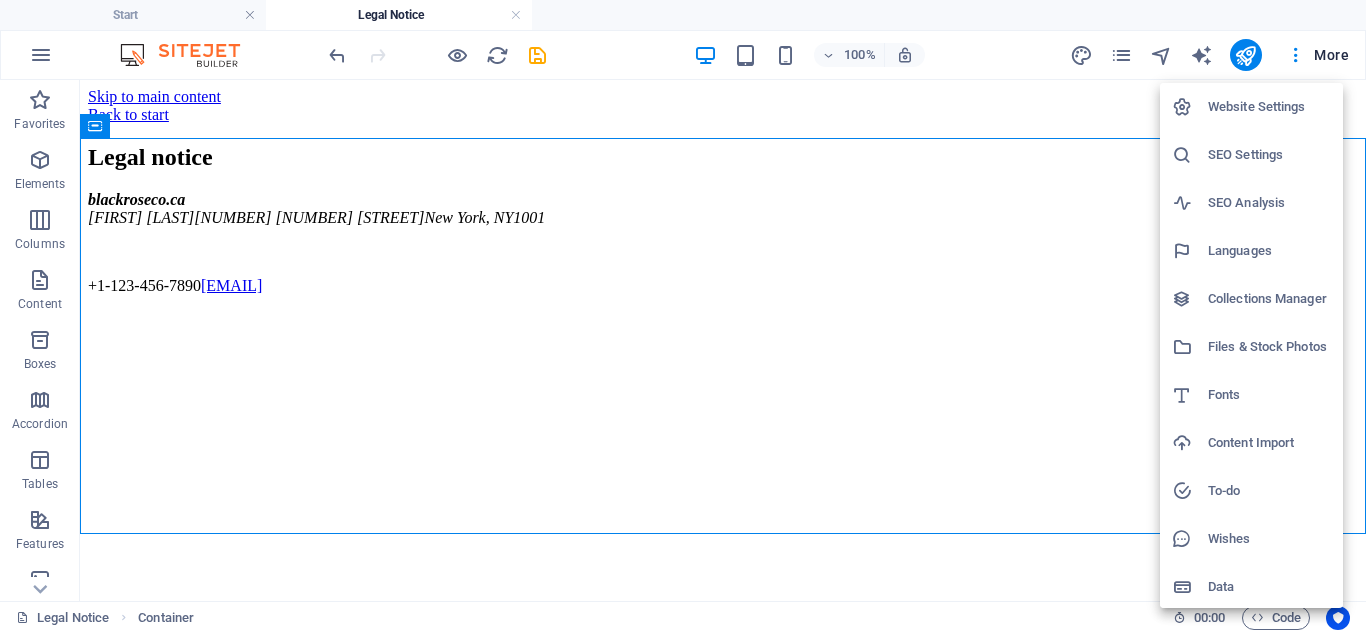 click at bounding box center [683, 316] 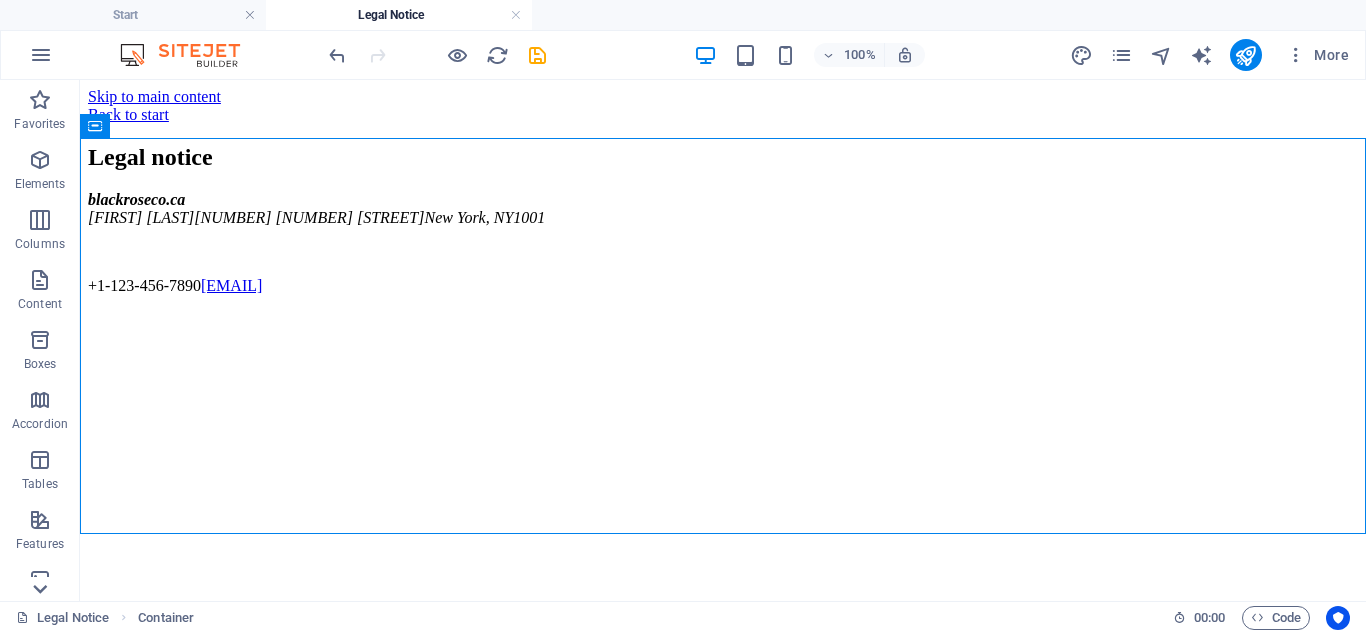 click 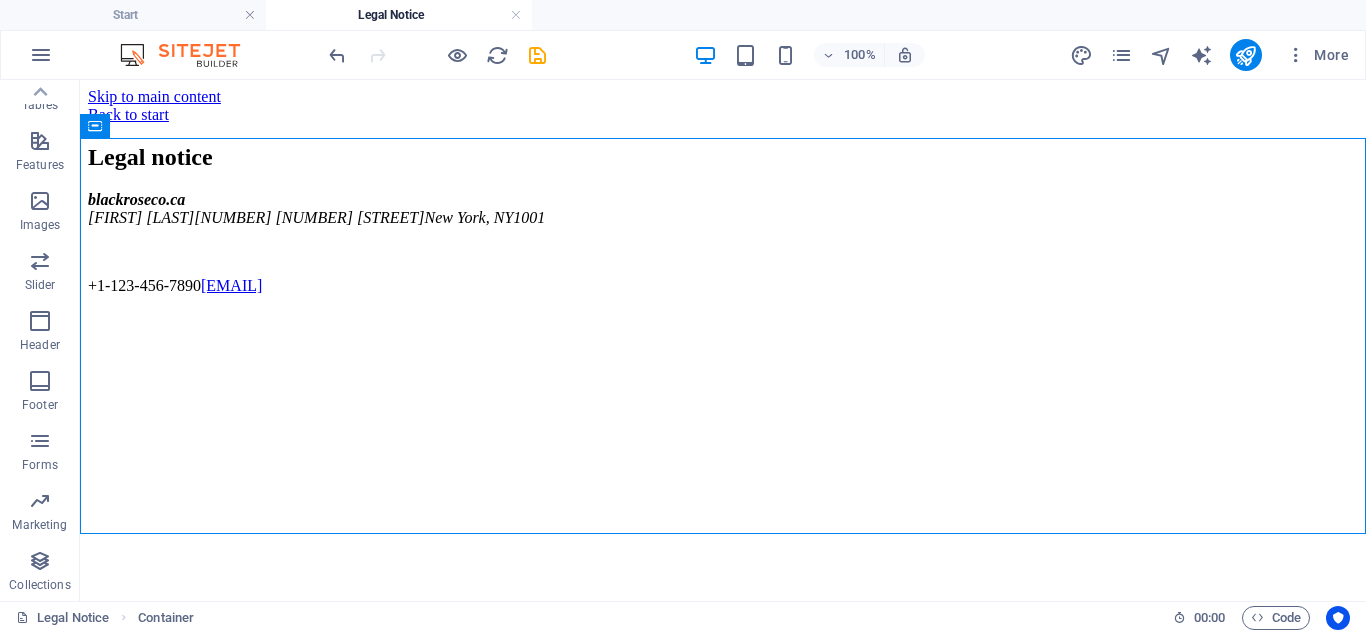 click on "Collections" at bounding box center [39, 585] 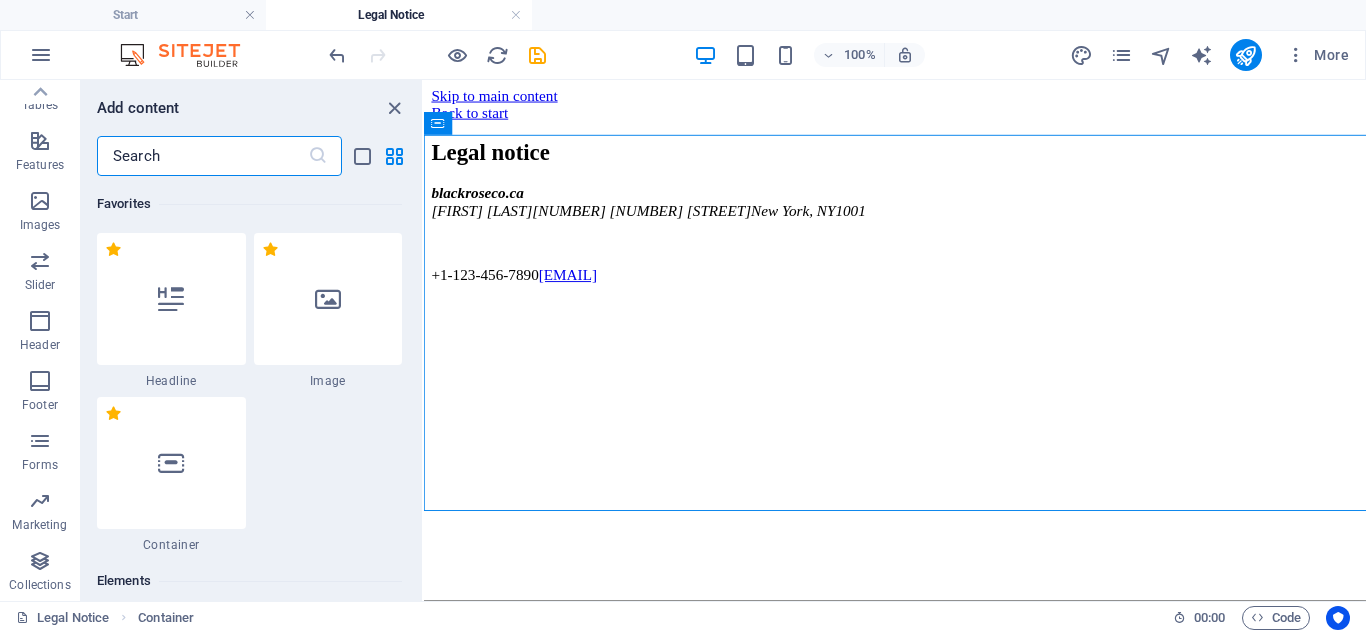 click at bounding box center [328, 18980] 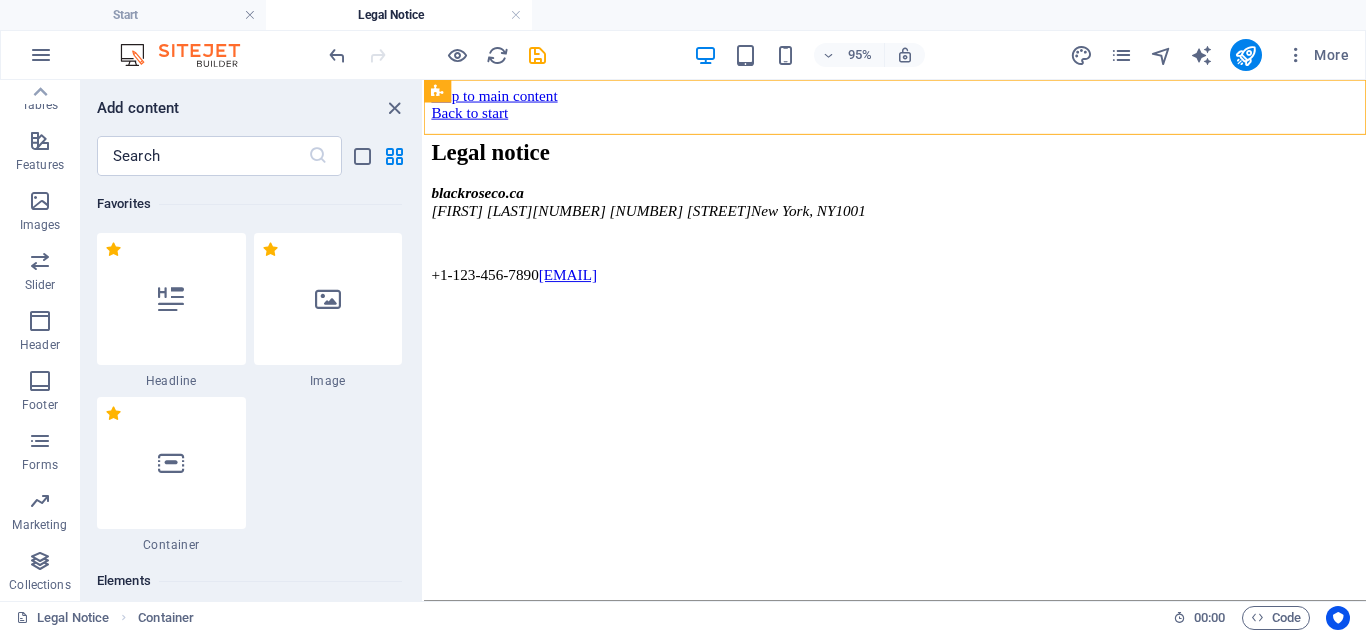 scroll, scrollTop: 18470, scrollLeft: 0, axis: vertical 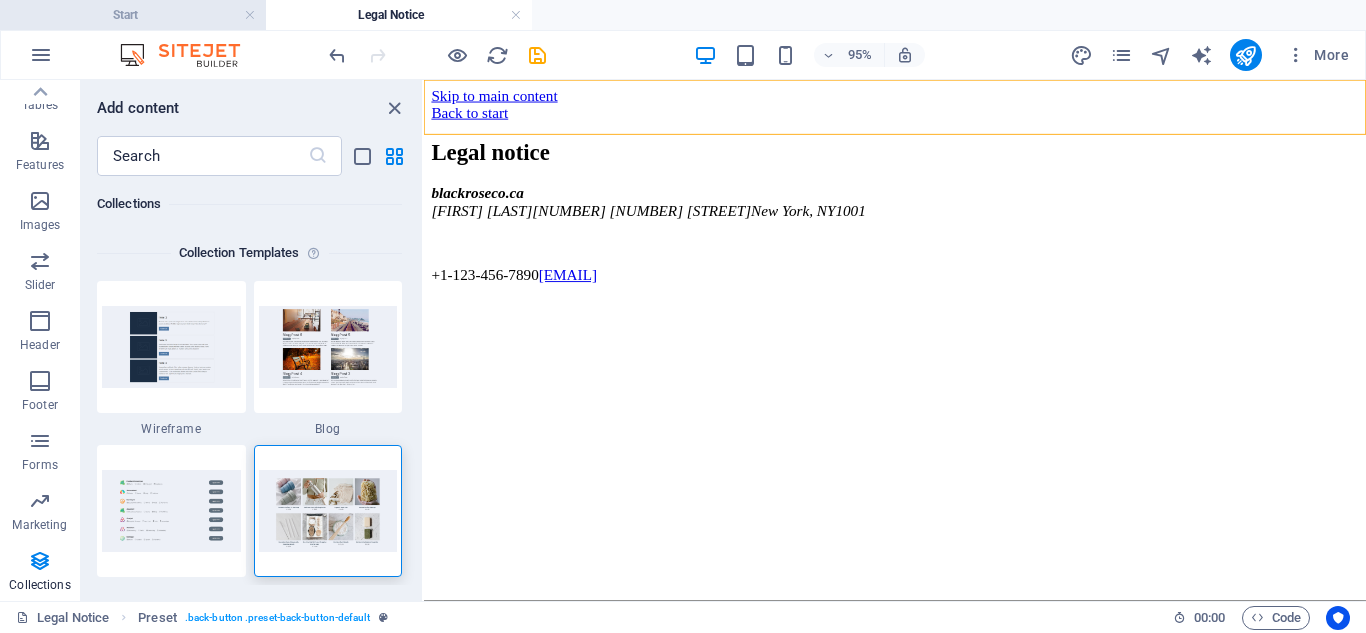 click on "Start" at bounding box center (133, 15) 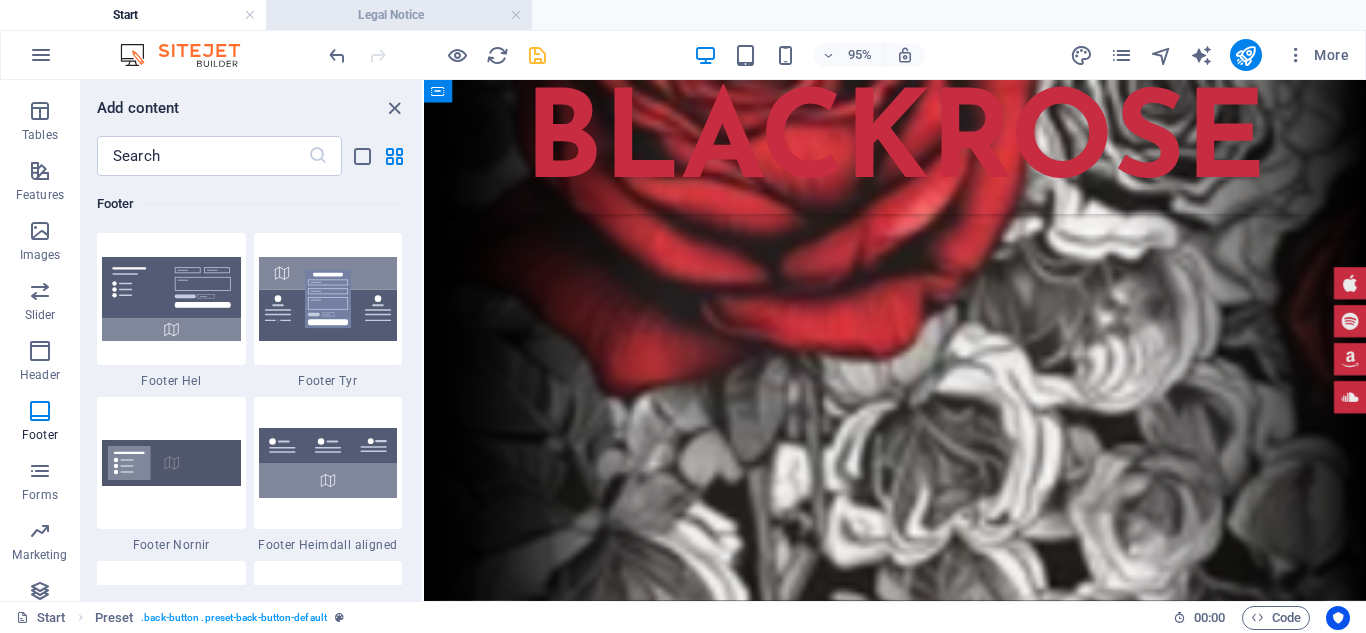 click on "Legal Notice" at bounding box center (399, 15) 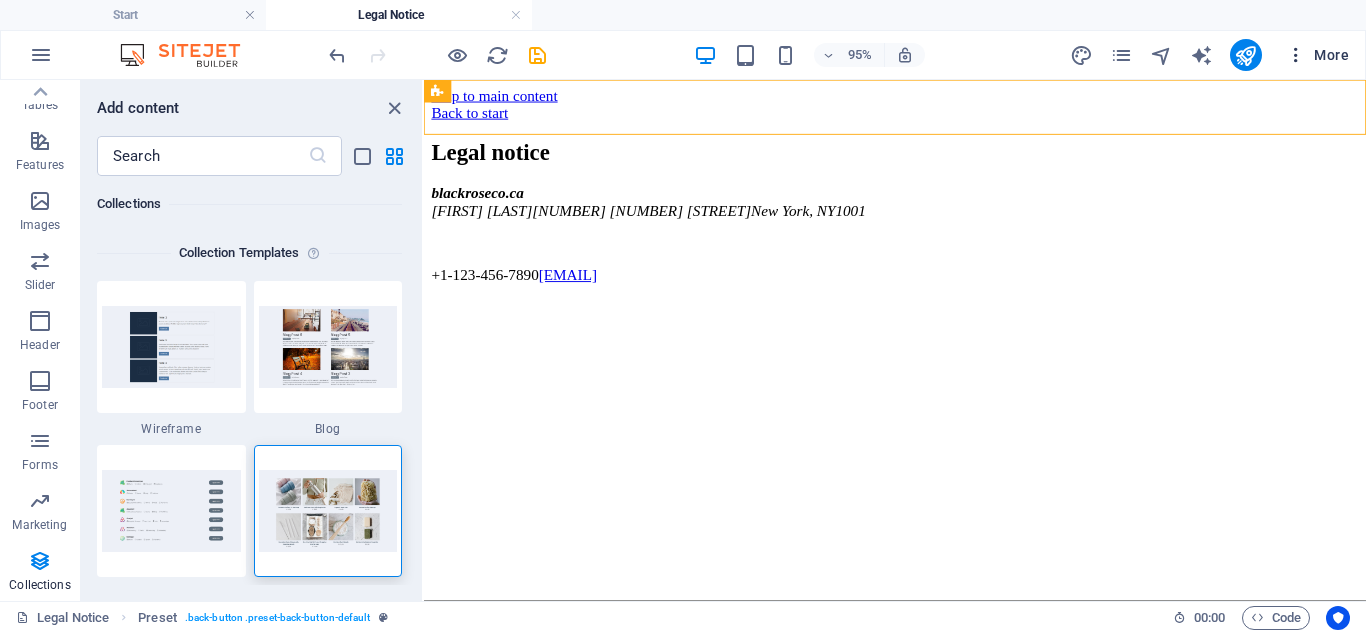 click at bounding box center (1296, 55) 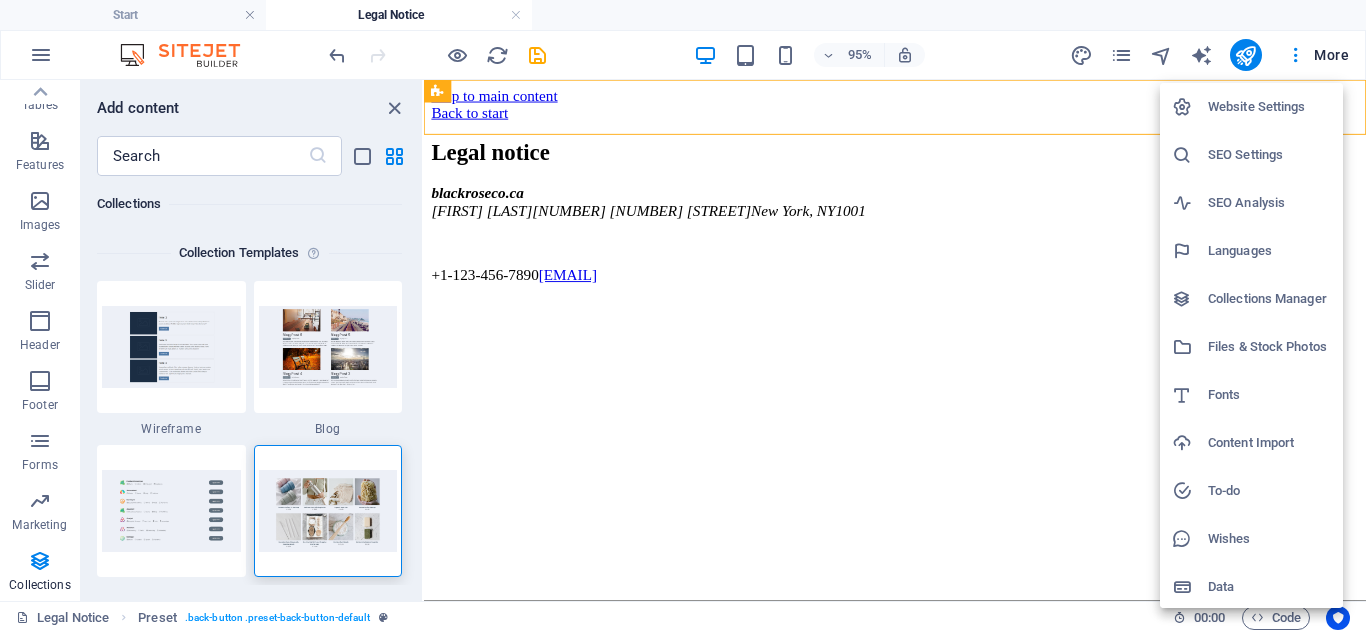 click at bounding box center [683, 316] 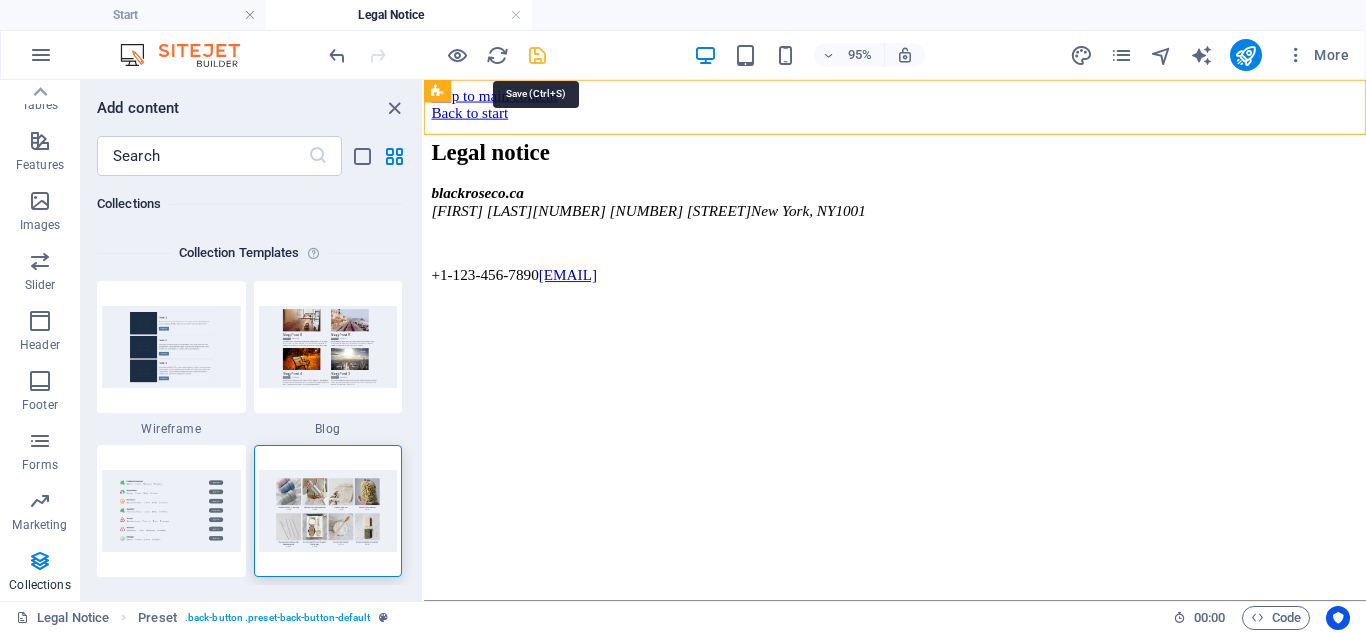 click at bounding box center (537, 55) 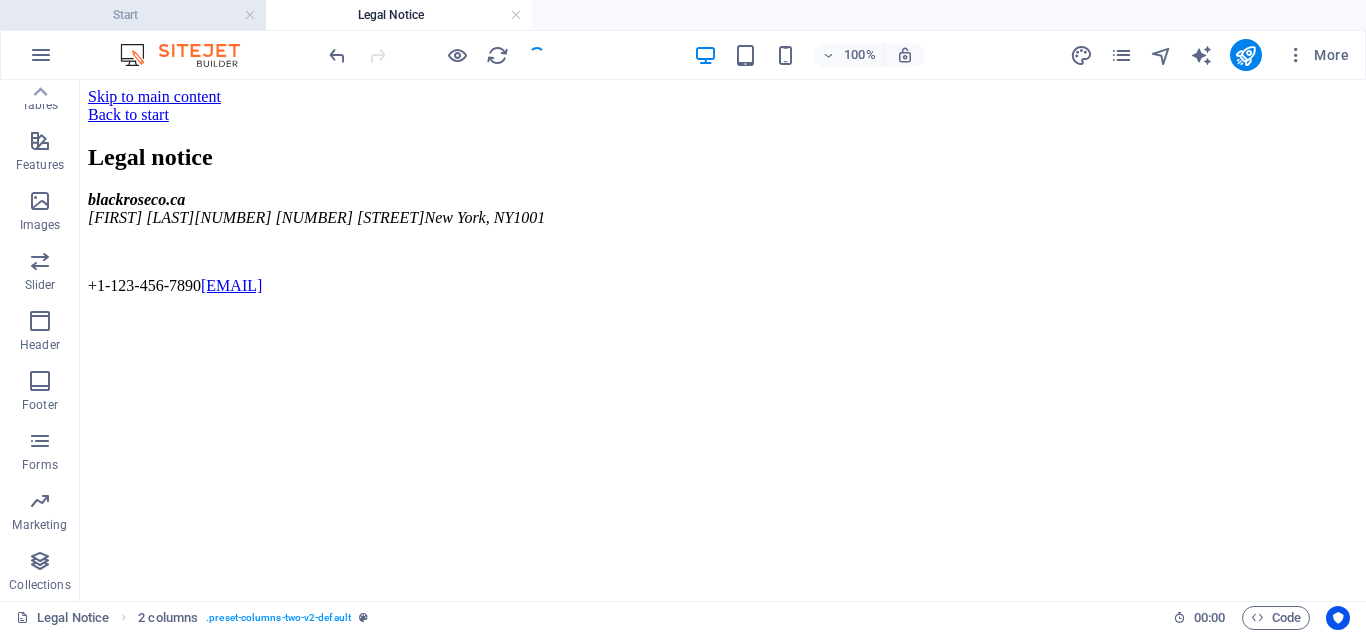 click on "Start" at bounding box center [133, 15] 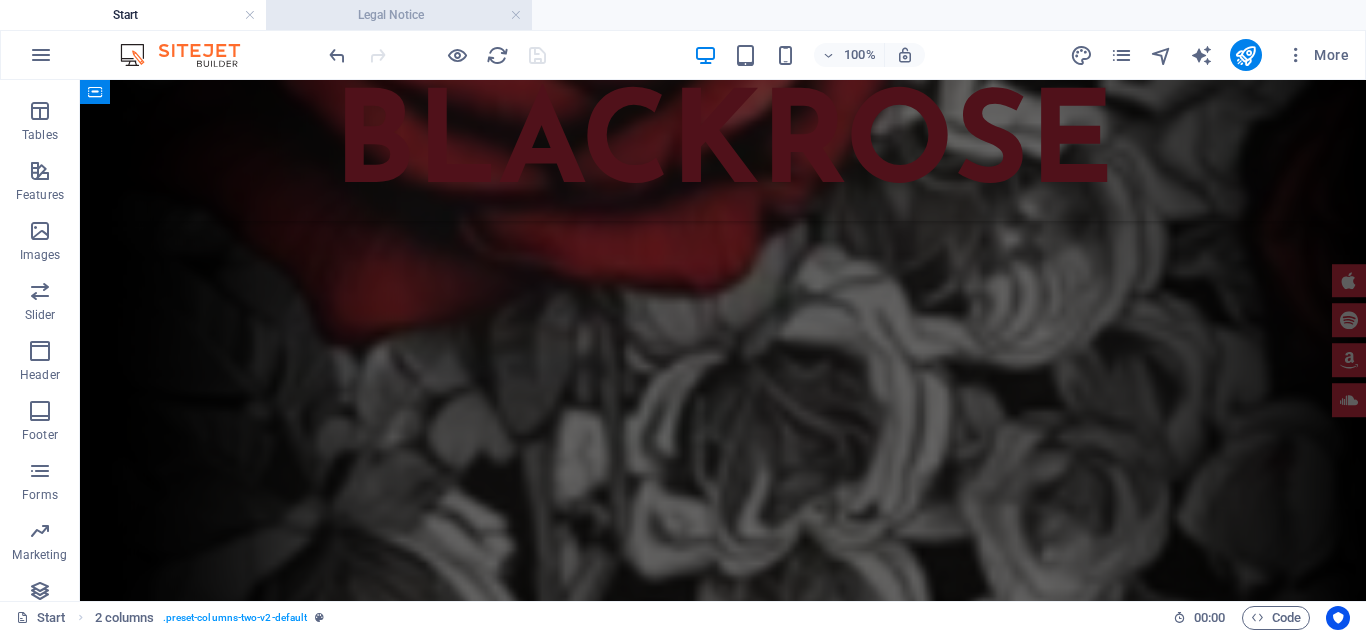 click on "Legal Notice" at bounding box center [399, 15] 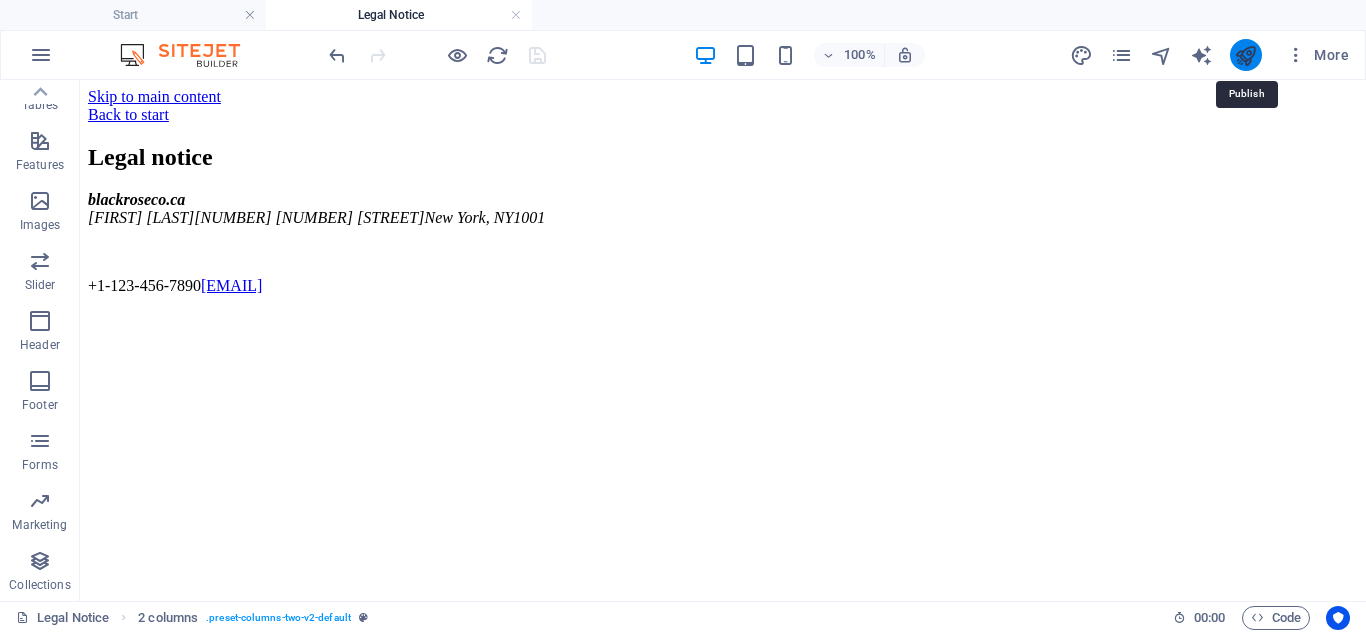 click at bounding box center [1245, 55] 